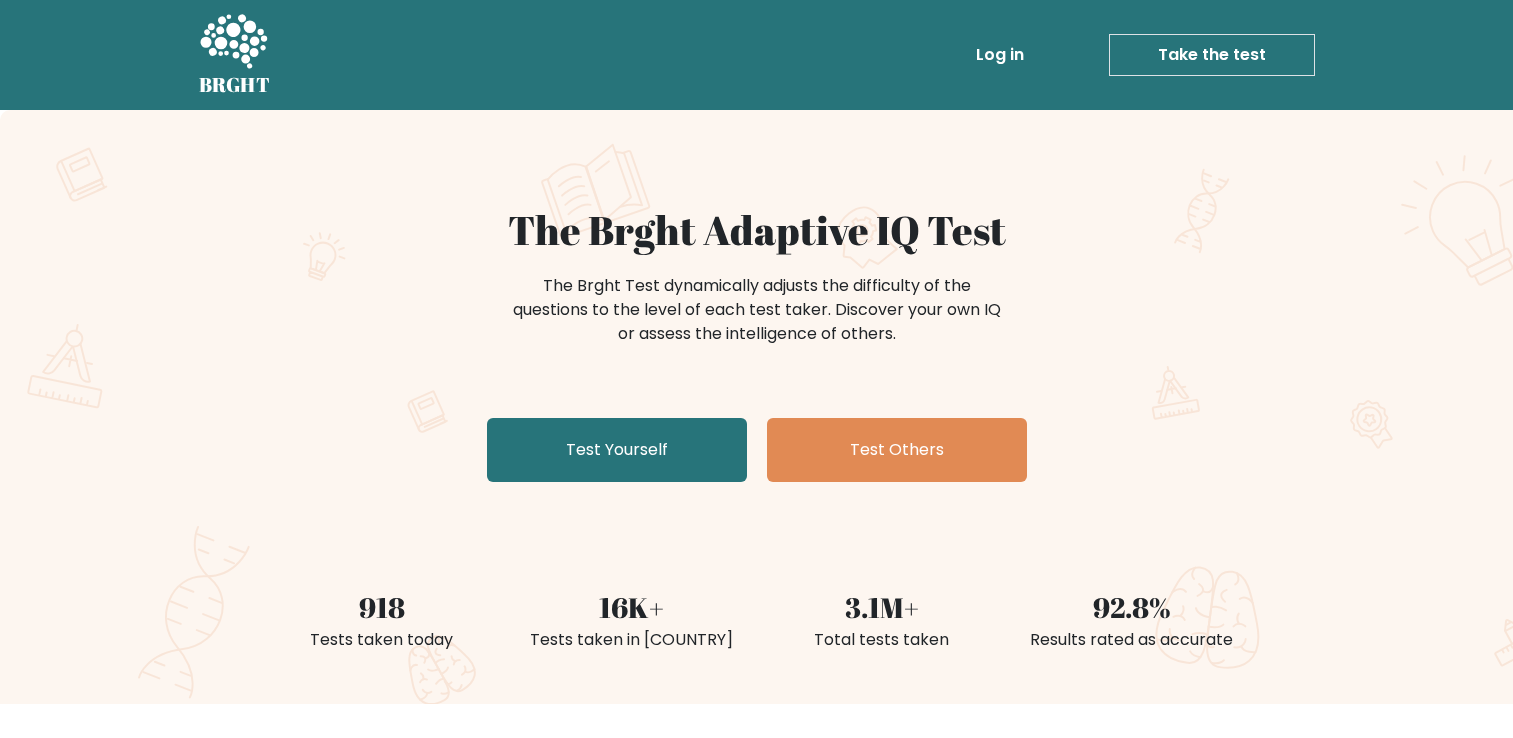 scroll, scrollTop: 0, scrollLeft: 0, axis: both 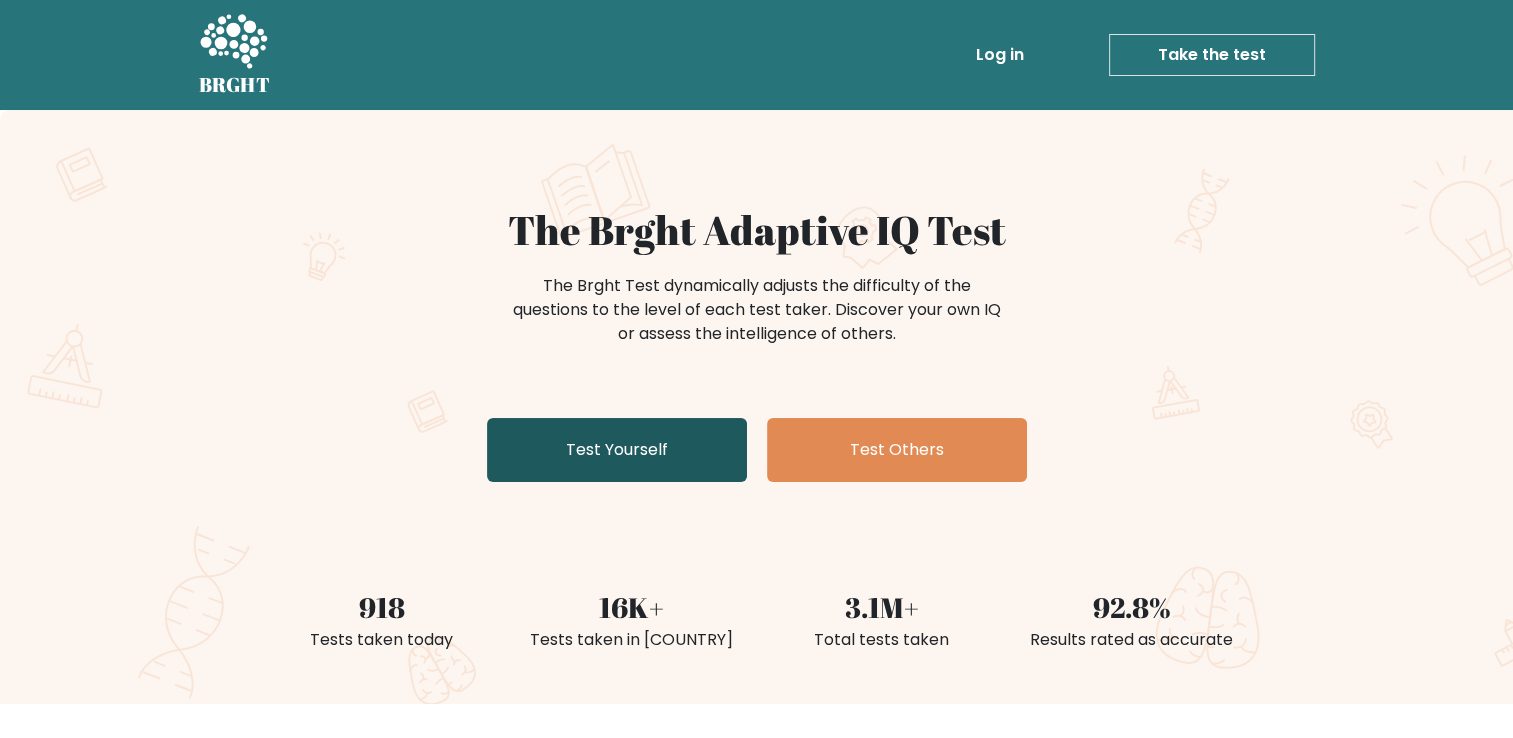 click on "Test Yourself" at bounding box center [617, 450] 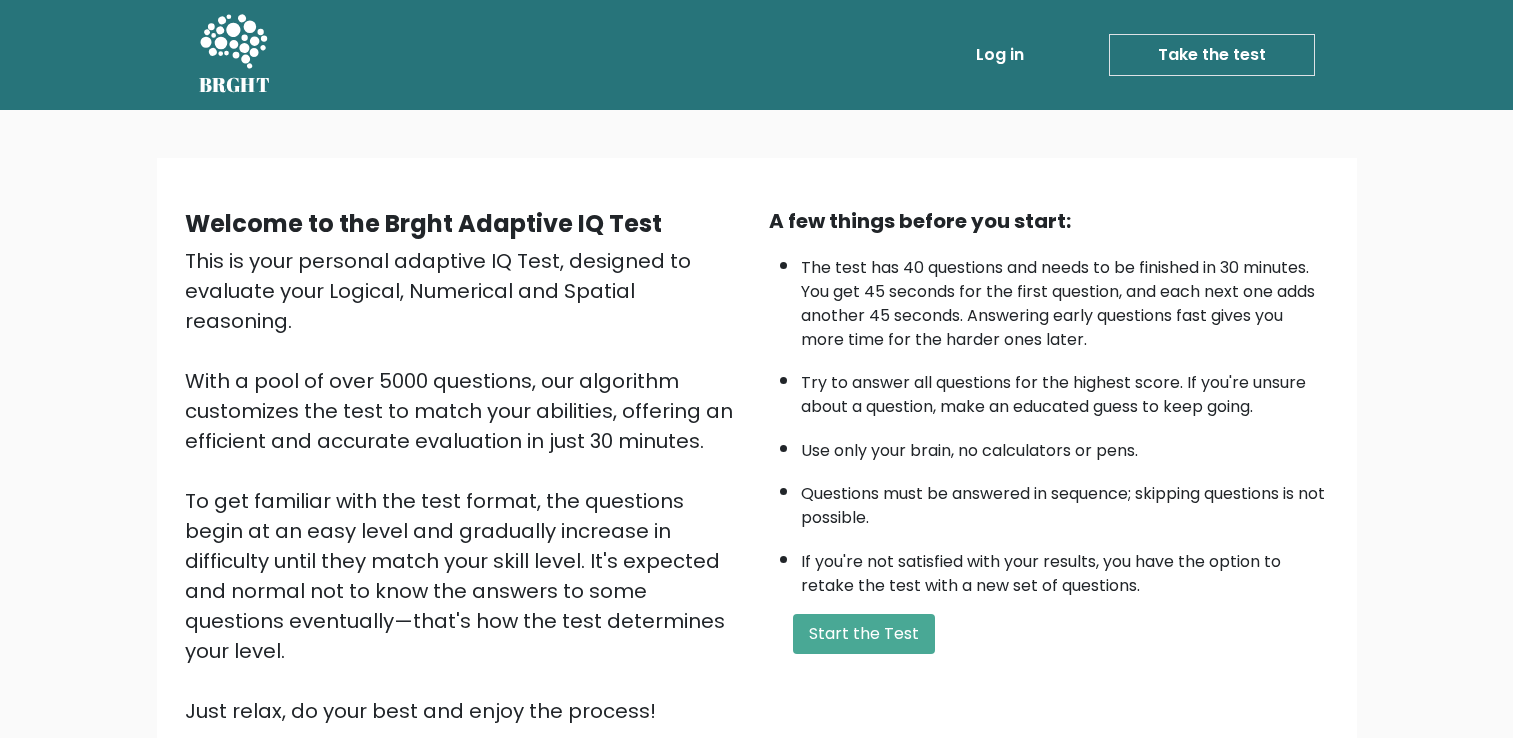 scroll, scrollTop: 0, scrollLeft: 0, axis: both 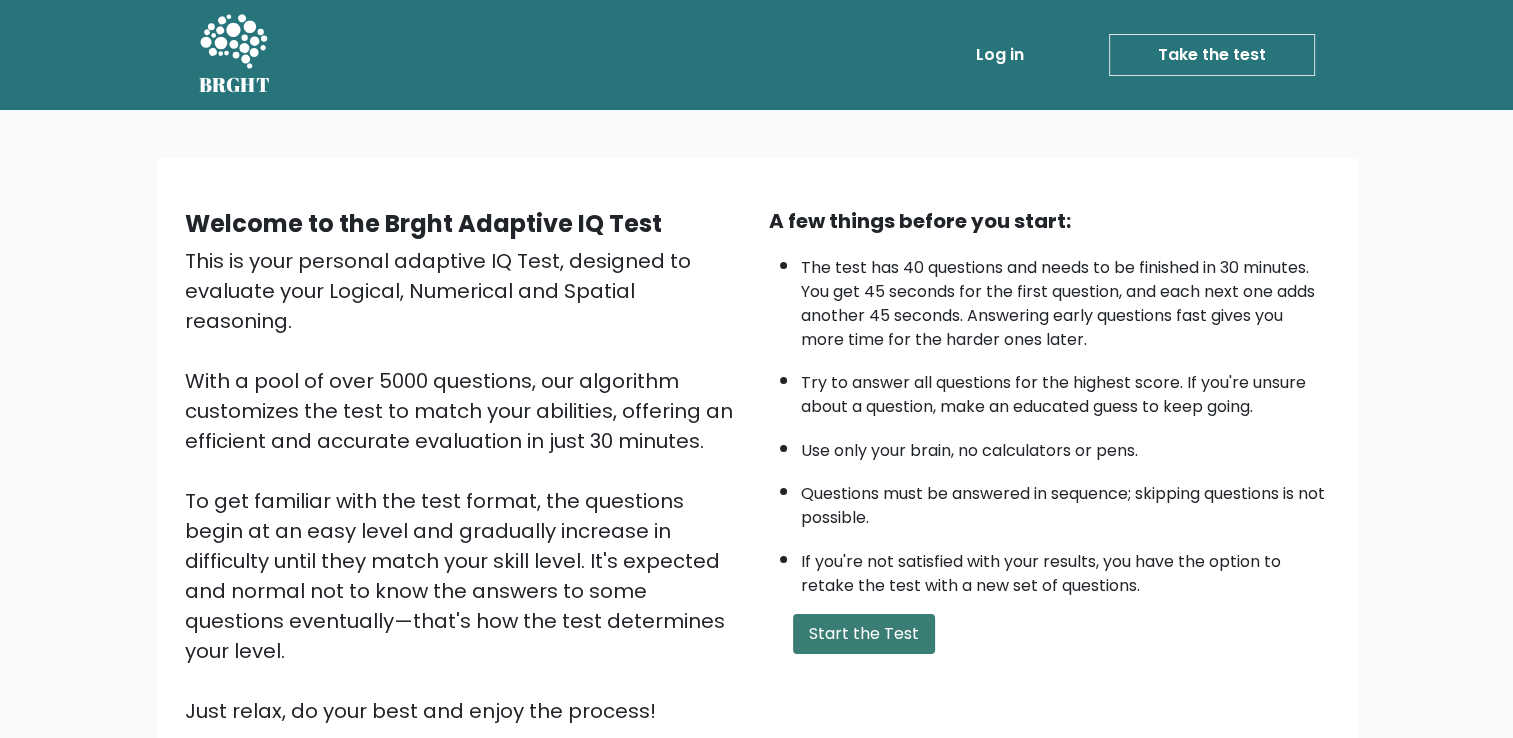 click on "Start the Test" at bounding box center [864, 634] 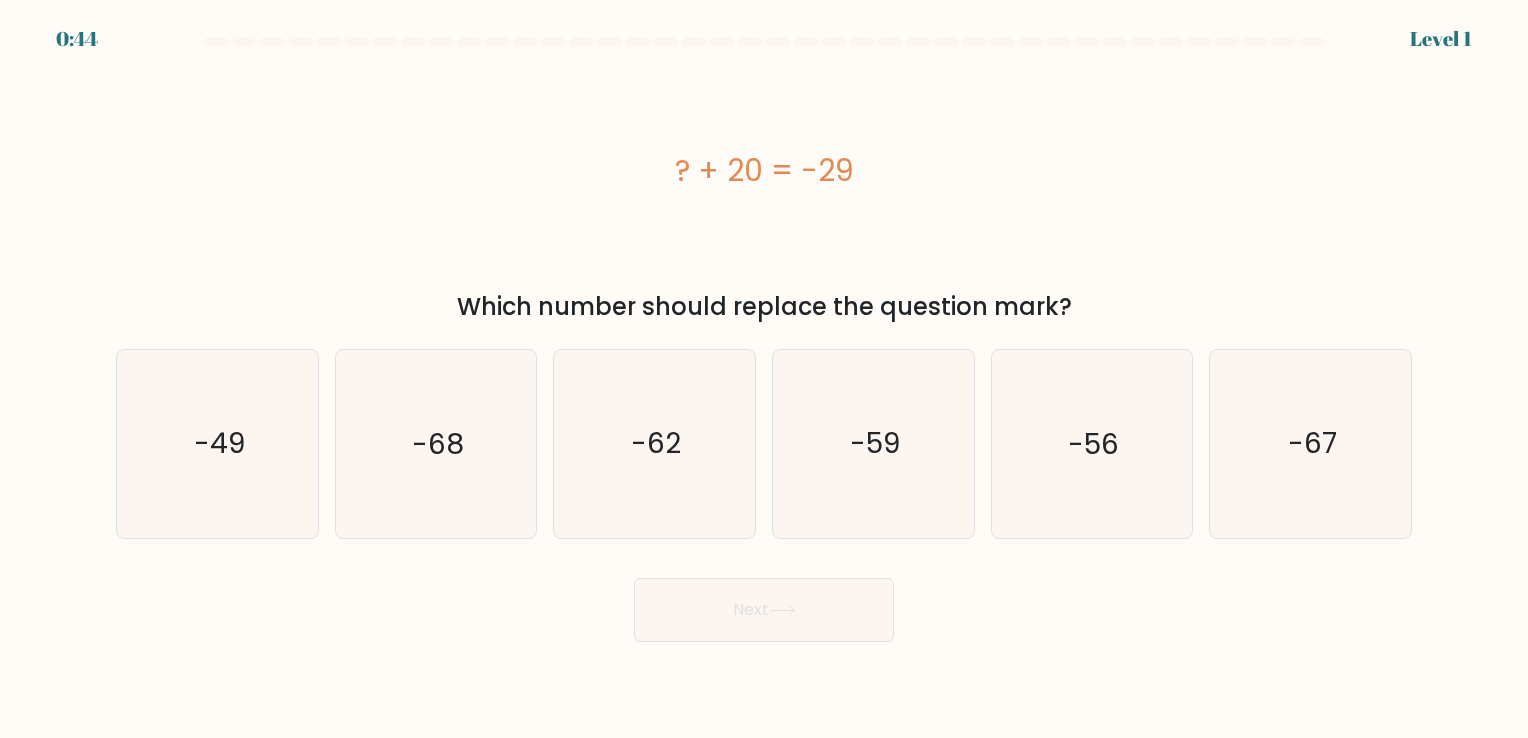 scroll, scrollTop: 0, scrollLeft: 0, axis: both 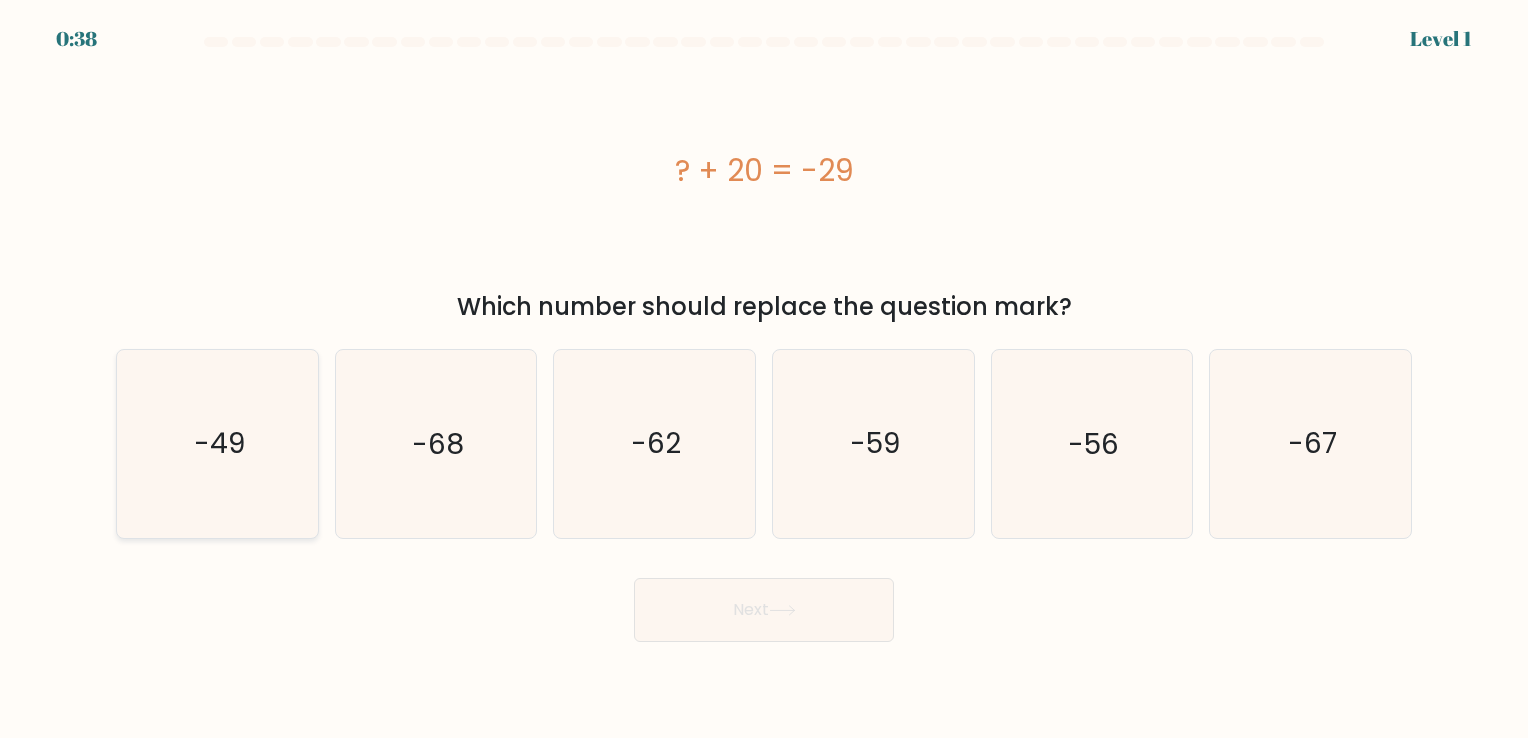 click on "-49" 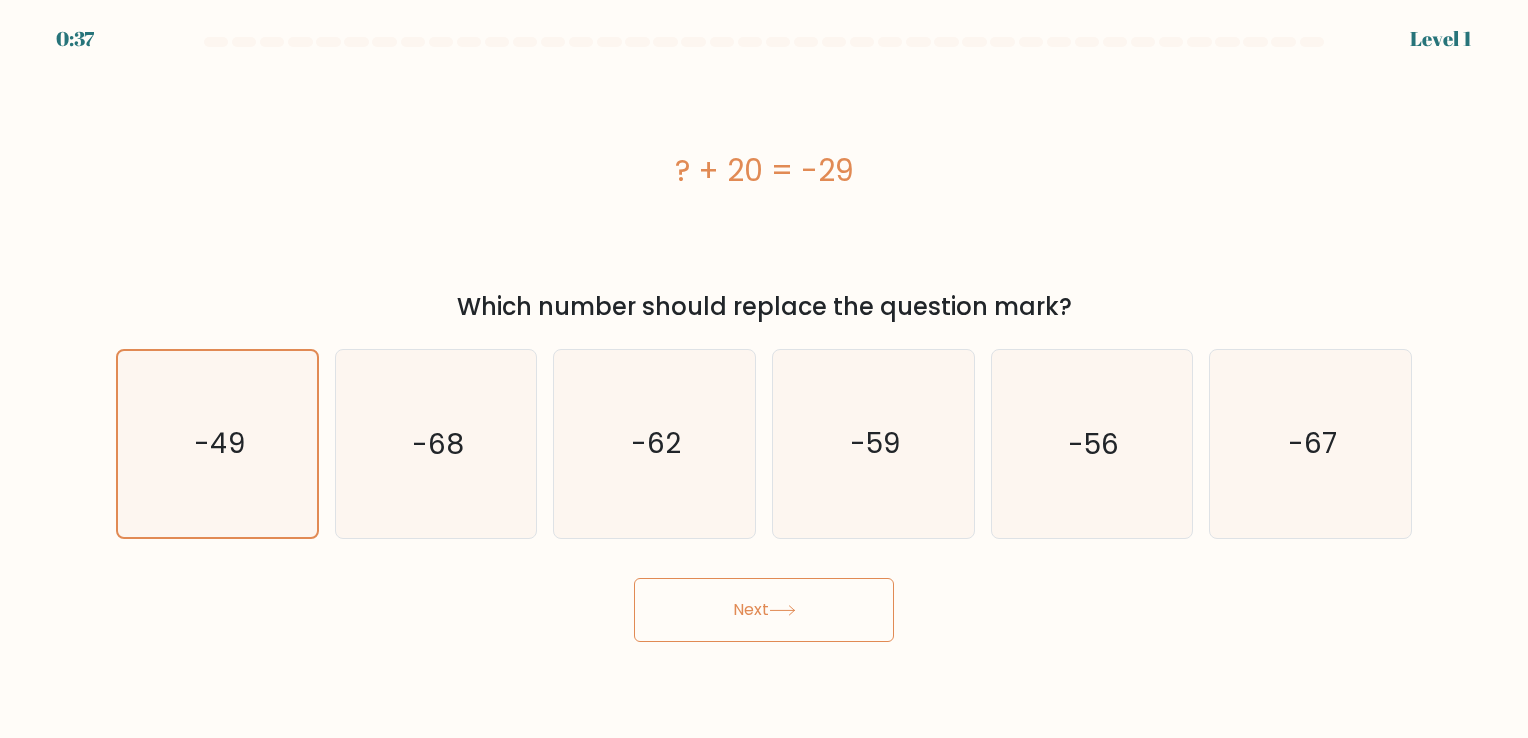 click on "Next" at bounding box center [764, 610] 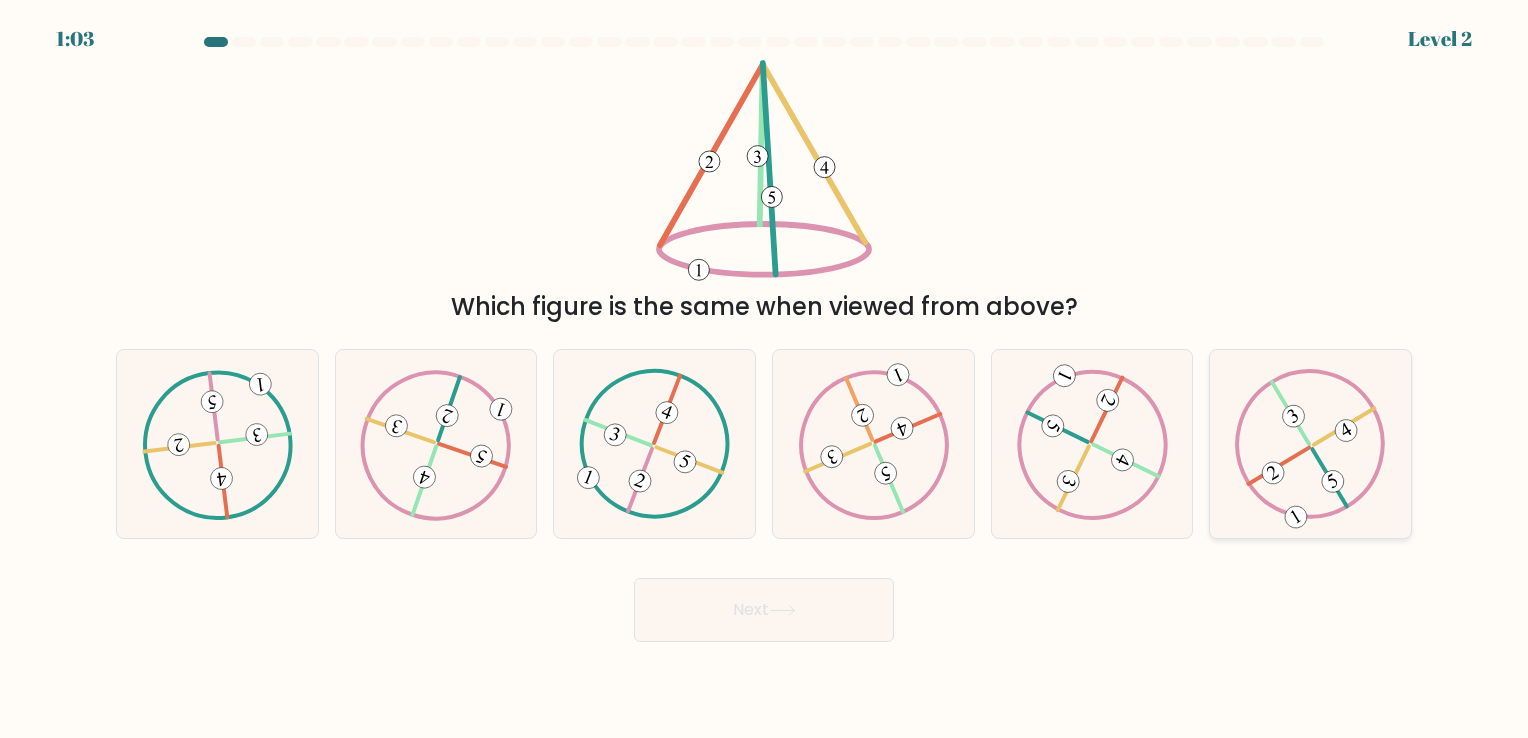click 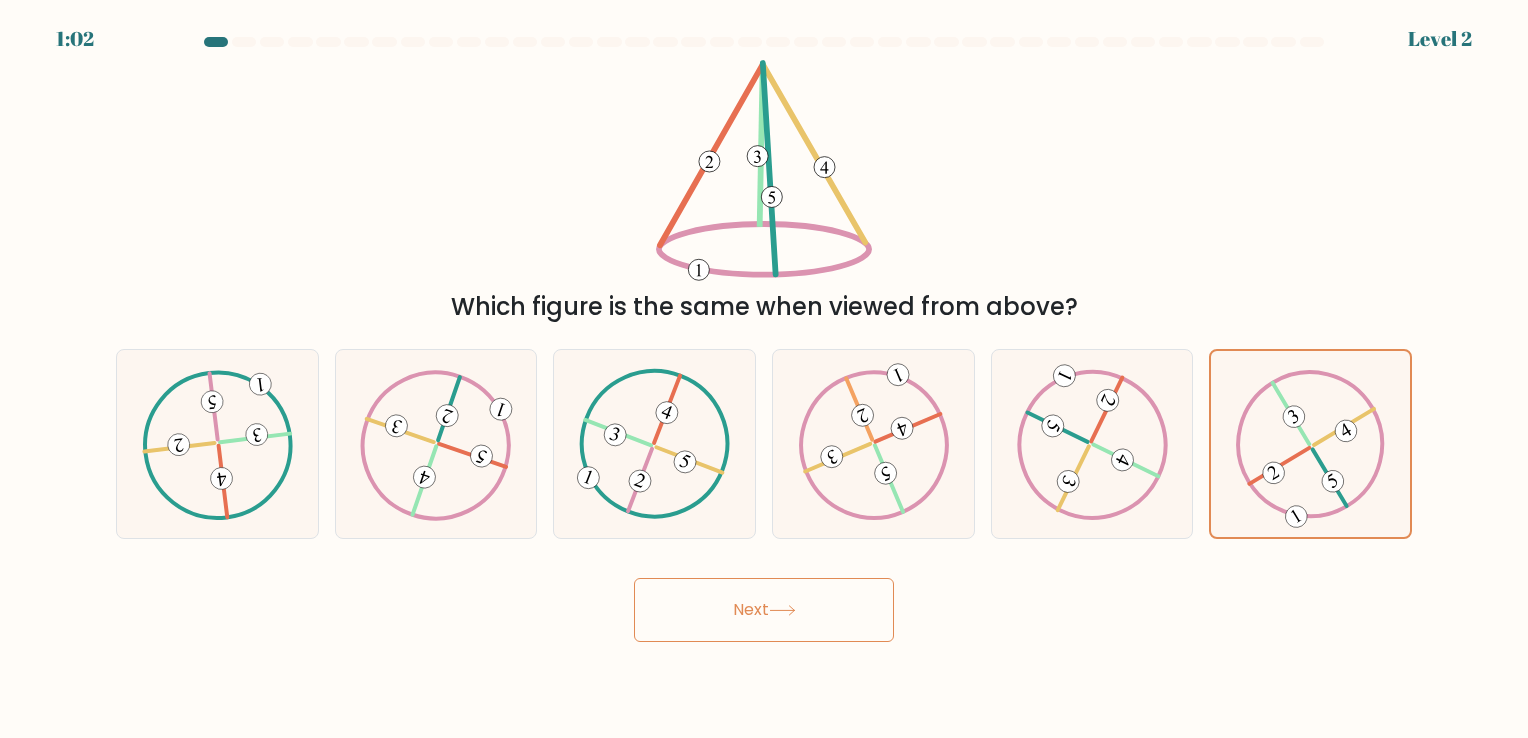 click on "Next" at bounding box center (764, 610) 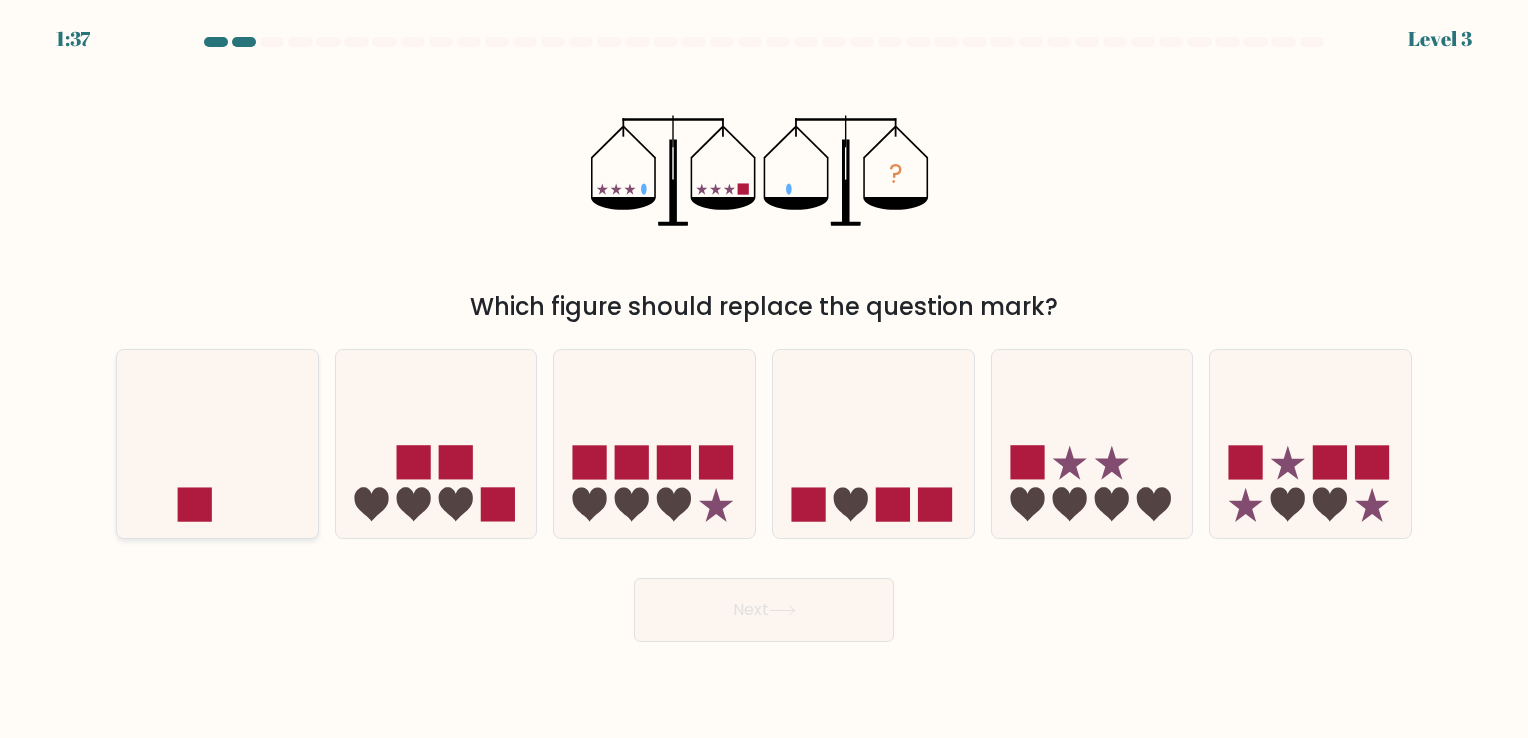 click 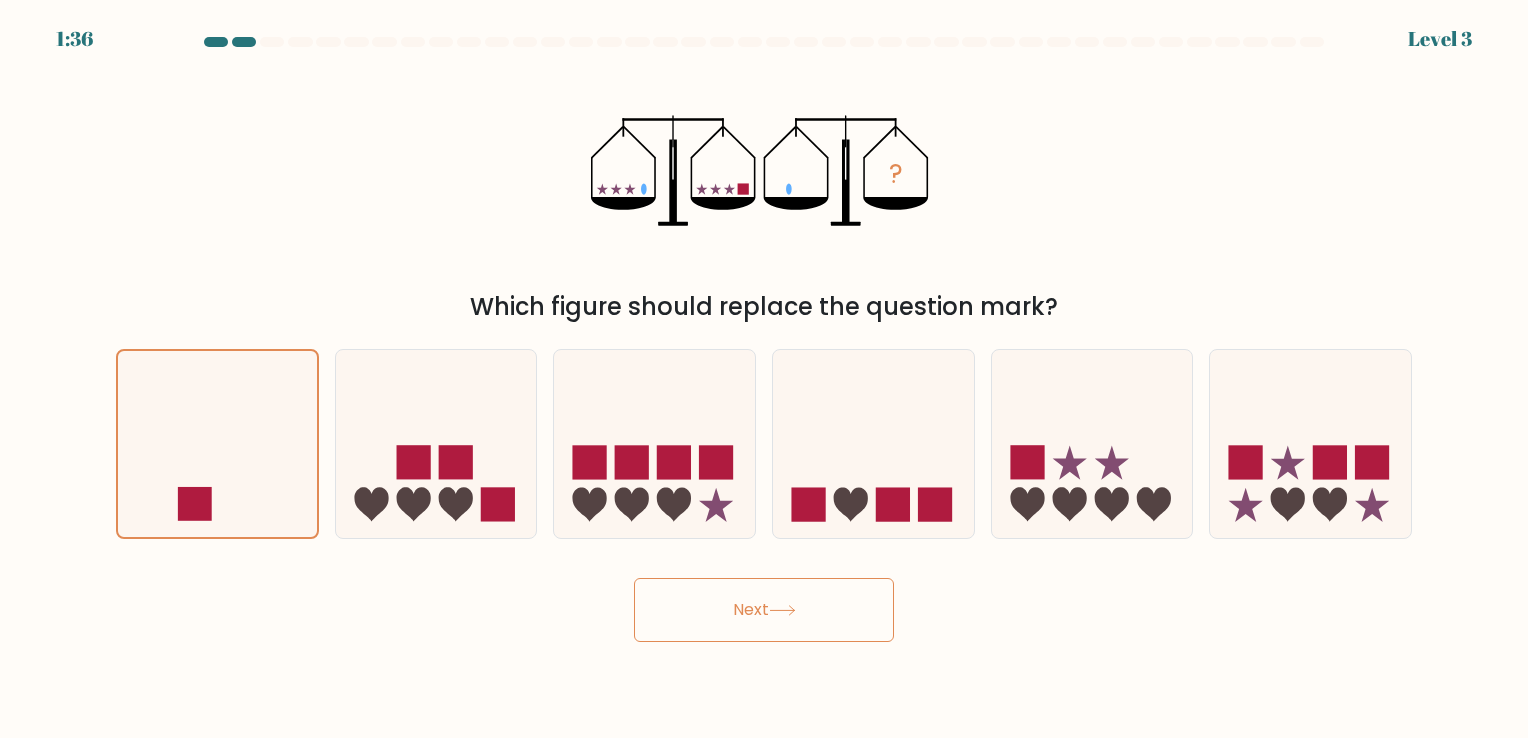 click on "Next" at bounding box center (764, 610) 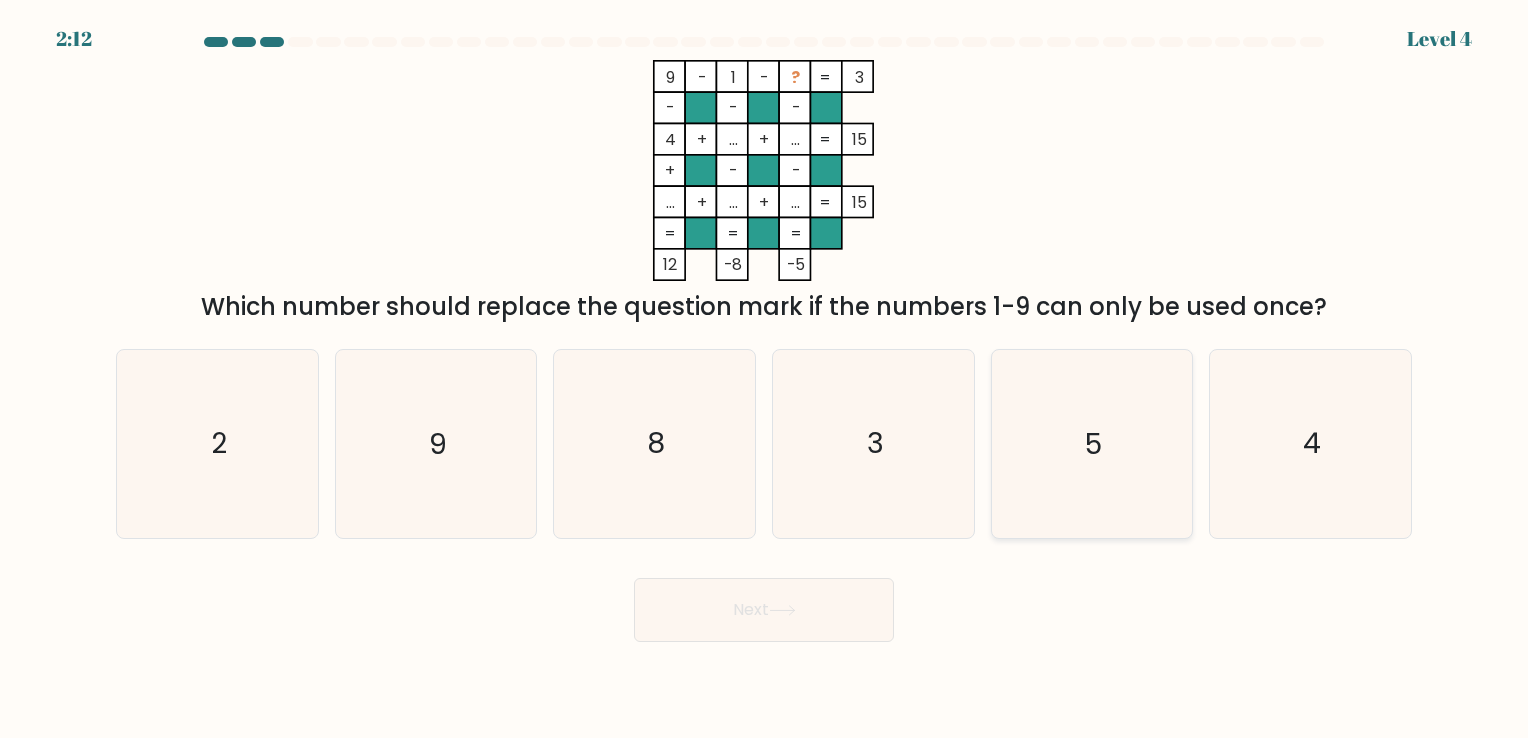 click on "5" 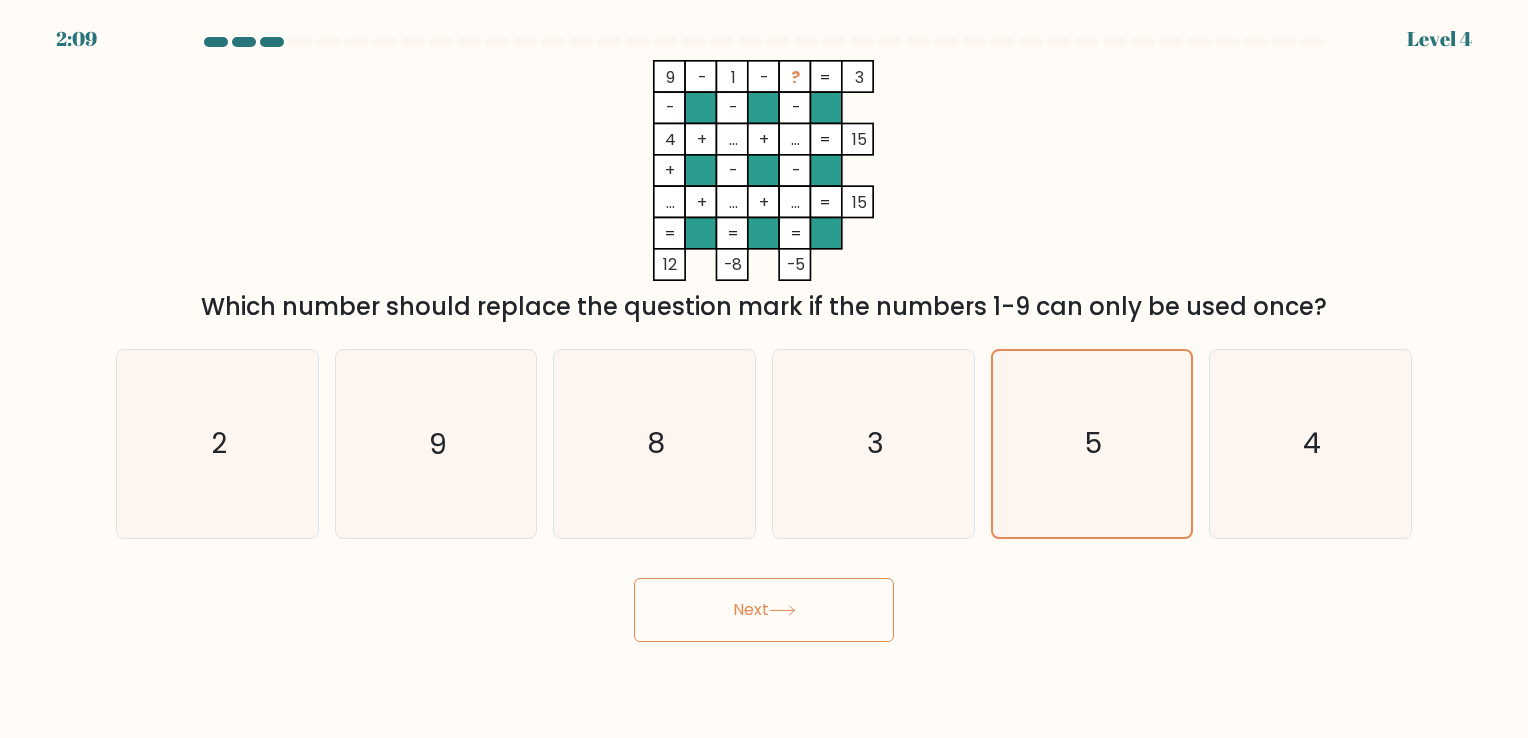 click on "Next" at bounding box center (764, 610) 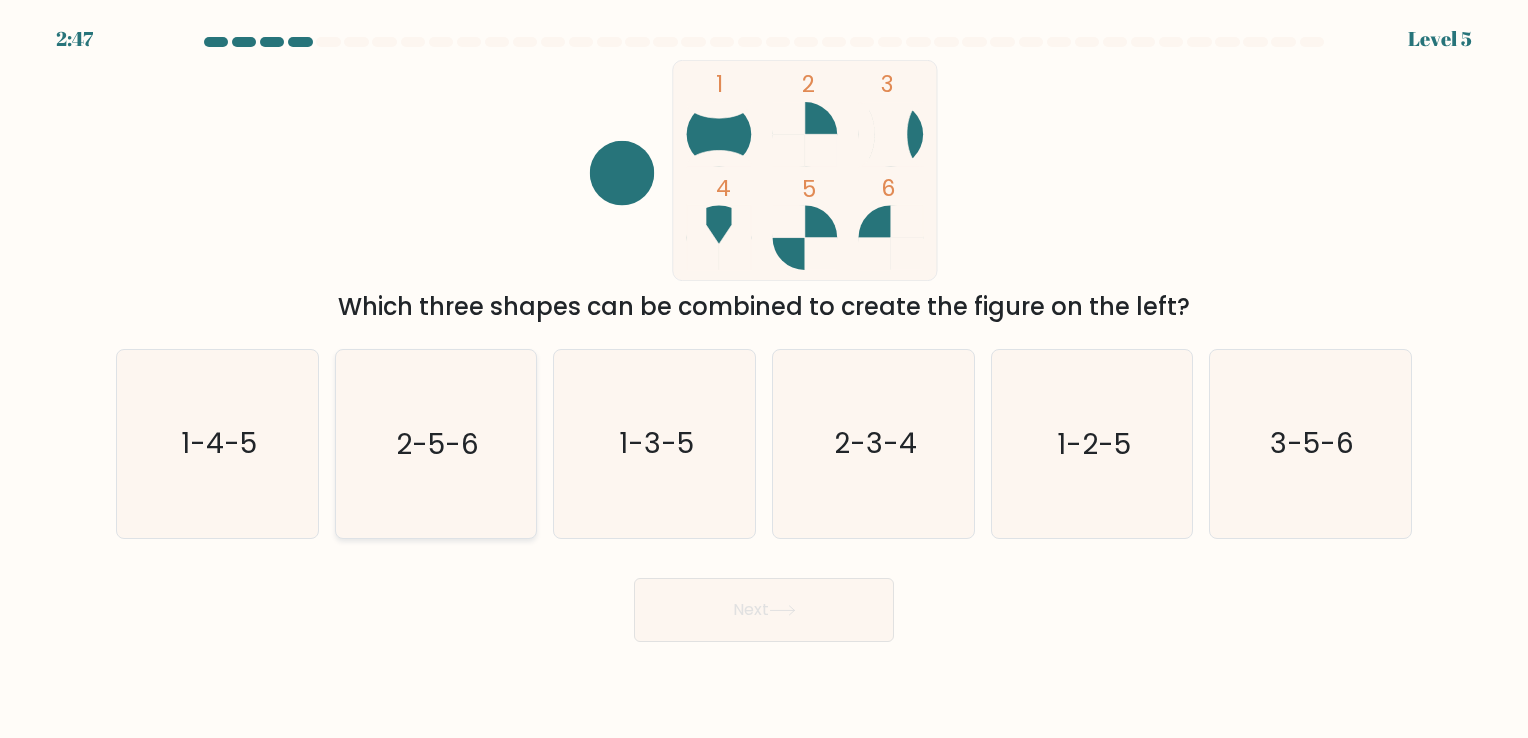 click on "2-5-6" 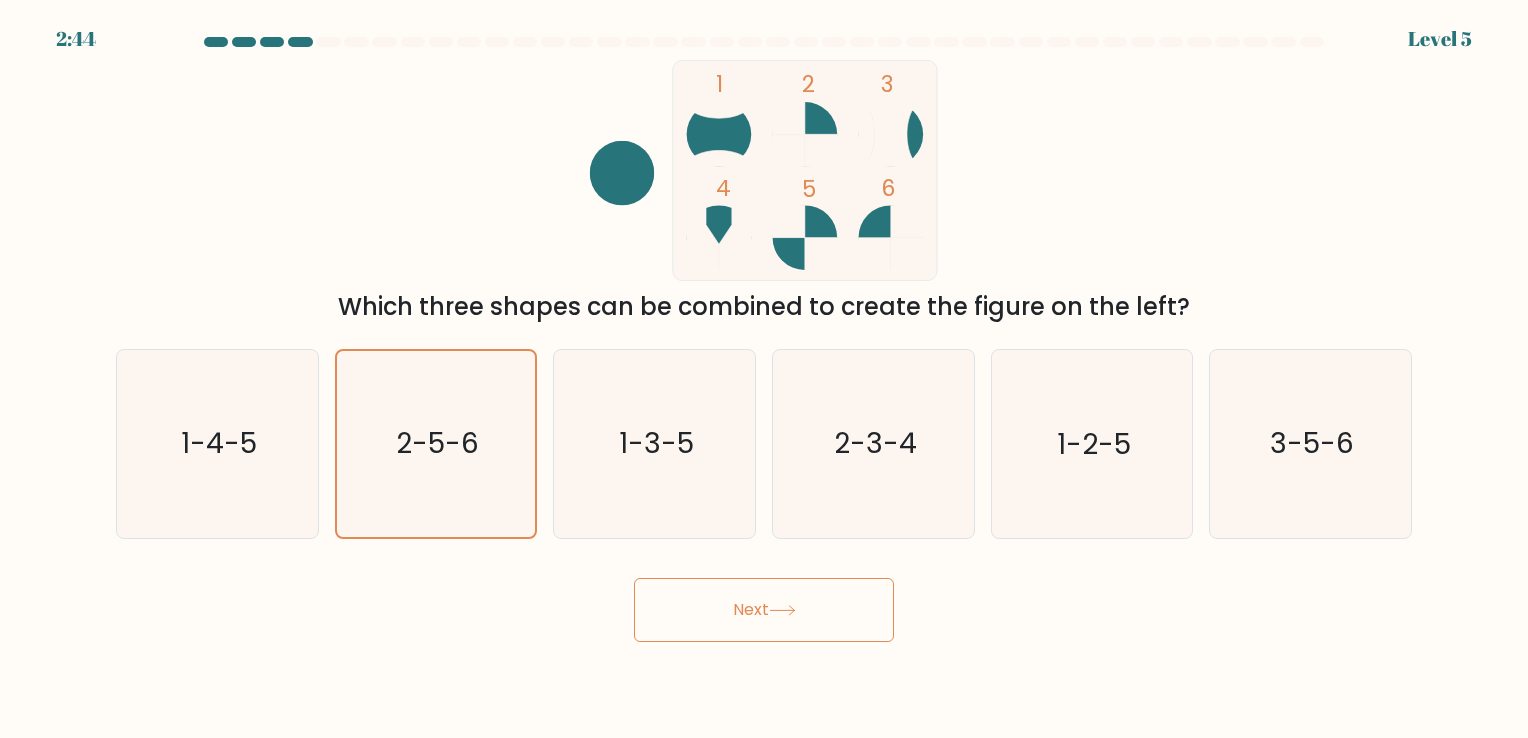 click on "Next" at bounding box center (764, 610) 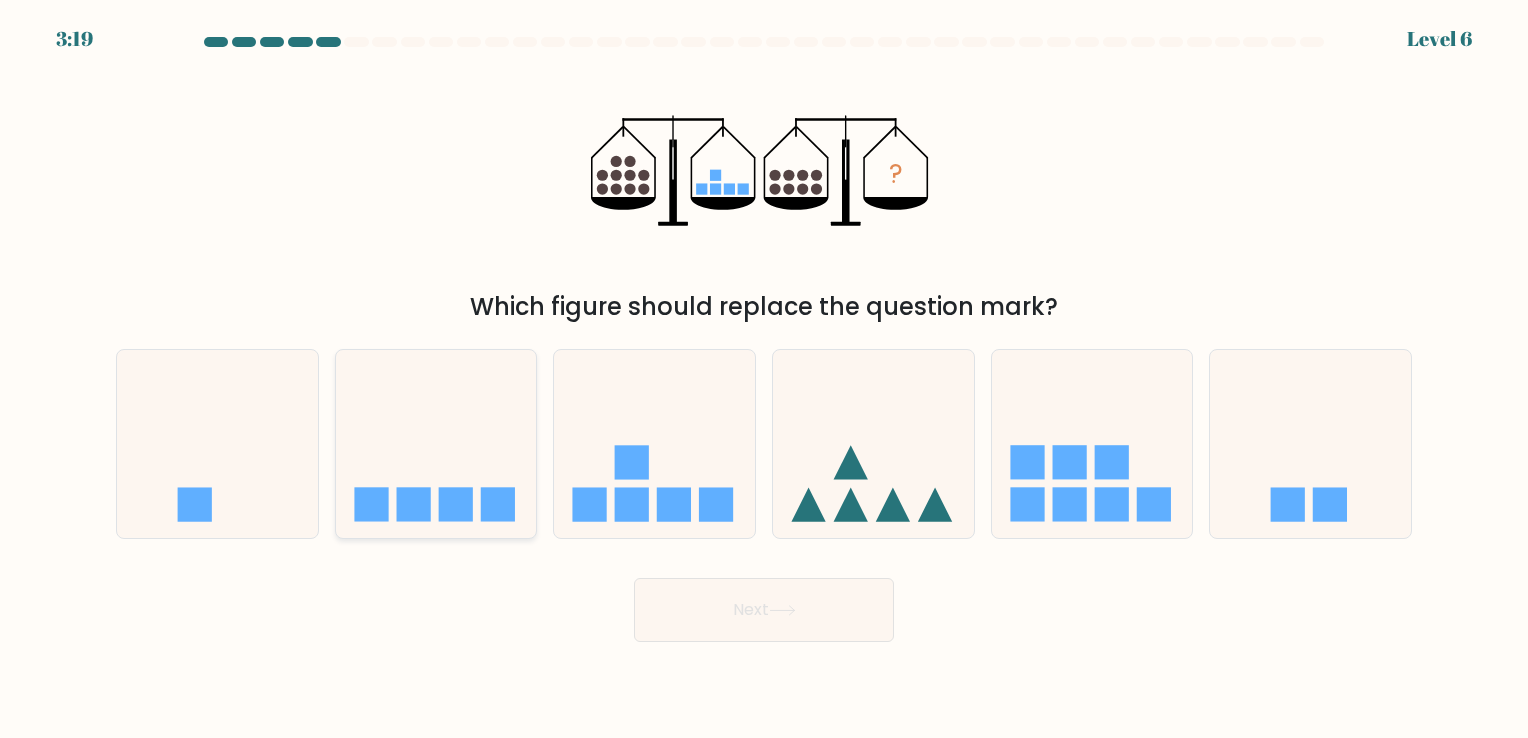 click 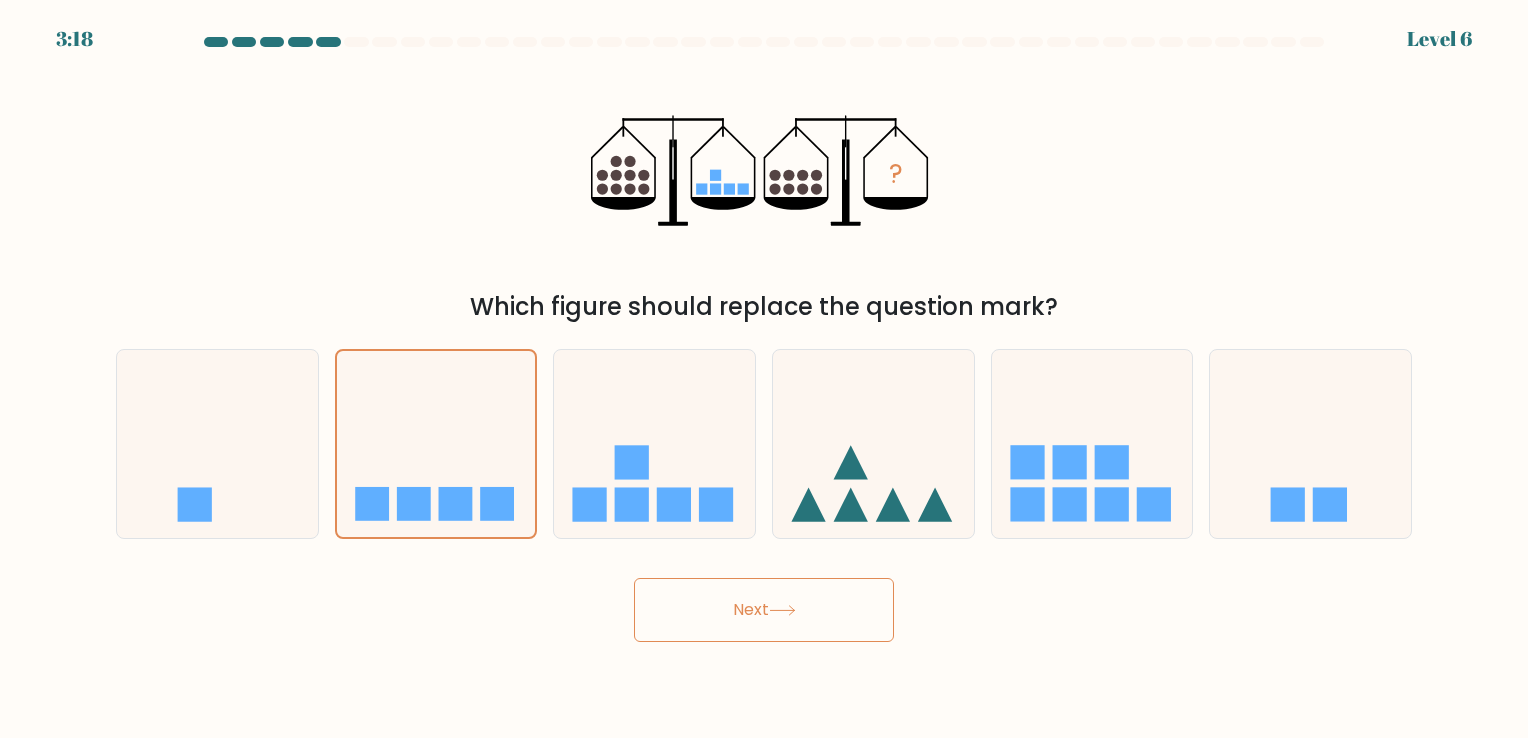 click on "Next" at bounding box center [764, 610] 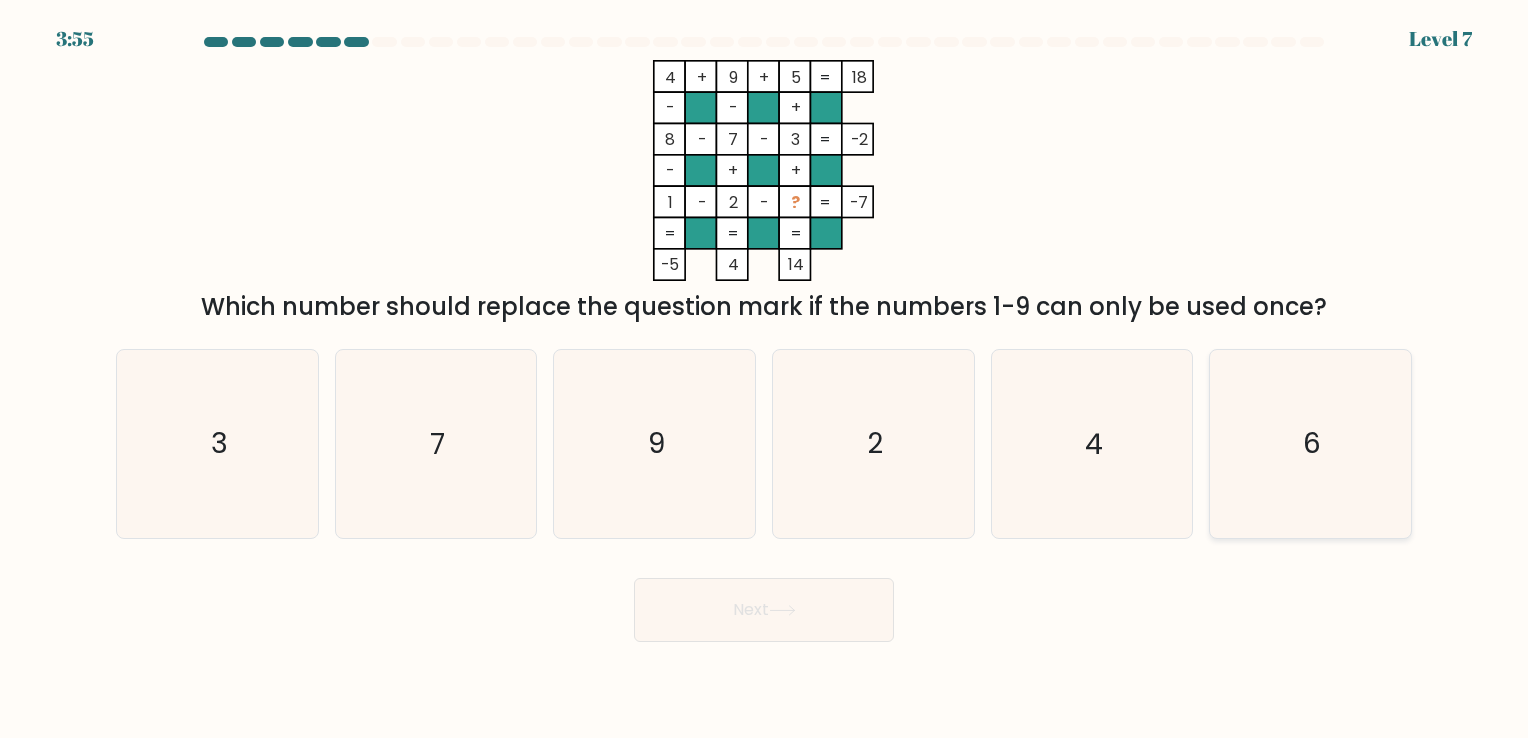click on "6" 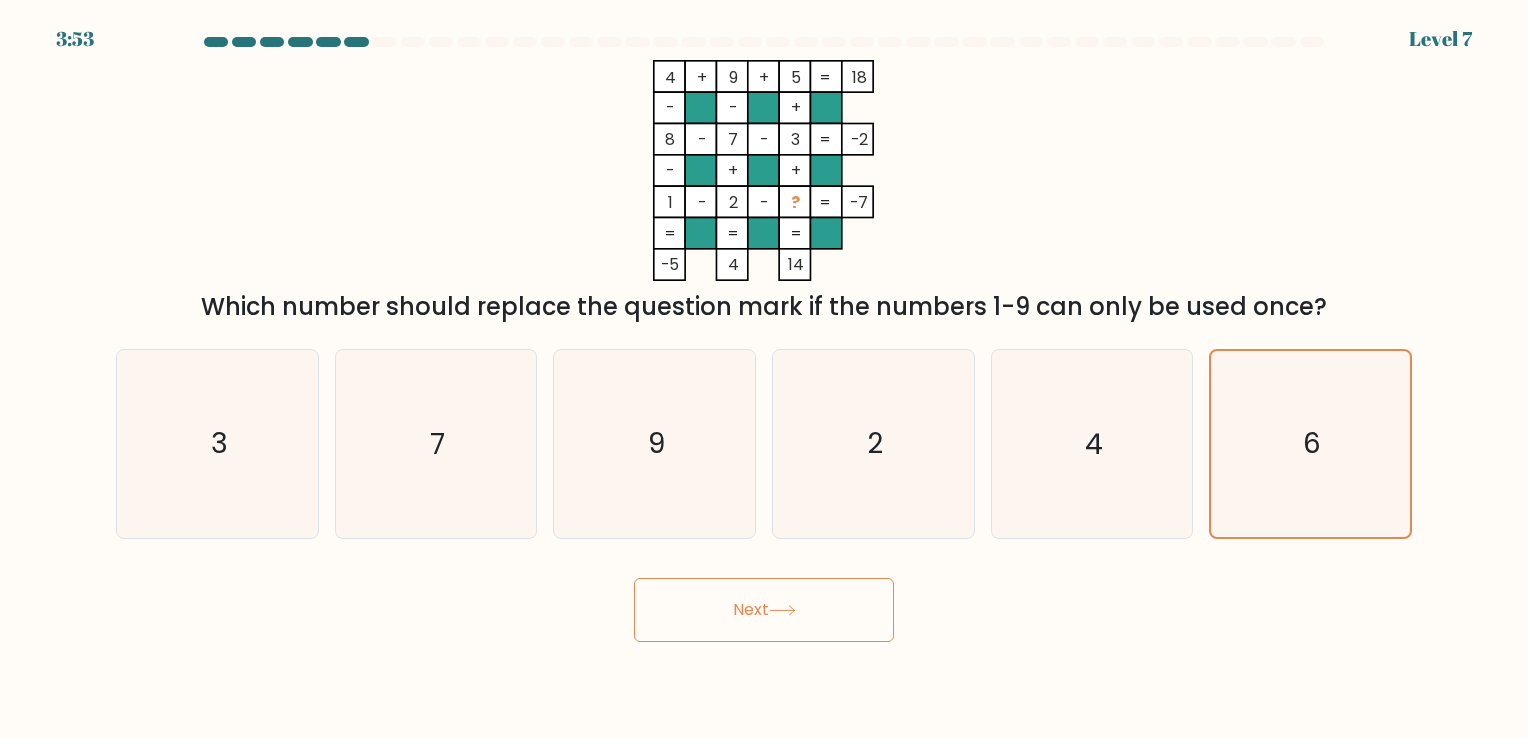 click on "Next" at bounding box center (764, 610) 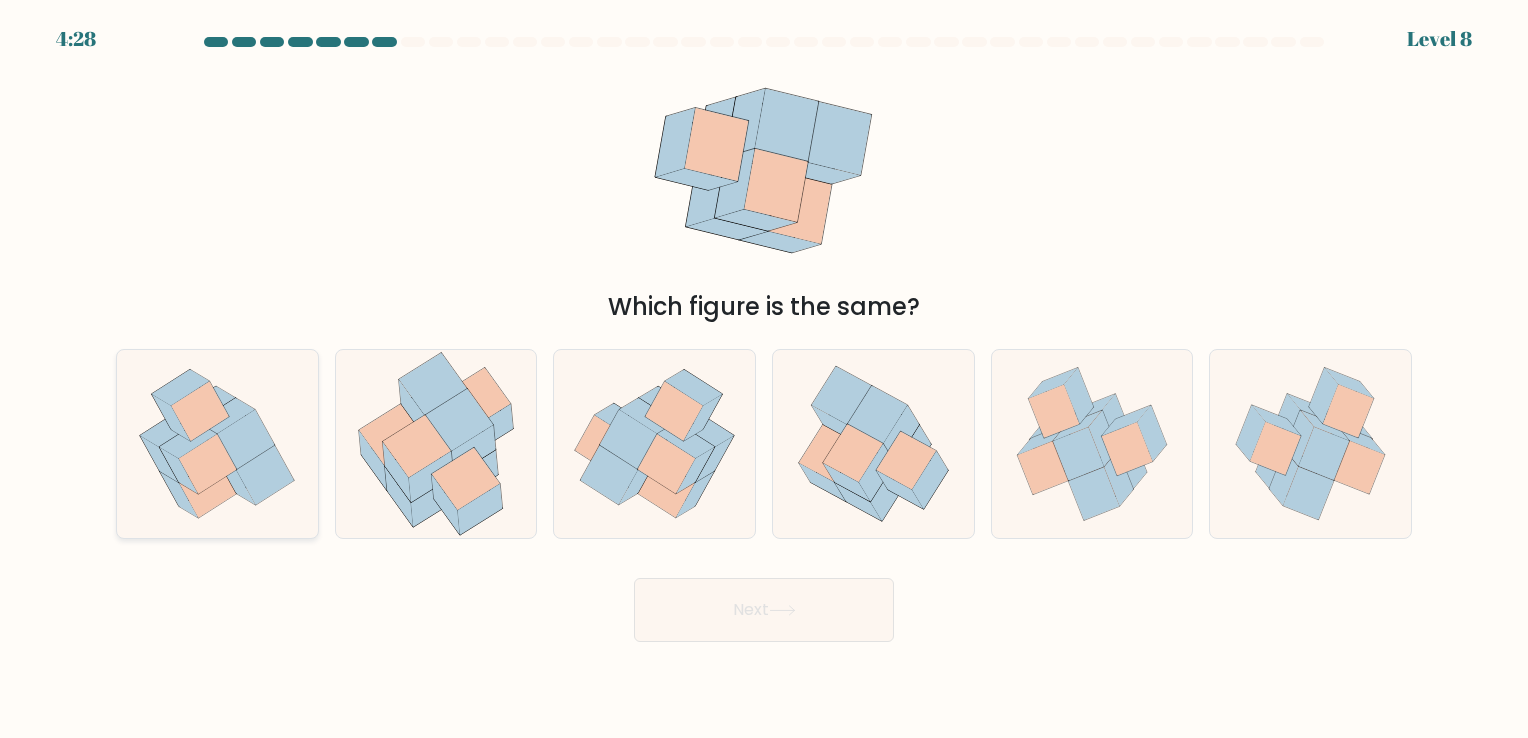 click 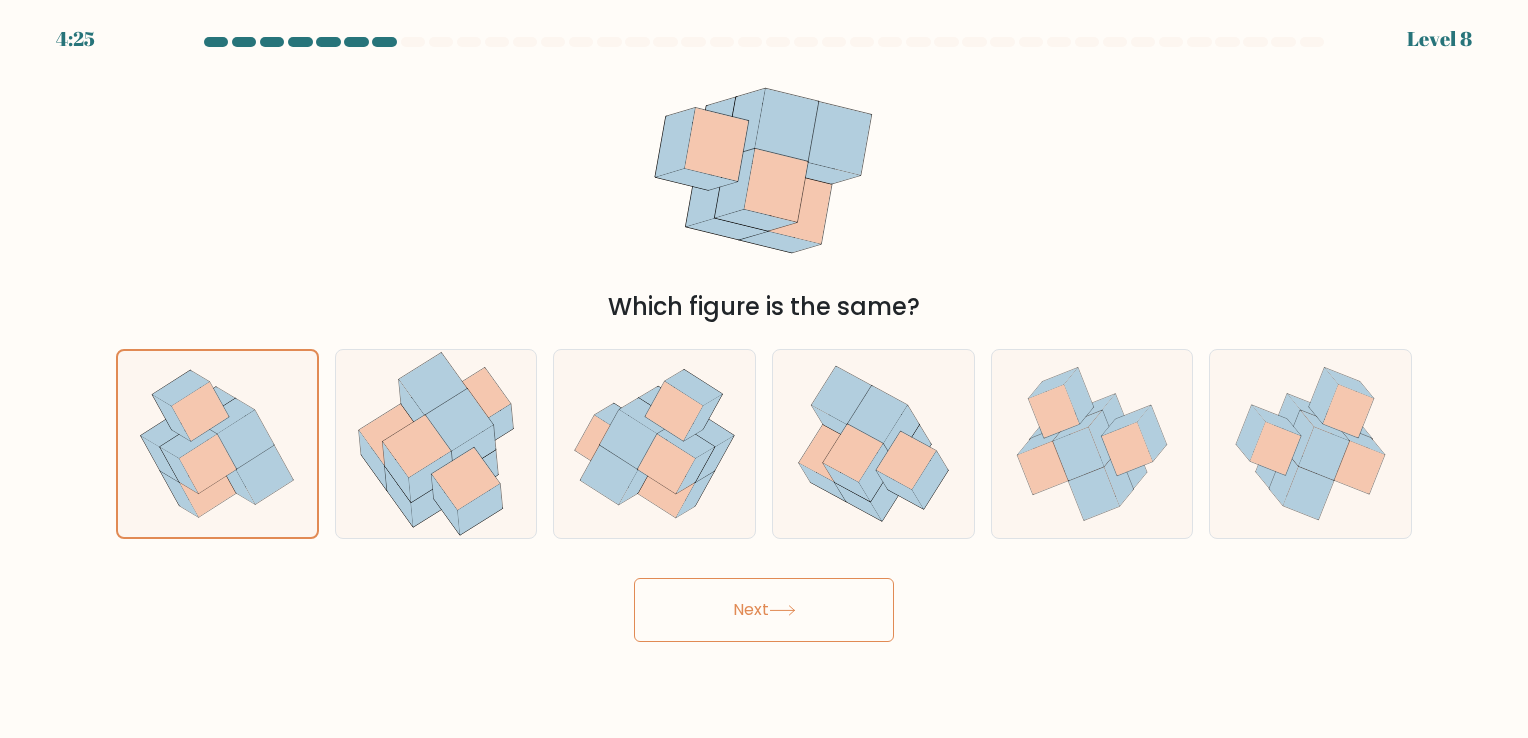 click on "Next" at bounding box center [764, 610] 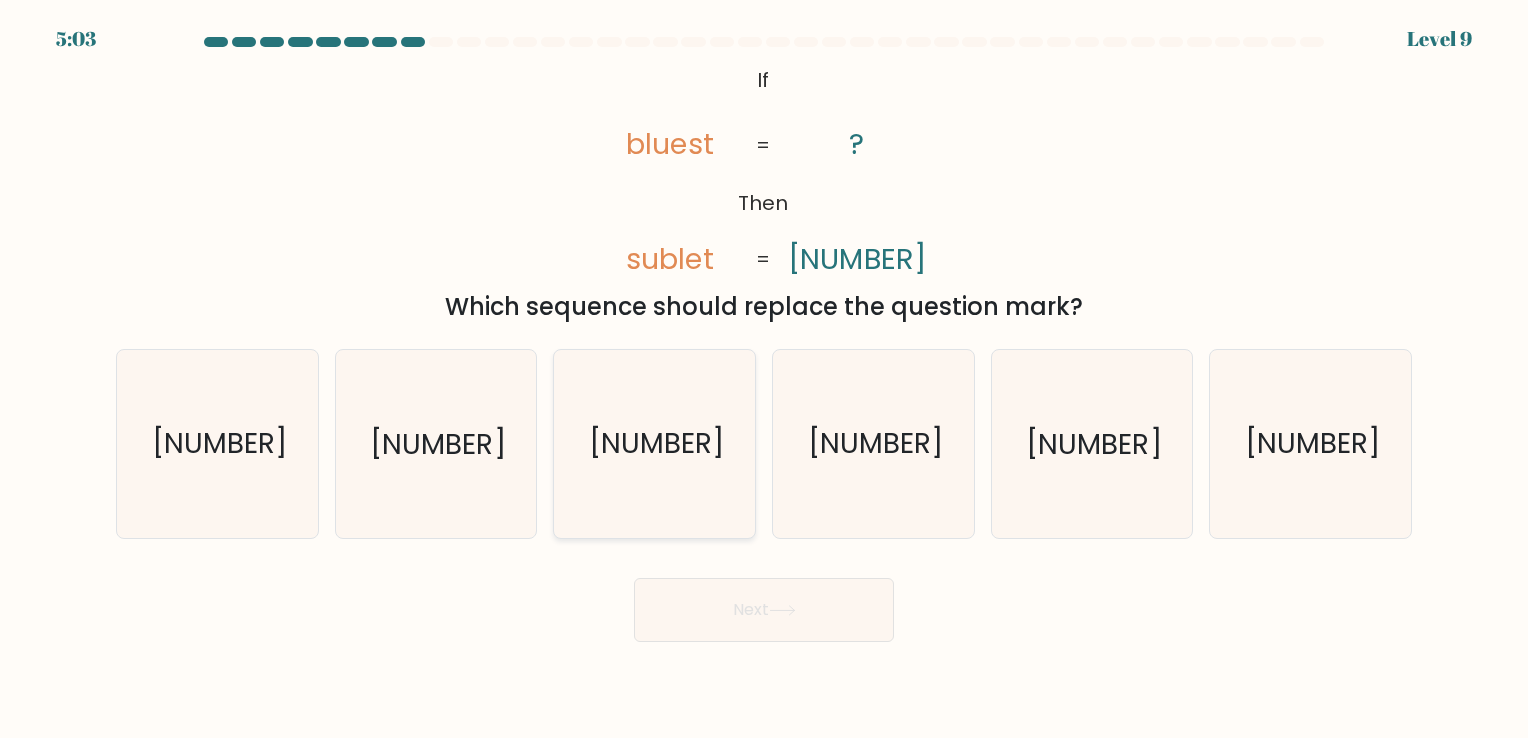 click on "209738" 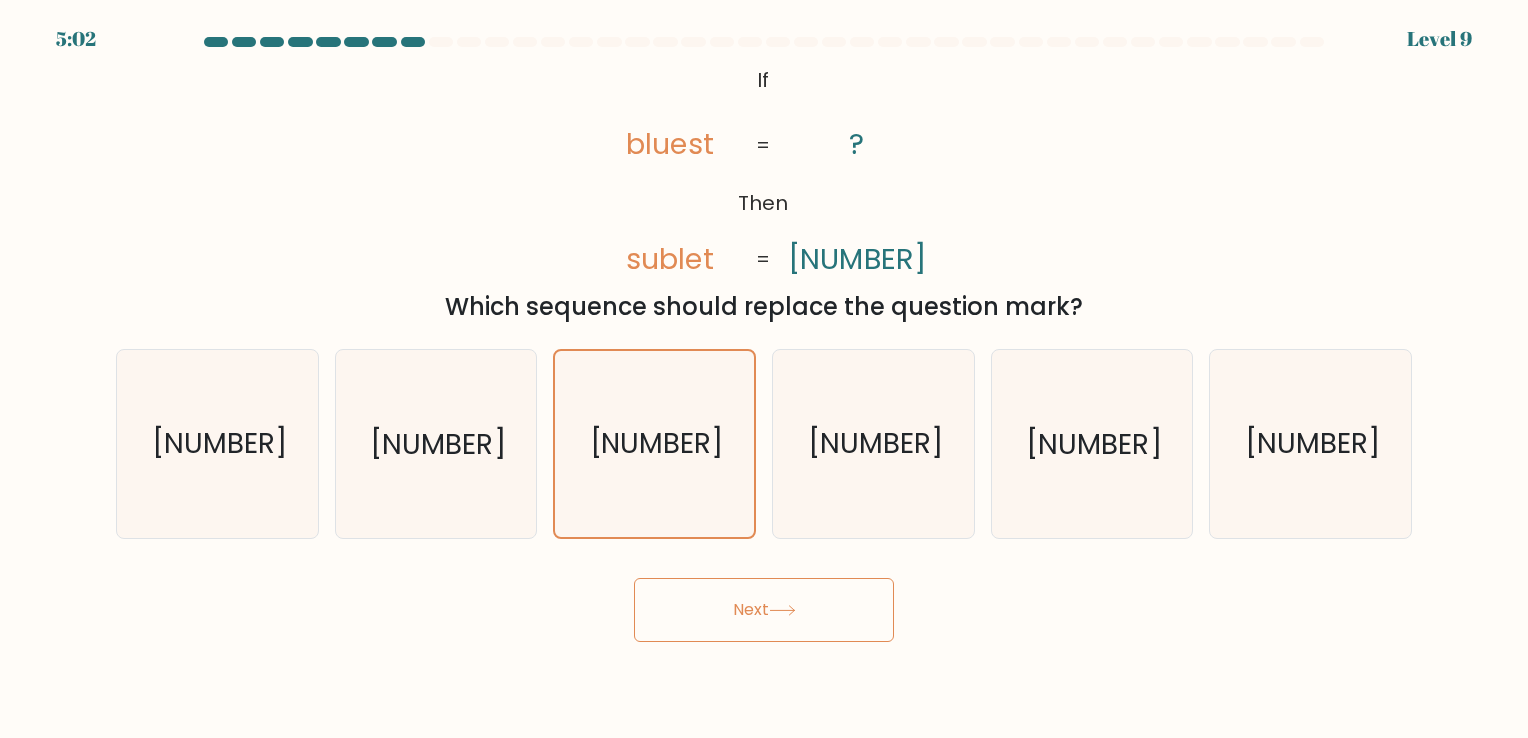 click on "Next" at bounding box center [764, 610] 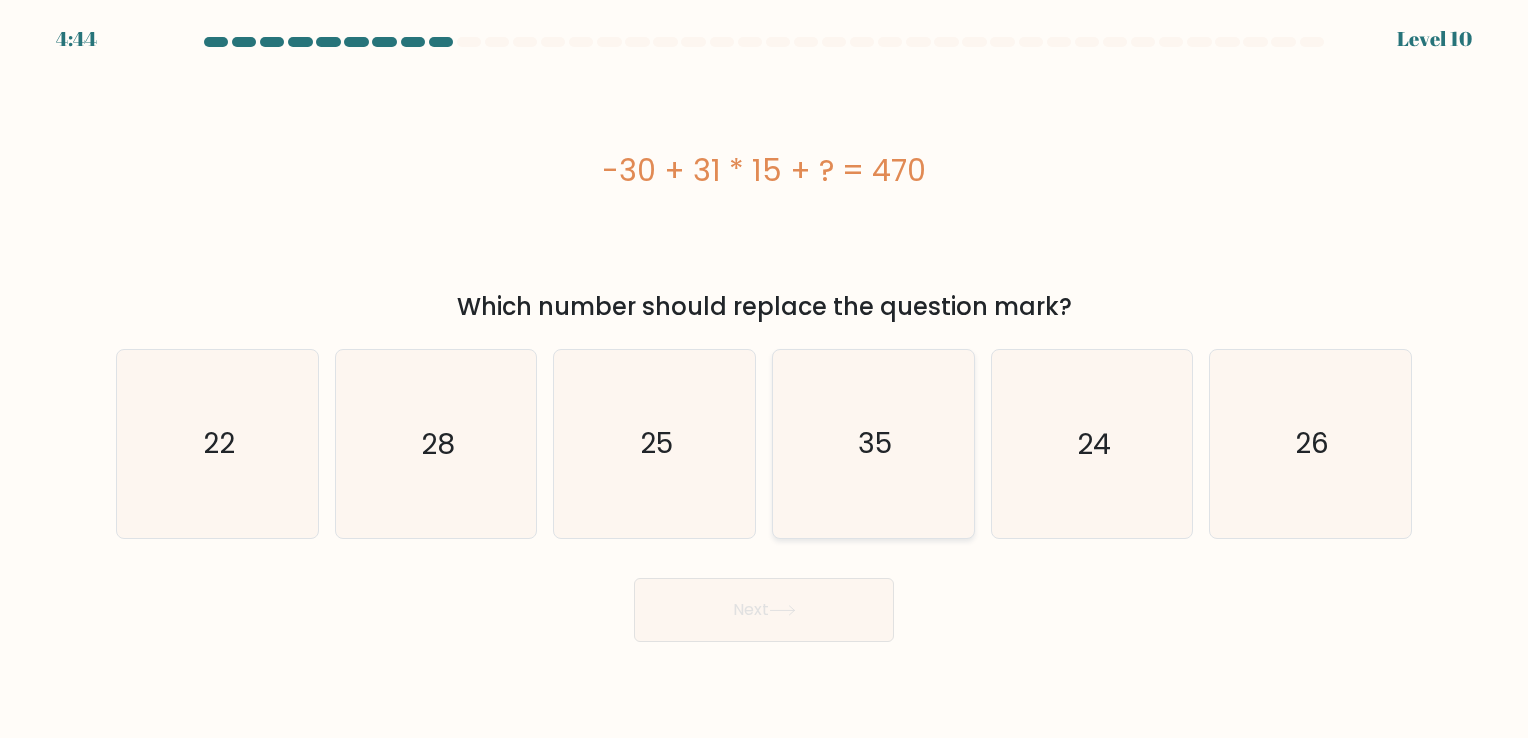 click on "35" 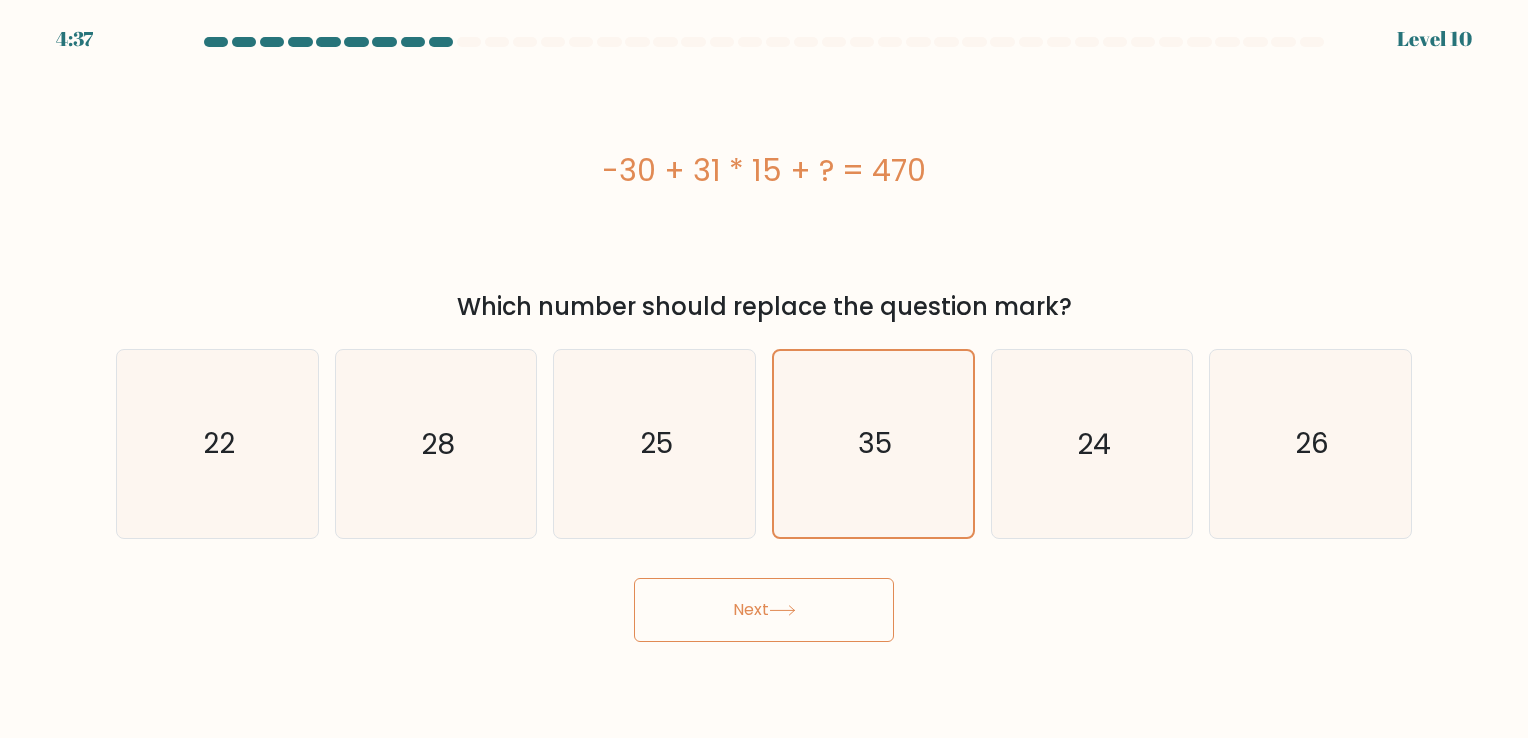 click 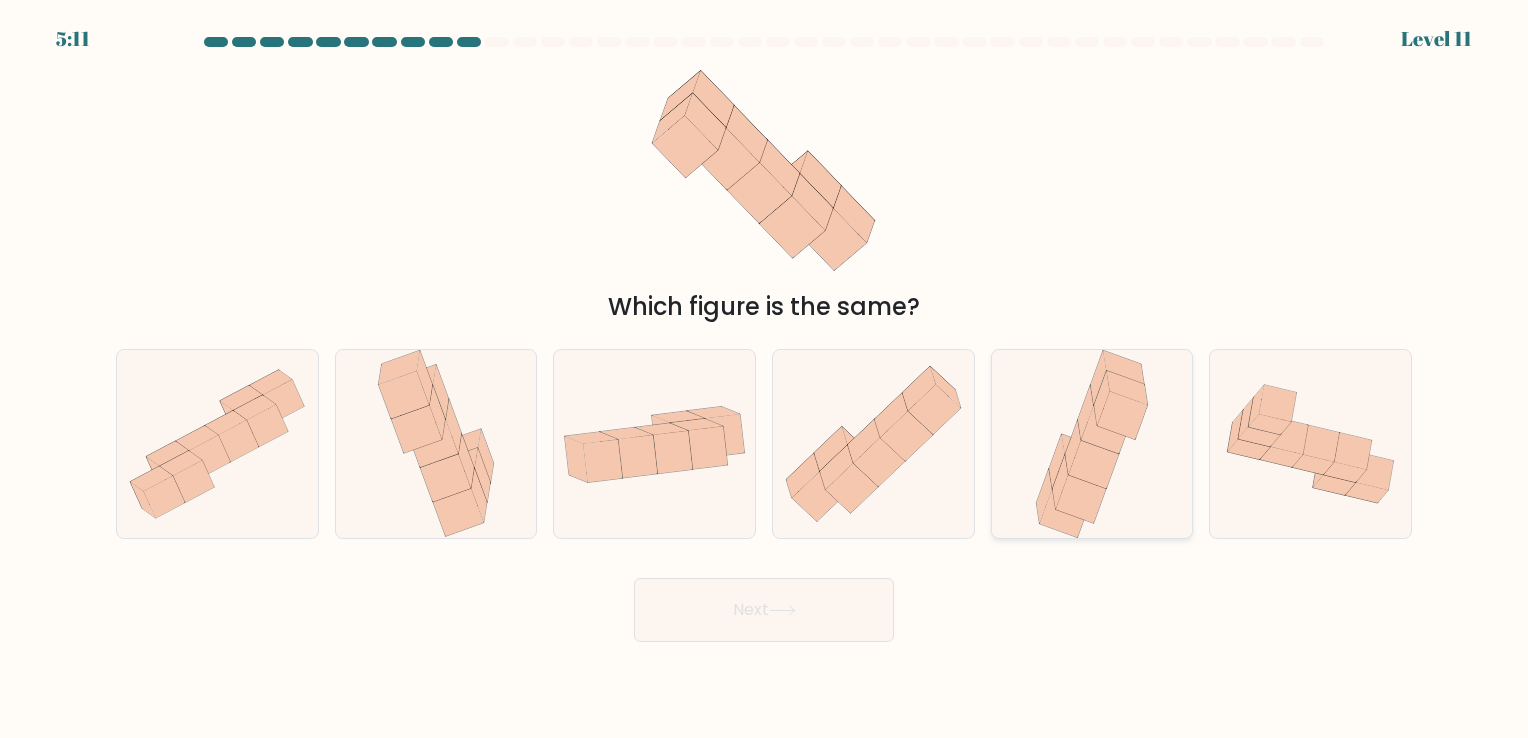 click 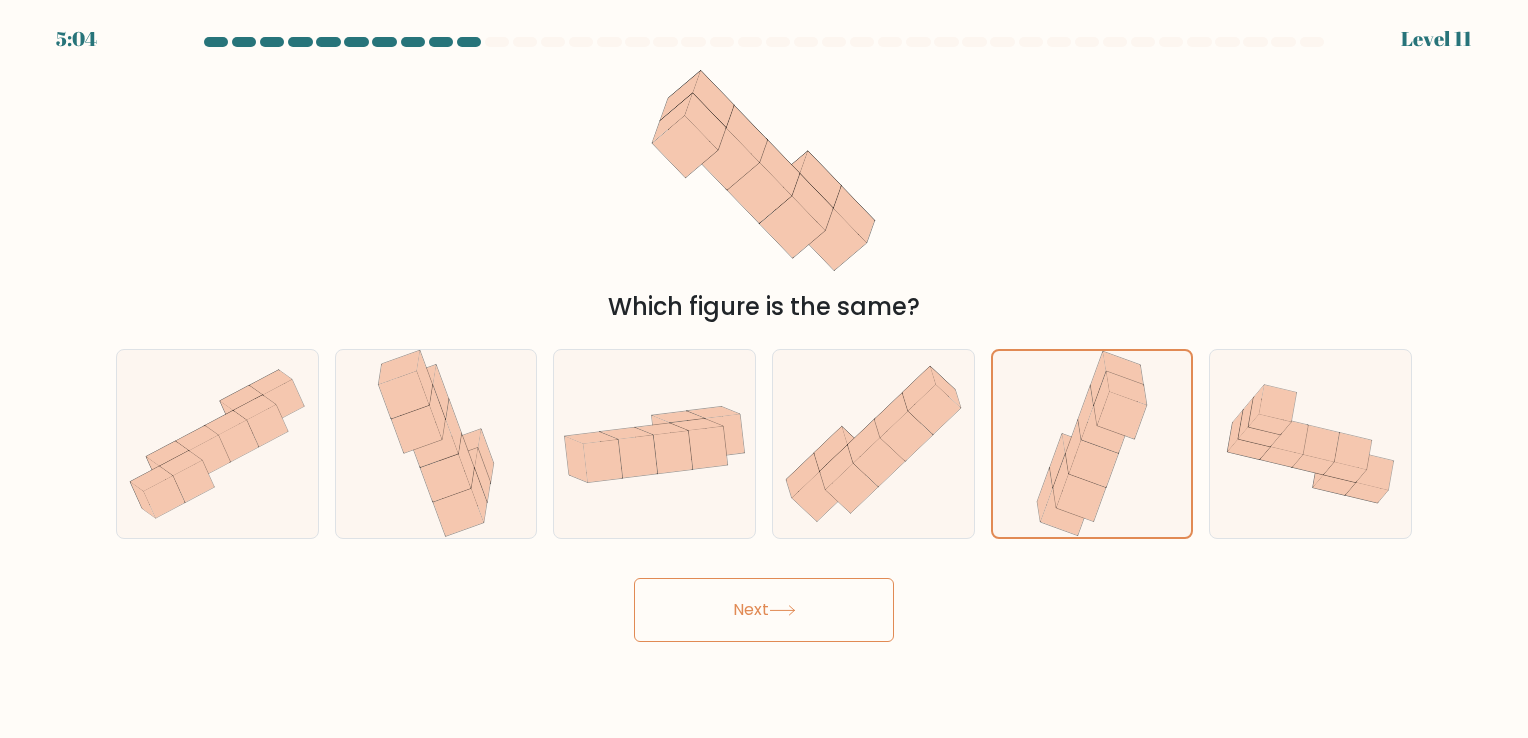 click on "Next" at bounding box center [764, 610] 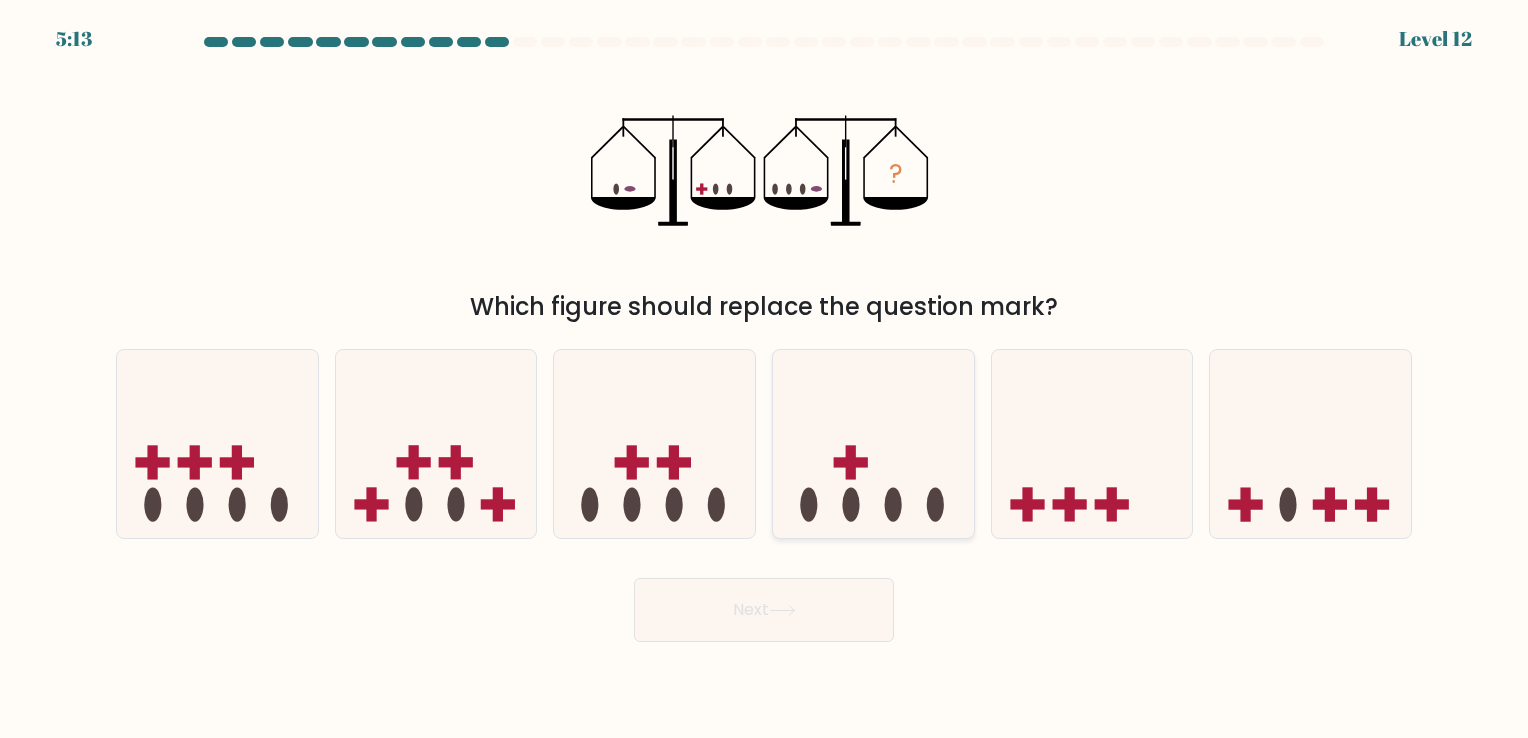 click 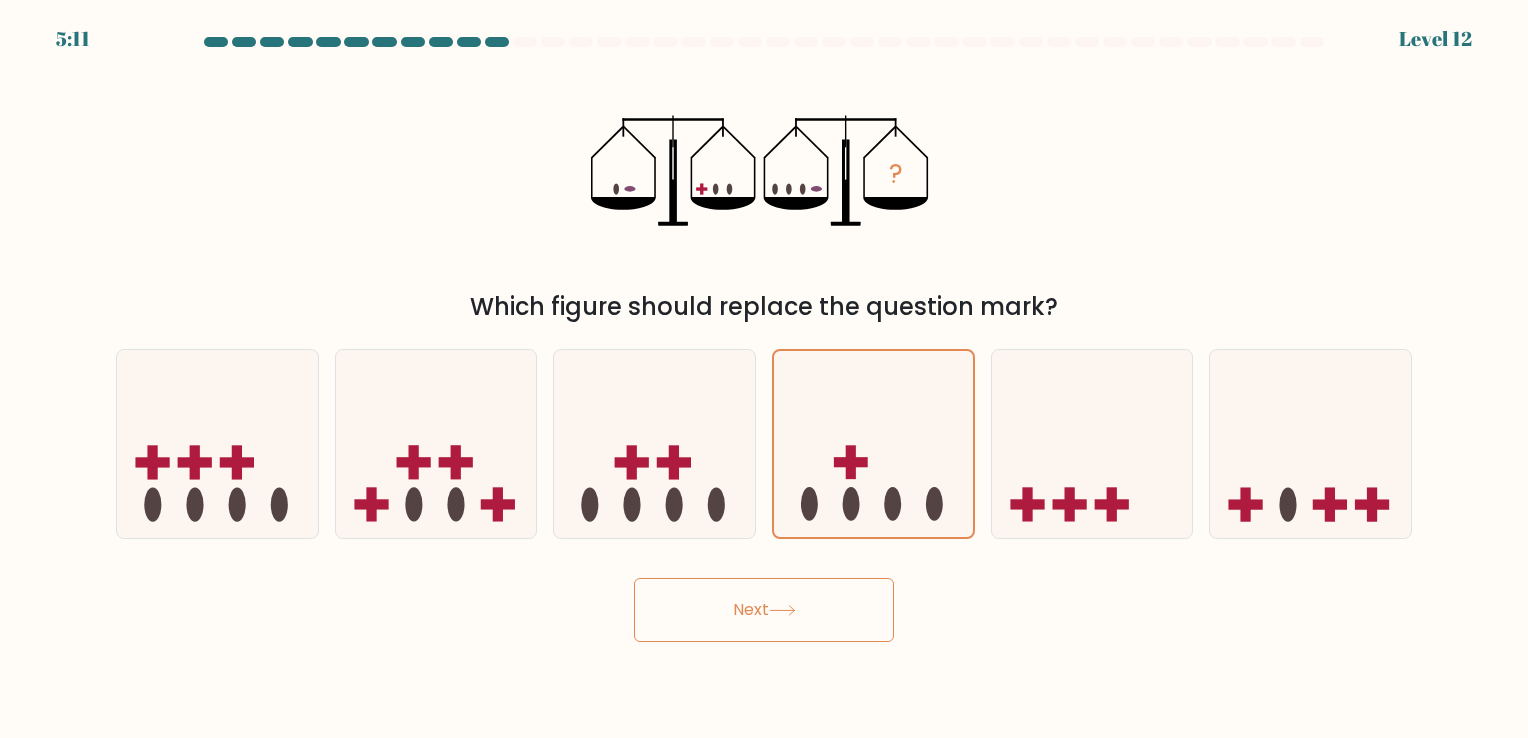 click on "Next" at bounding box center (764, 610) 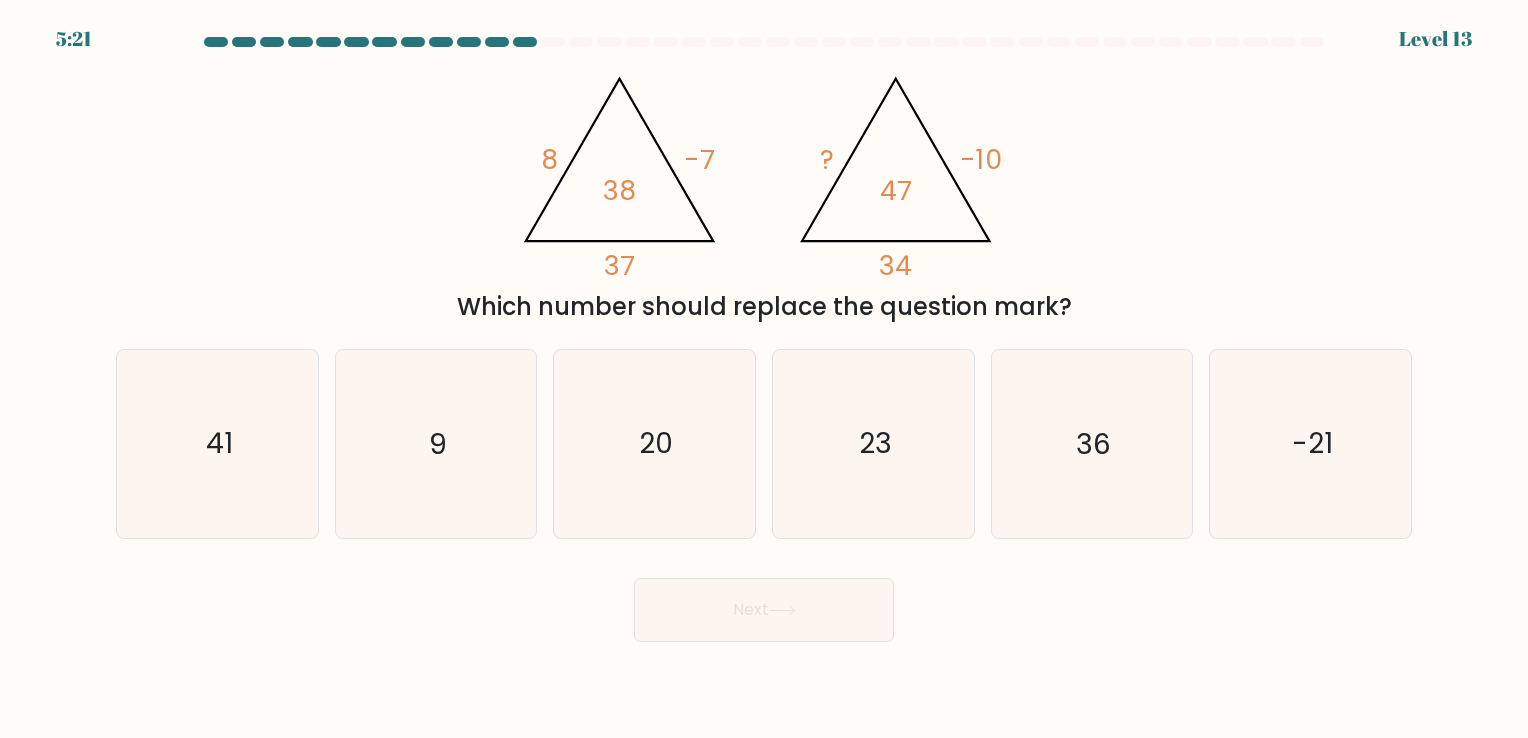 click on "Next" at bounding box center (764, 602) 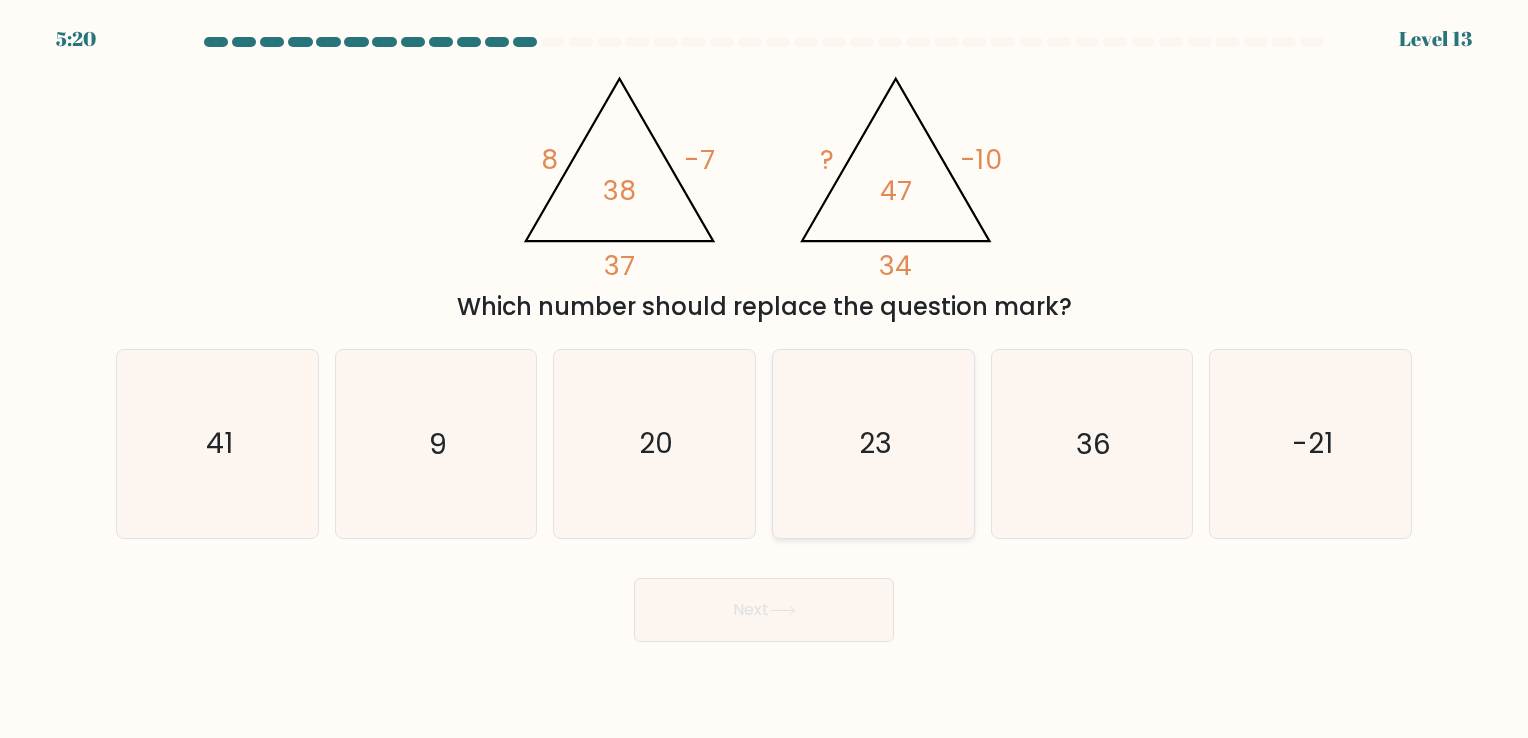 click on "23" 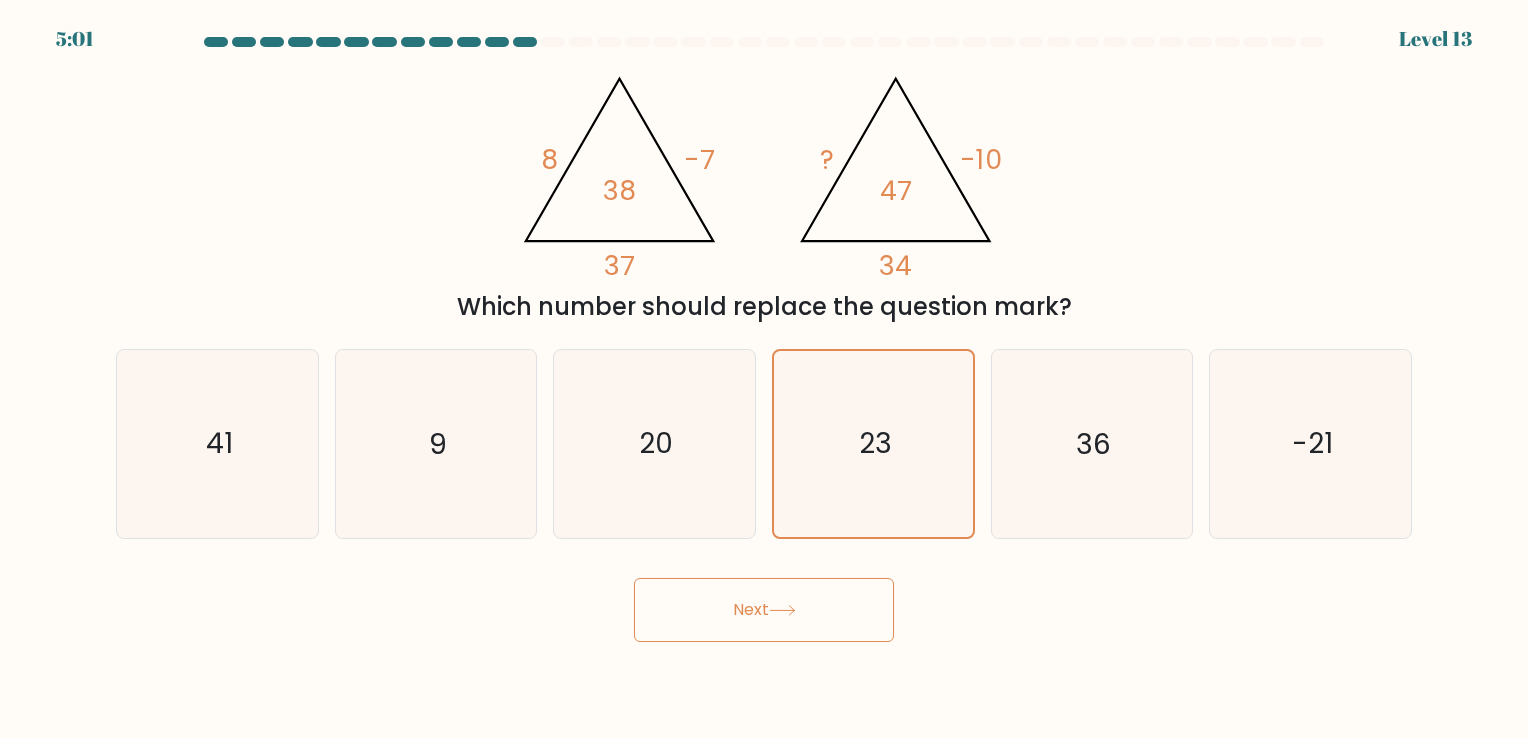 click on "Next" at bounding box center [764, 602] 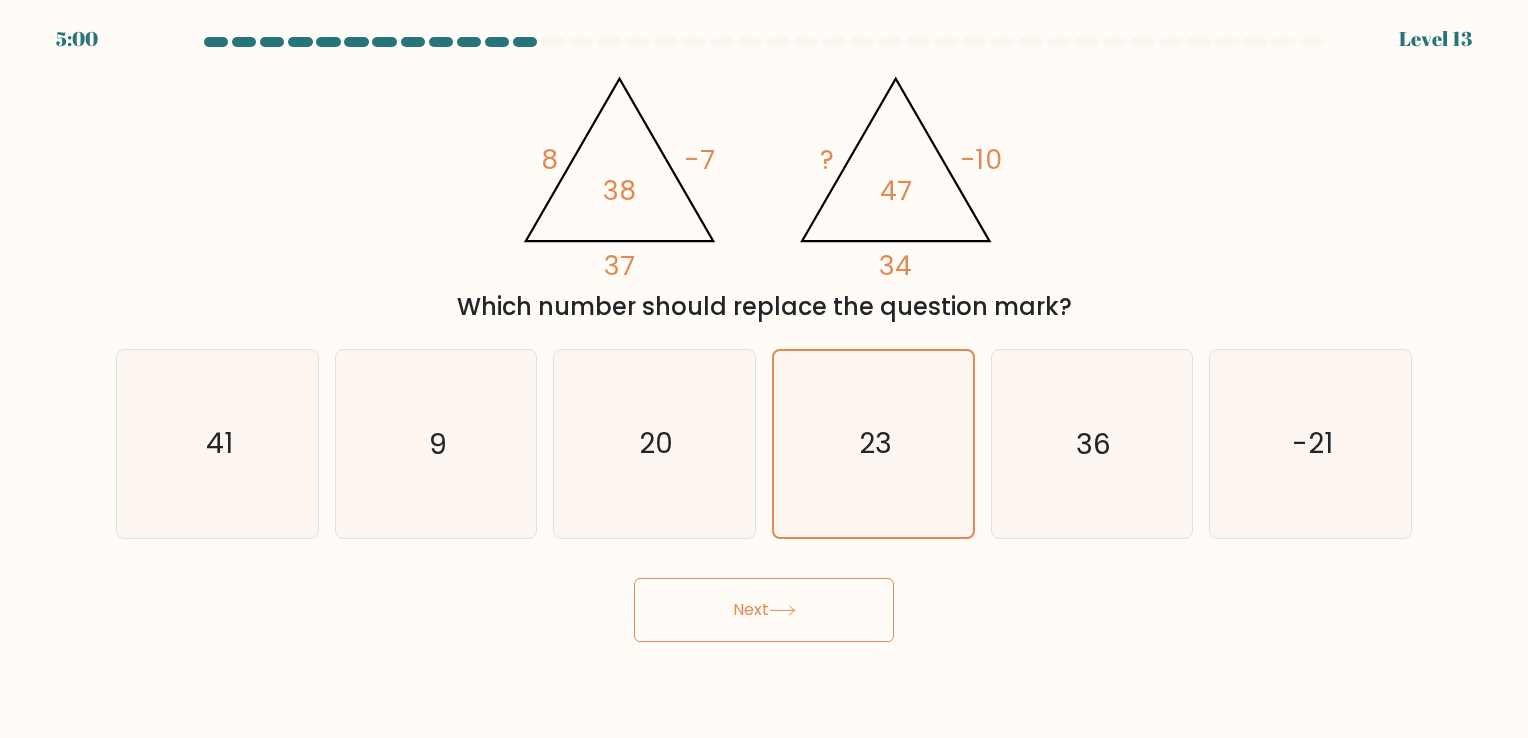 click 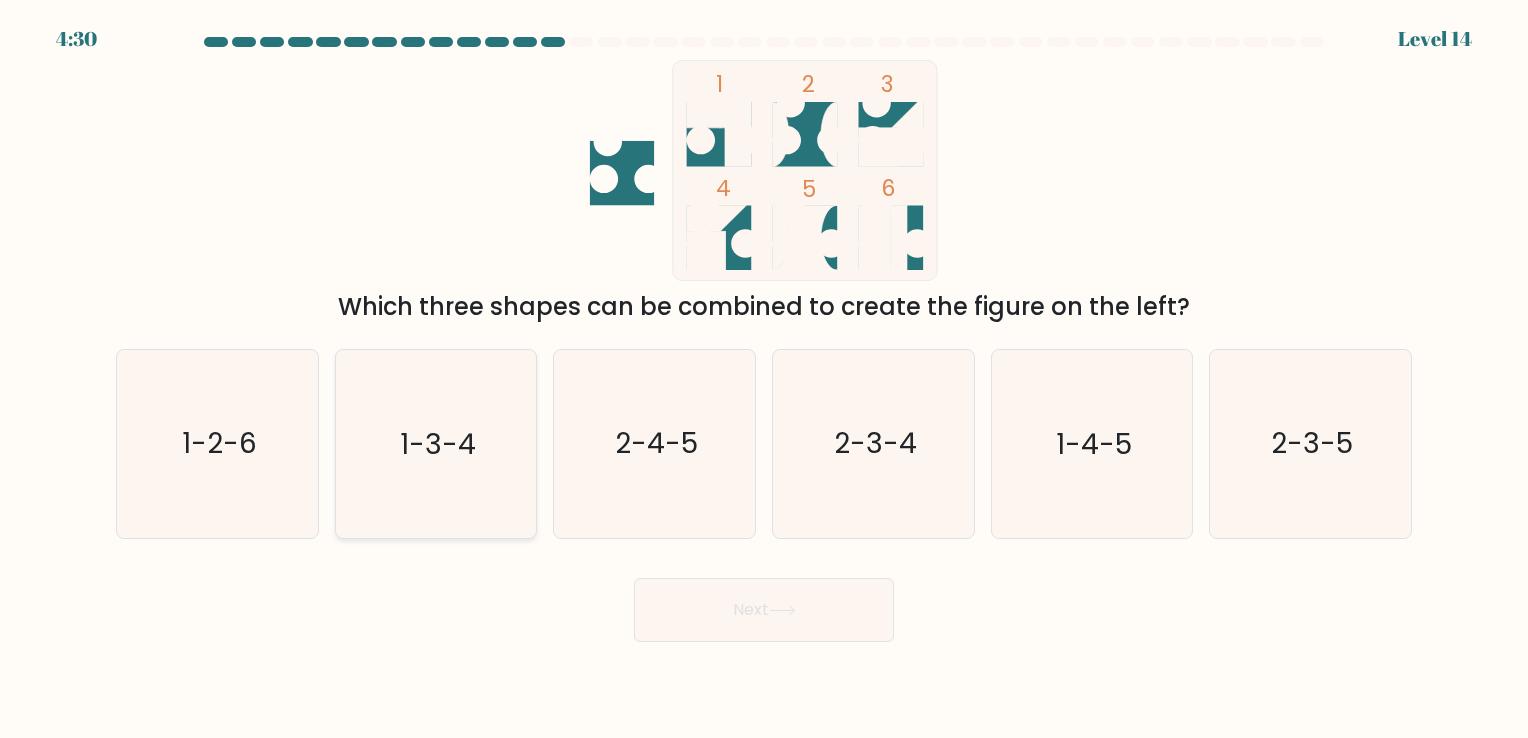 click on "1-3-4" 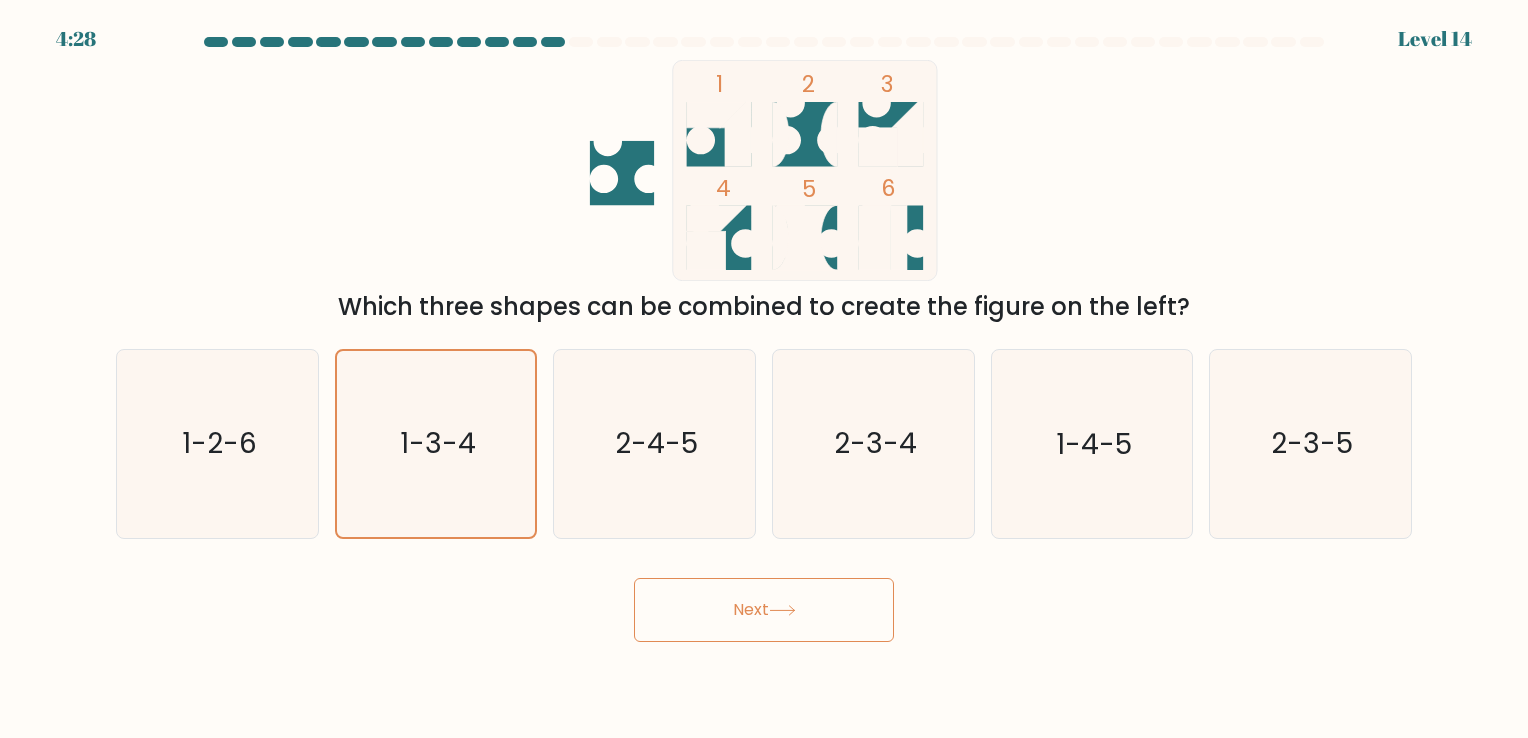 click on "Next" at bounding box center [764, 610] 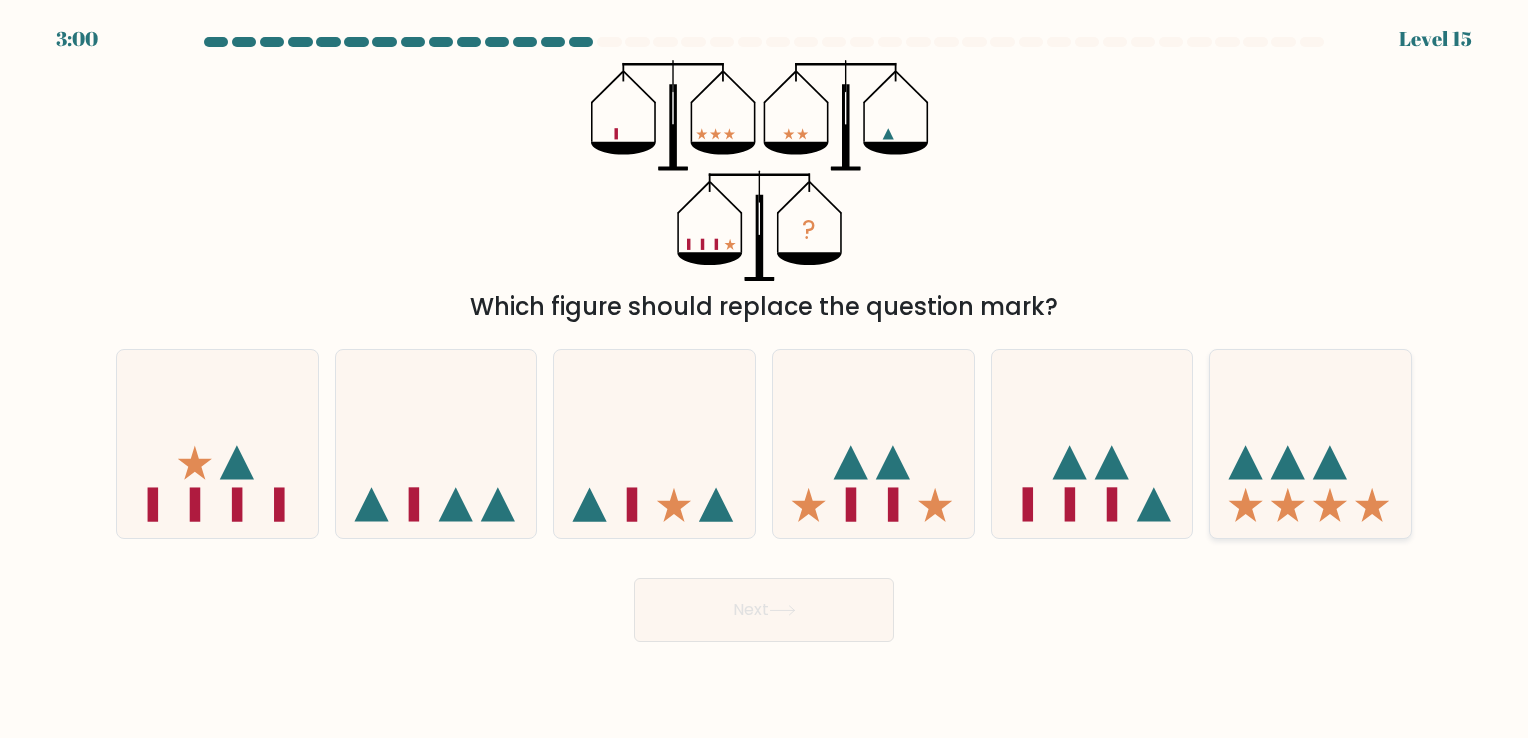 click 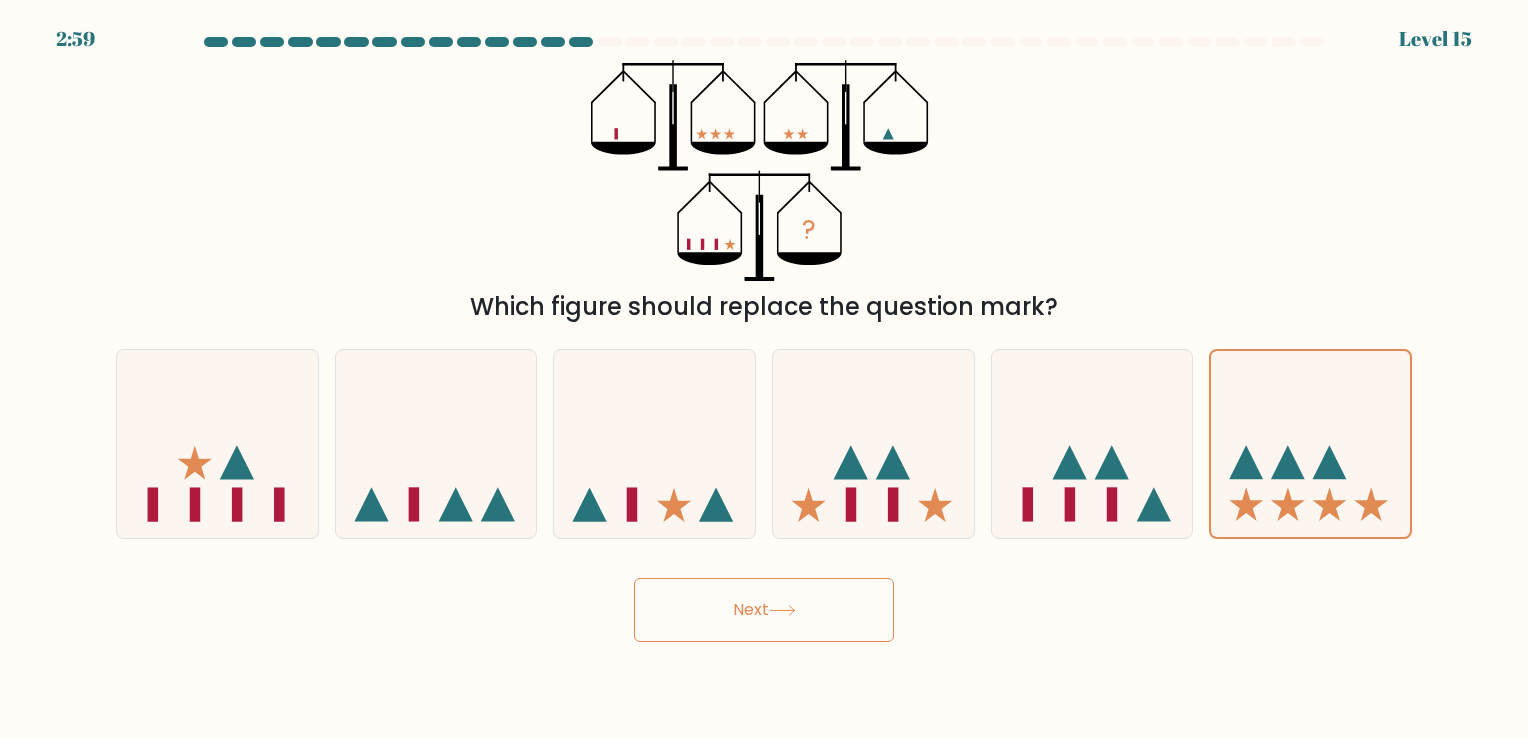 click on "Next" at bounding box center (764, 610) 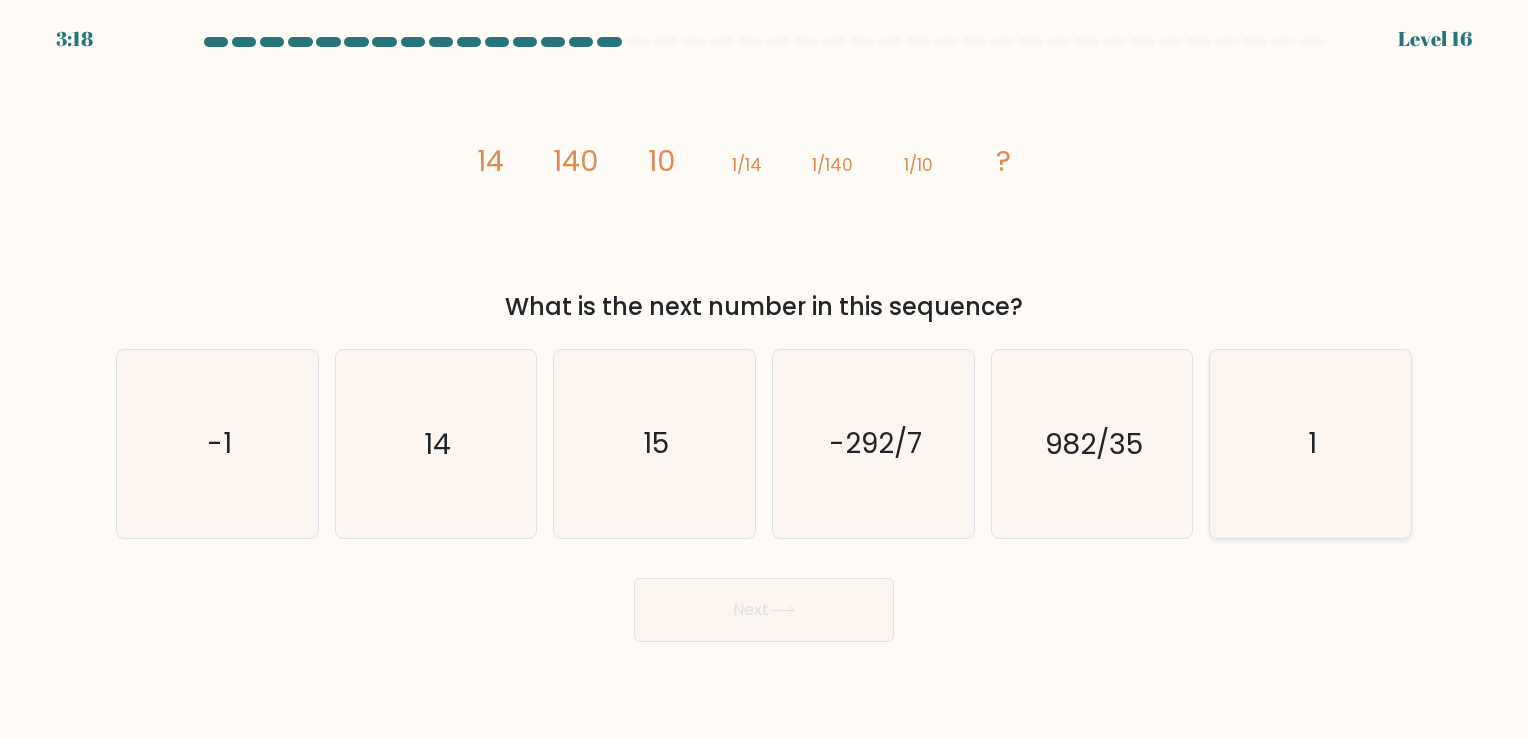 click on "1" 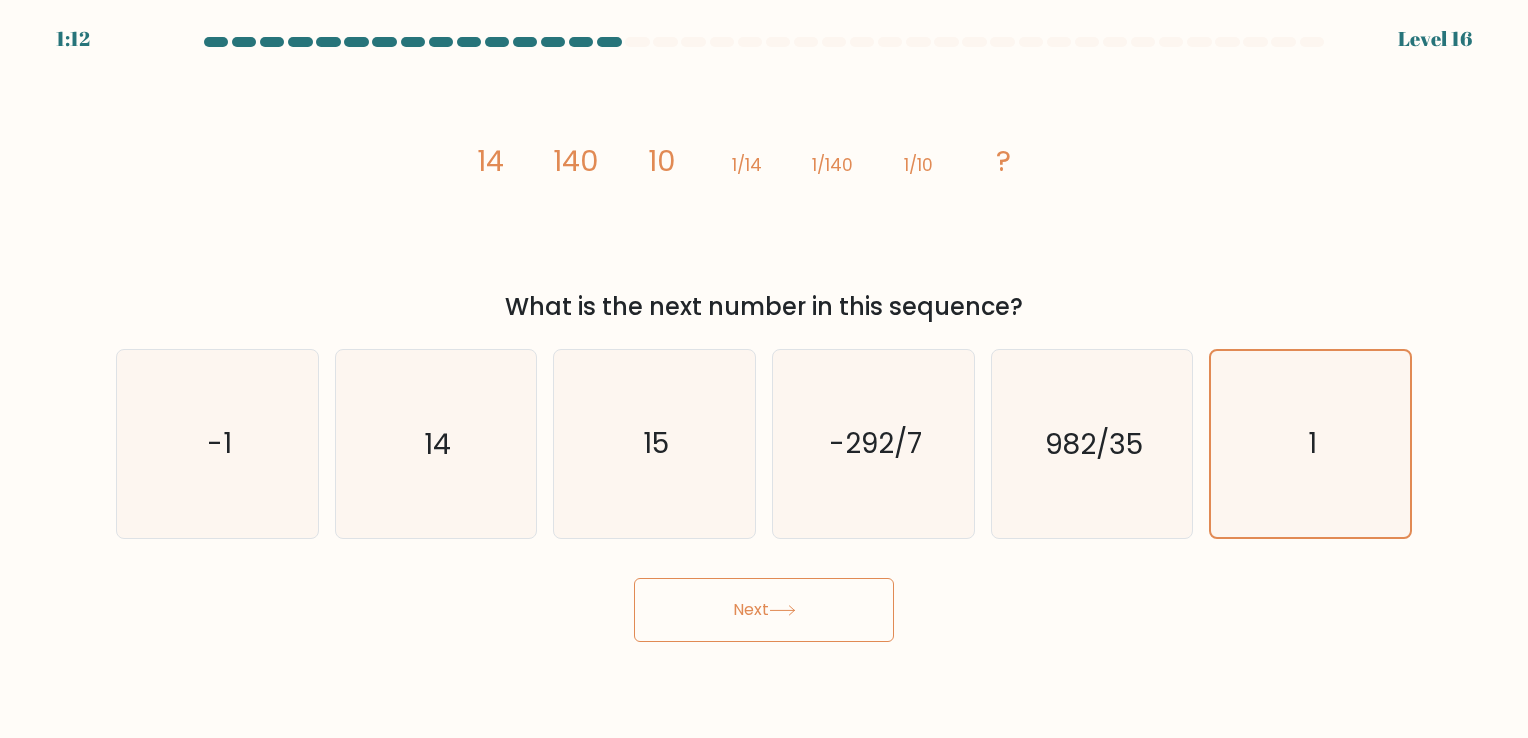 click on "Next" at bounding box center [764, 610] 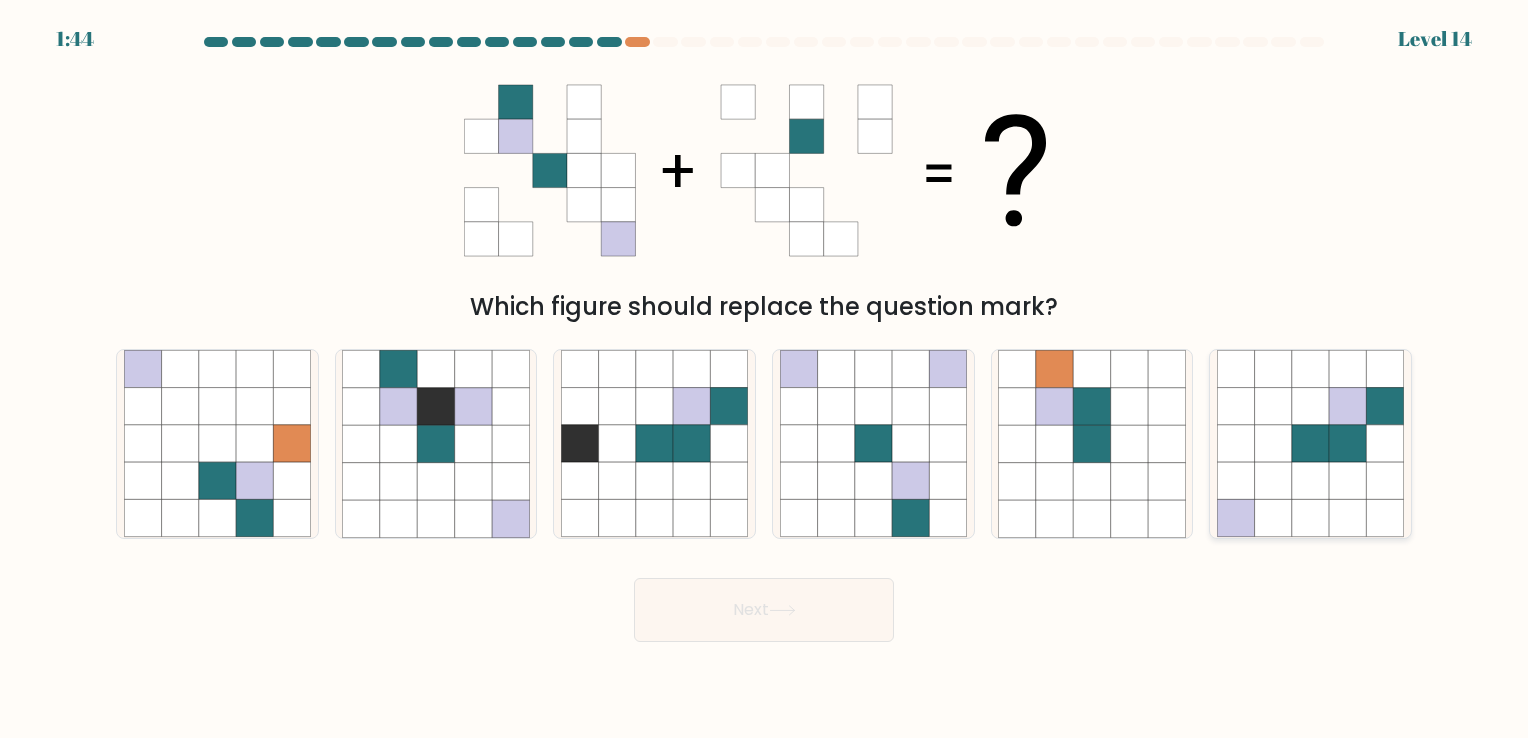 click 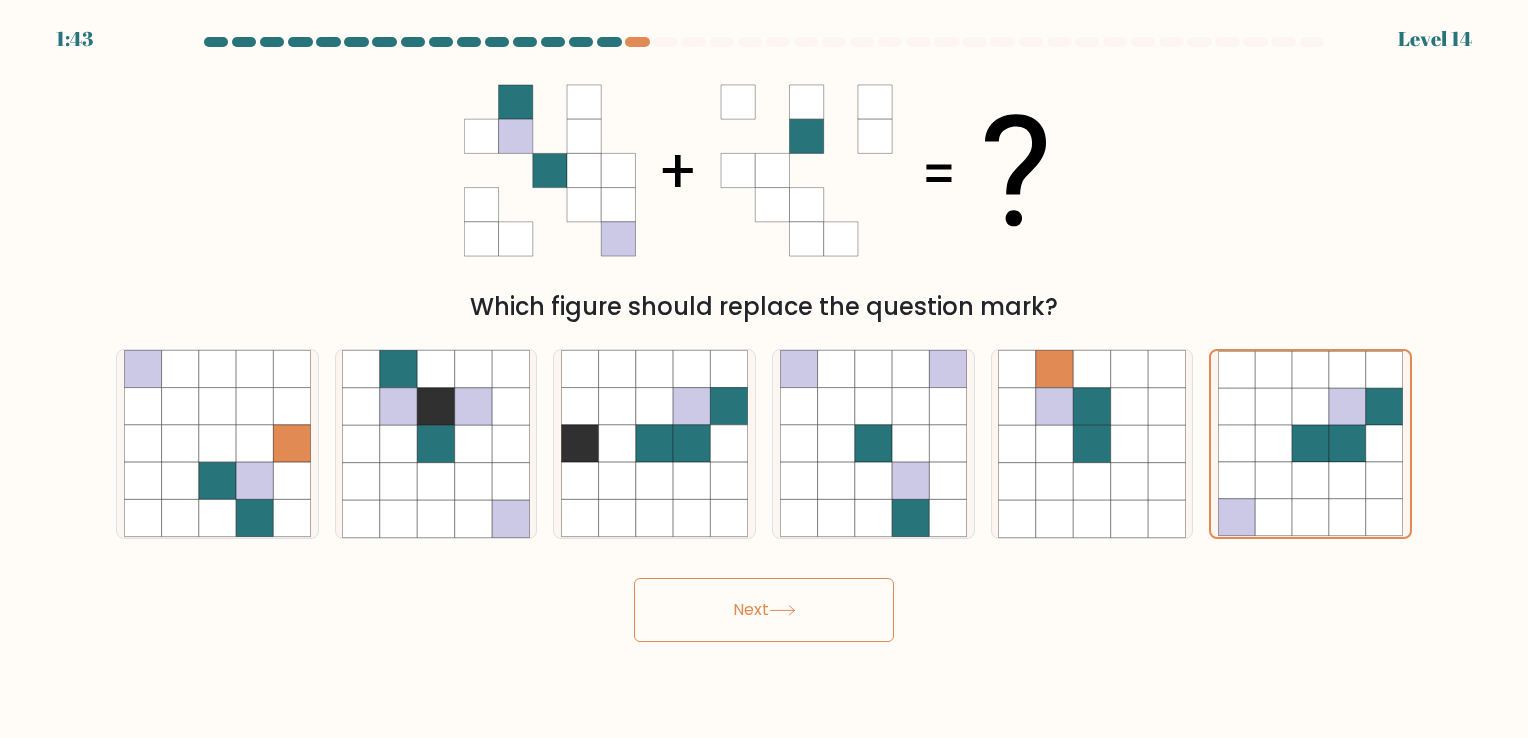 click on "Next" at bounding box center [764, 610] 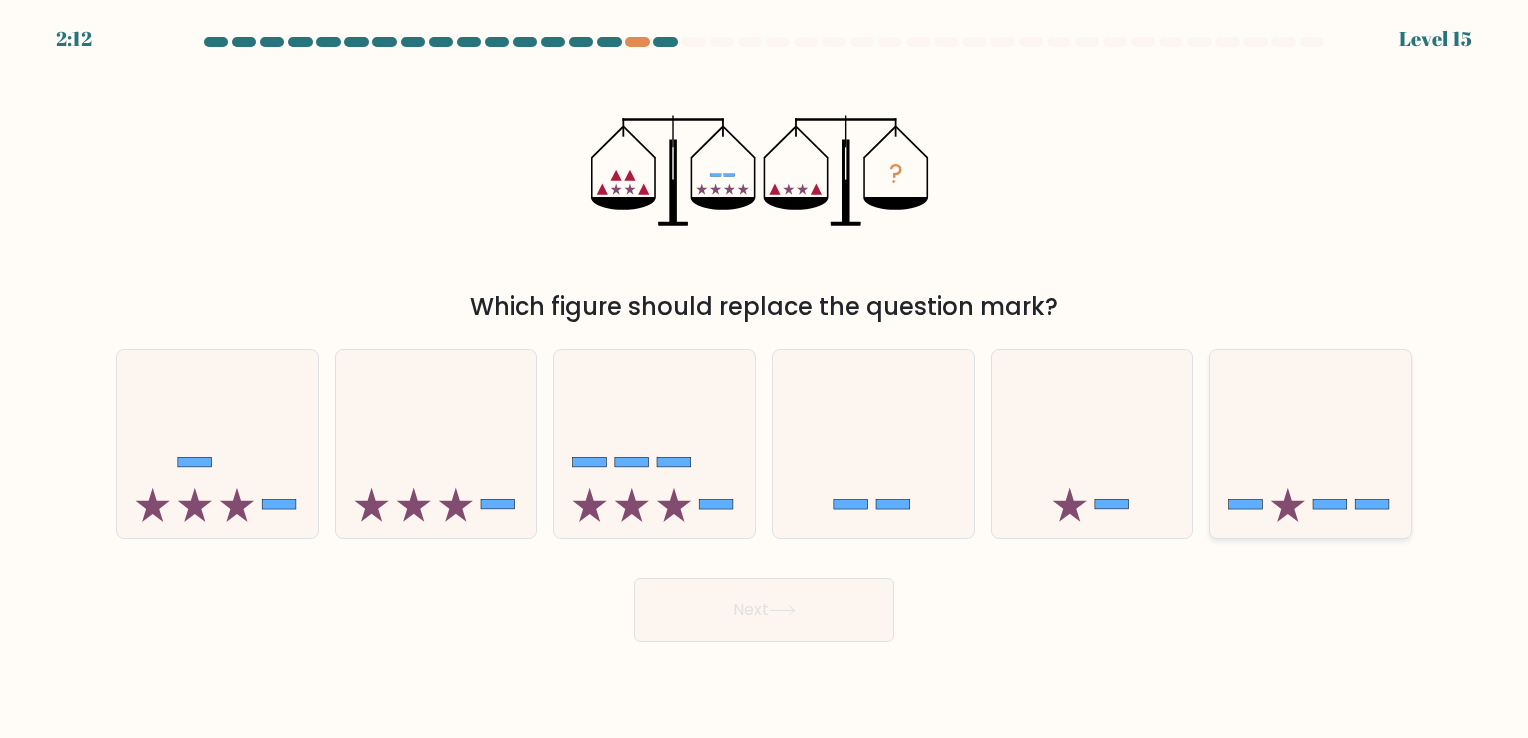 click 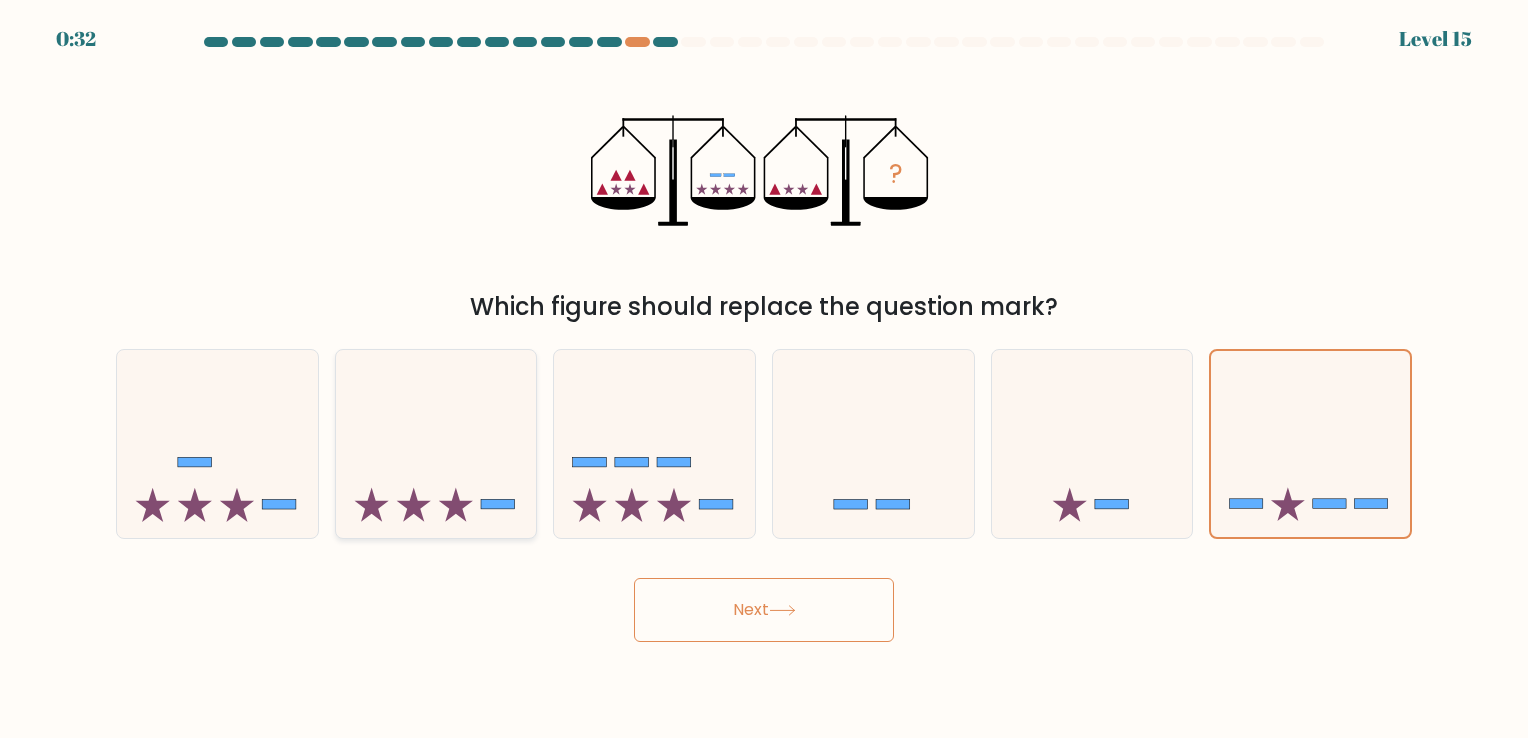 click 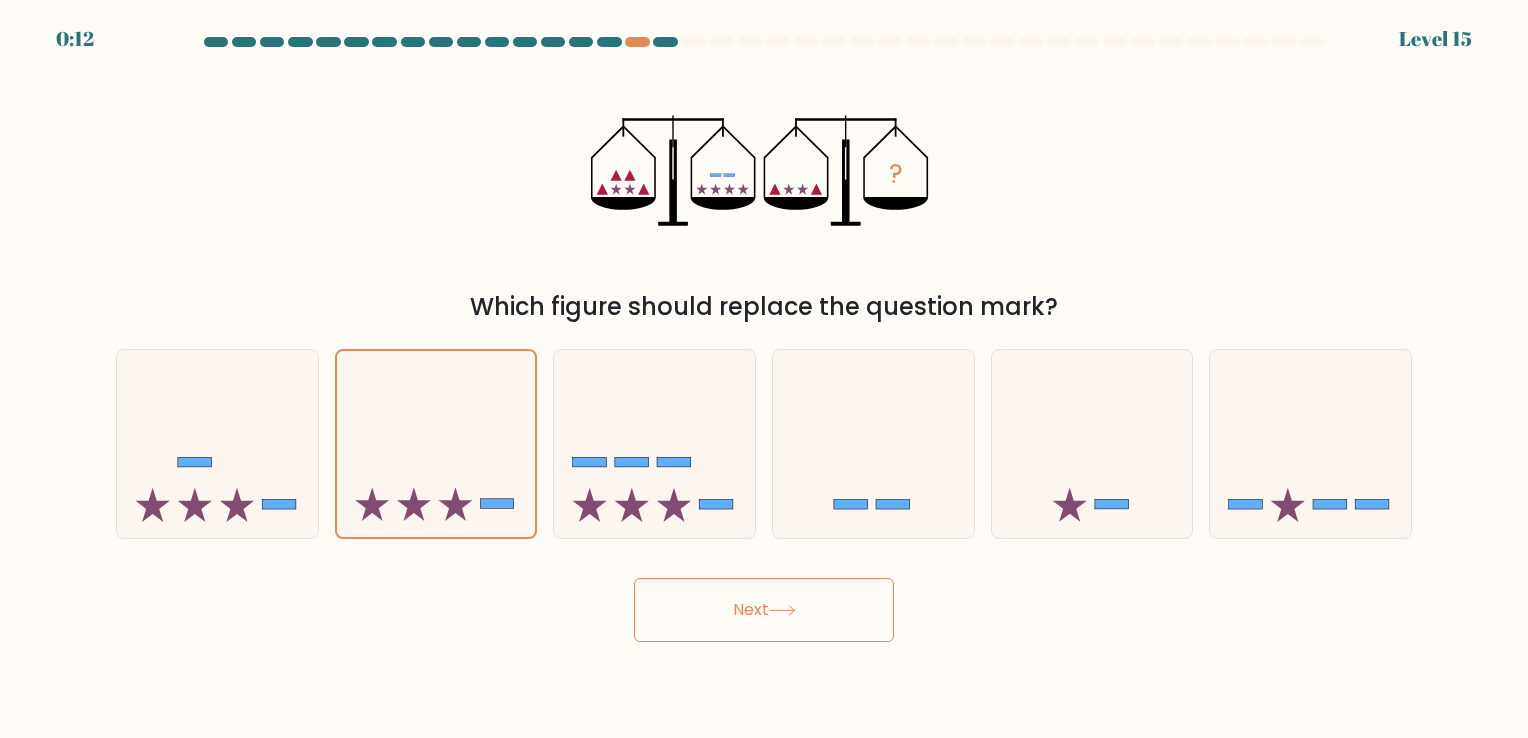 click on "Next" at bounding box center (764, 610) 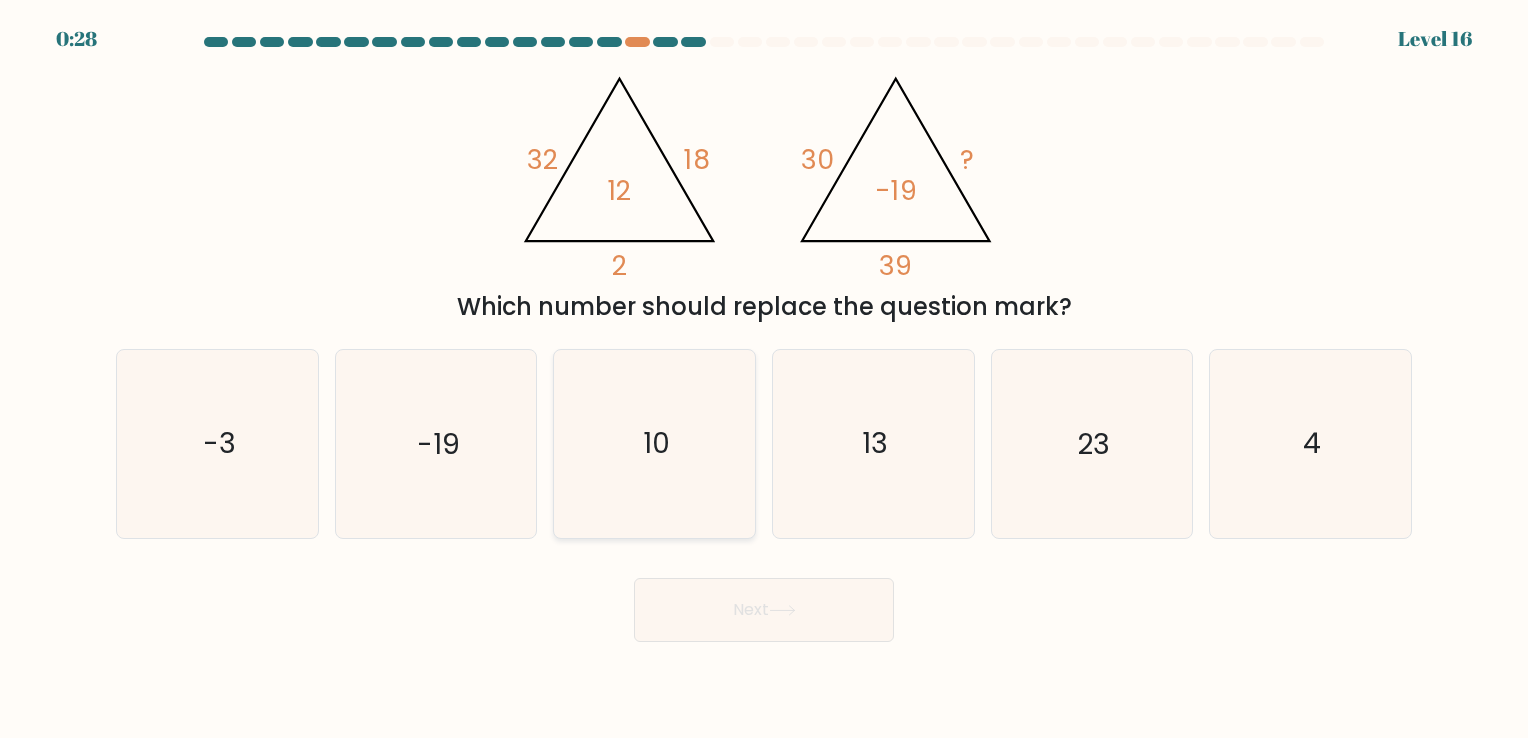 click on "10" 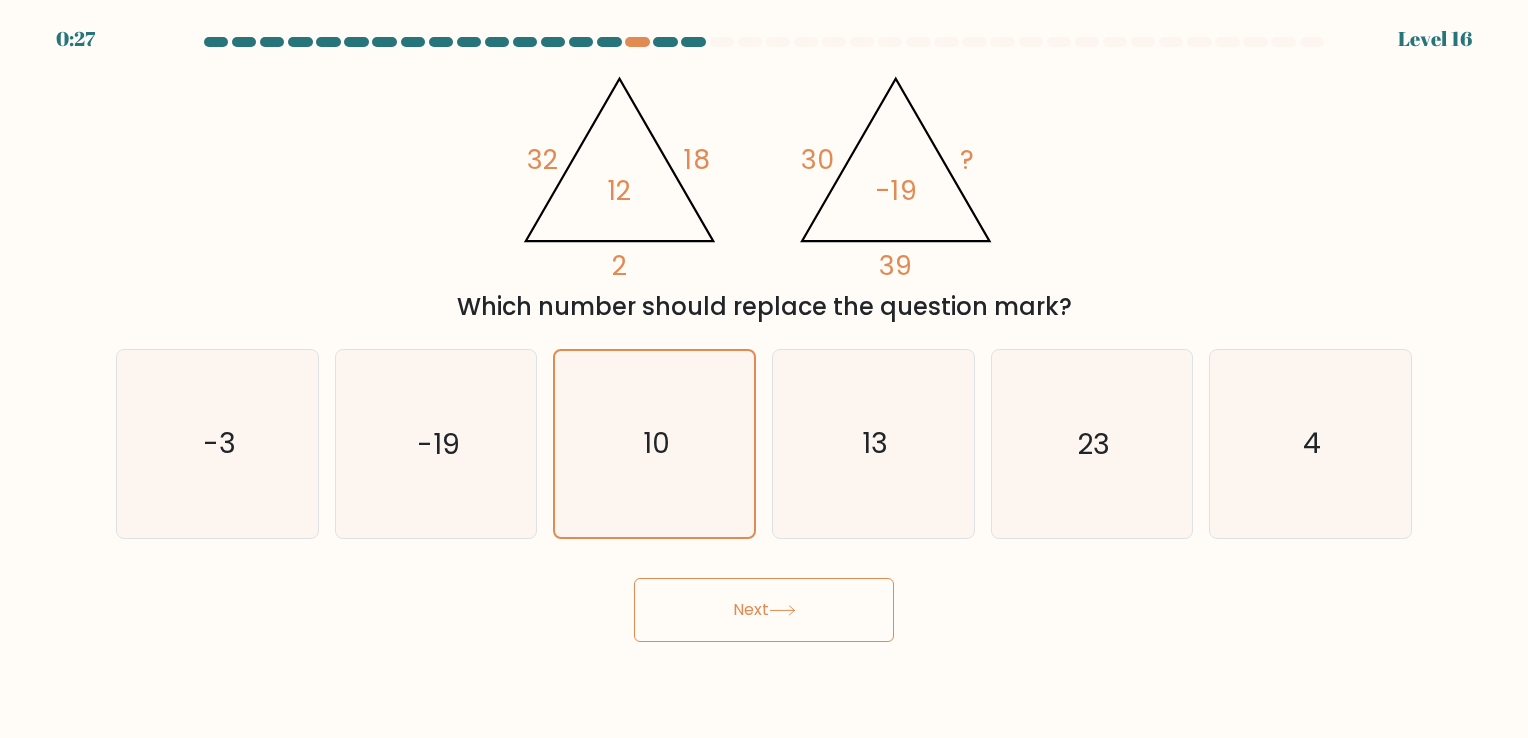 click on "Next" at bounding box center [764, 610] 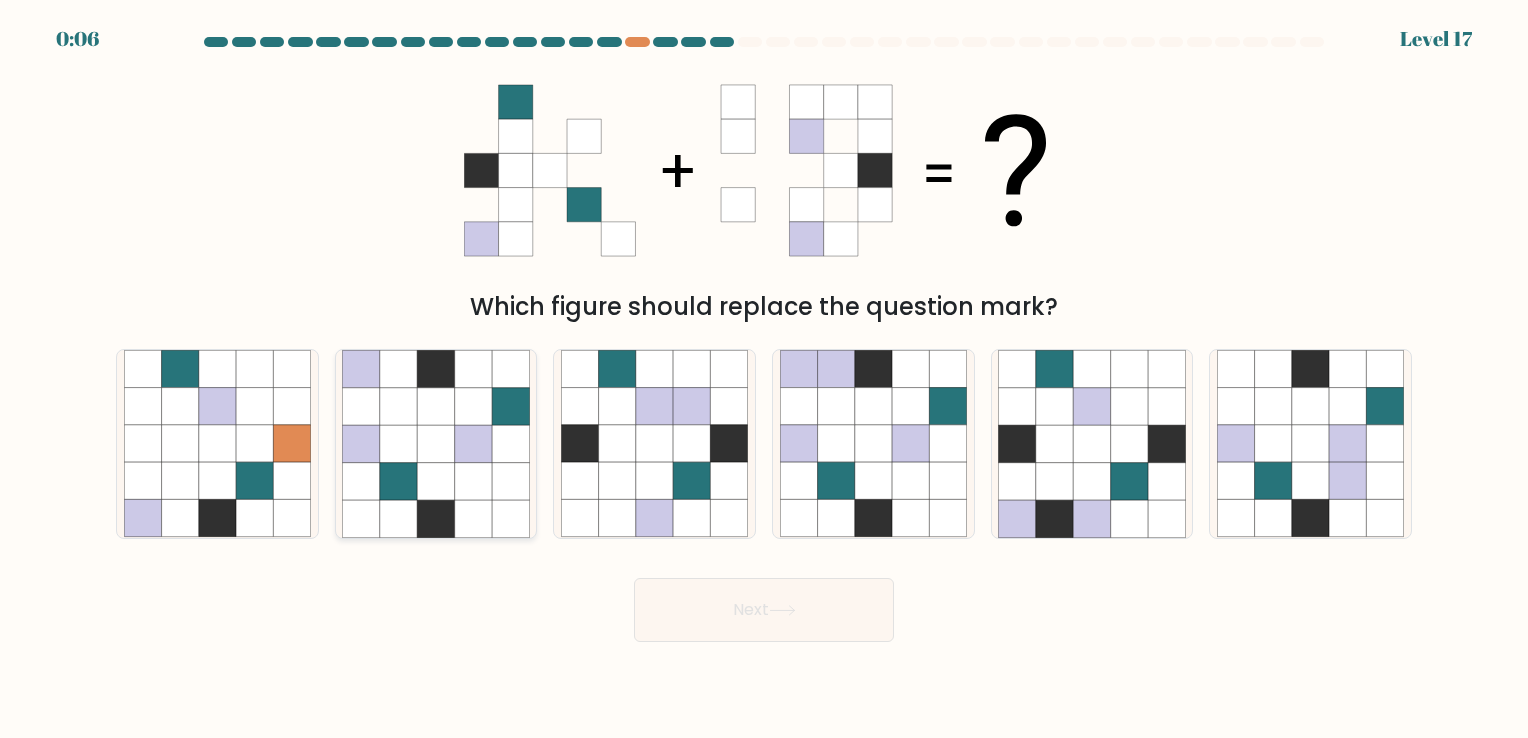 click 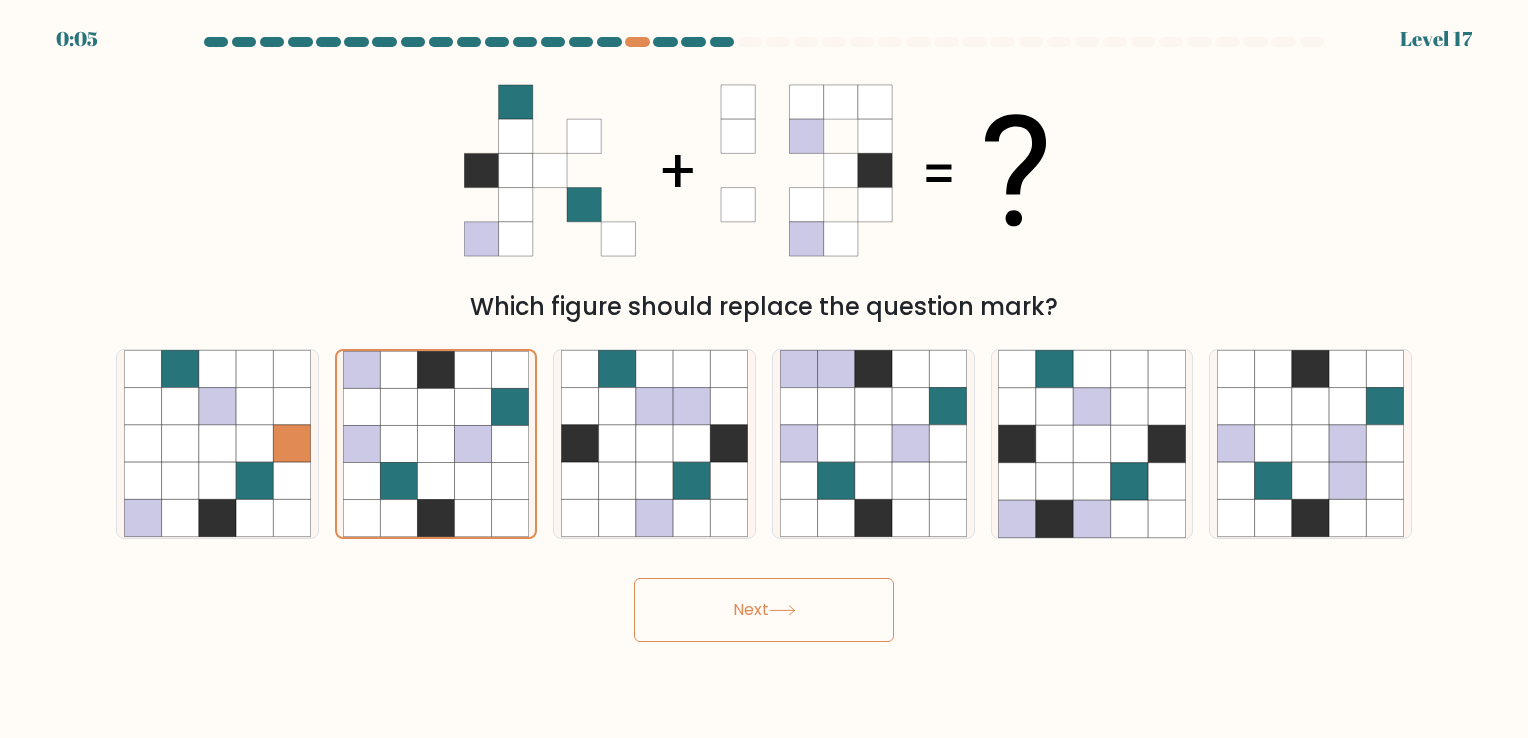 click on "Next" at bounding box center [764, 610] 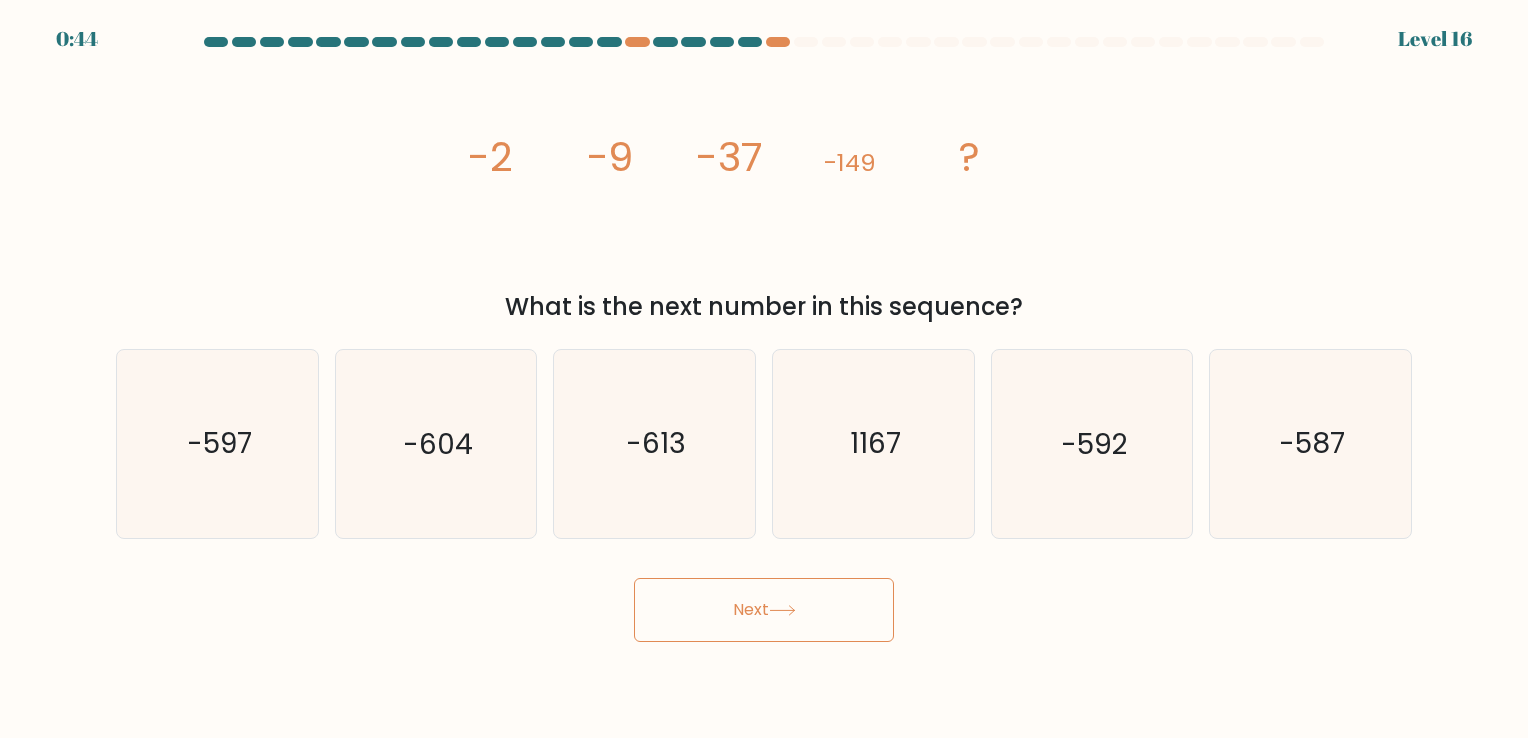 scroll, scrollTop: 0, scrollLeft: 0, axis: both 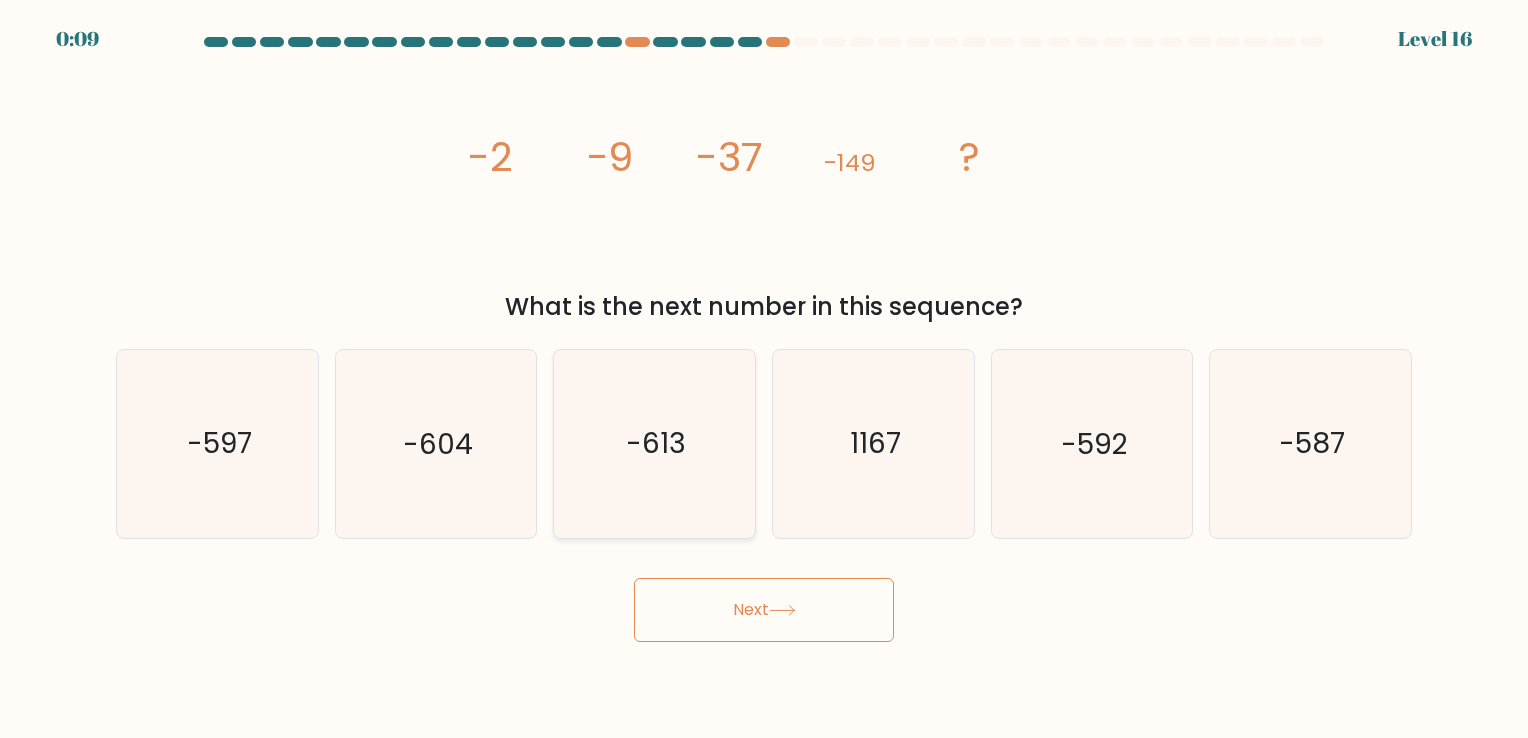 click on "-613" 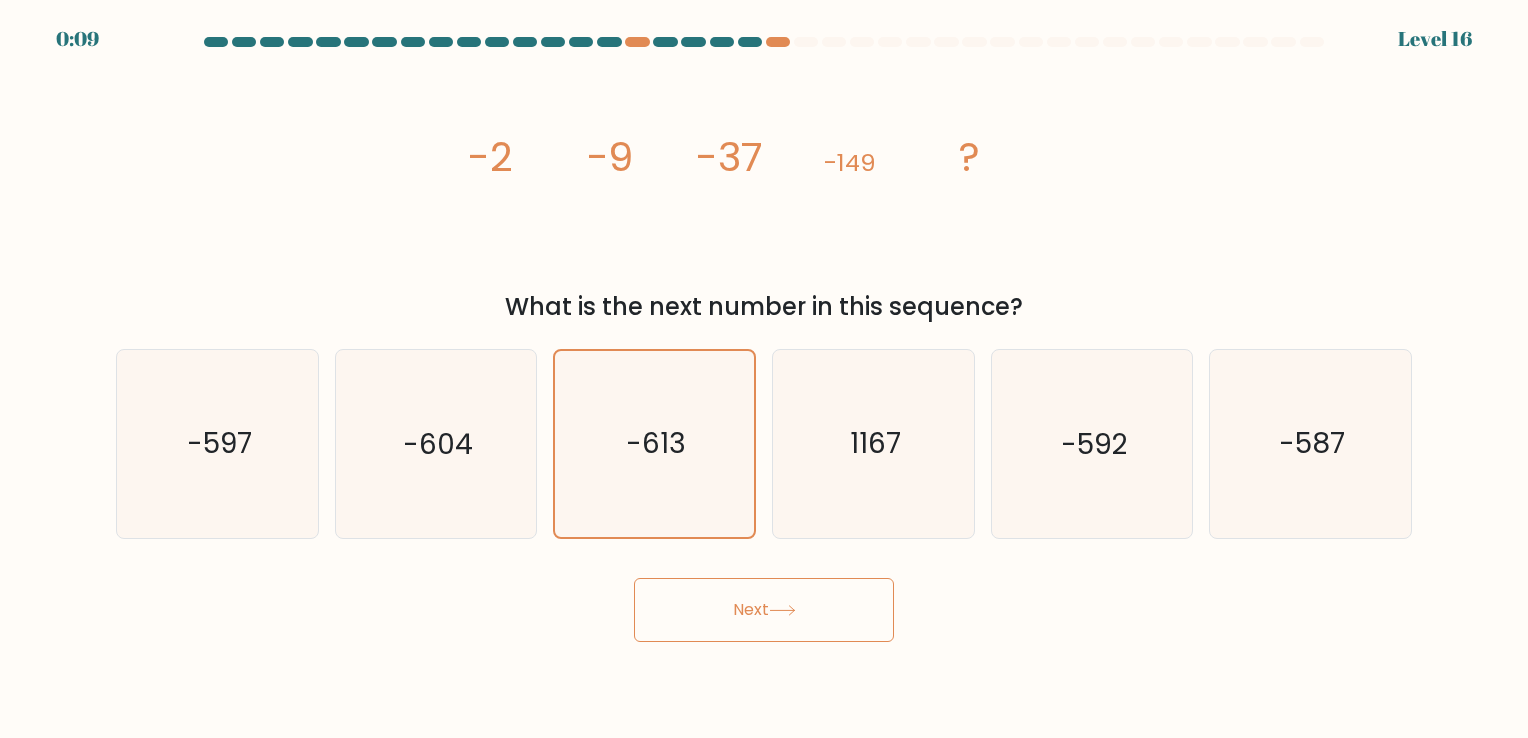 click on "Next" at bounding box center (764, 610) 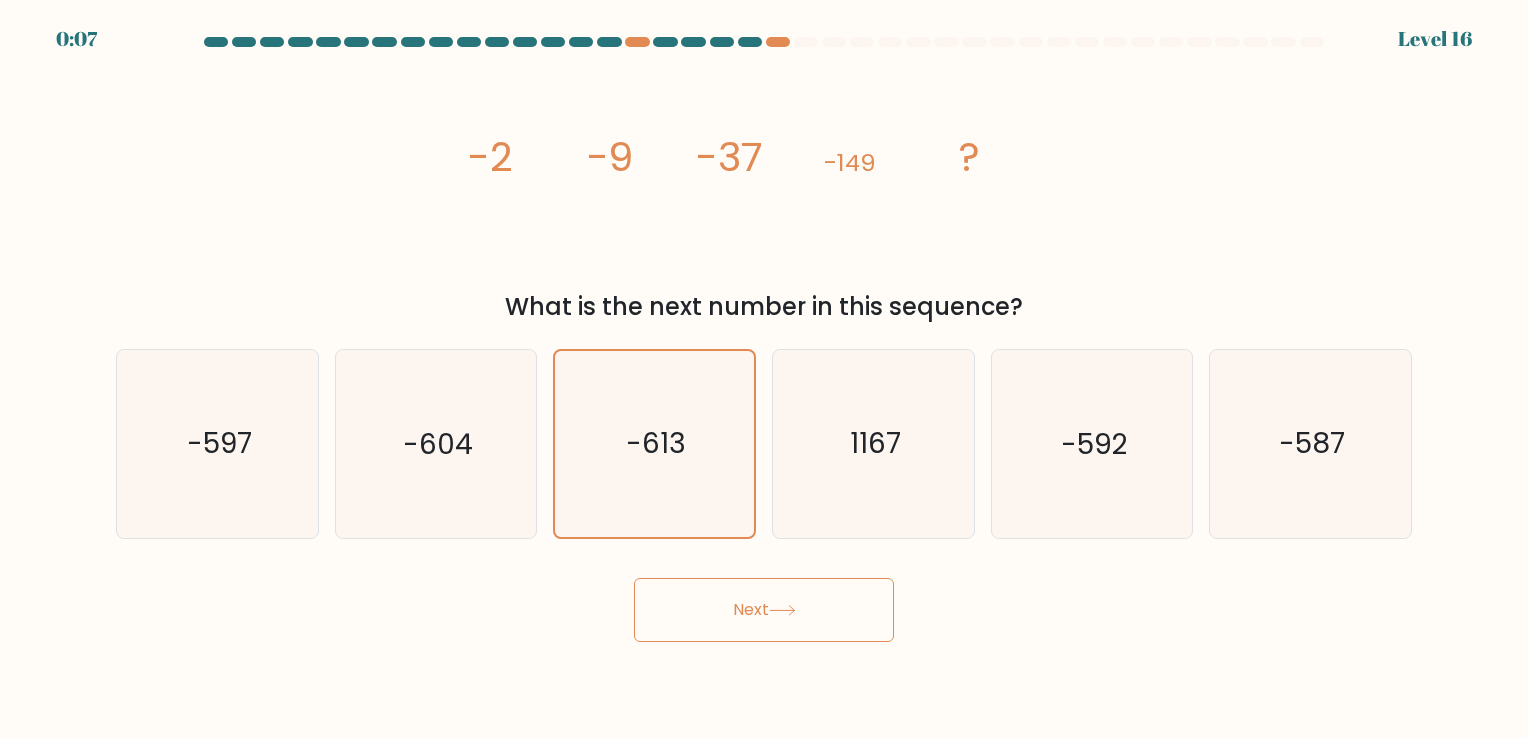 click on "Next" at bounding box center [764, 610] 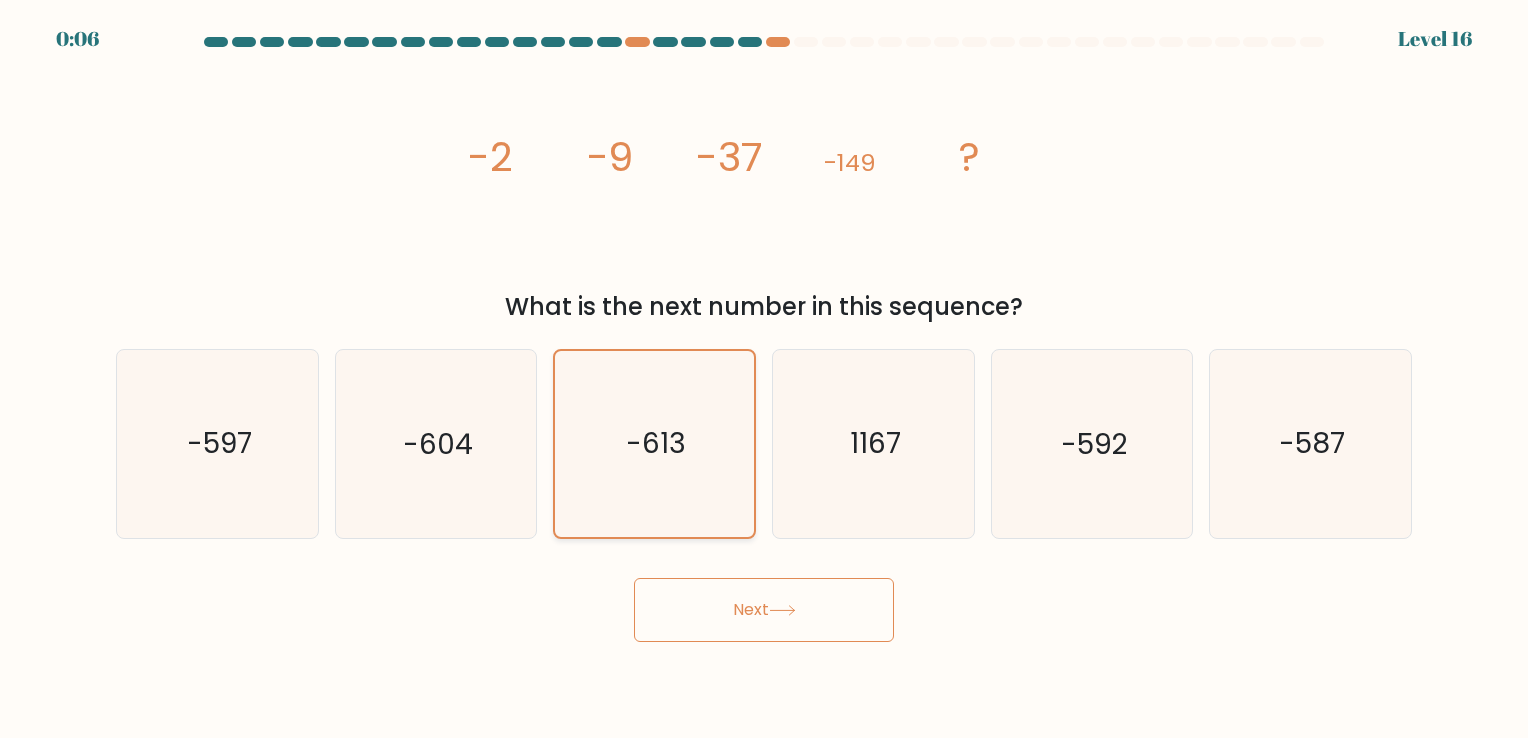 click on "-613" 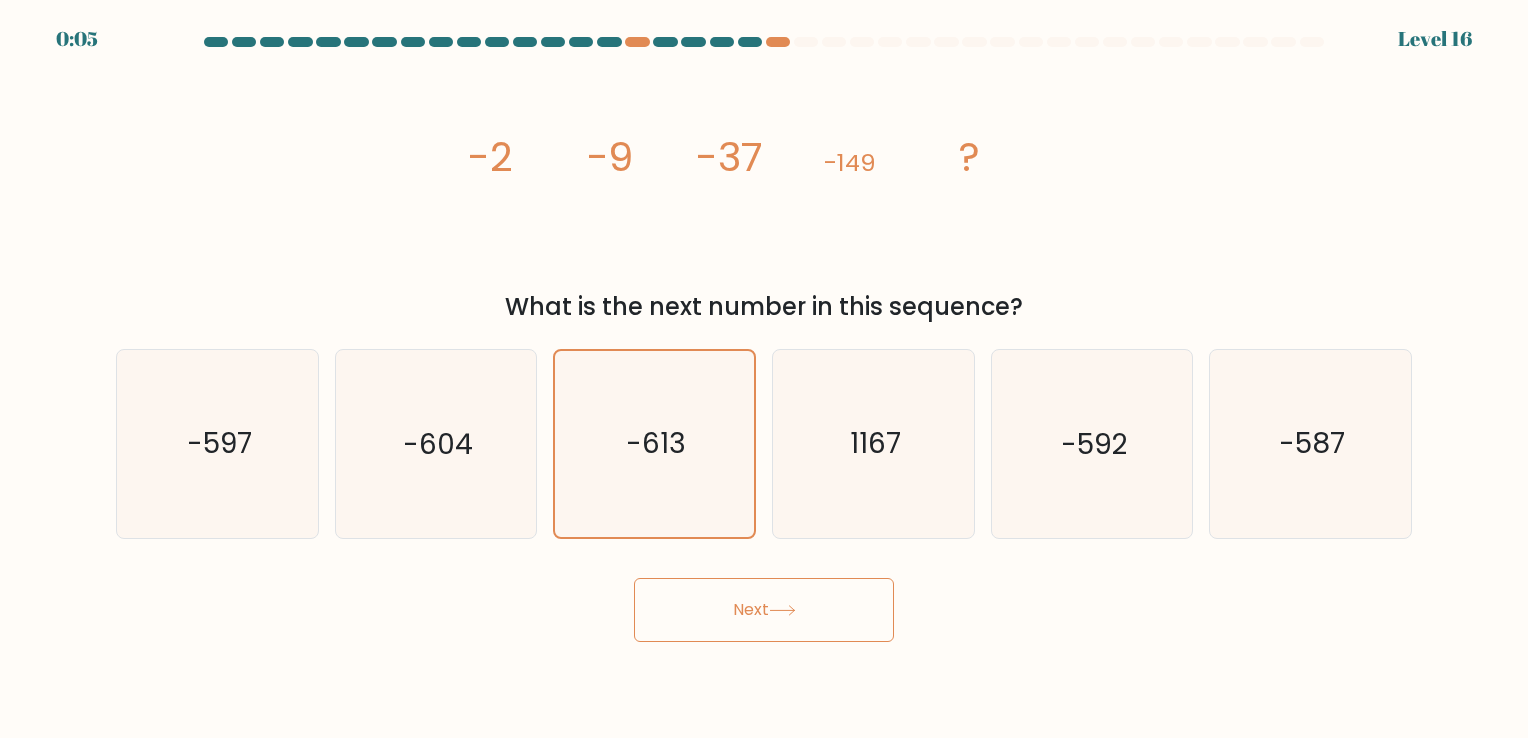 click on "Next" at bounding box center (764, 610) 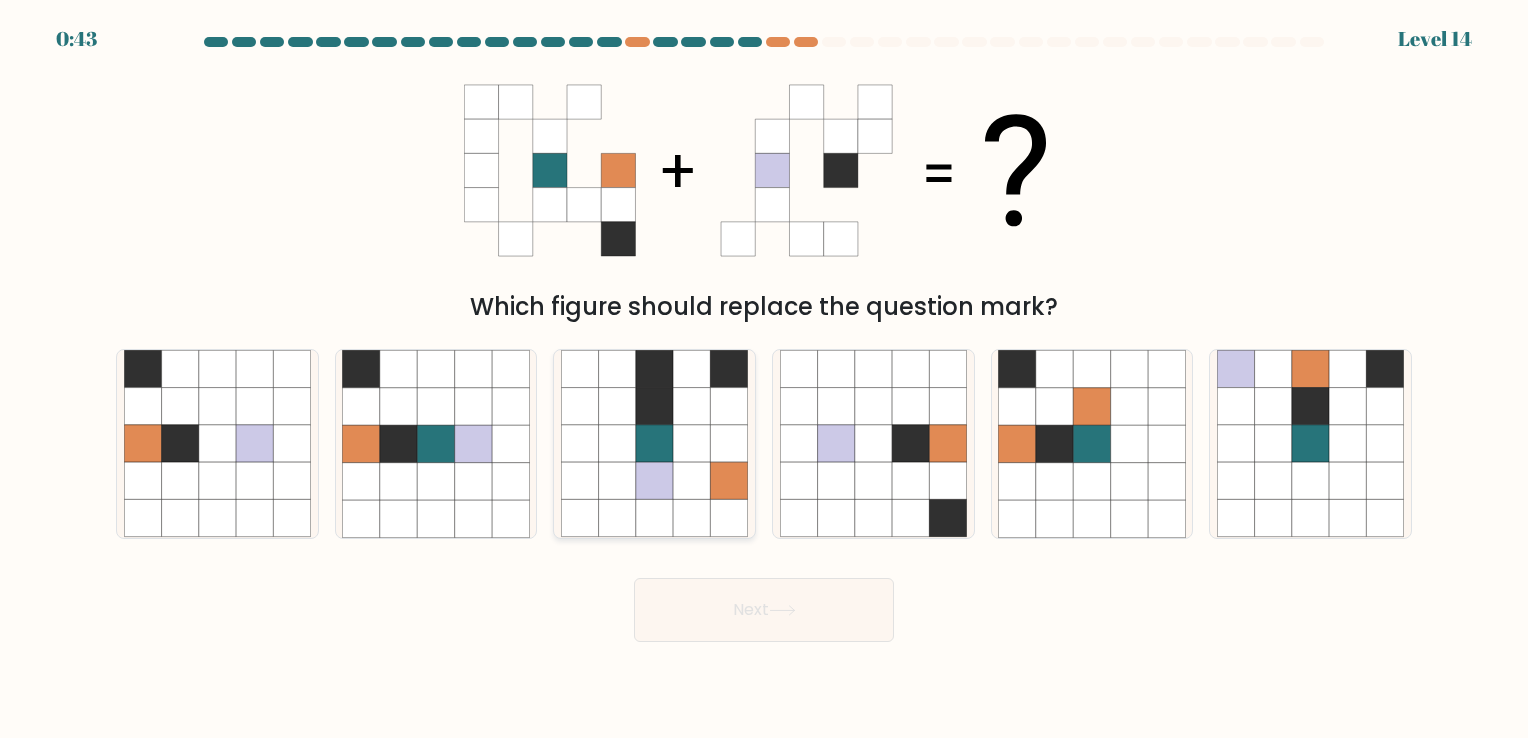 scroll, scrollTop: 0, scrollLeft: 0, axis: both 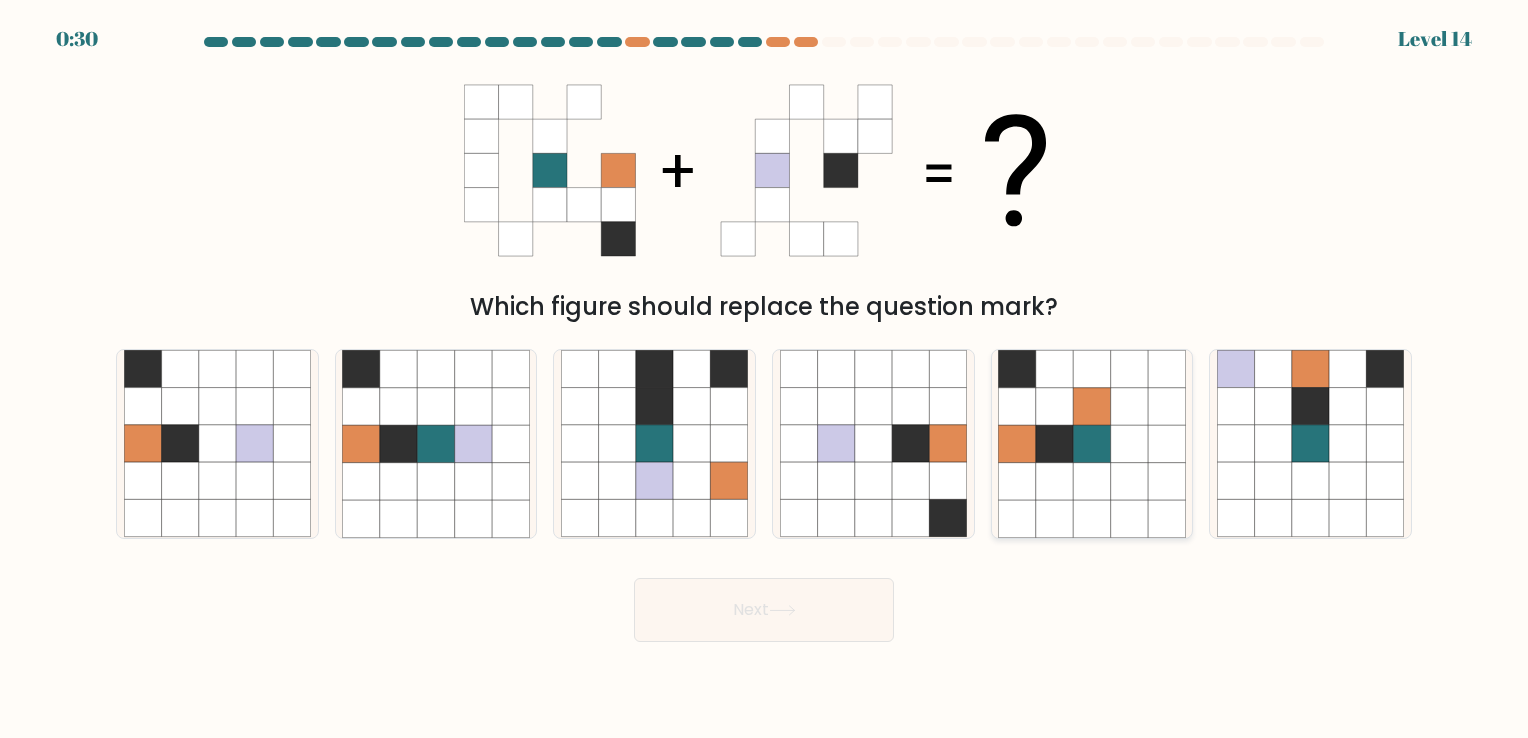 click 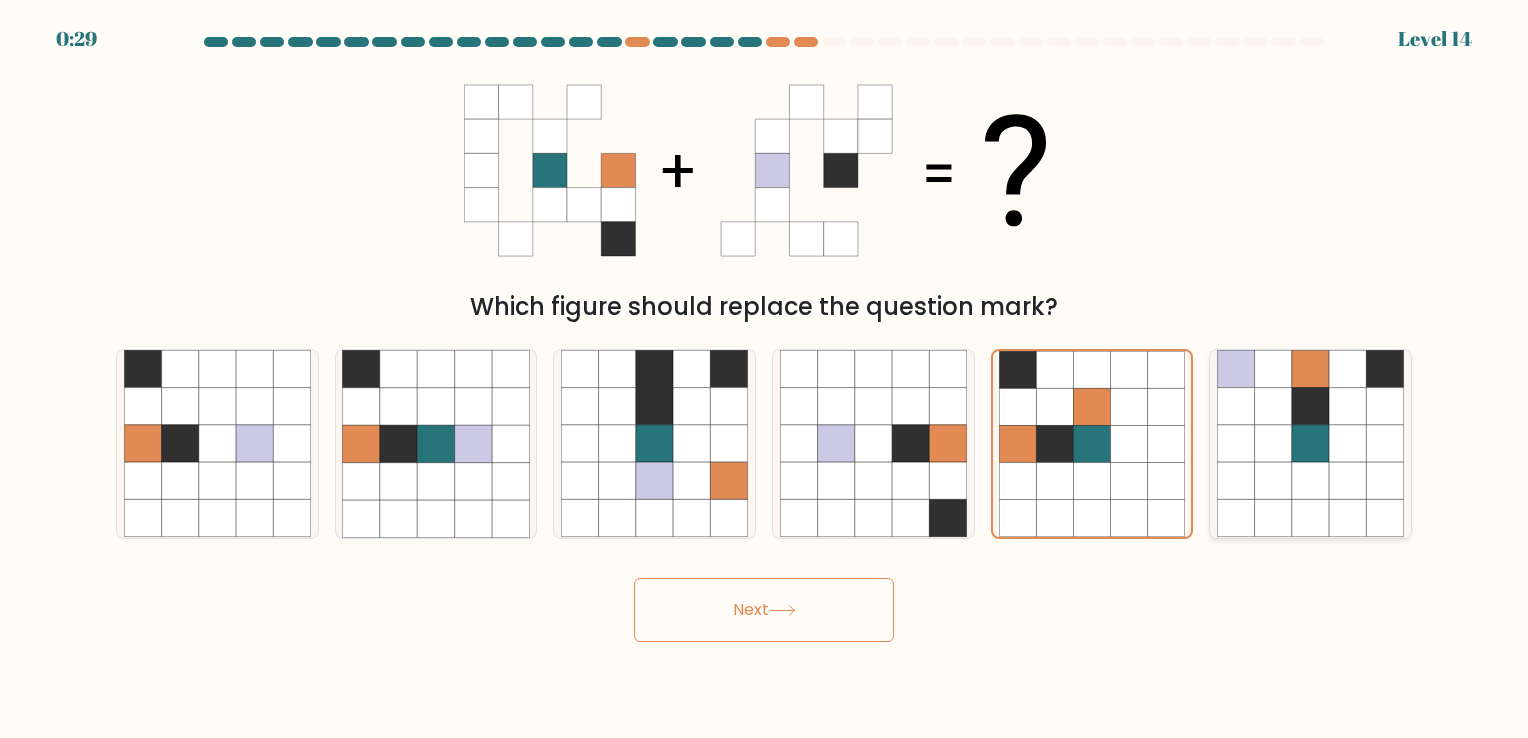 click 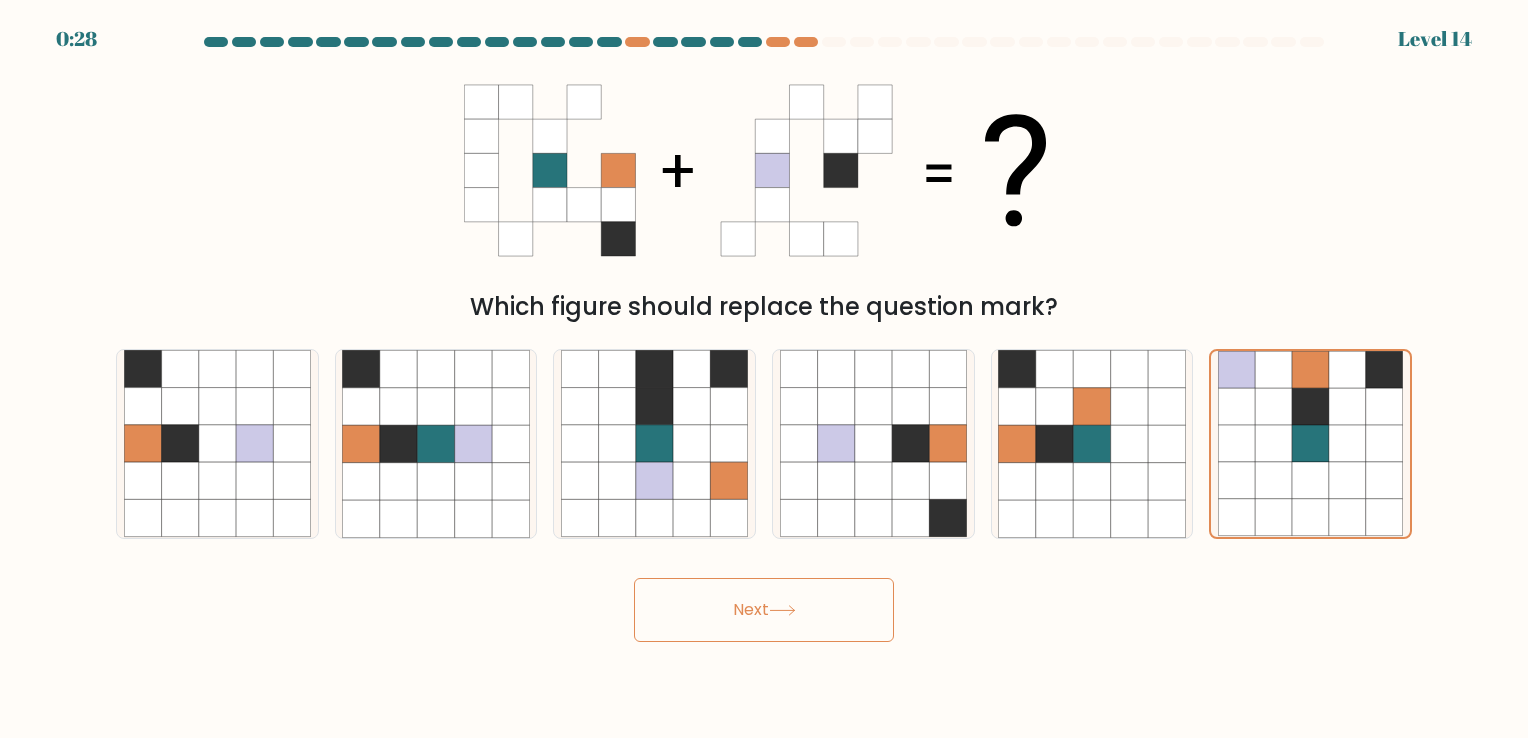 click on "Next" at bounding box center (764, 610) 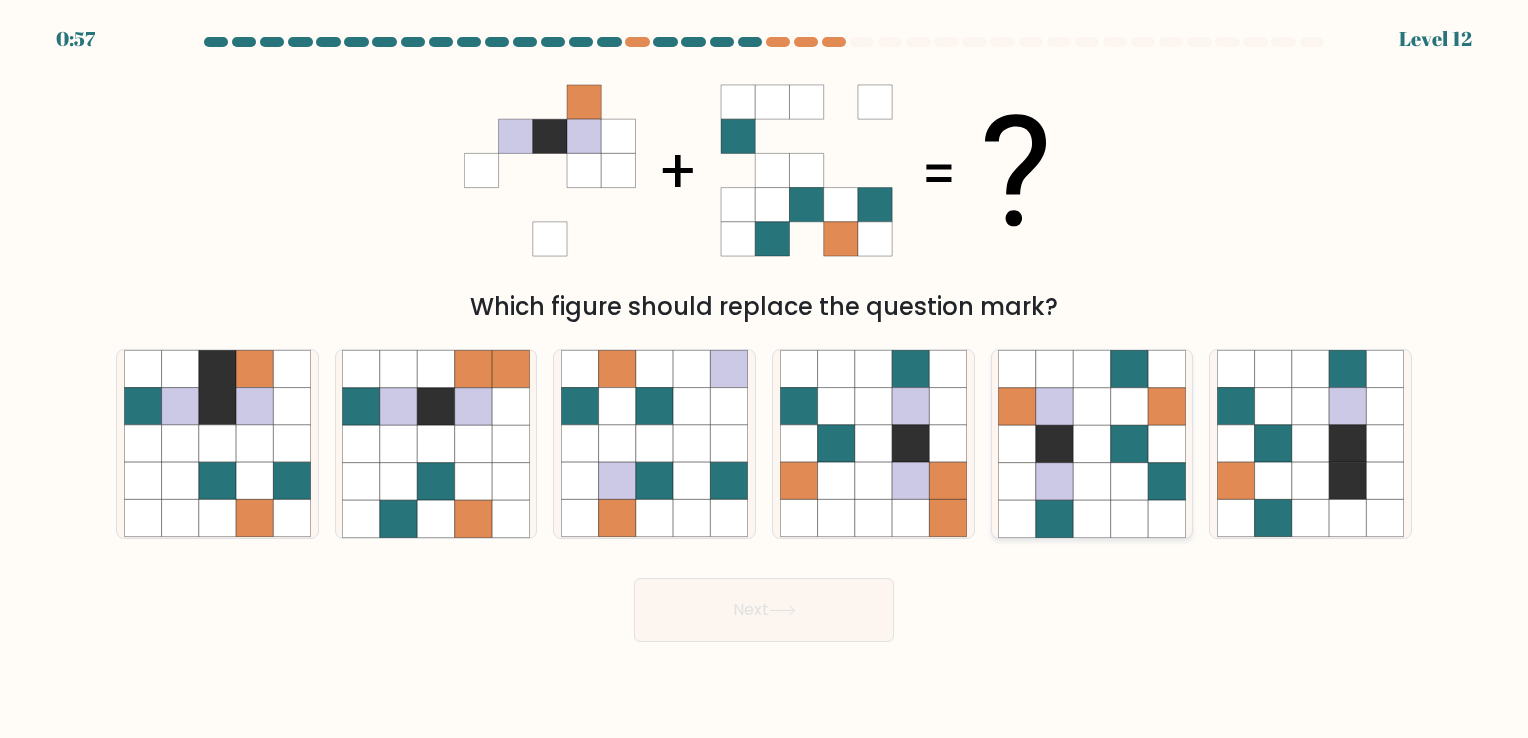 click 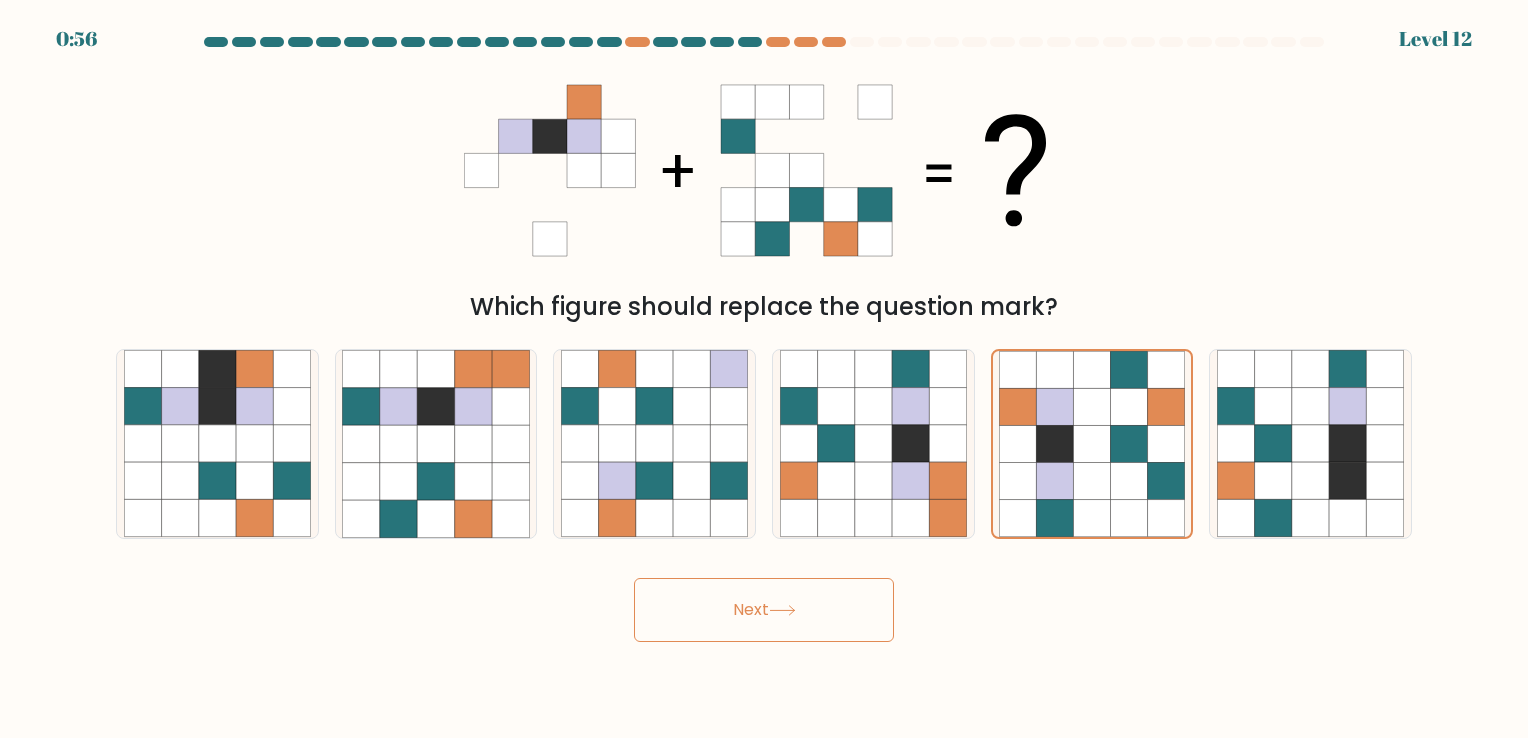 click on "Next" at bounding box center [764, 610] 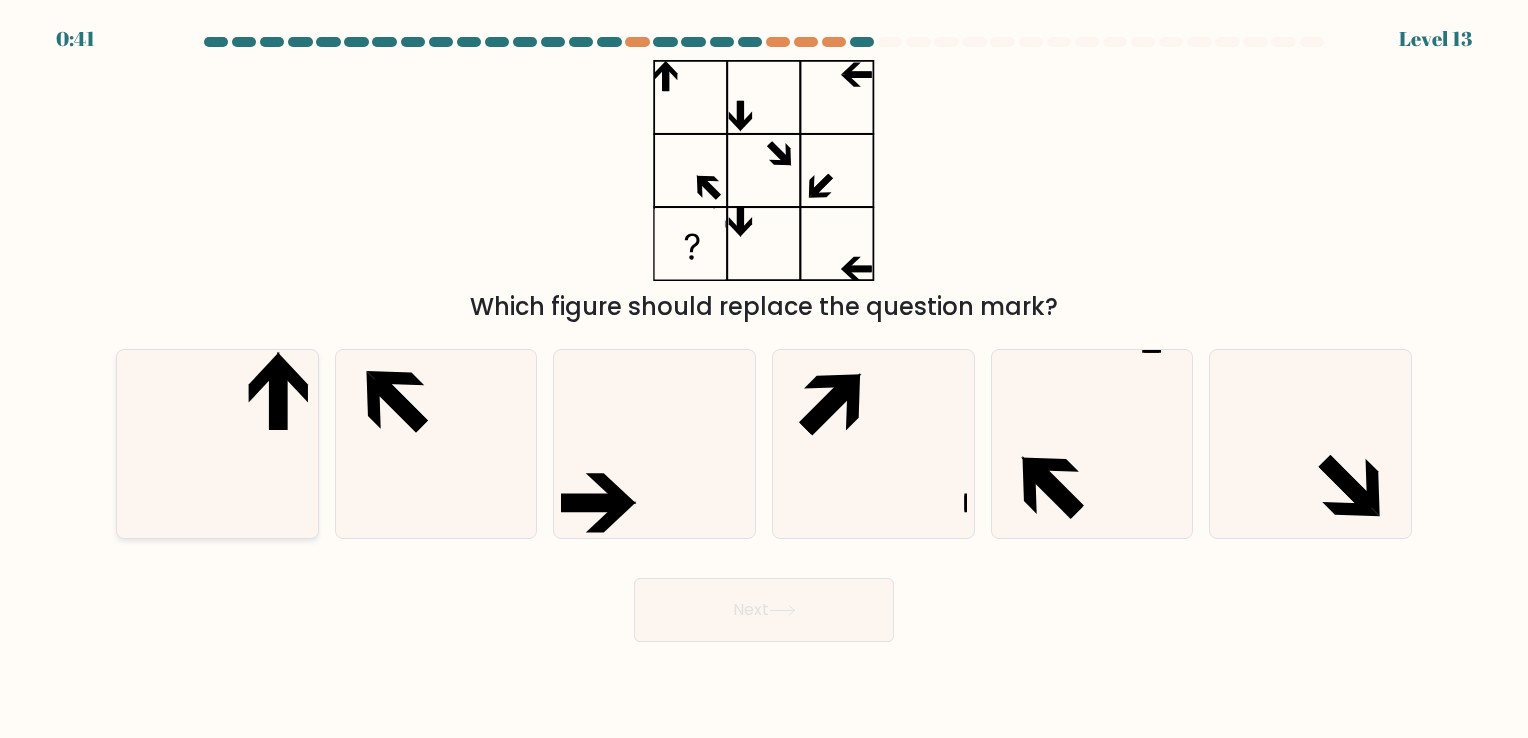 click 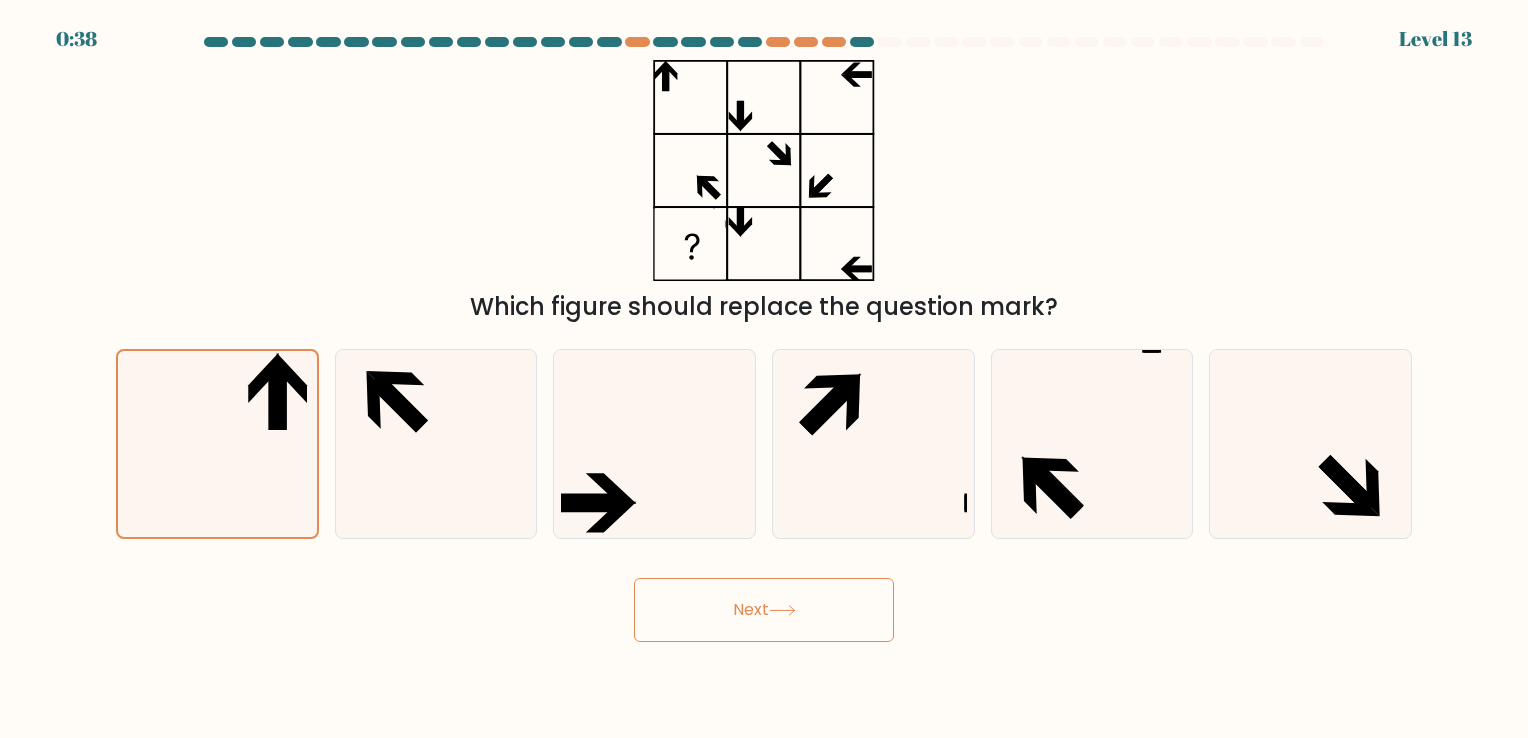 click 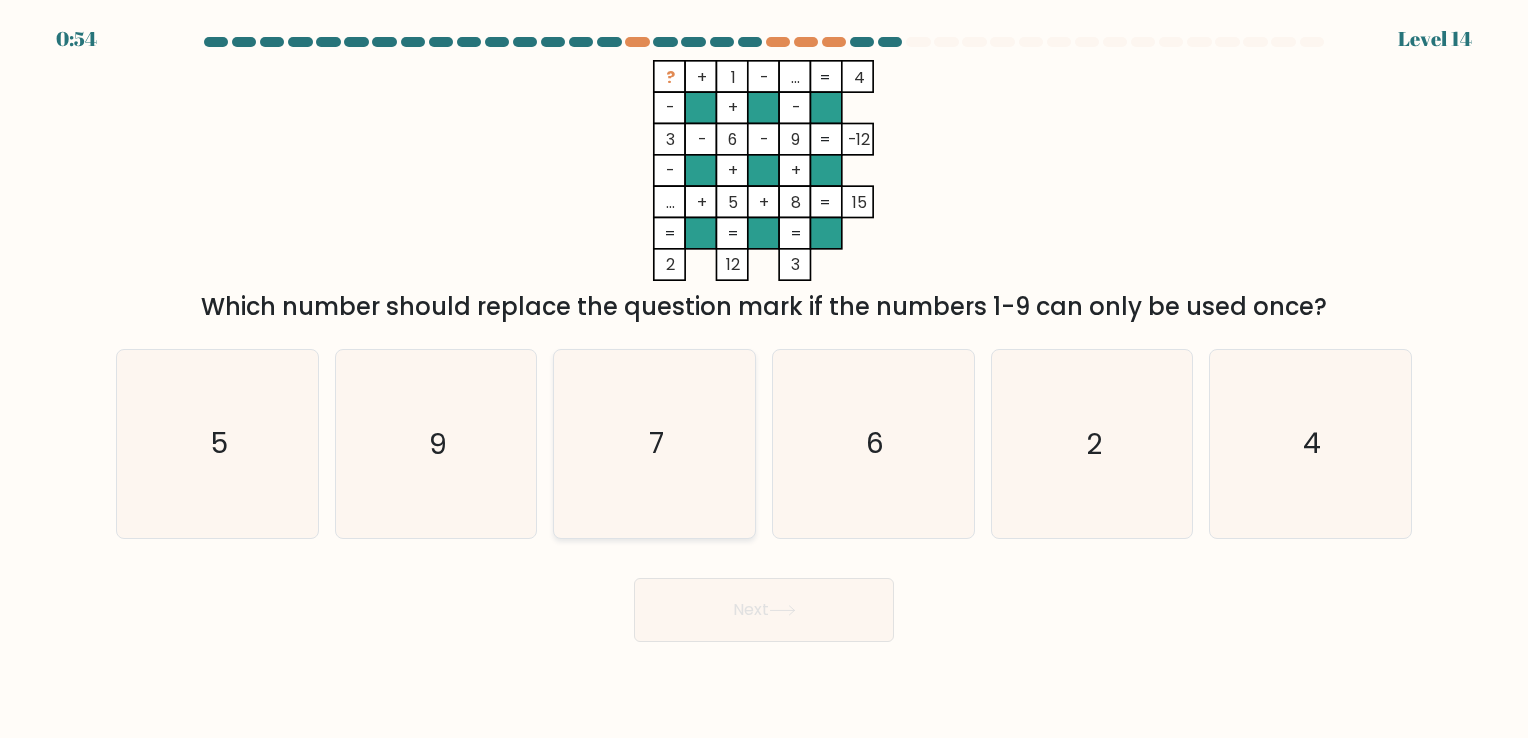 click on "7" 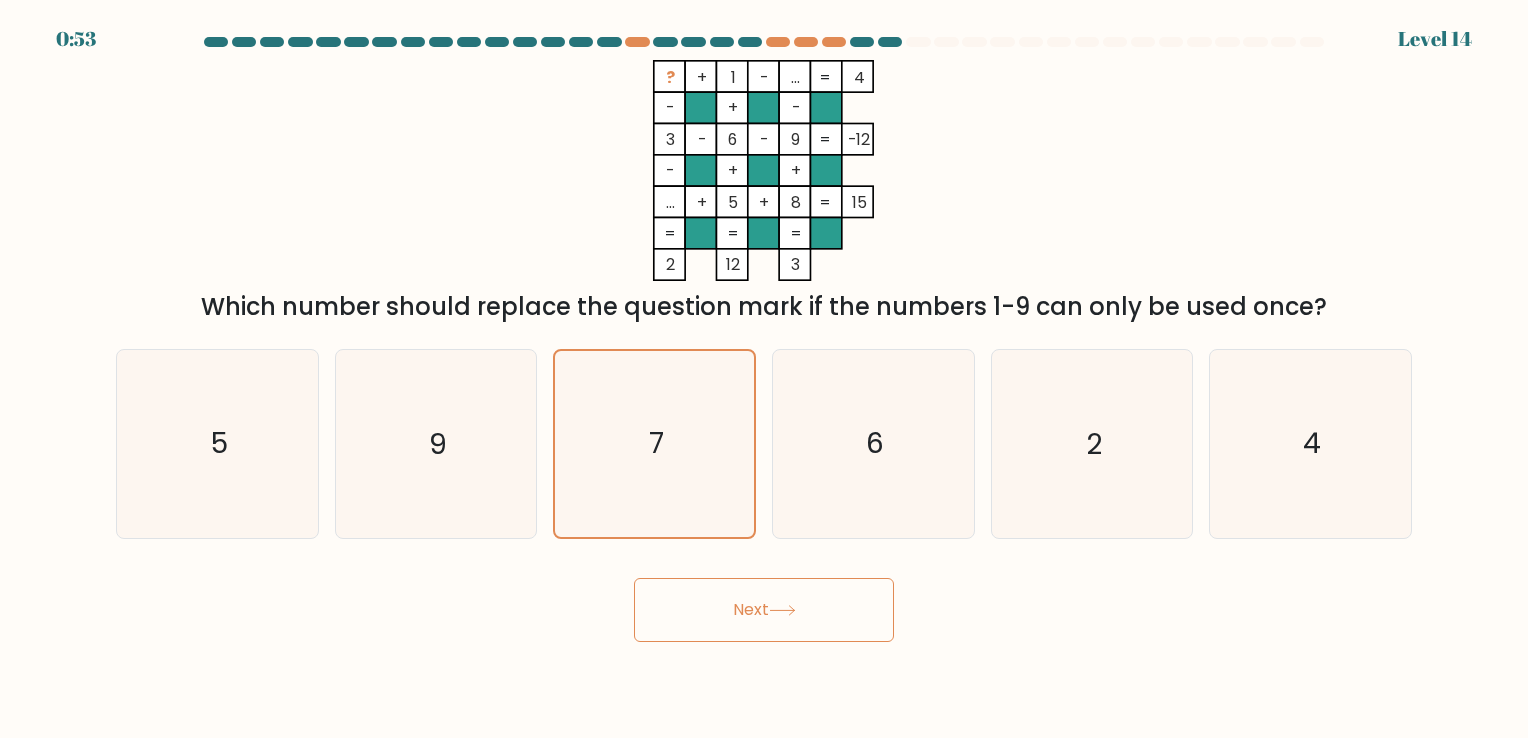 click on "Next" at bounding box center (764, 610) 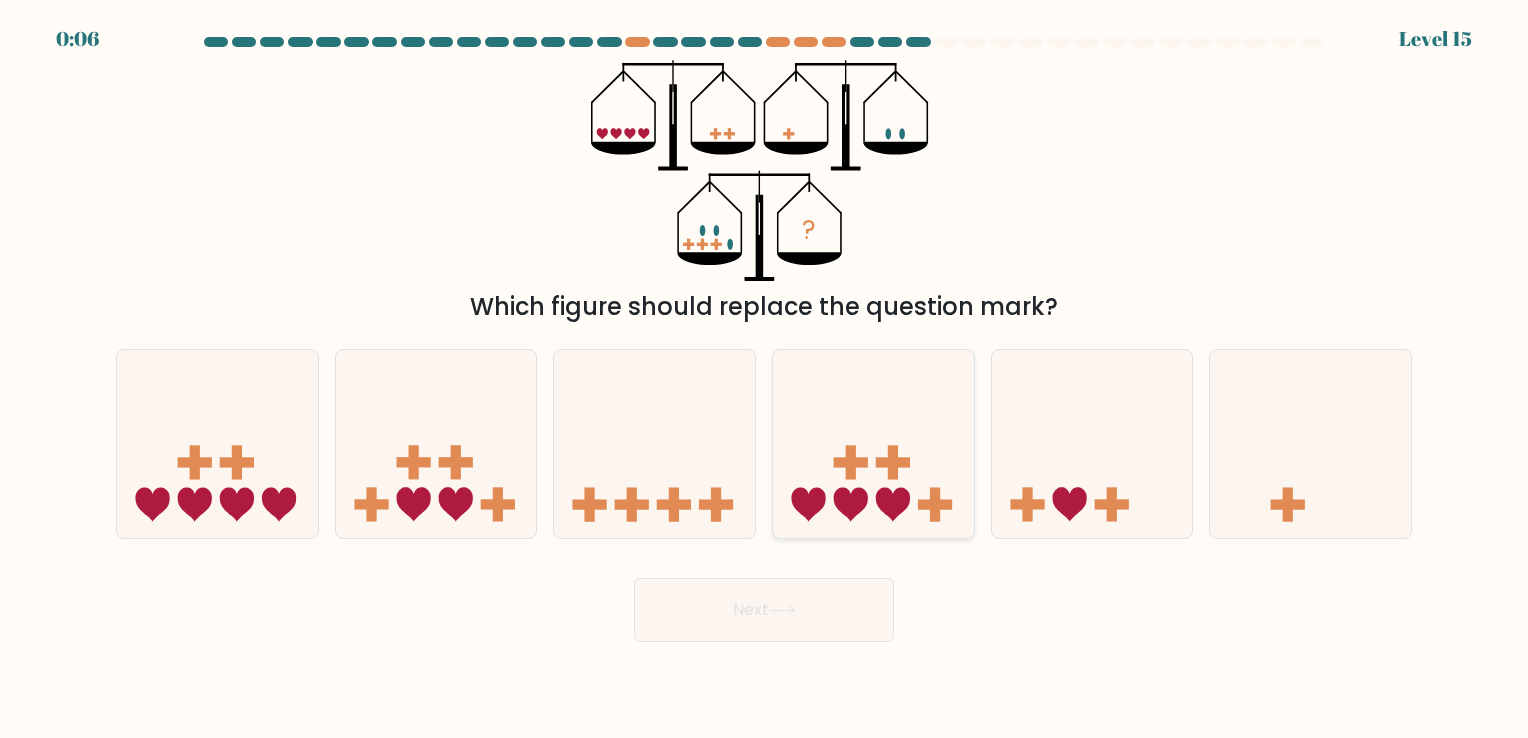 click 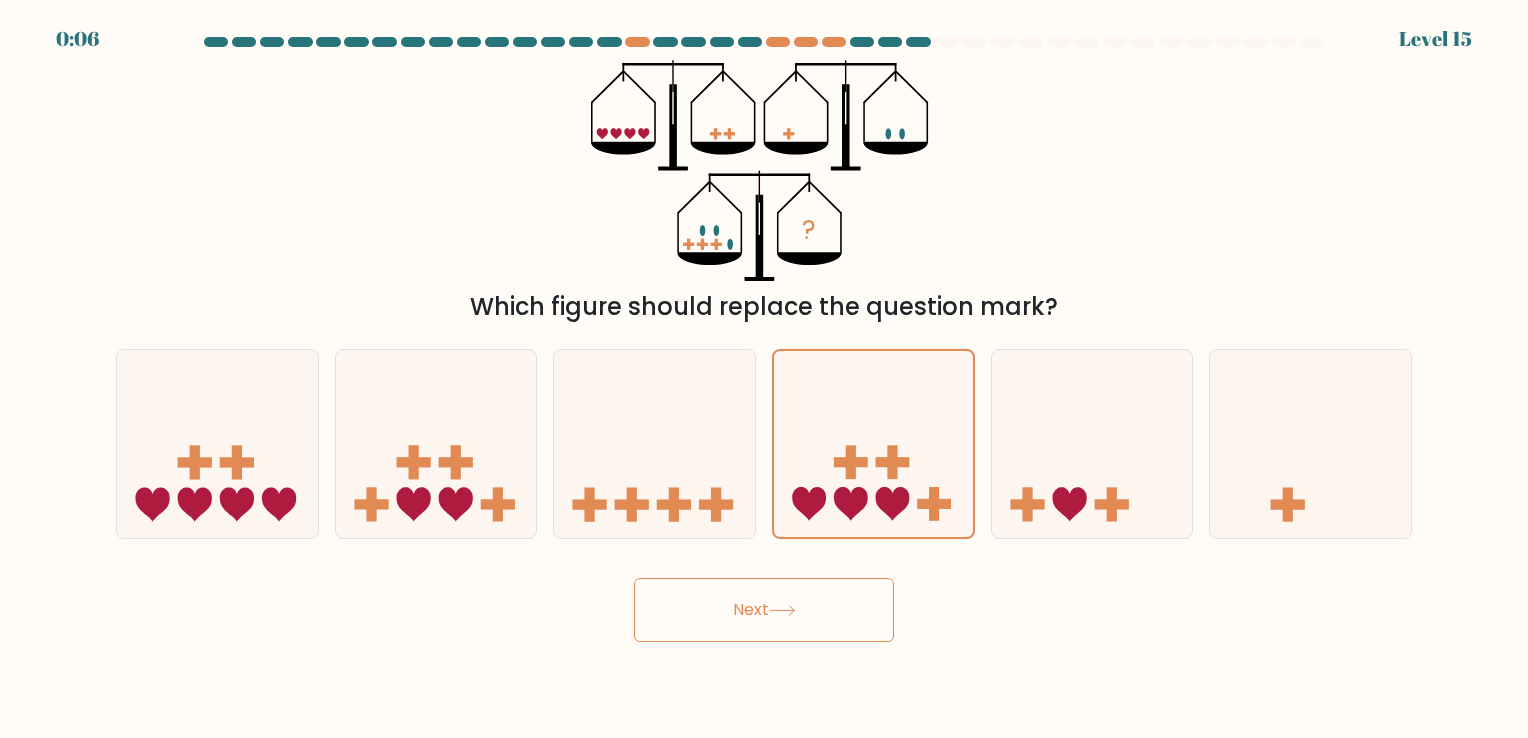 click on "Next" at bounding box center [764, 610] 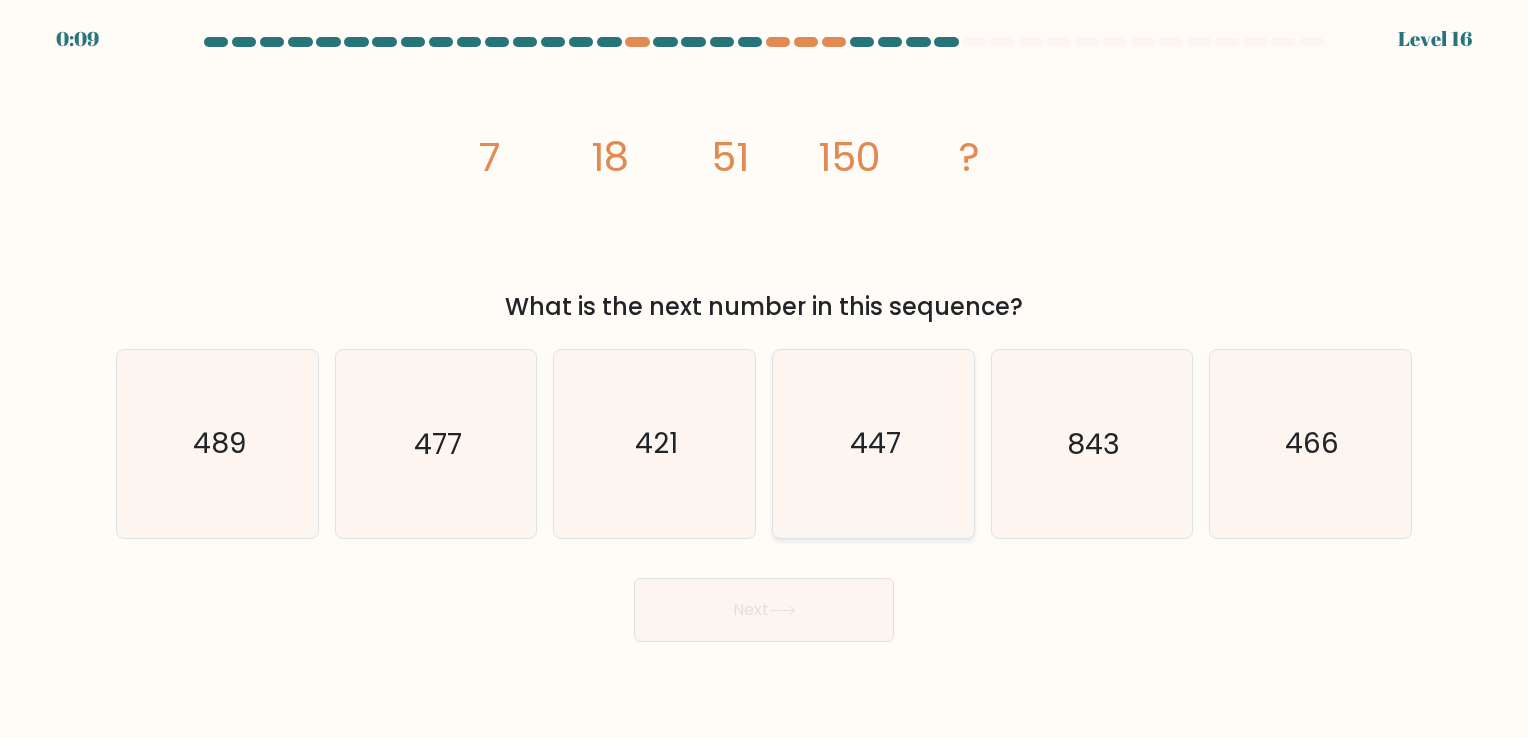 click on "447" 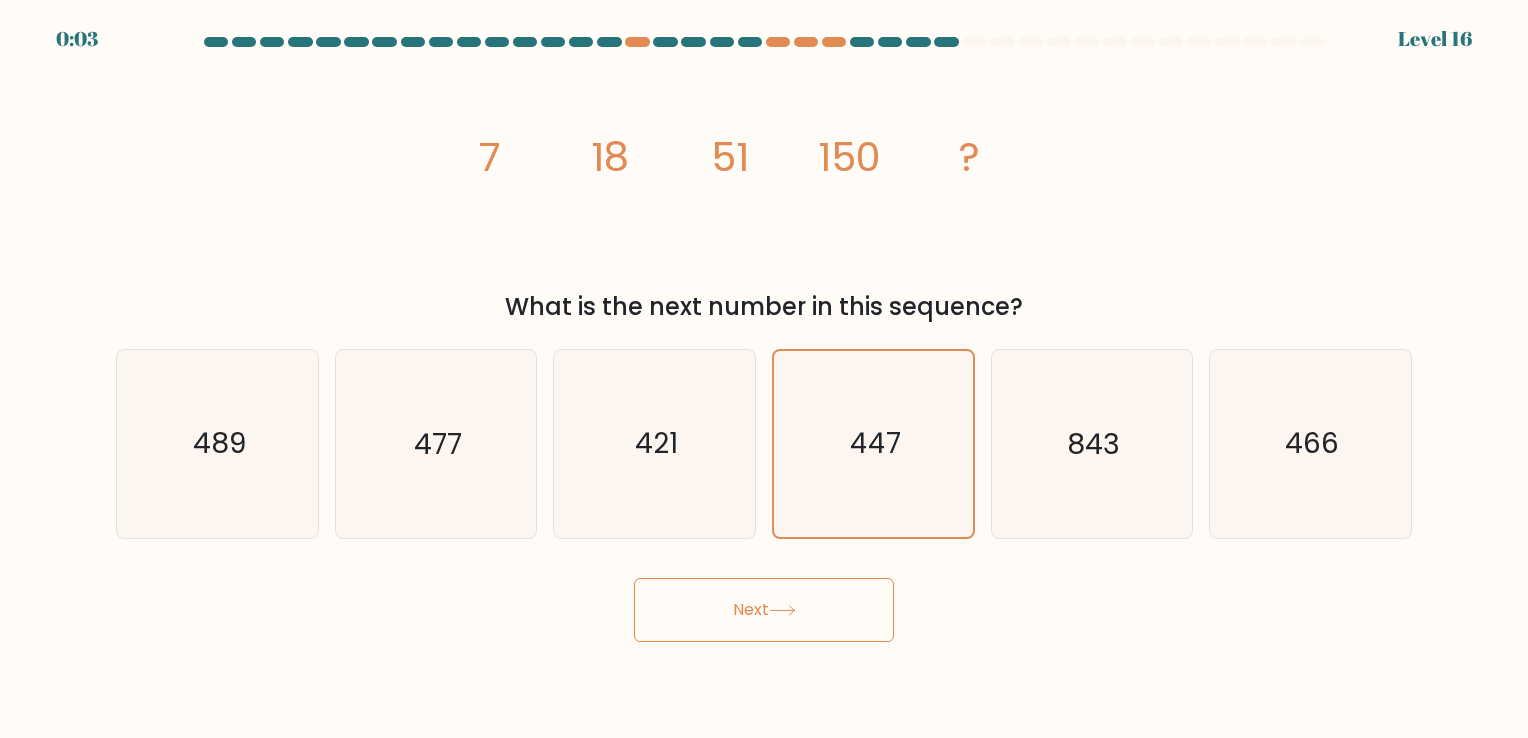 click on "Next" at bounding box center [764, 610] 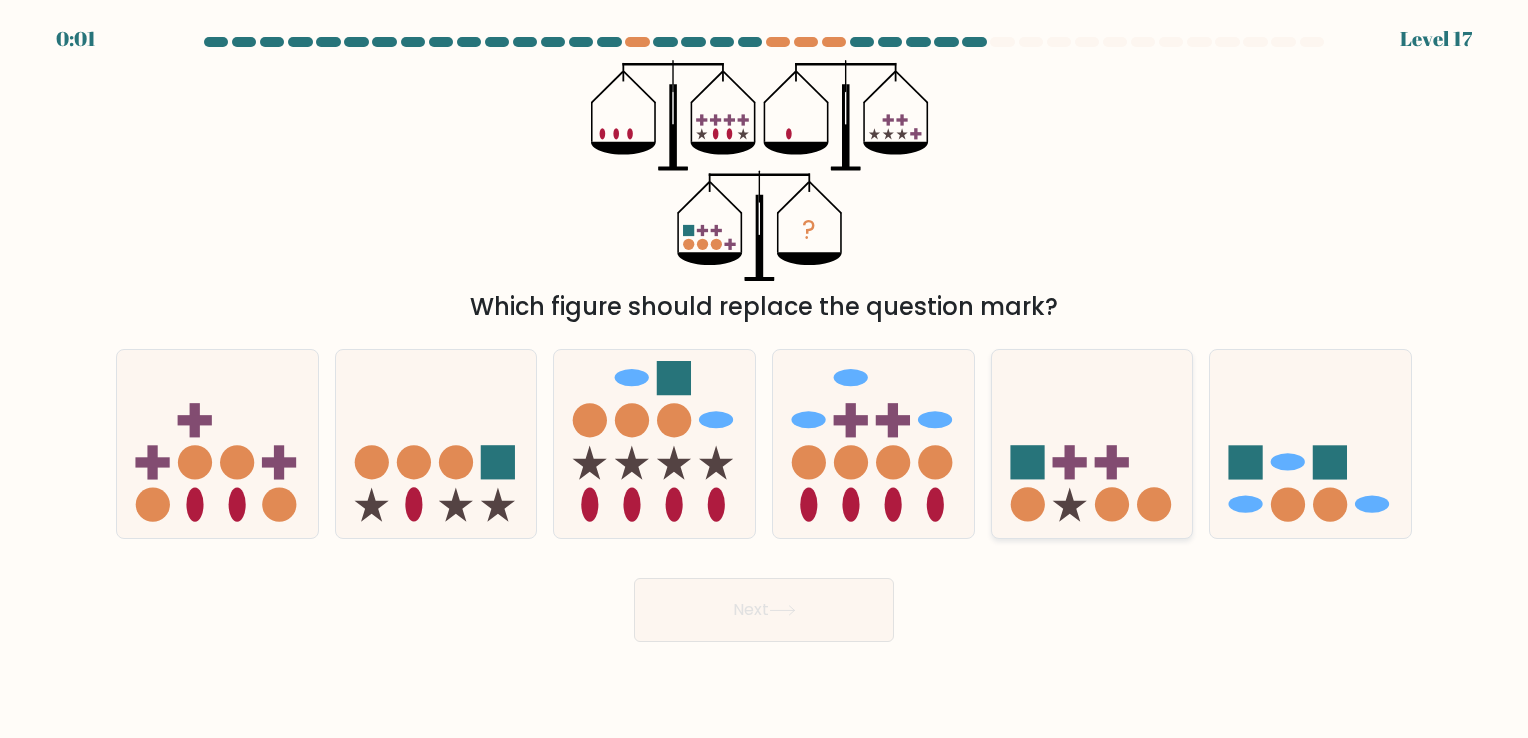 click 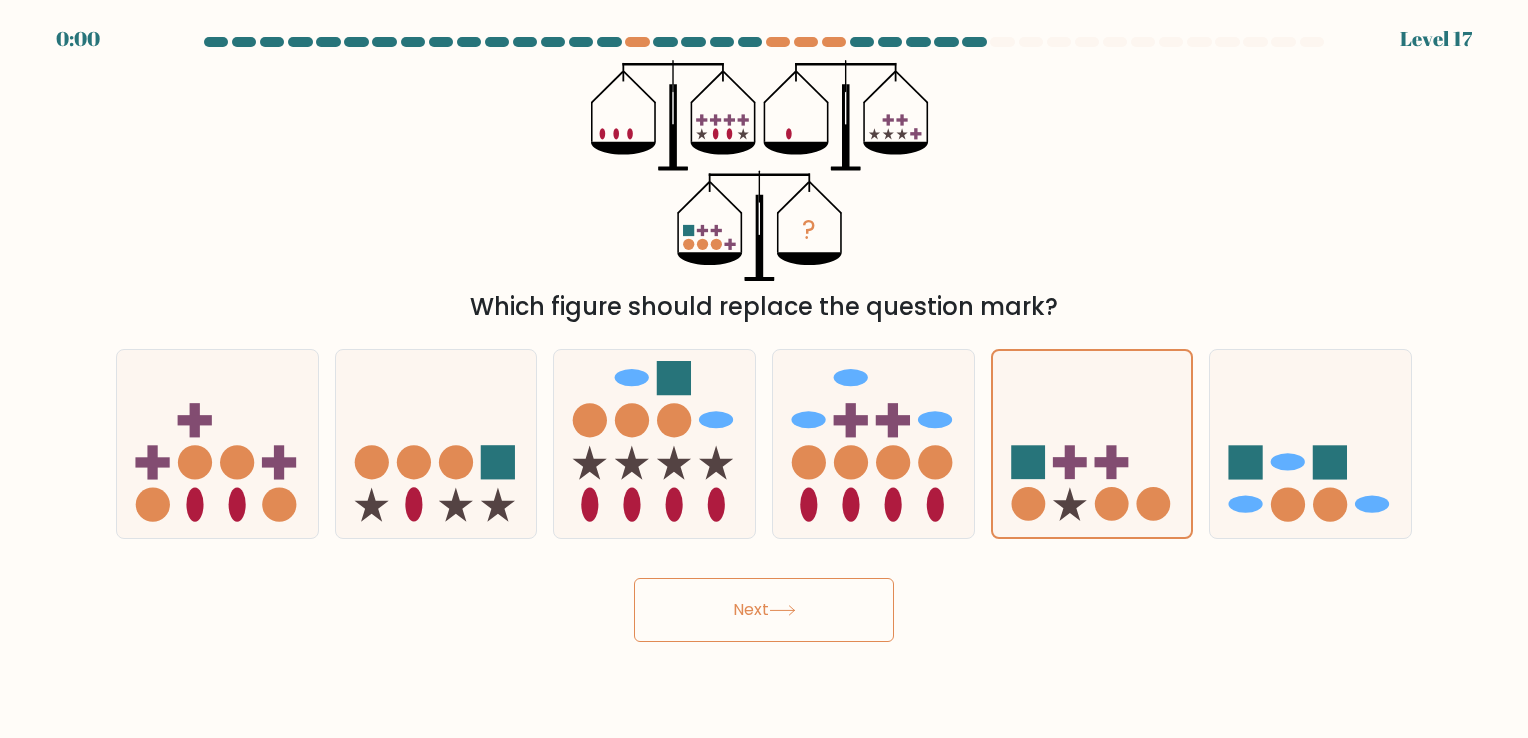 click on "Next" at bounding box center [764, 610] 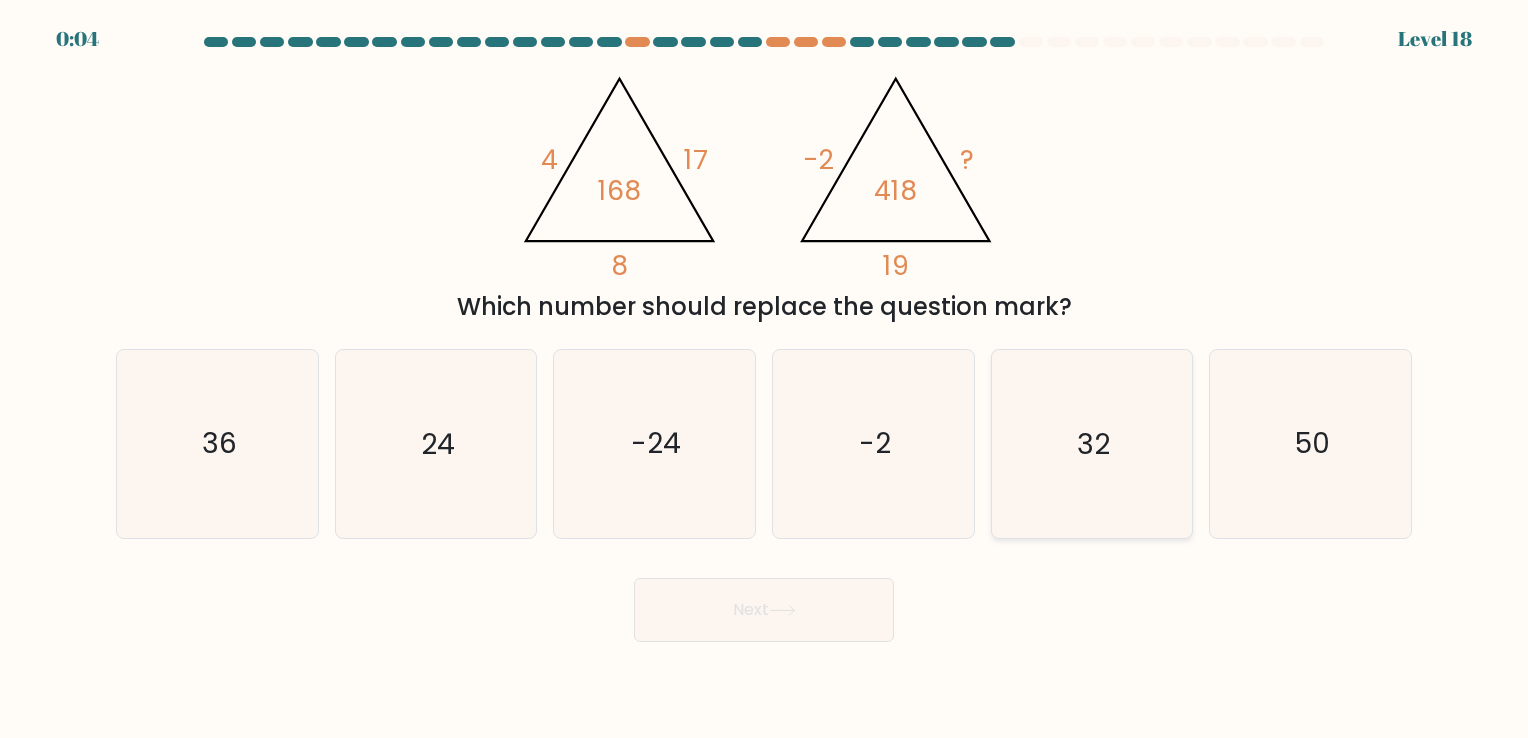 click on "32" 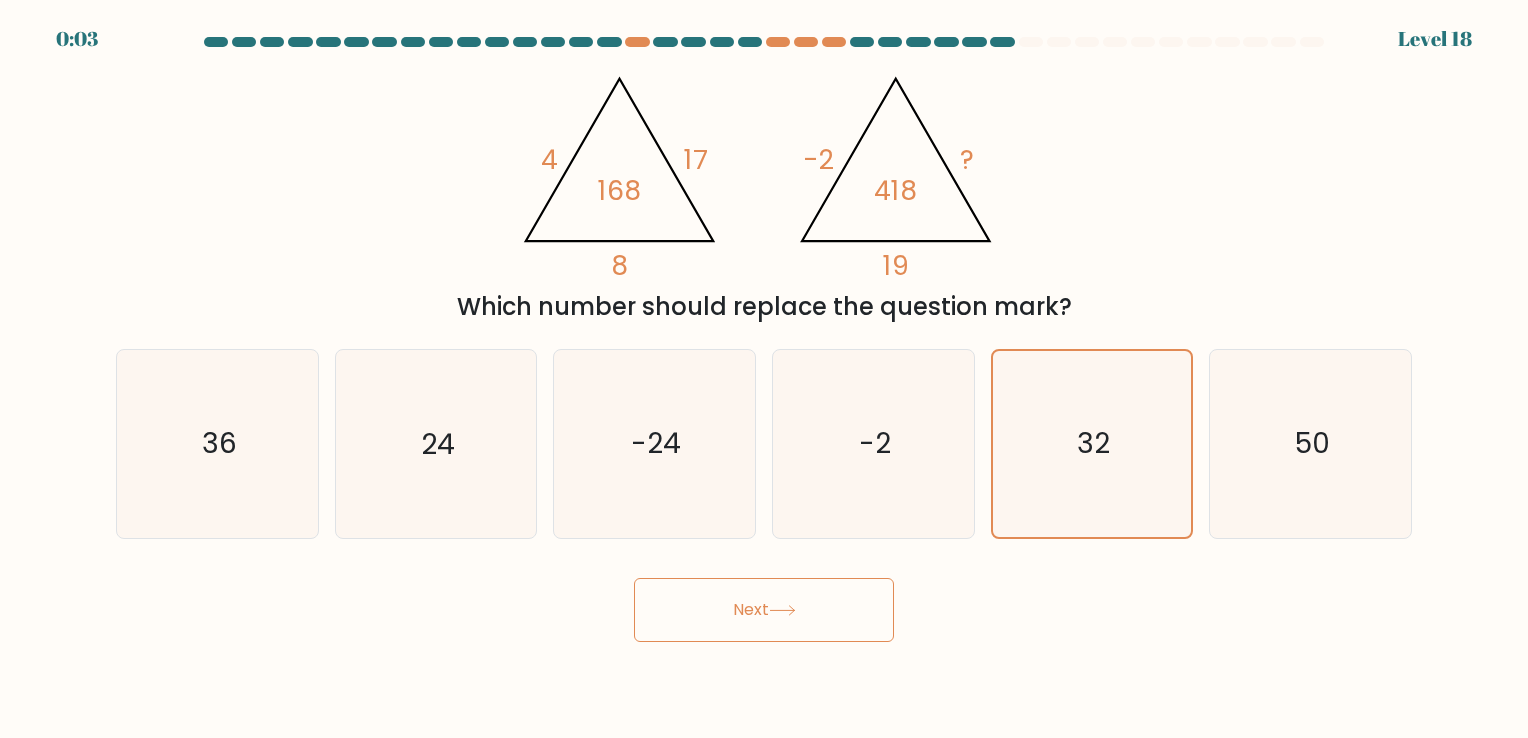 click on "Next" at bounding box center [764, 610] 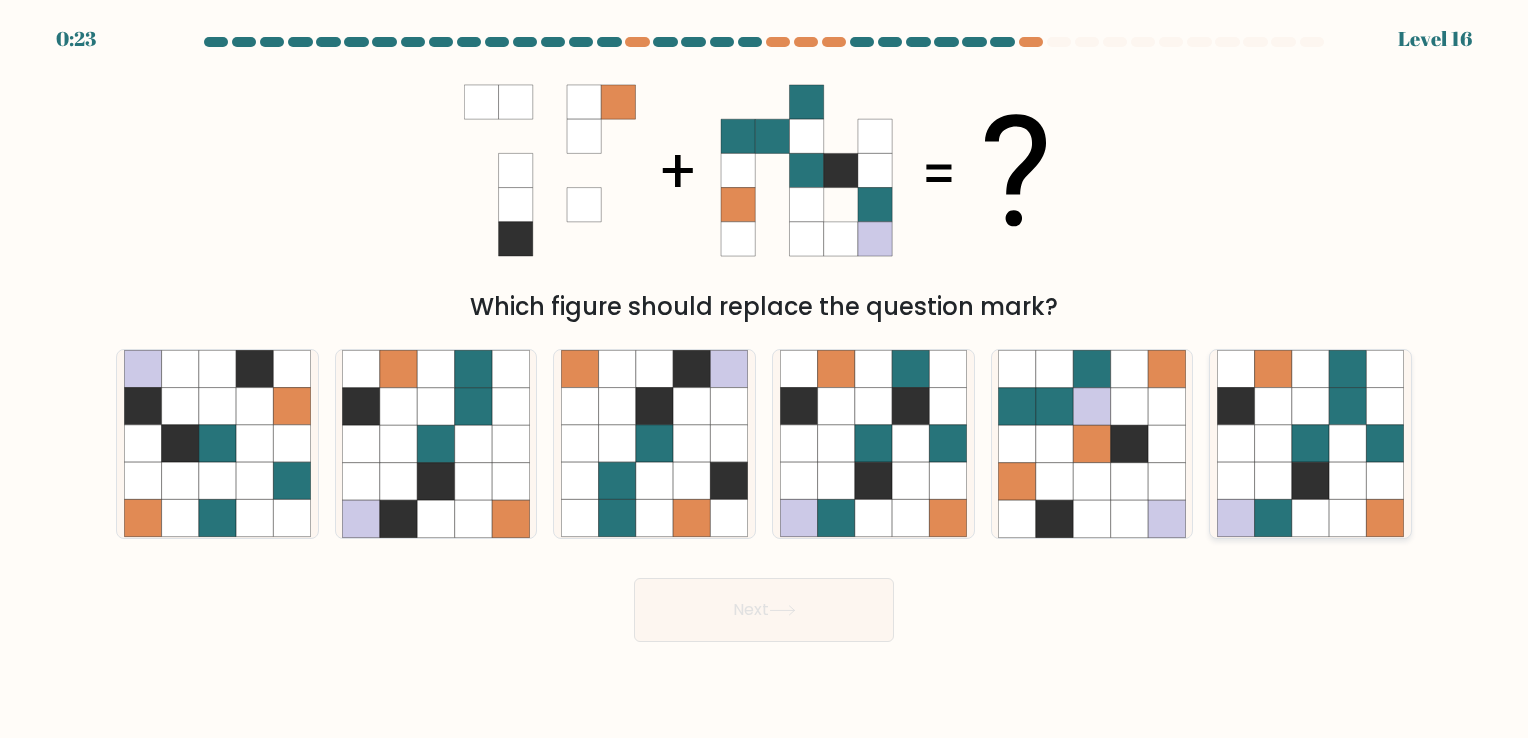 click 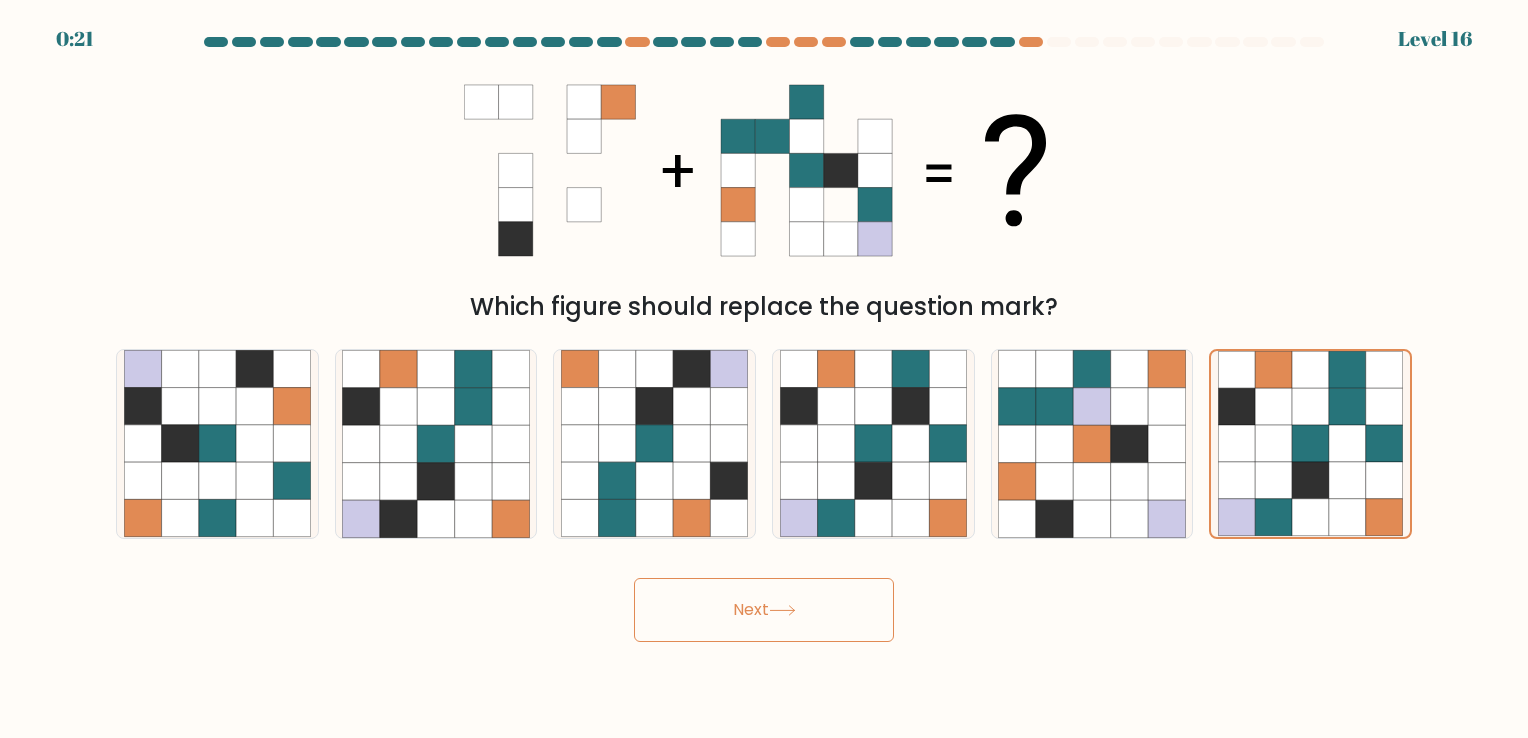 click on "Next" at bounding box center [764, 610] 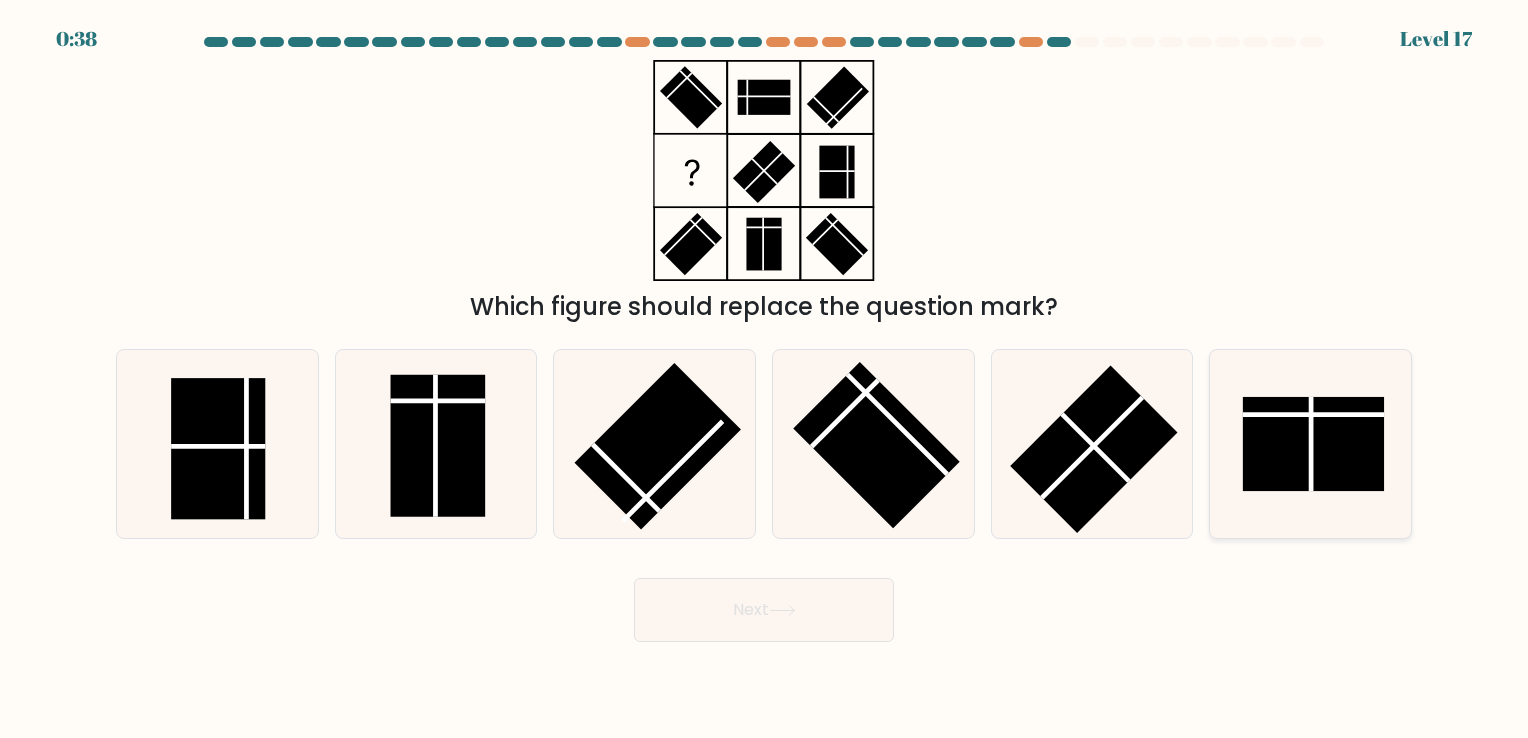 click 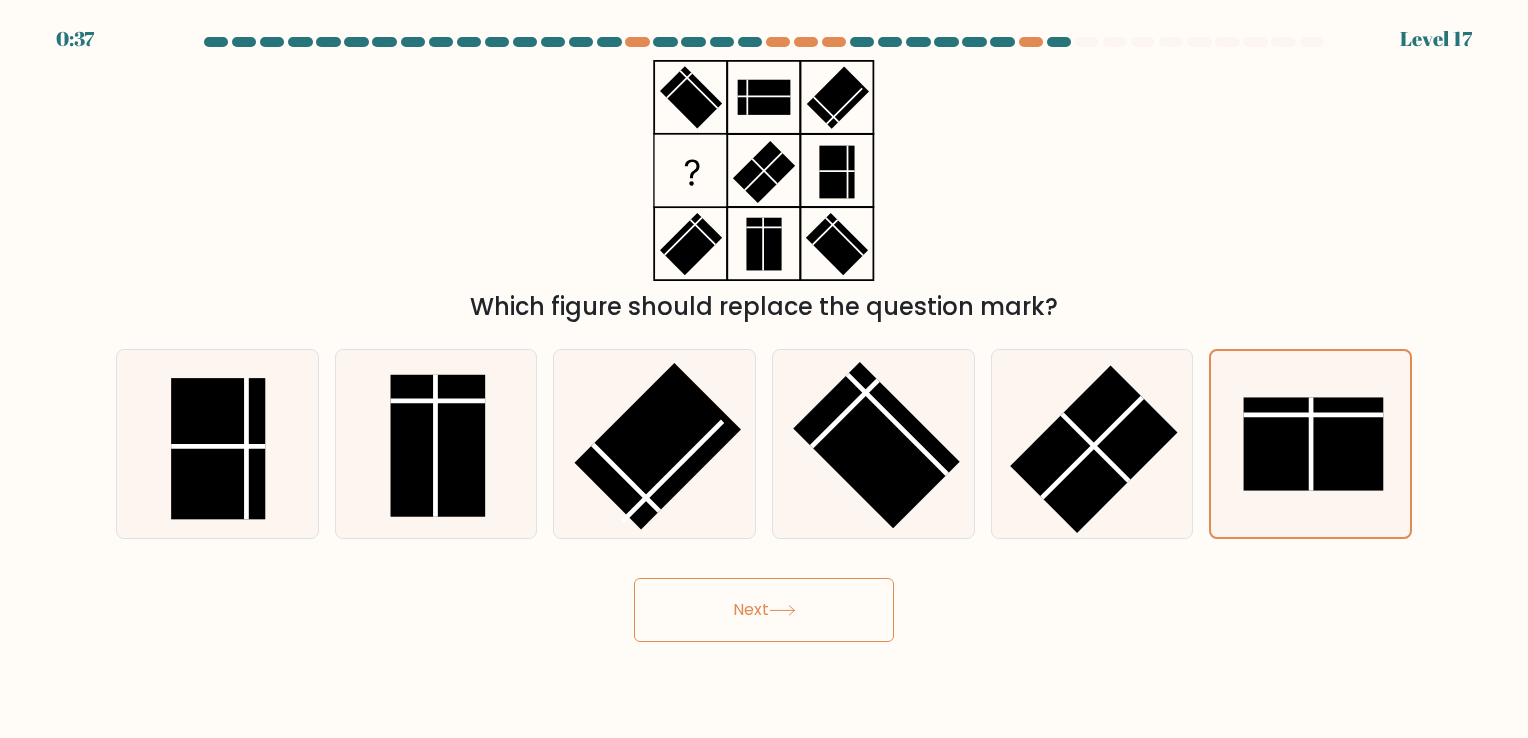 click on "Next" at bounding box center [764, 610] 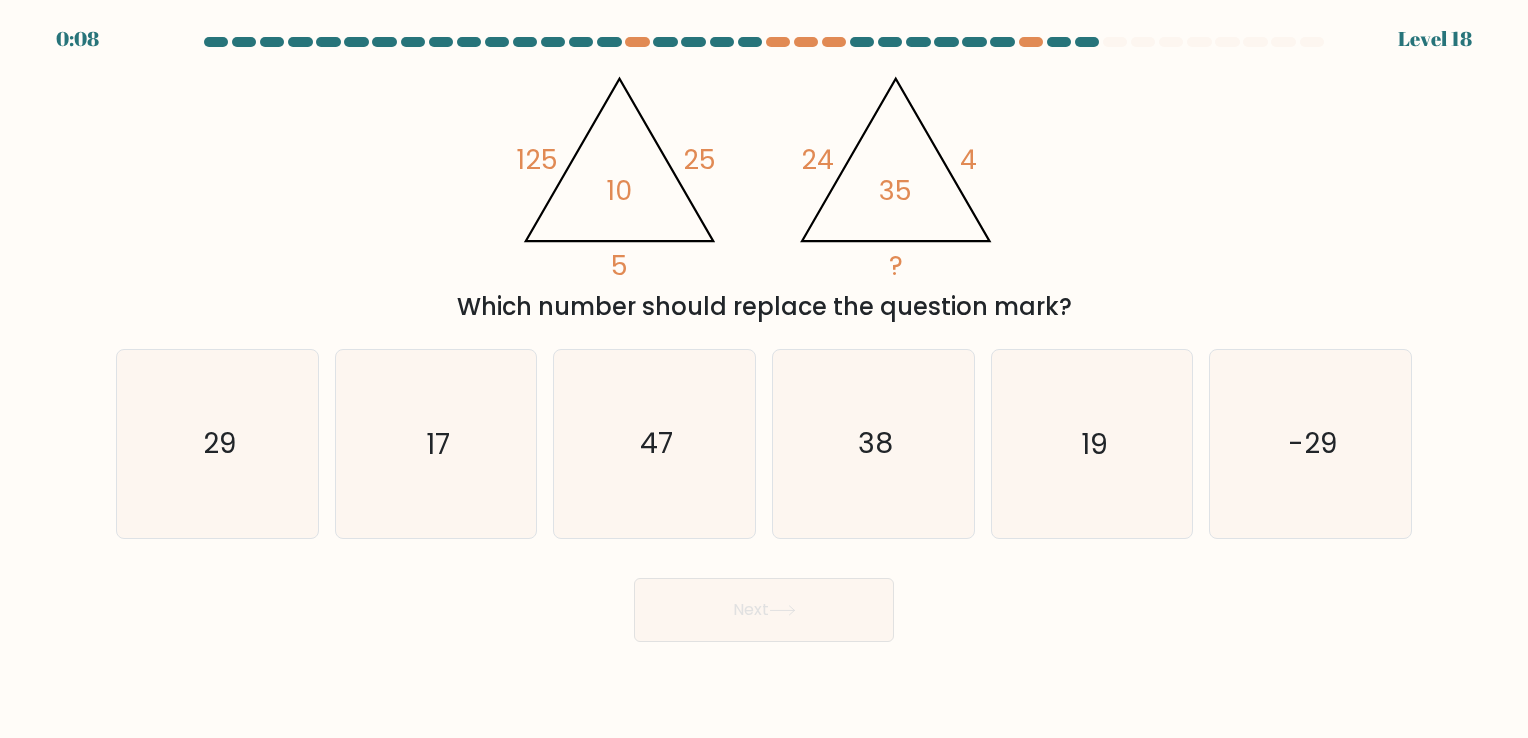 click on "@import url('https://fonts.googleapis.com/css?family=Abril+Fatface:400,100,100italic,300,300italic,400italic,500,500italic,700,700italic,900,900italic');                        125       25       5       10                                       @import url('https://fonts.googleapis.com/css?family=Abril+Fatface:400,100,100italic,300,300italic,400italic,500,500italic,700,700italic,900,900italic');                        24       4       ?       35
Which number should replace the question mark?" at bounding box center [764, 192] 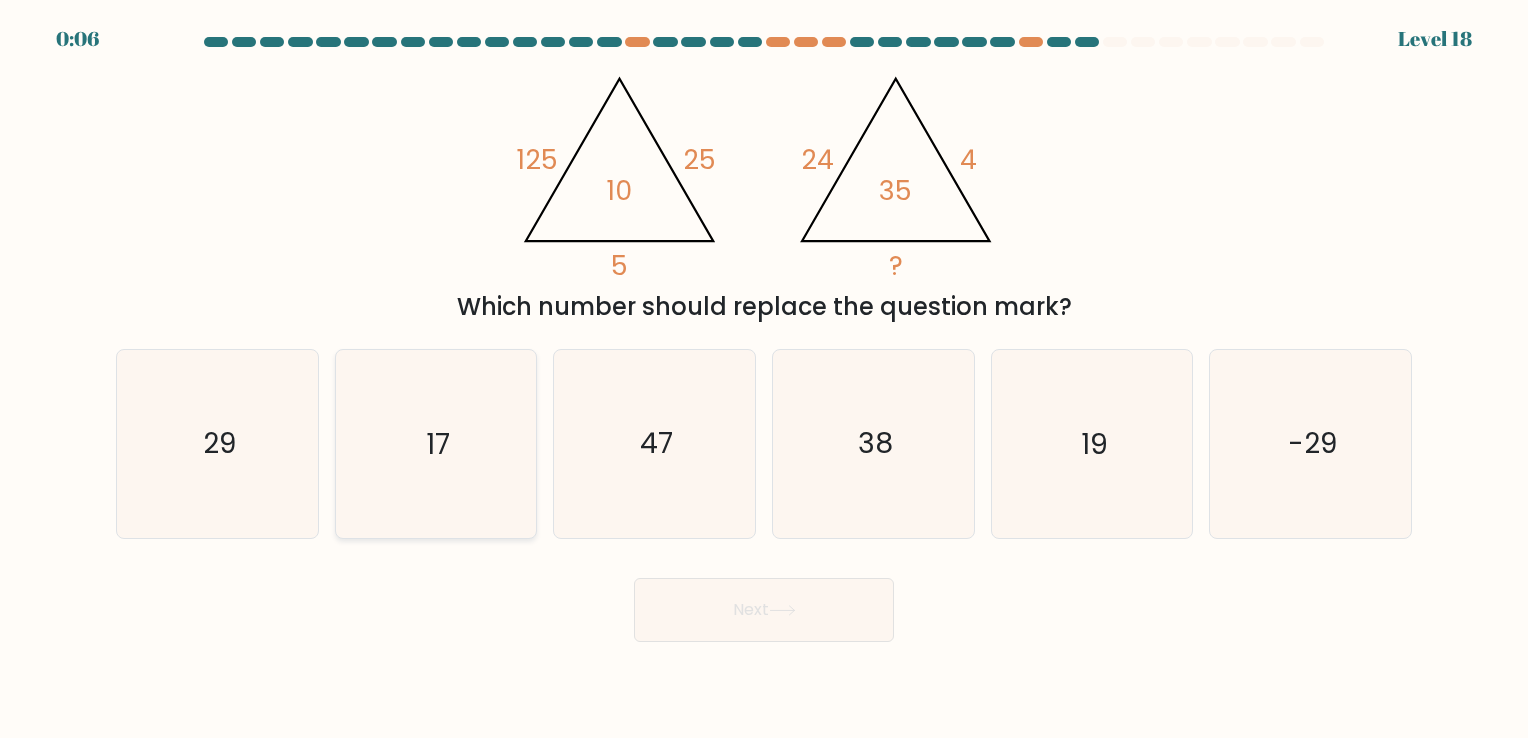 click on "17" 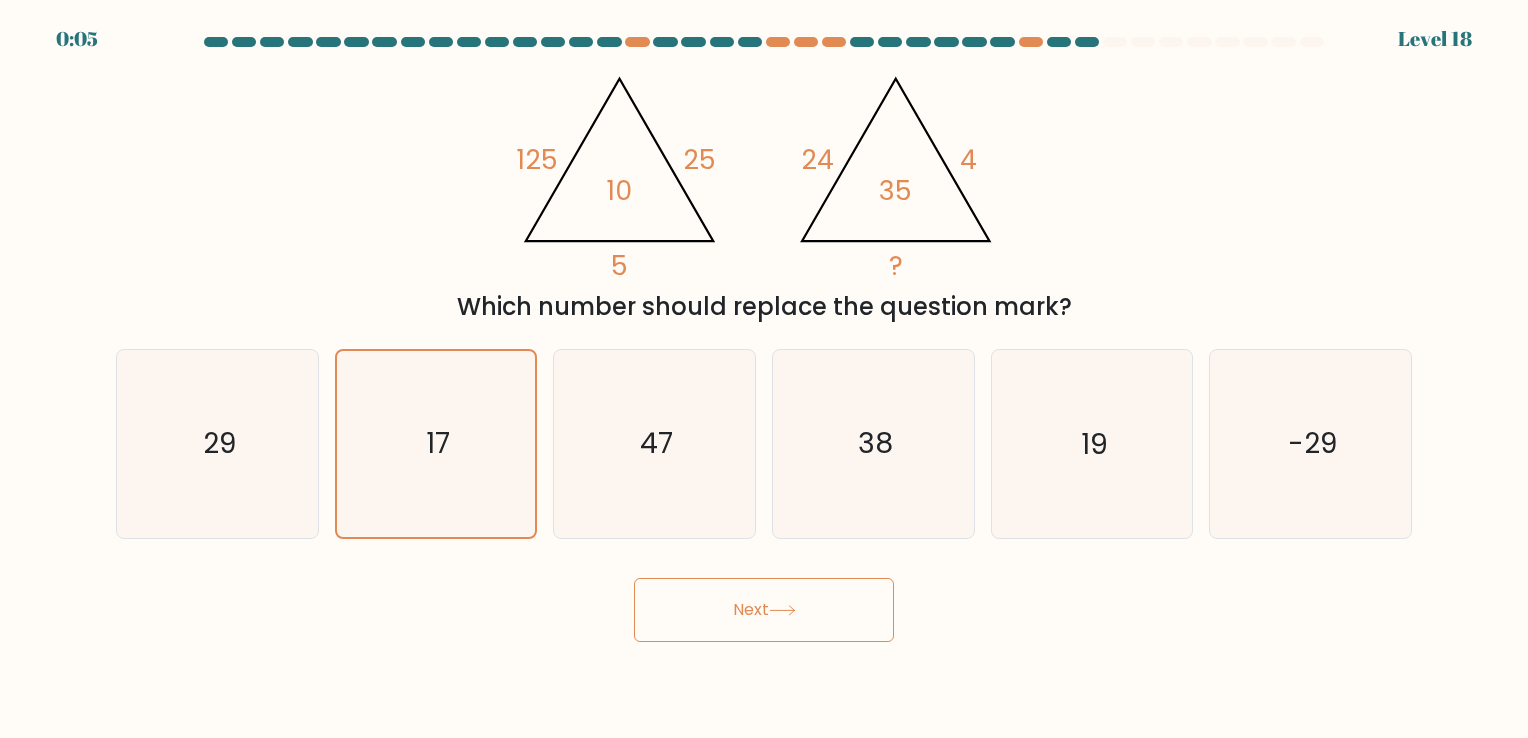 click on "Next" at bounding box center (764, 602) 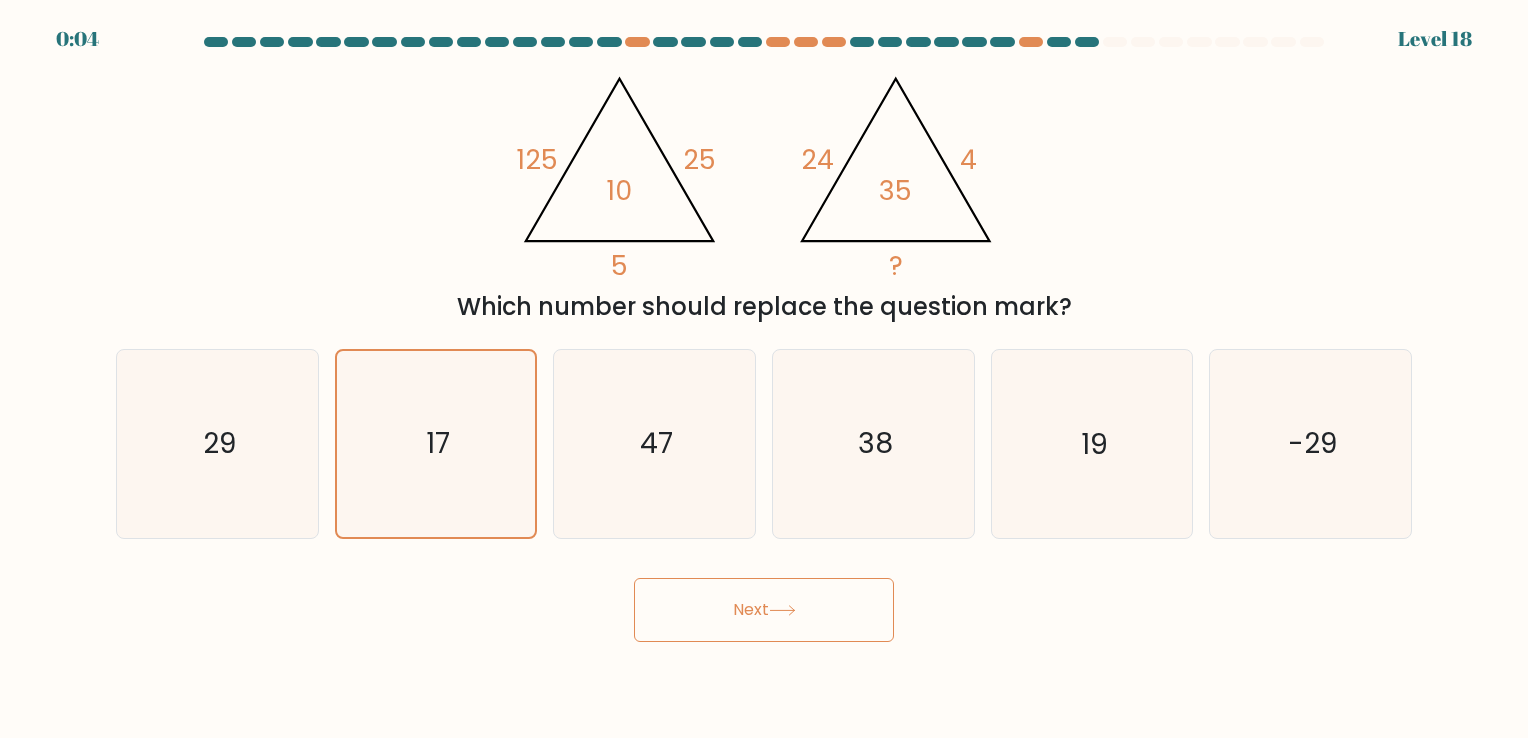 click on "Next" at bounding box center (764, 610) 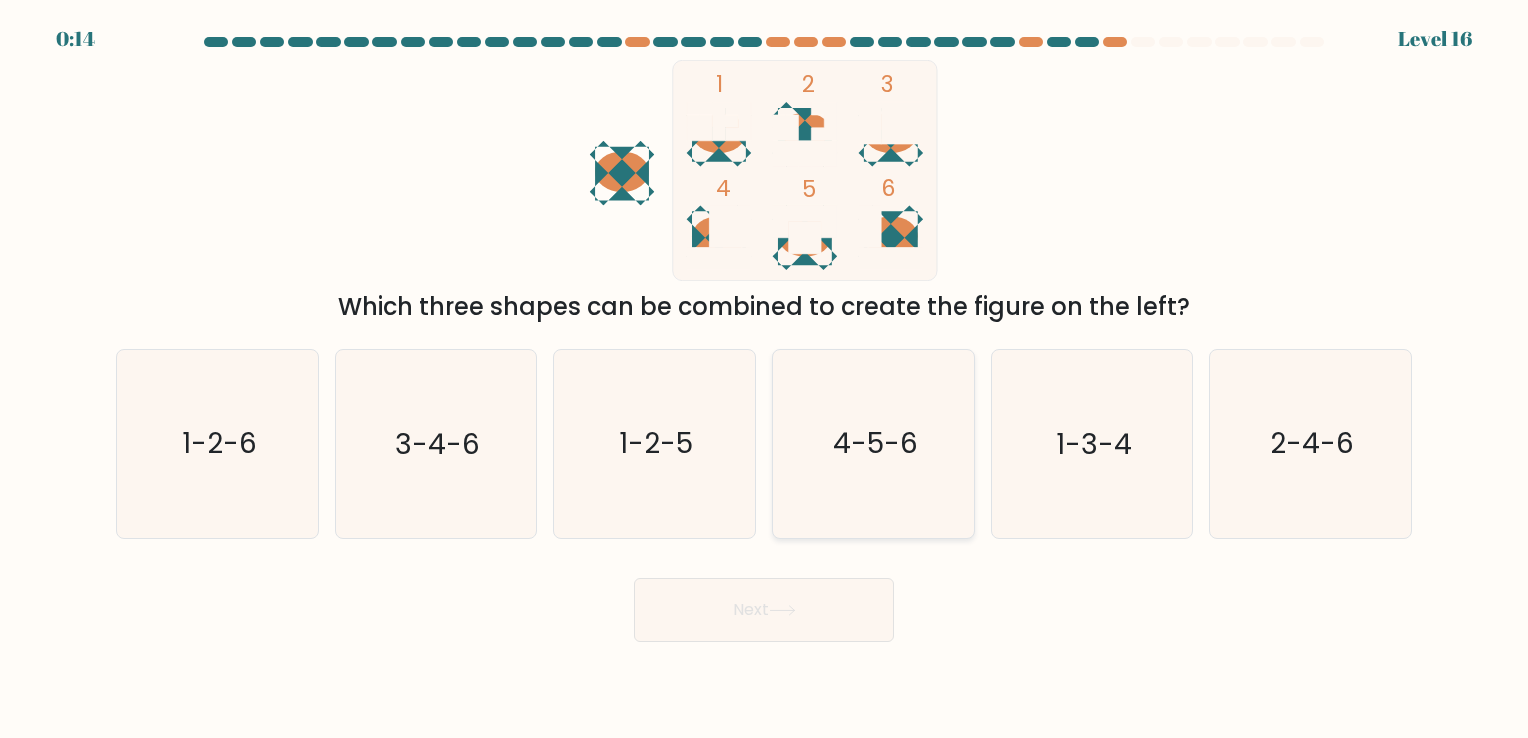 click on "4-5-6" 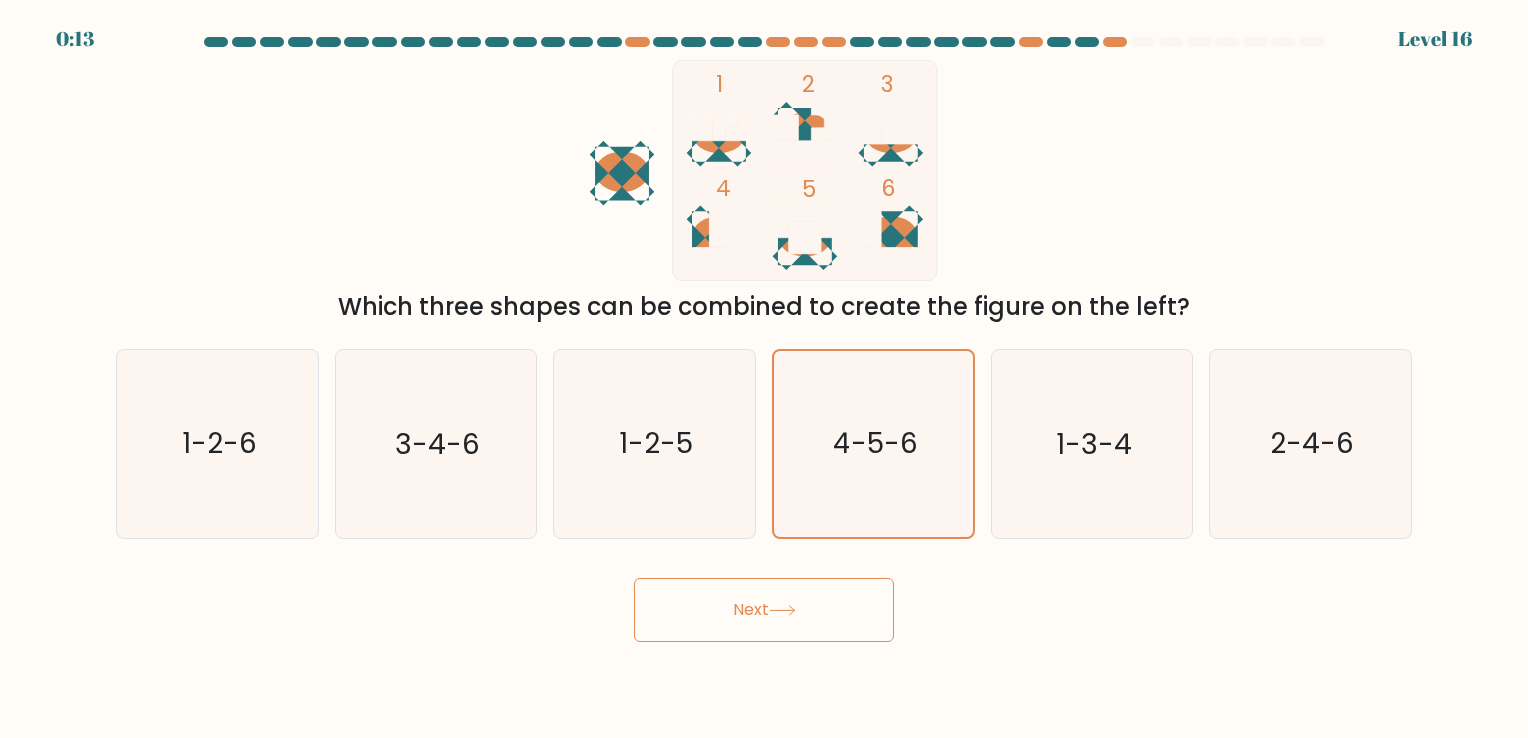click on "Next" at bounding box center [764, 610] 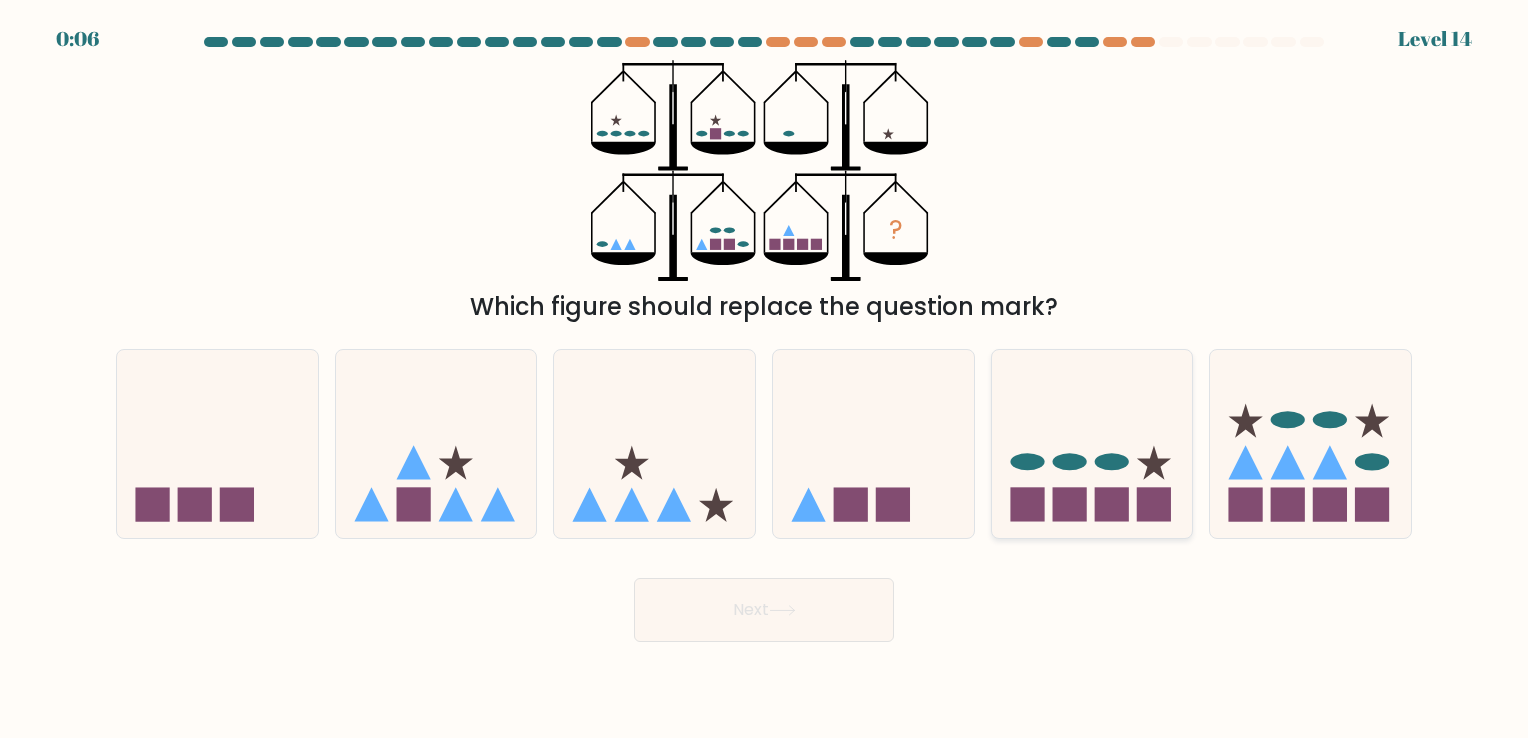 click 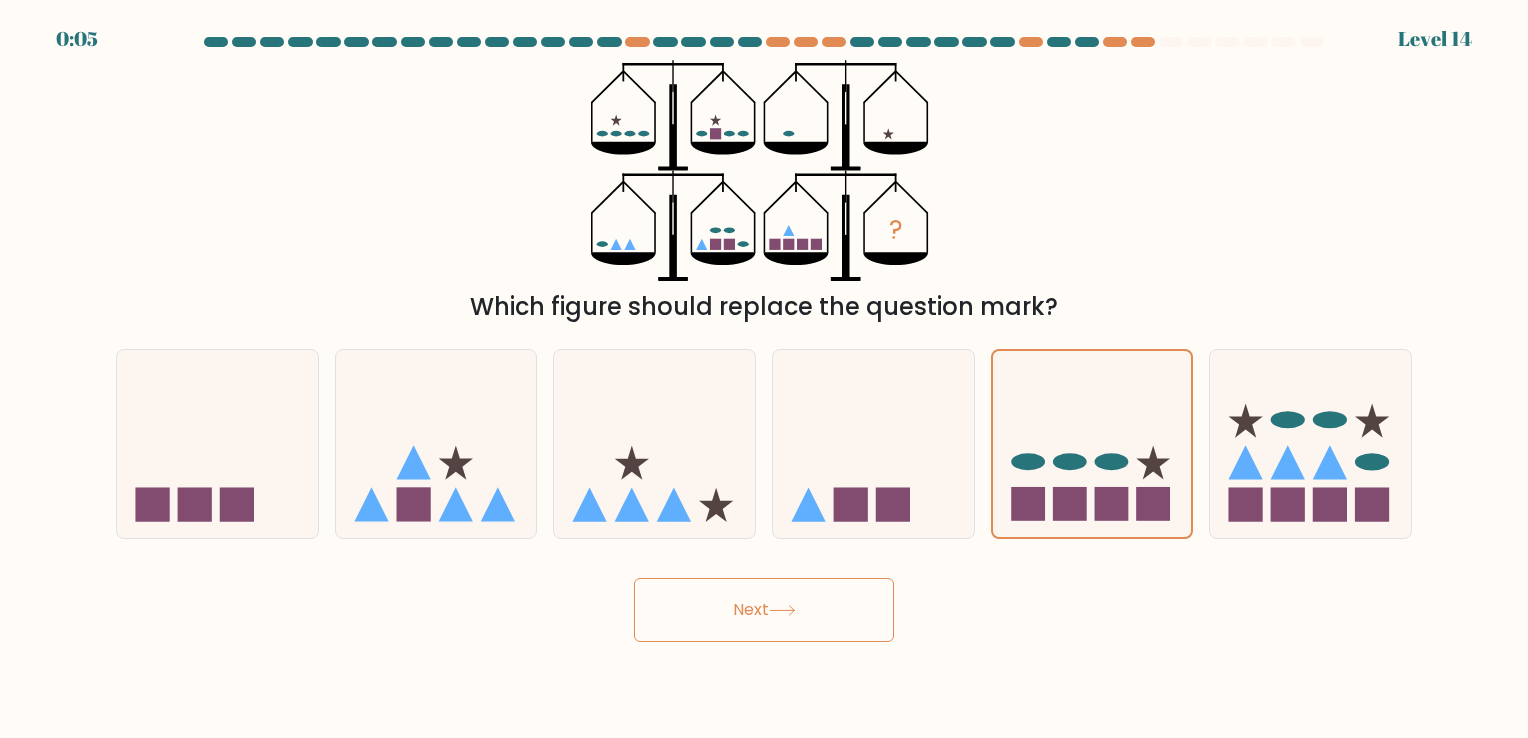 click on "Next" at bounding box center (764, 610) 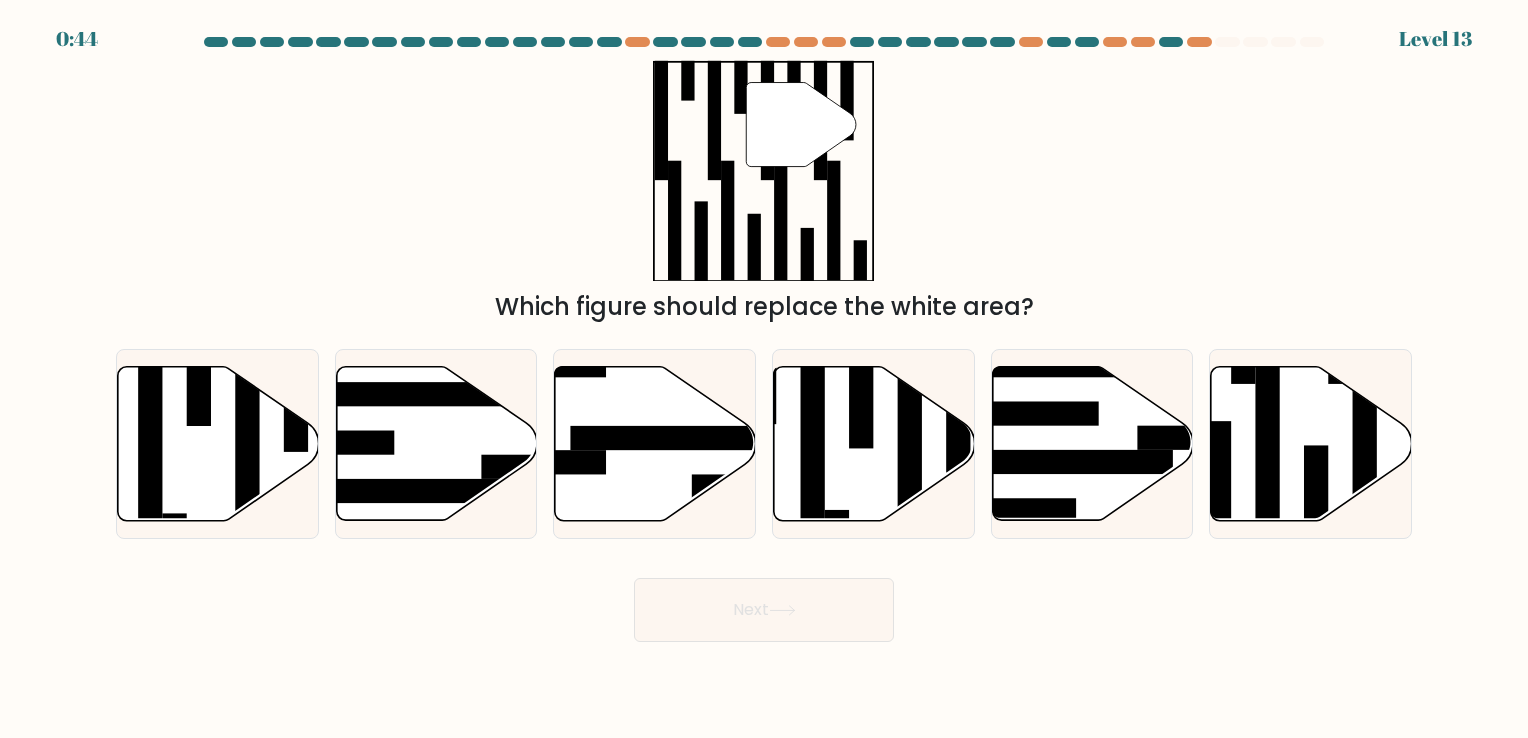 scroll, scrollTop: 0, scrollLeft: 0, axis: both 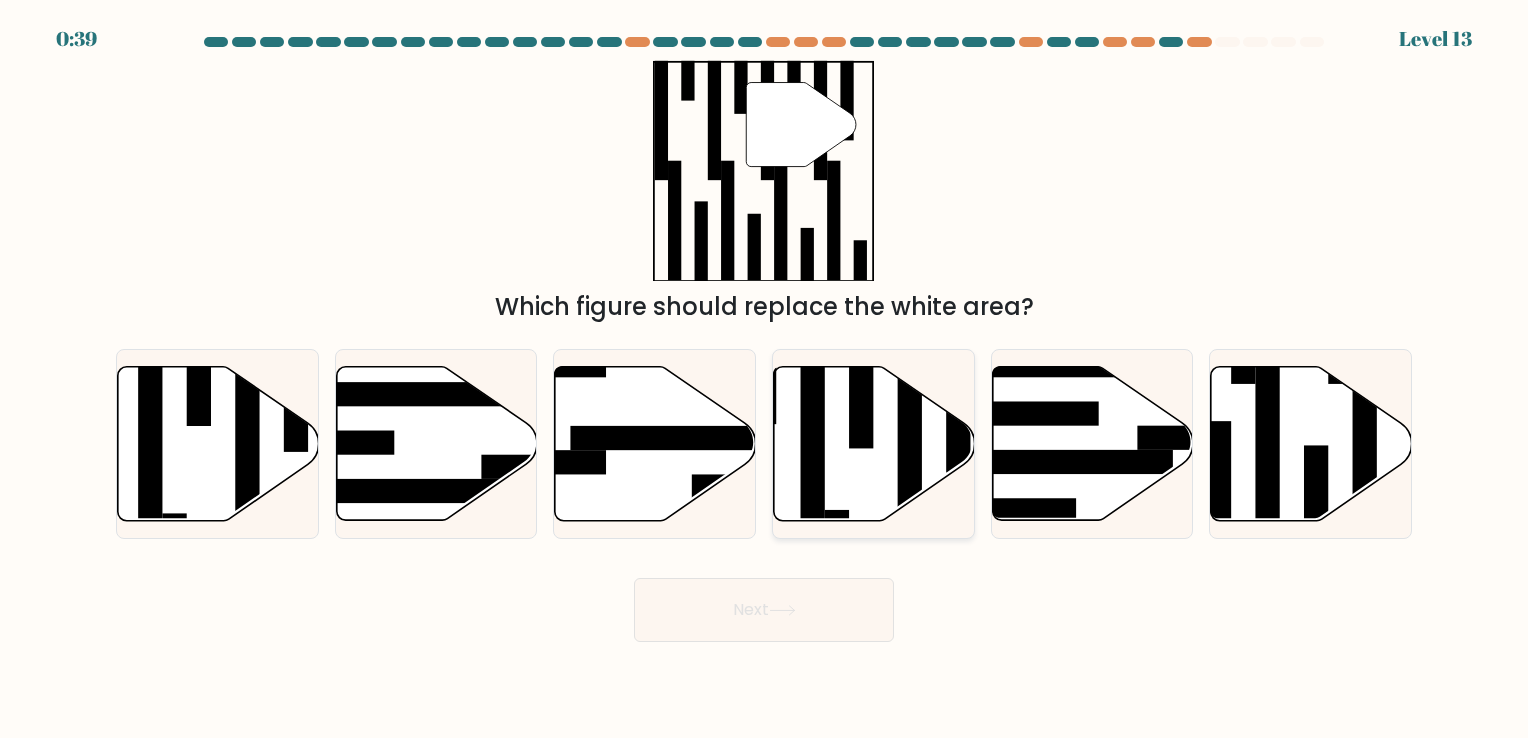 click 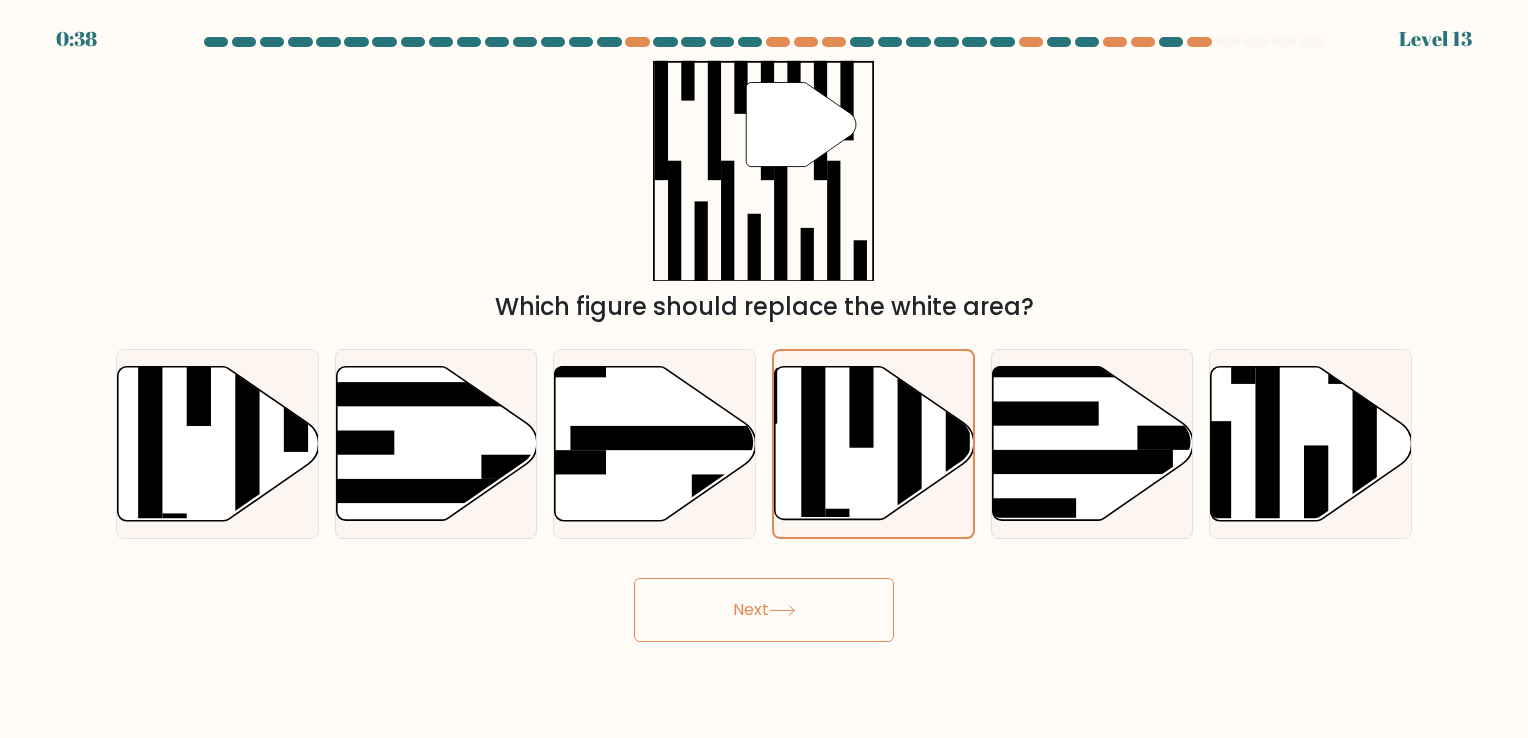 click on "Next" at bounding box center [764, 610] 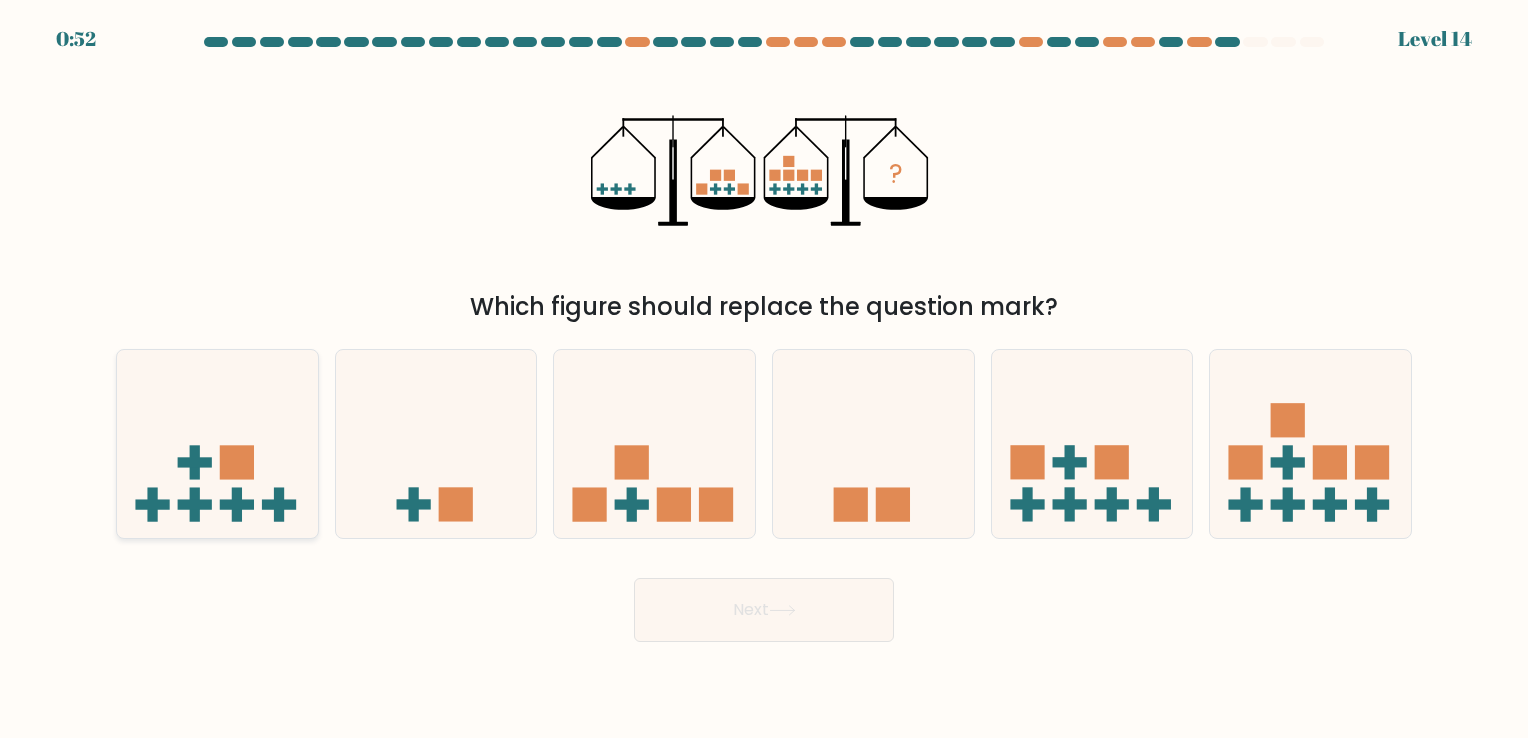 click 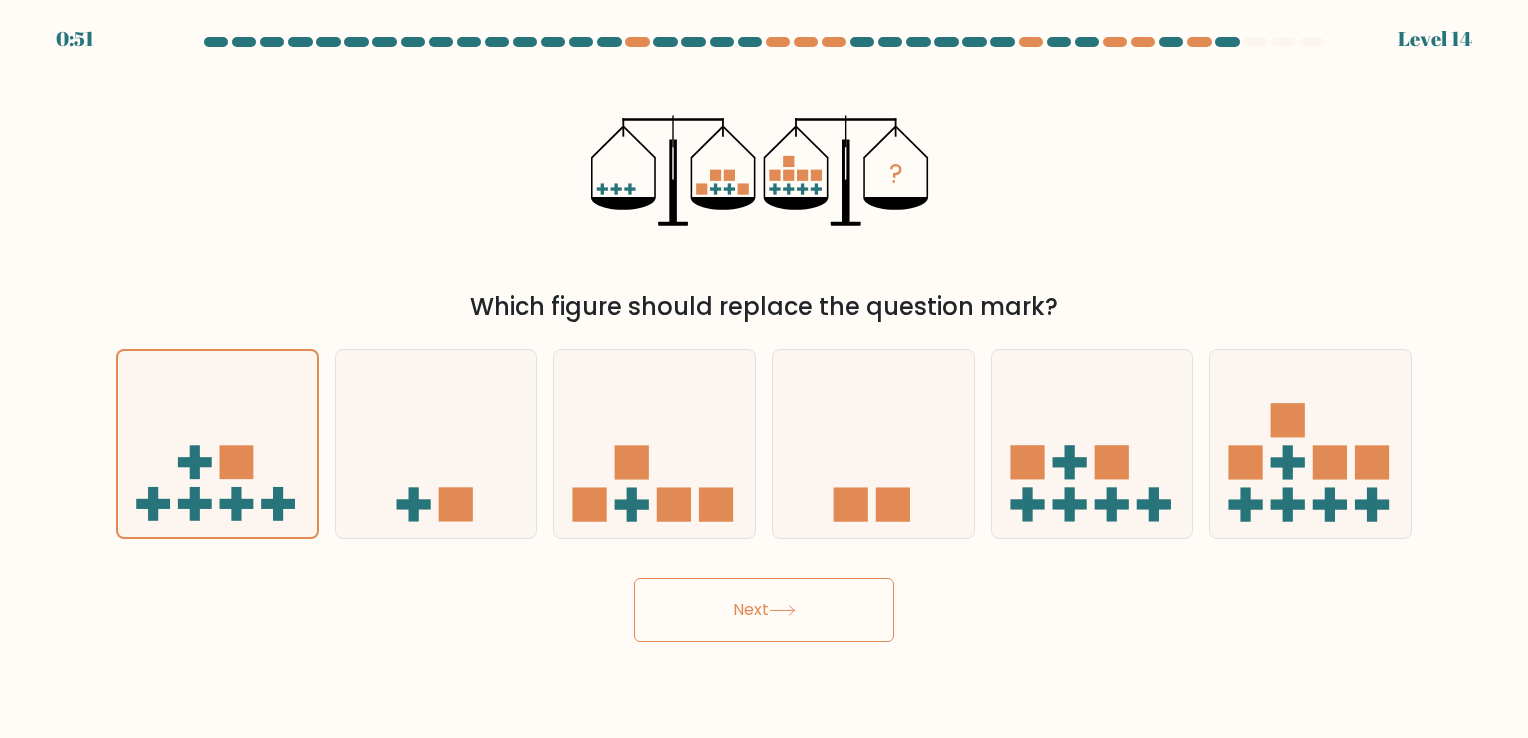 click on "Next" at bounding box center (764, 610) 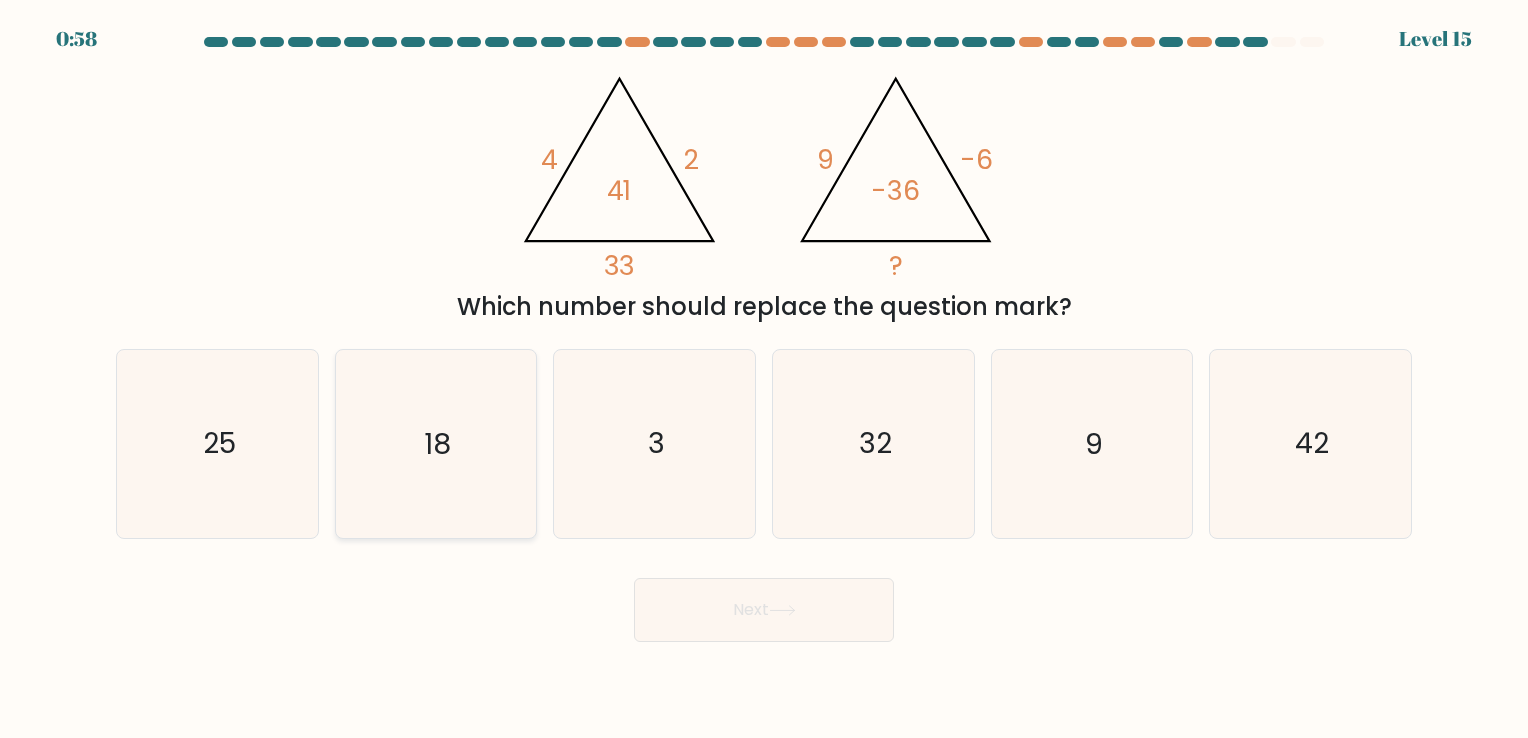 click on "18" 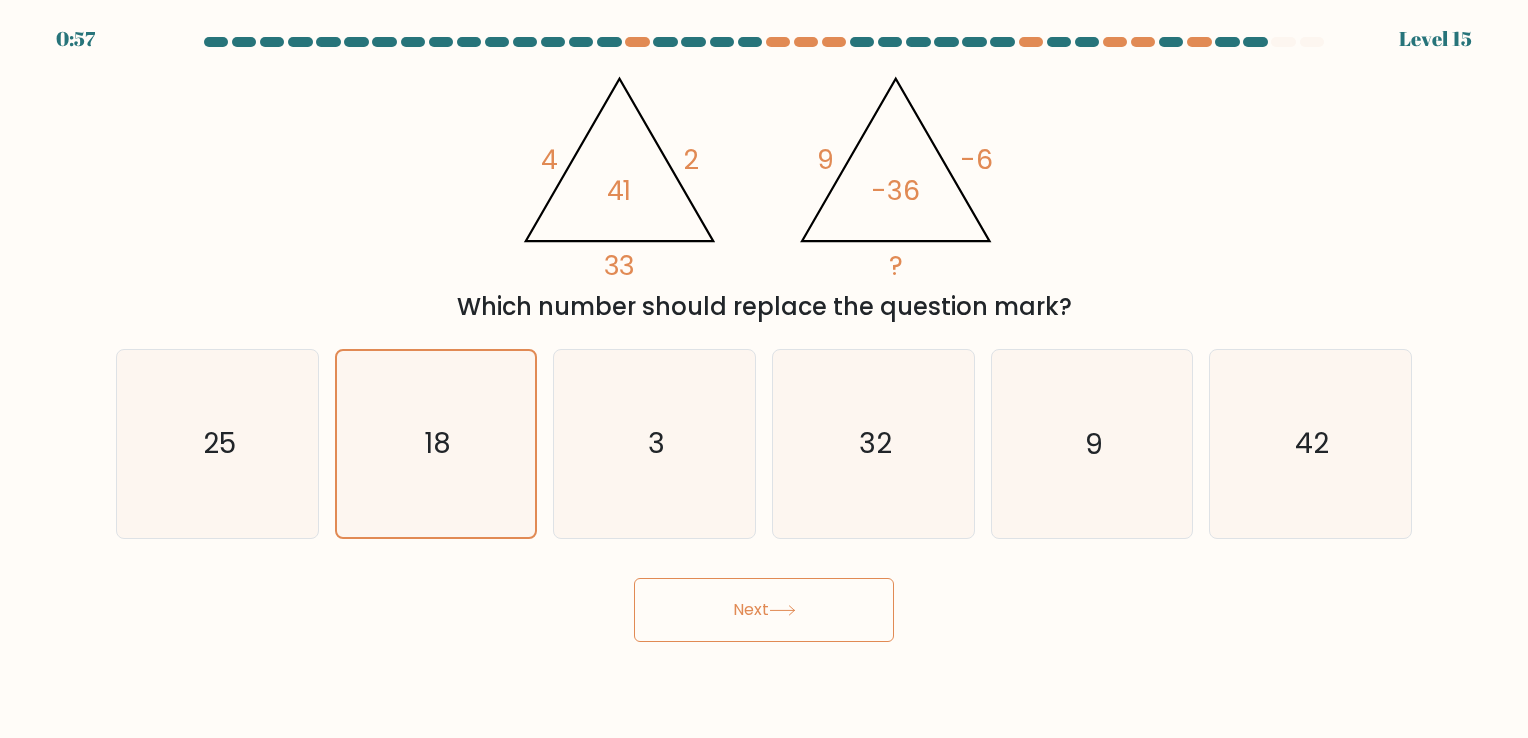 click on "Next" at bounding box center [764, 610] 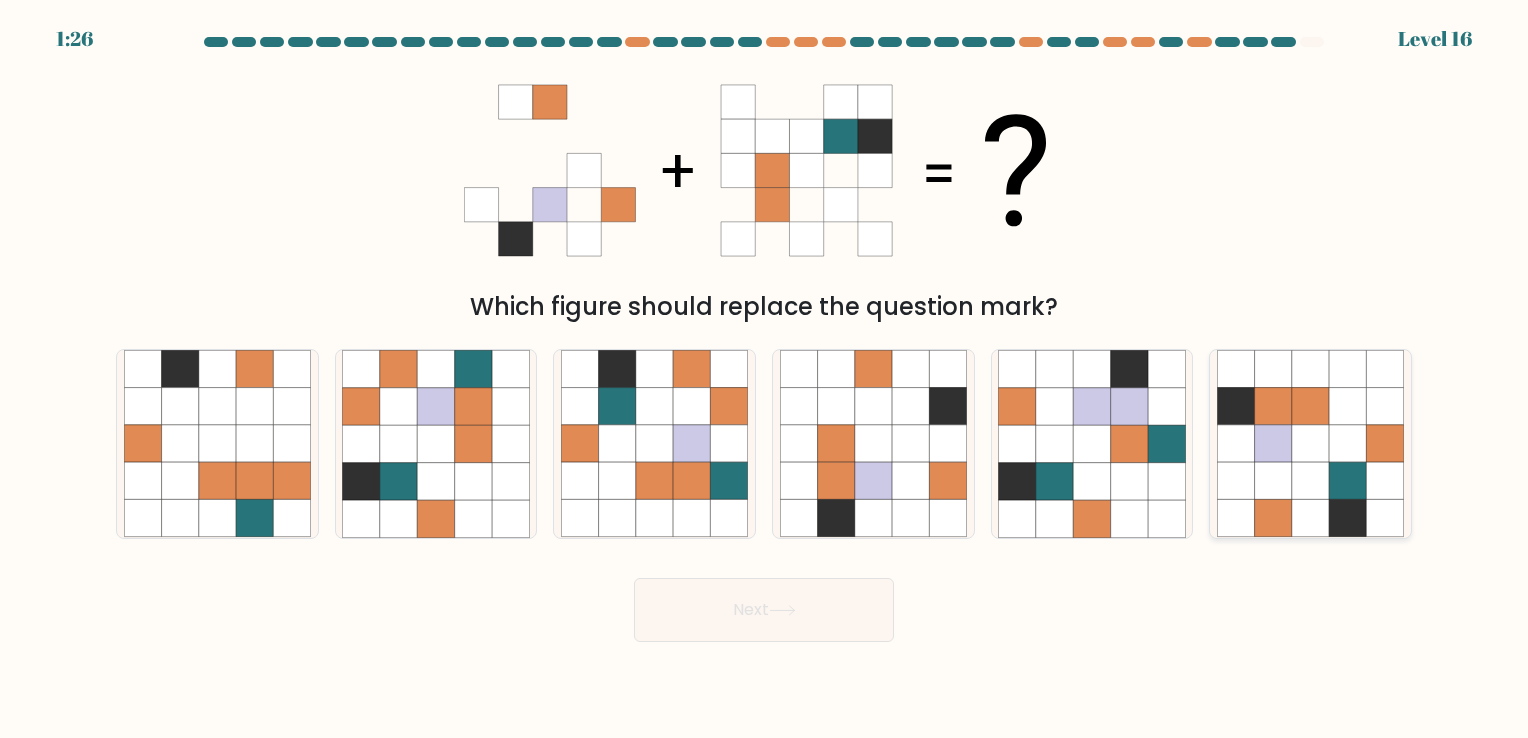 click 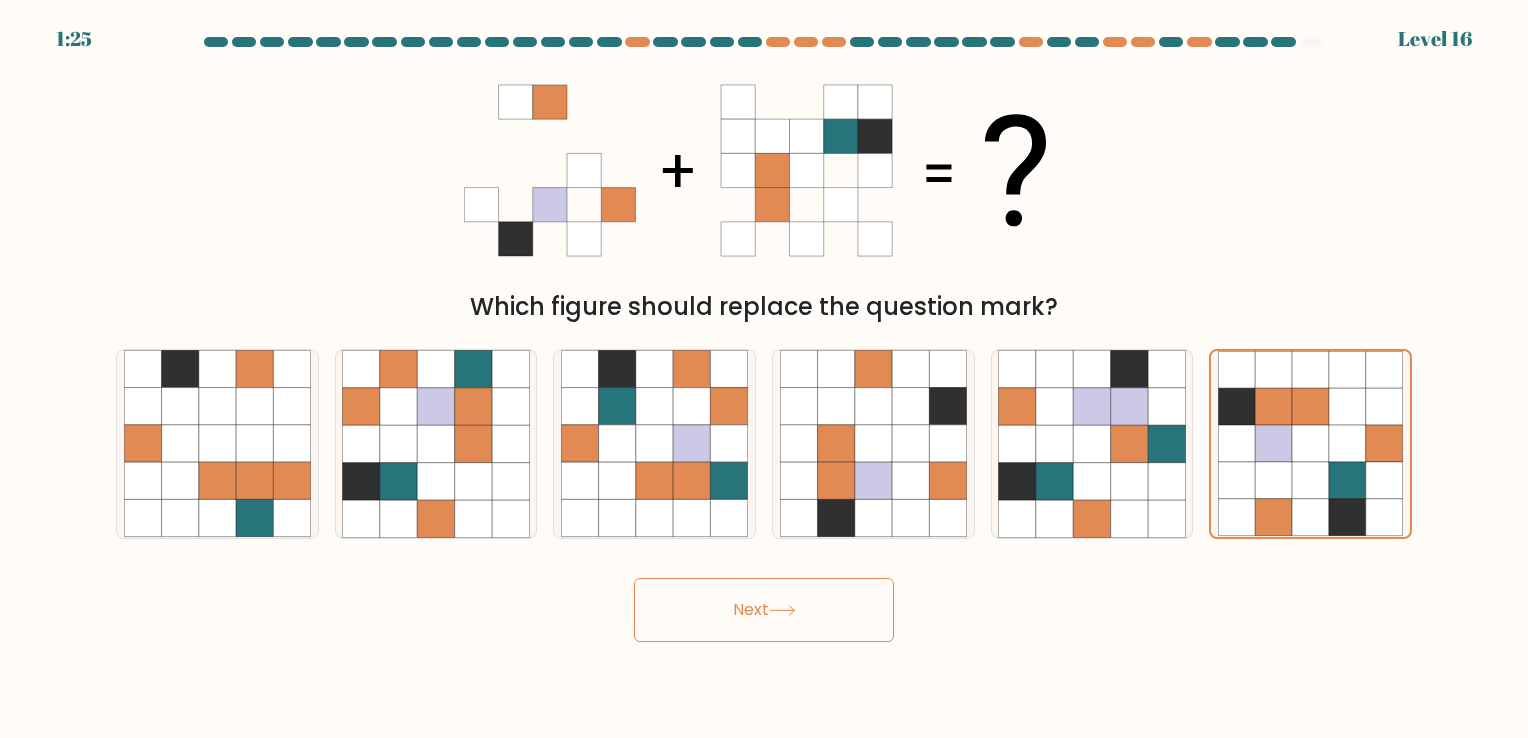 click on "Next" at bounding box center [764, 610] 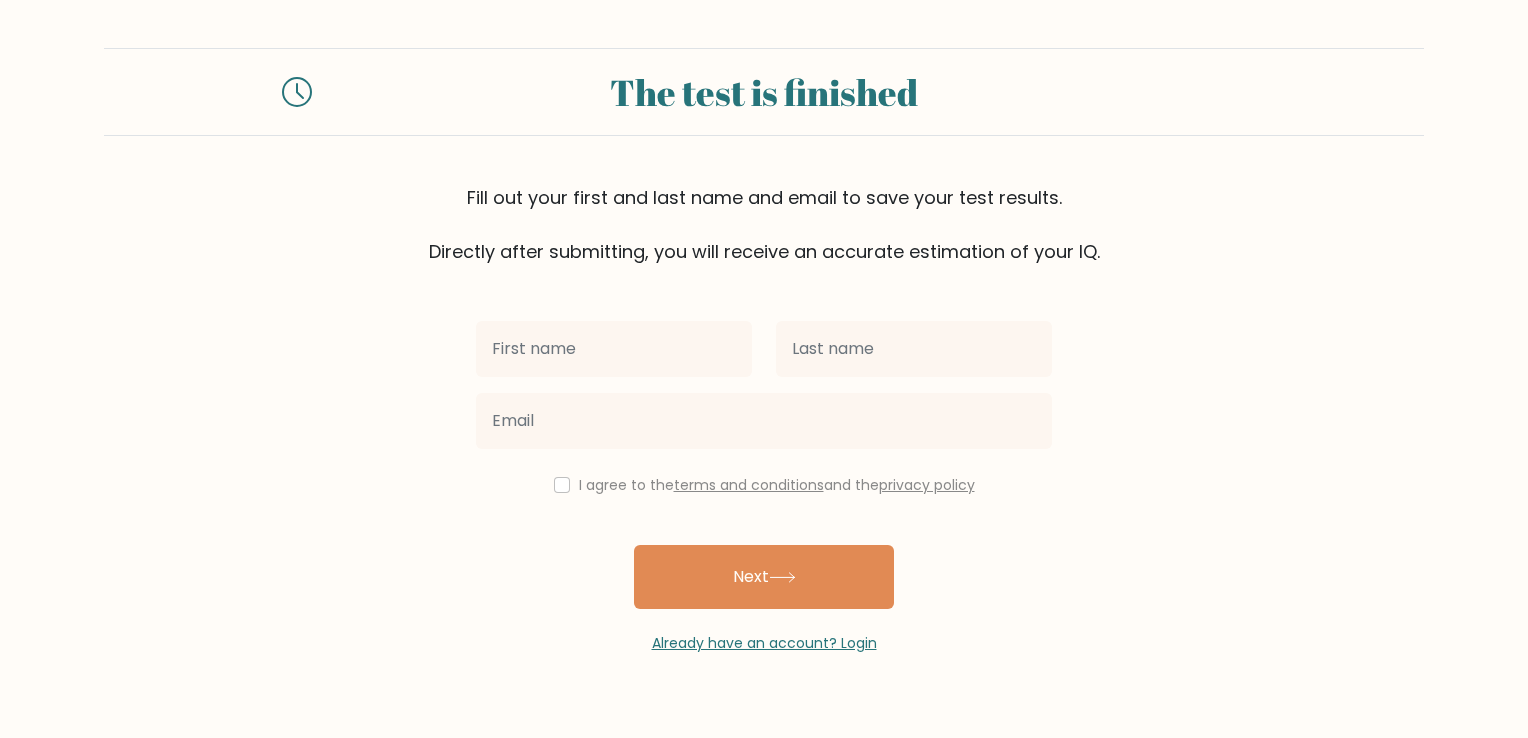 scroll, scrollTop: 0, scrollLeft: 0, axis: both 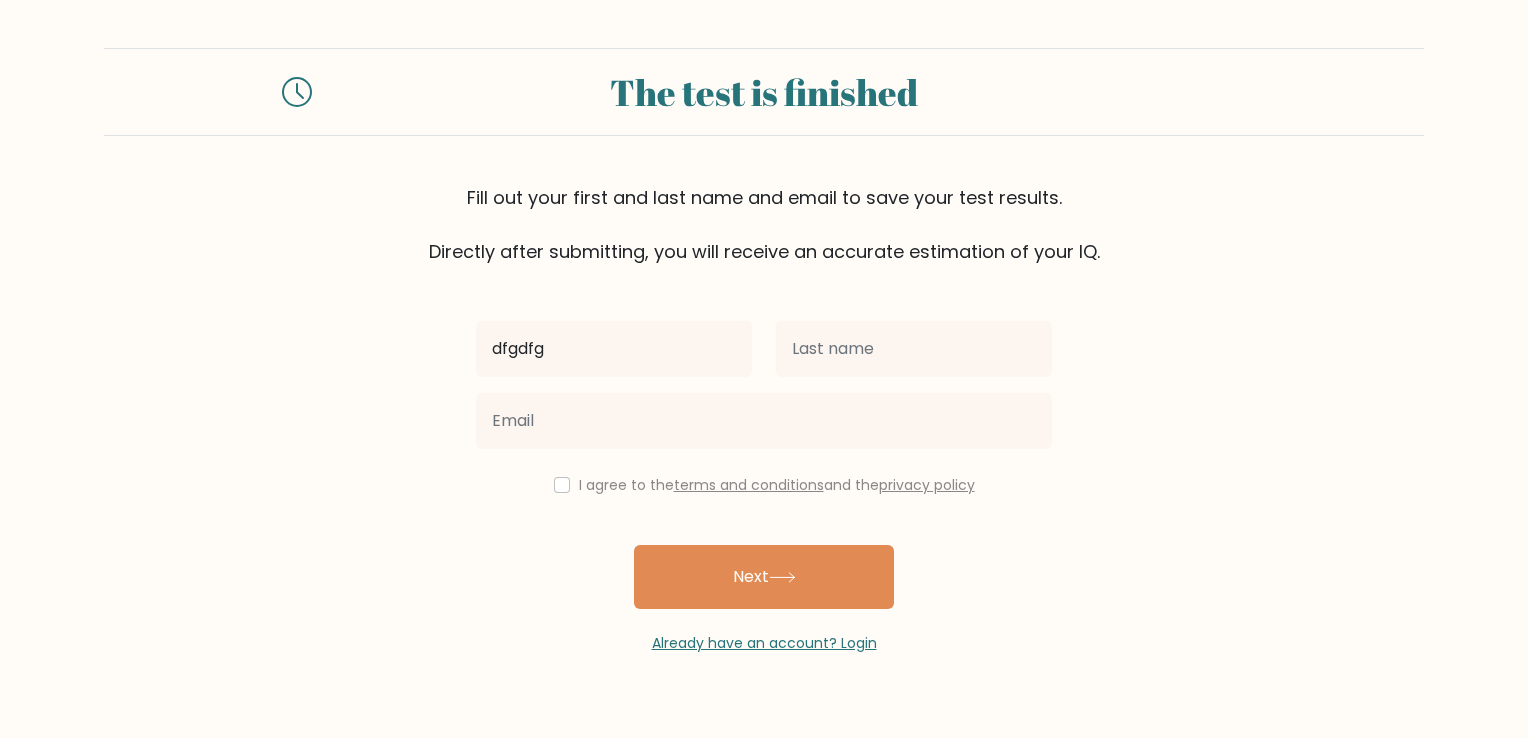 type on "dfgdfg" 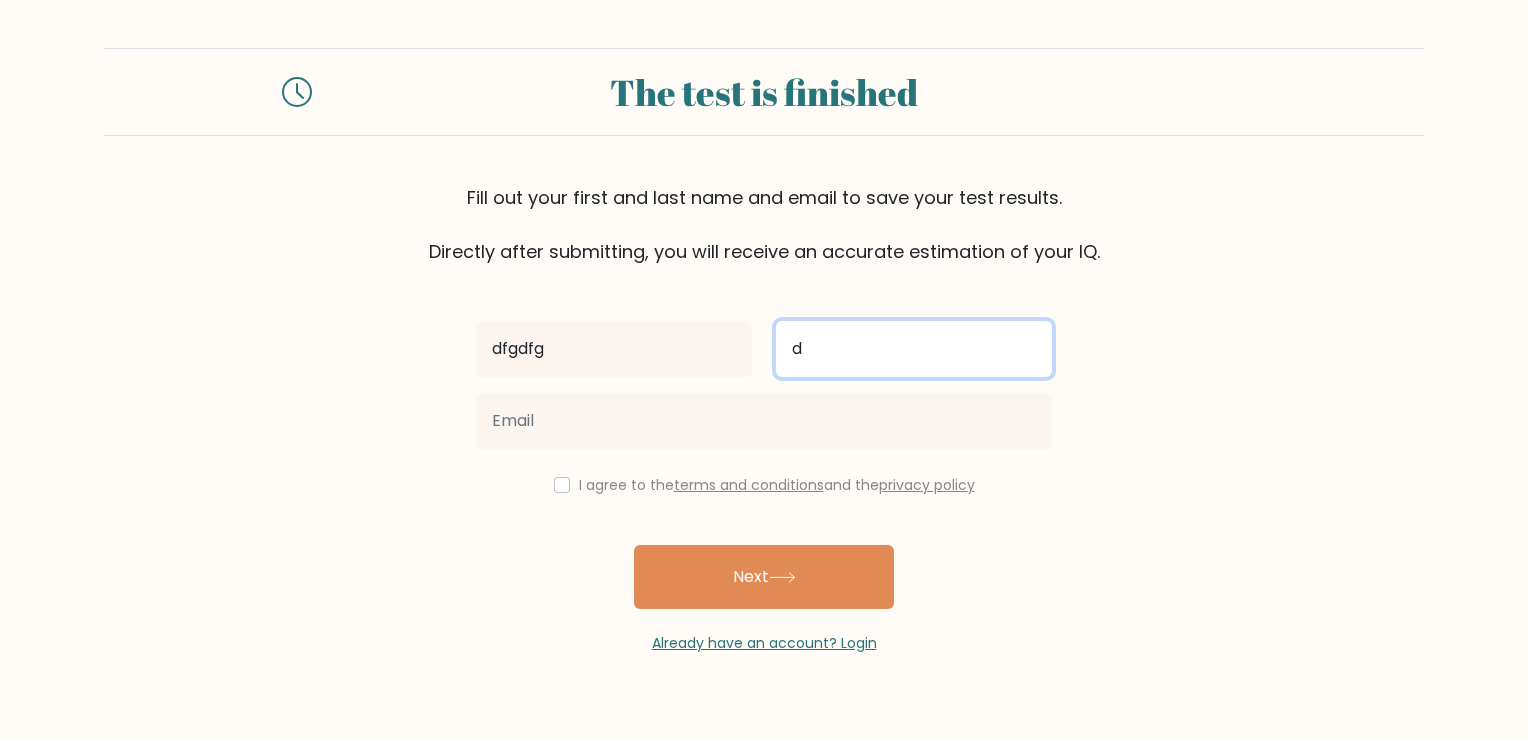 click on "d" at bounding box center [914, 349] 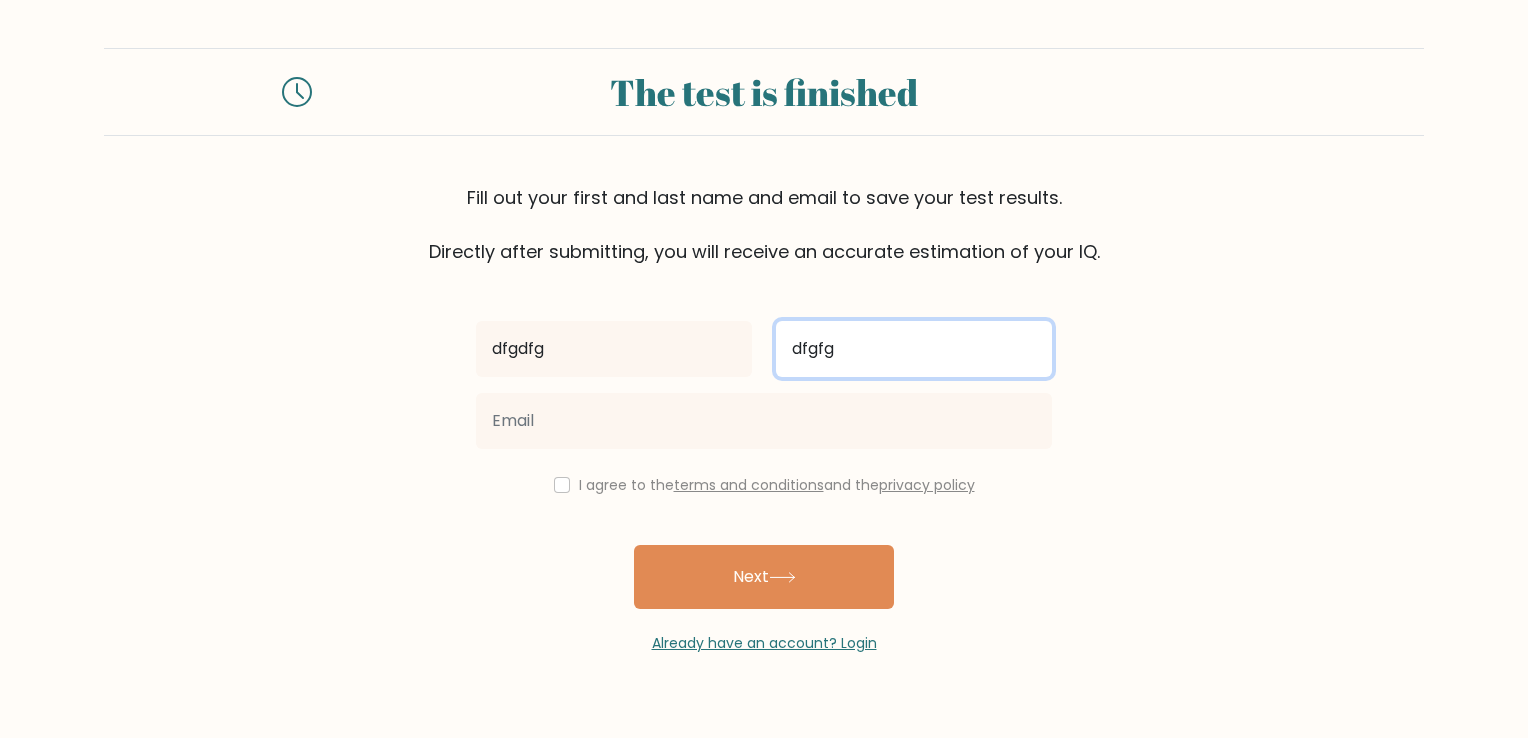 type on "dfgfg" 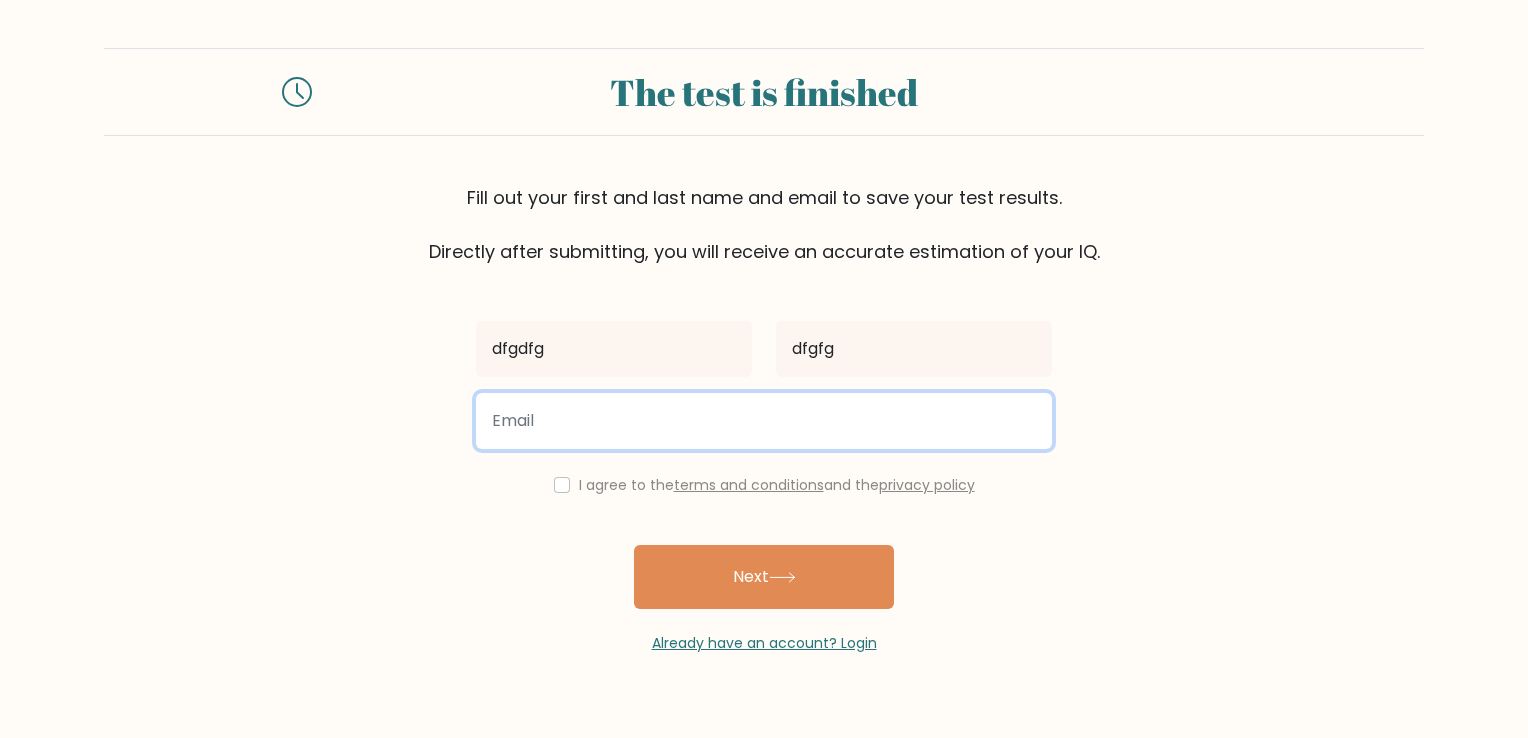 click at bounding box center [764, 421] 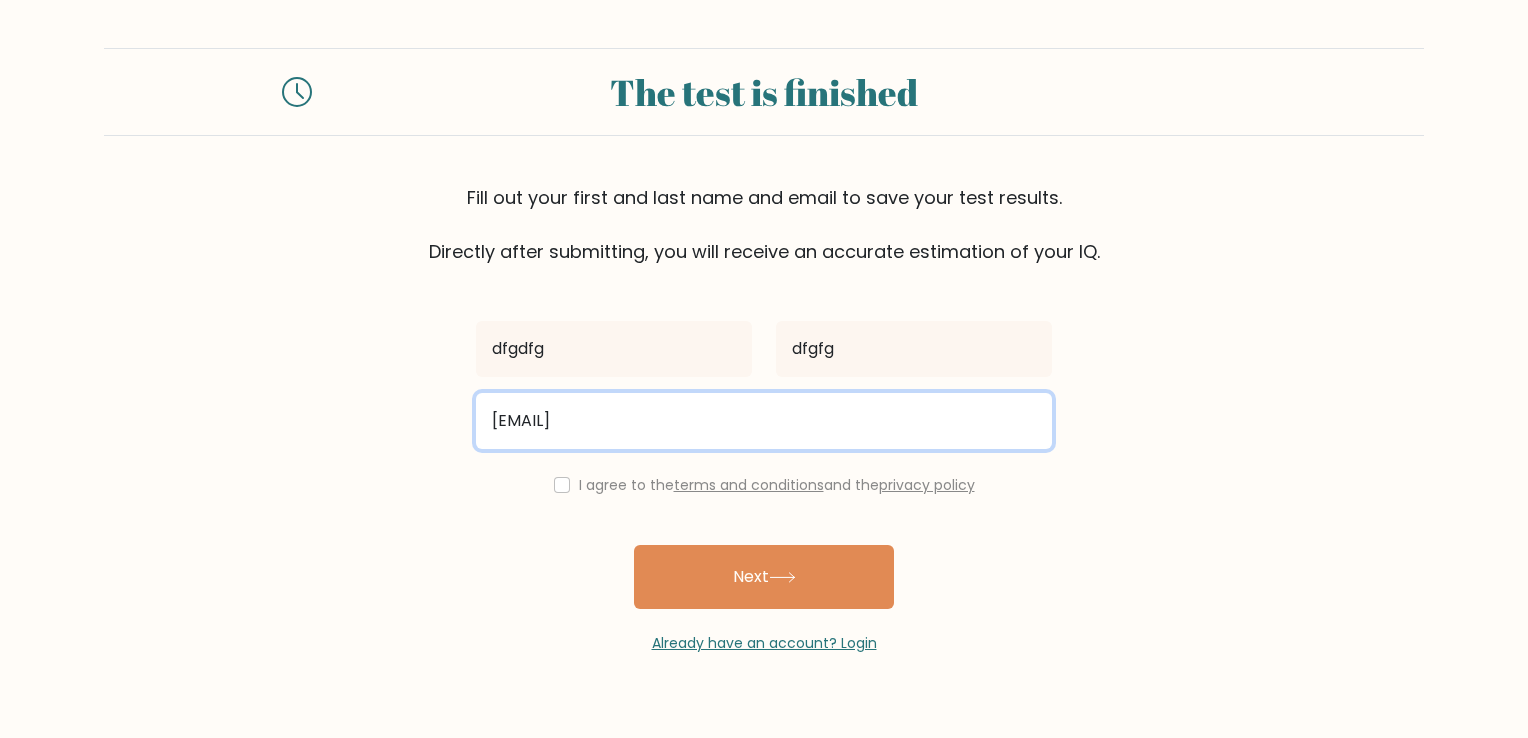type on "[EMAIL]" 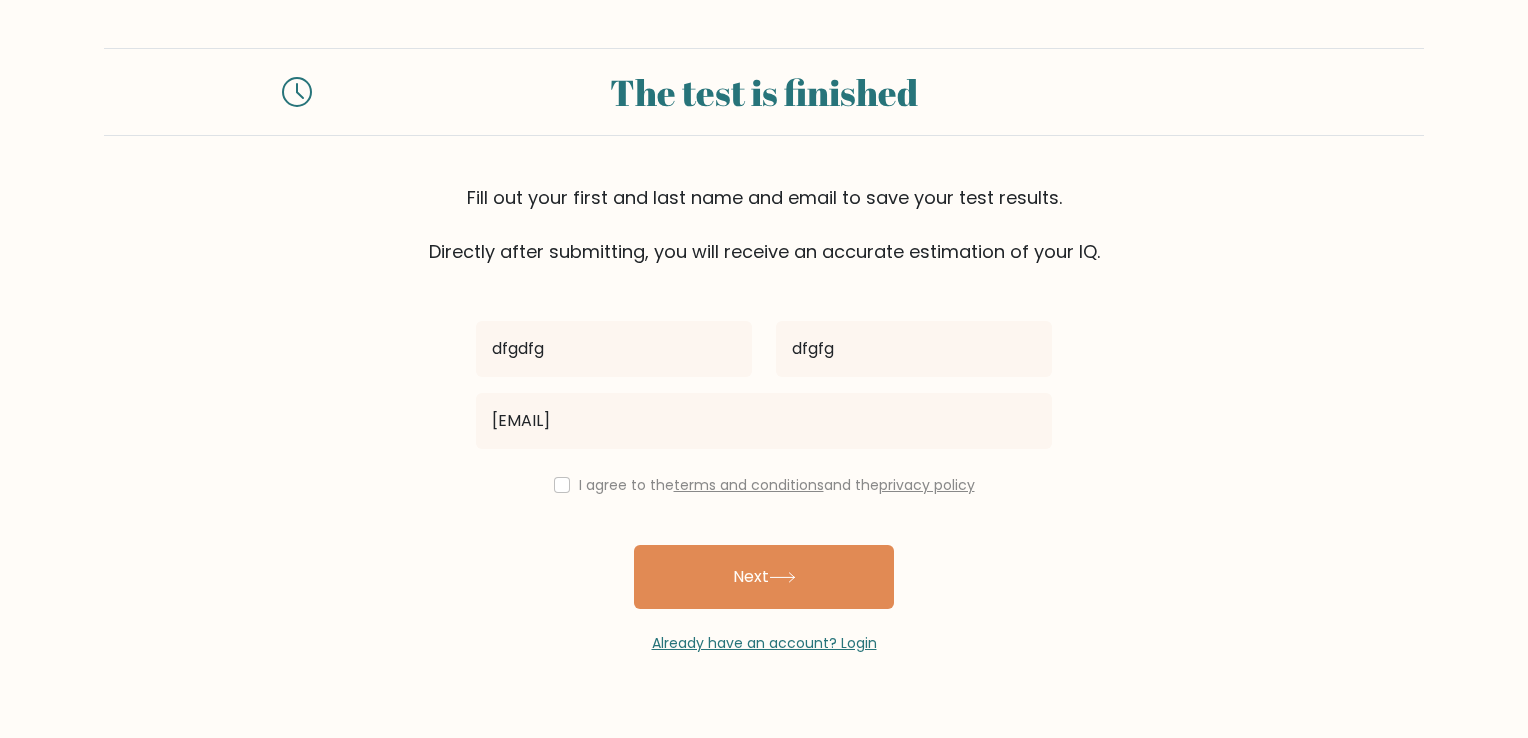 click on "I agree to the  terms and conditions  and the  privacy policy" at bounding box center [764, 485] 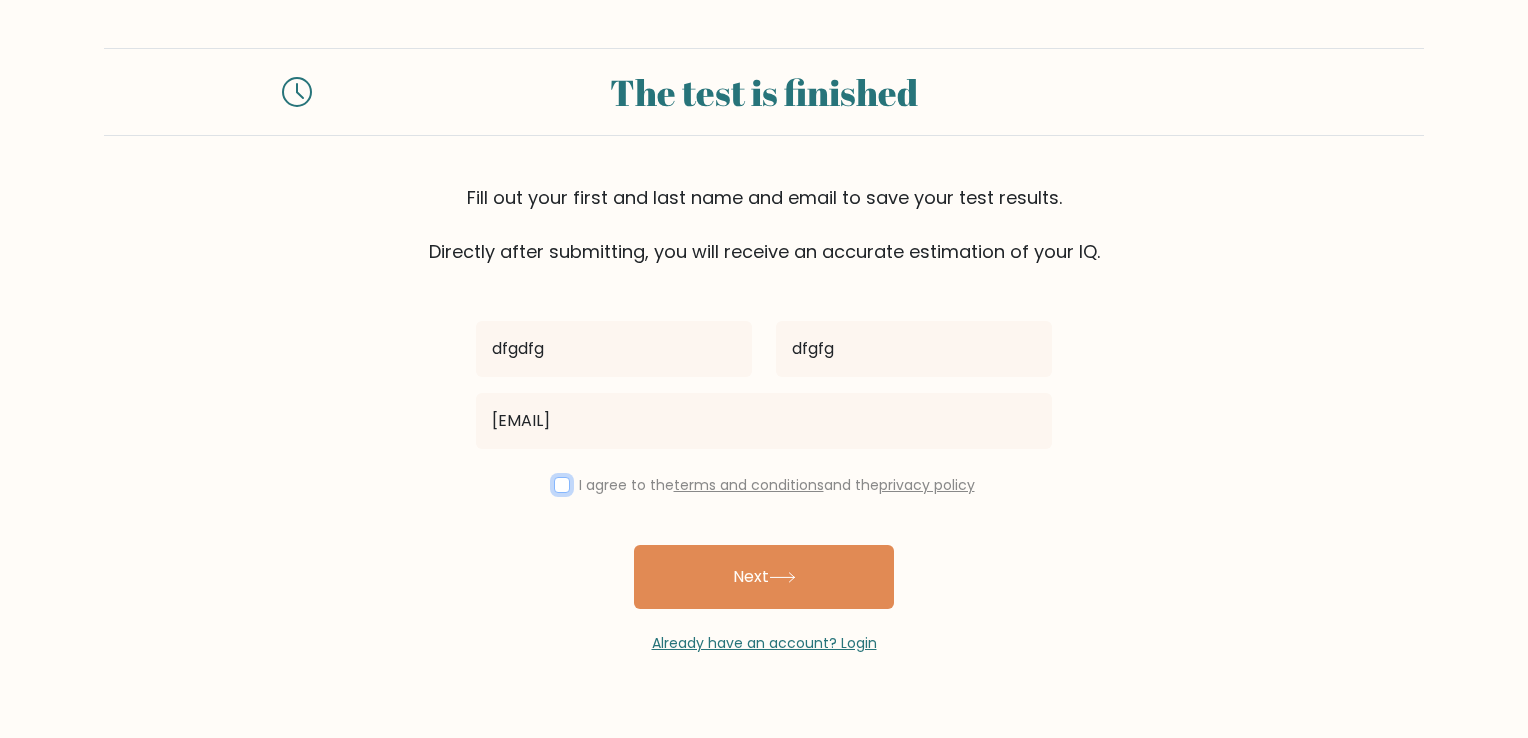 click at bounding box center (562, 485) 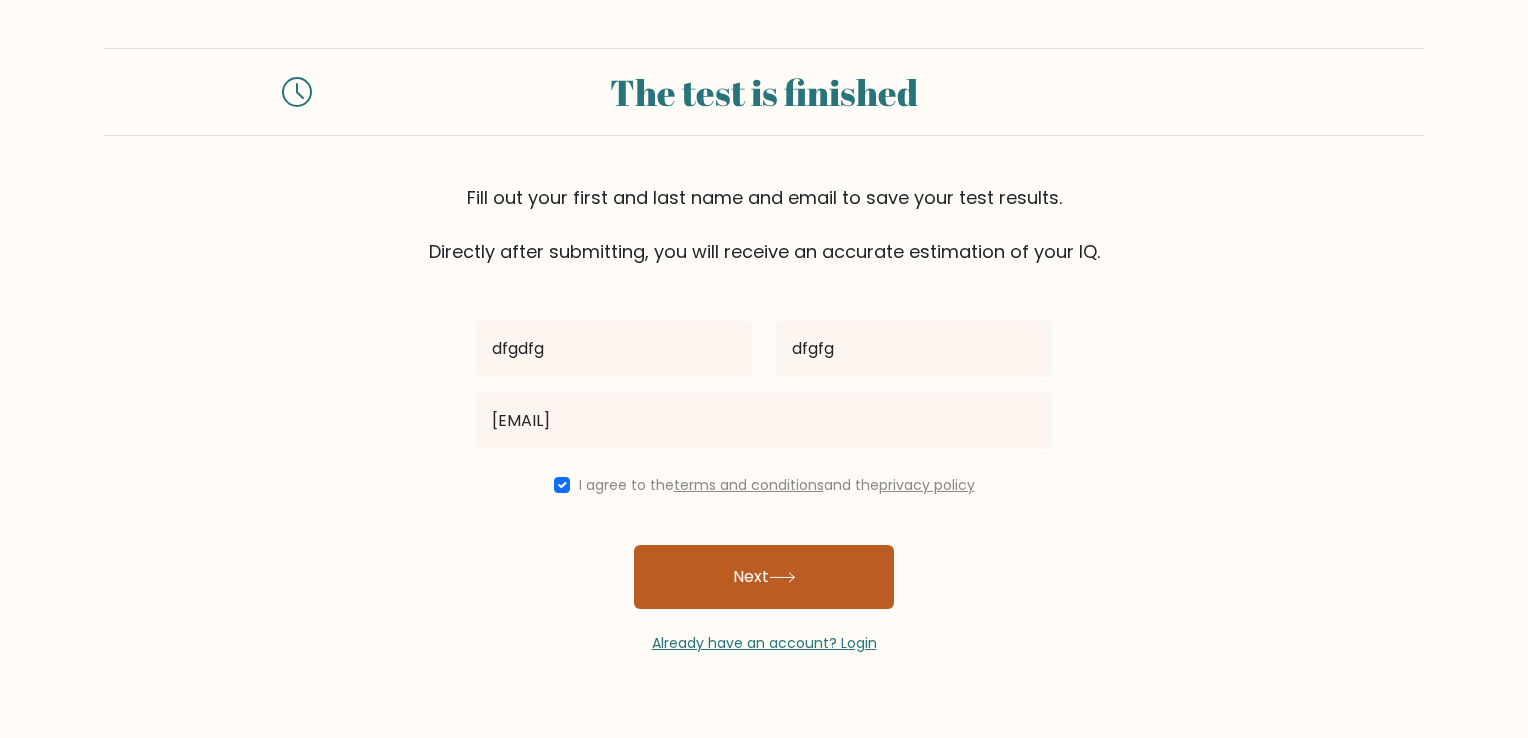 click on "Next" at bounding box center [764, 577] 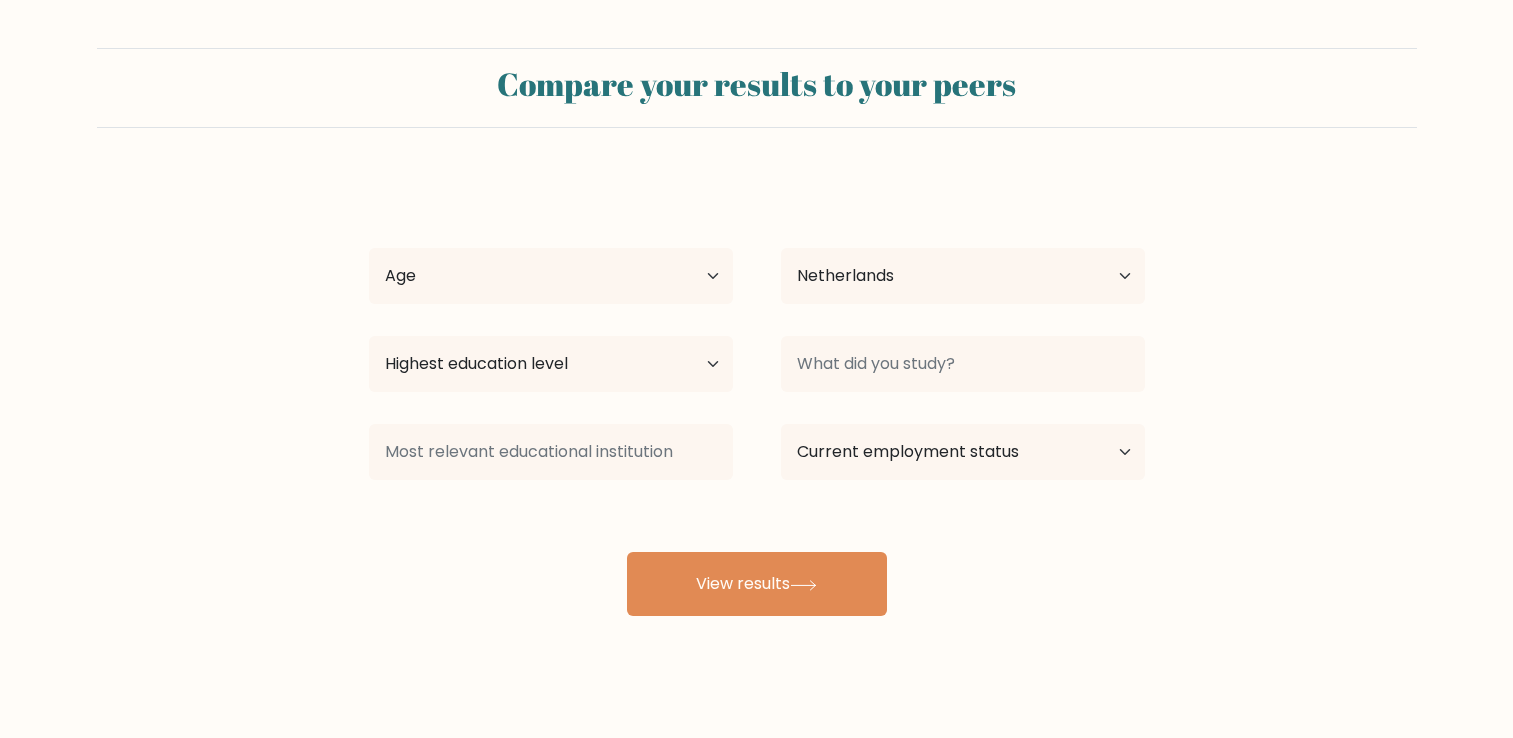 select on "NL" 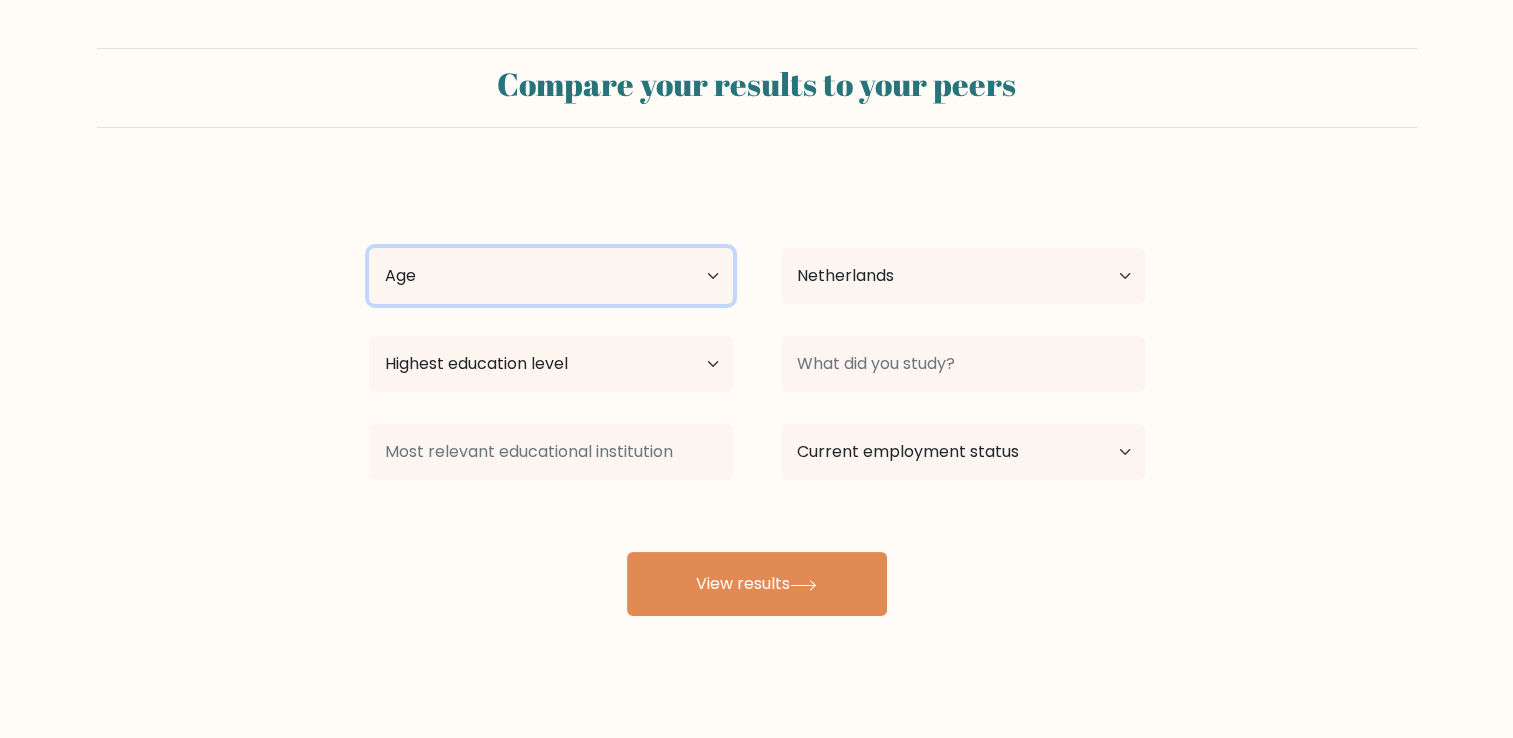 click on "Age
Under 18 years old
18-24 years old
25-34 years old
35-44 years old
45-54 years old
55-64 years old
65 years old and above" at bounding box center (551, 276) 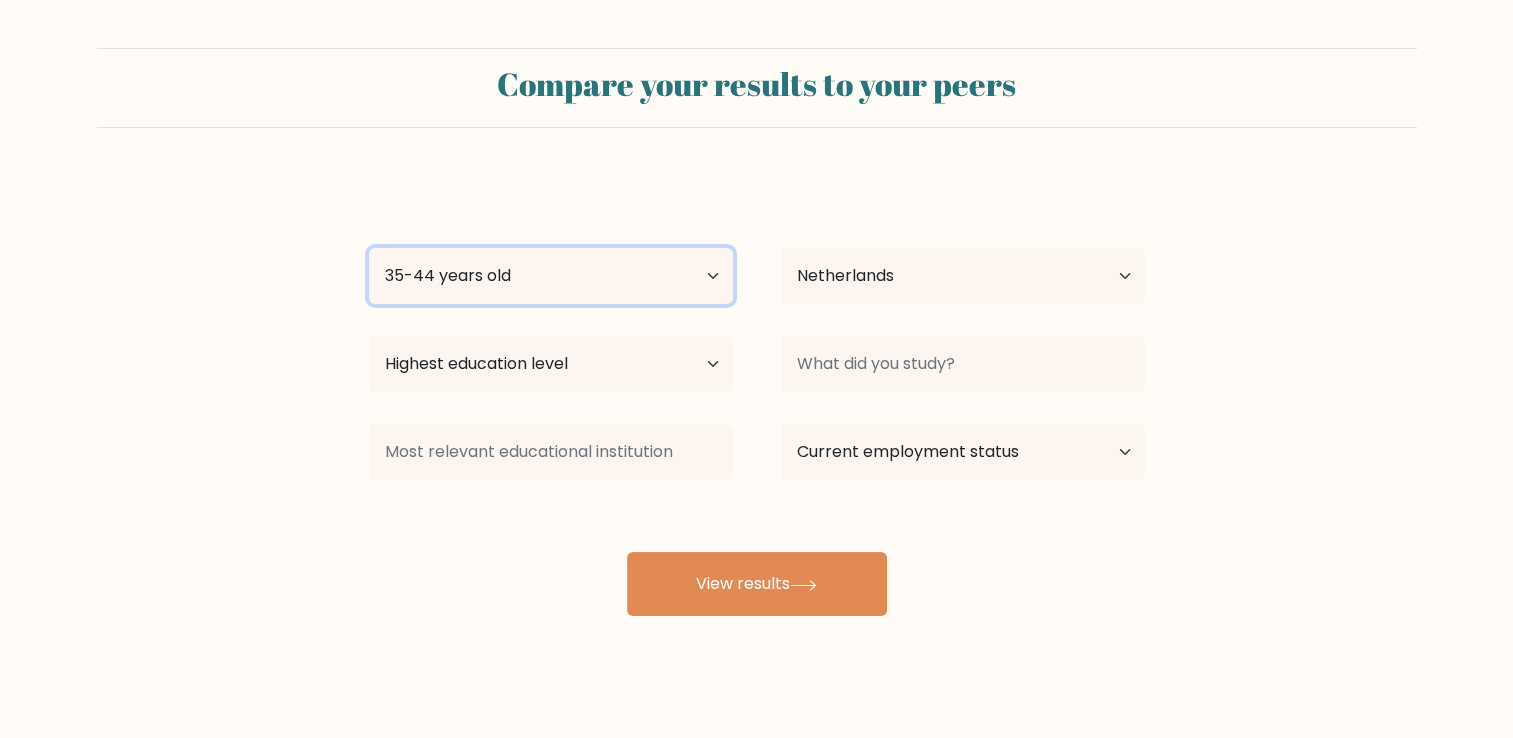 click on "Age
Under 18 years old
18-24 years old
25-34 years old
35-44 years old
45-54 years old
55-64 years old
65 years old and above" at bounding box center (551, 276) 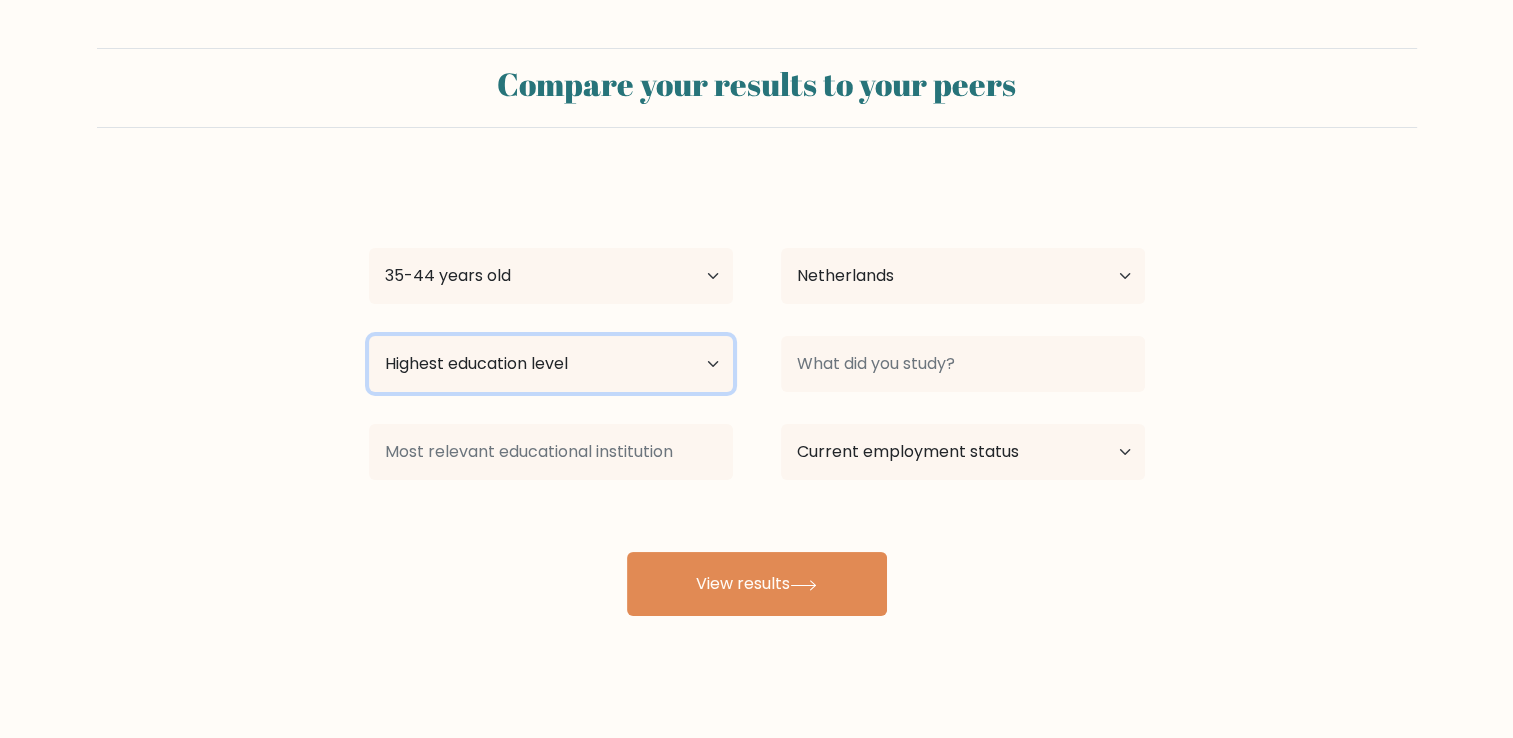 click on "Highest education level
No schooling
Primary
Lower Secondary
Upper Secondary
Occupation Specific
Bachelor's degree
Master's degree
Doctoral degree" at bounding box center (551, 364) 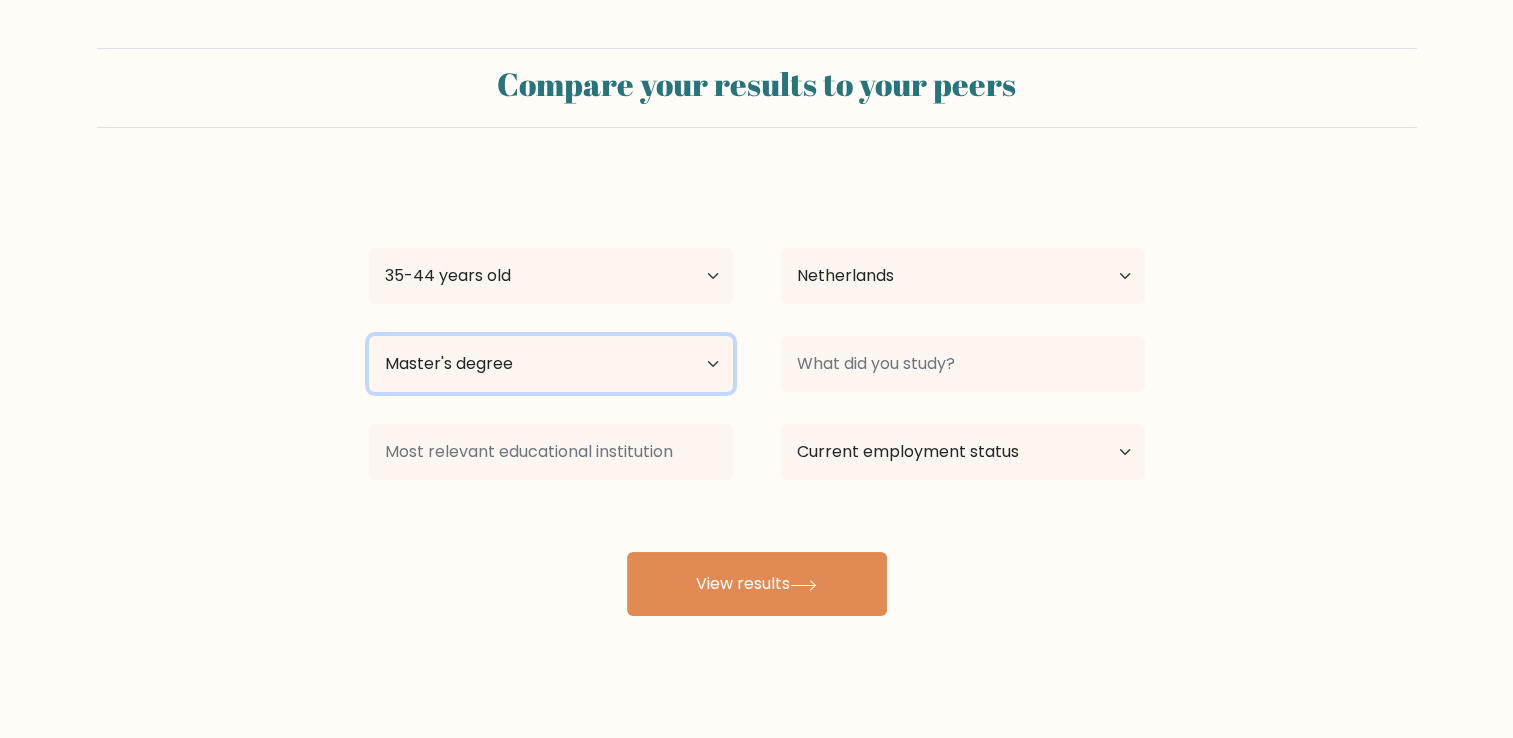 click on "Highest education level
No schooling
Primary
Lower Secondary
Upper Secondary
Occupation Specific
Bachelor's degree
Master's degree
Doctoral degree" at bounding box center (551, 364) 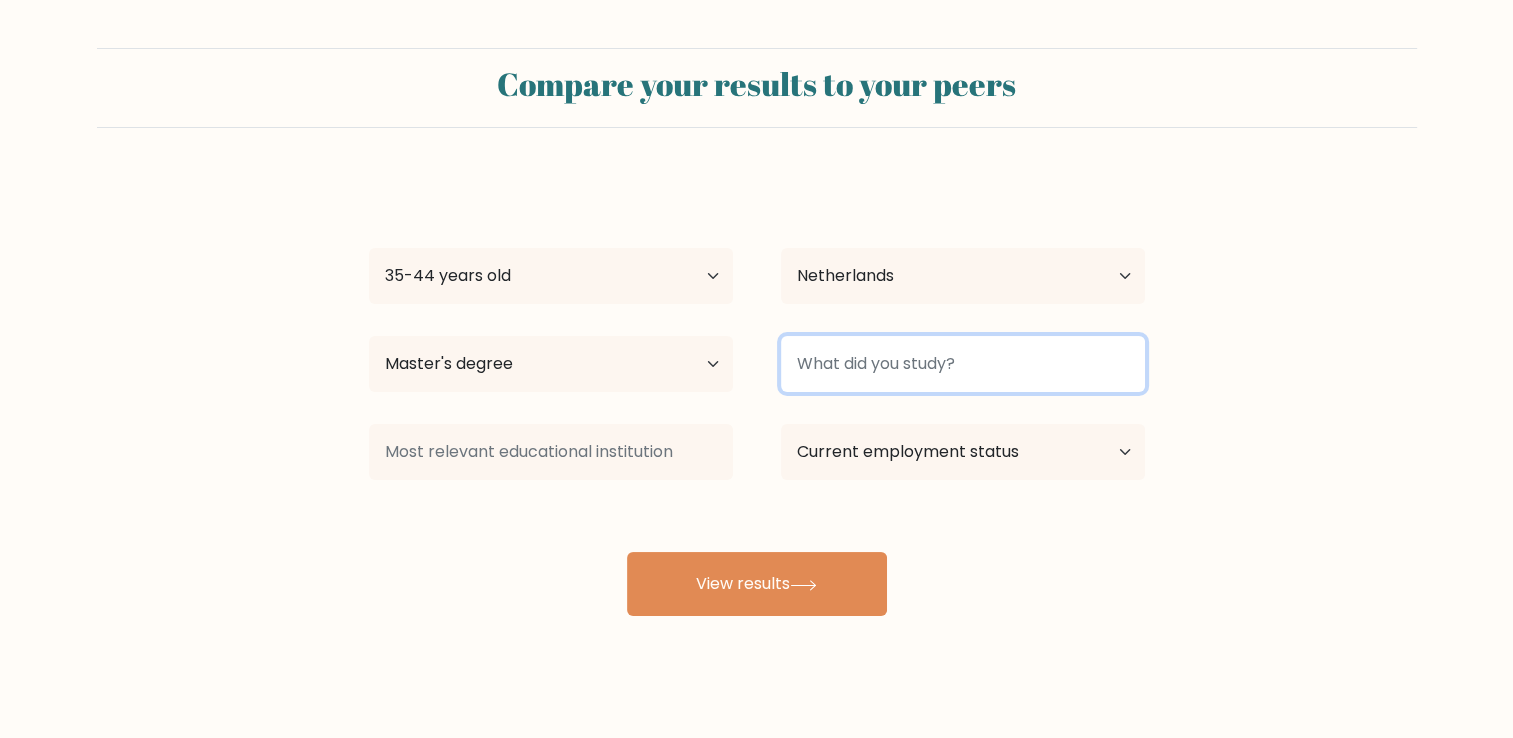 click at bounding box center (963, 364) 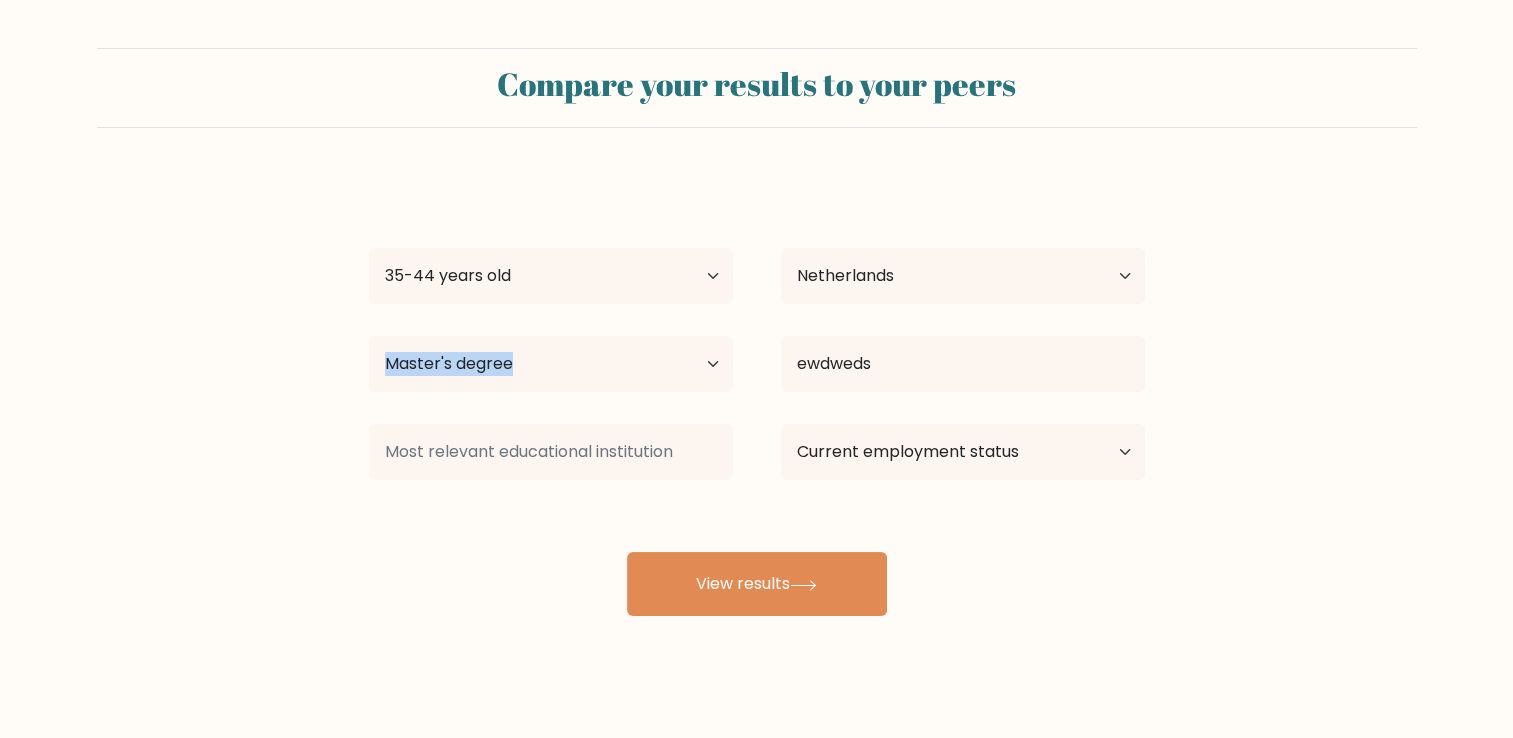 drag, startPoint x: 541, startPoint y: 346, endPoint x: 525, endPoint y: 346, distance: 16 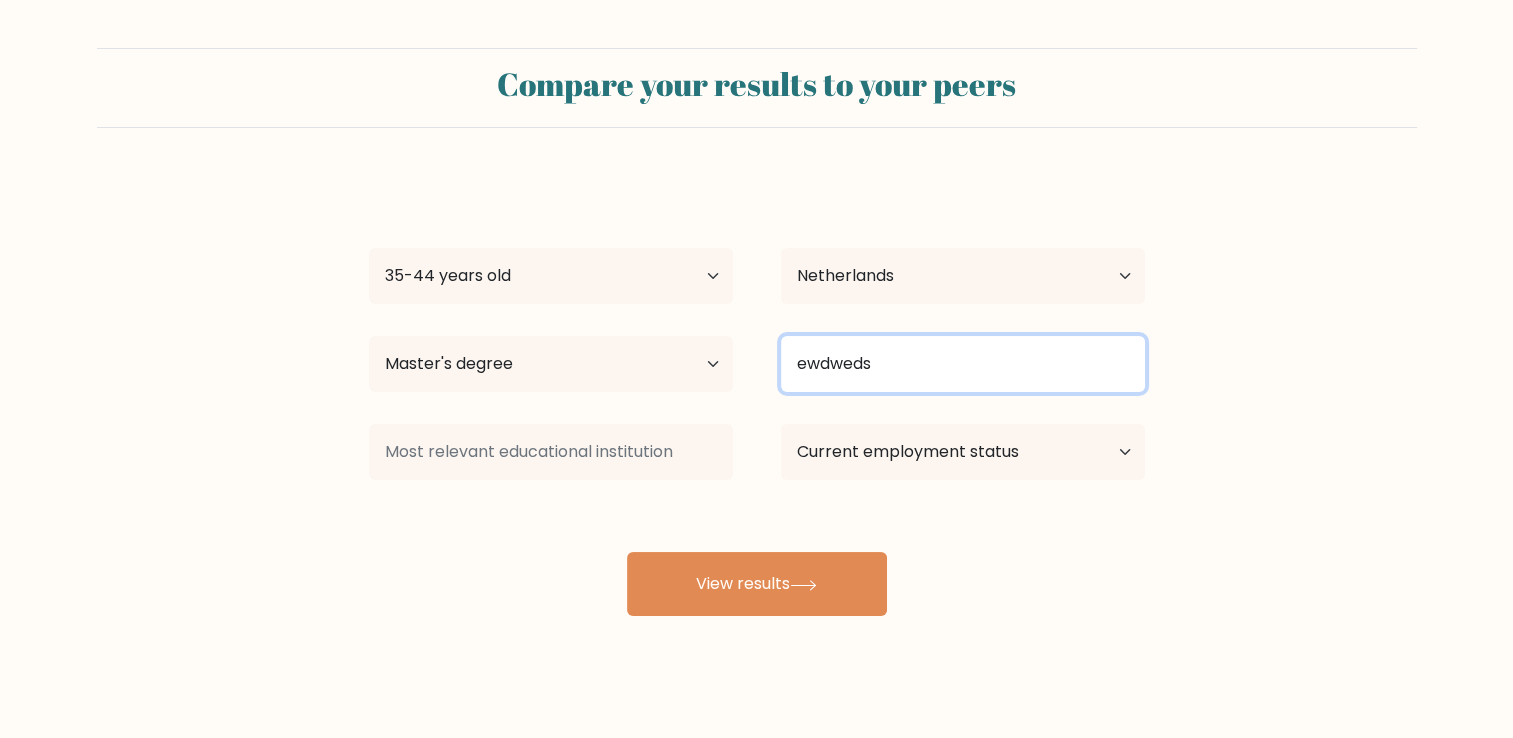 click on "ewdweds" at bounding box center [963, 364] 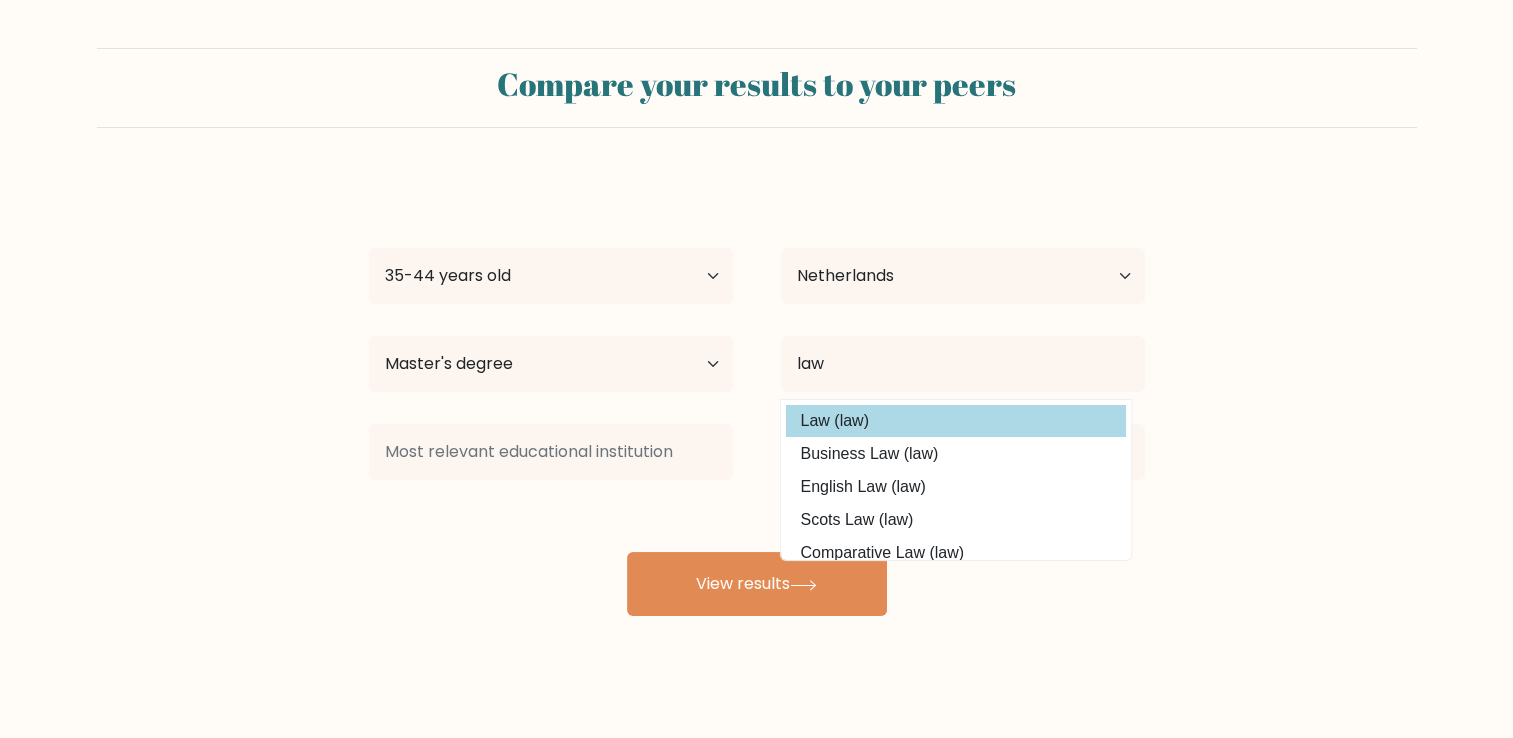 click on "Law (law)" at bounding box center [956, 421] 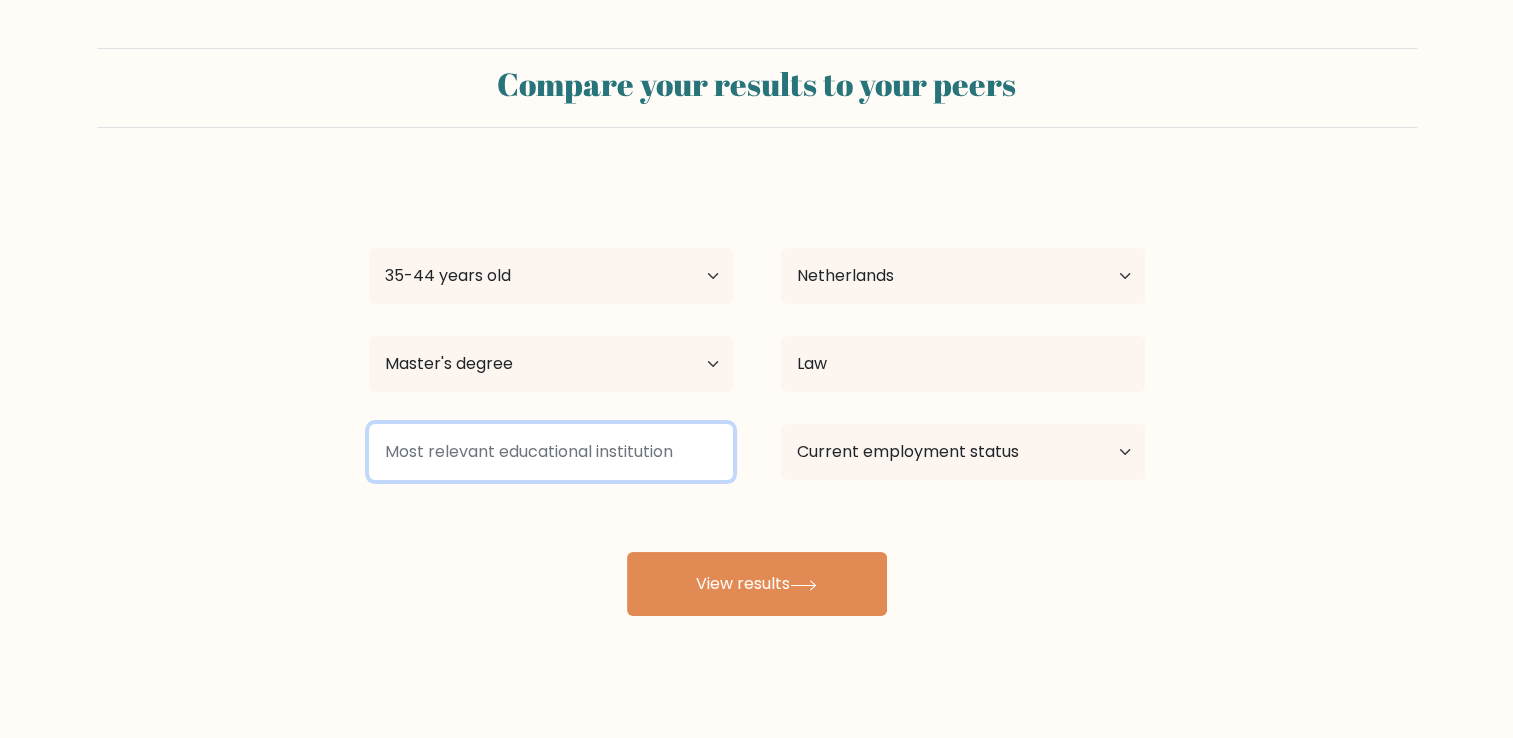 click at bounding box center (551, 452) 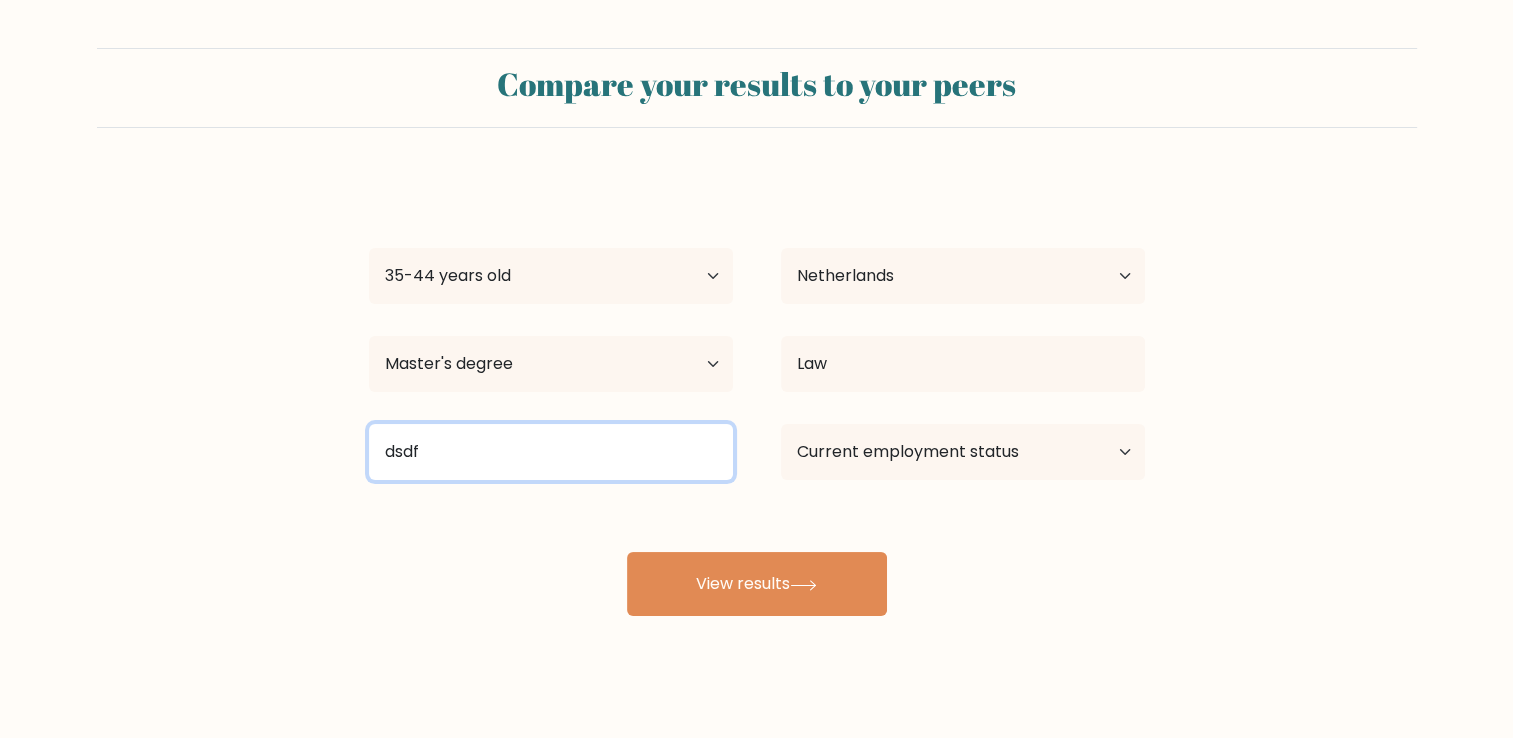 type on "dsdf" 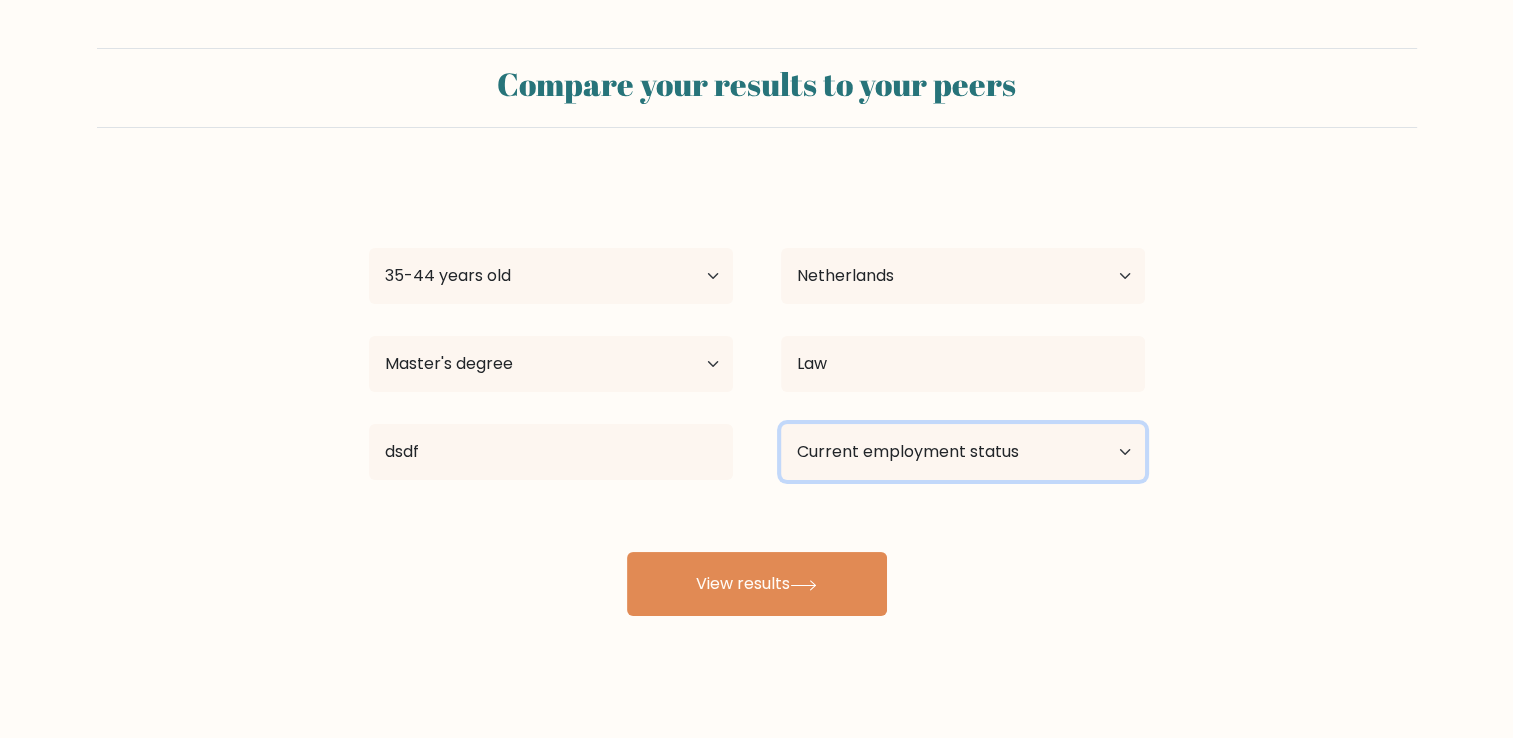 drag, startPoint x: 904, startPoint y: 461, endPoint x: 884, endPoint y: 482, distance: 29 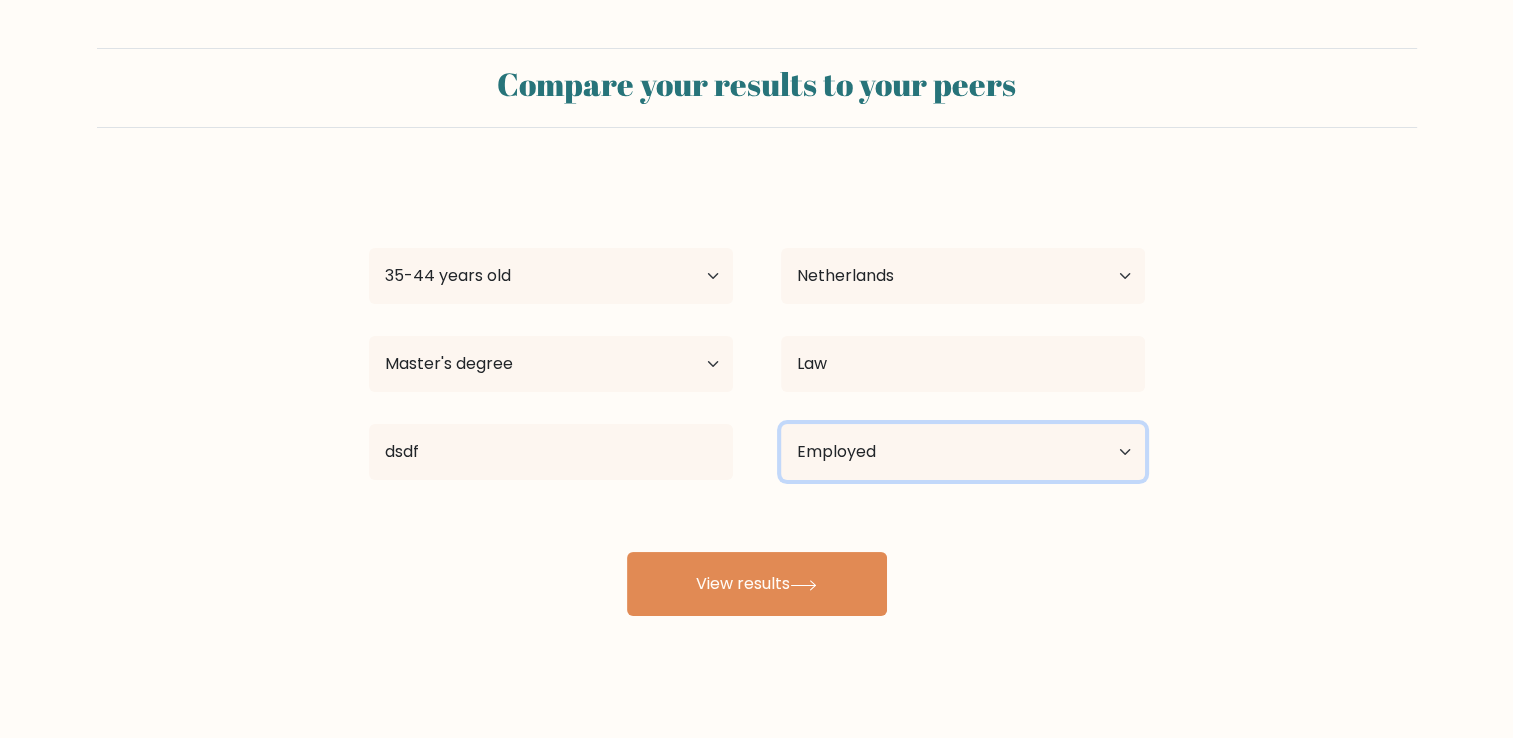 click on "Current employment status
Employed
Student
Retired
Other / prefer not to answer" at bounding box center [963, 452] 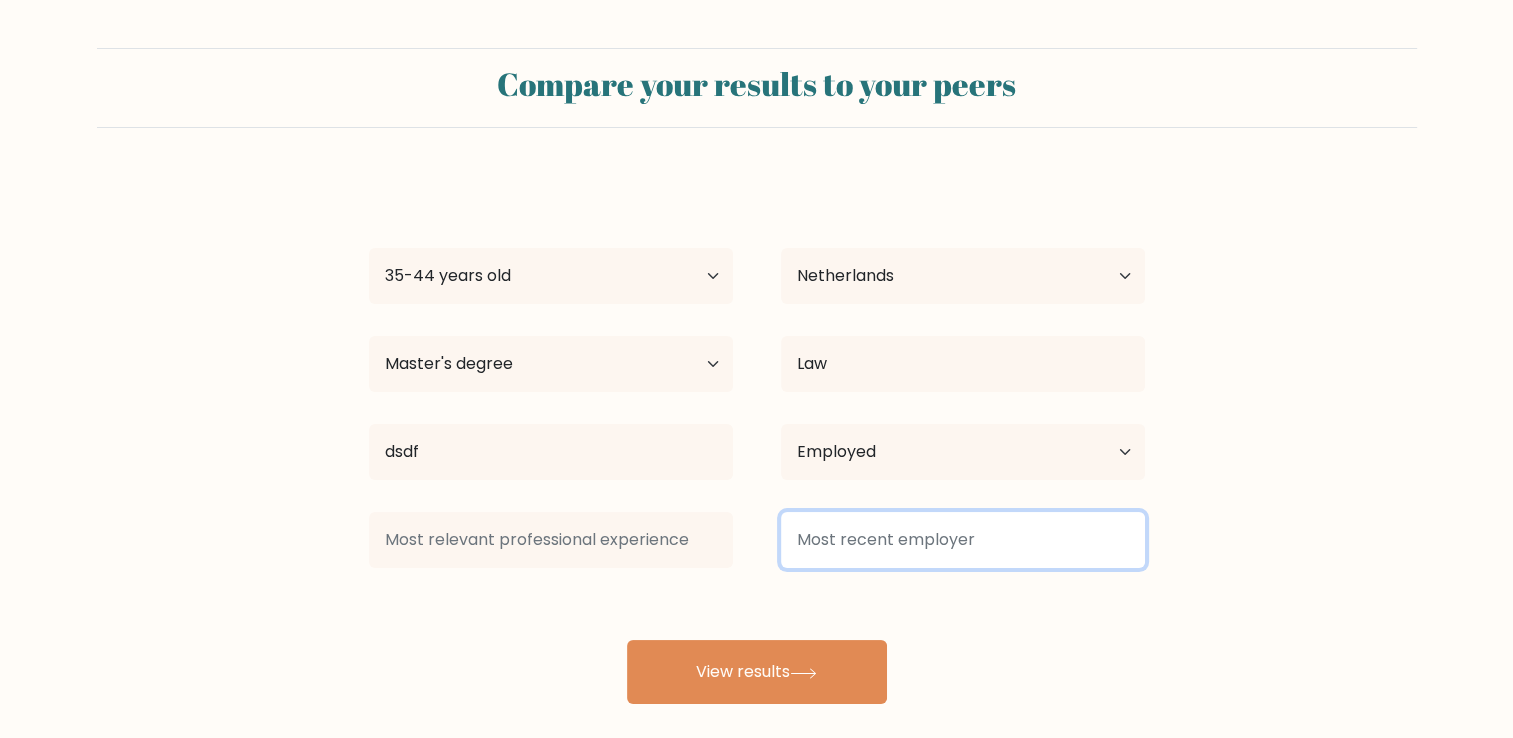 click at bounding box center [963, 540] 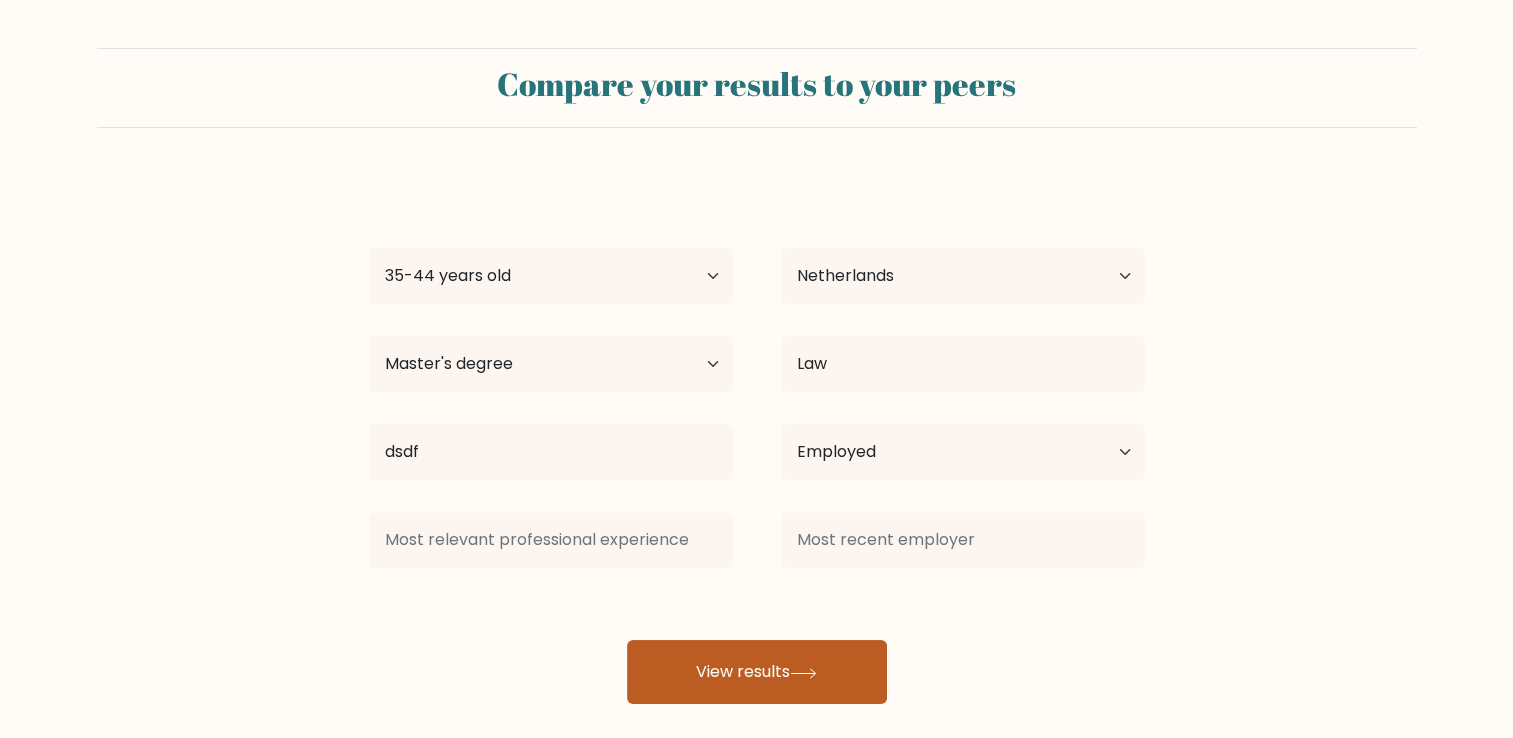click on "View results" at bounding box center [757, 672] 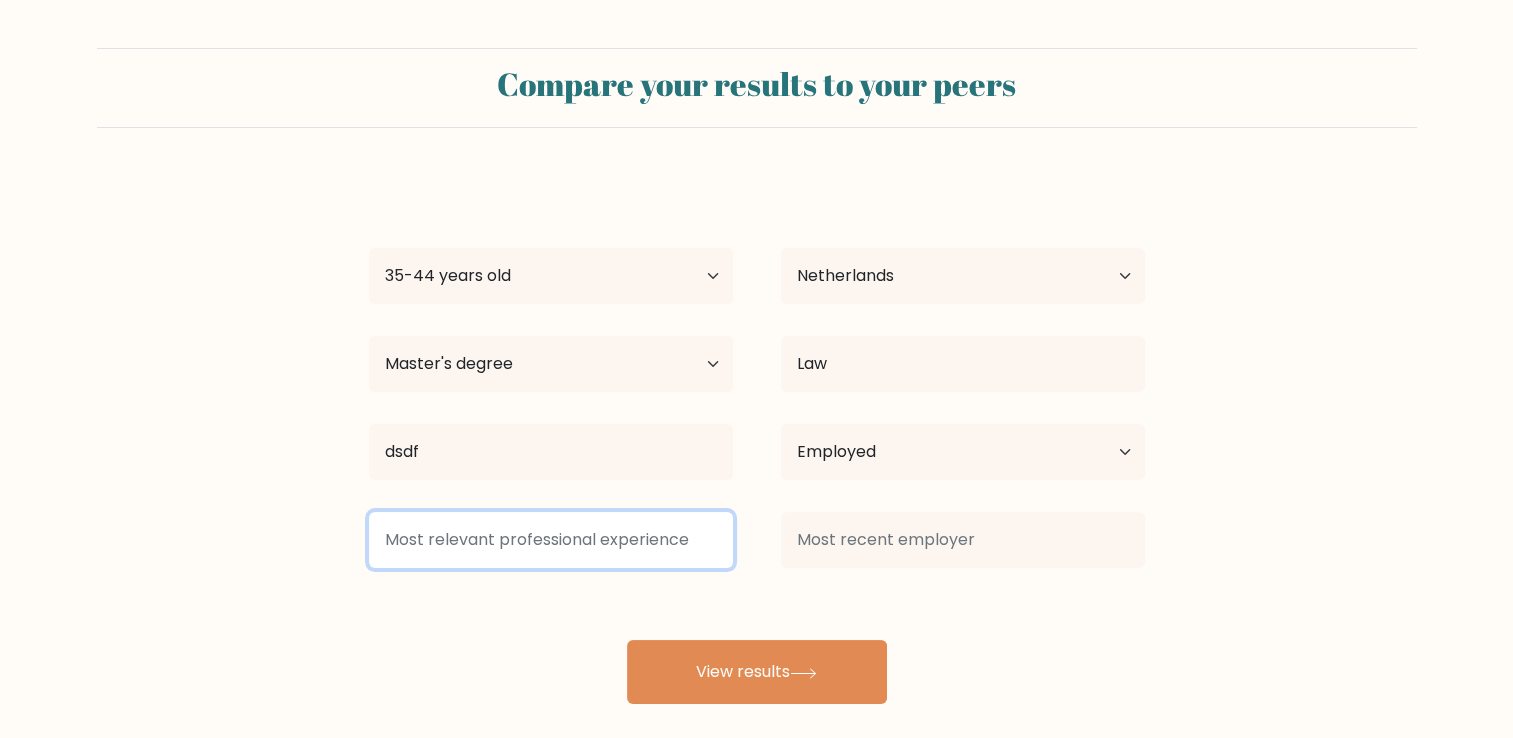 click at bounding box center (551, 540) 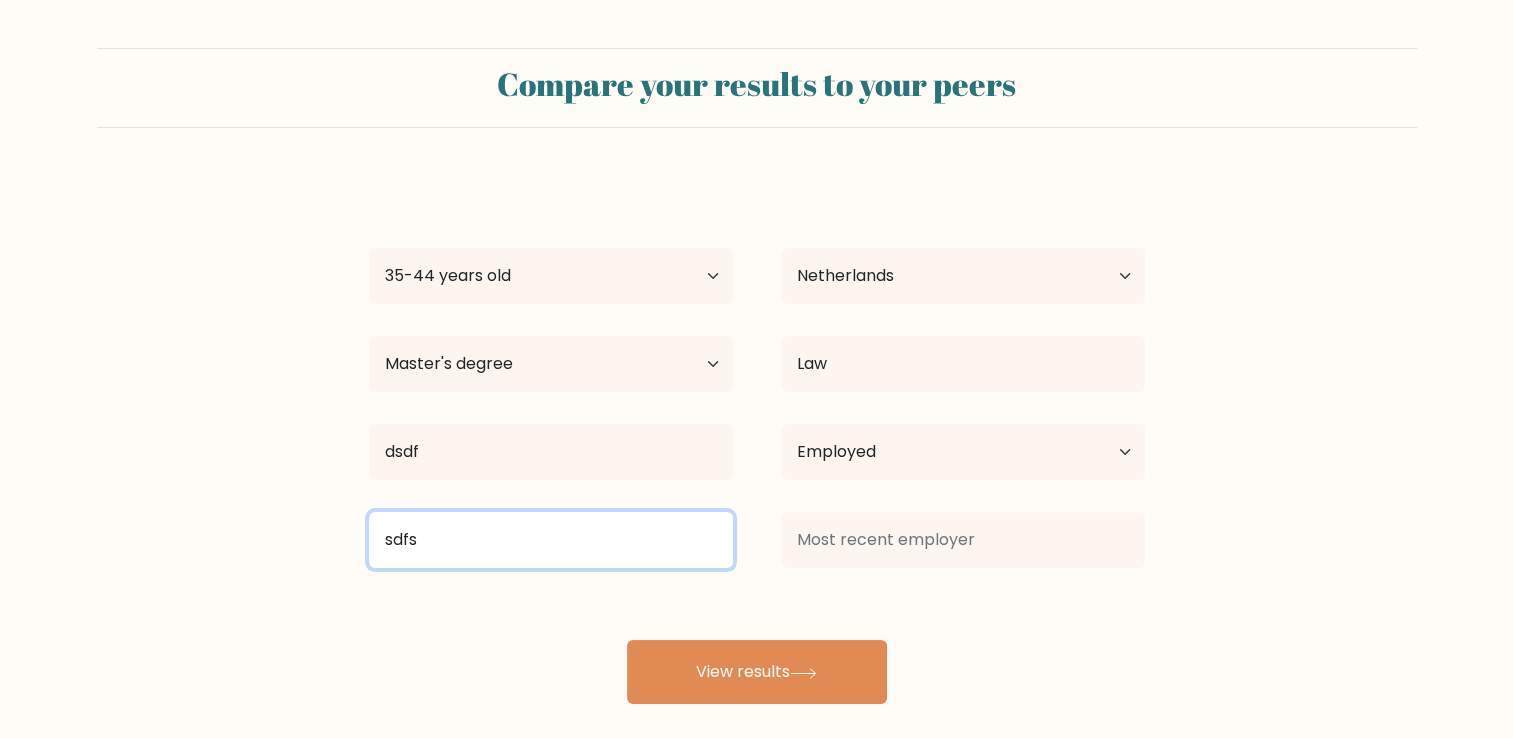 type on "sdfs" 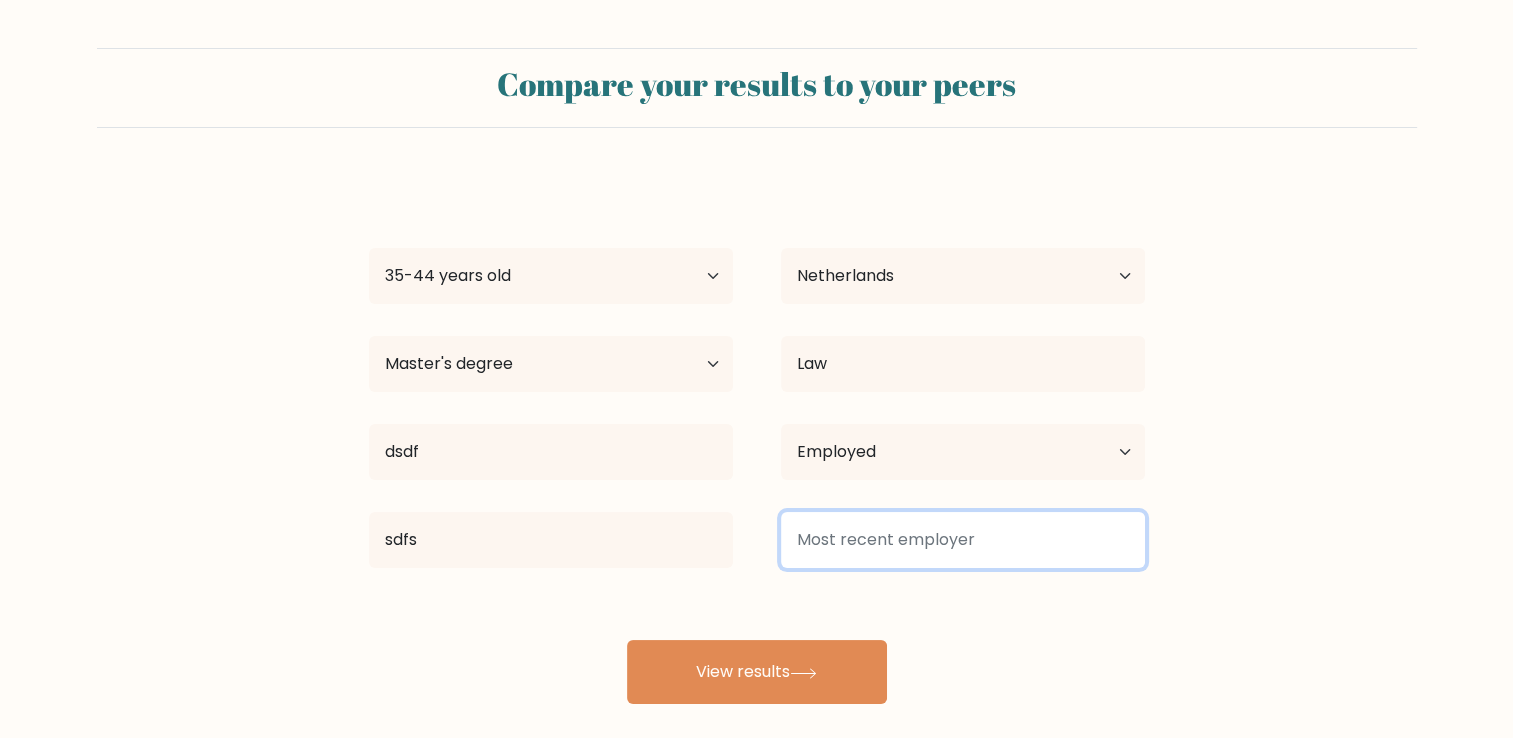 click at bounding box center [963, 540] 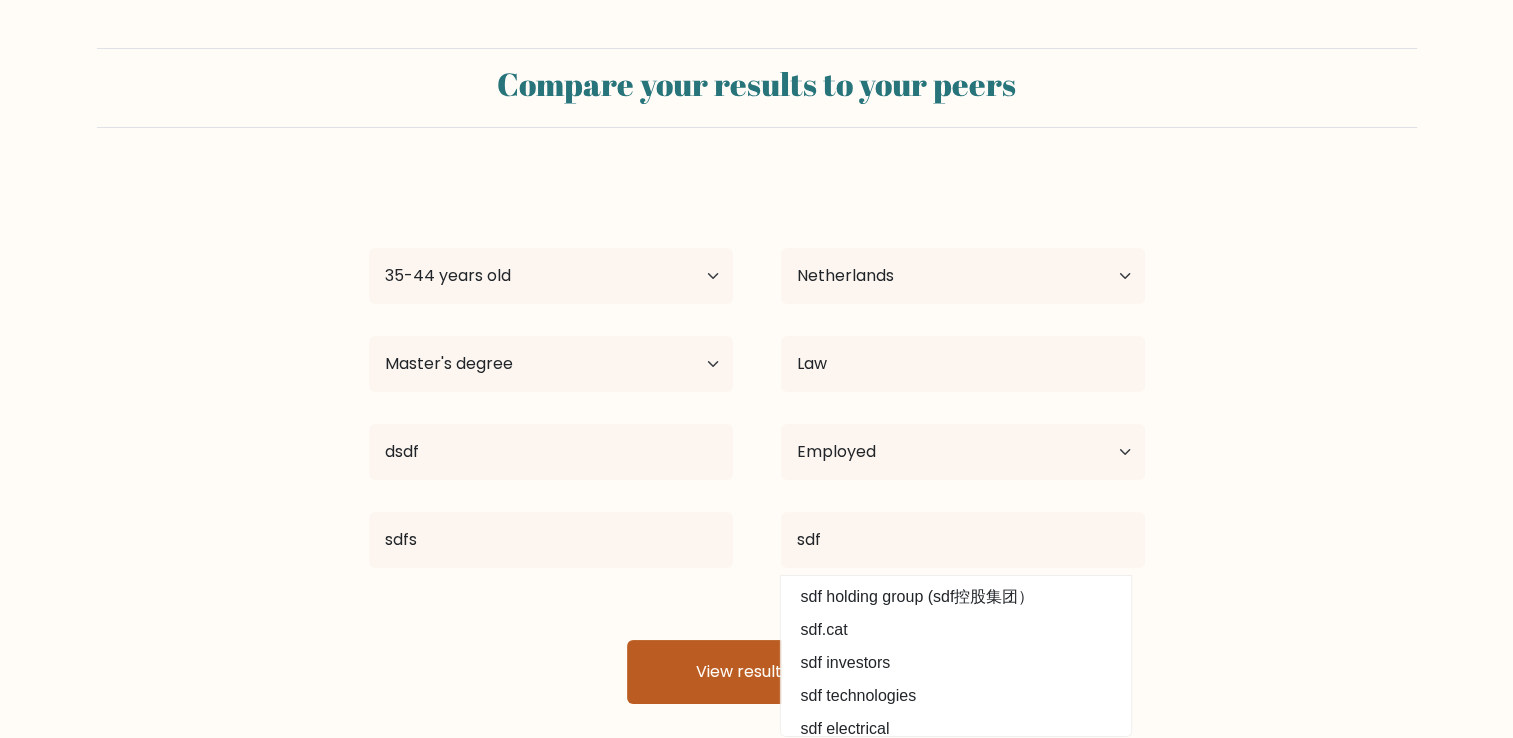 click on "sdf investors" at bounding box center (956, 663) 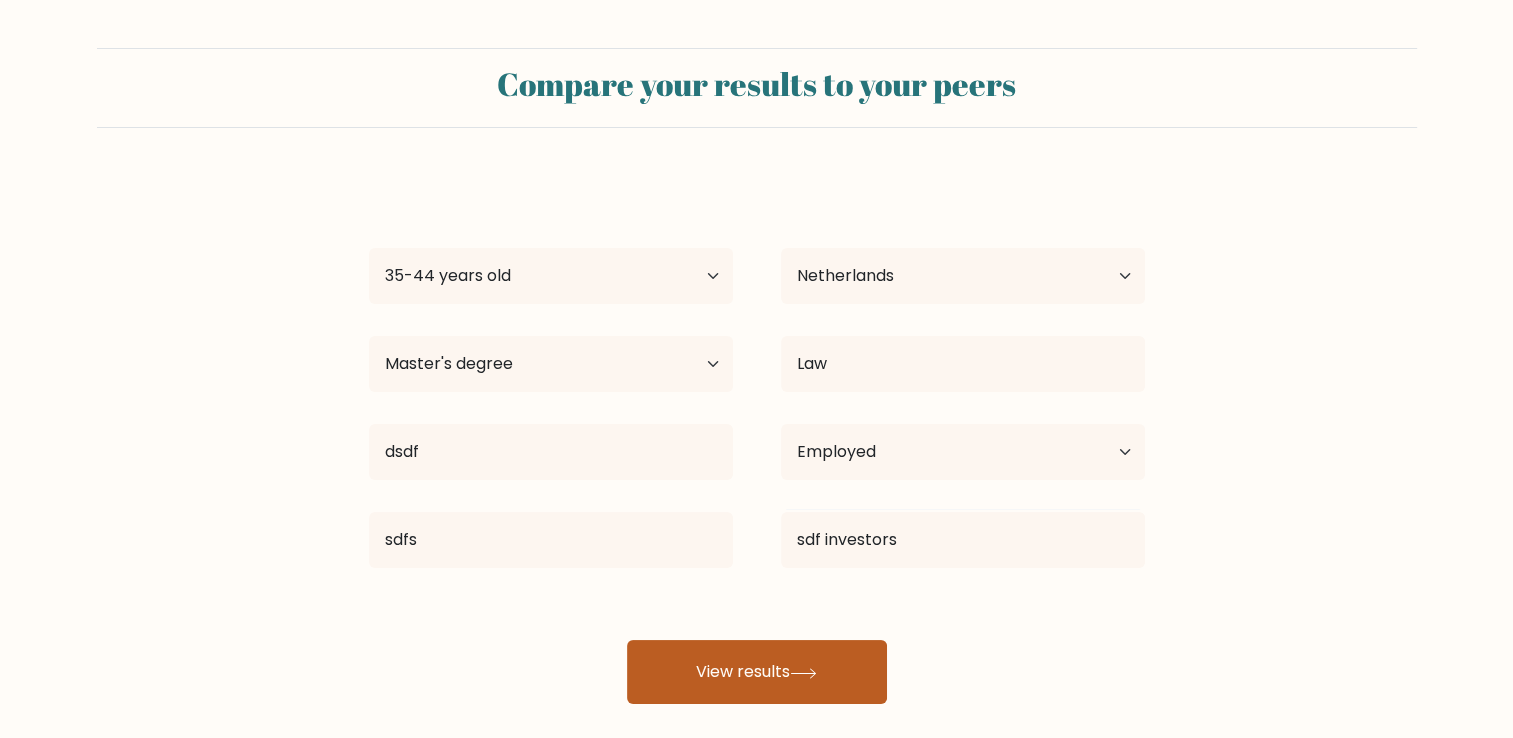 click on "View results" at bounding box center [757, 672] 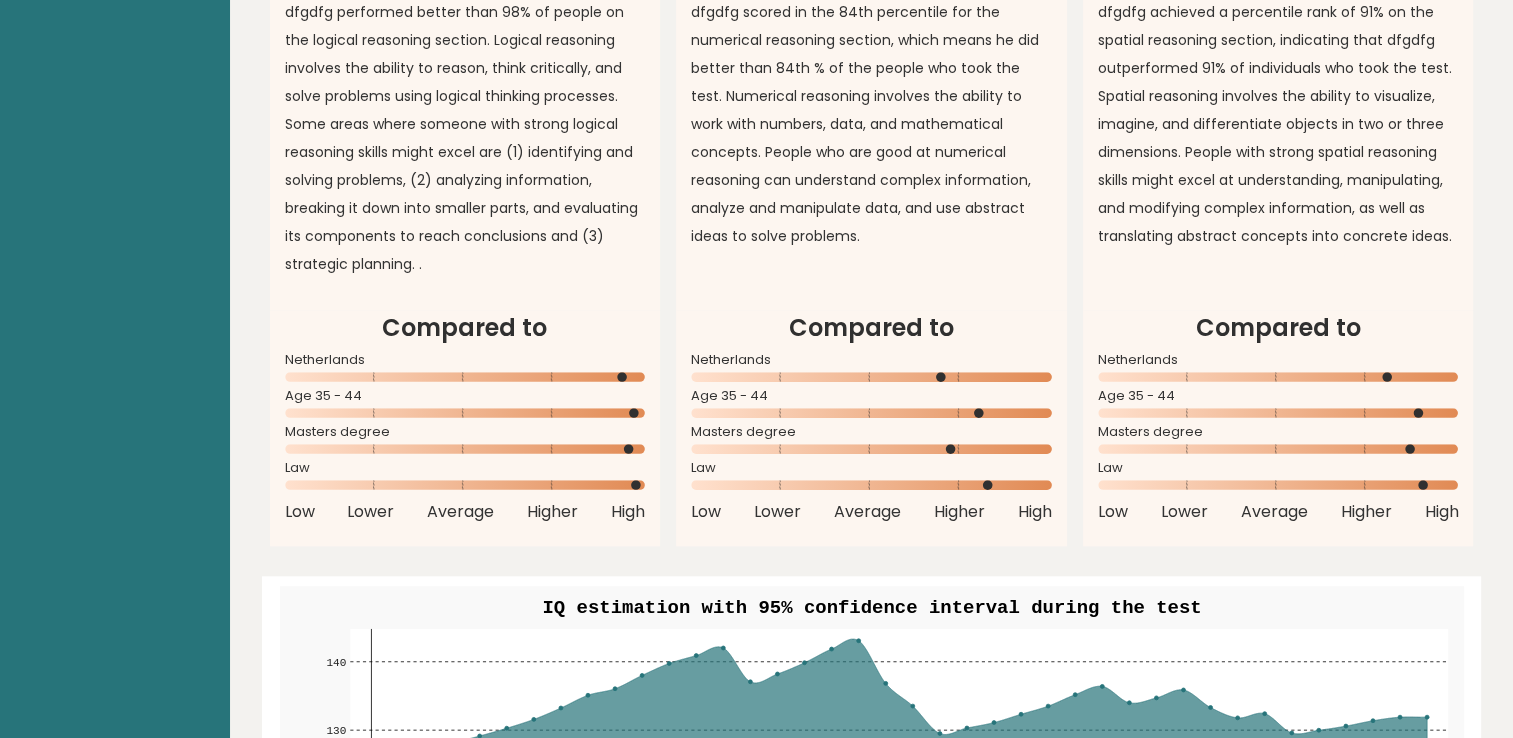 scroll, scrollTop: 1400, scrollLeft: 0, axis: vertical 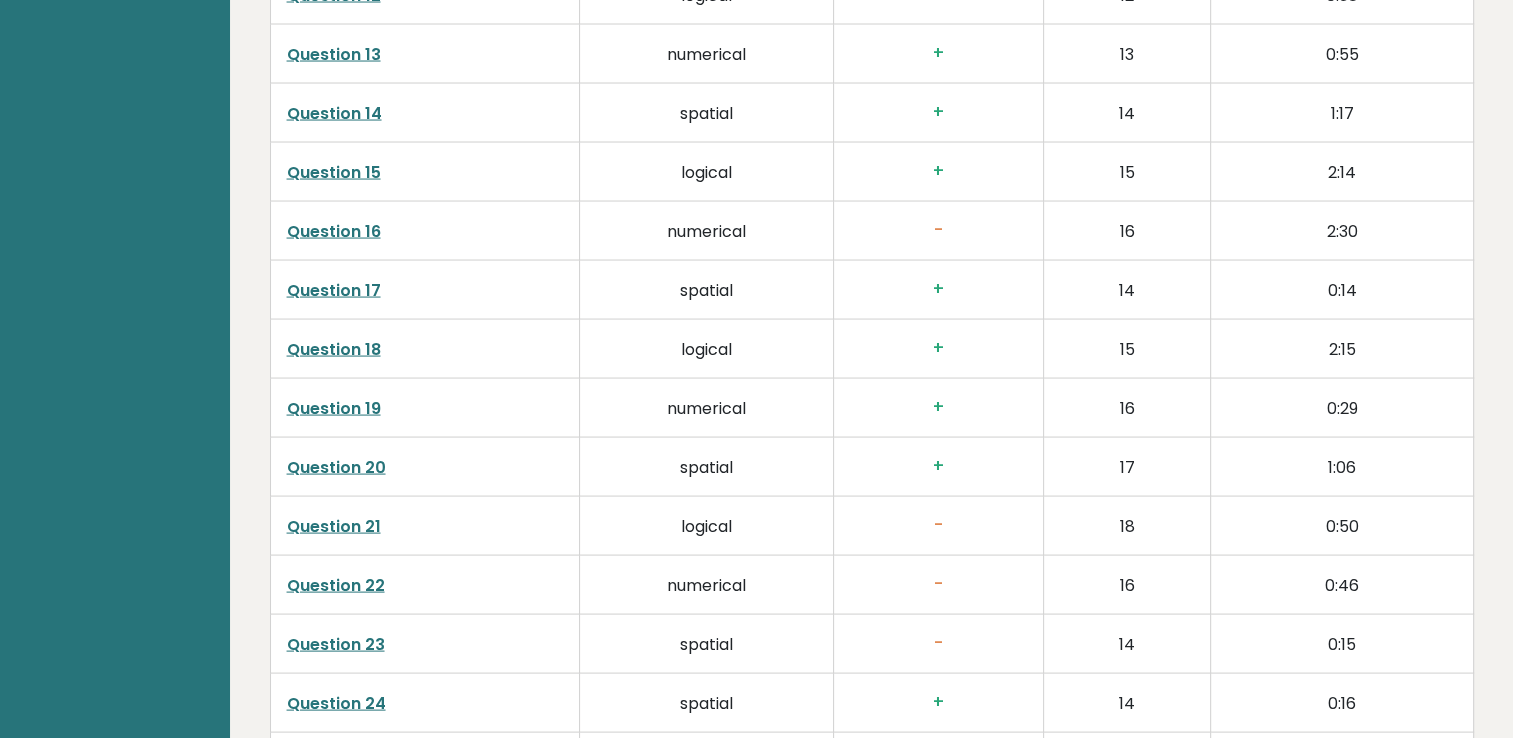 click on "Question
16" at bounding box center [334, 231] 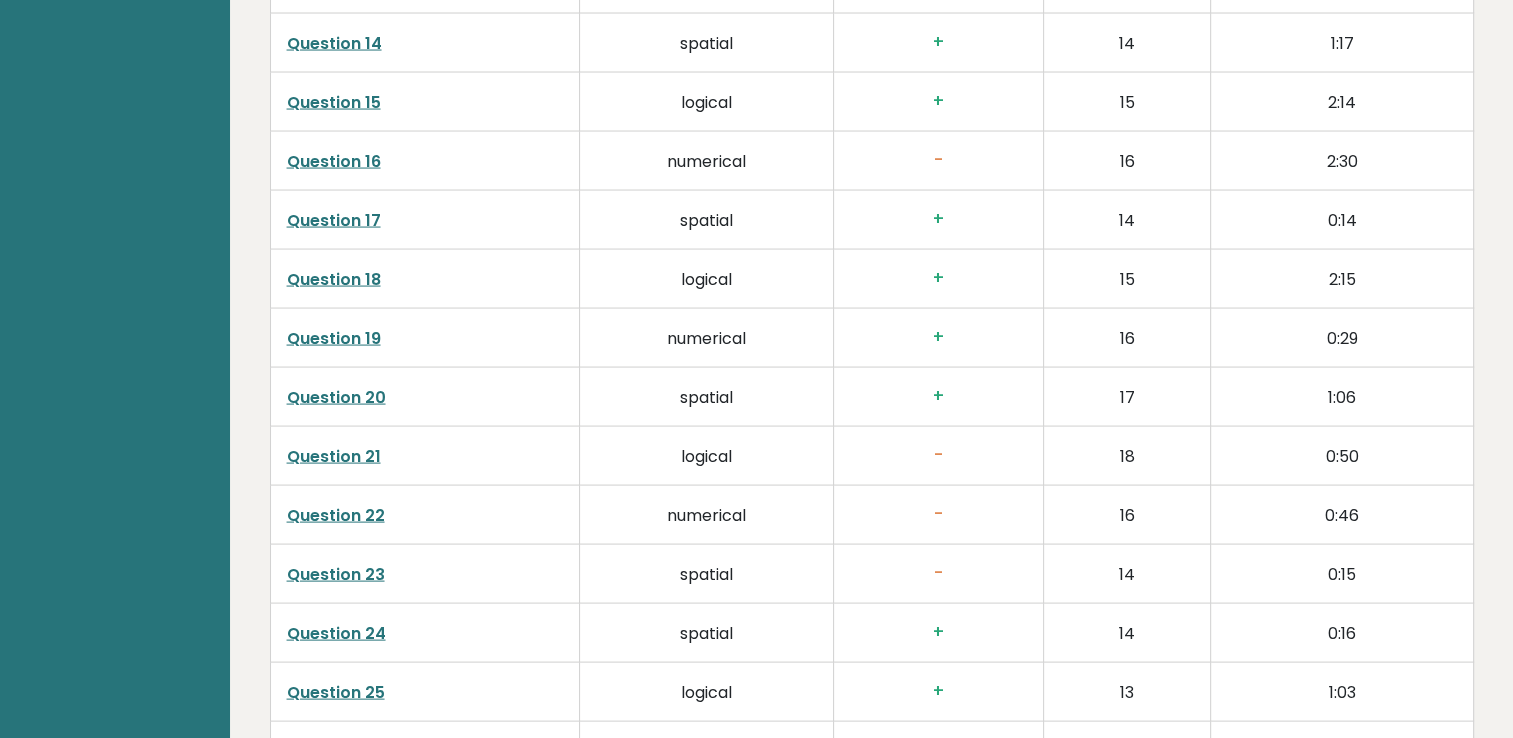 scroll, scrollTop: 4019, scrollLeft: 0, axis: vertical 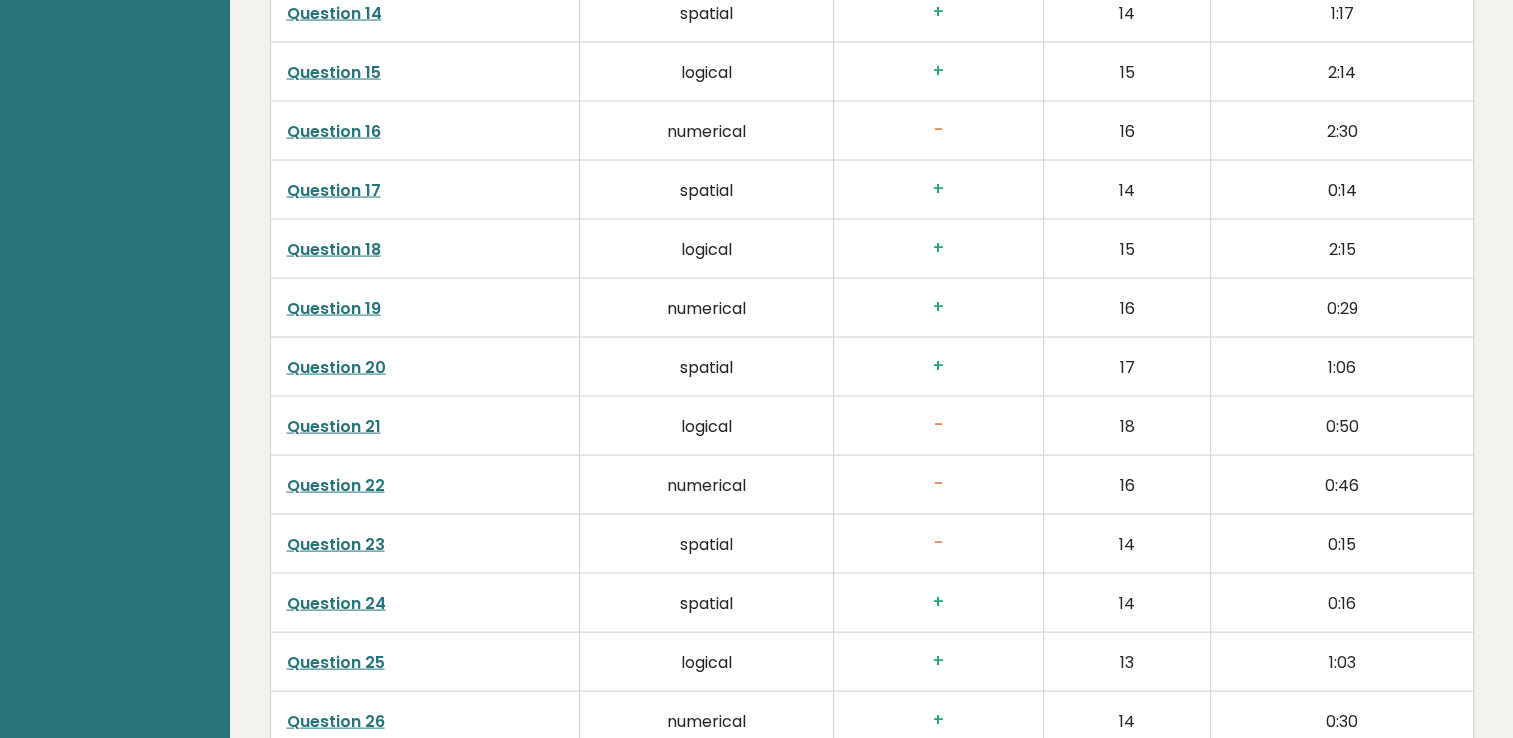 click on "Question
21" at bounding box center [334, 426] 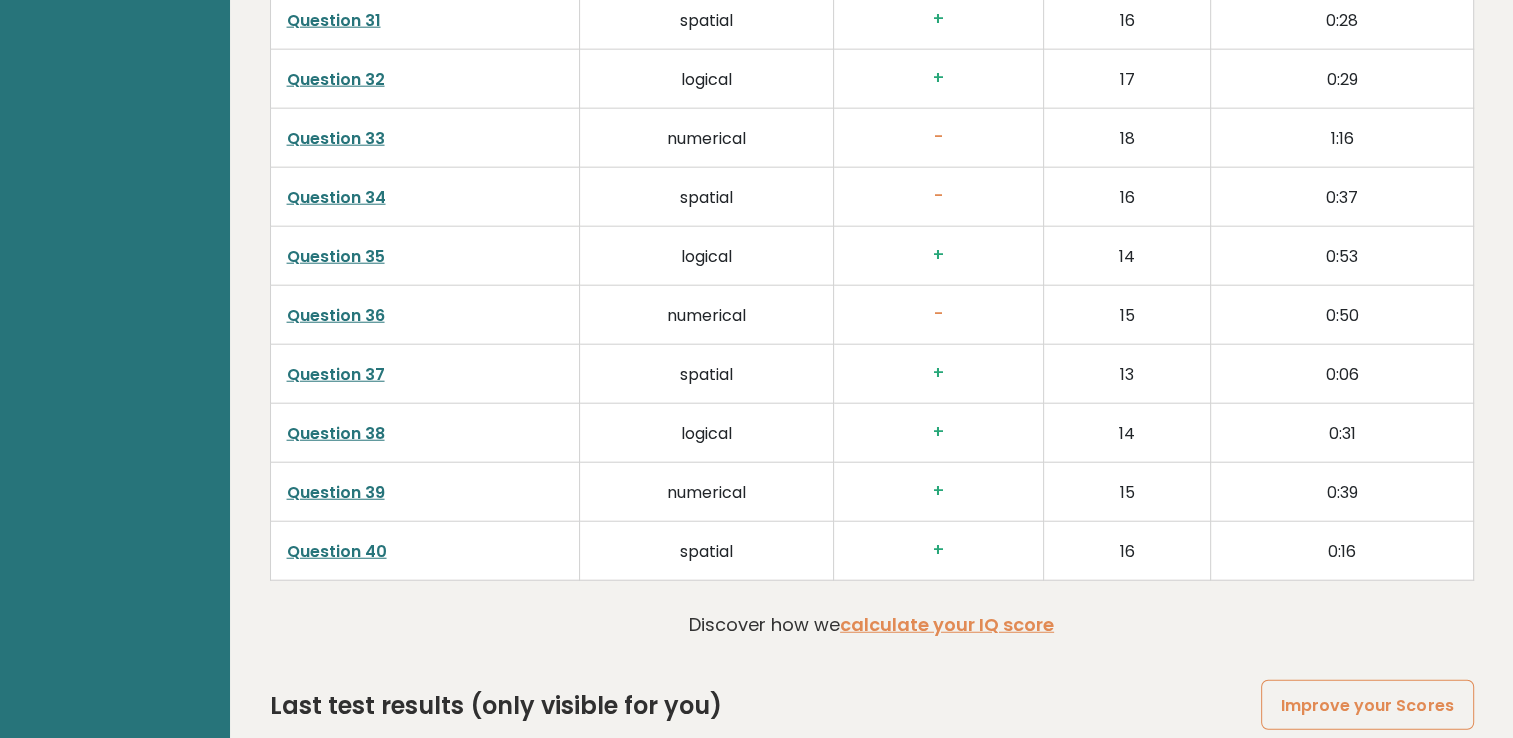 scroll, scrollTop: 5028, scrollLeft: 0, axis: vertical 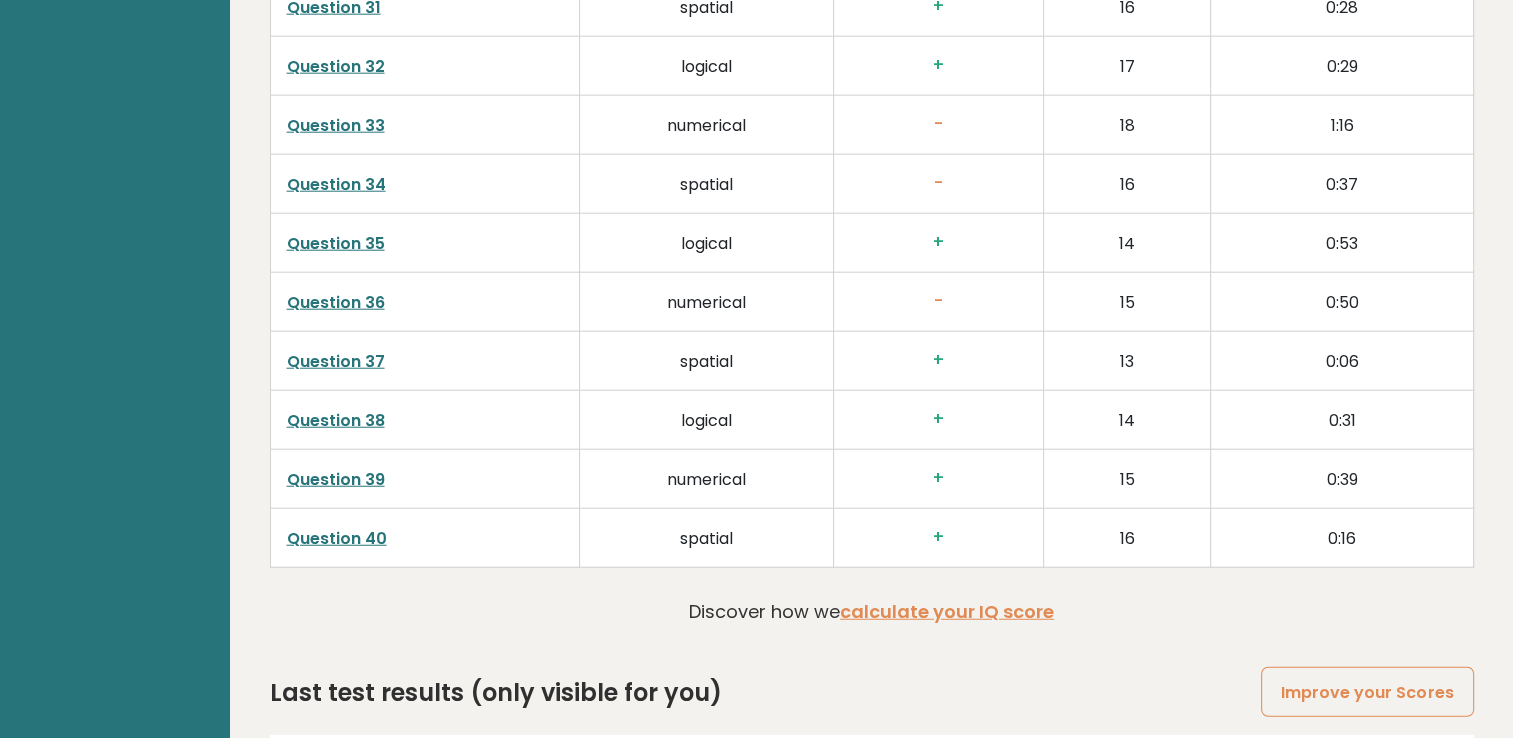 click on "Question
36" at bounding box center (336, 302) 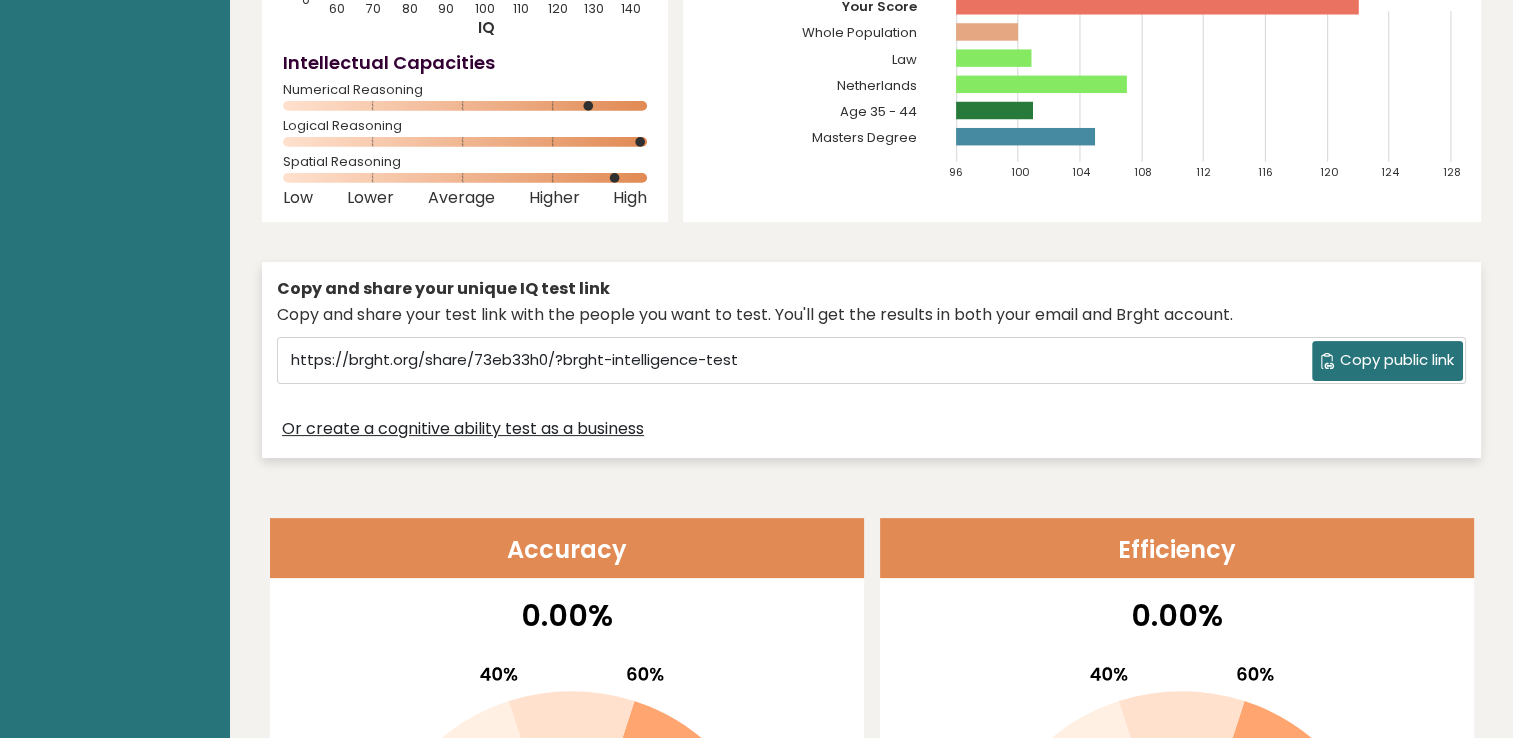 scroll, scrollTop: 0, scrollLeft: 0, axis: both 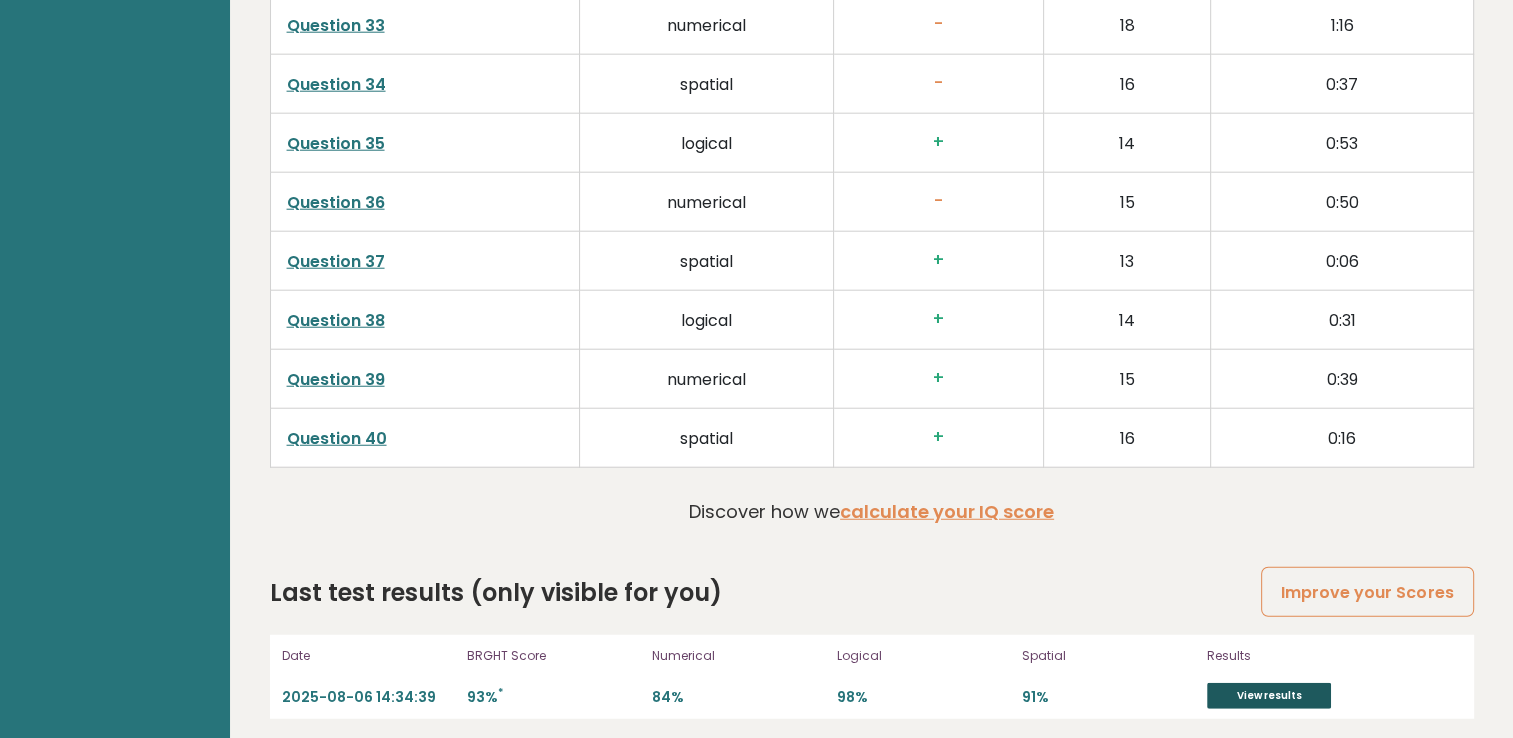 click on "View results" at bounding box center [1269, 696] 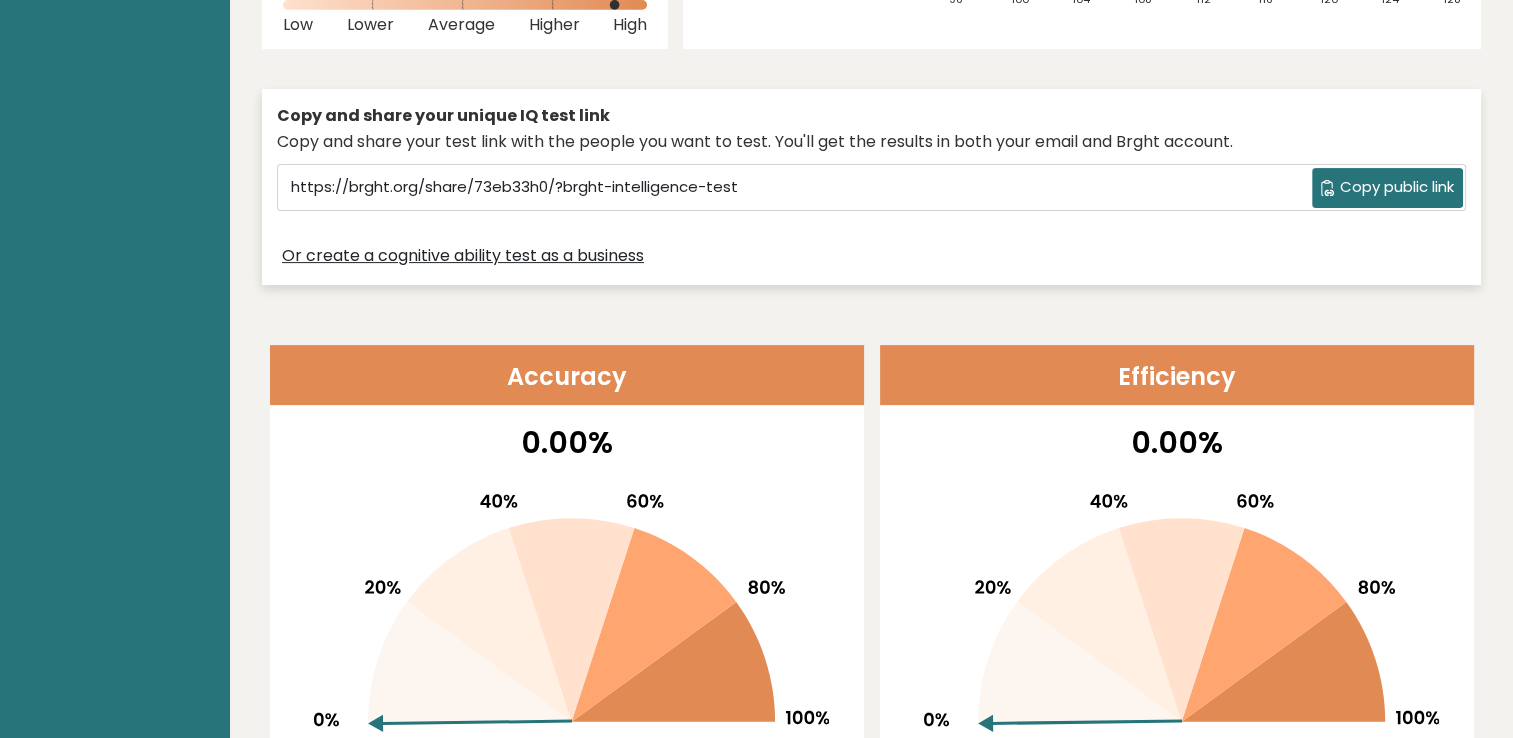 scroll, scrollTop: 0, scrollLeft: 0, axis: both 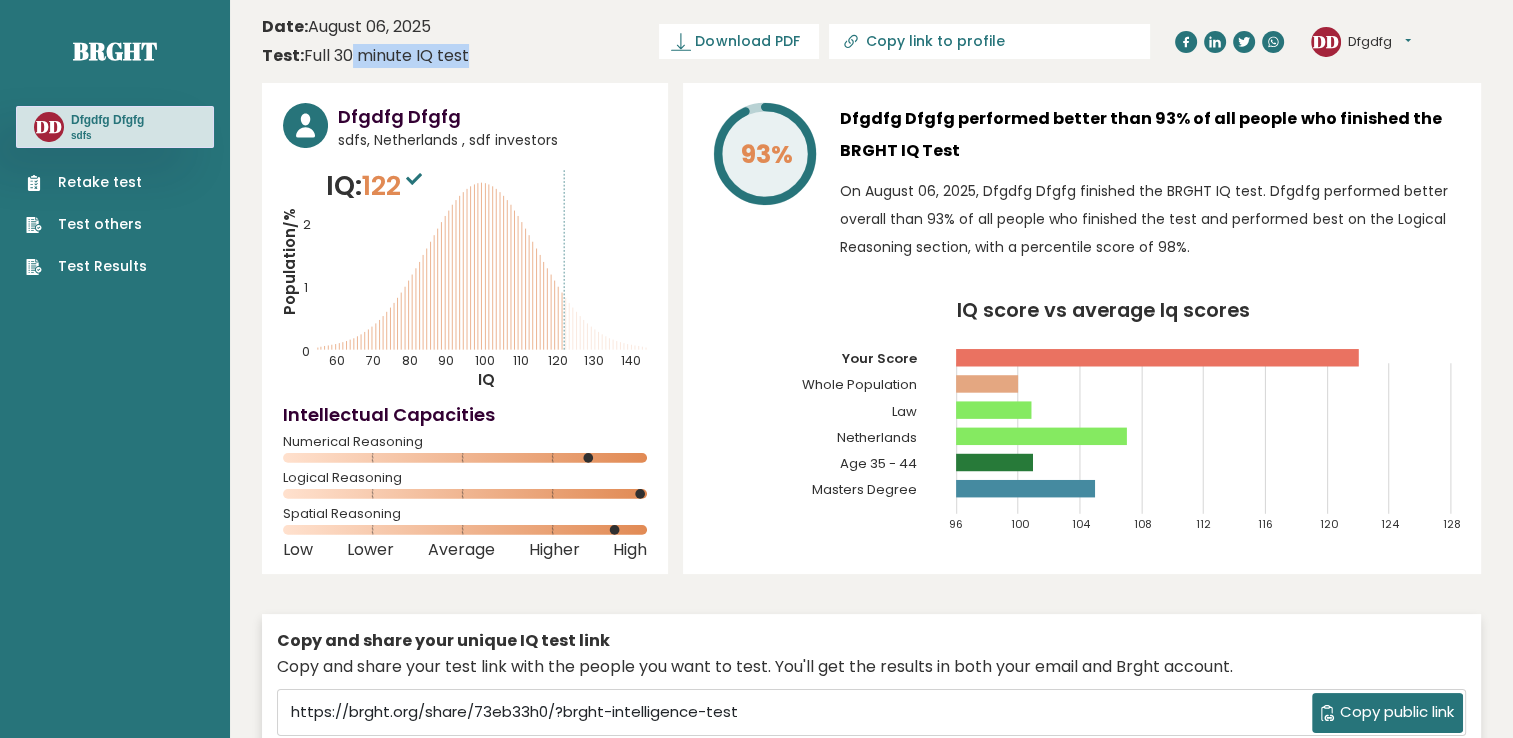 drag, startPoint x: 340, startPoint y: 45, endPoint x: 456, endPoint y: 46, distance: 116.00431 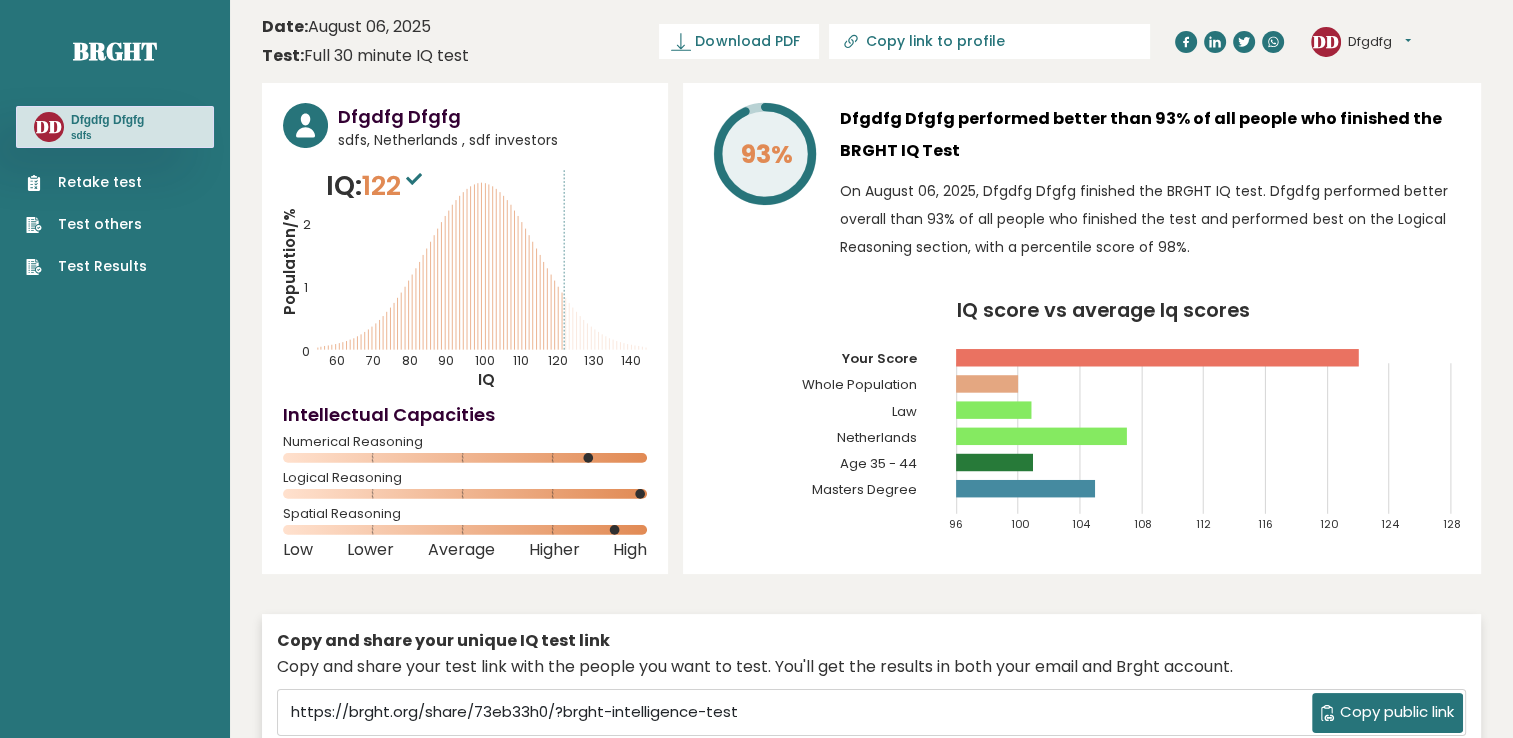 drag, startPoint x: 456, startPoint y: 46, endPoint x: 630, endPoint y: 48, distance: 174.01149 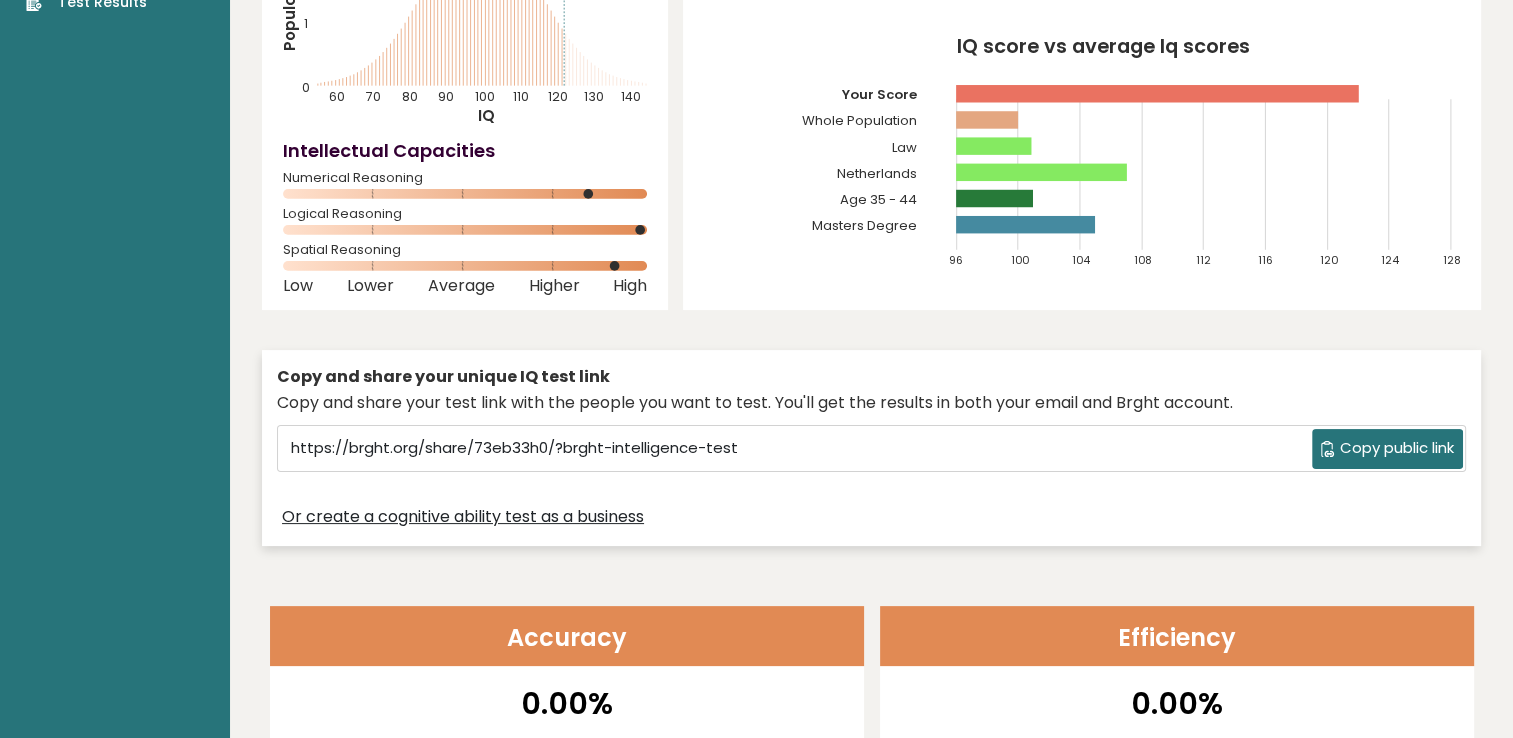 scroll, scrollTop: 0, scrollLeft: 0, axis: both 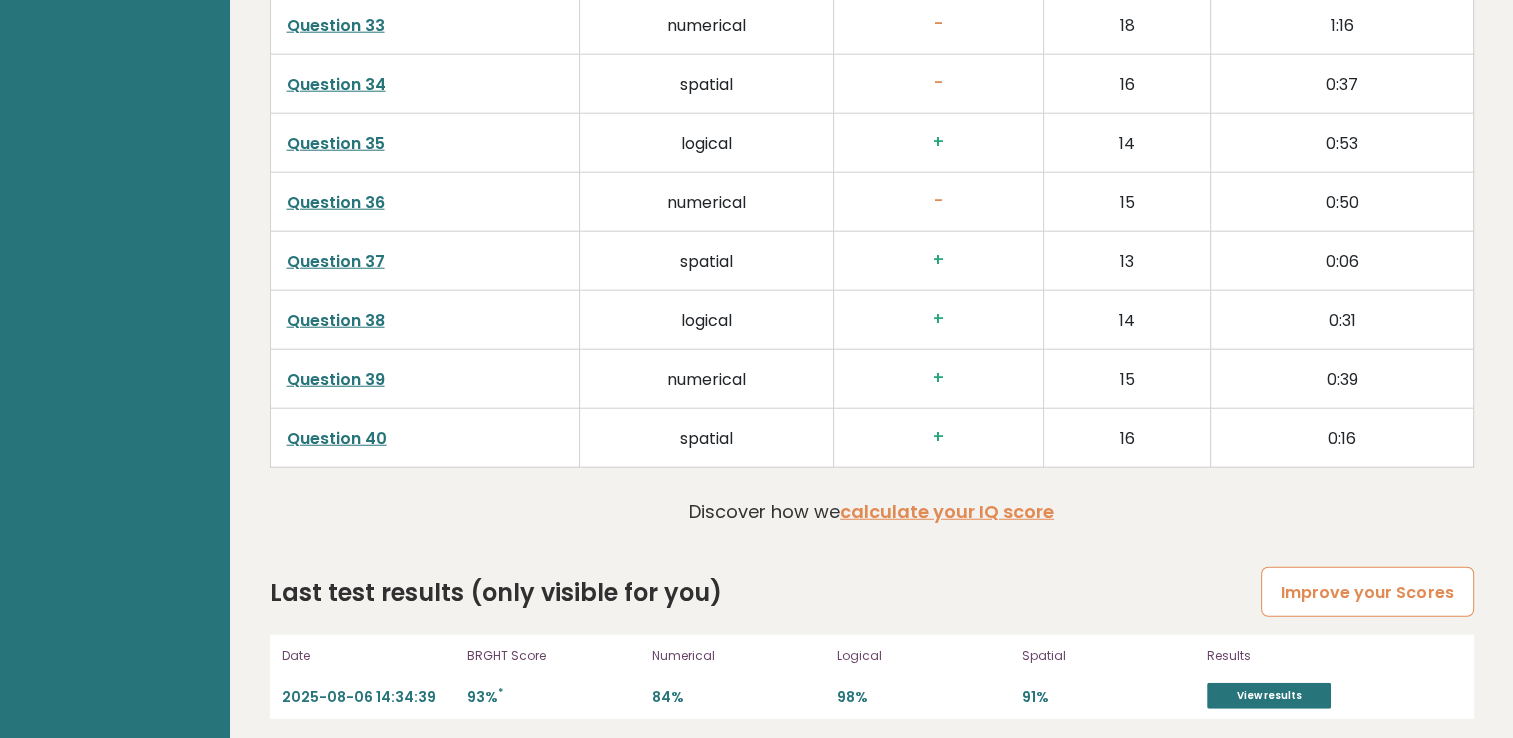 click on "Improve your Scores" at bounding box center [1367, 592] 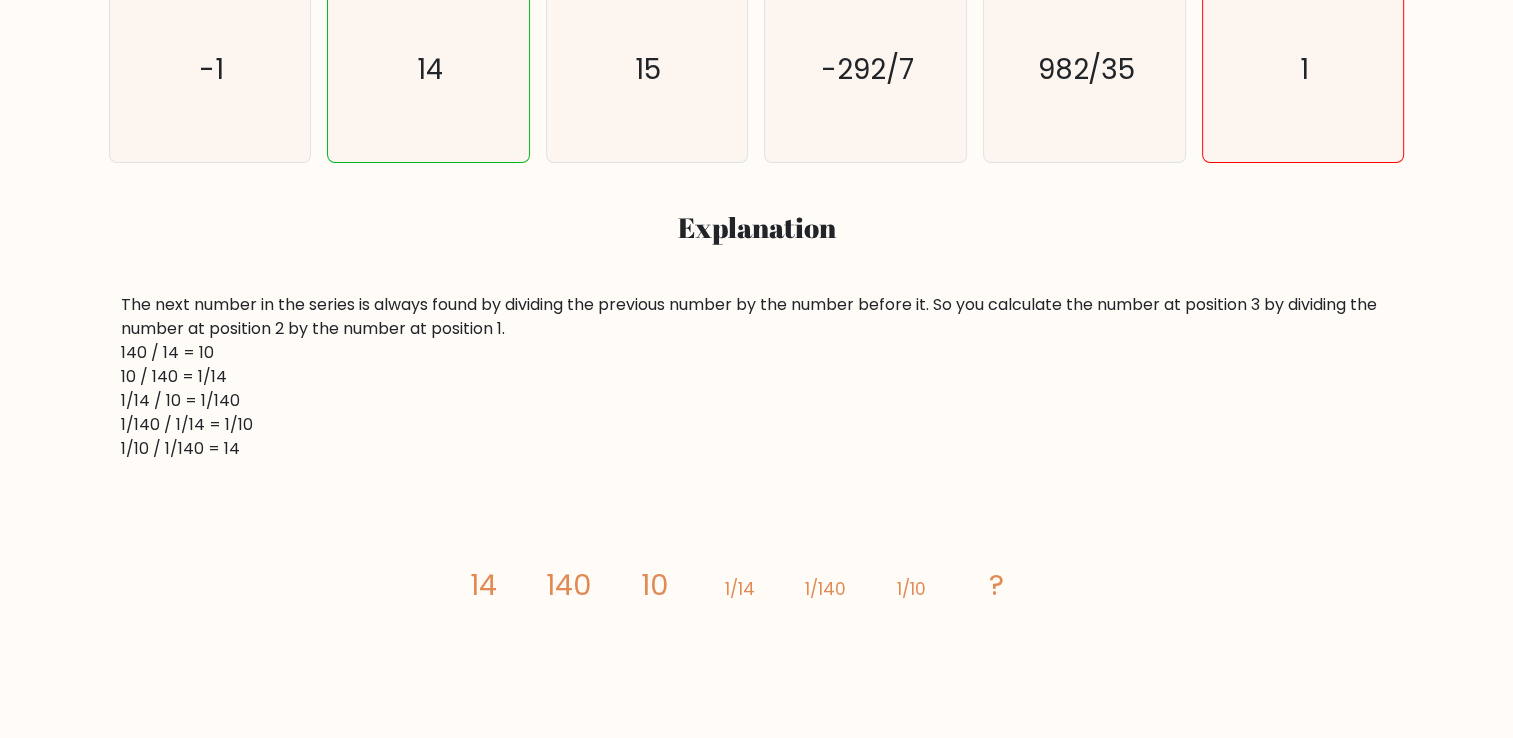 scroll, scrollTop: 200, scrollLeft: 0, axis: vertical 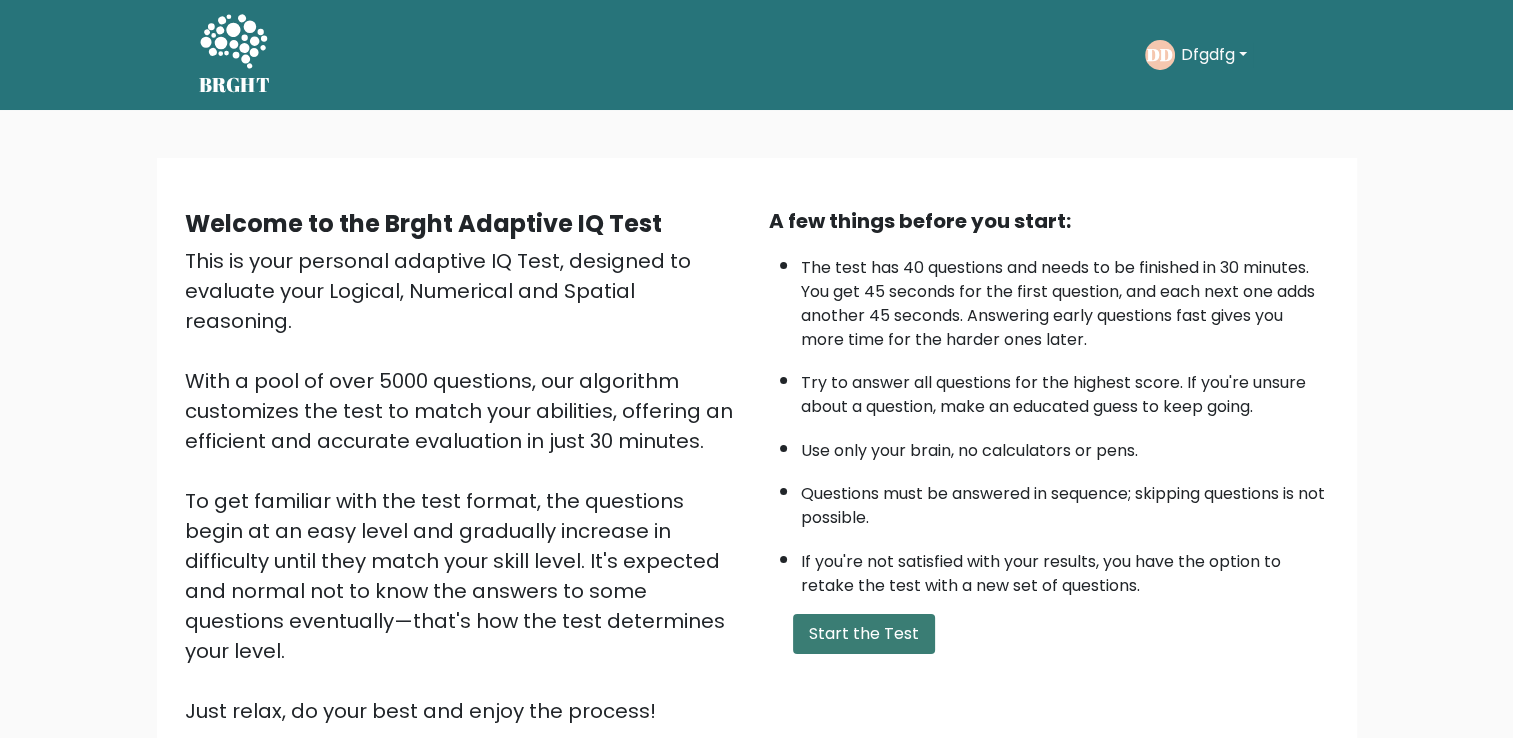 click on "Start the Test" at bounding box center [864, 634] 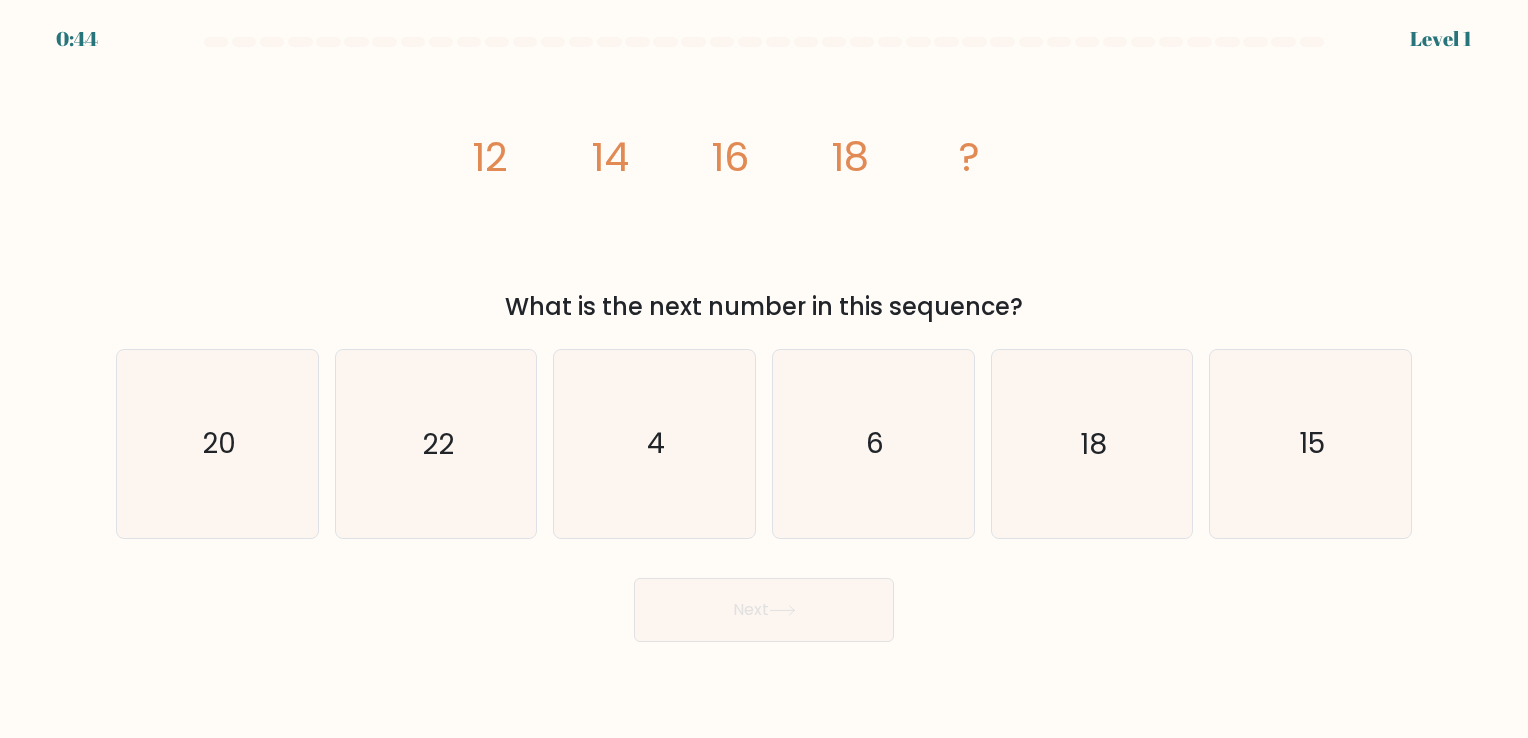 scroll, scrollTop: 0, scrollLeft: 0, axis: both 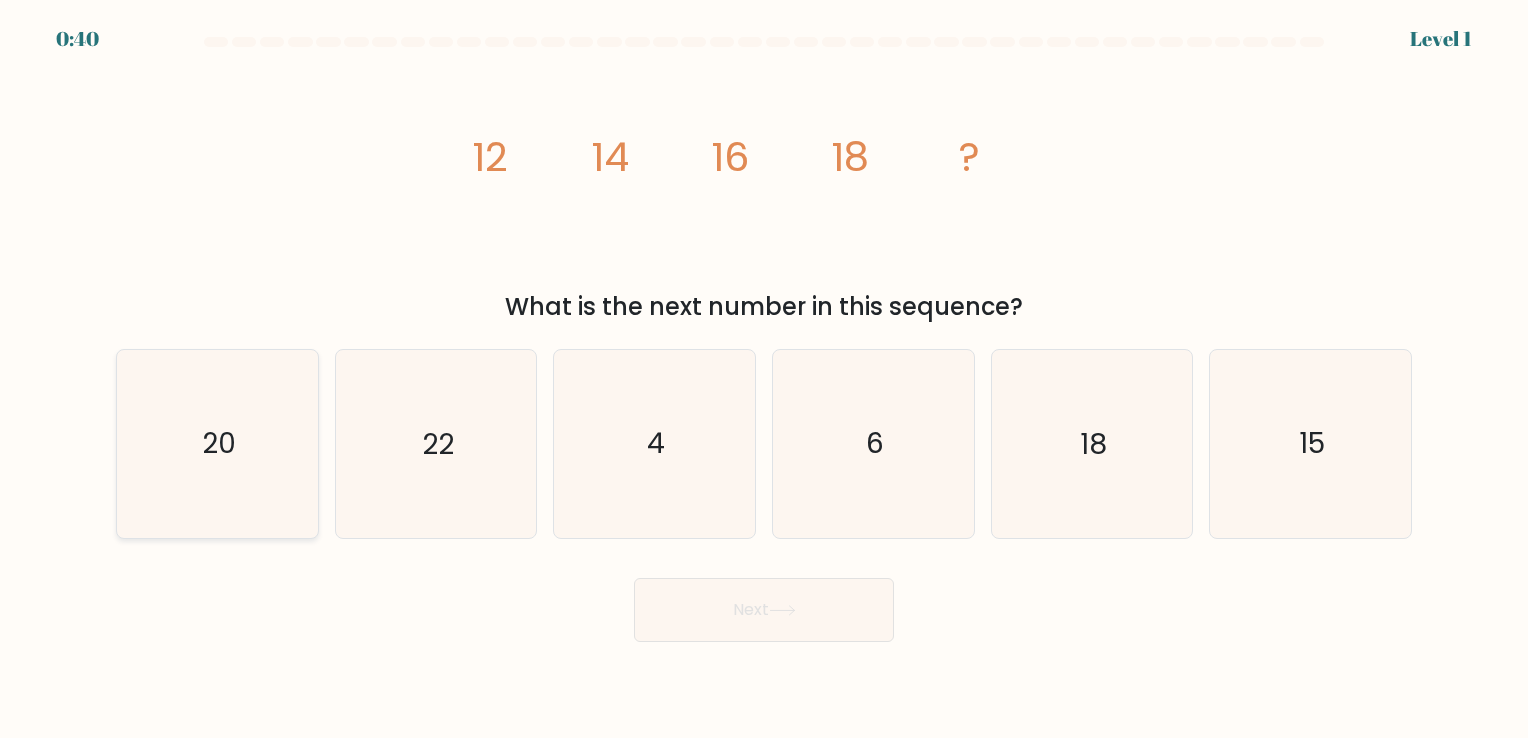 click on "20" 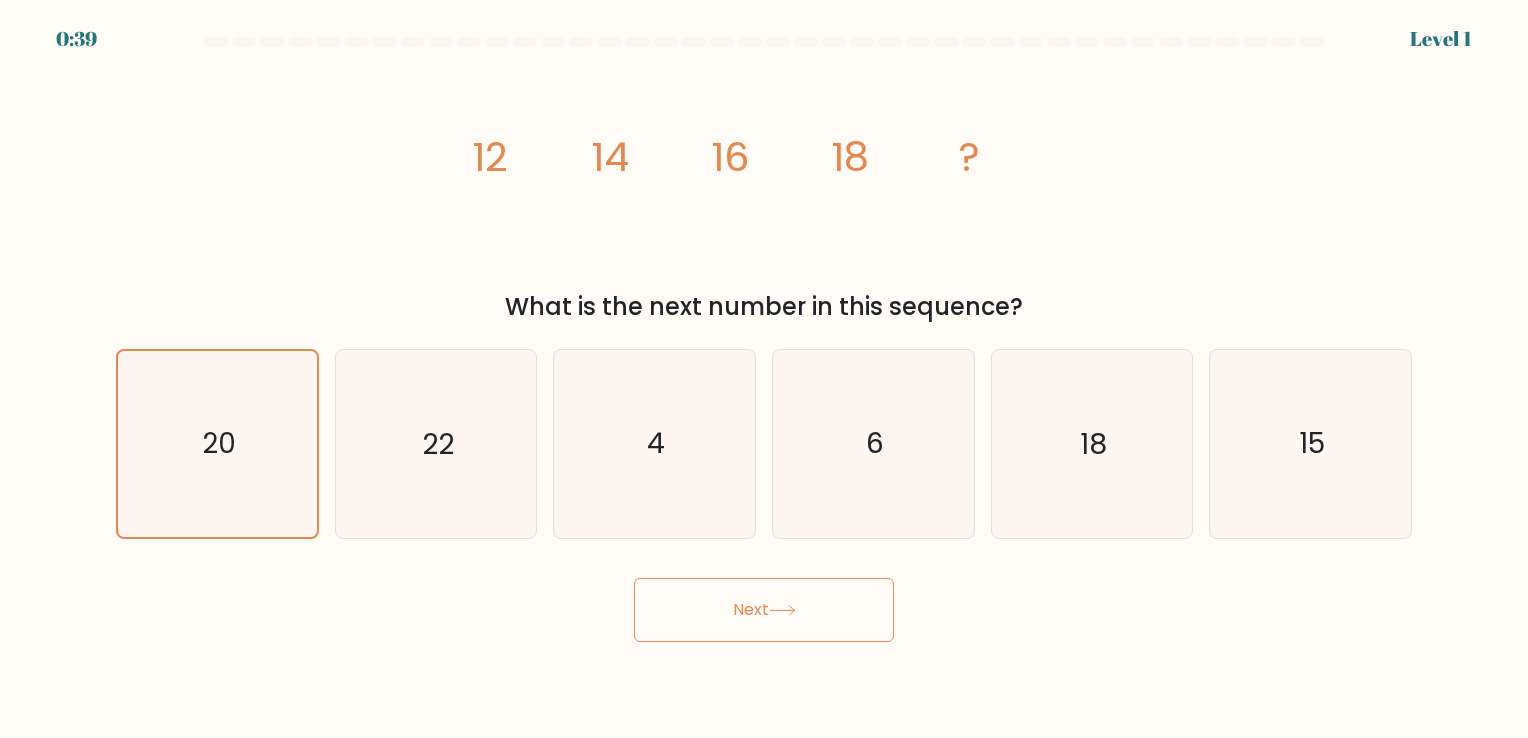 click 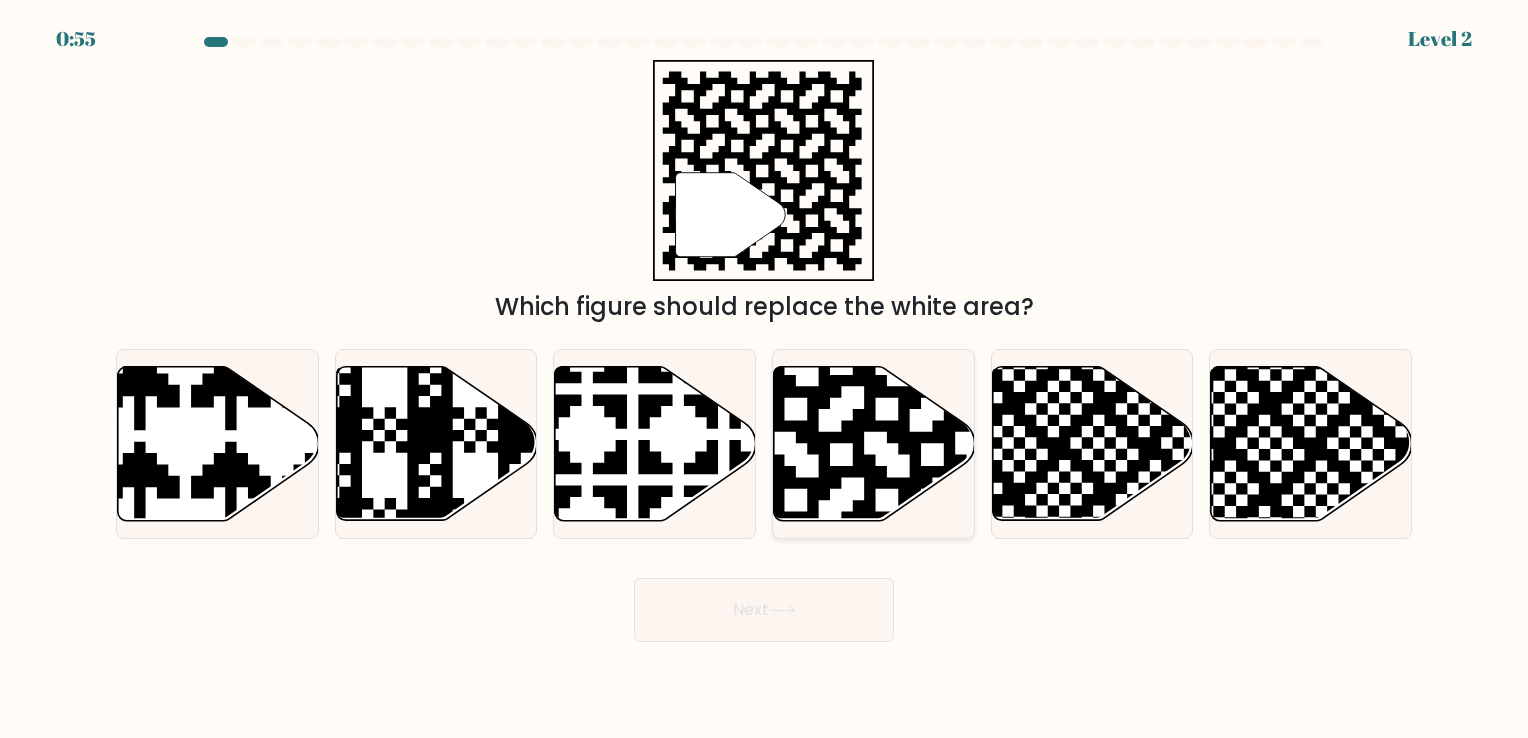 click 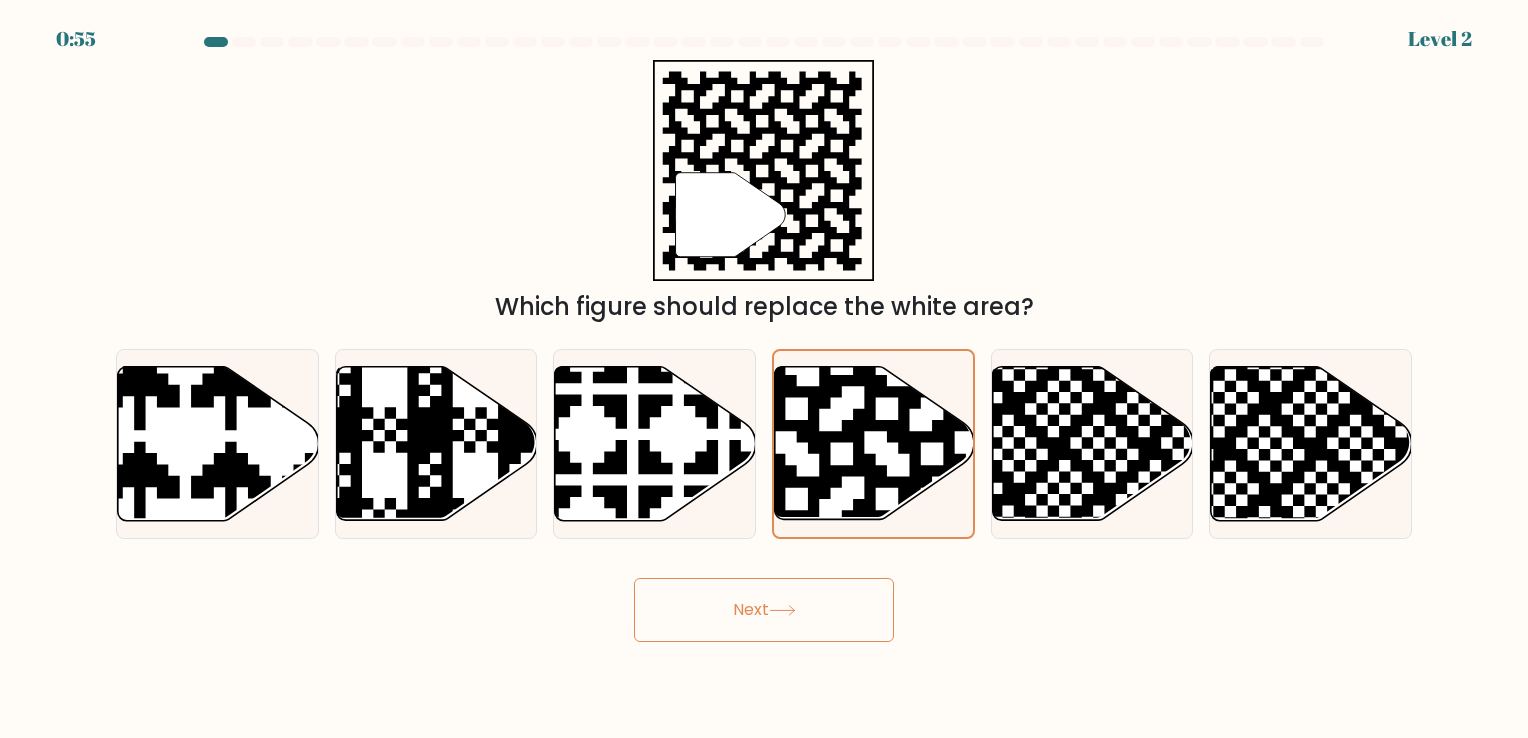 click on "Next" at bounding box center (764, 610) 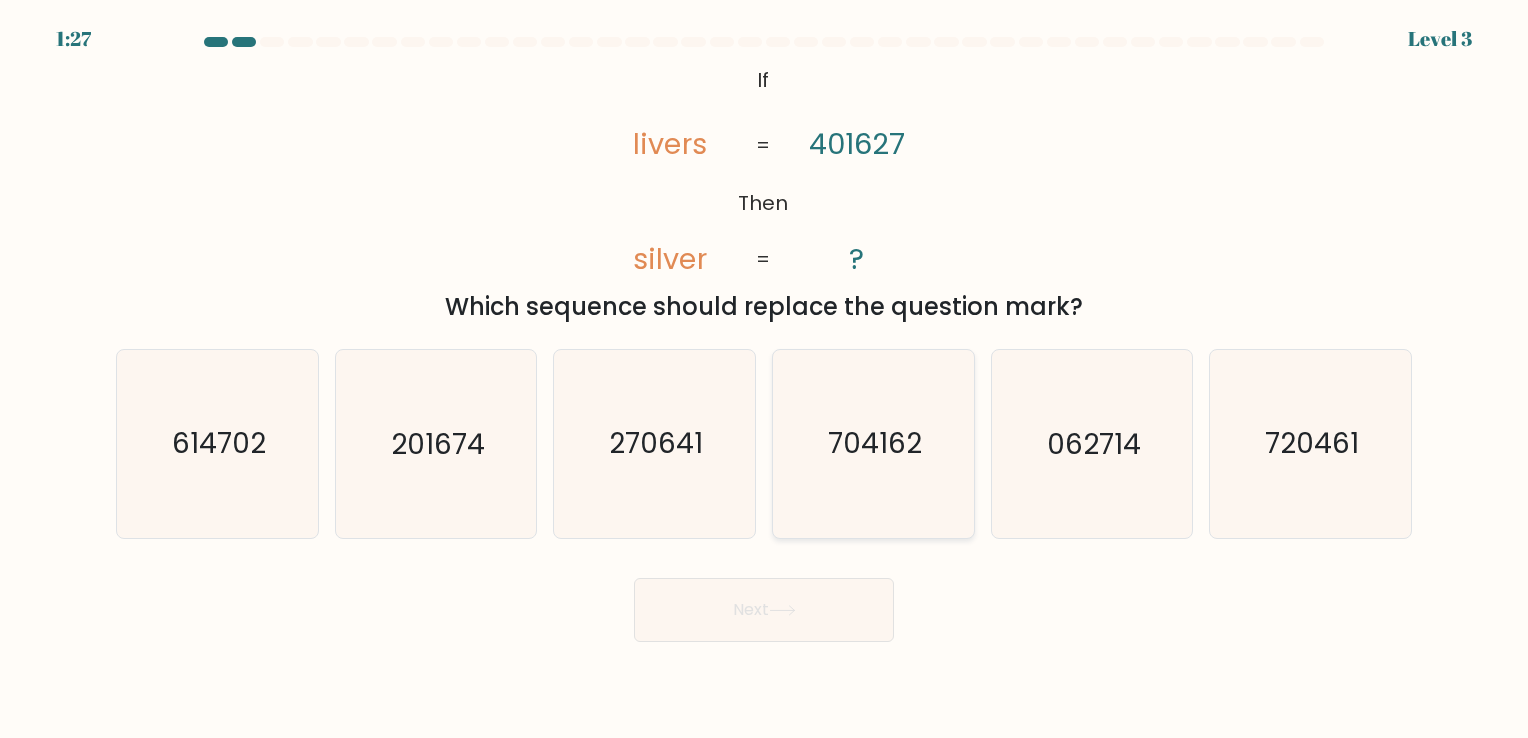 click on "704162" 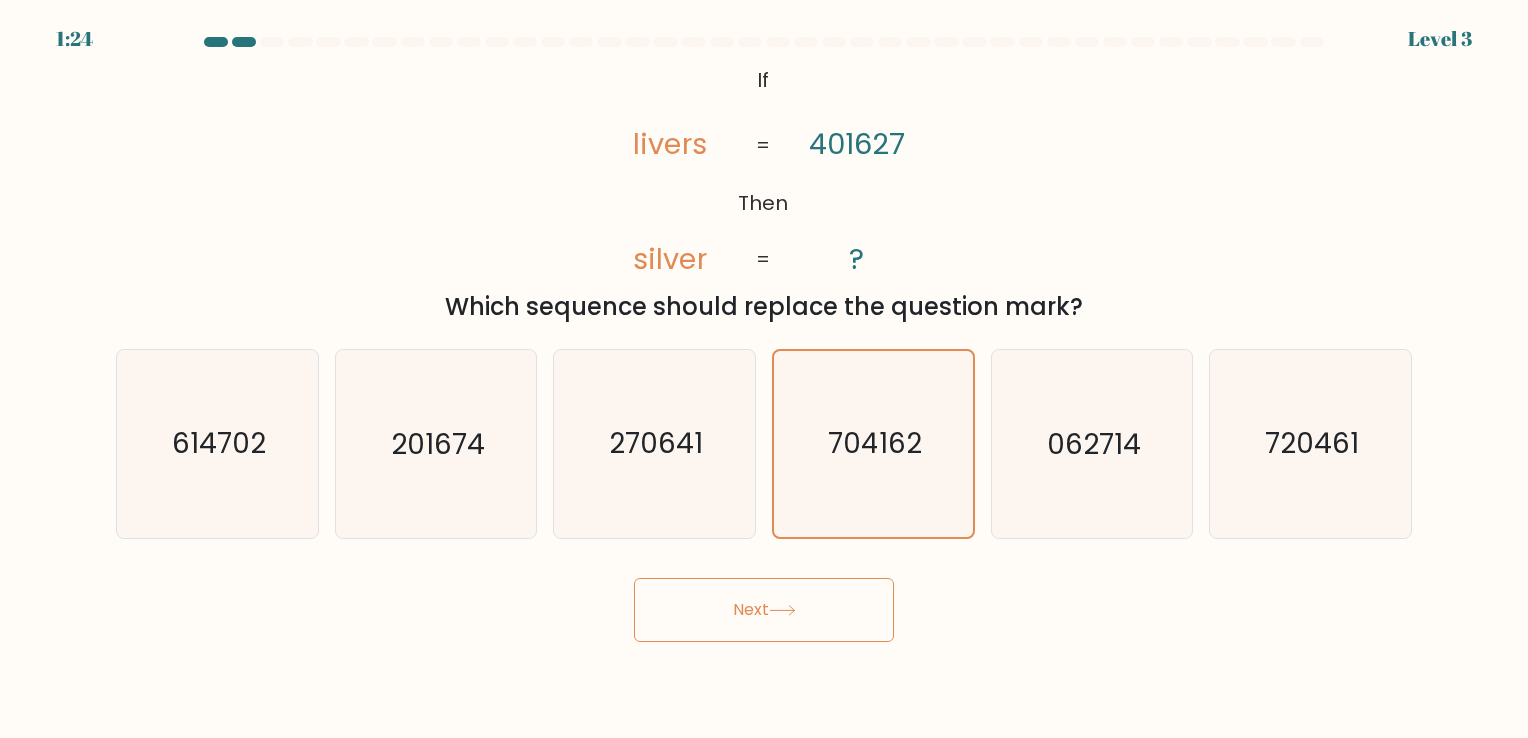 click on "Next" at bounding box center [764, 610] 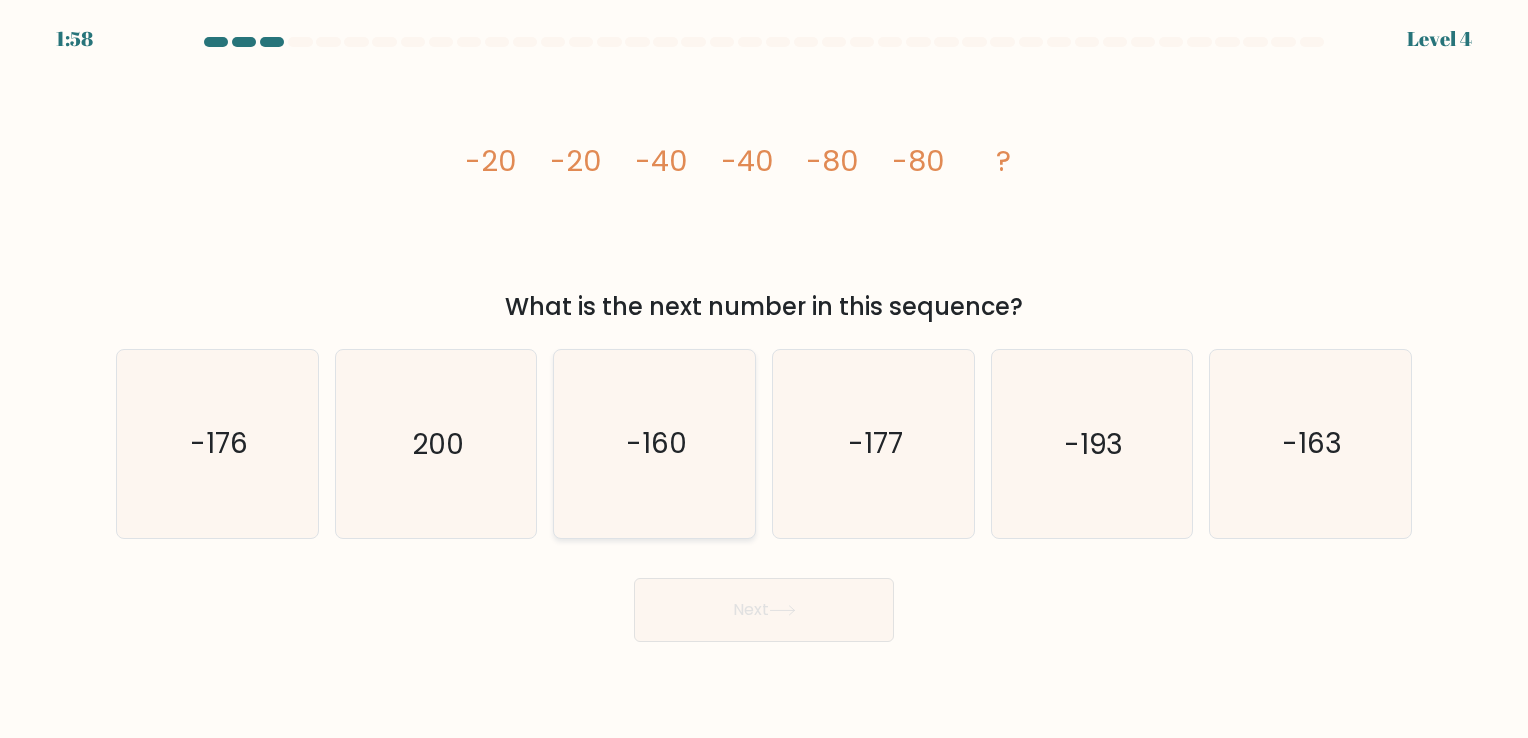 click on "-160" 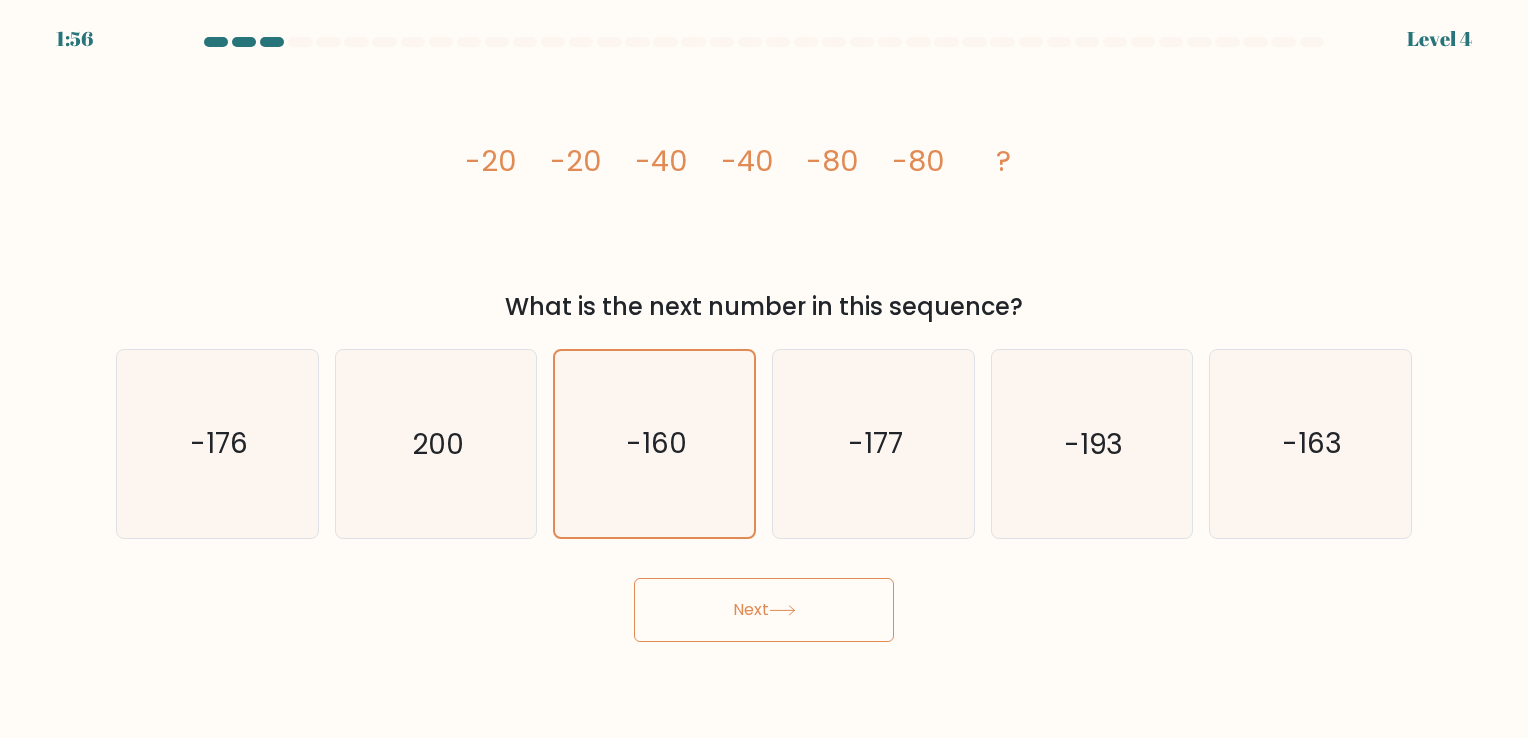 click 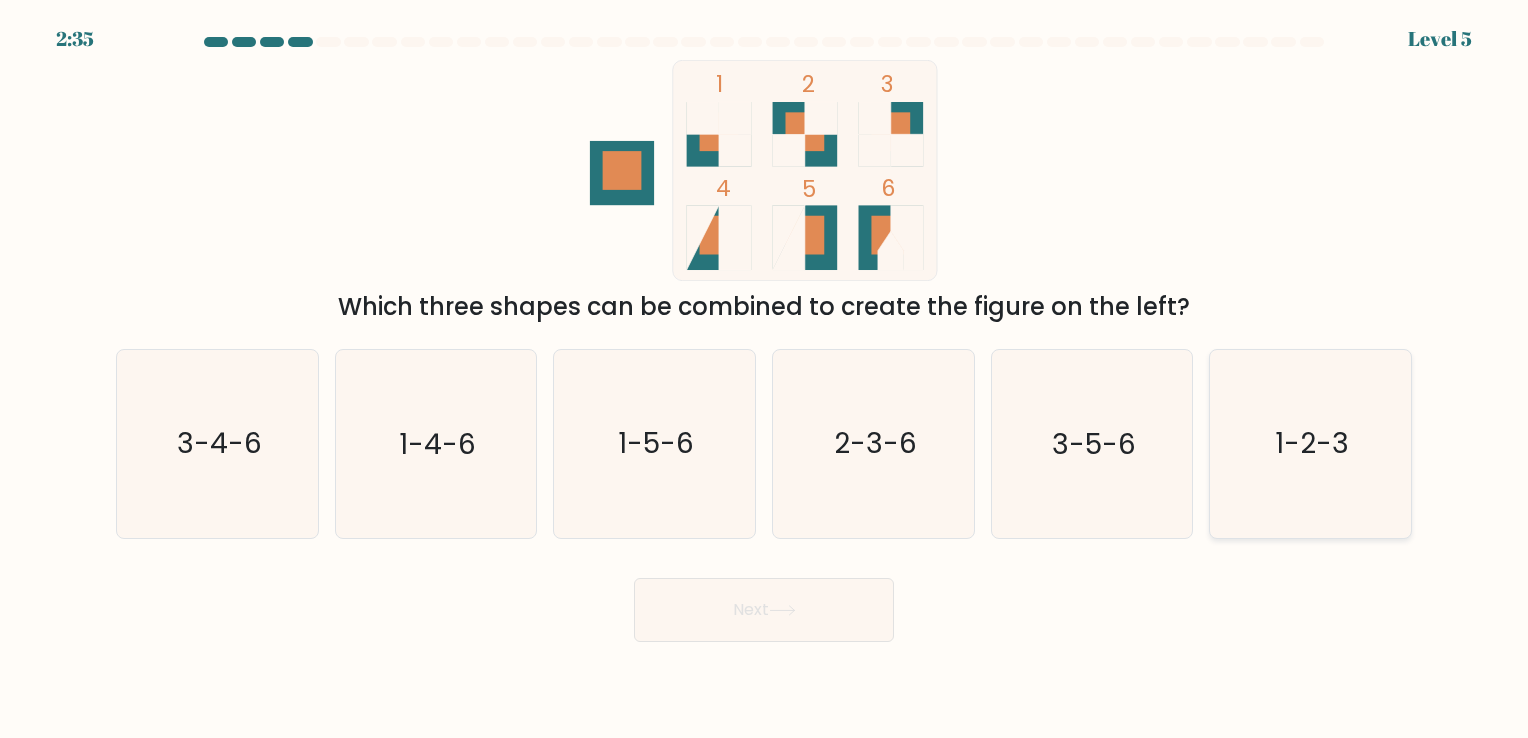 click on "1-2-3" 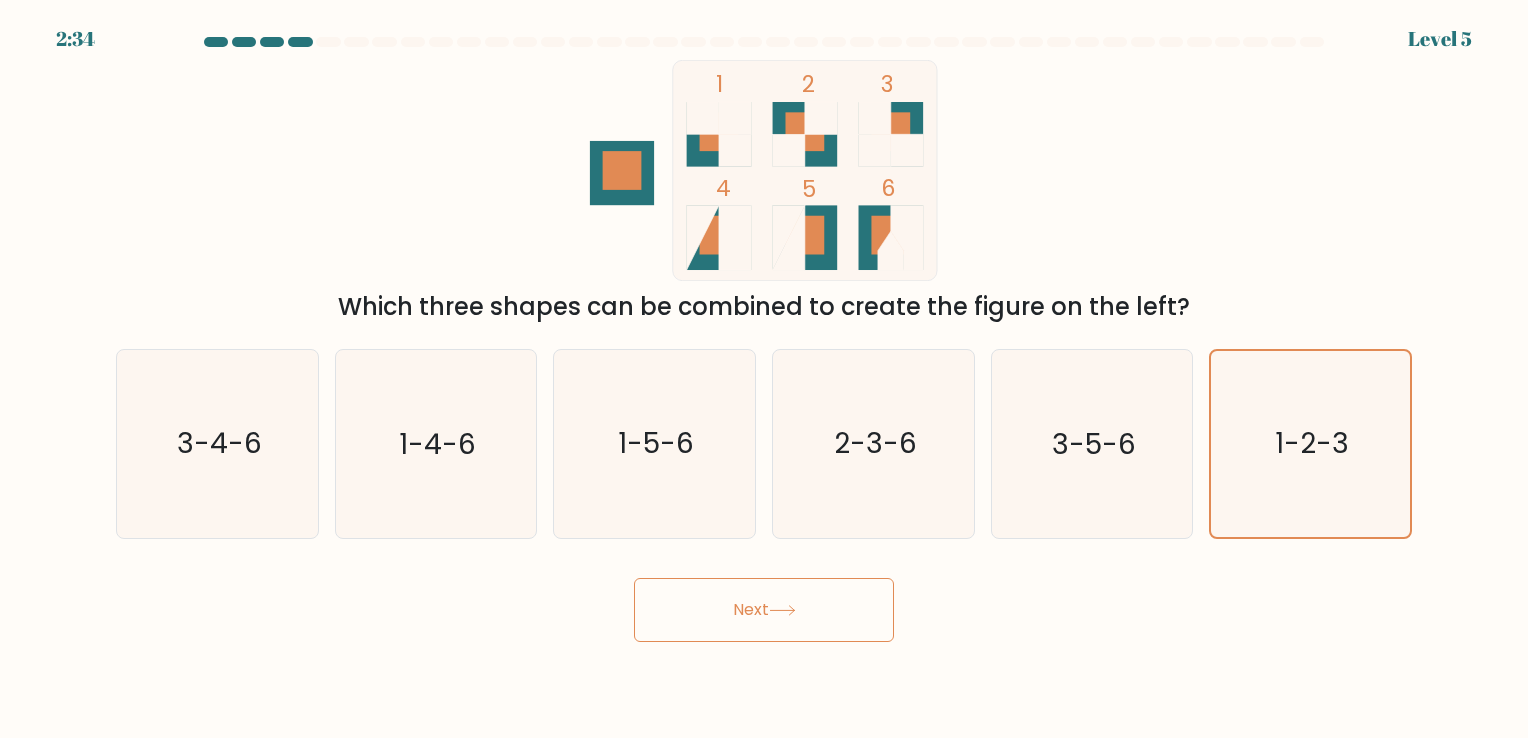 click 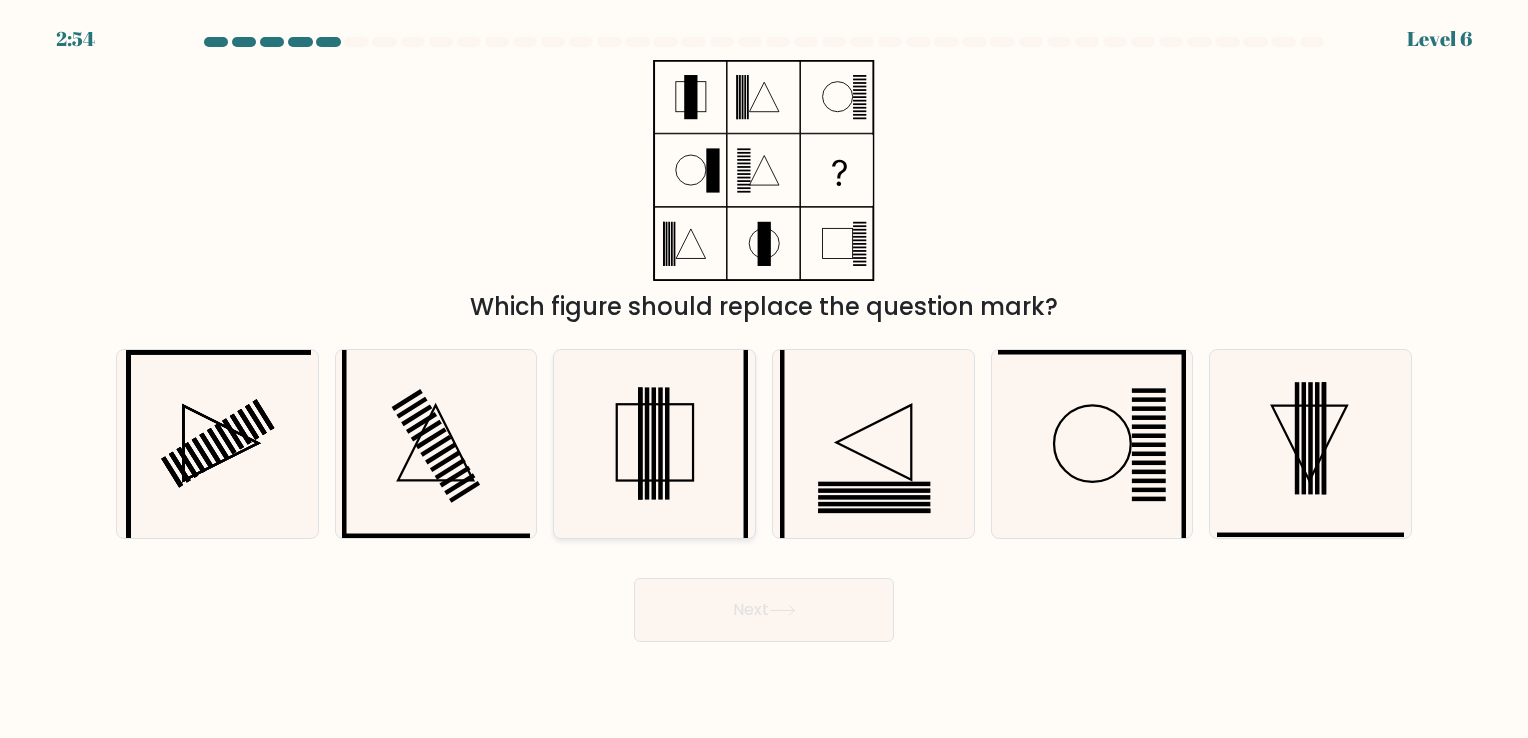 click 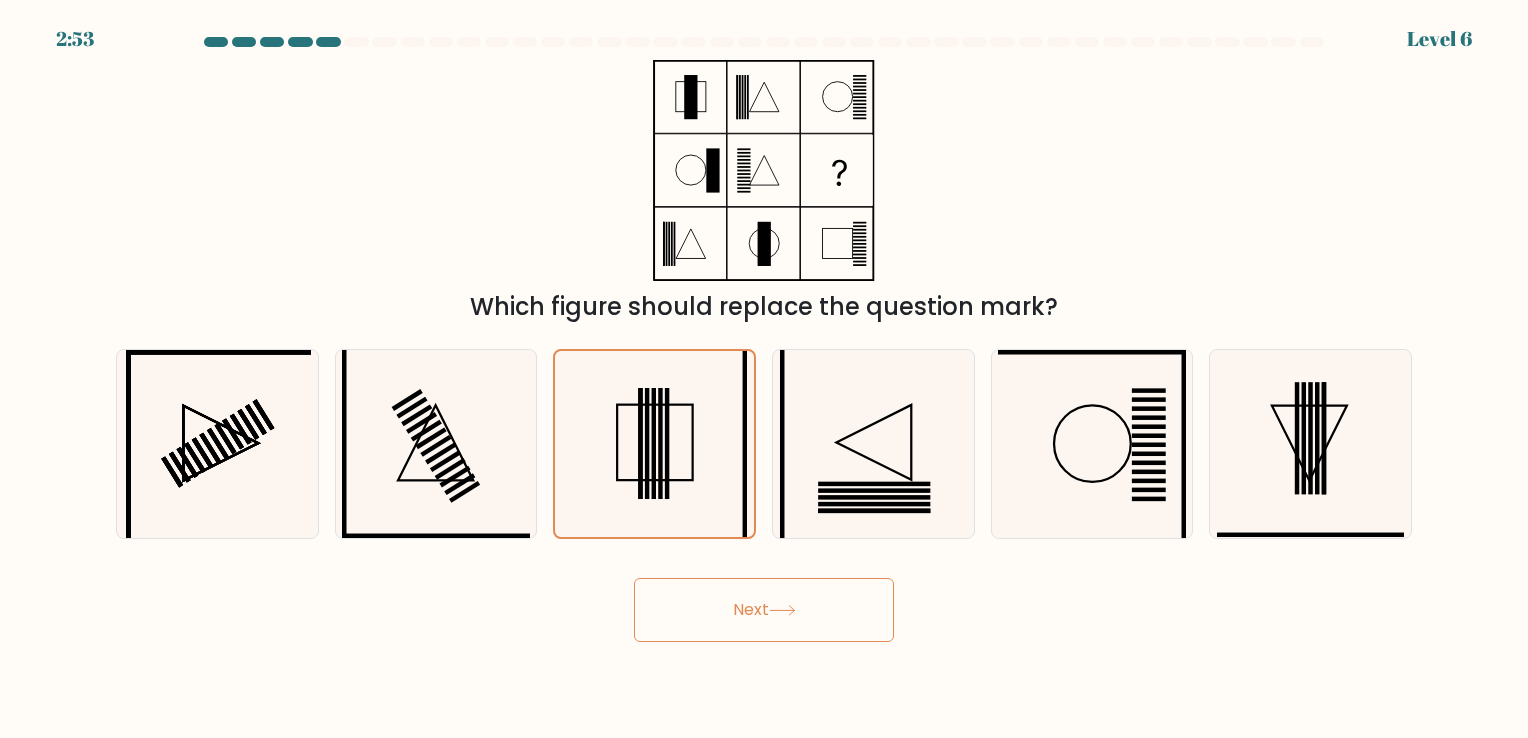click on "Next" at bounding box center [764, 610] 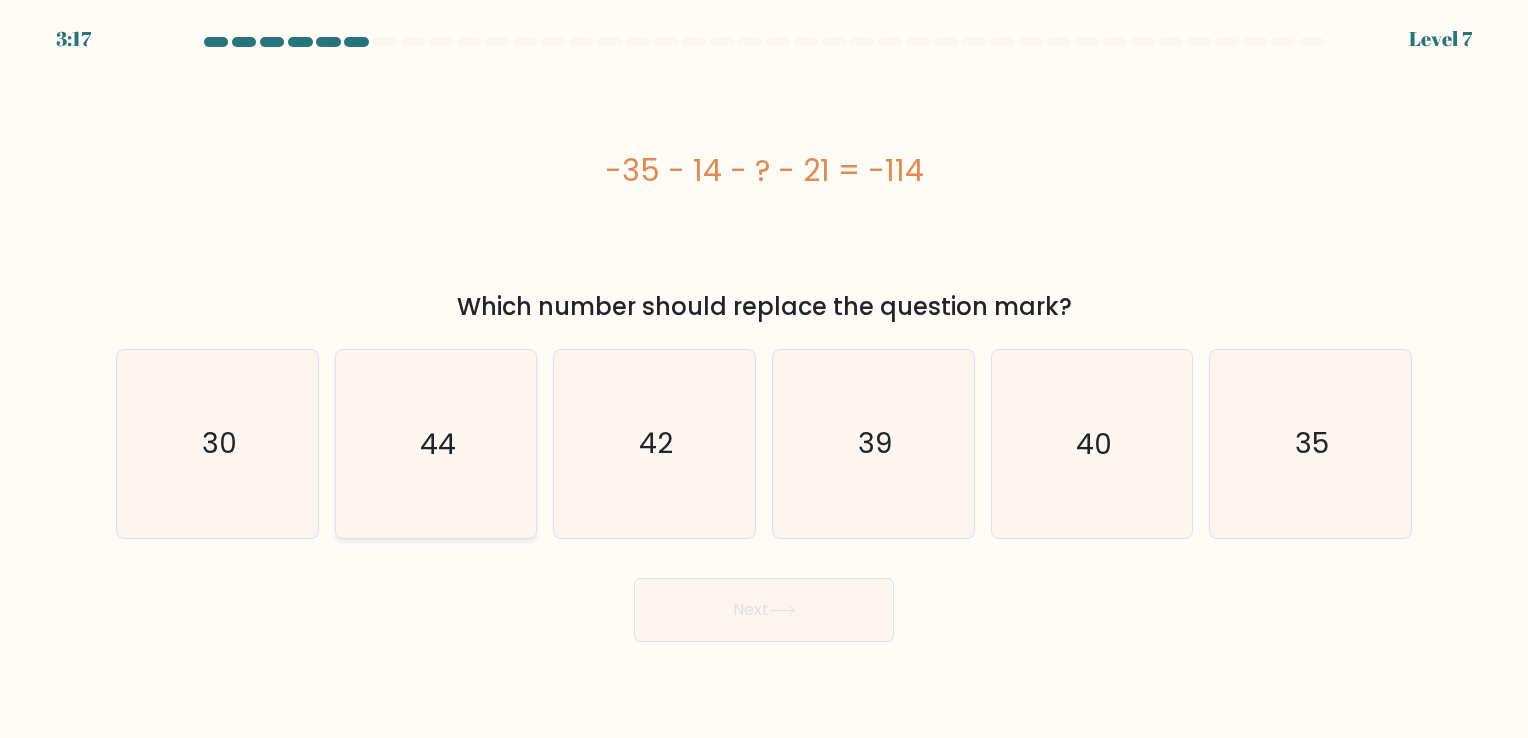 click on "44" 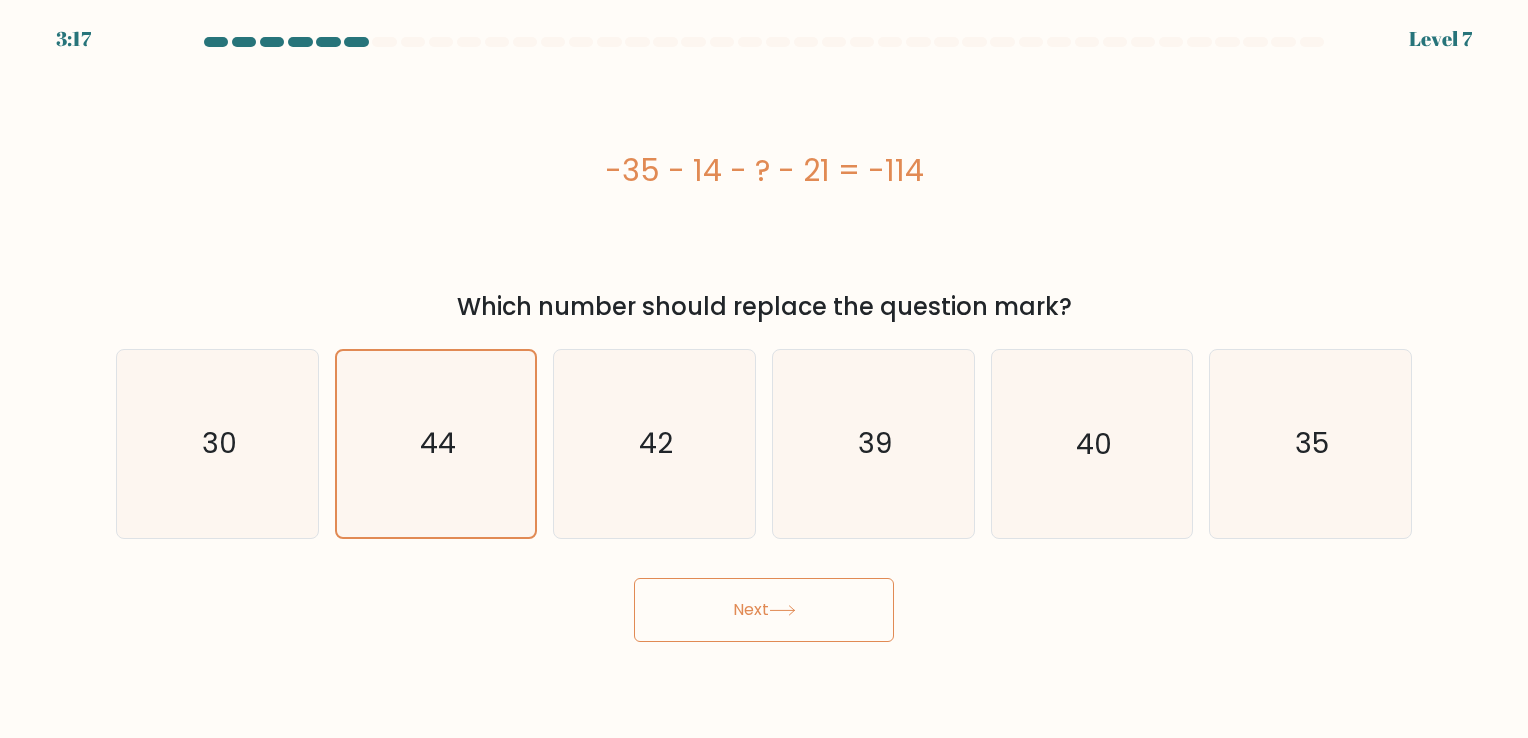 click 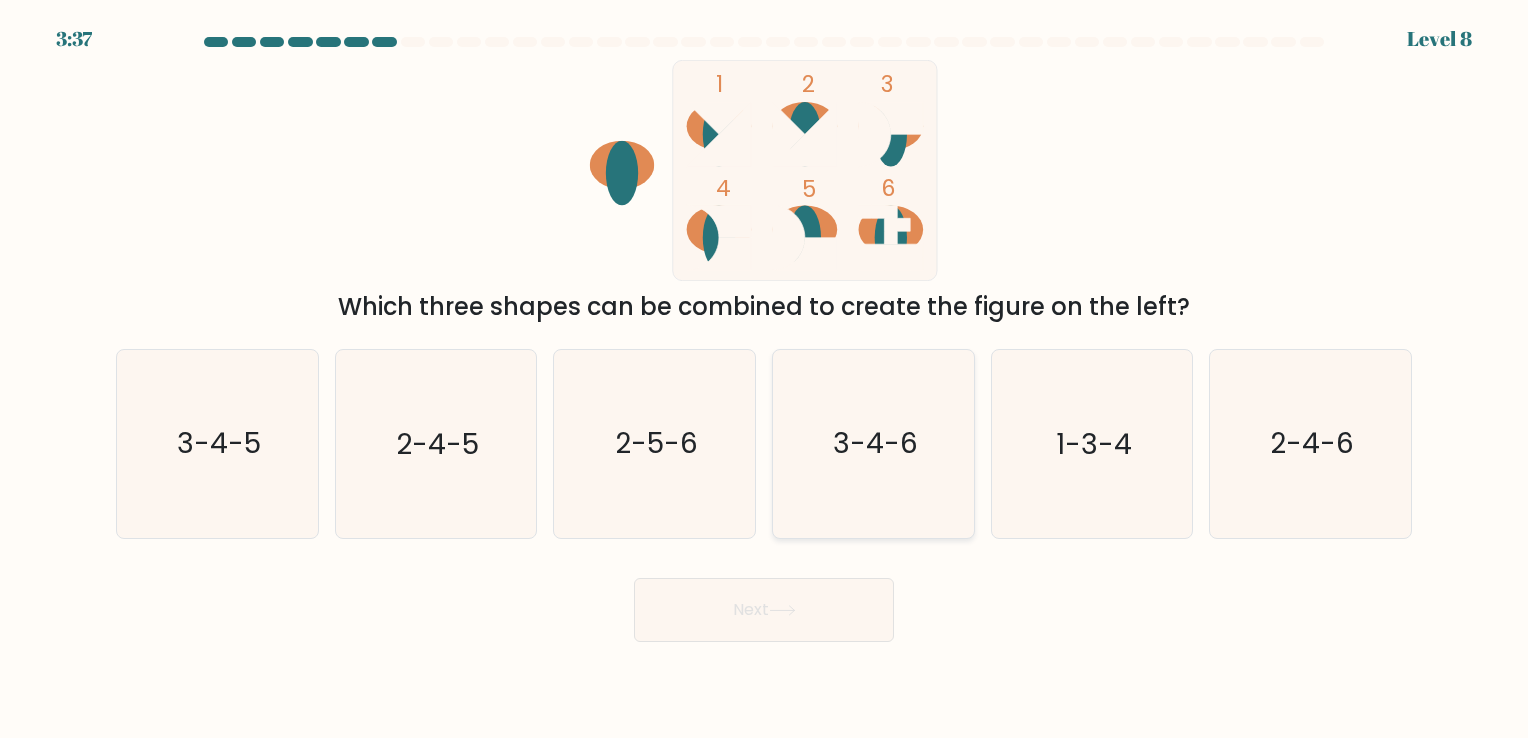 click on "3-4-6" 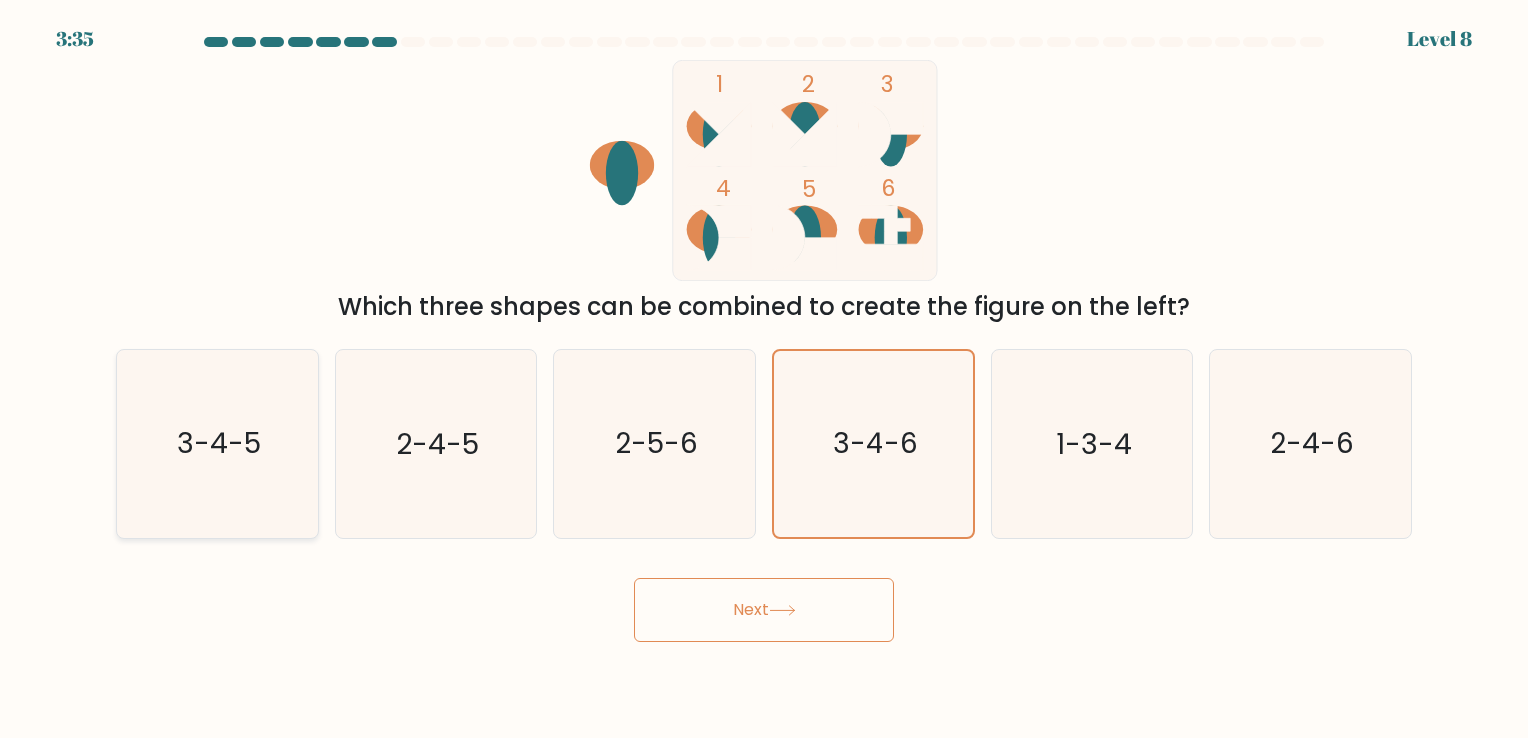 click on "3-4-5" 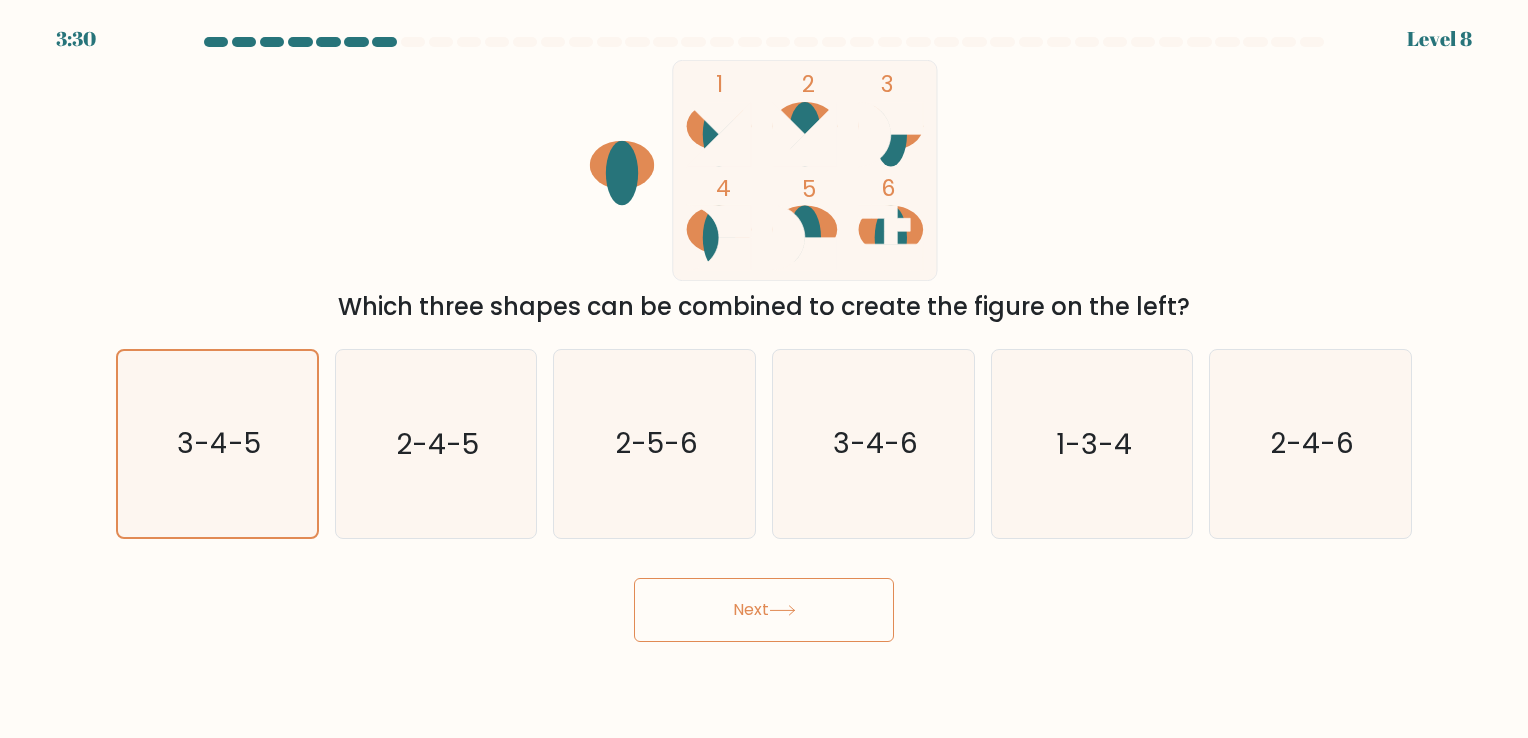 click on "Next" at bounding box center [764, 610] 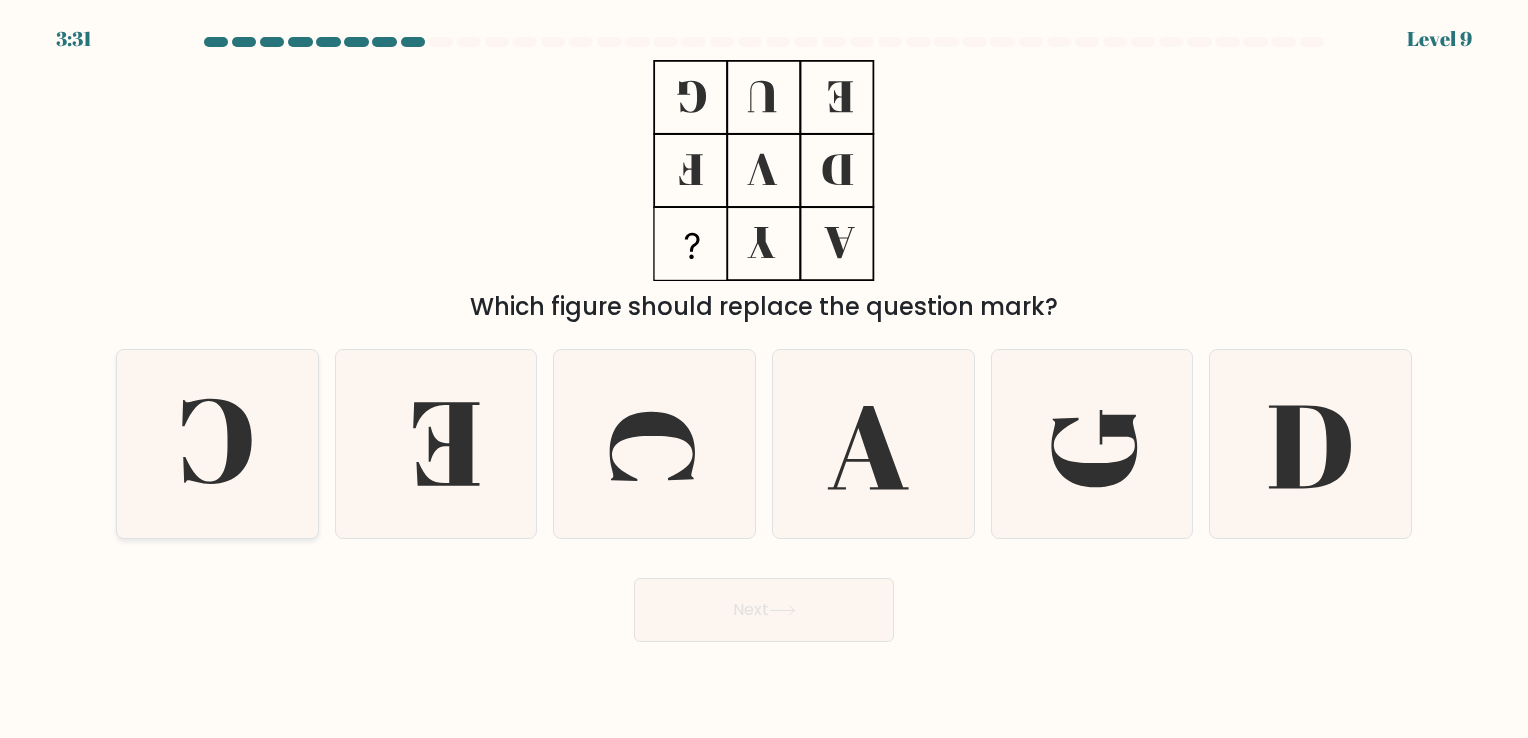 click 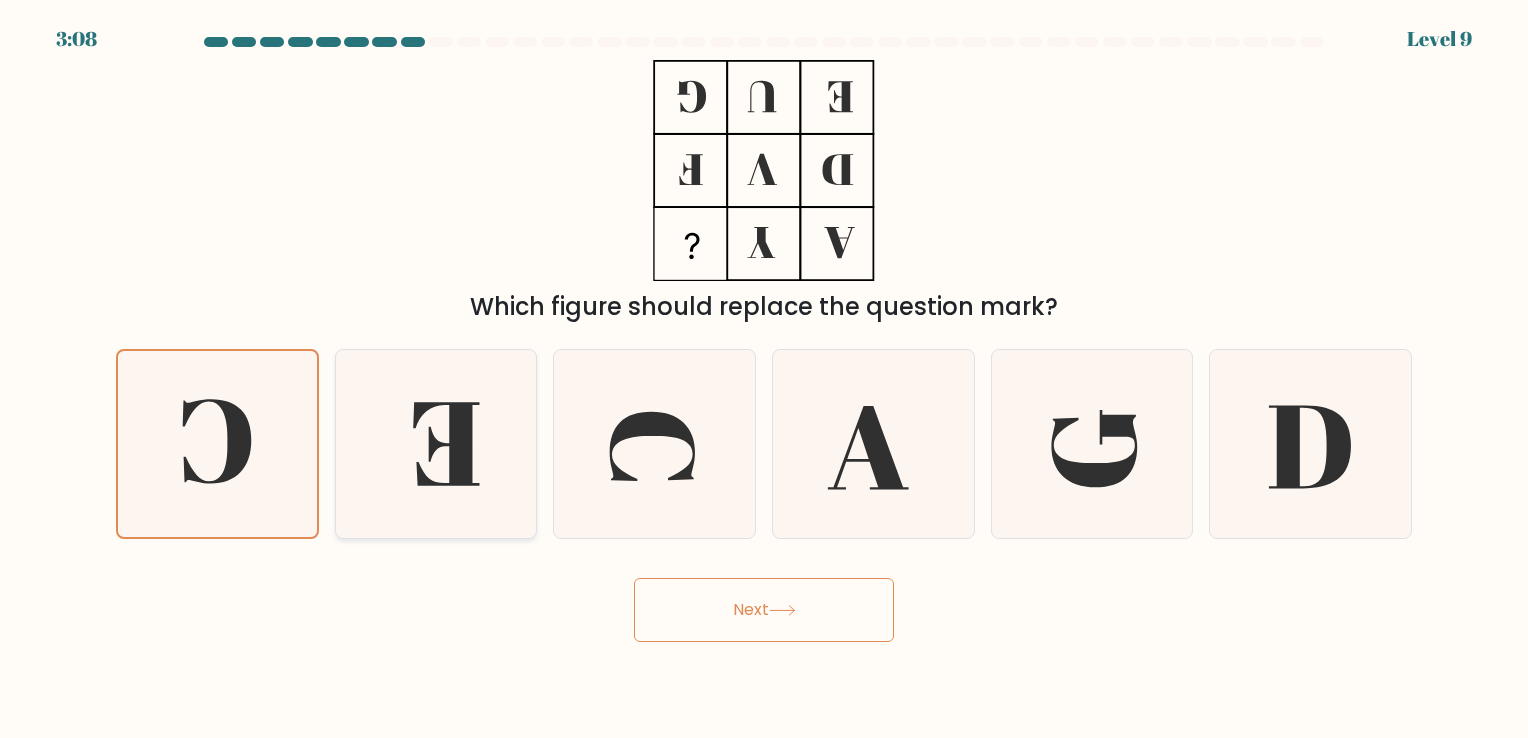click 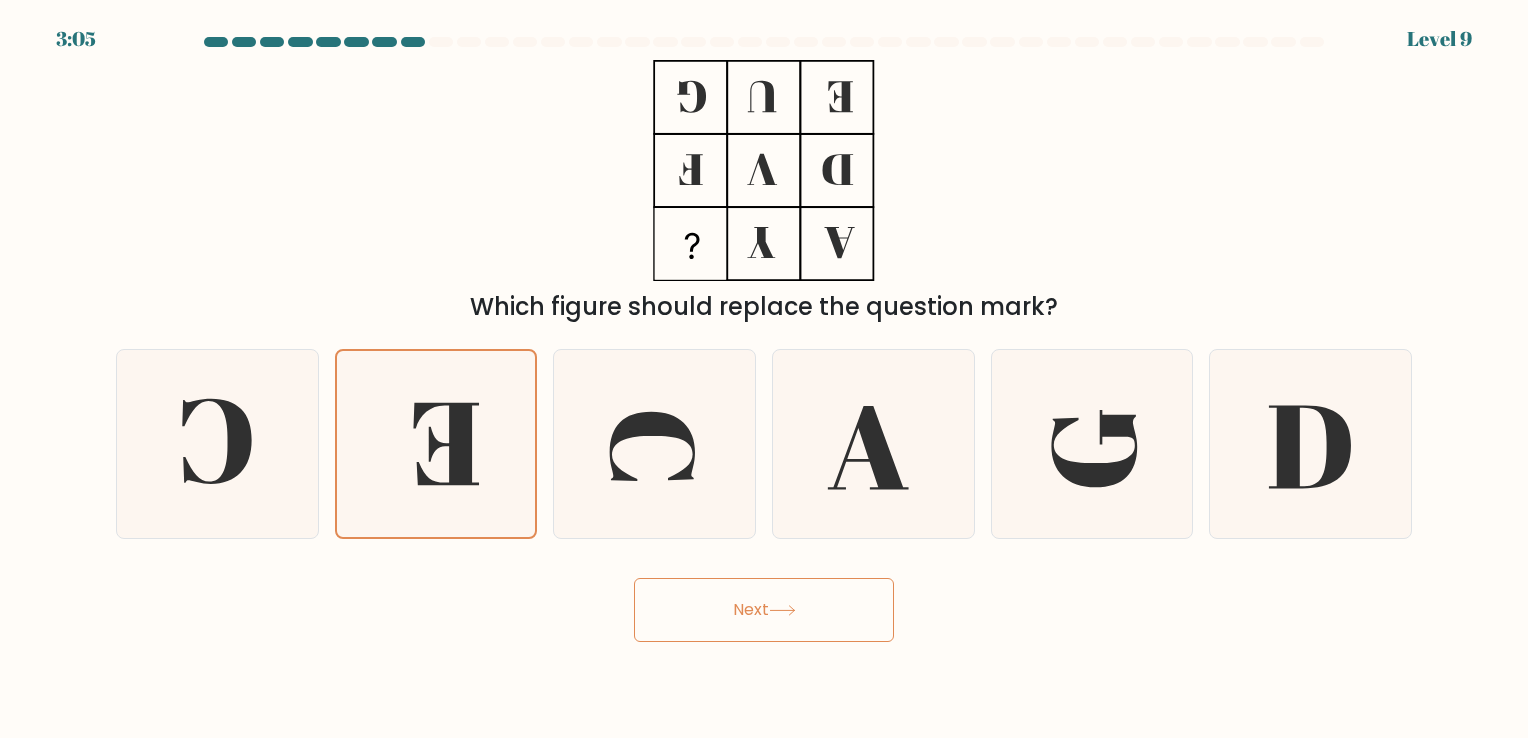 click on "Next" at bounding box center (764, 610) 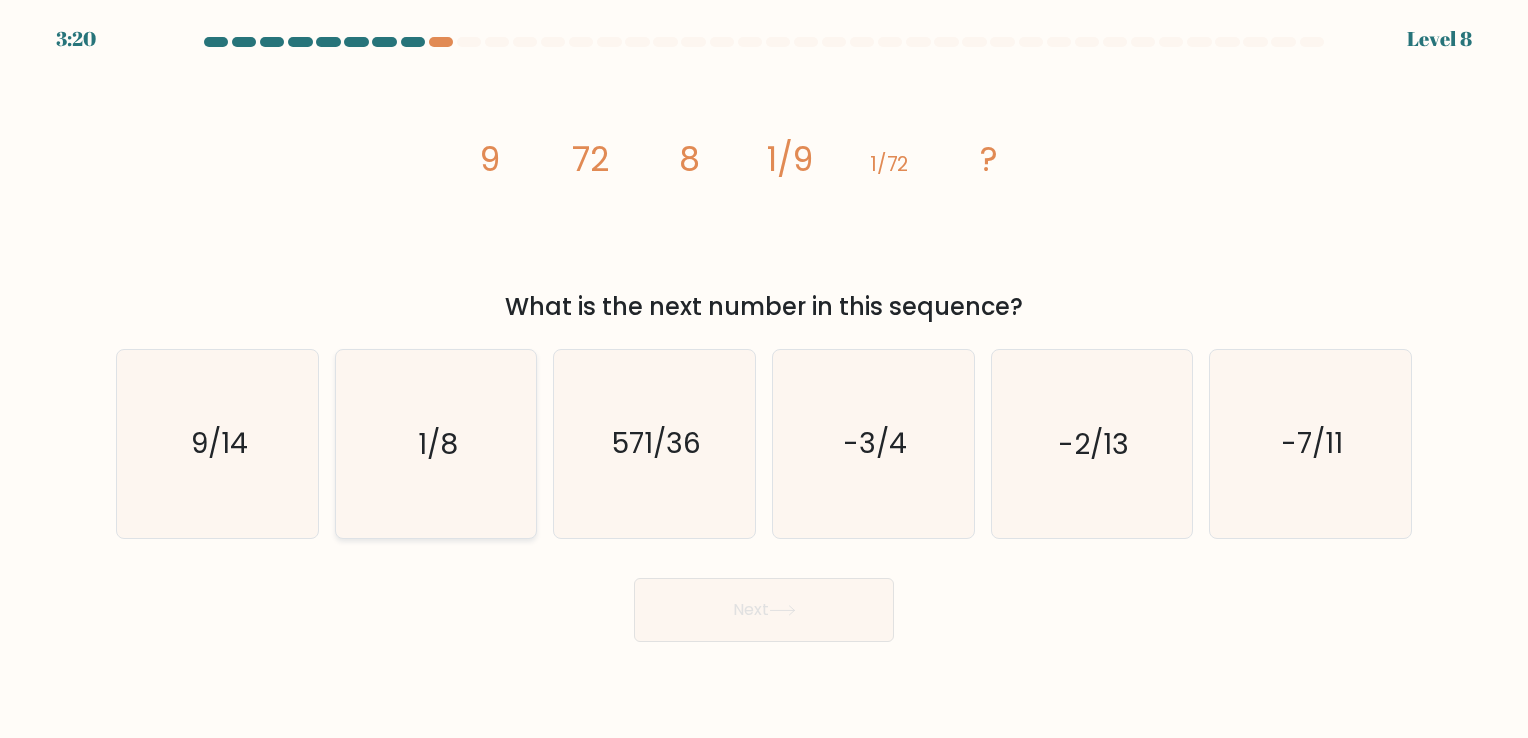 click on "1/8" 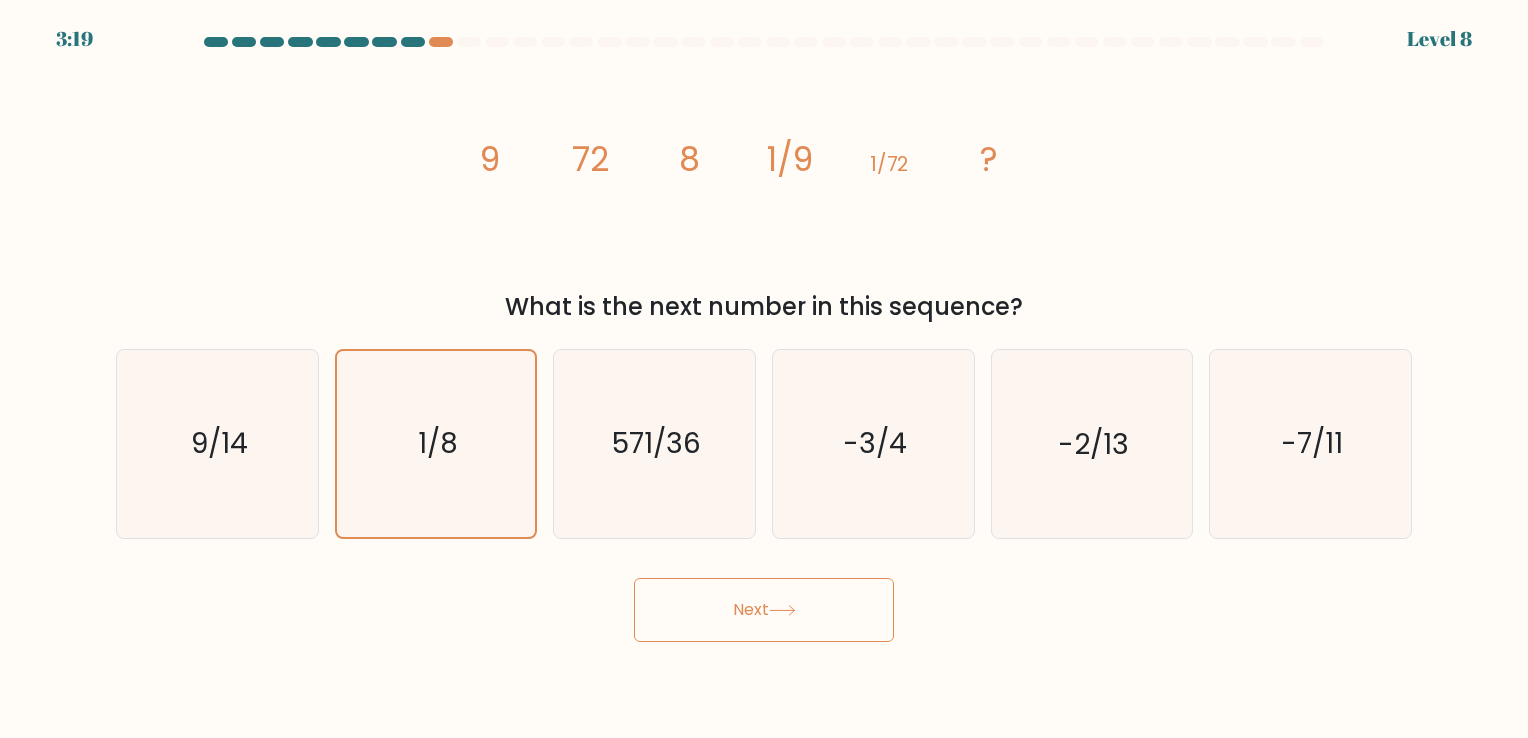click on "Next" at bounding box center [764, 610] 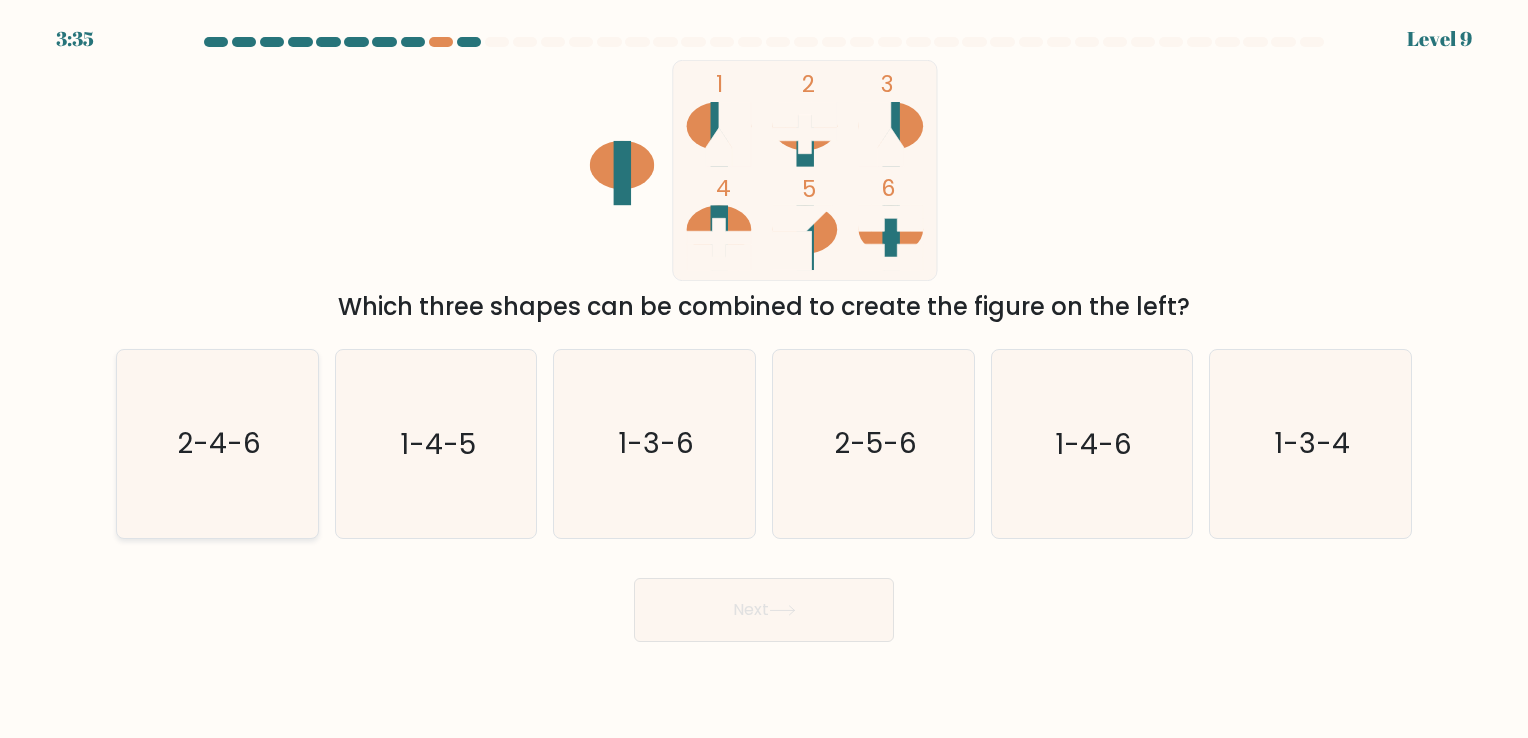 click on "2-4-6" 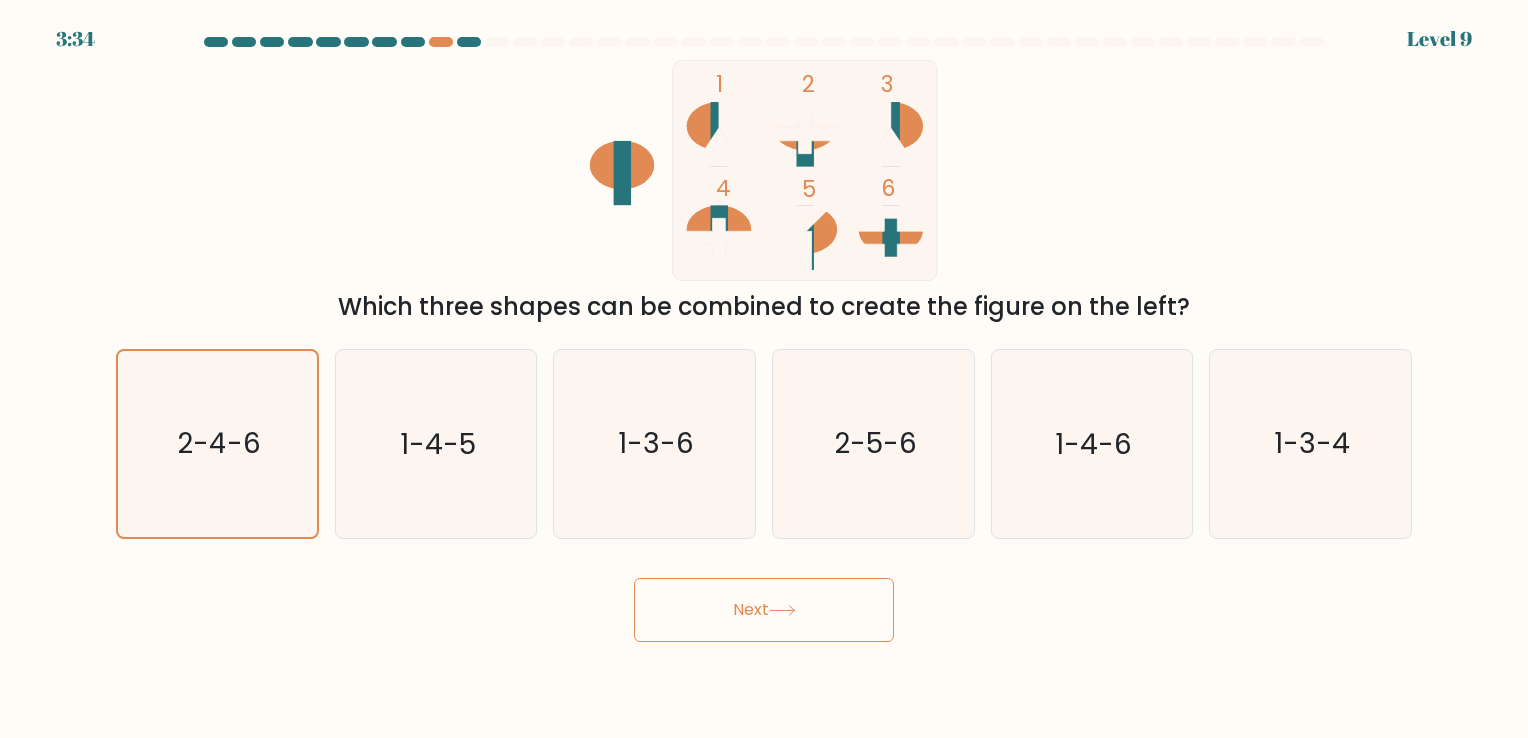 click on "Next" at bounding box center (764, 610) 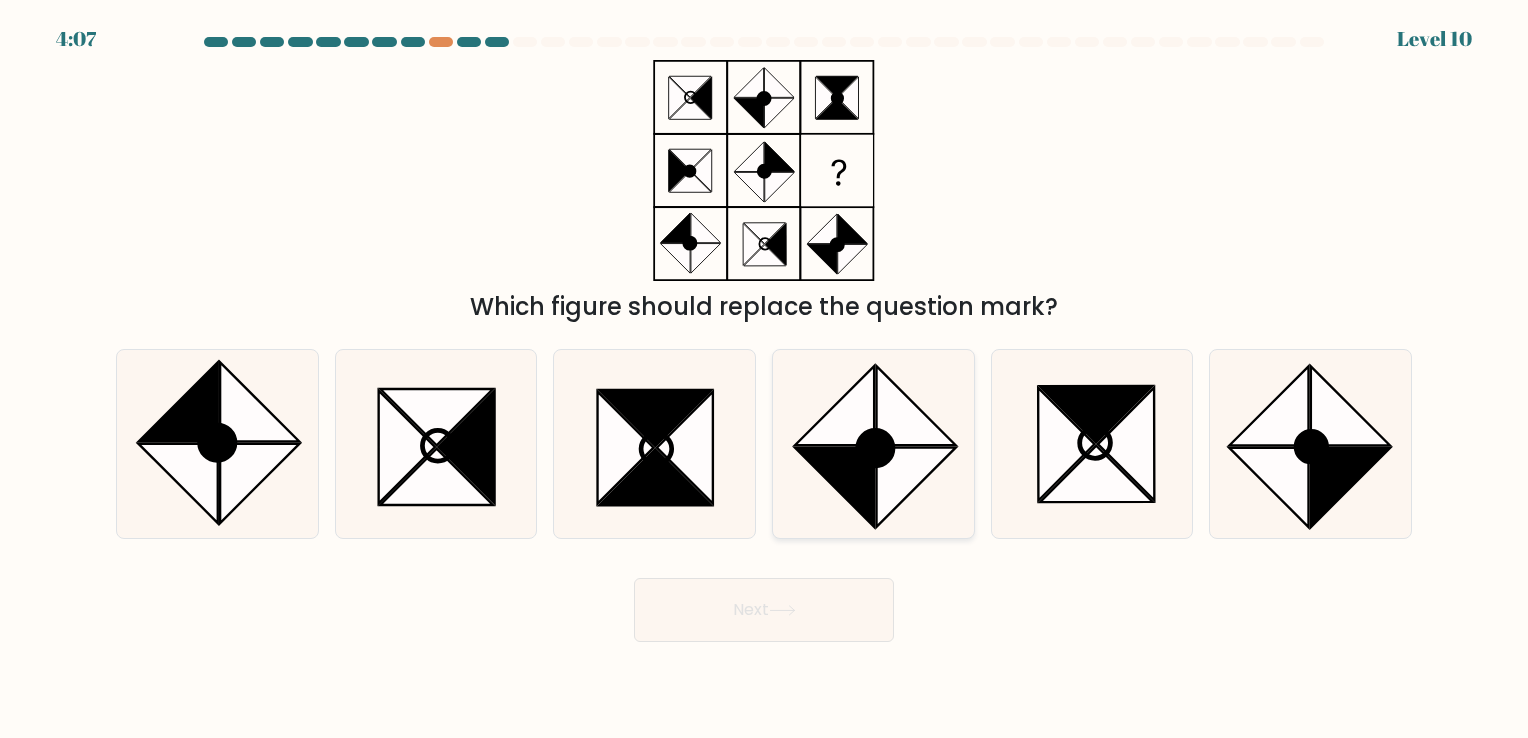 click 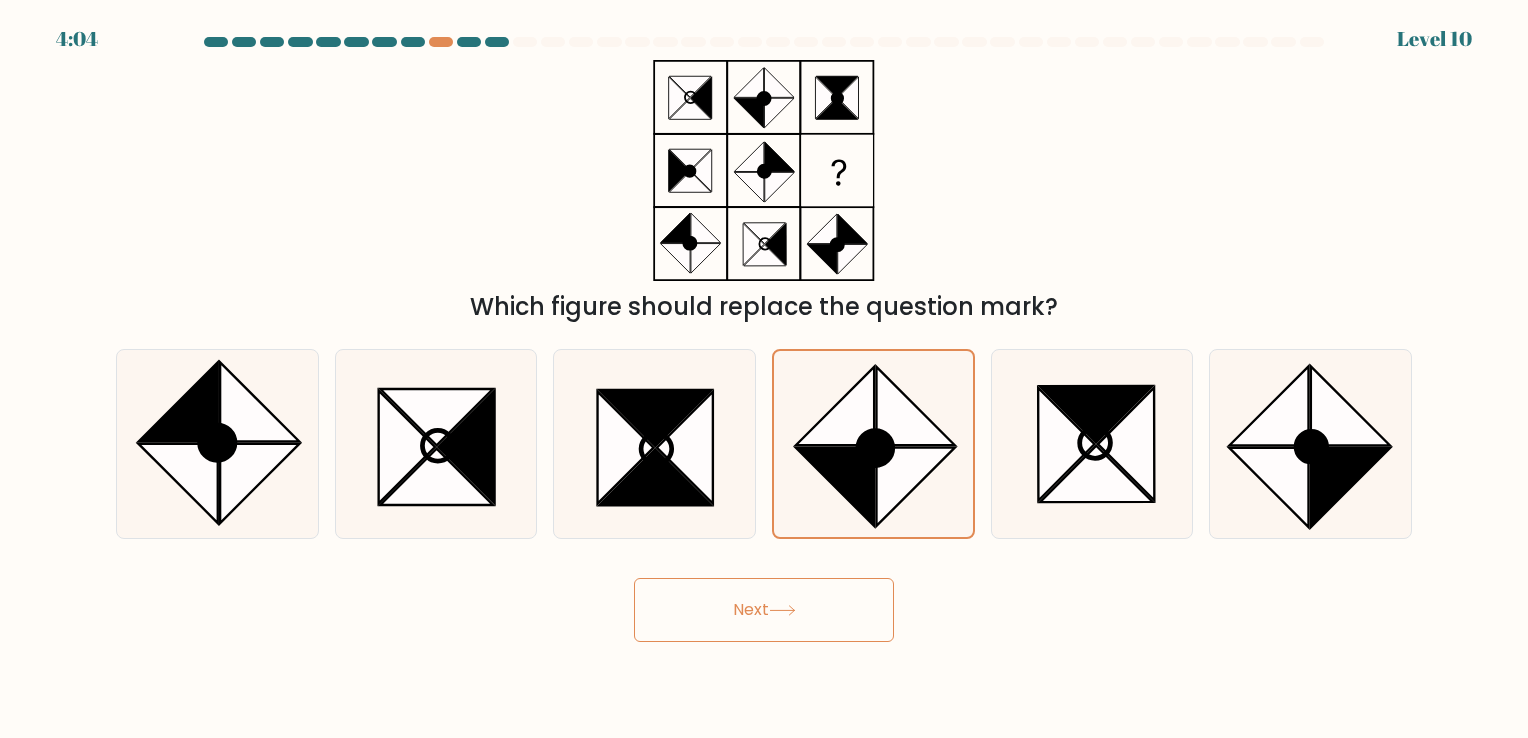 click on "Next" at bounding box center (764, 610) 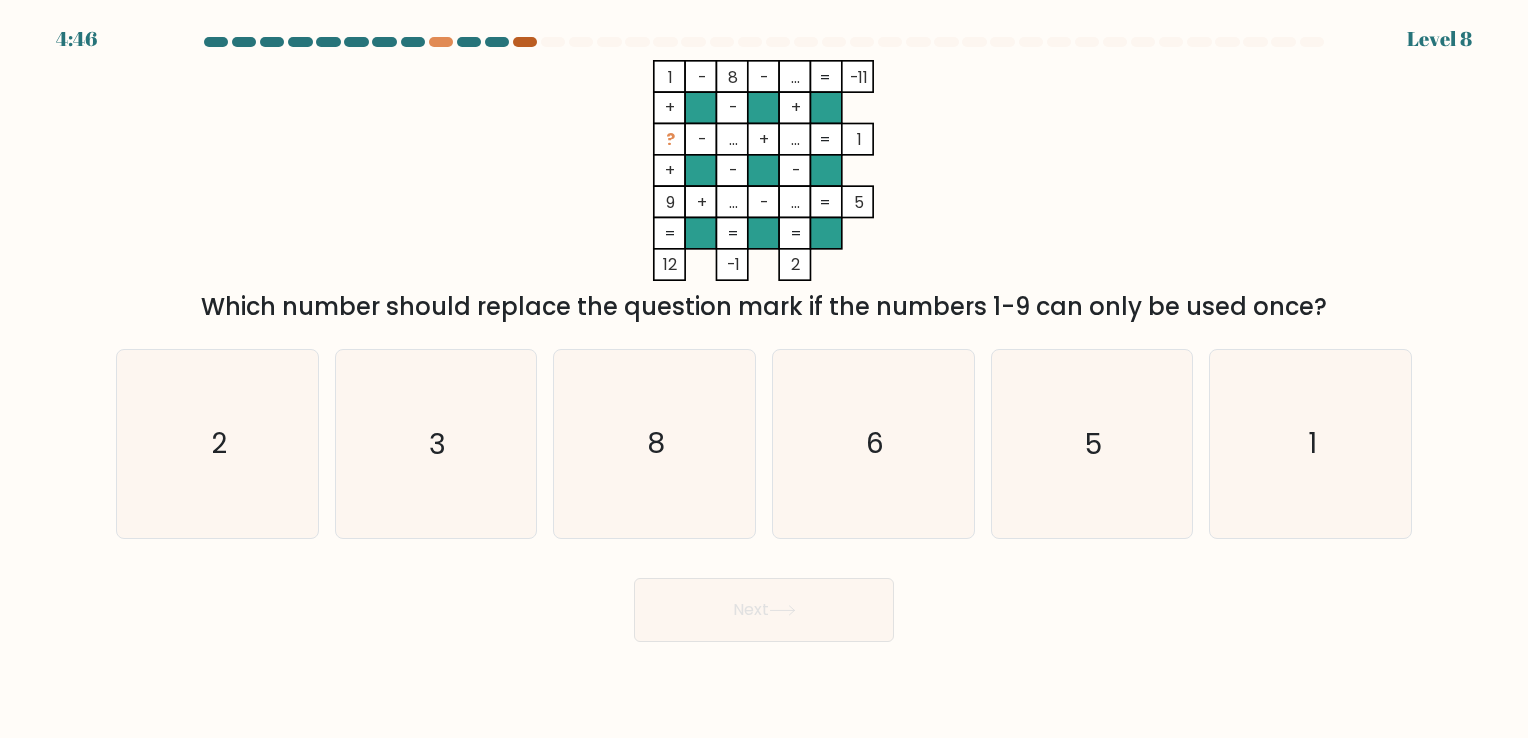 click at bounding box center [525, 42] 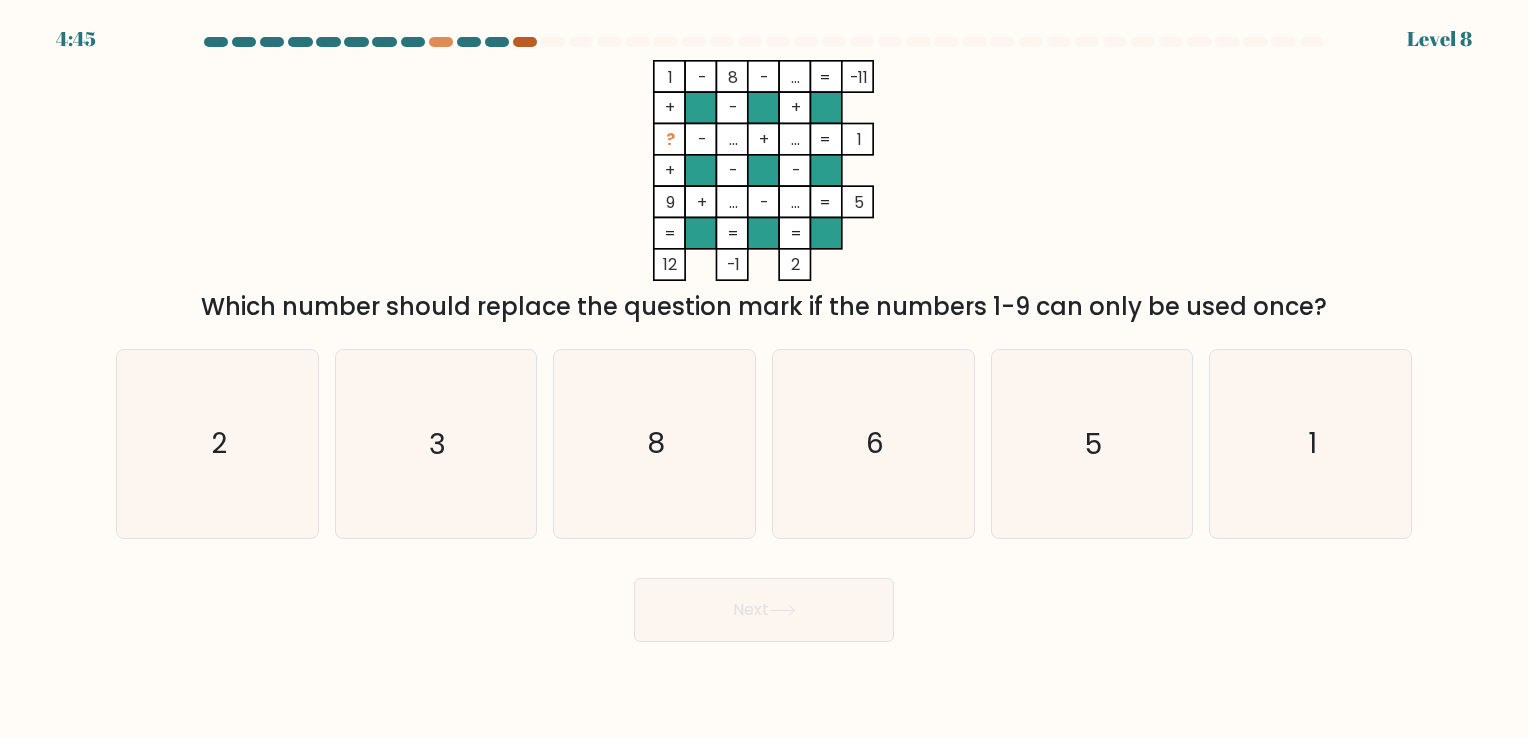 click at bounding box center (525, 42) 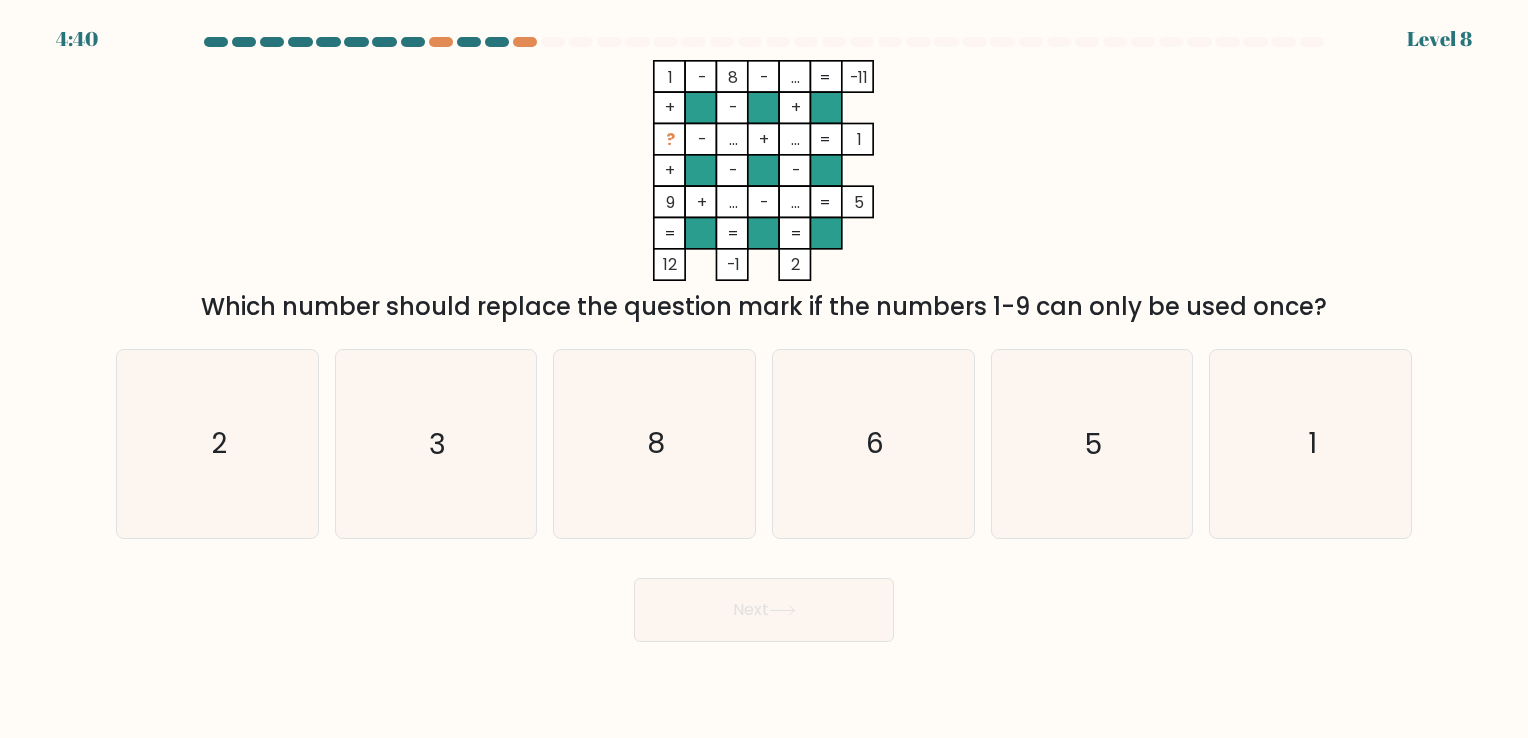 scroll, scrollTop: 0, scrollLeft: 0, axis: both 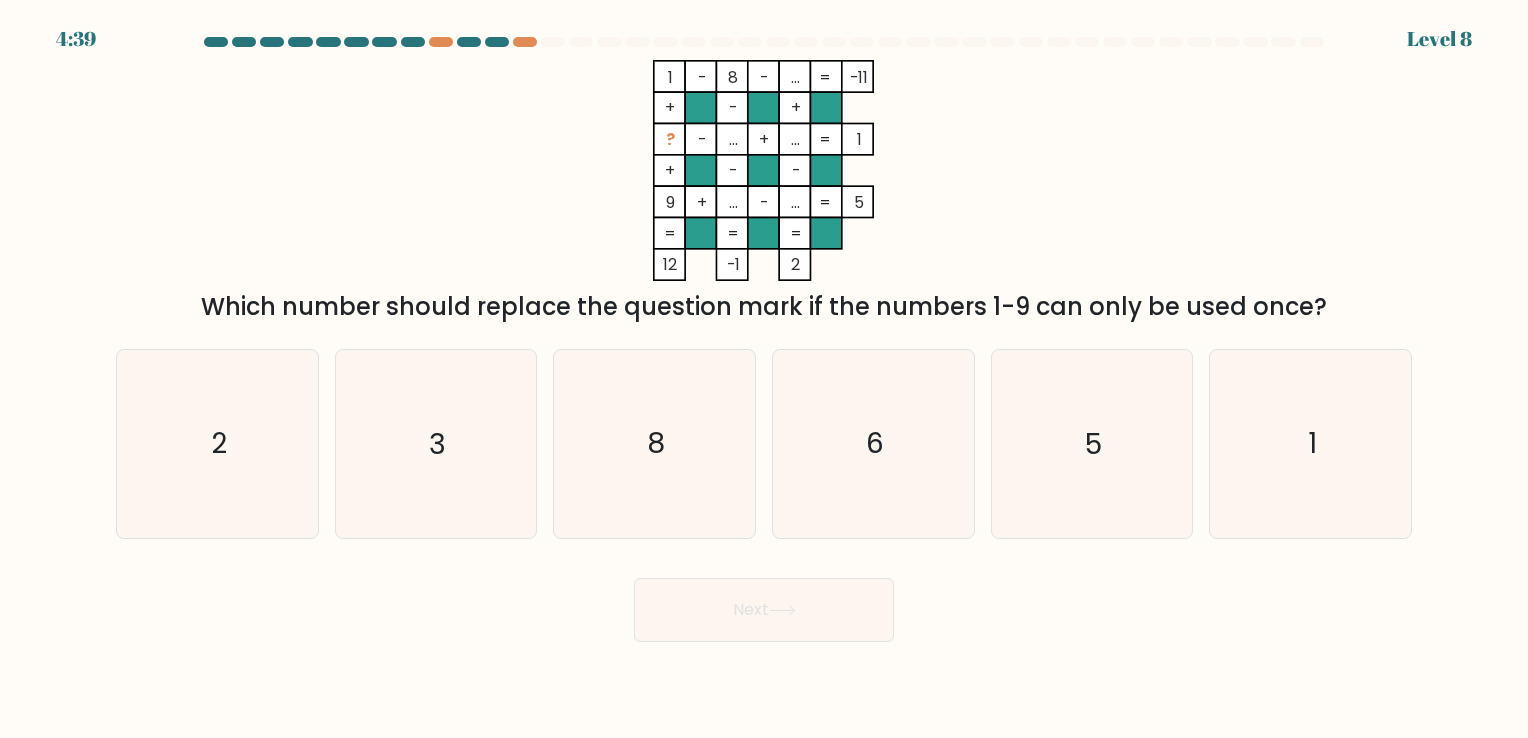 click at bounding box center (764, 42) 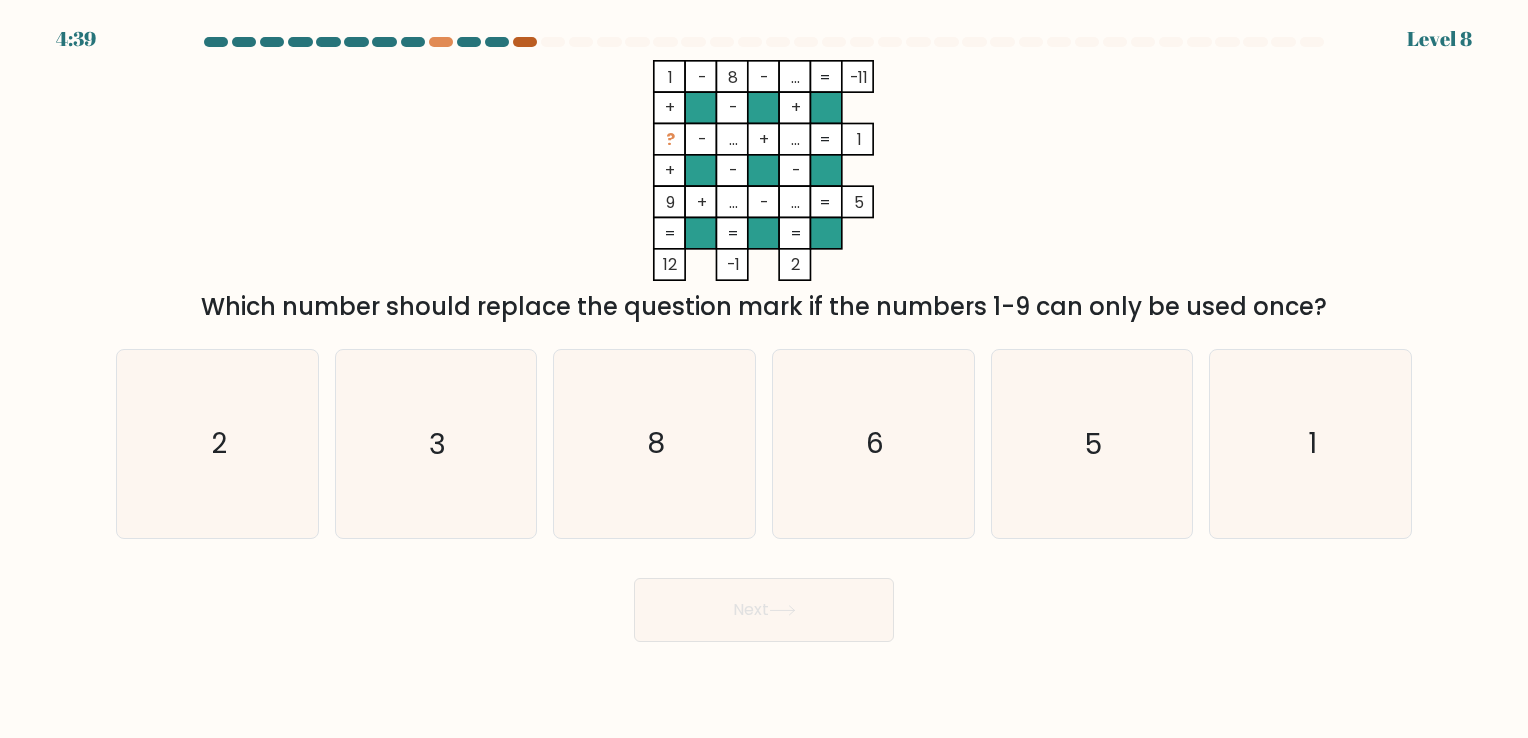 click at bounding box center [525, 42] 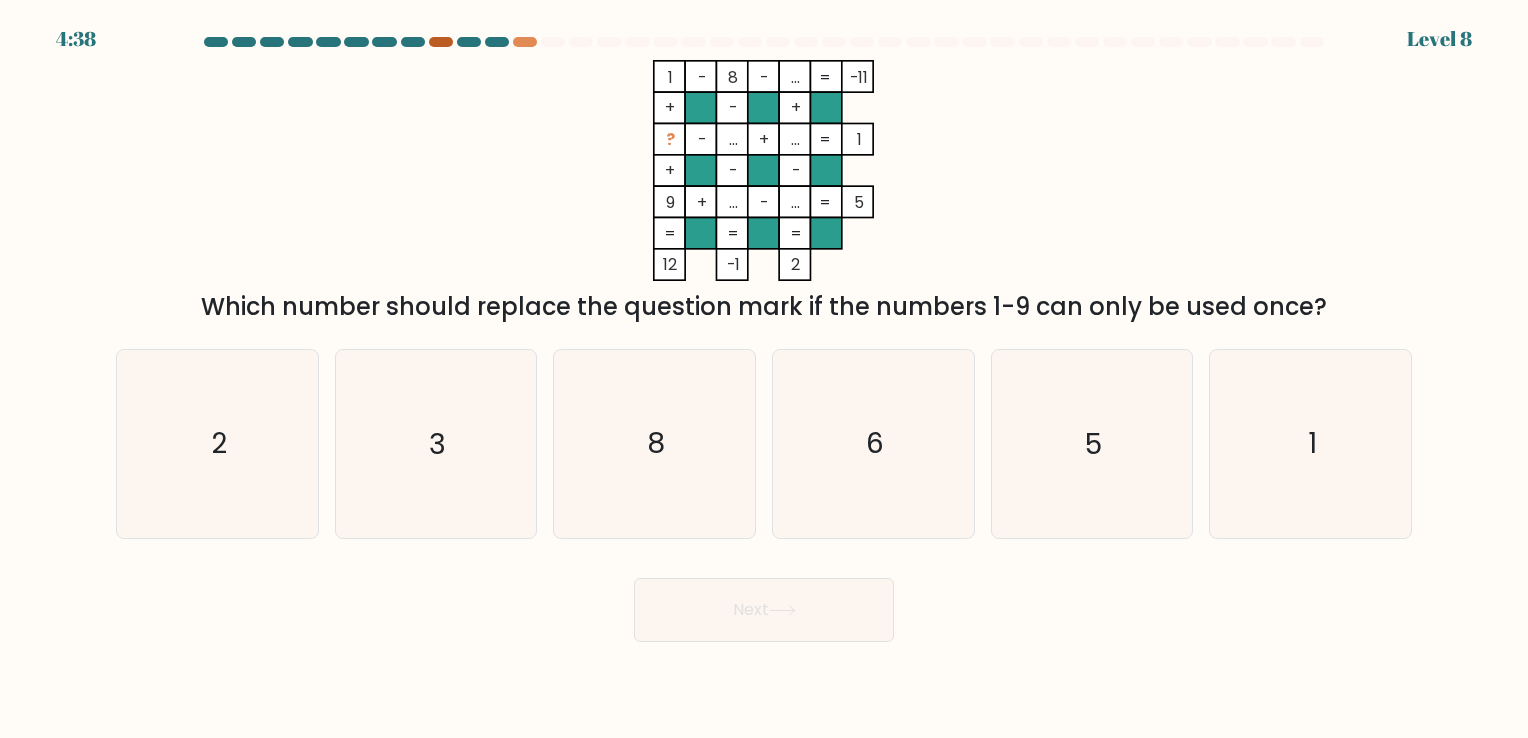 click at bounding box center (441, 42) 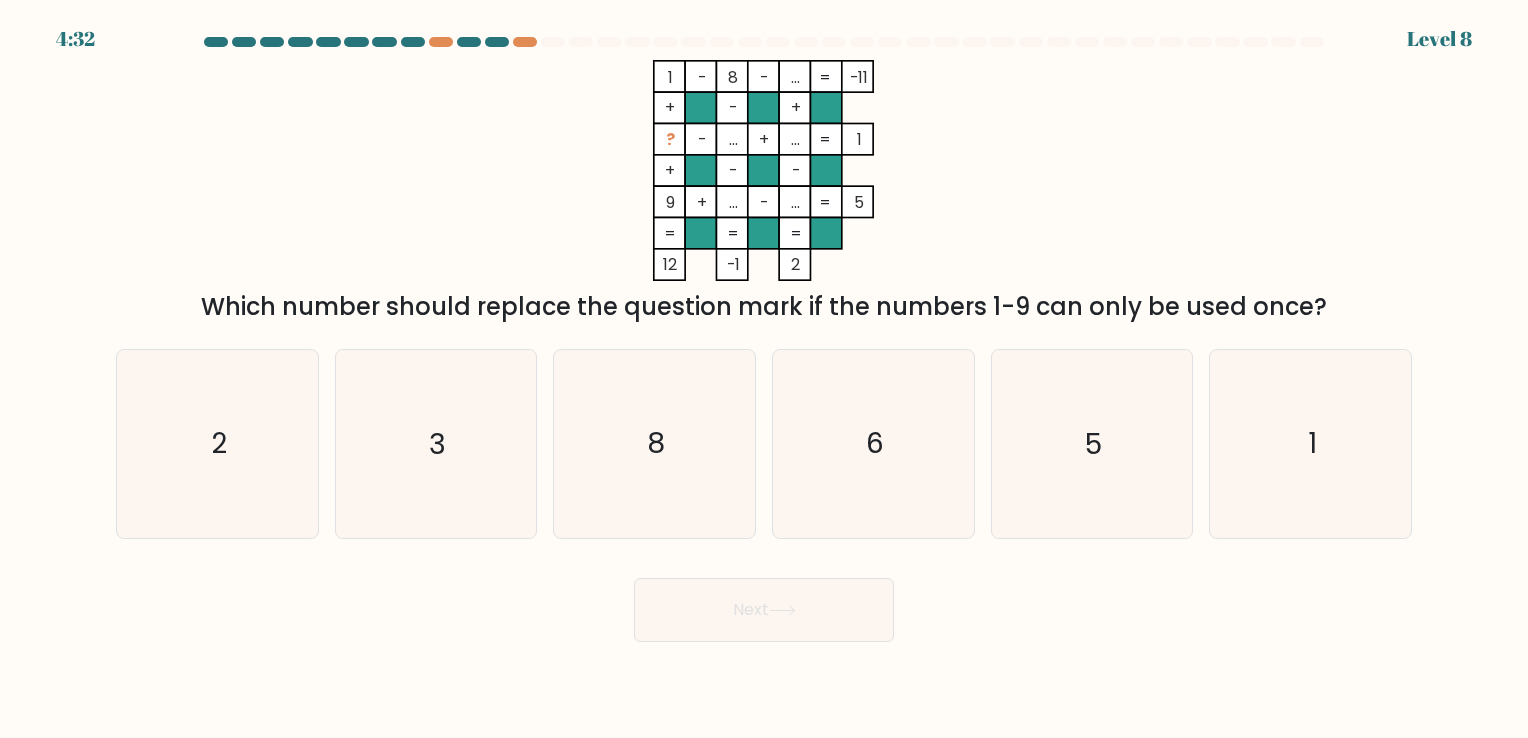 click at bounding box center [764, 339] 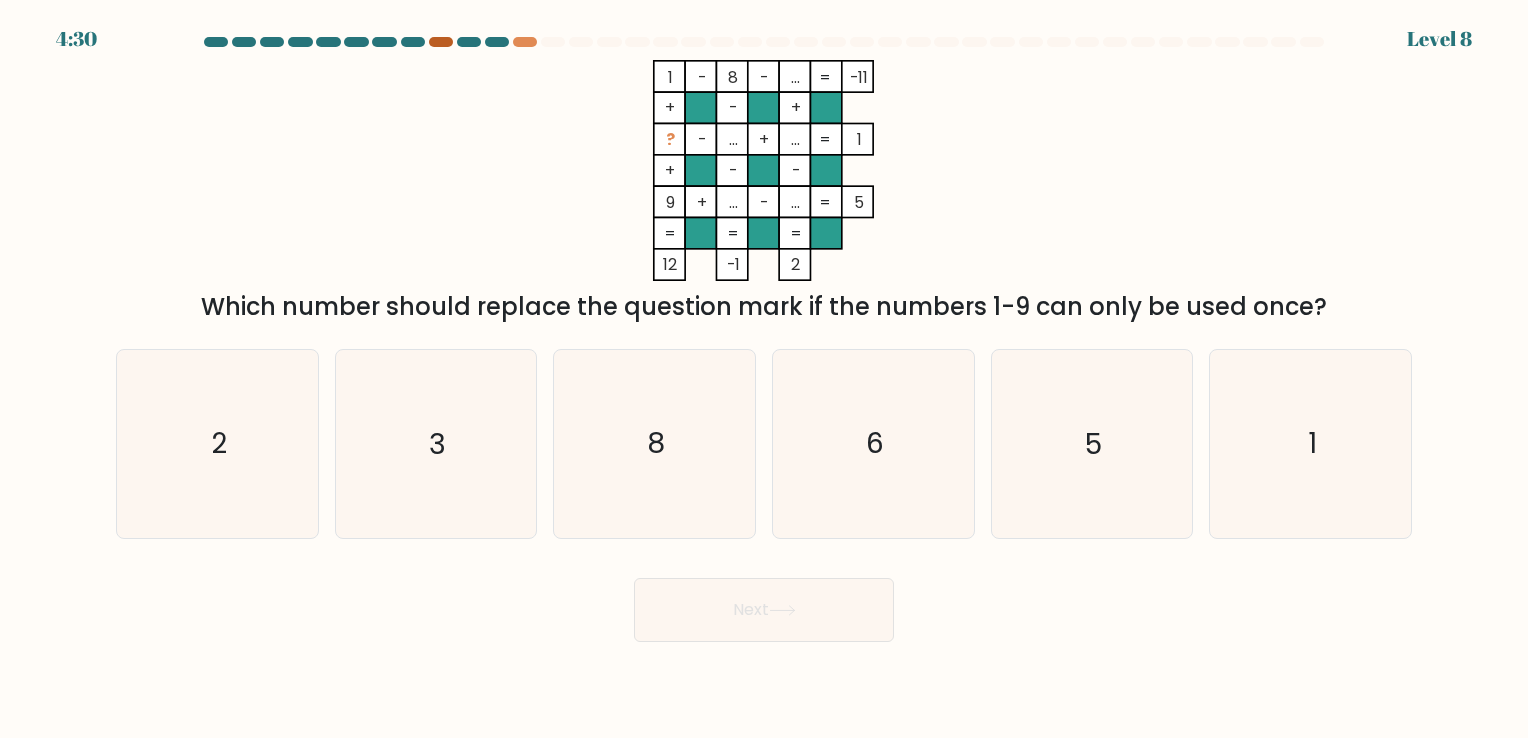 click at bounding box center (441, 42) 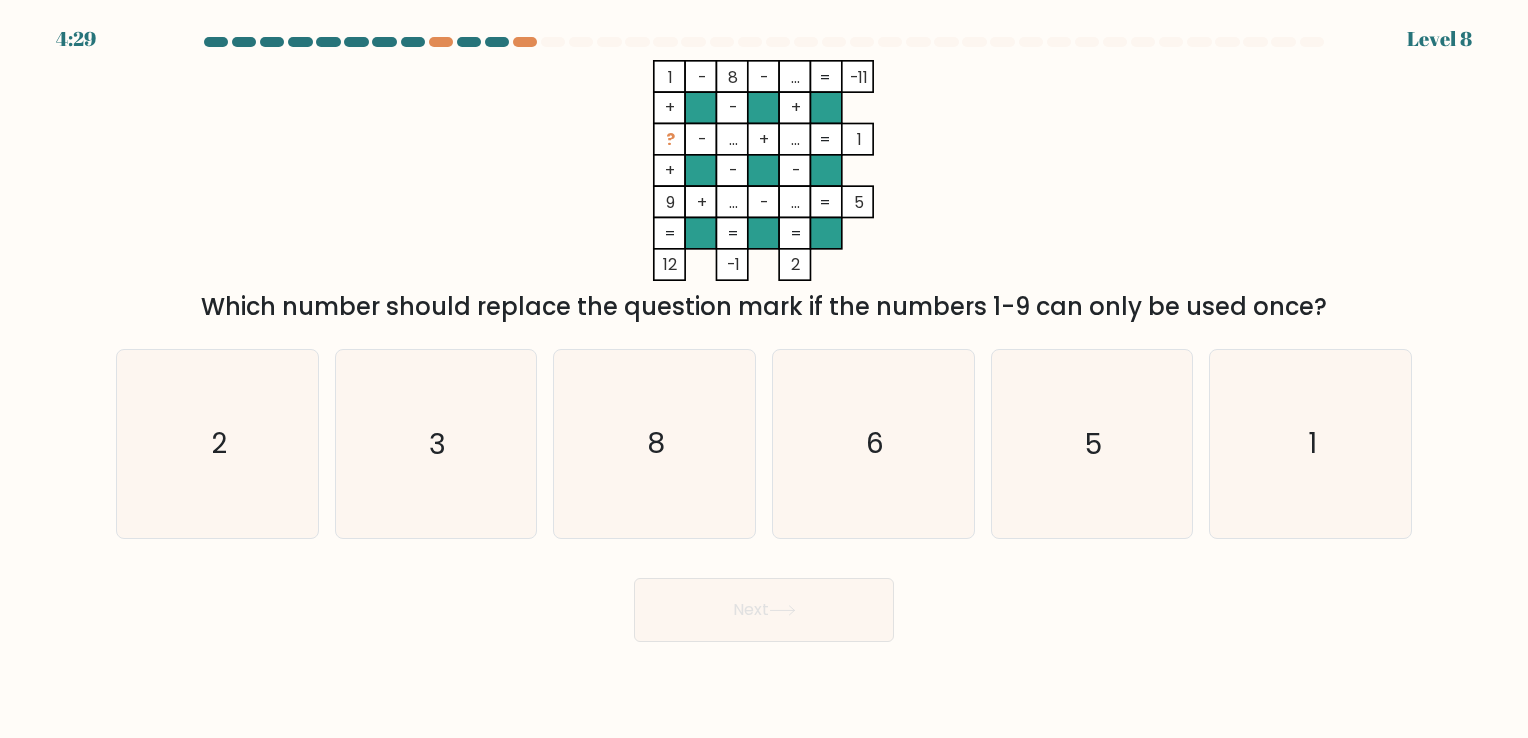 drag, startPoint x: 438, startPoint y: 46, endPoint x: 1101, endPoint y: 110, distance: 666.08185 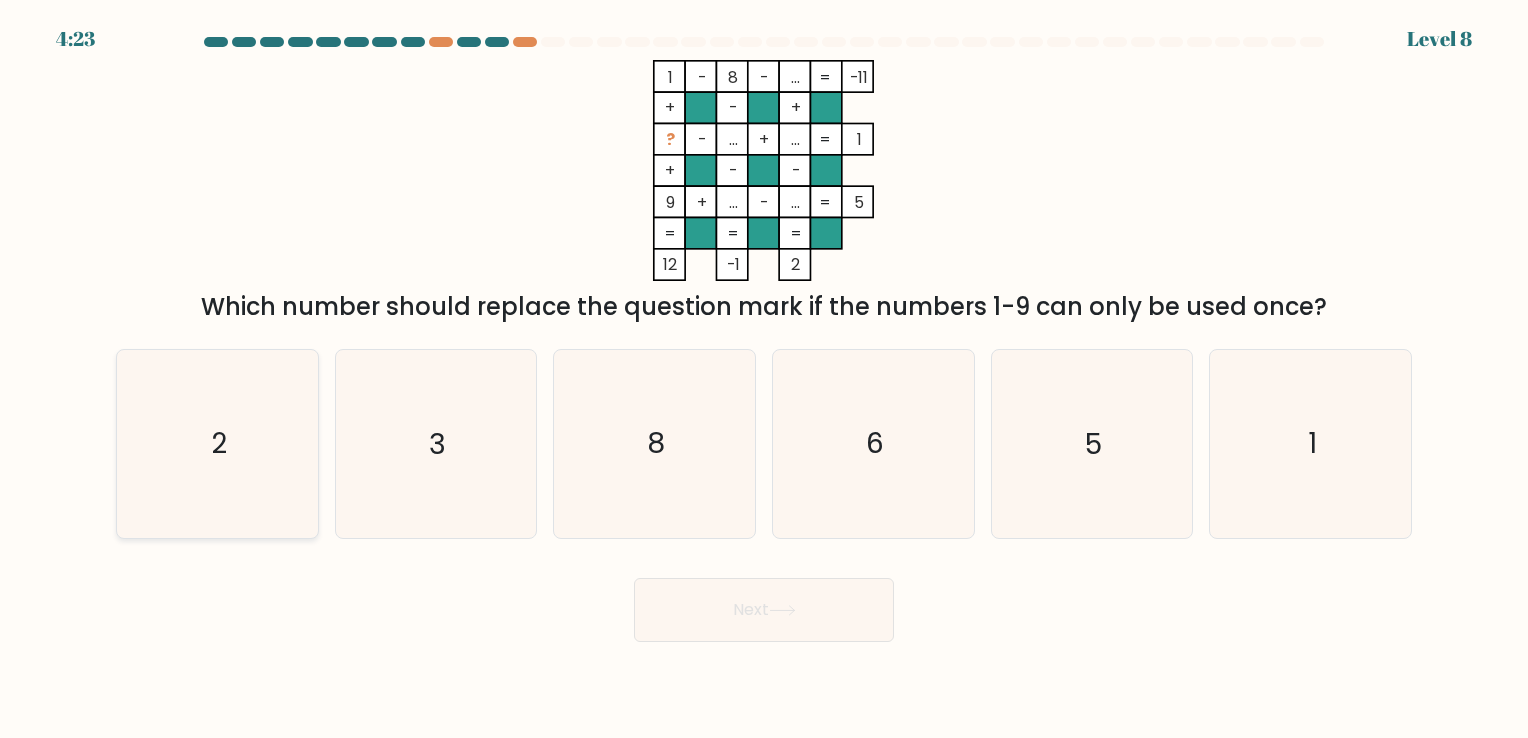 click on "2" 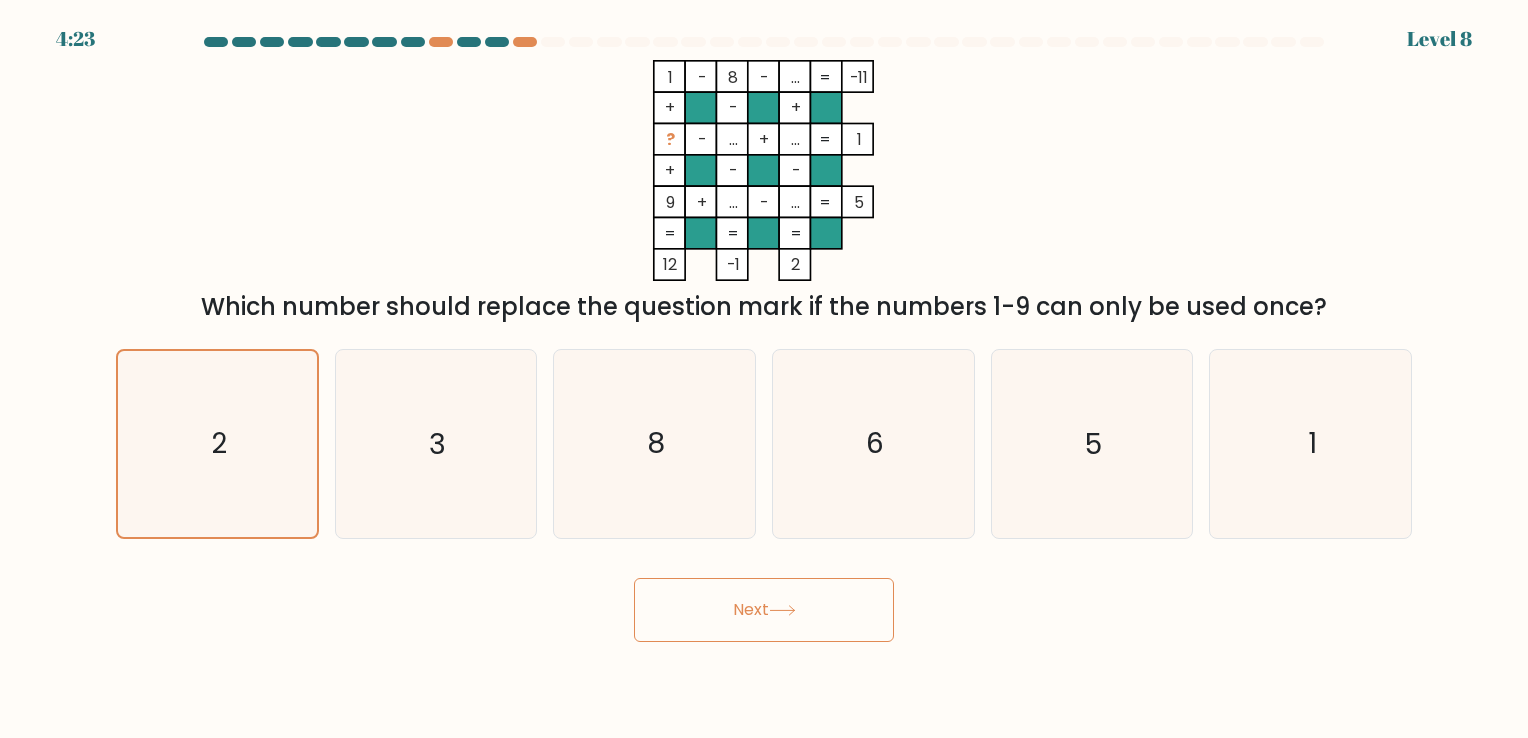 click on "Next" at bounding box center [764, 610] 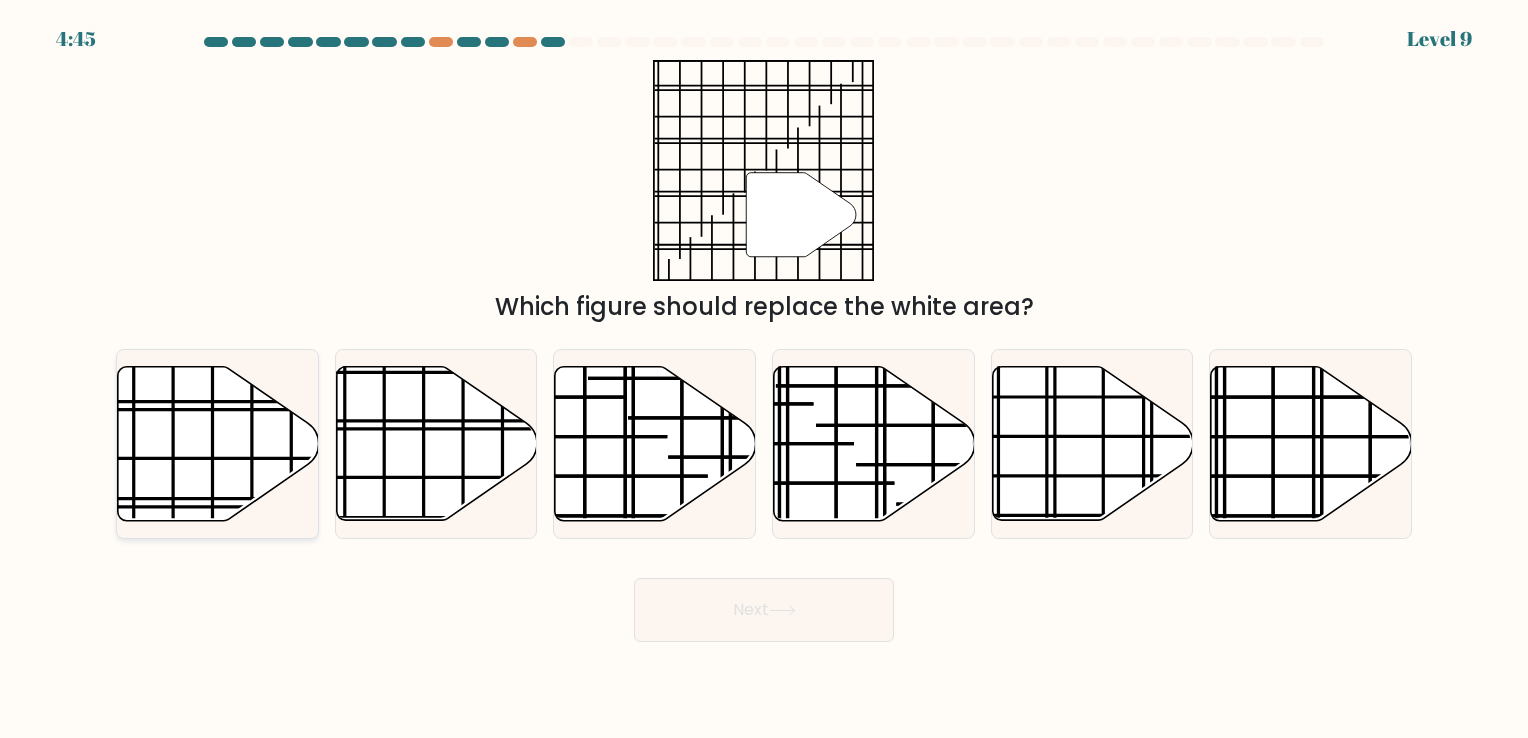 click 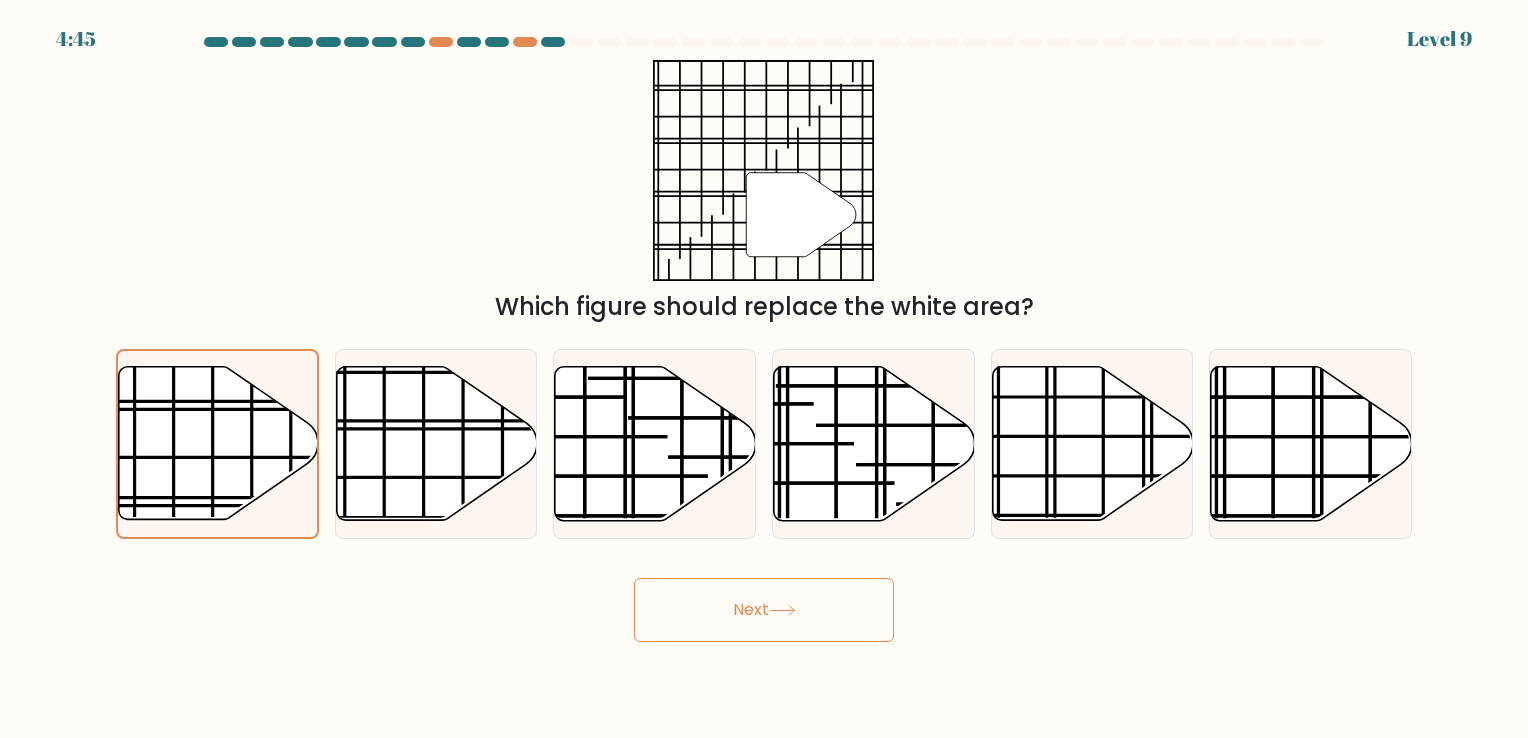 click on "Next" at bounding box center (764, 610) 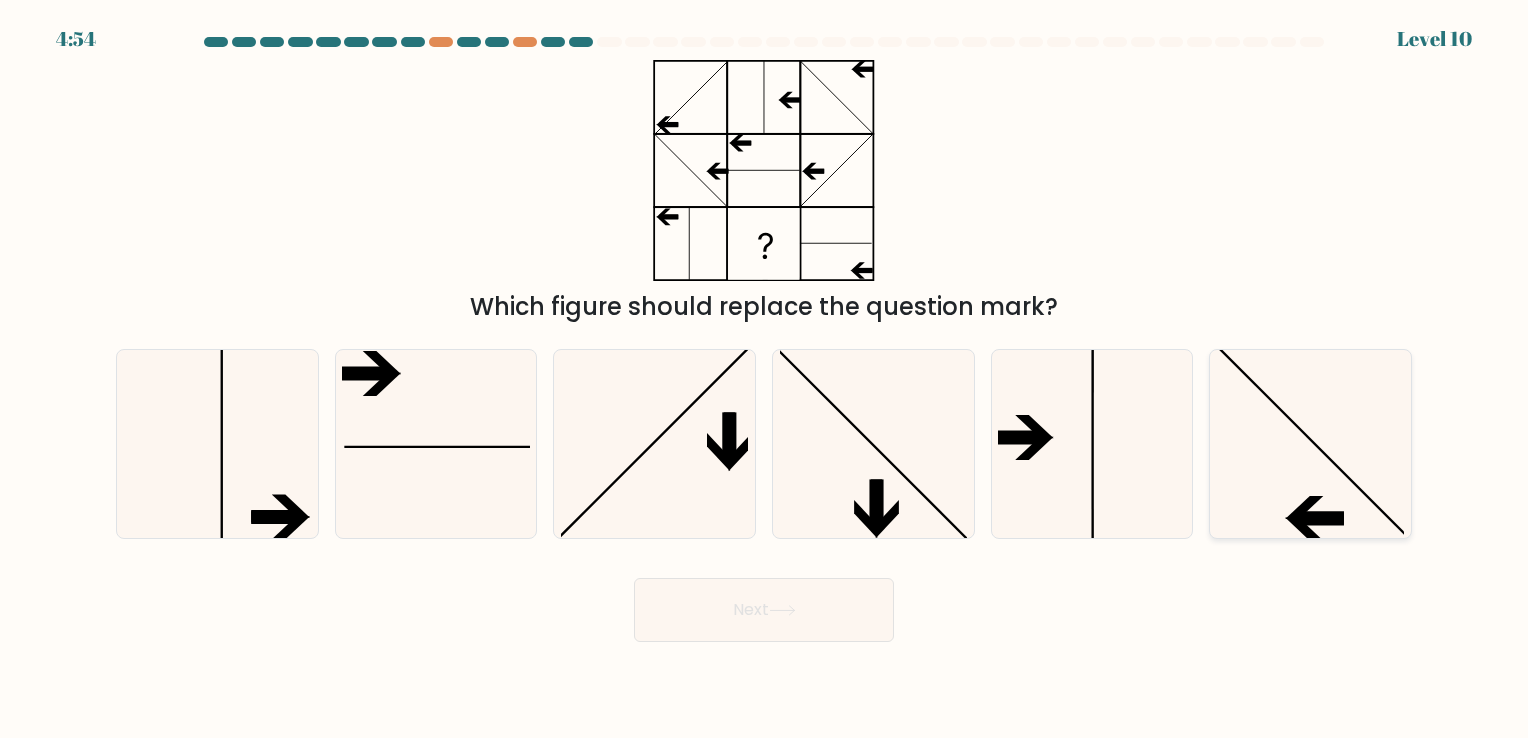 click 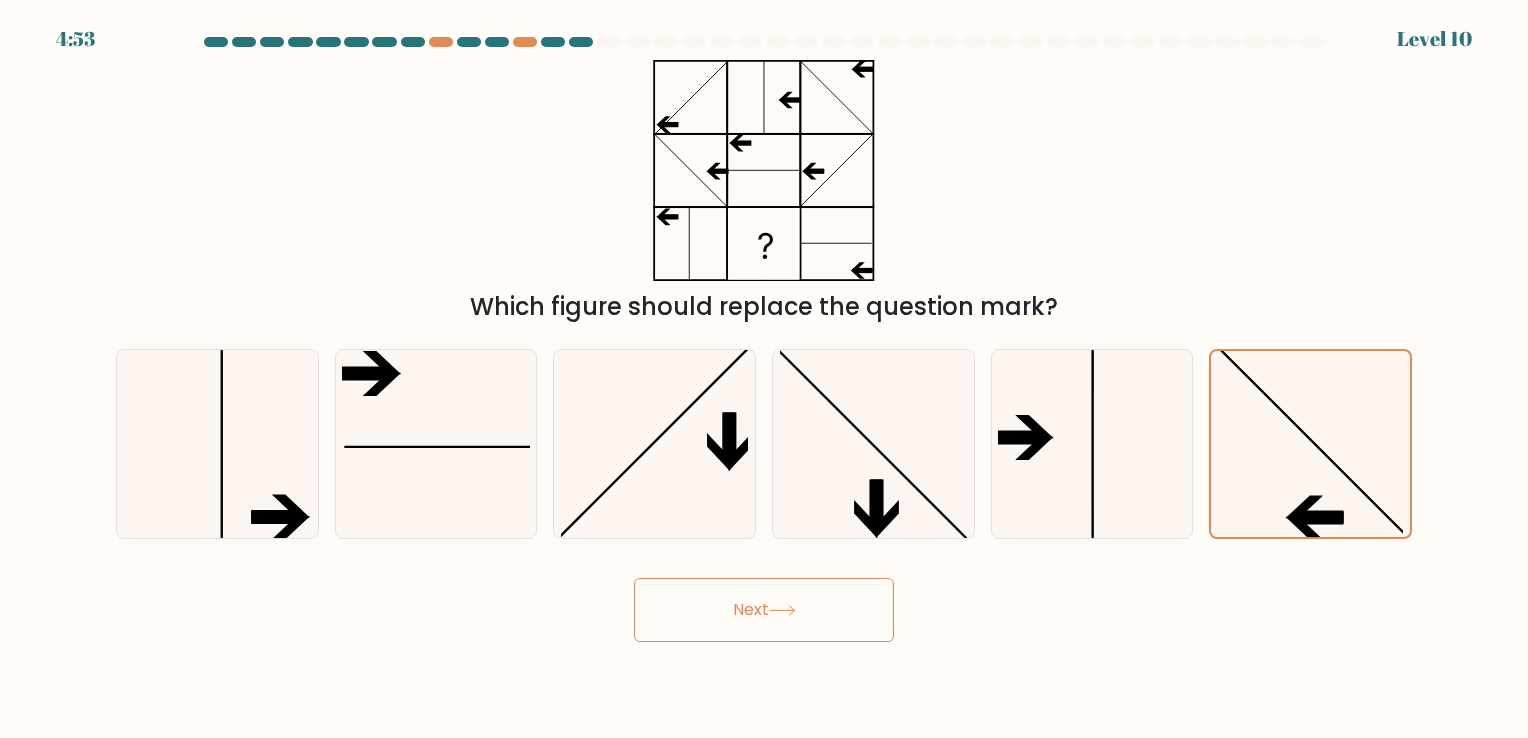 click on "Next" at bounding box center [764, 610] 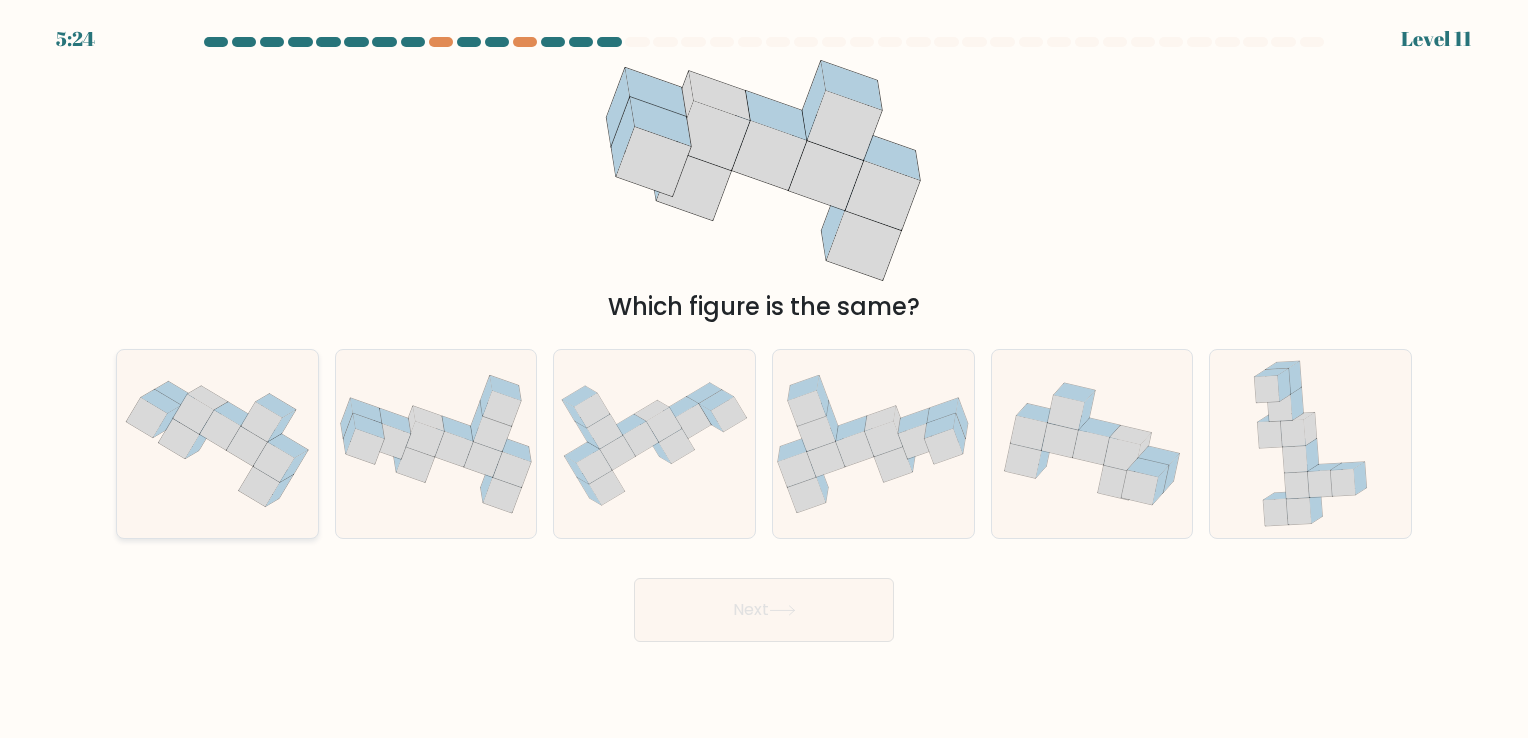click 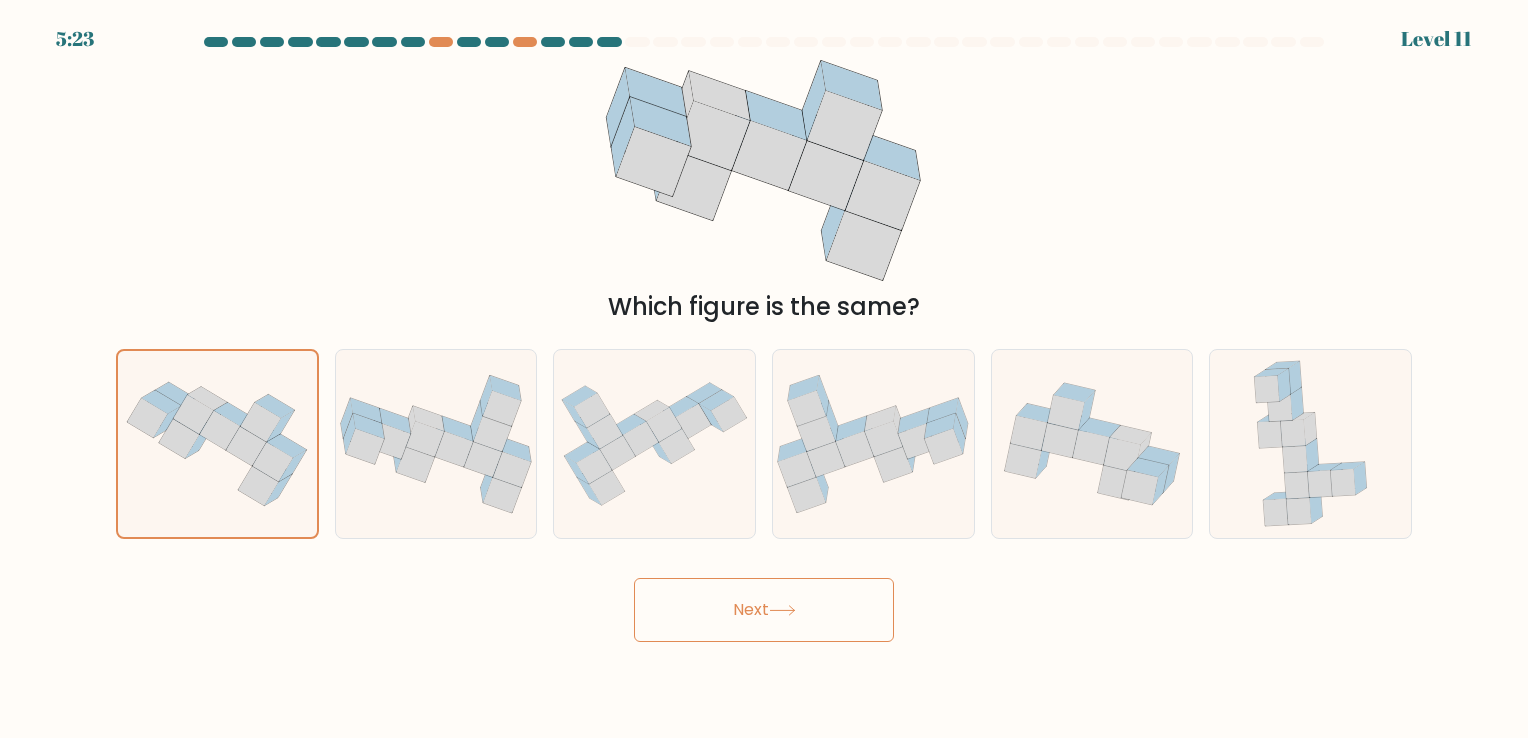 click on "Next" at bounding box center (764, 610) 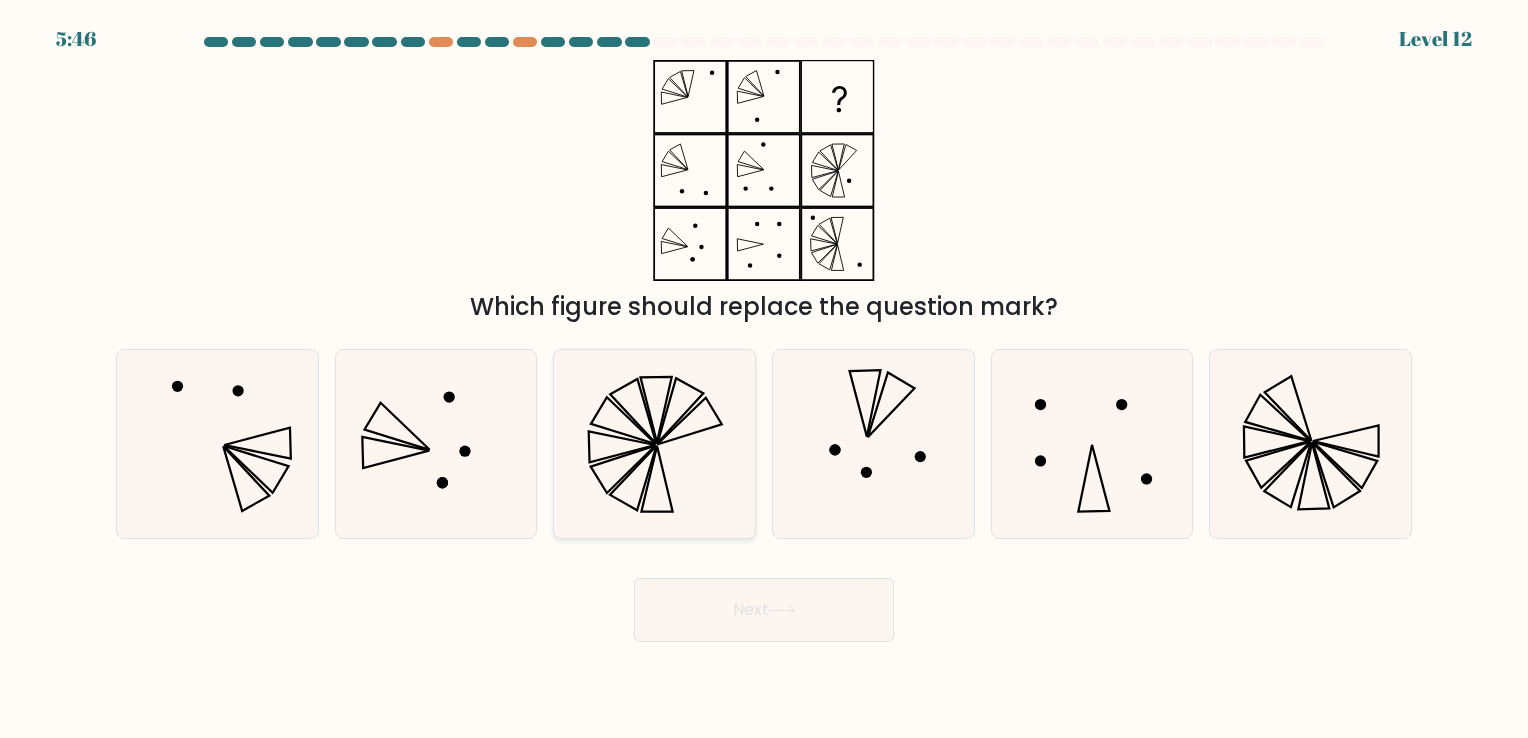 click 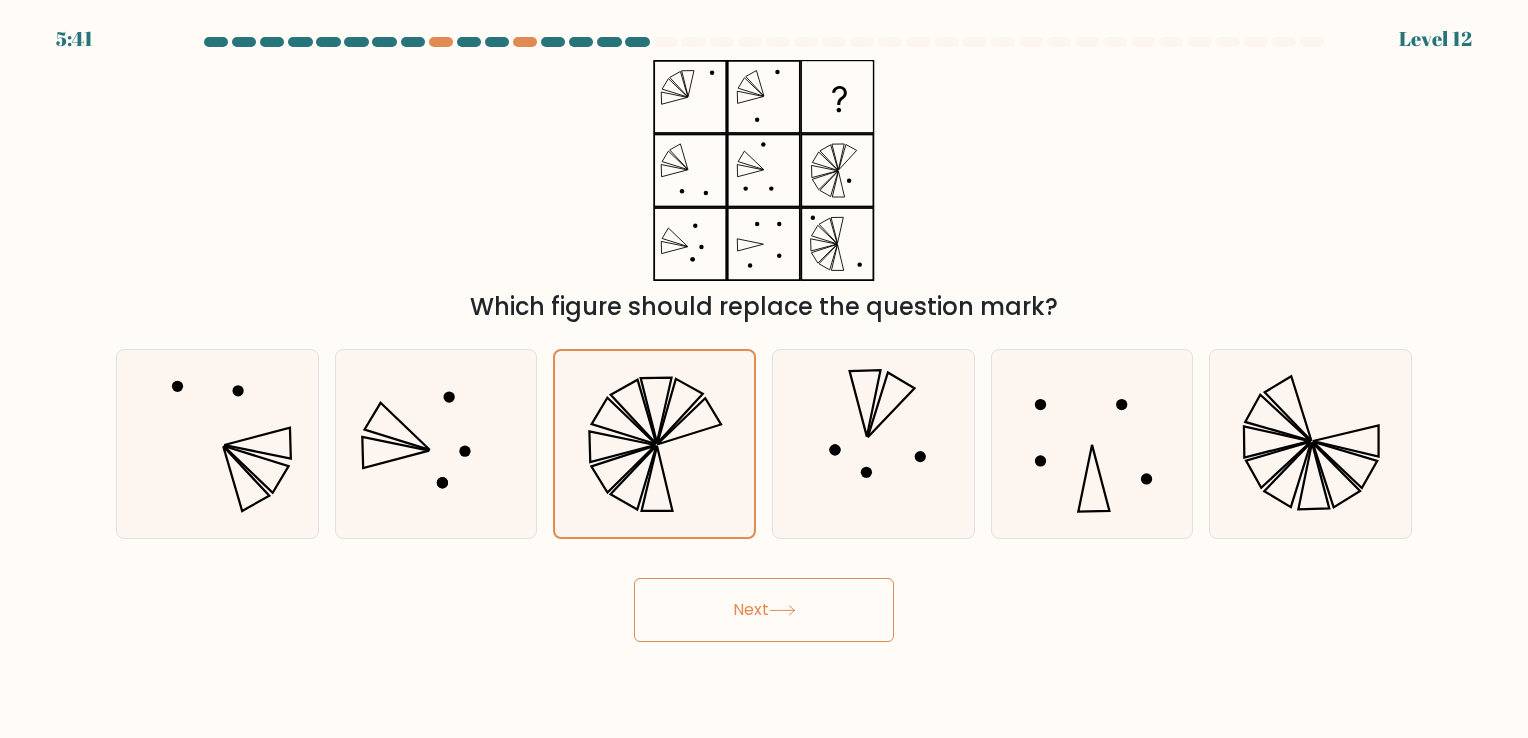 click on "Next" at bounding box center [764, 610] 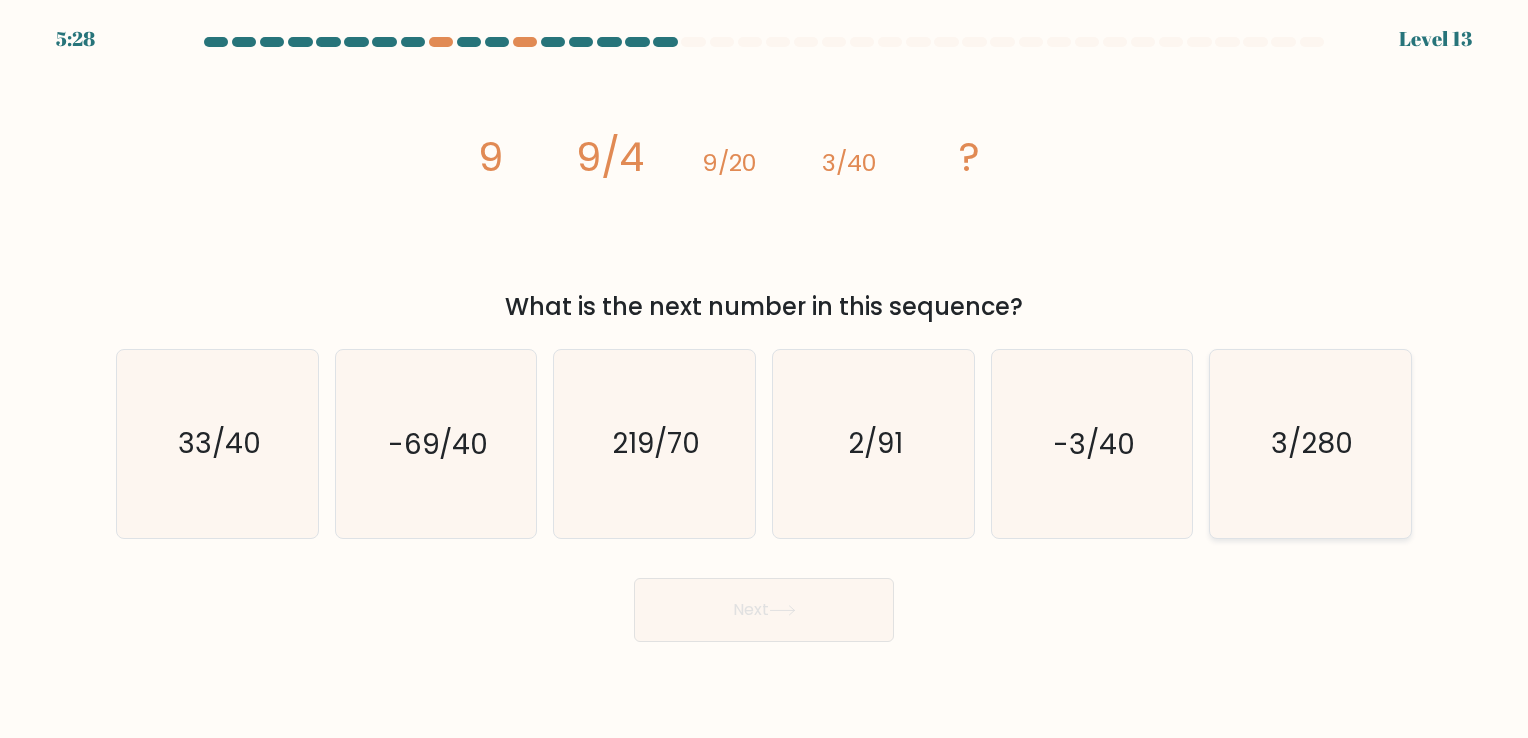 click on "3/280" 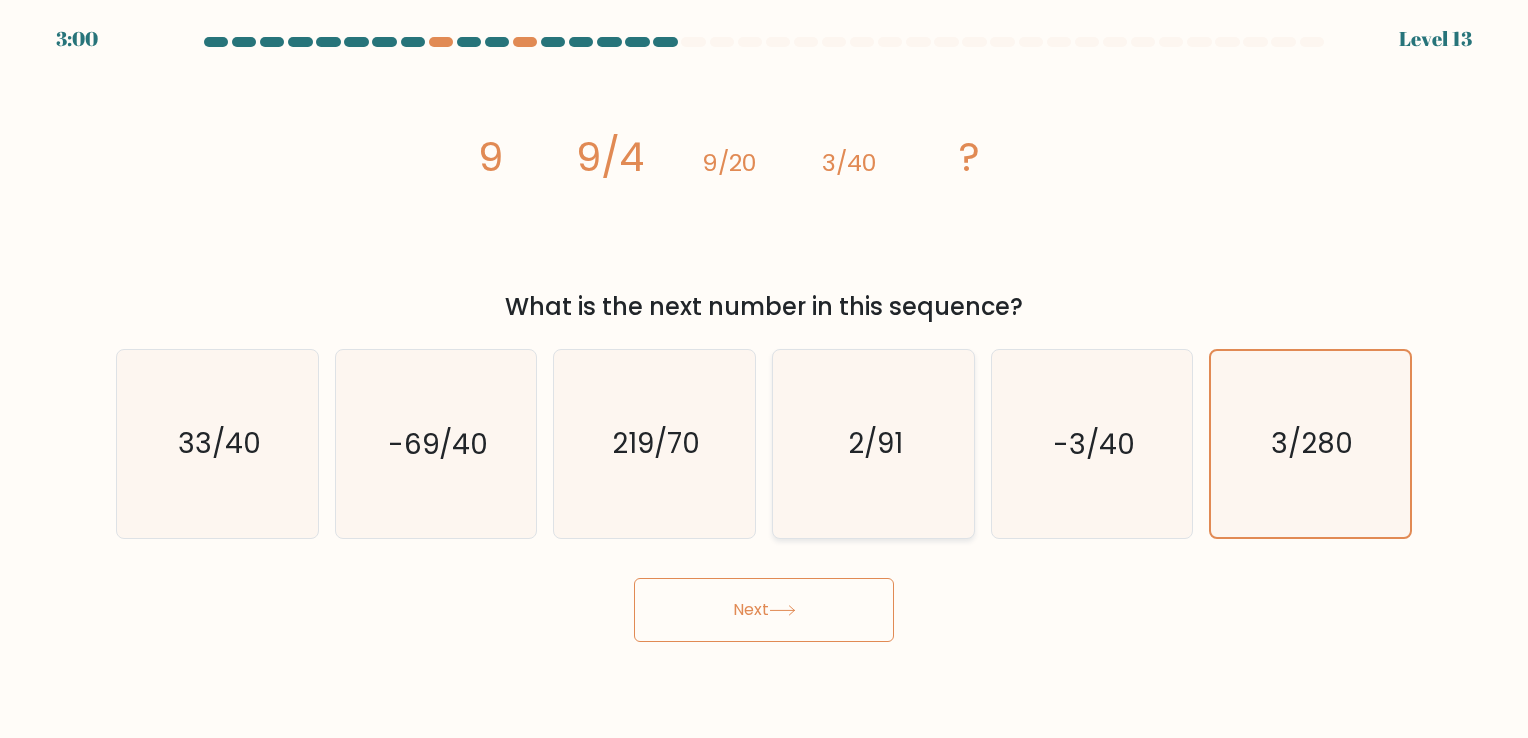 click on "2/91" 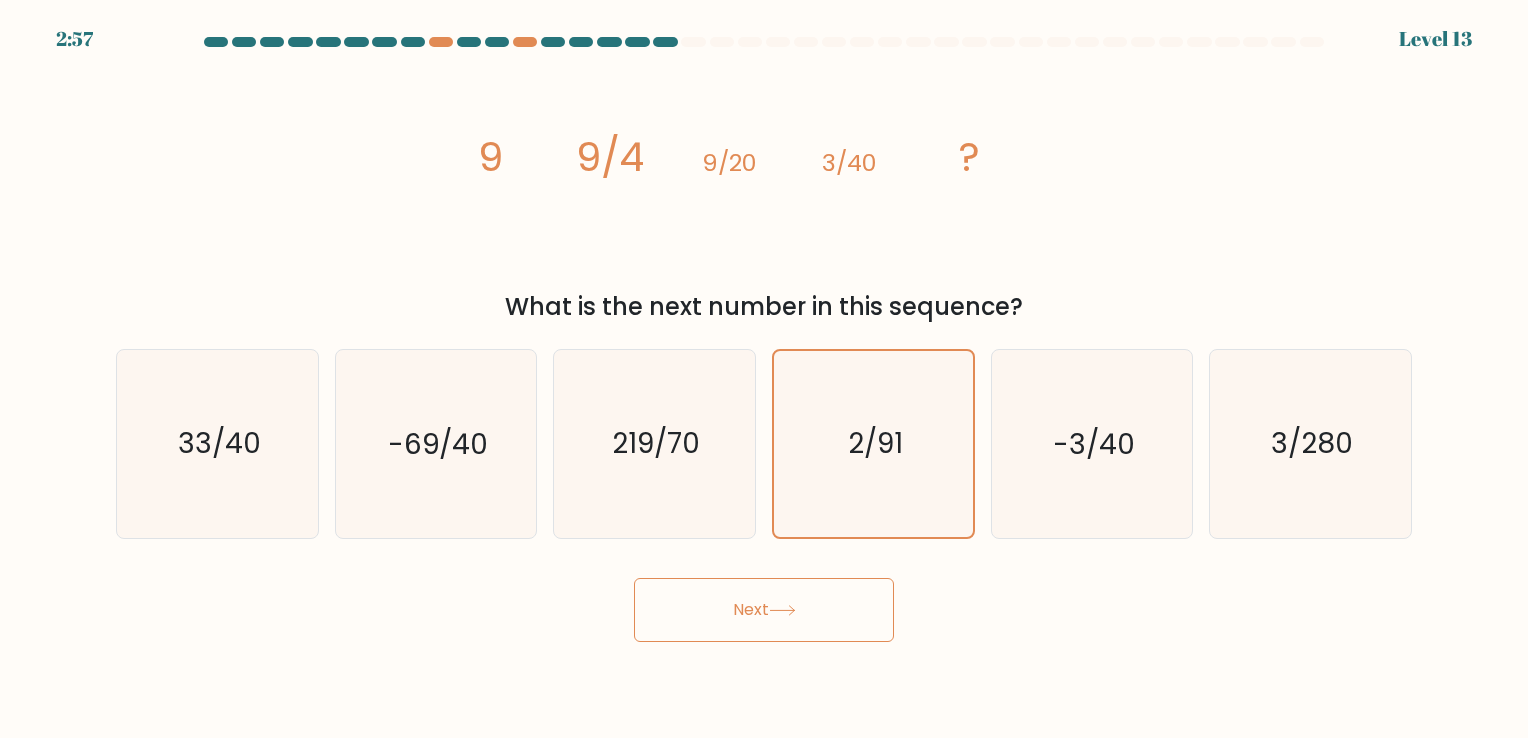 click on "Next" at bounding box center (764, 610) 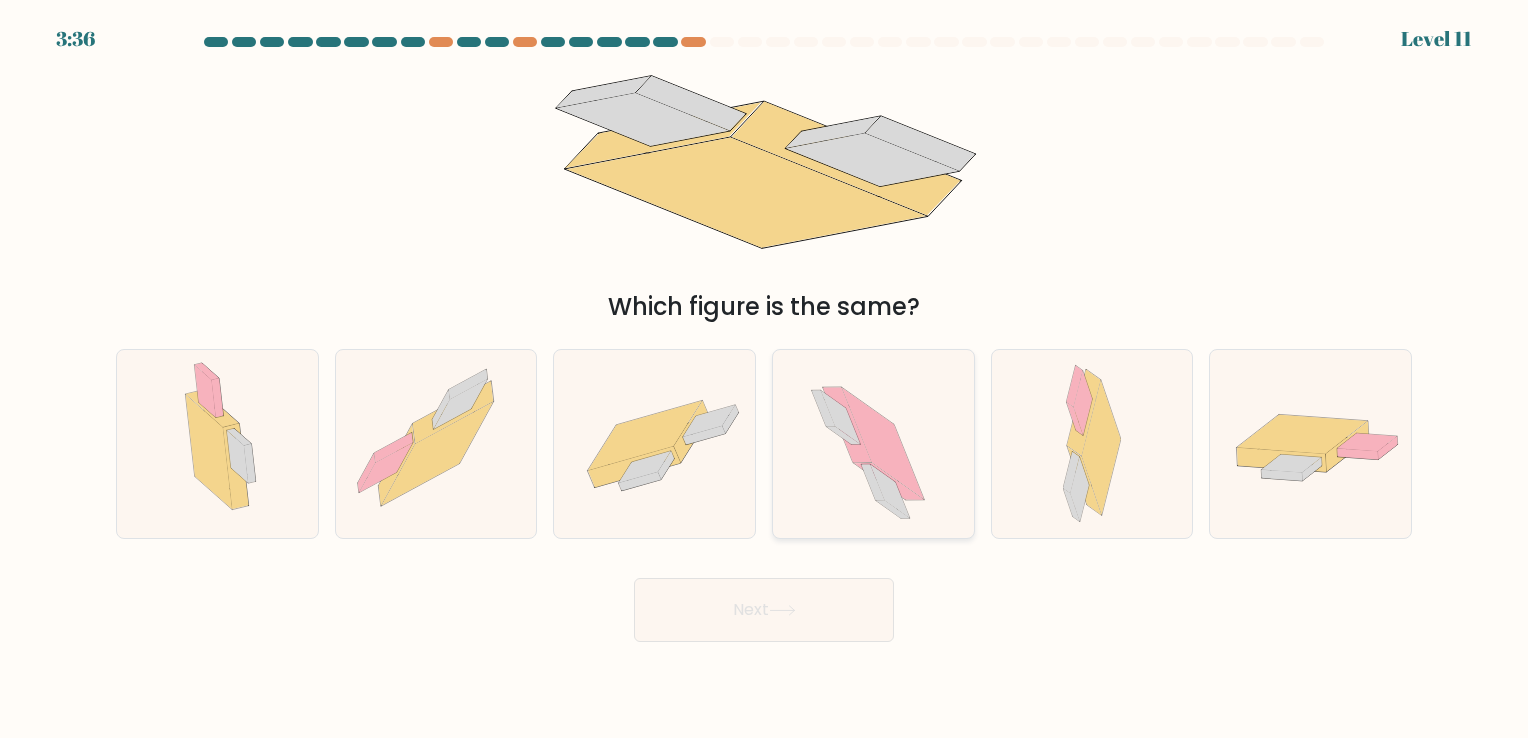click at bounding box center [873, 443] 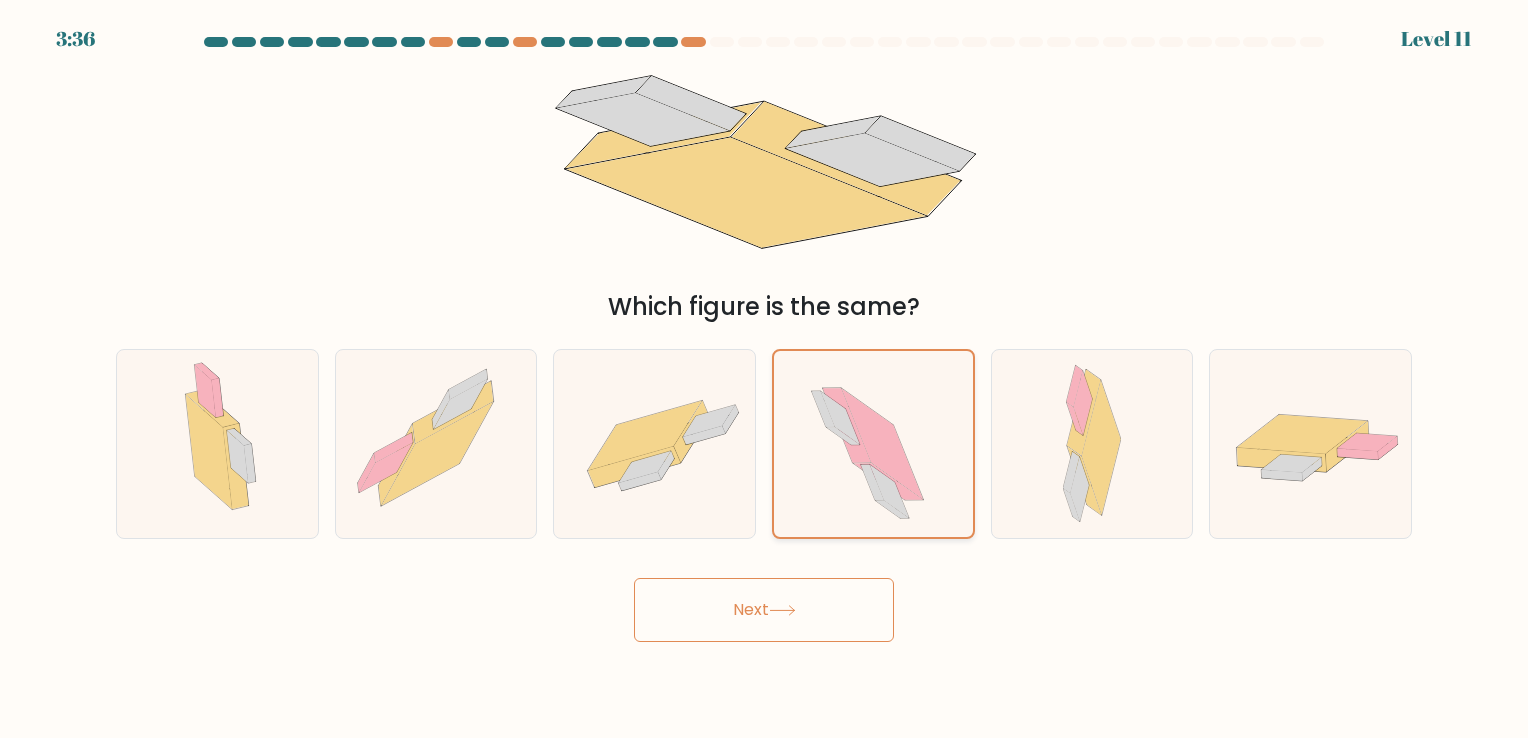 click at bounding box center (873, 443) 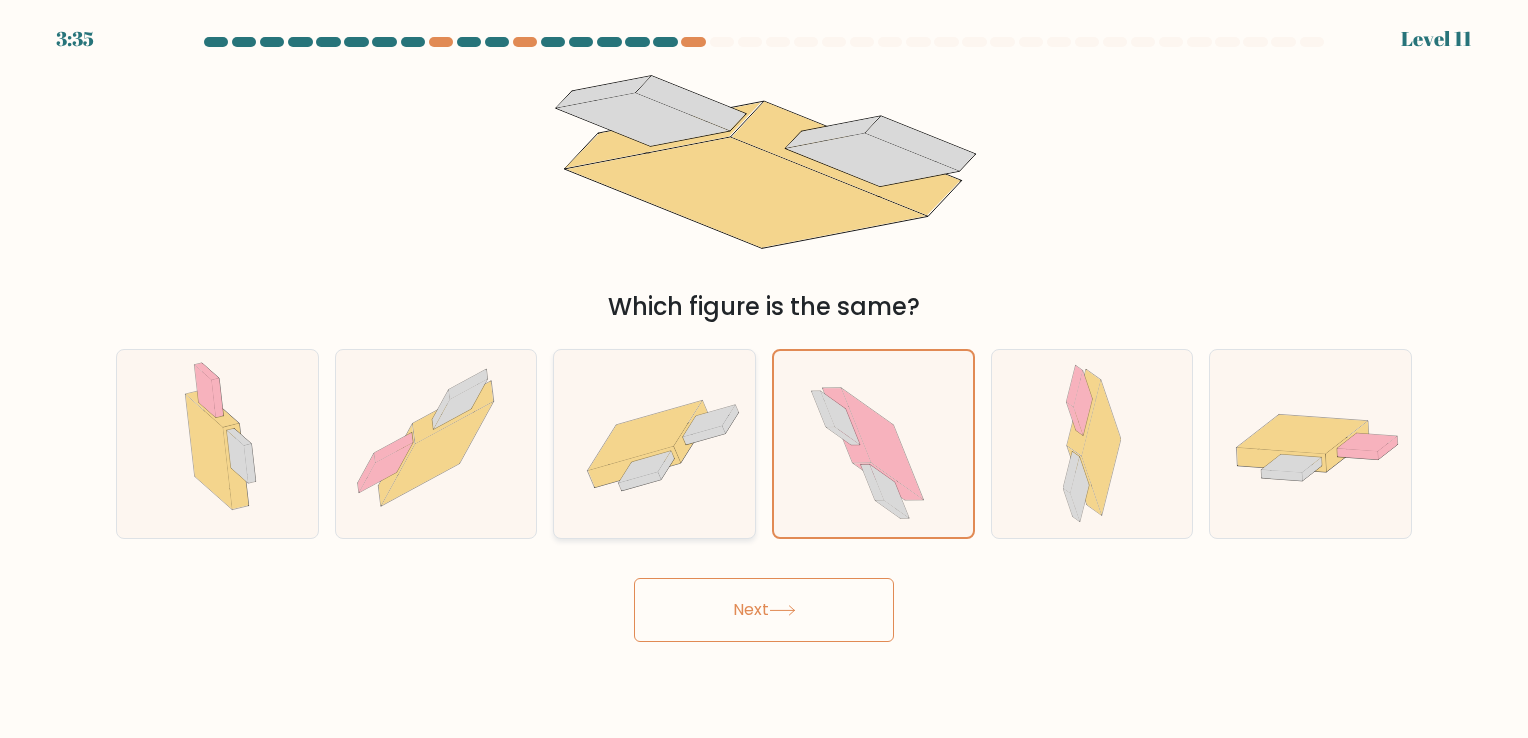 click 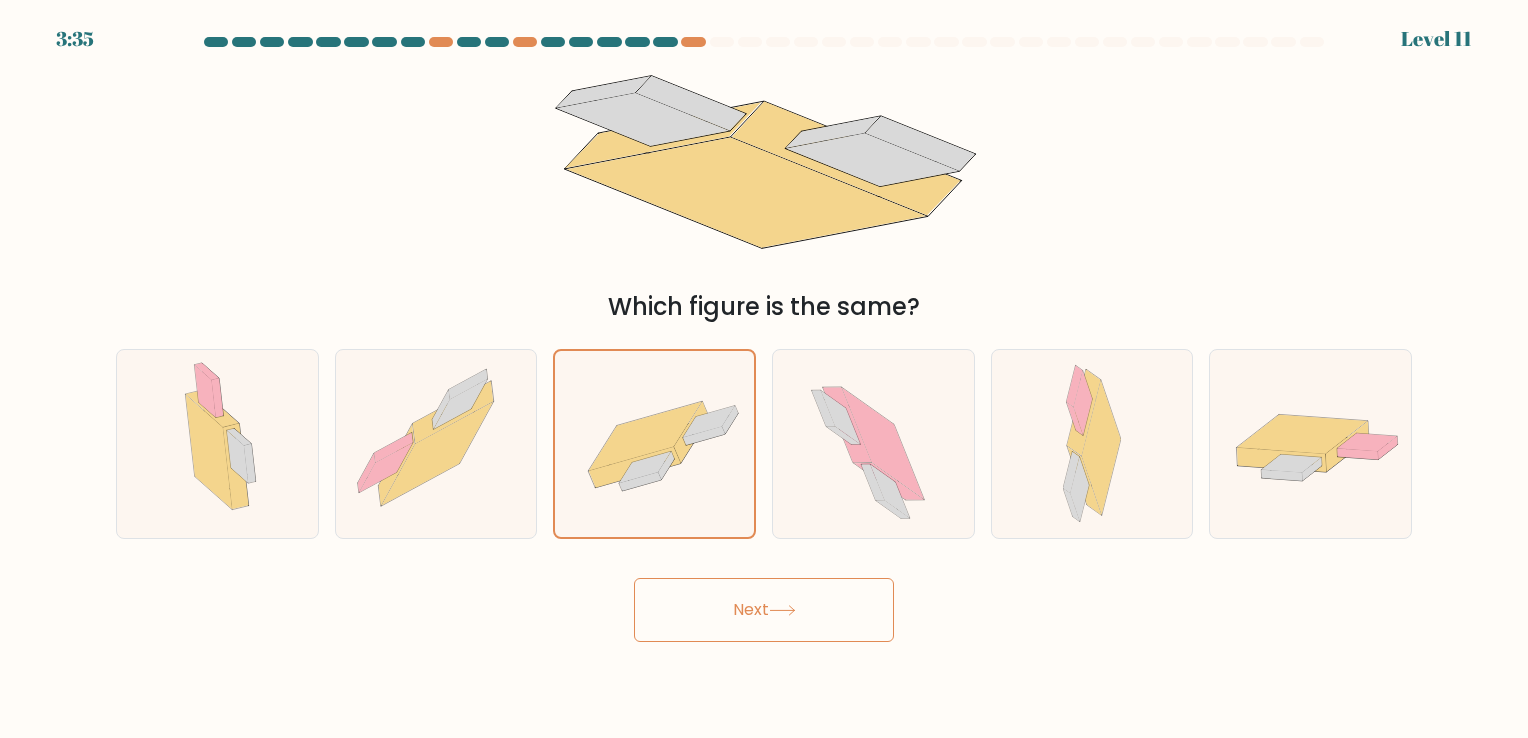 click on "Next" at bounding box center (764, 610) 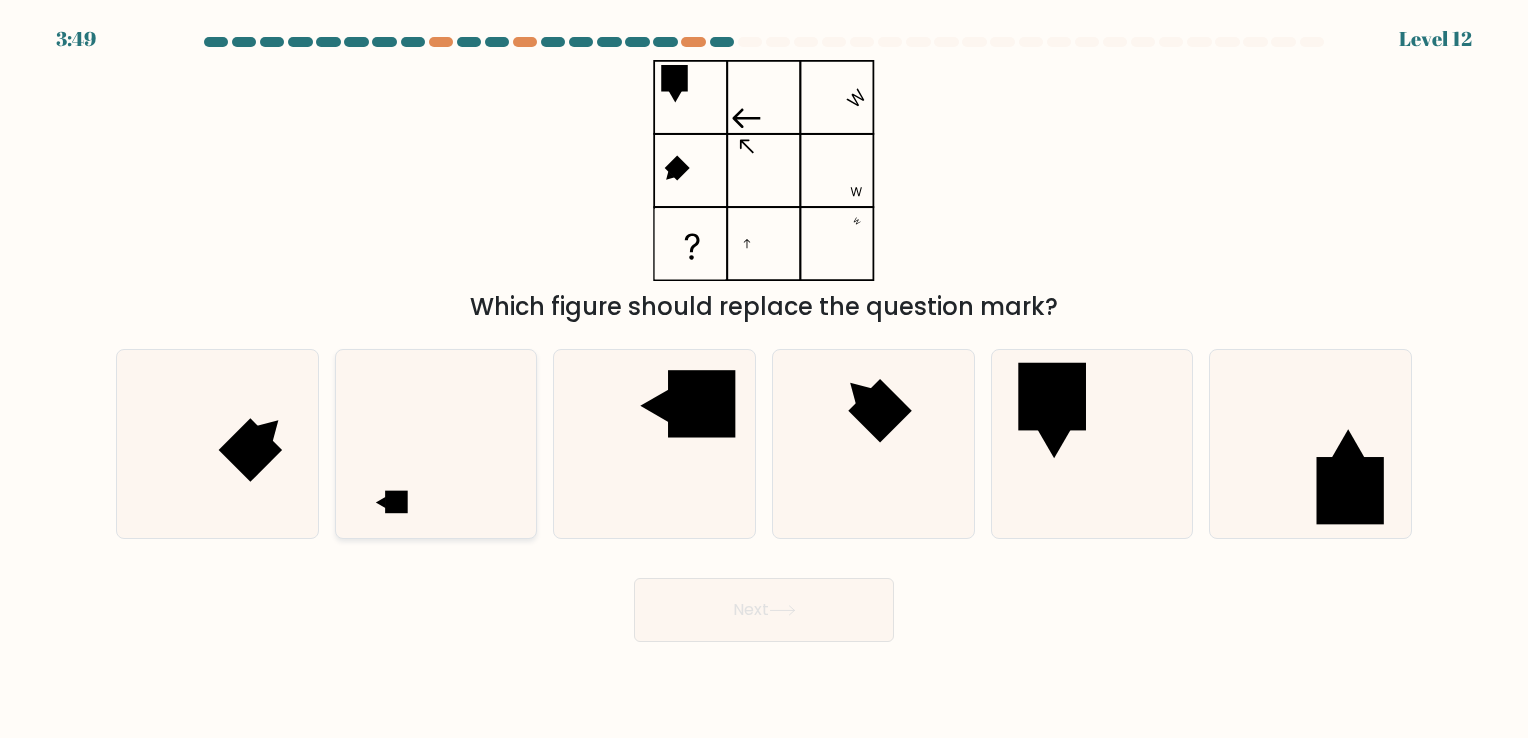 click 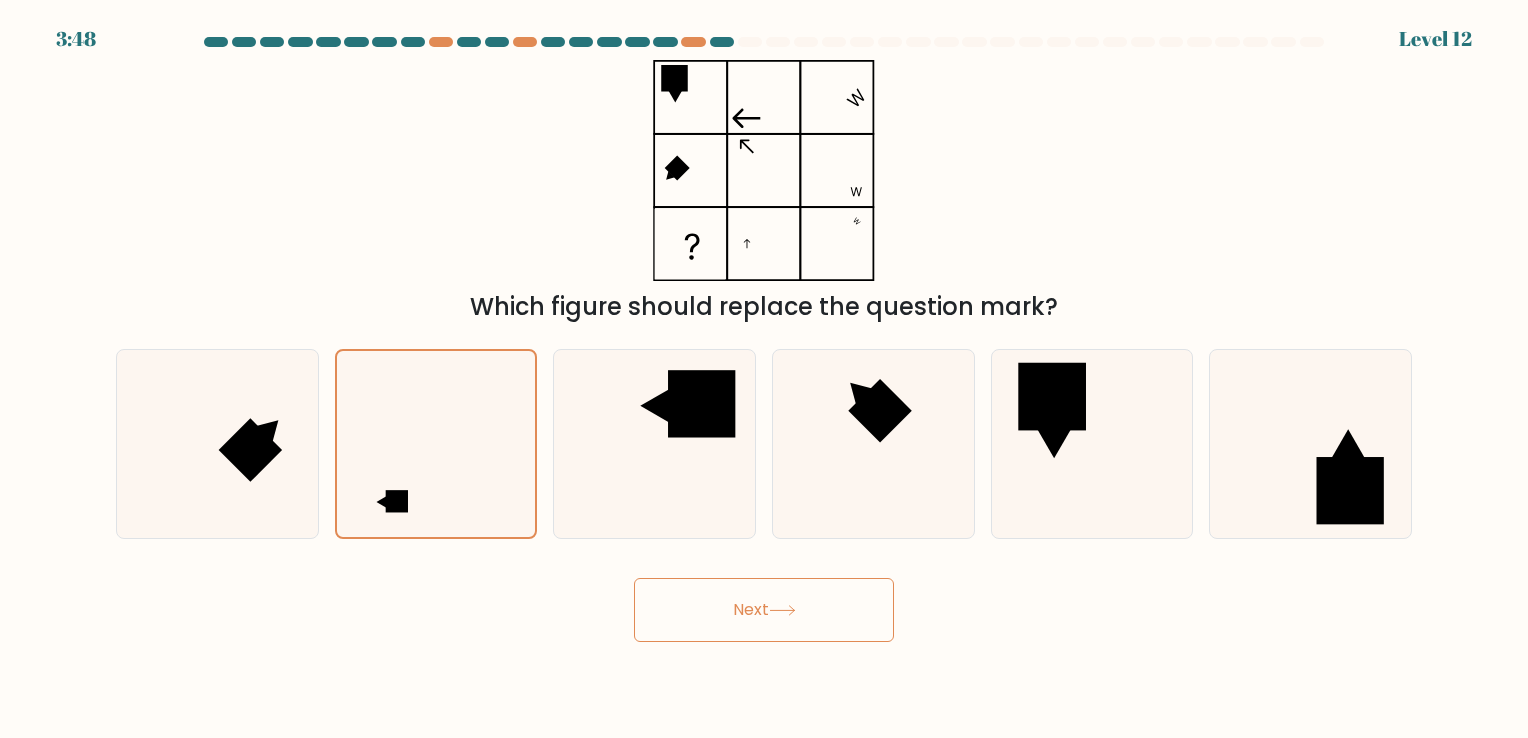 click on "Next" at bounding box center [764, 610] 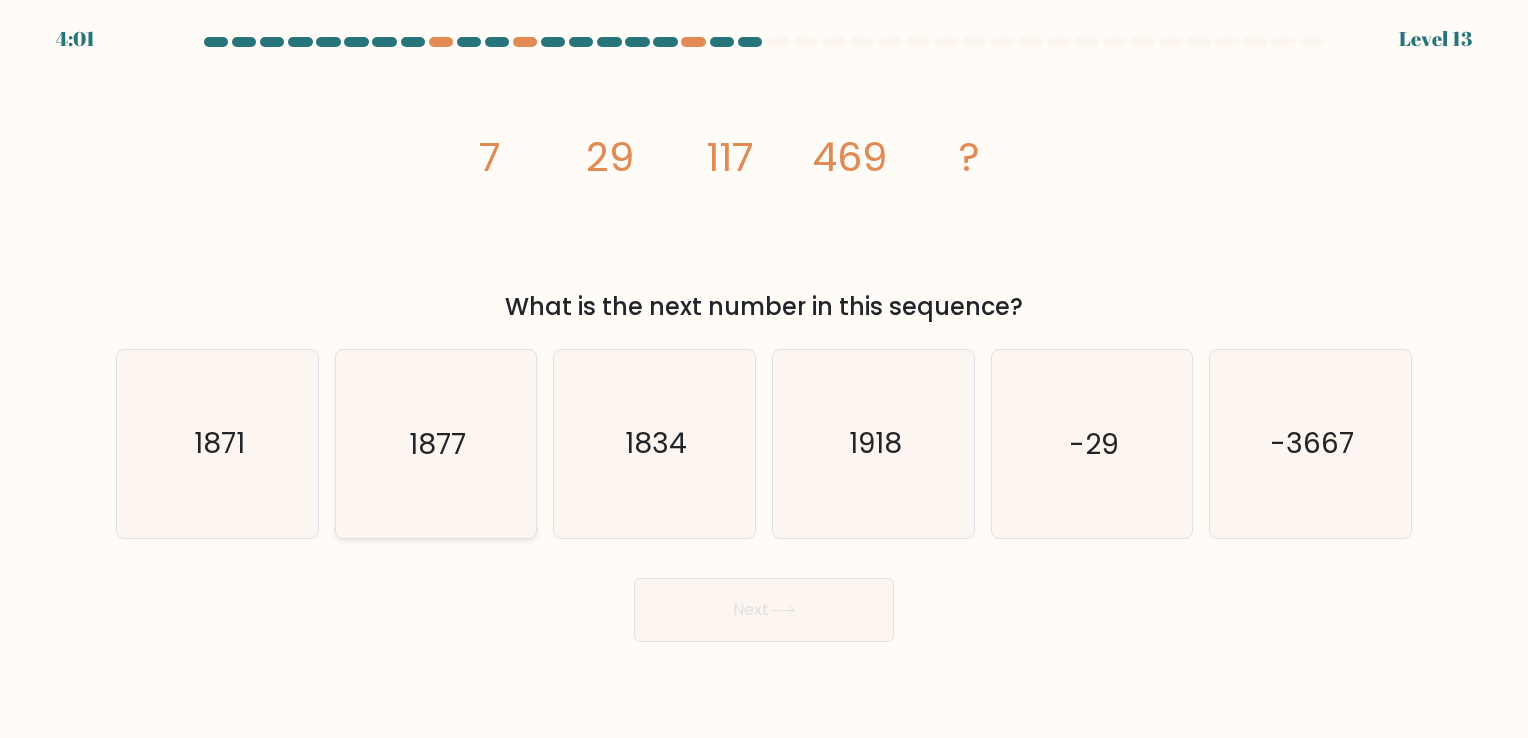 click on "1877" 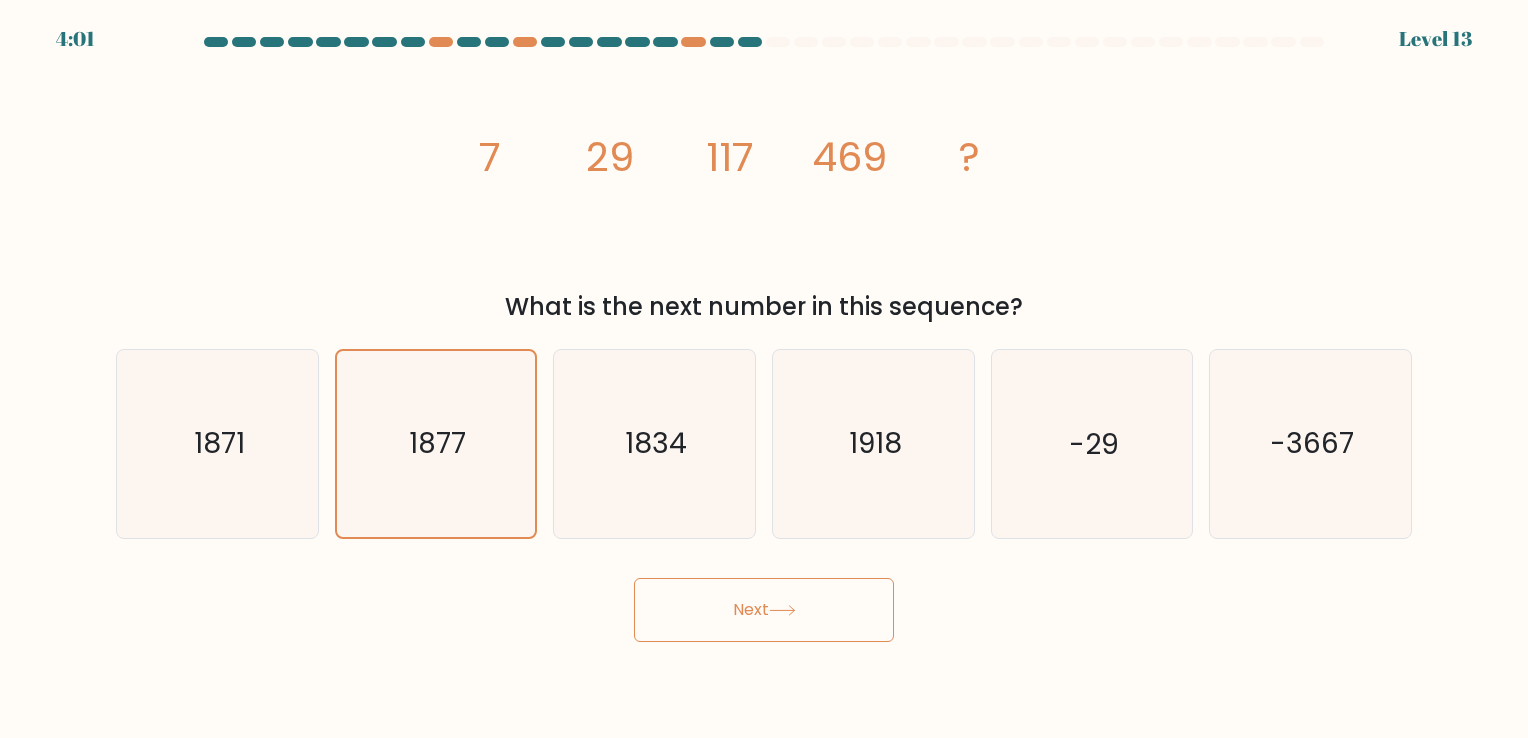 click 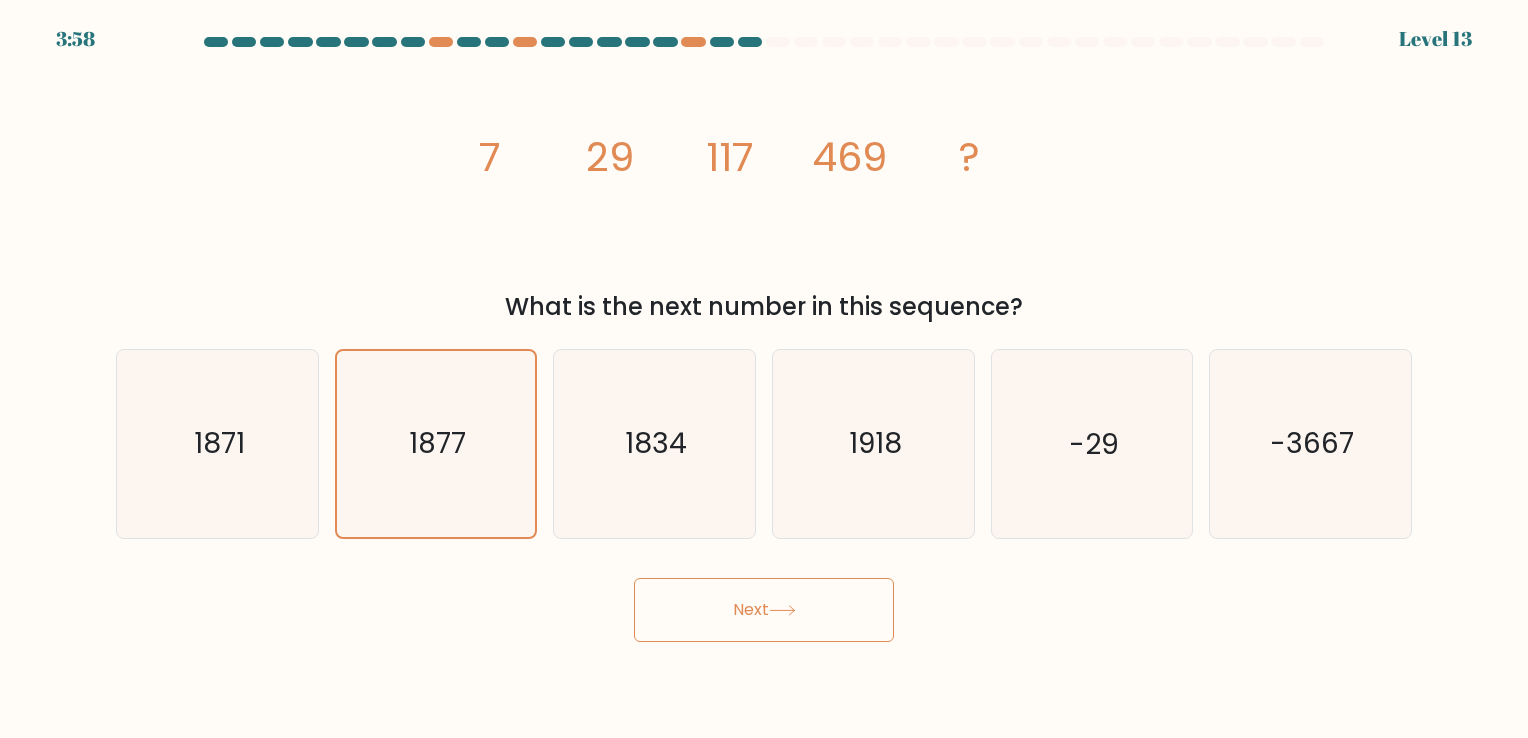 click 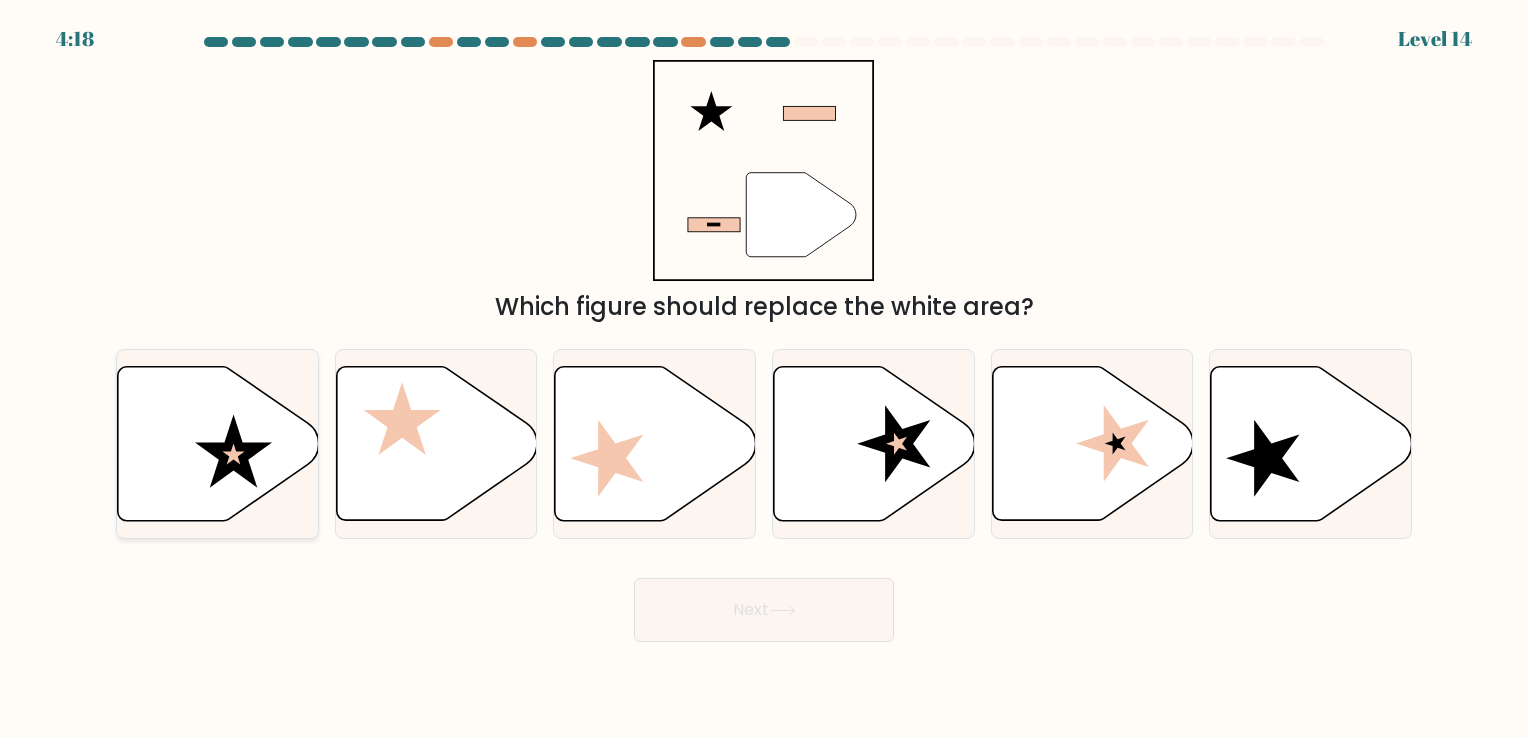click 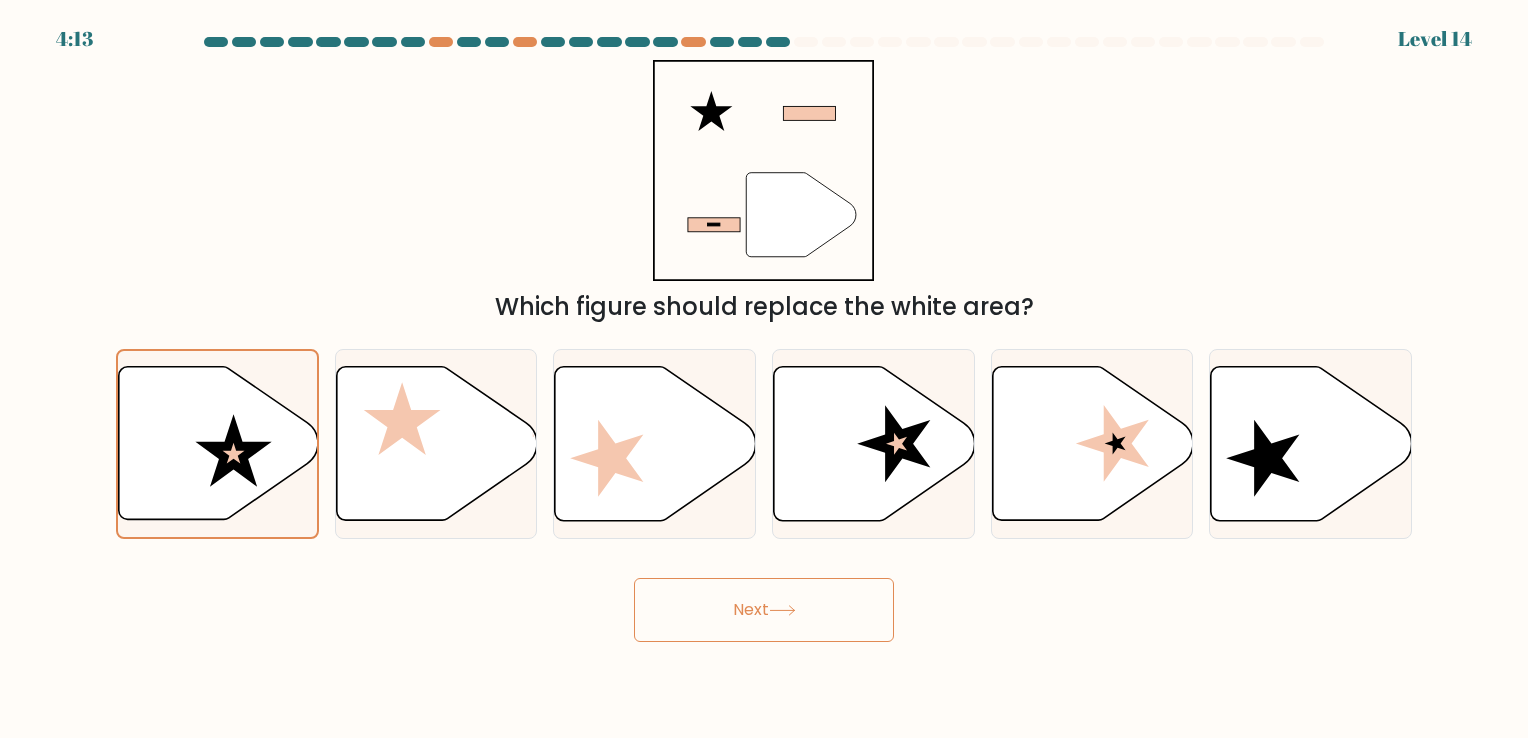 click on "Next" at bounding box center [764, 610] 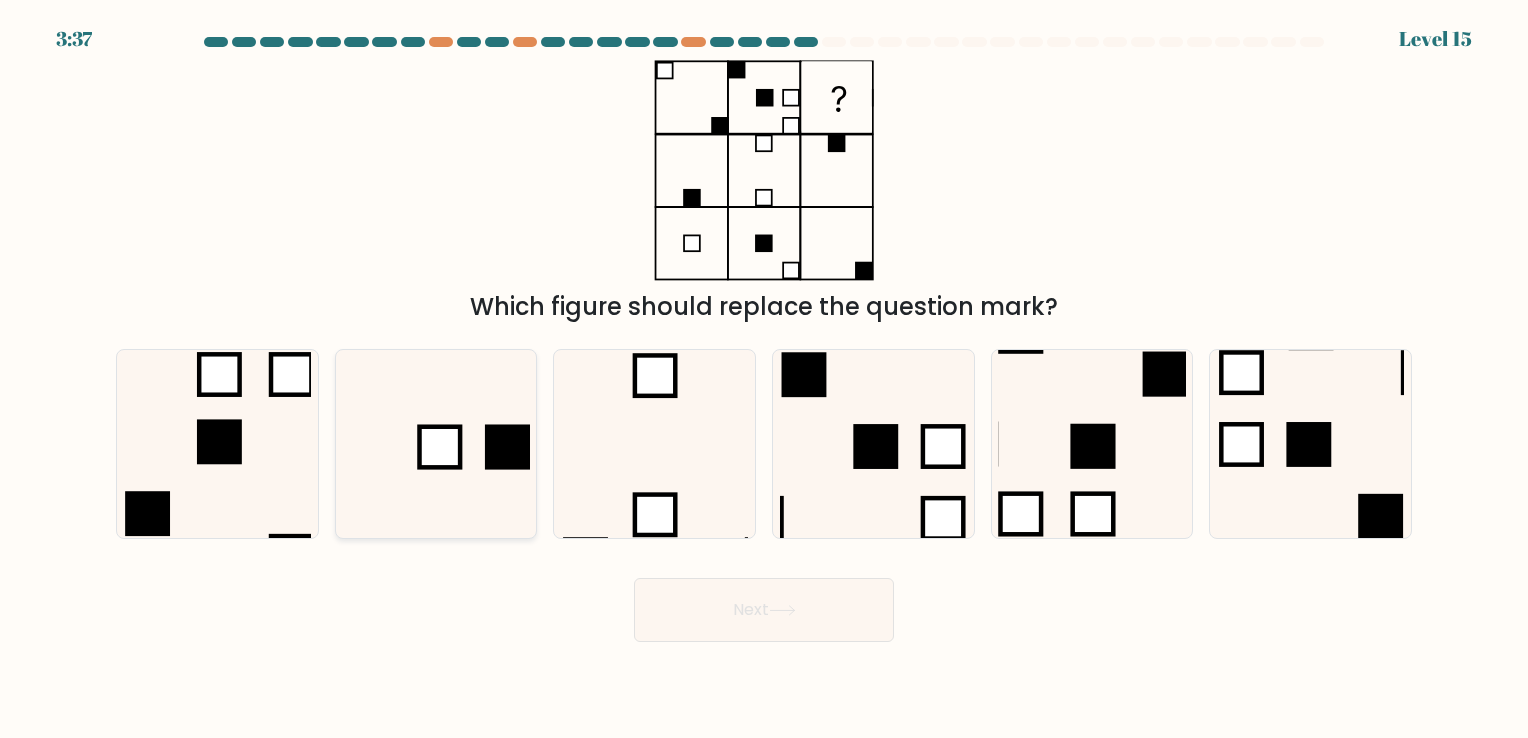 click 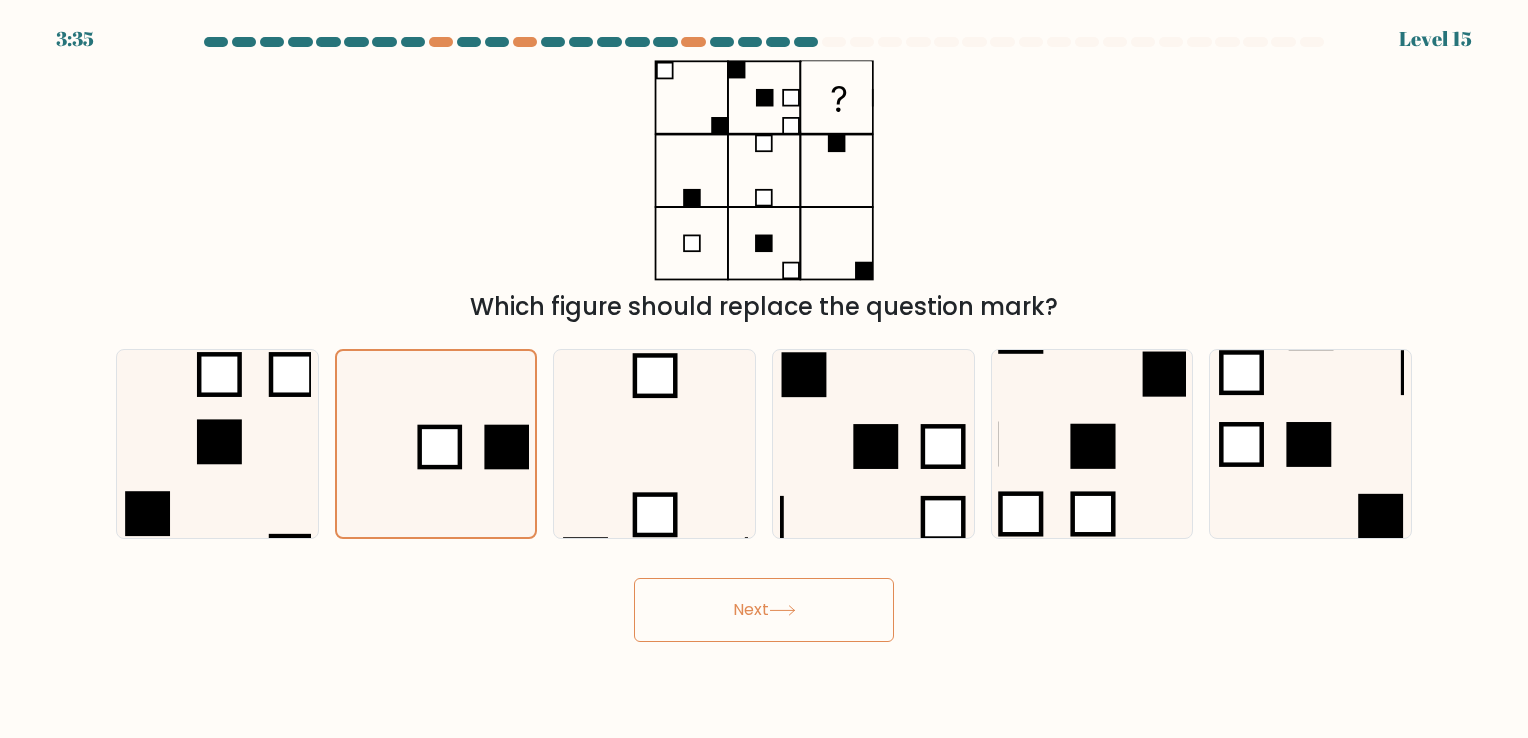 click 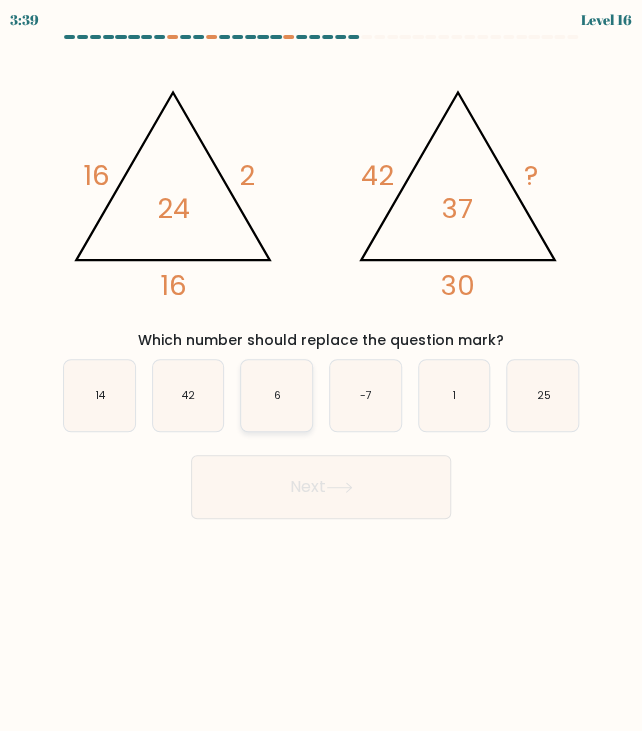 click on "6" 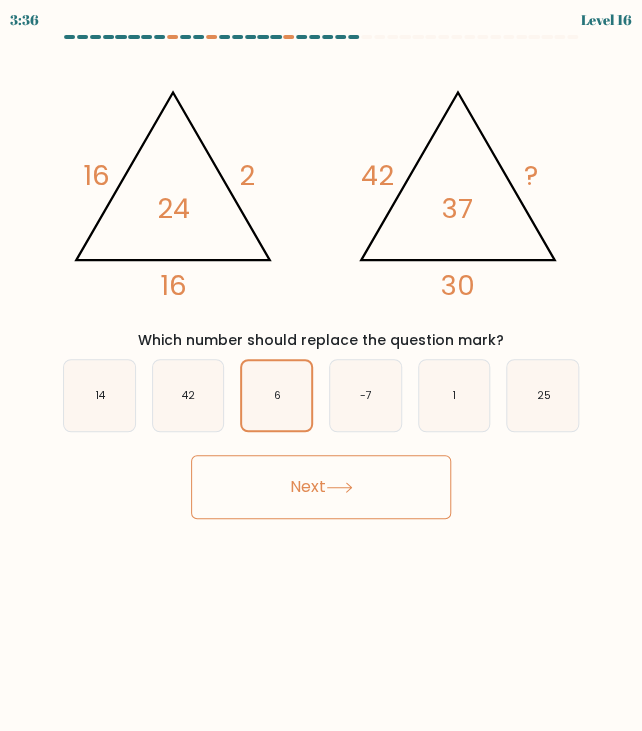 click 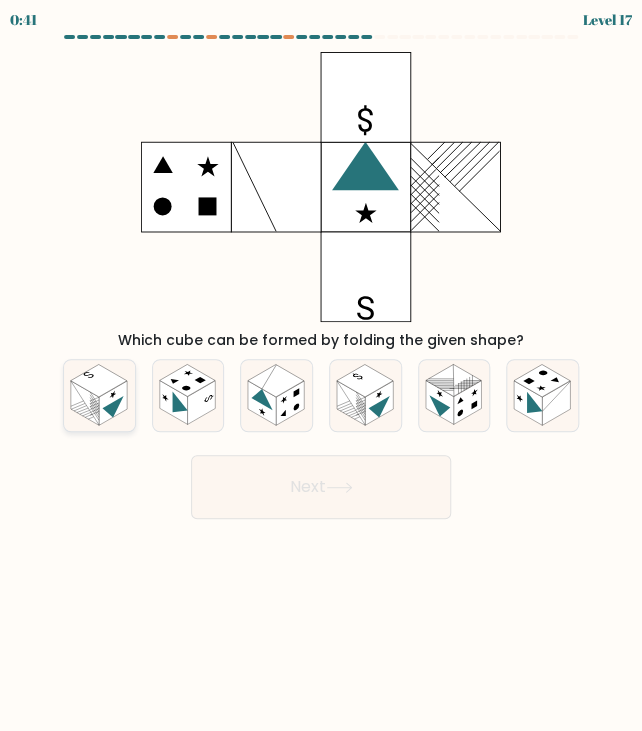 click 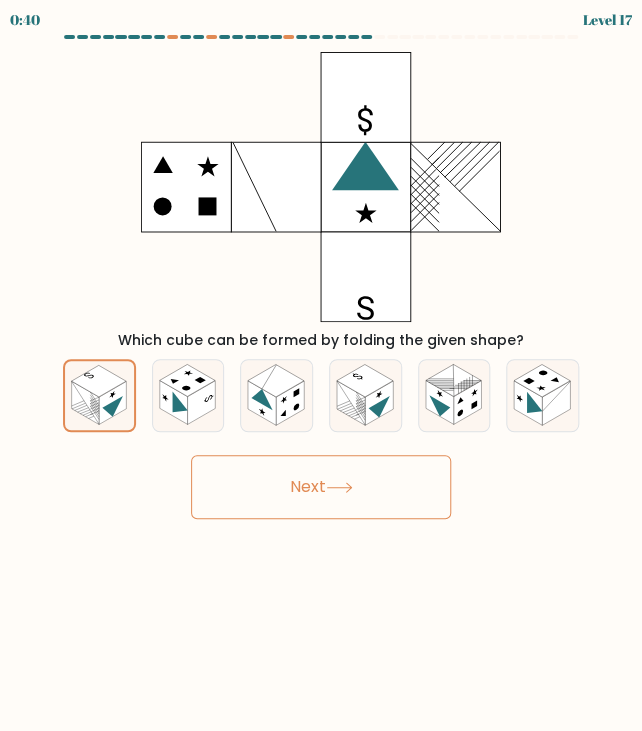 click 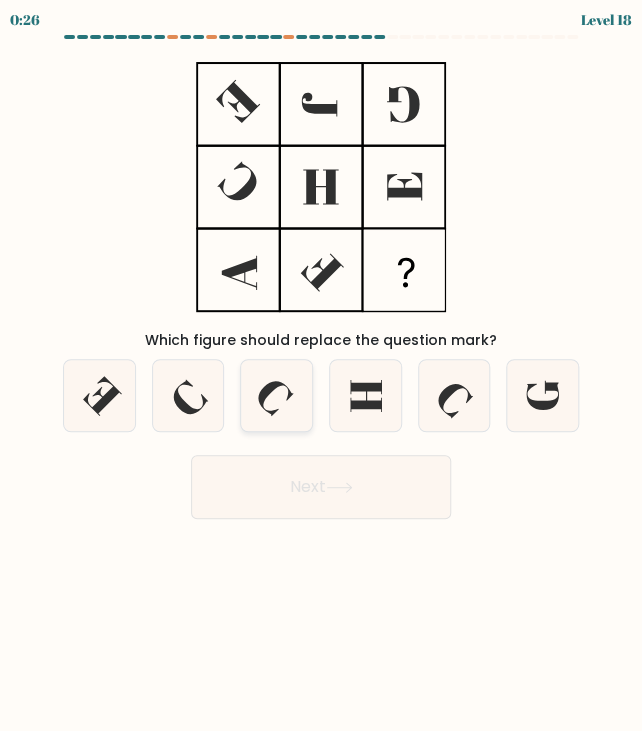 drag, startPoint x: 187, startPoint y: 400, endPoint x: 307, endPoint y: 367, distance: 124.45481 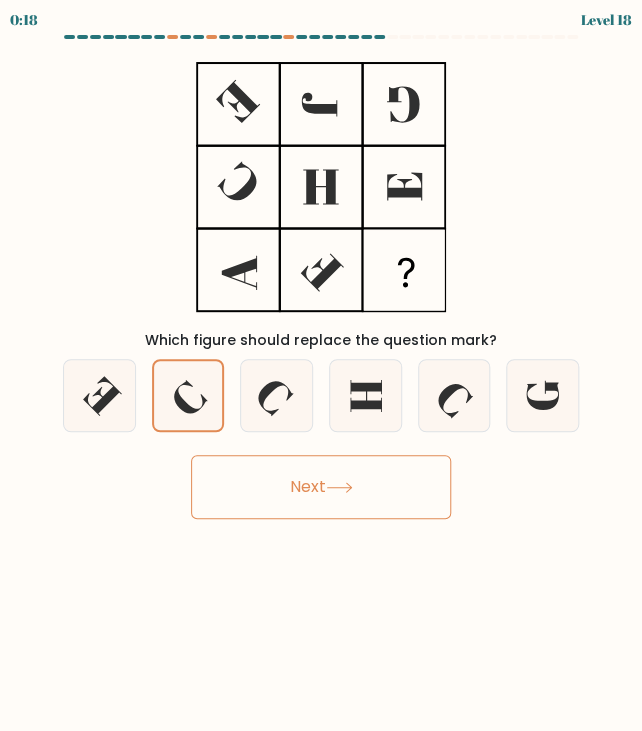 click on "Next" at bounding box center (321, 487) 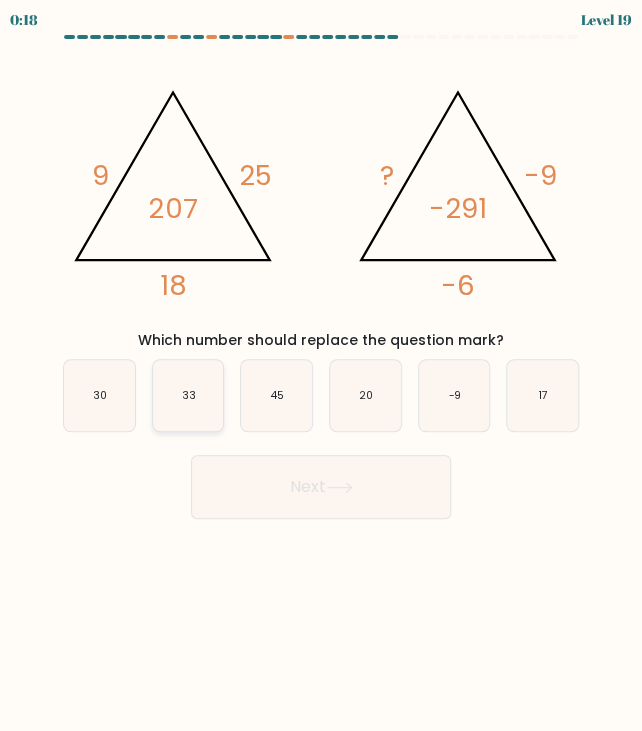 click on "33" 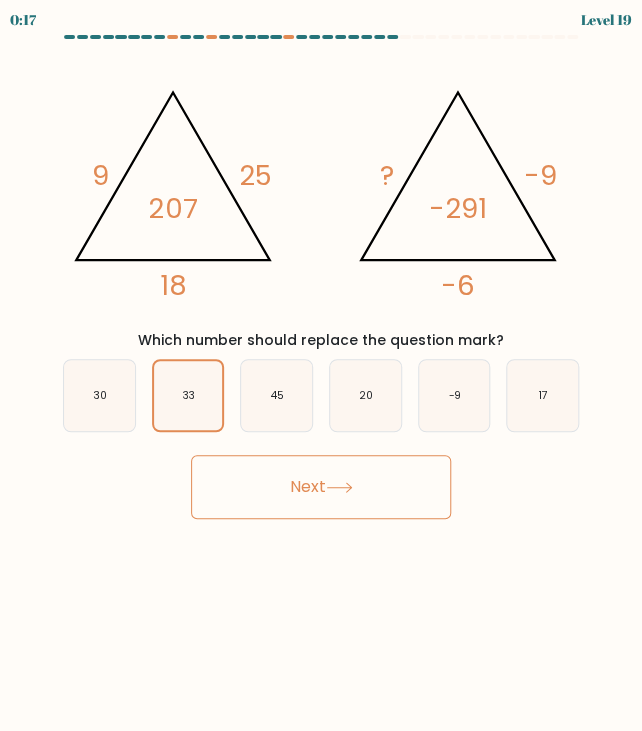 click on "Next" at bounding box center [321, 487] 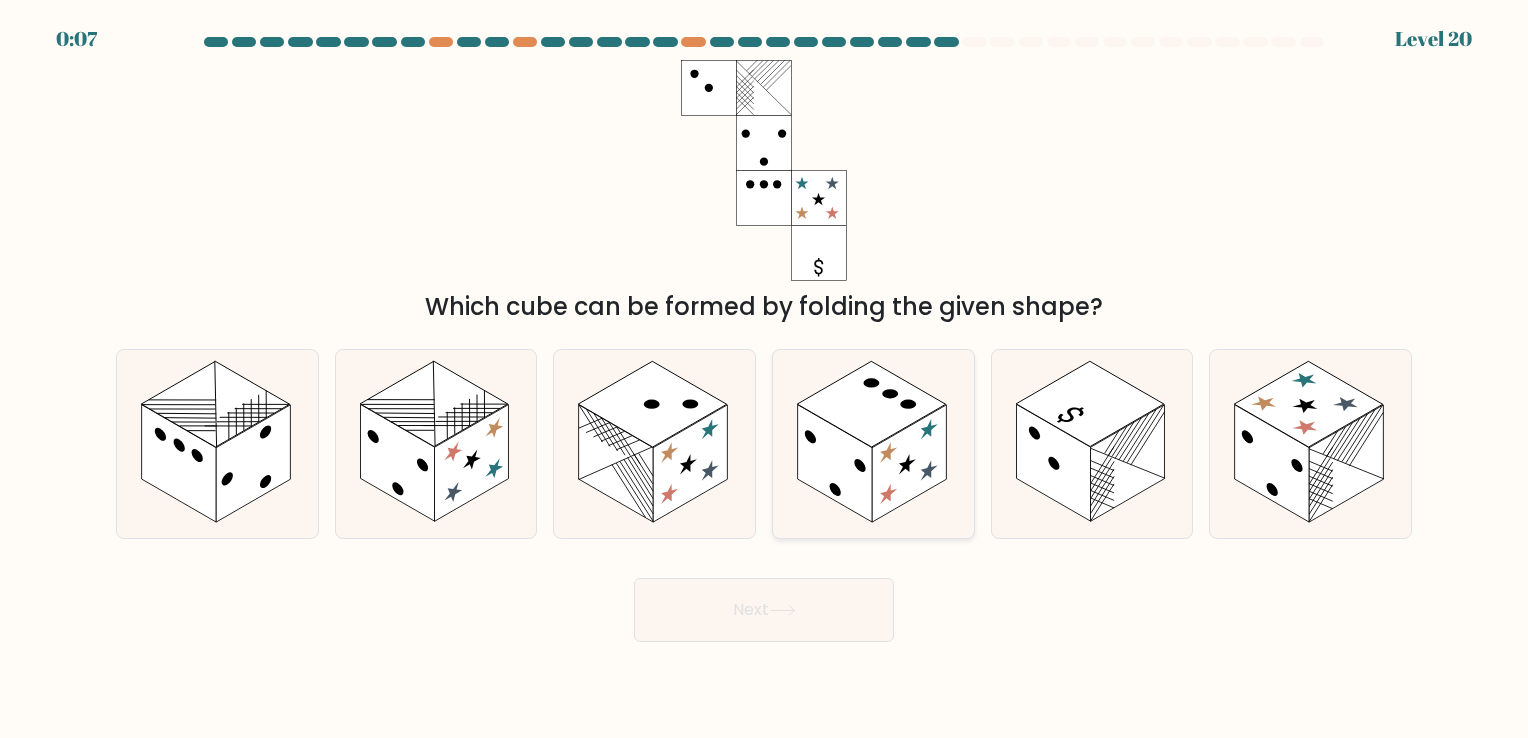 click 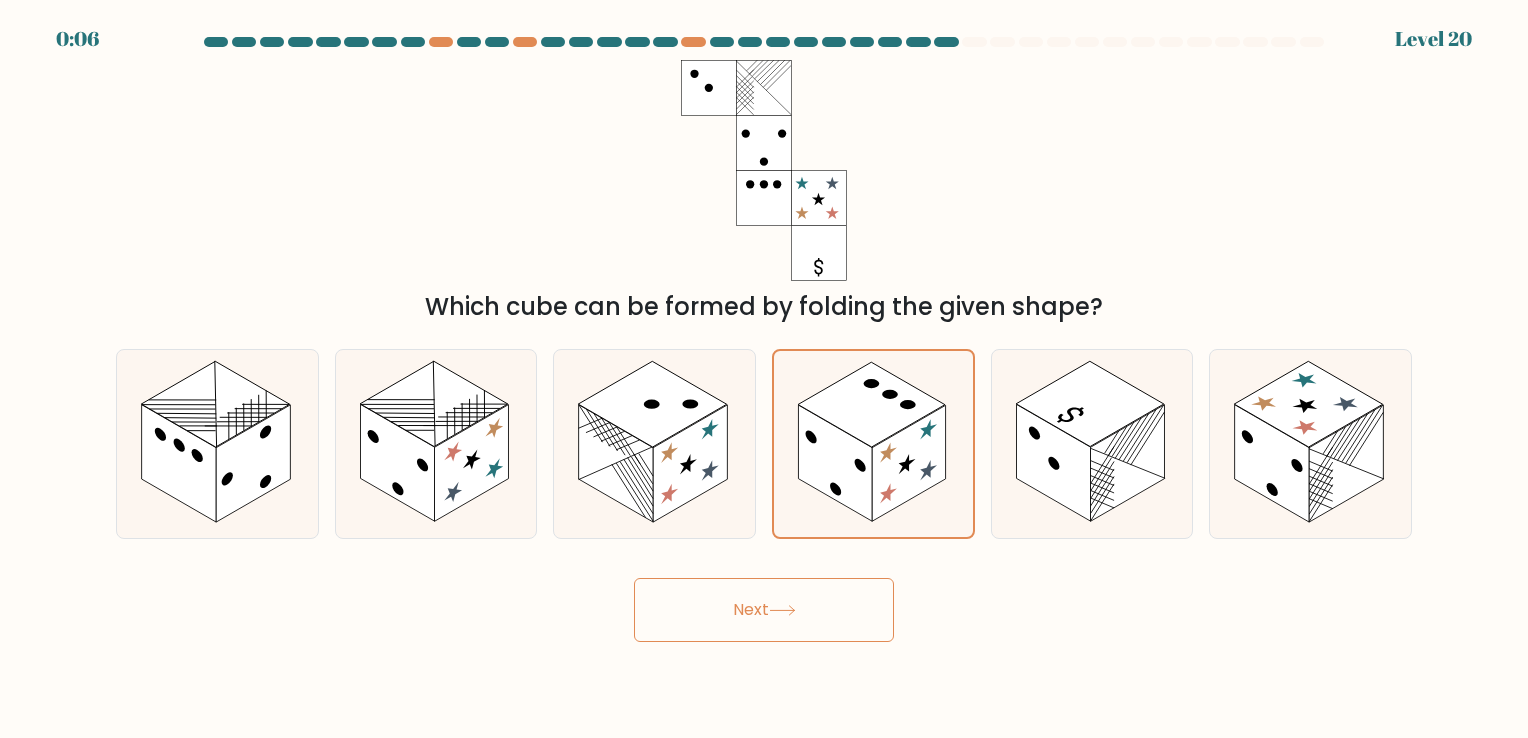 click on "Next" at bounding box center (764, 610) 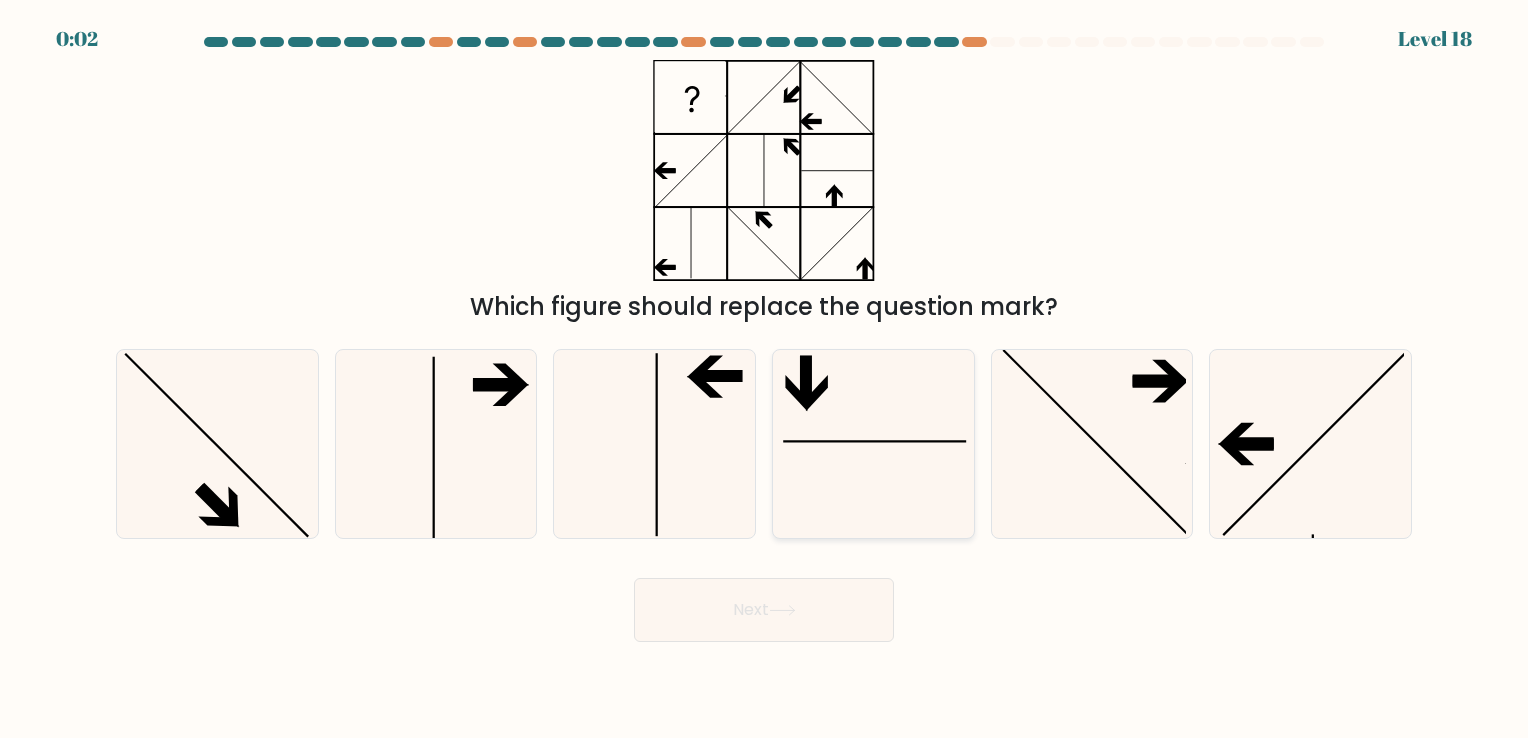 click 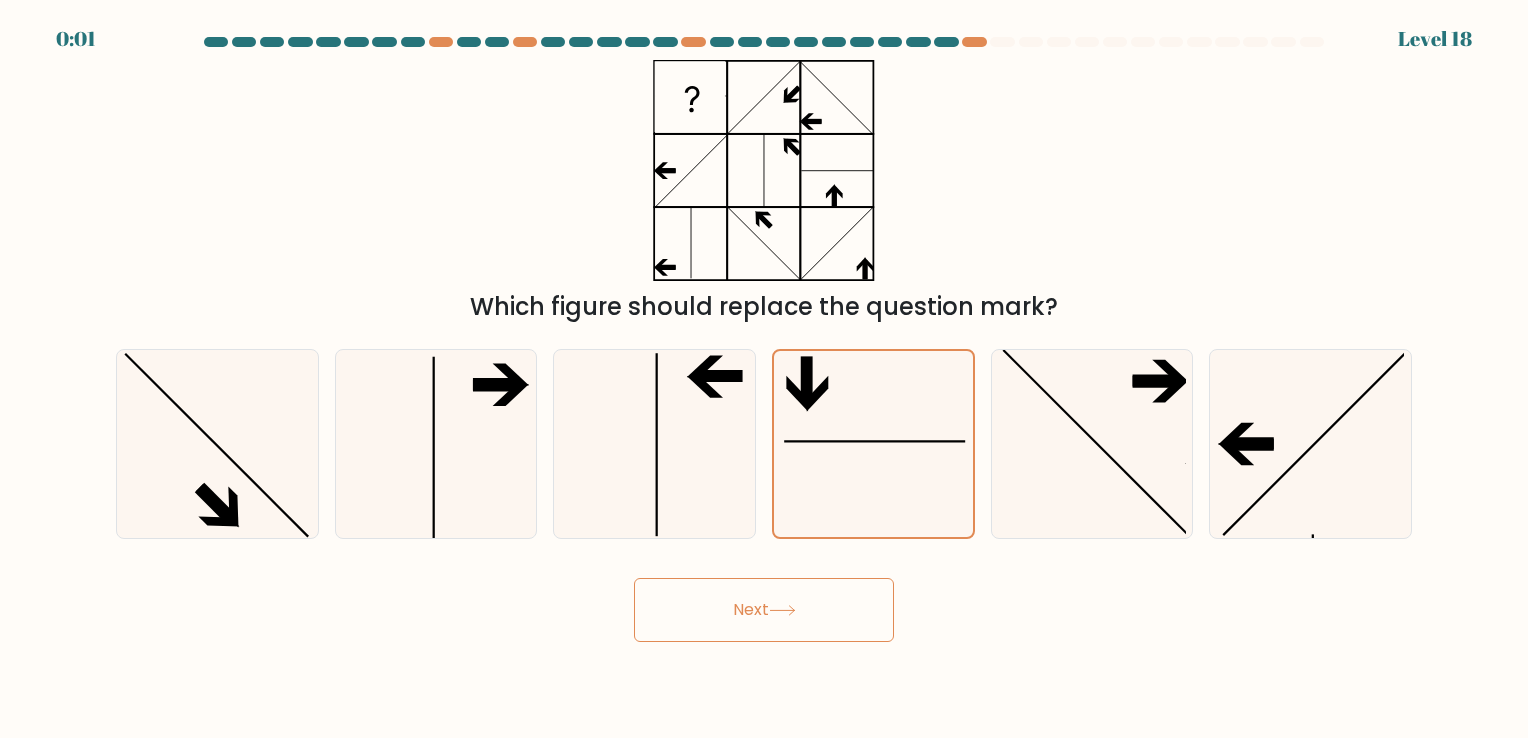 click on "Next" at bounding box center [764, 610] 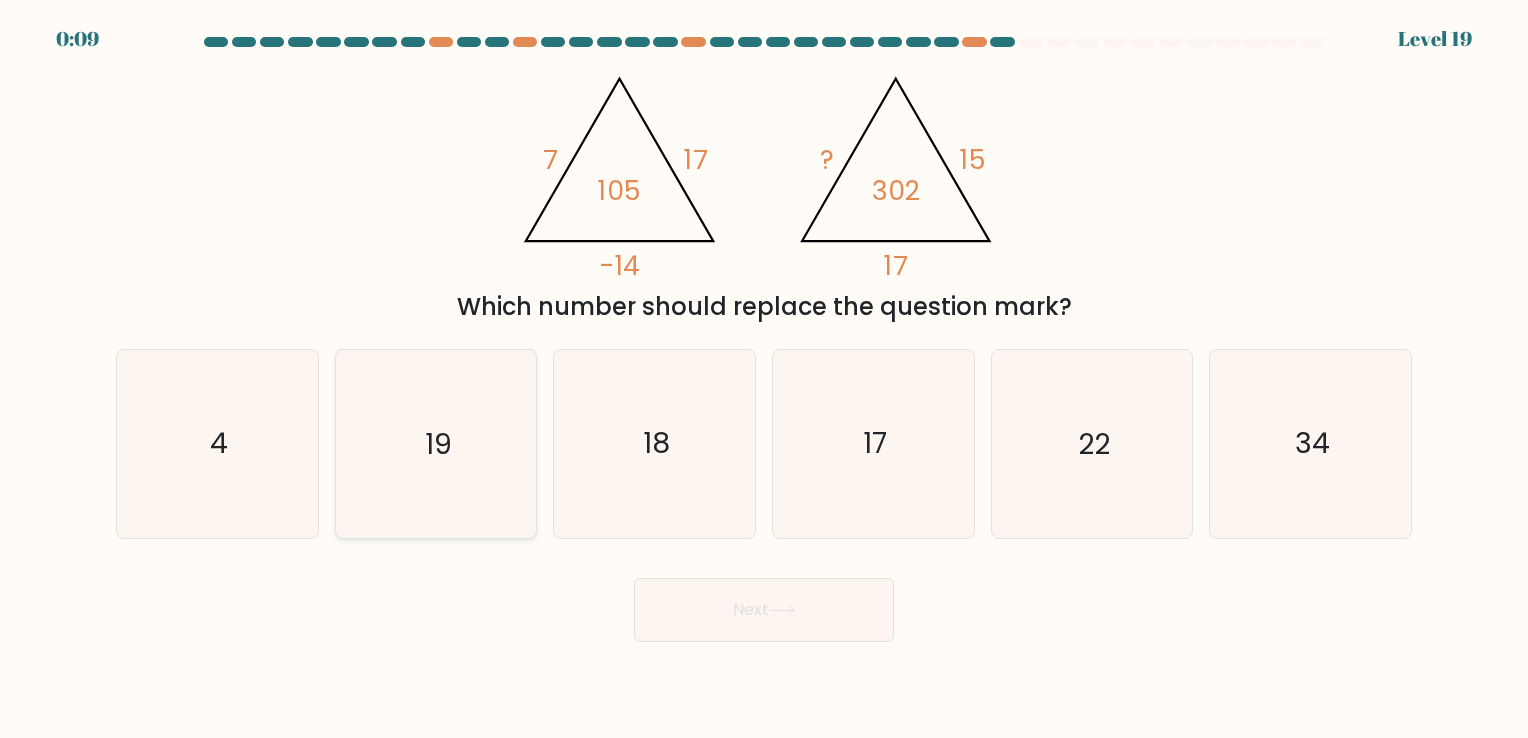 click on "19" 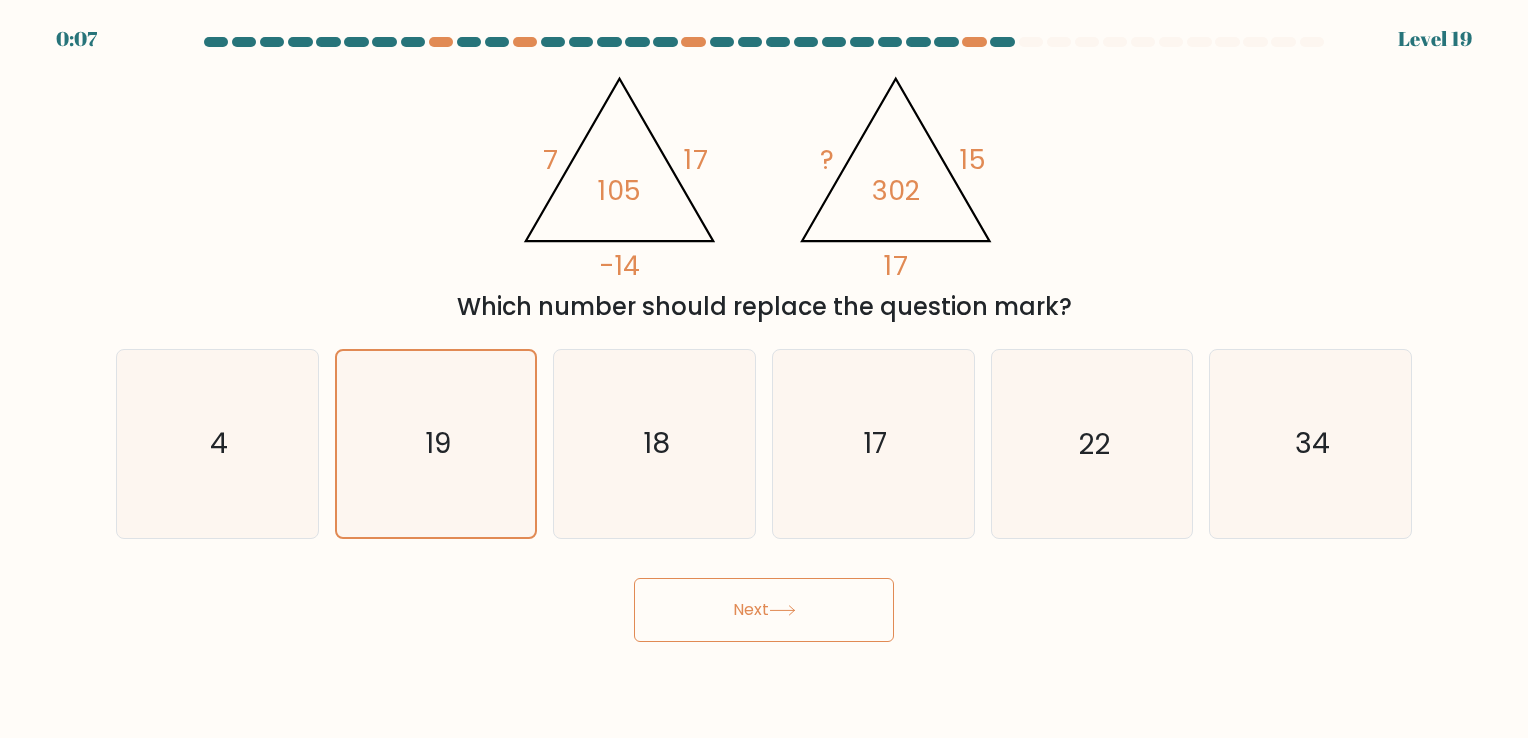 click on "Next" at bounding box center (764, 610) 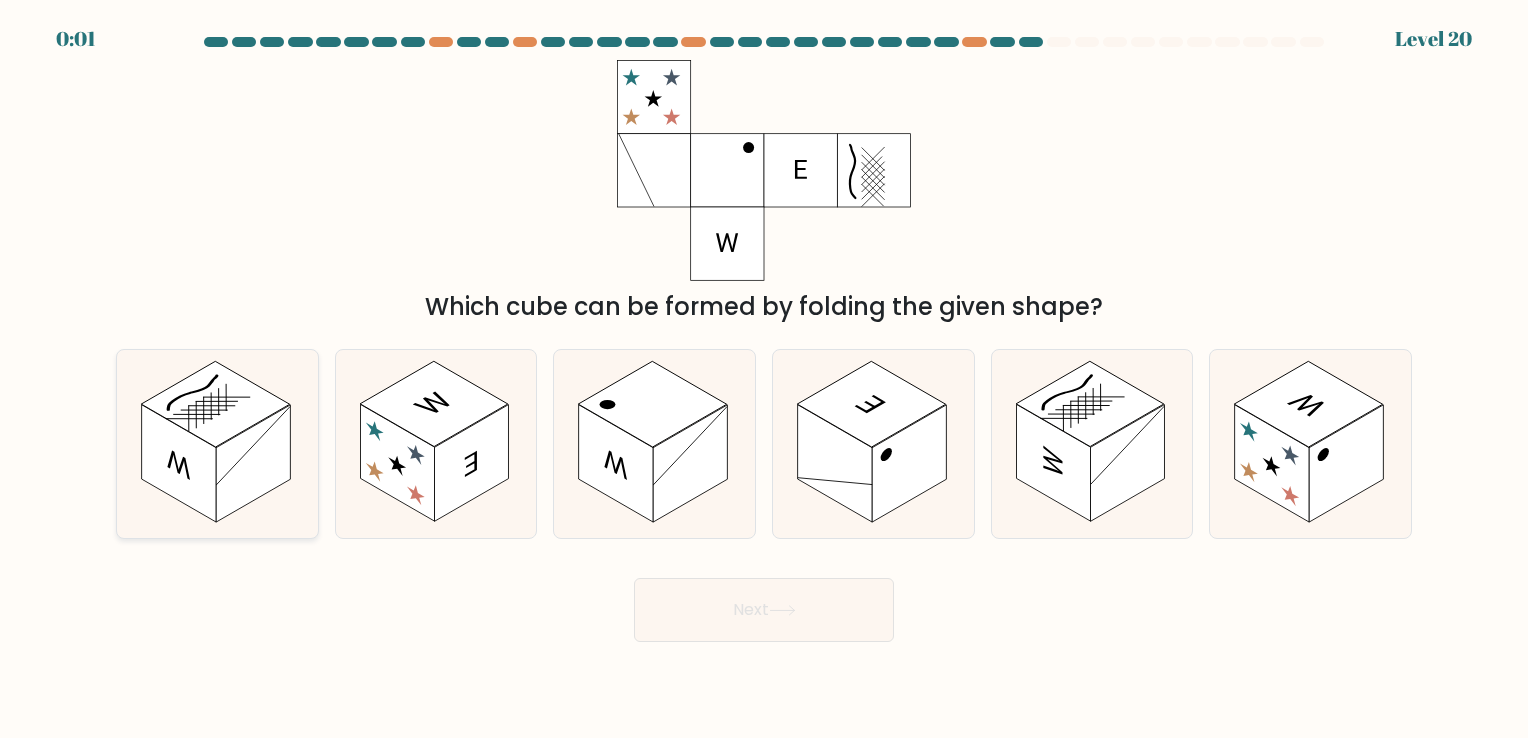 click 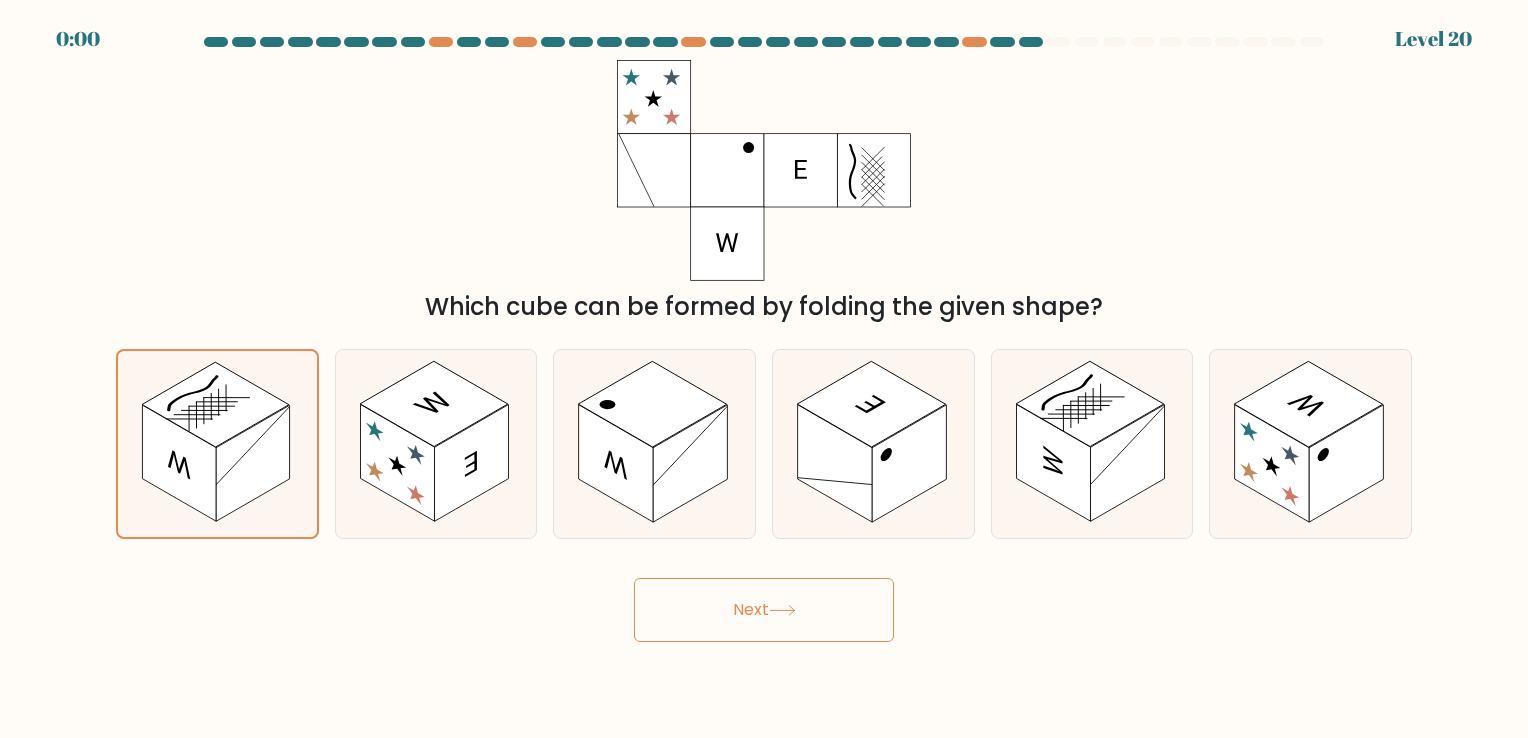click 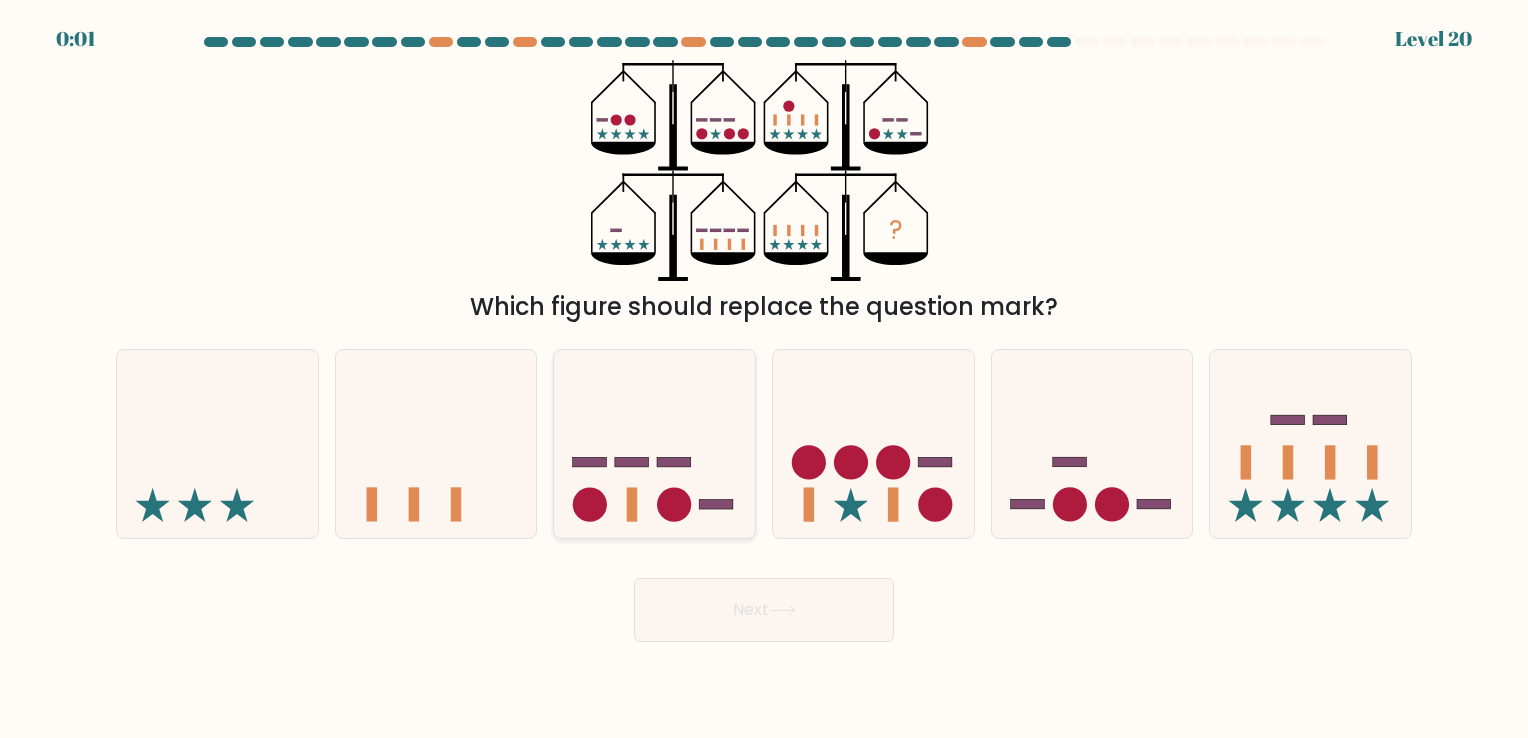 click 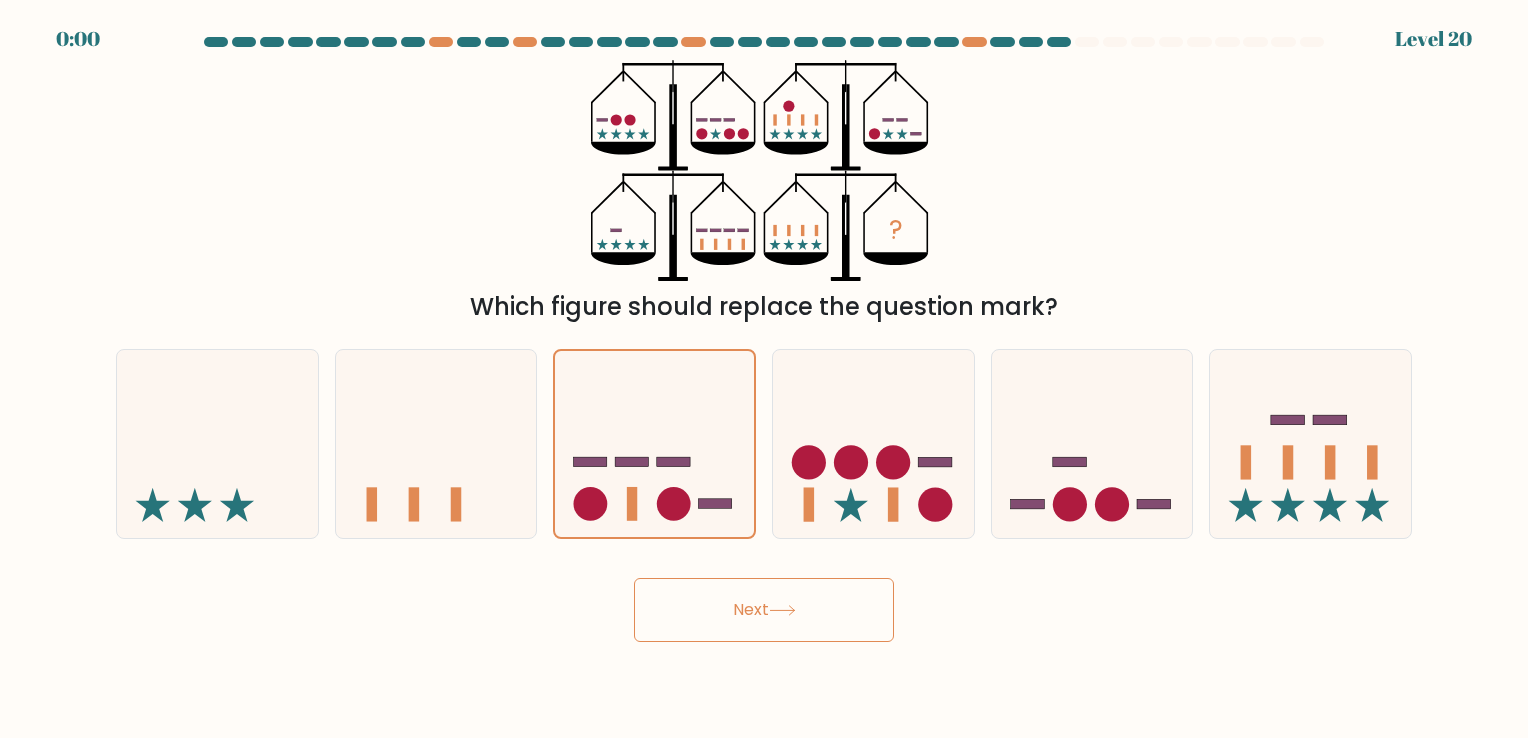 click on "Next" at bounding box center (764, 610) 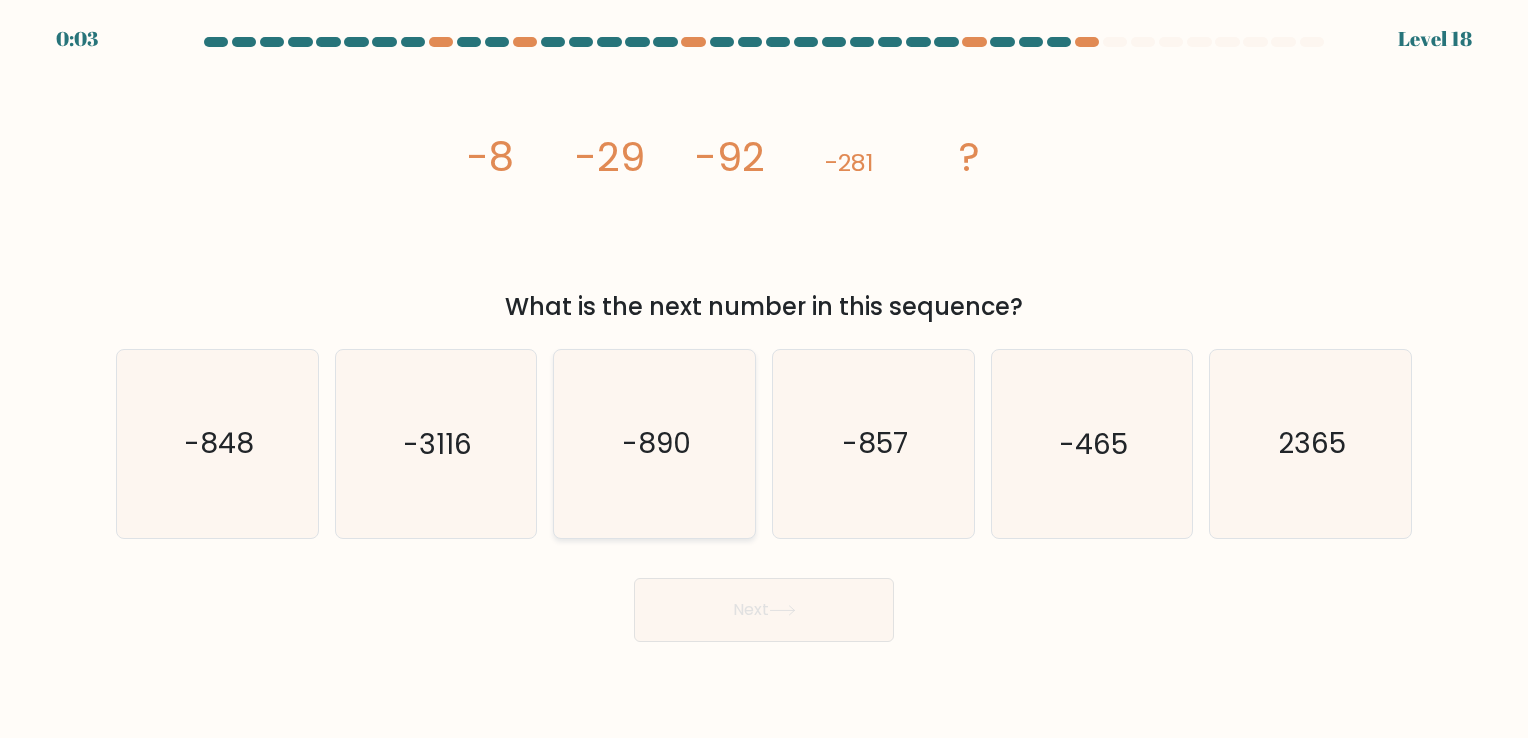 click on "-890" 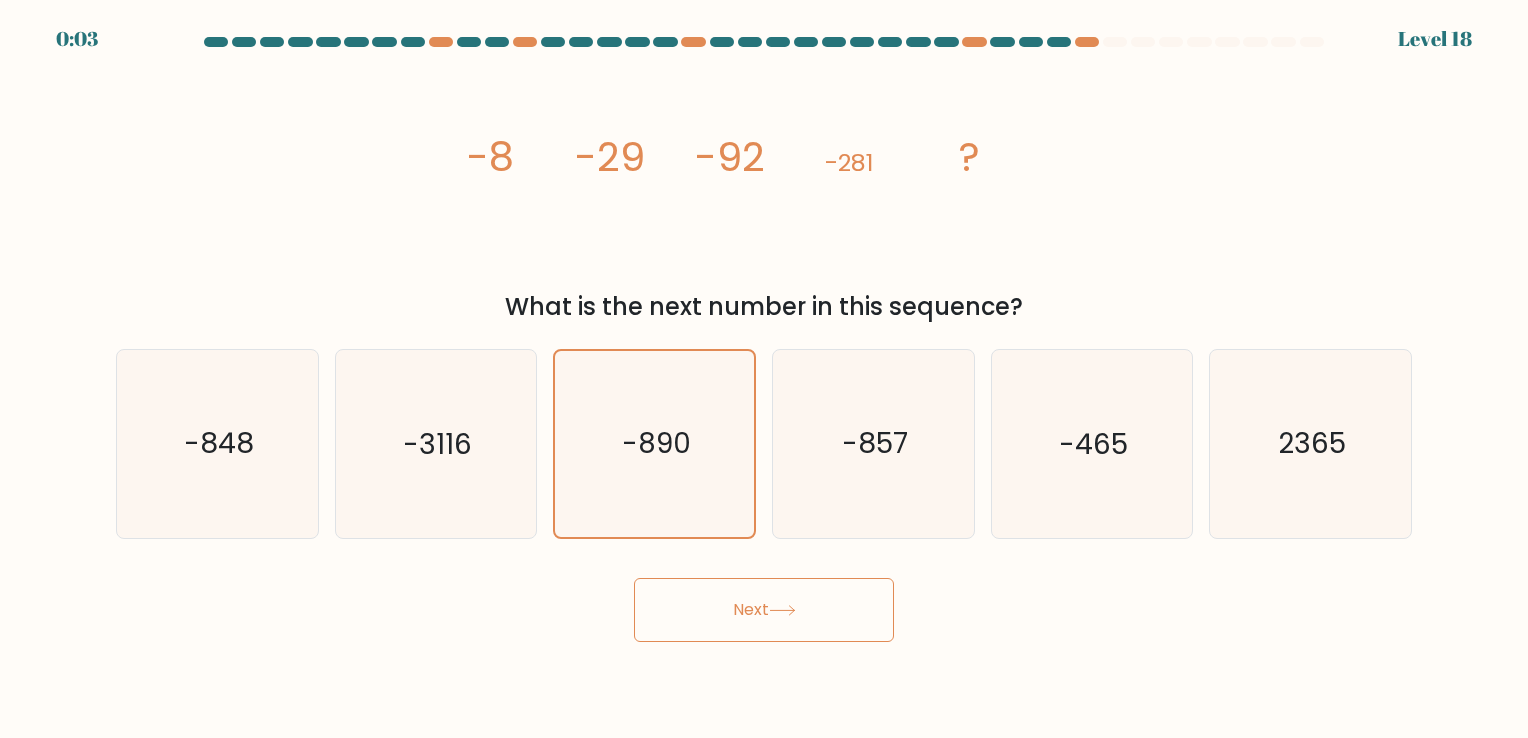 click on "Next" at bounding box center [764, 610] 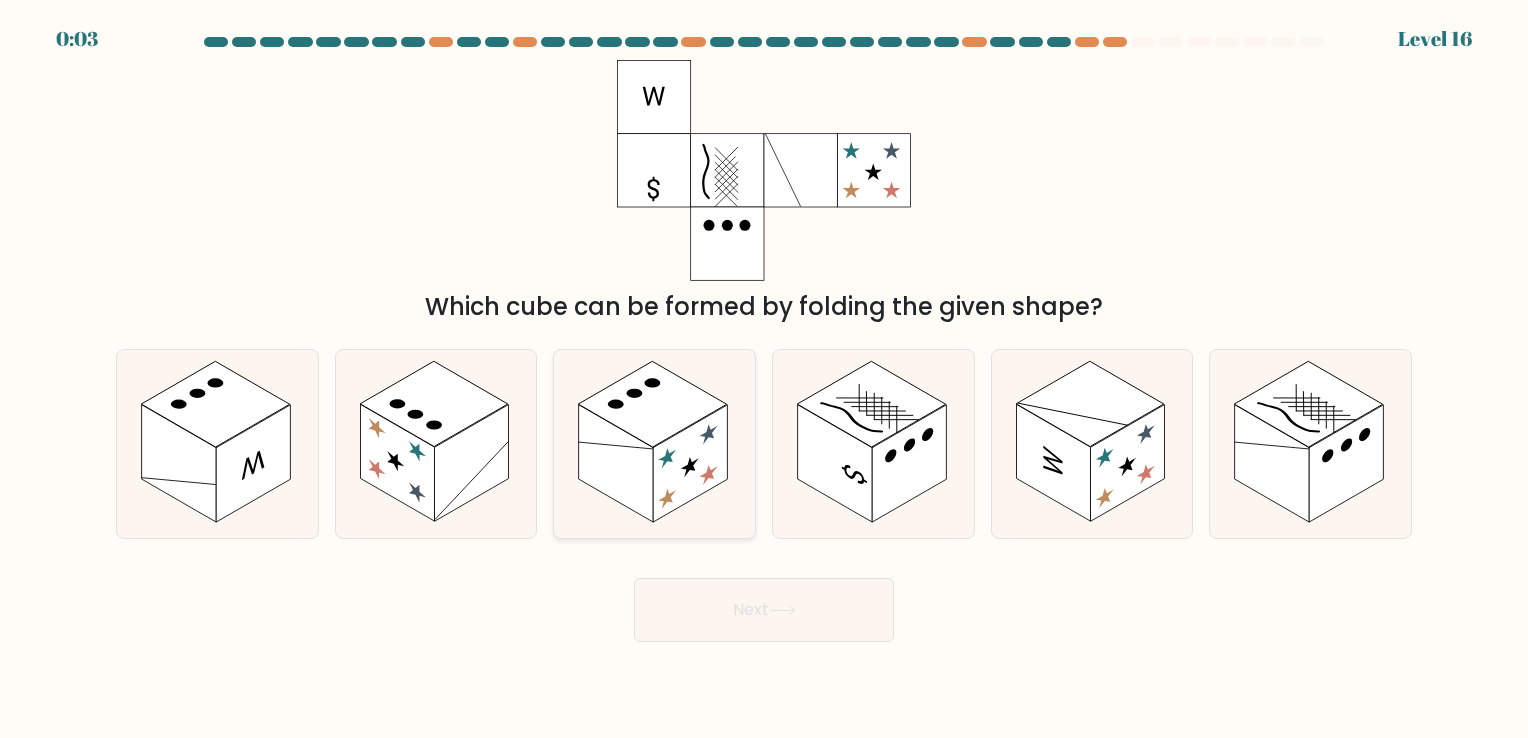 click 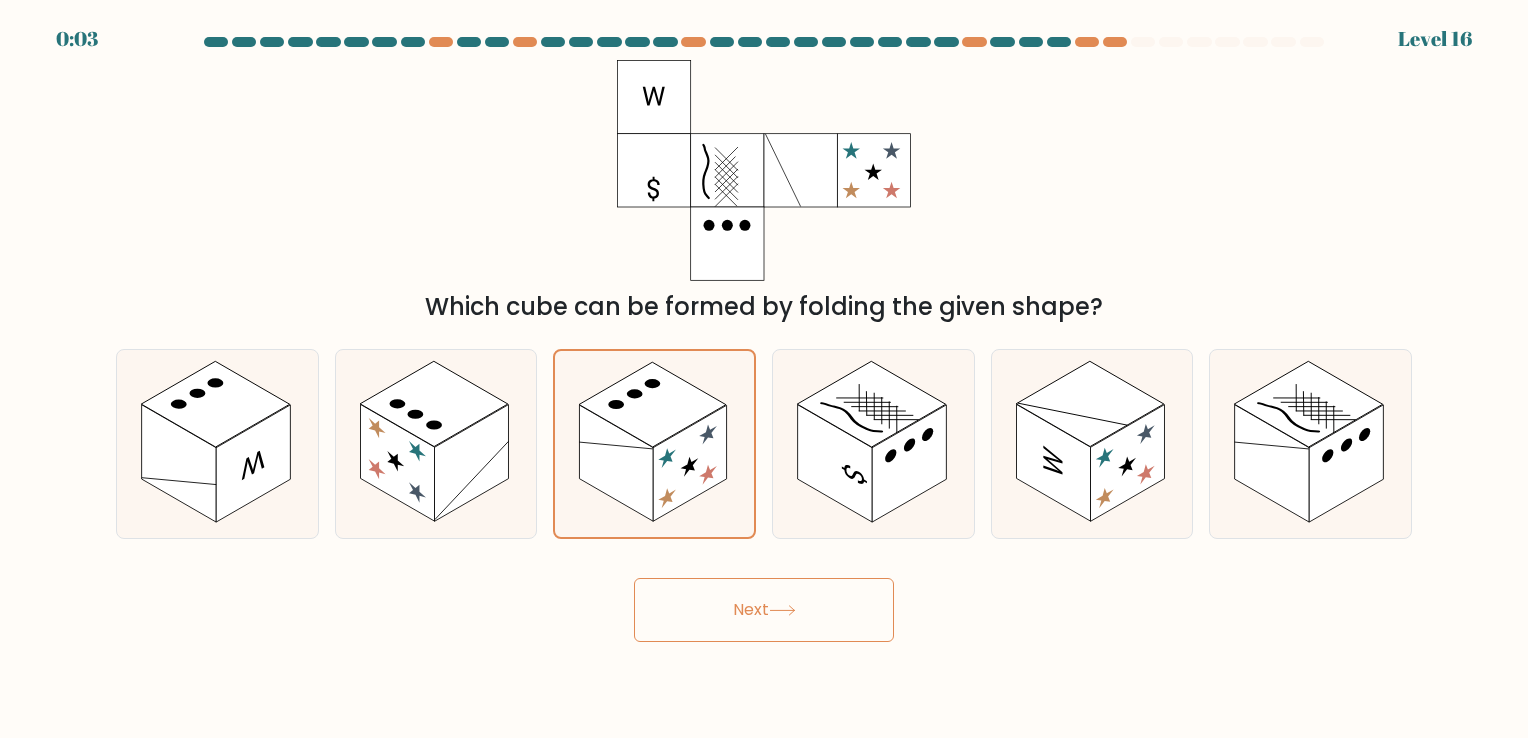 drag, startPoint x: 830, startPoint y: 627, endPoint x: 834, endPoint y: 637, distance: 10.770329 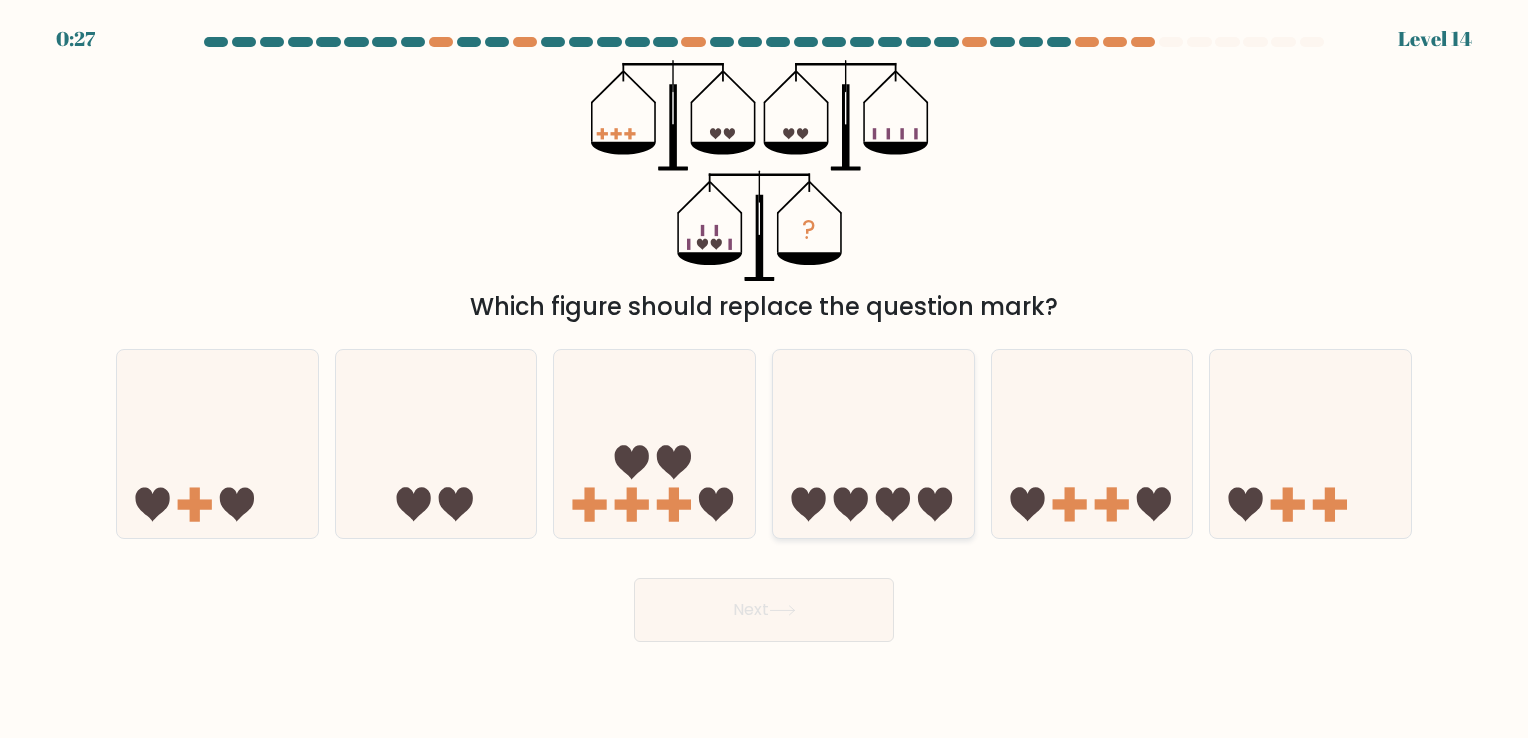 click 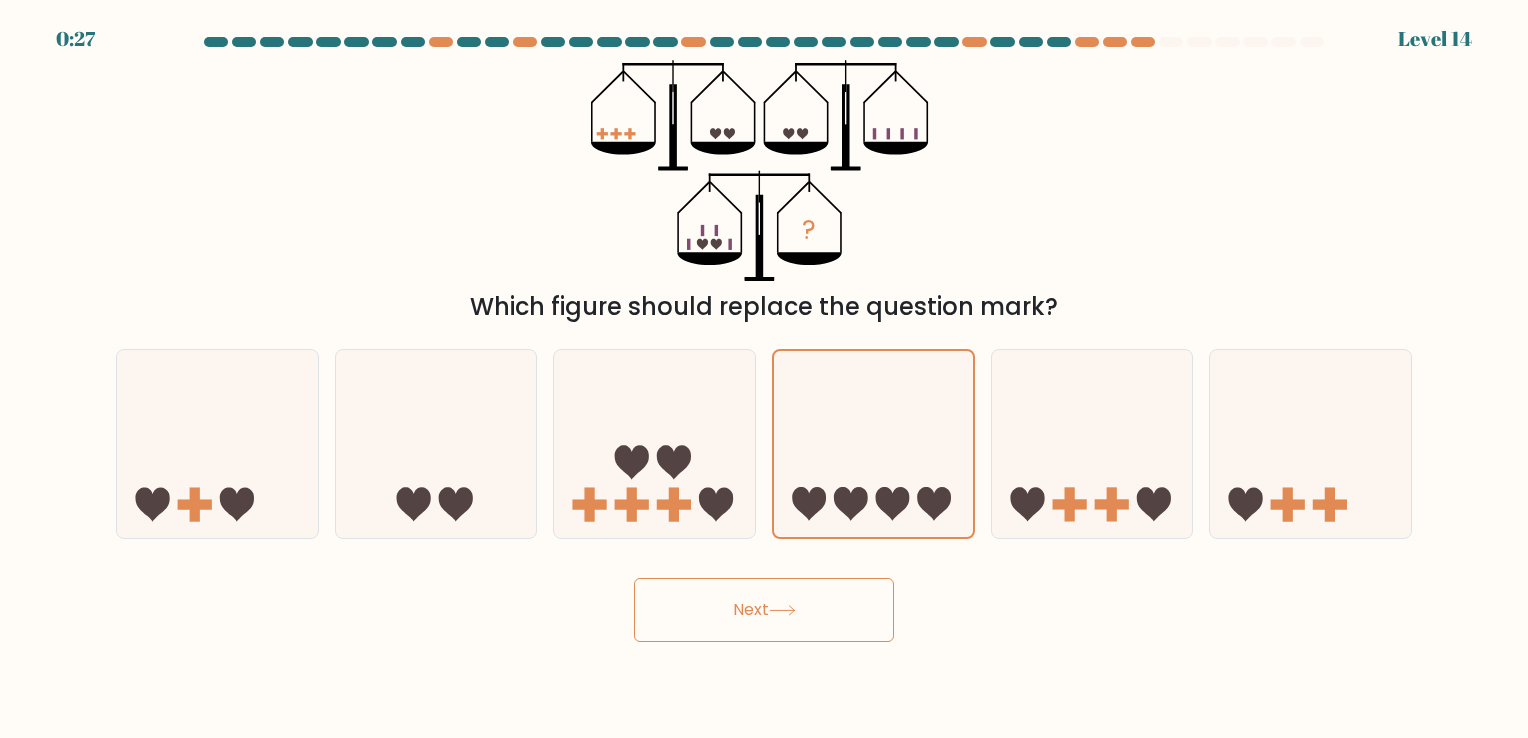click on "Next" at bounding box center (764, 610) 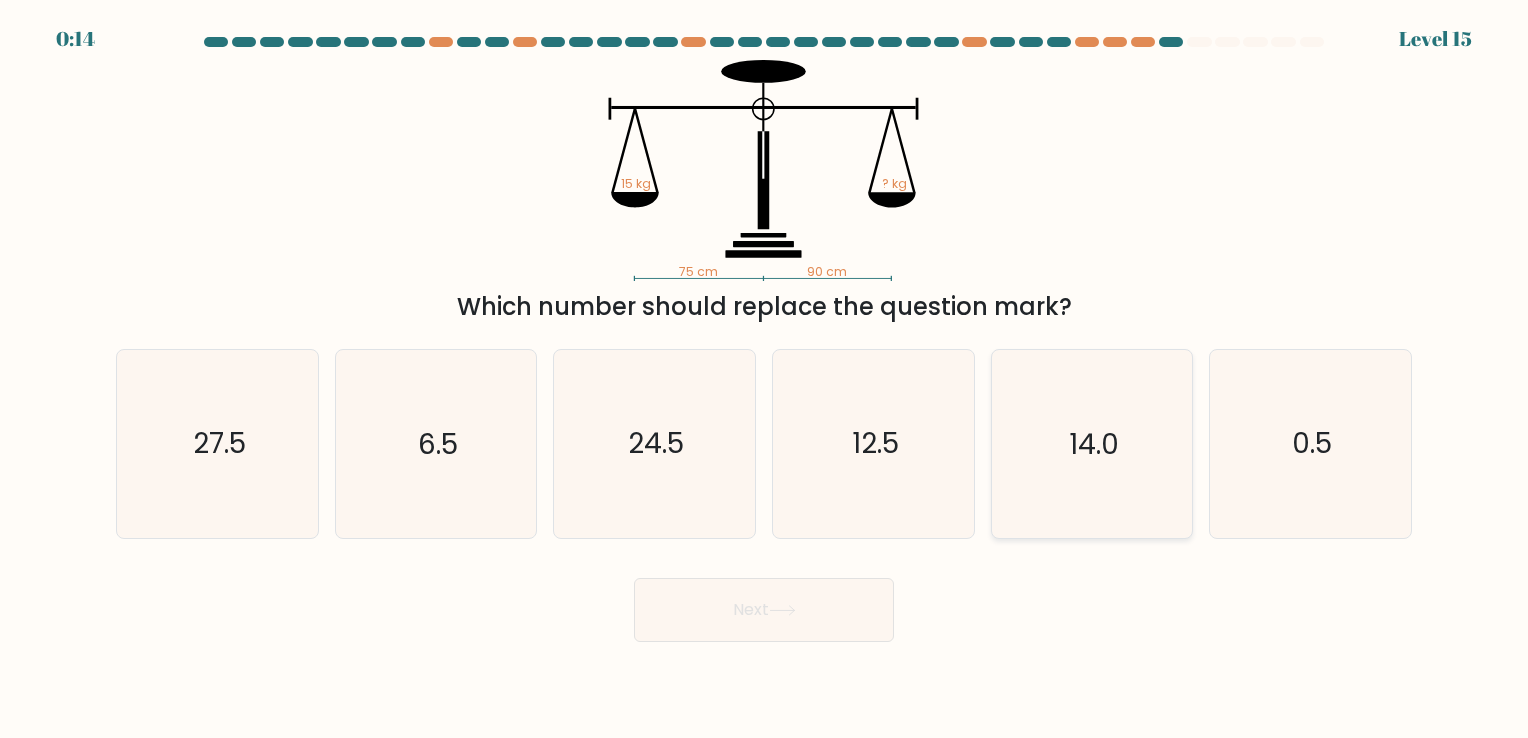 click on "14.0" 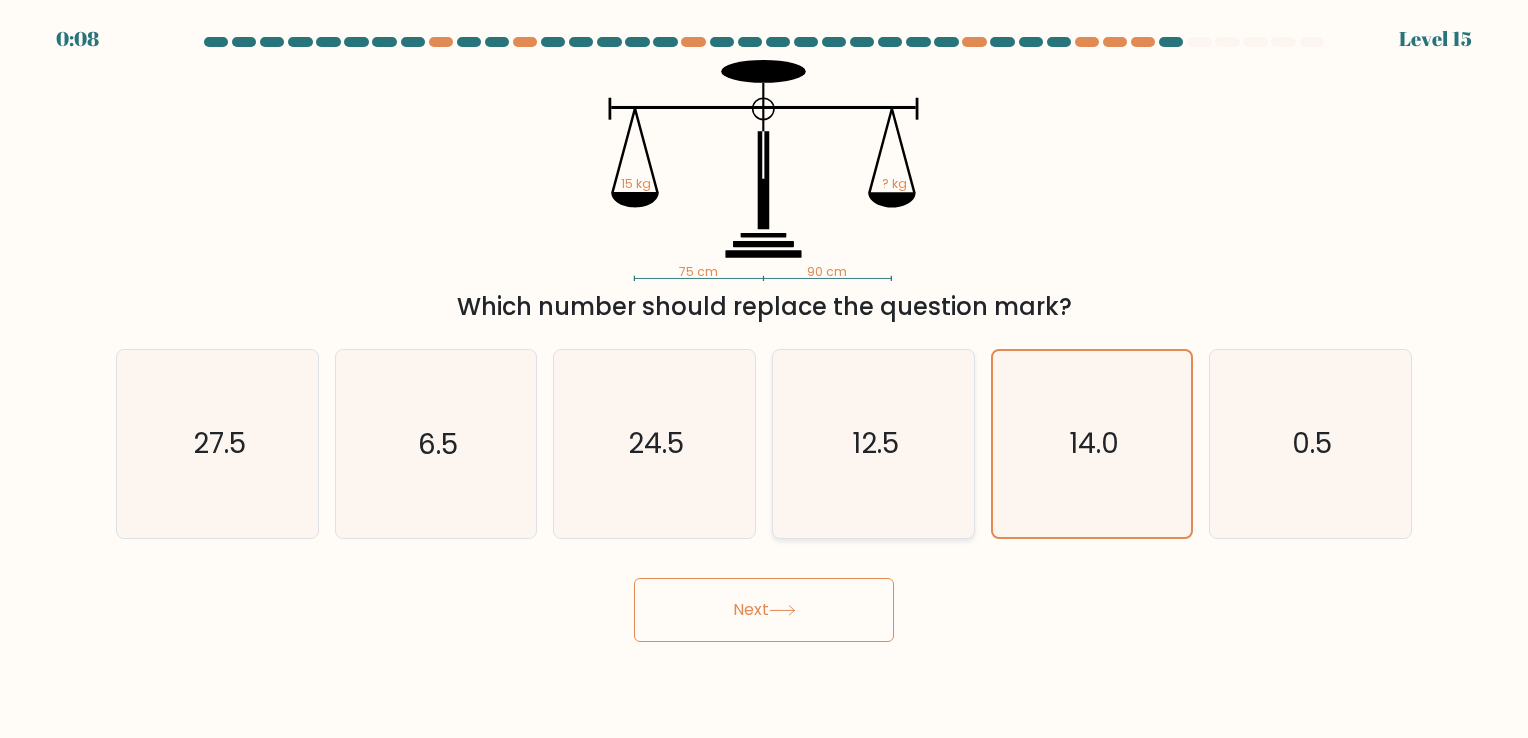 click on "12.5" 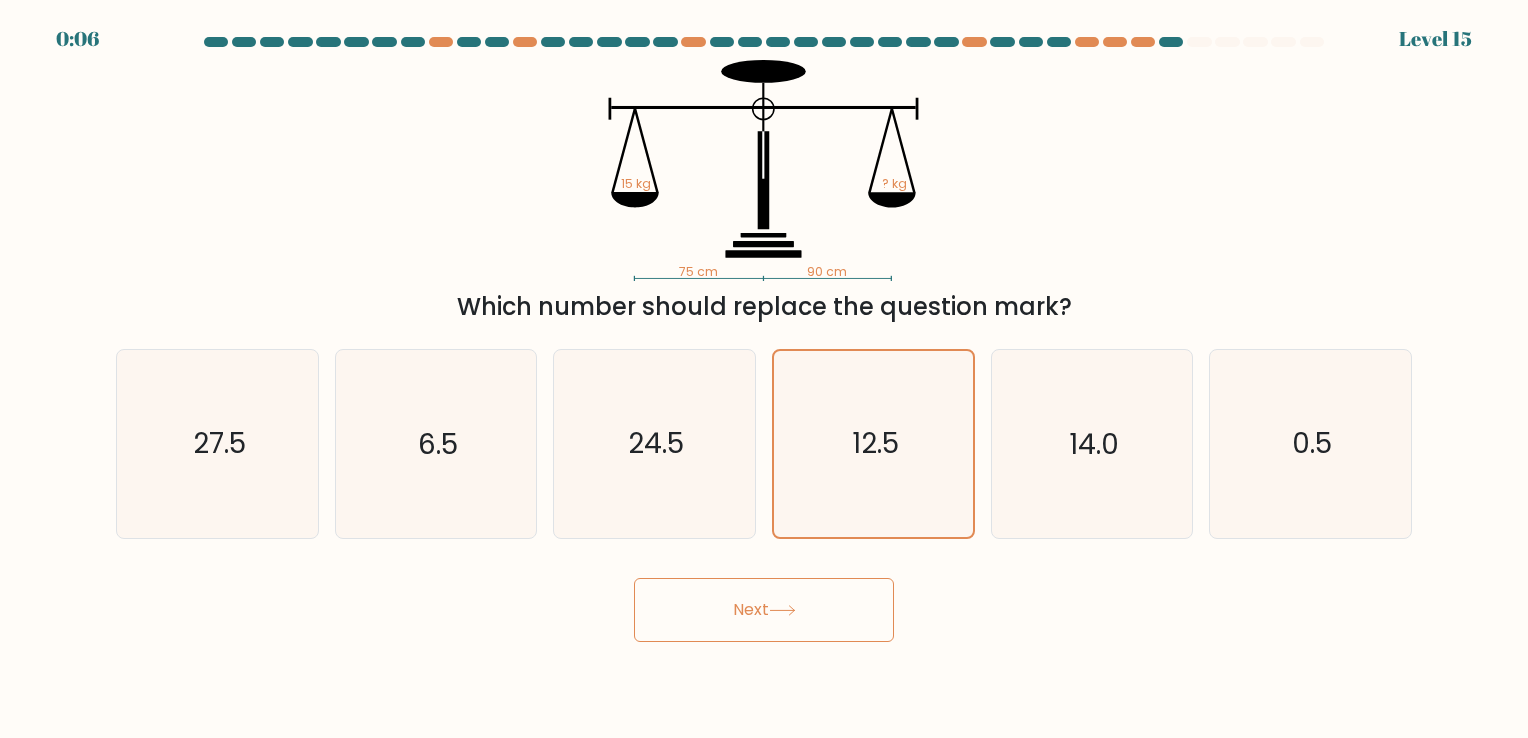 click 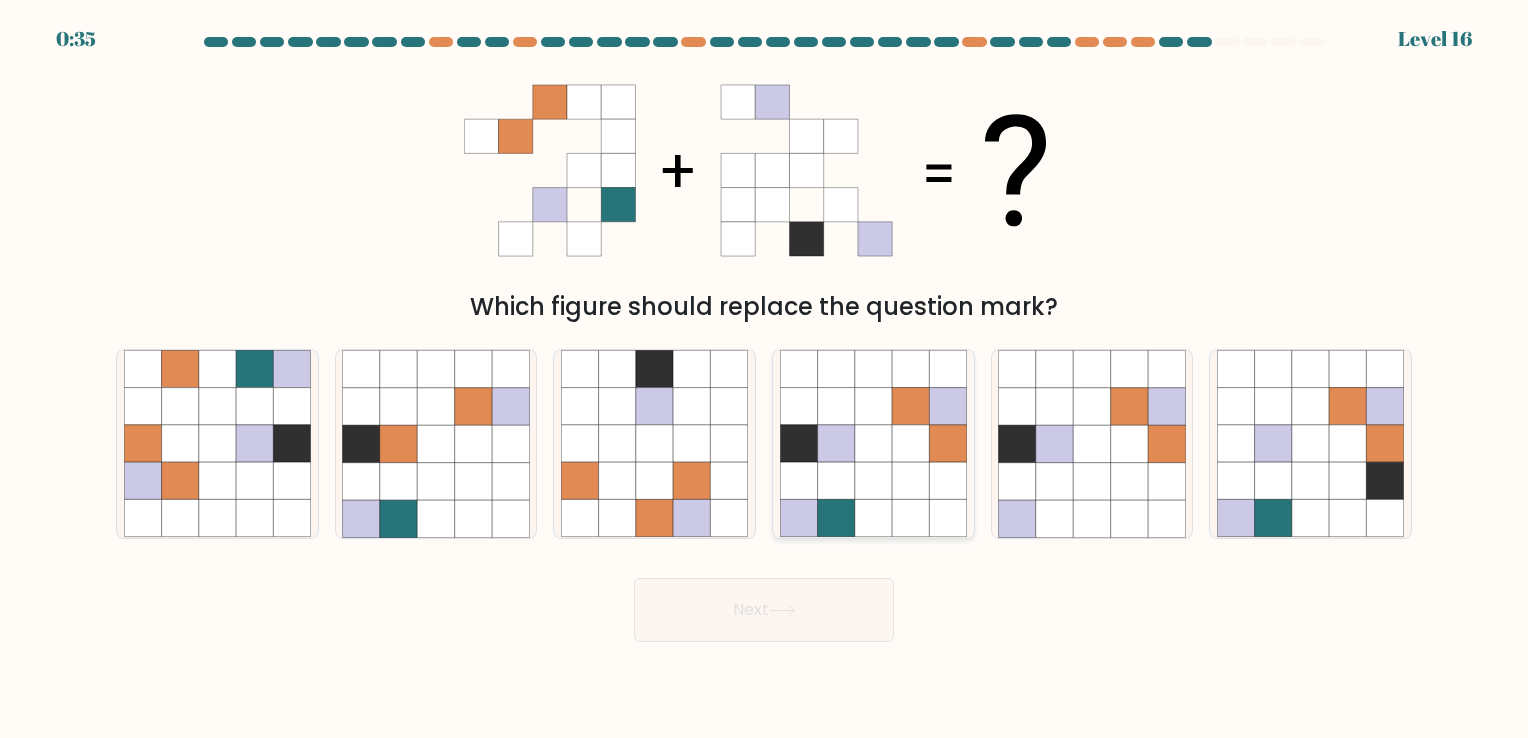 click 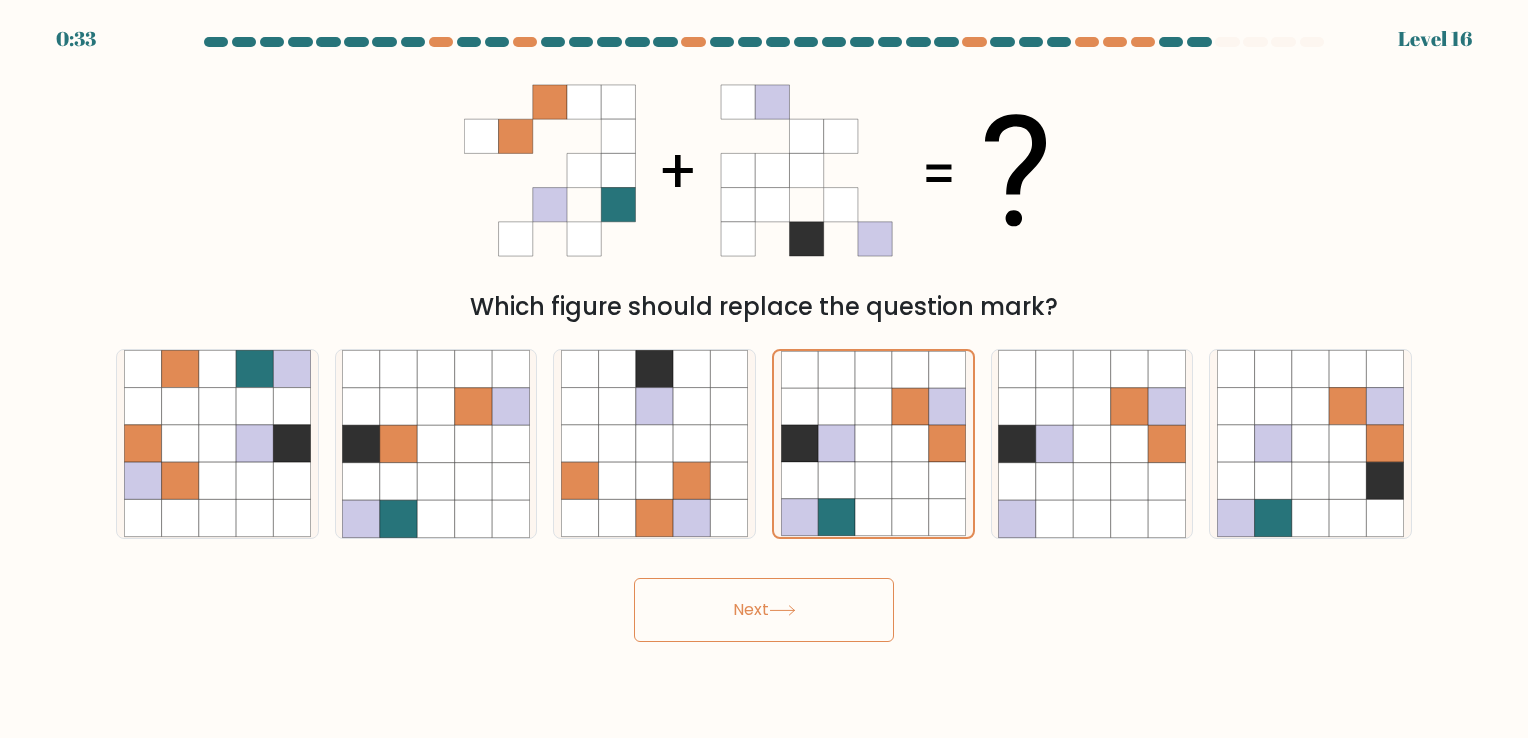 click on "Next" at bounding box center (764, 610) 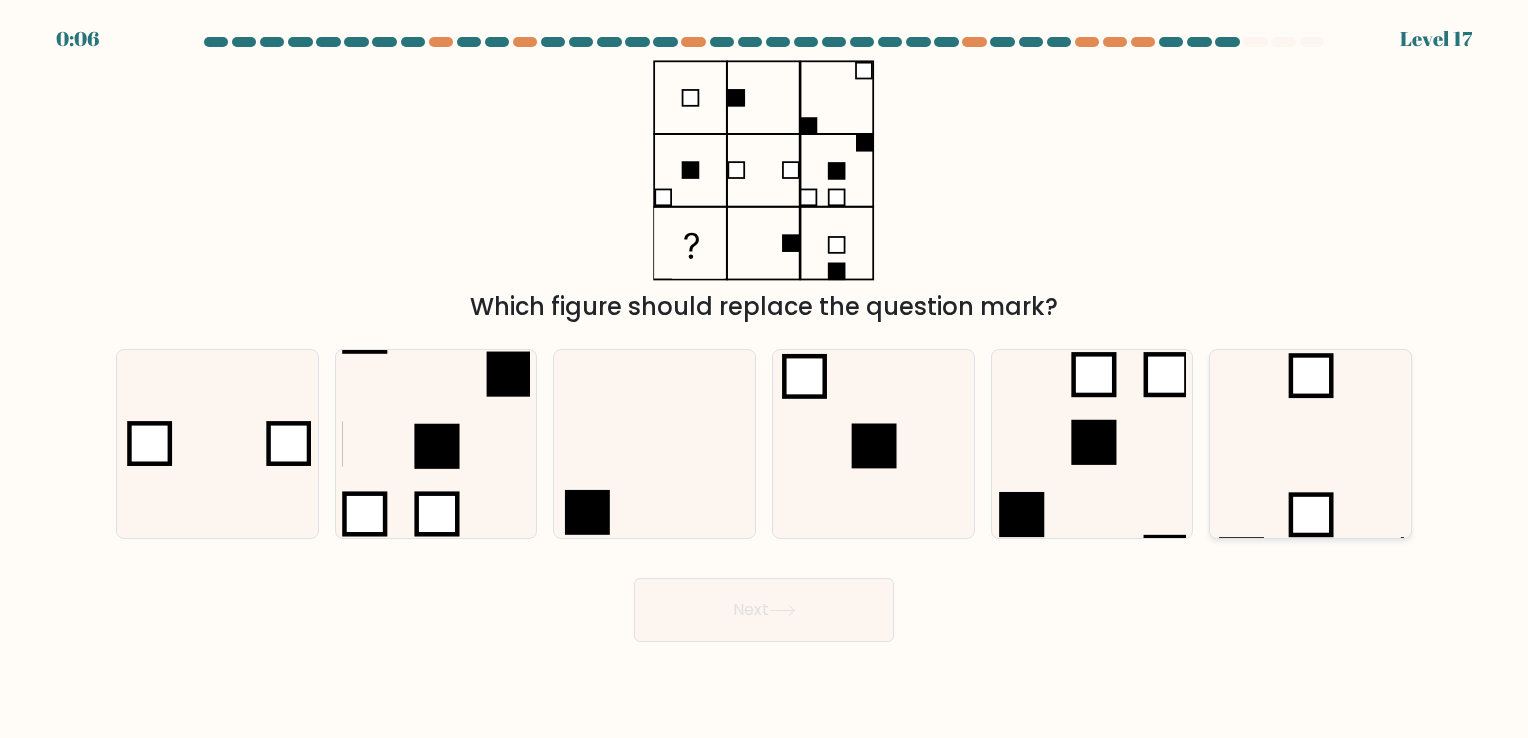 click 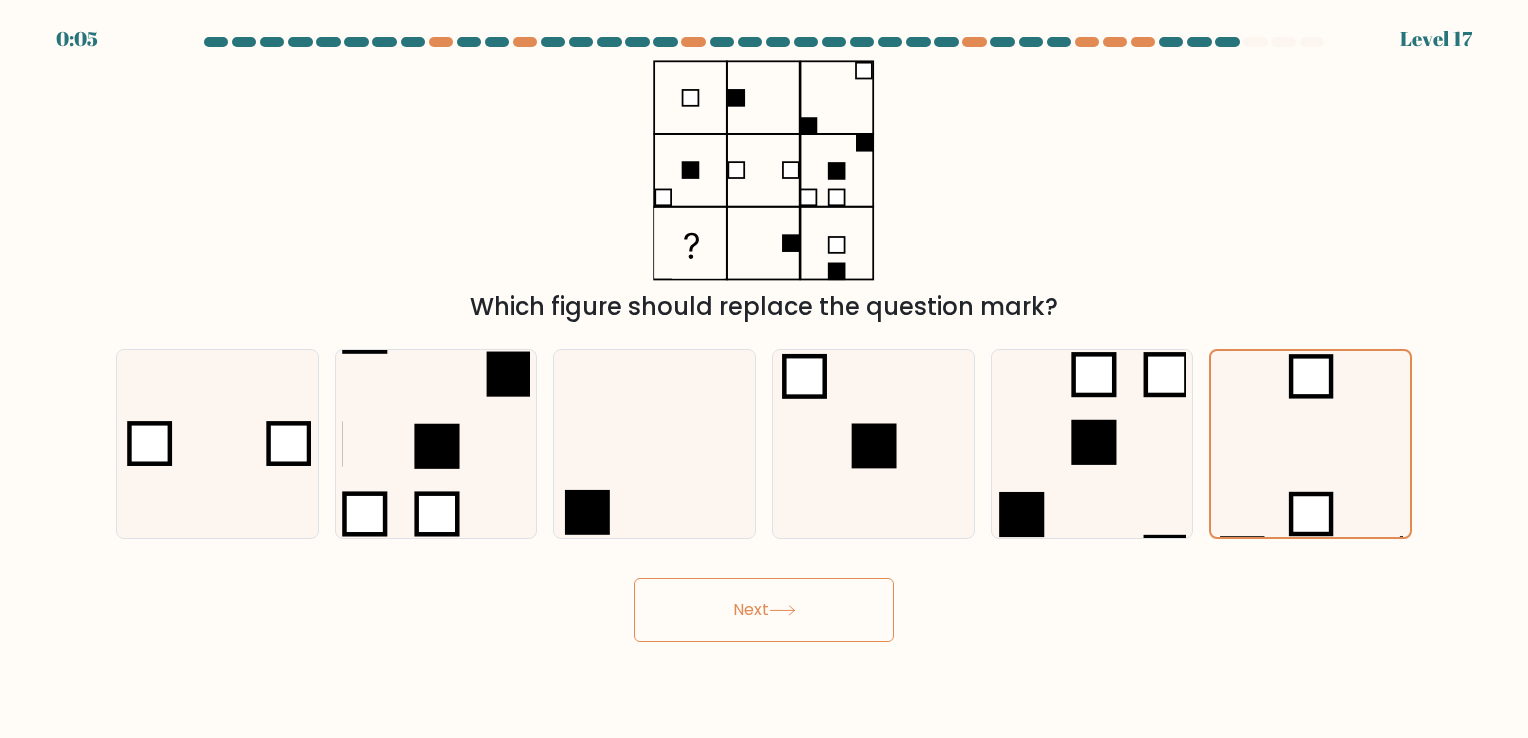 click on "Next" at bounding box center (764, 610) 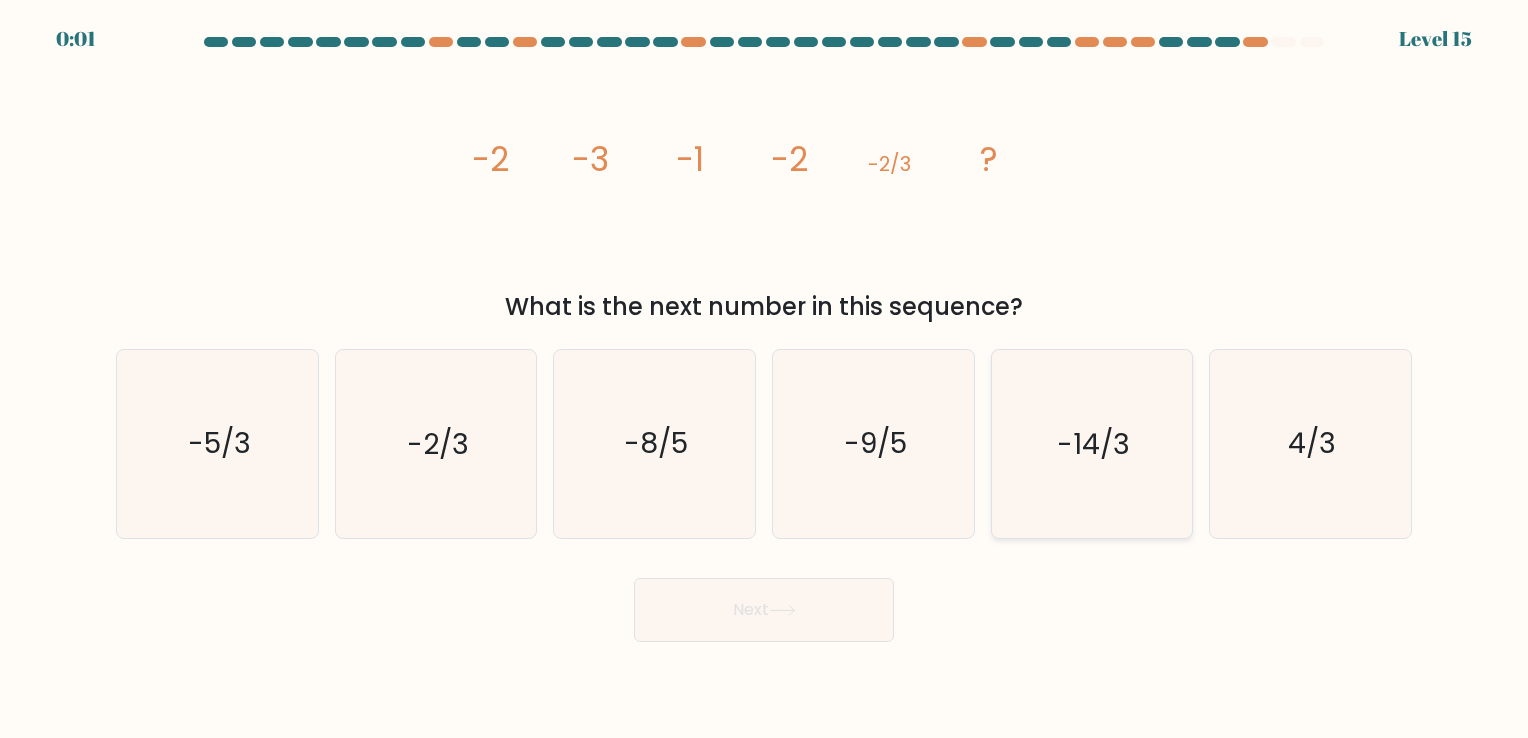 click on "-14/3" 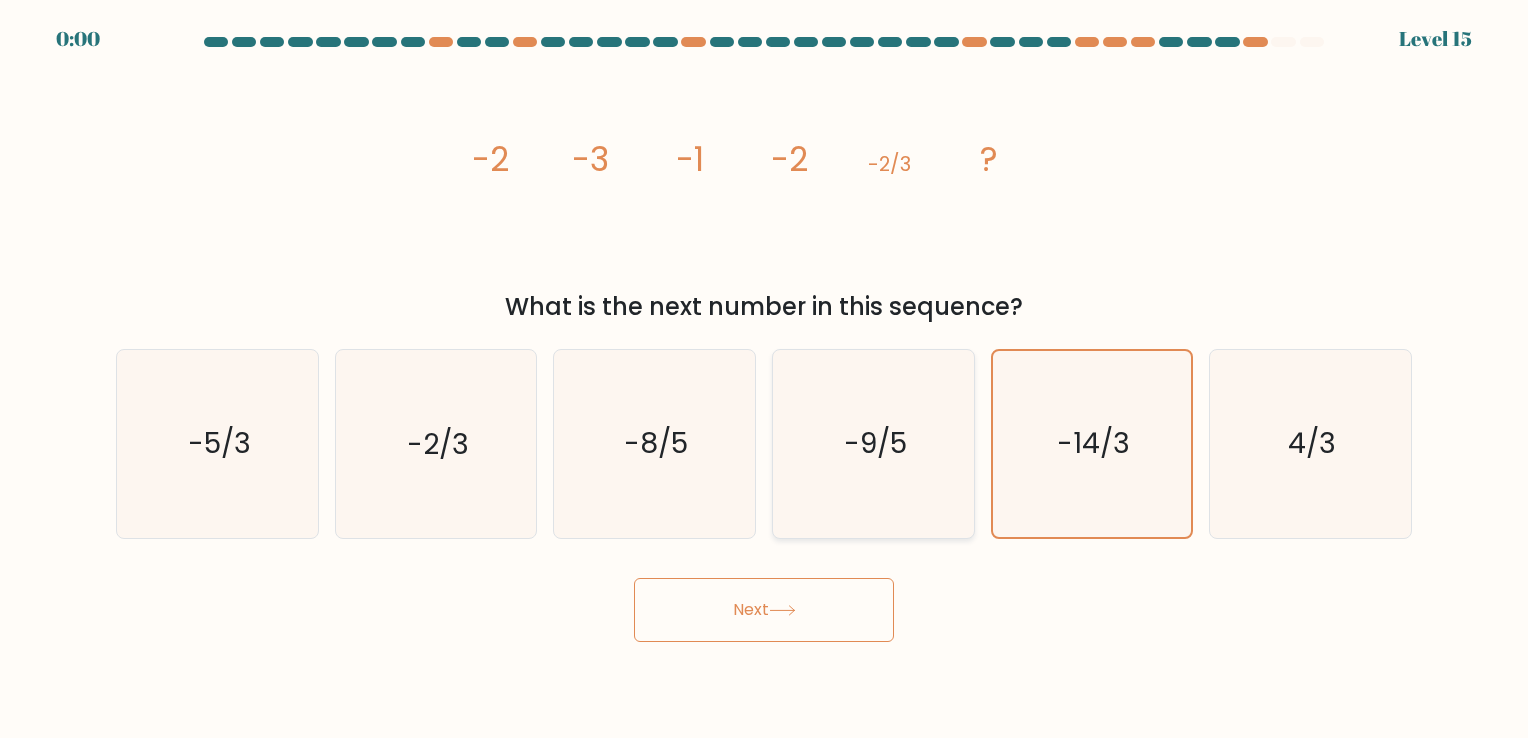 click on "-9/5" 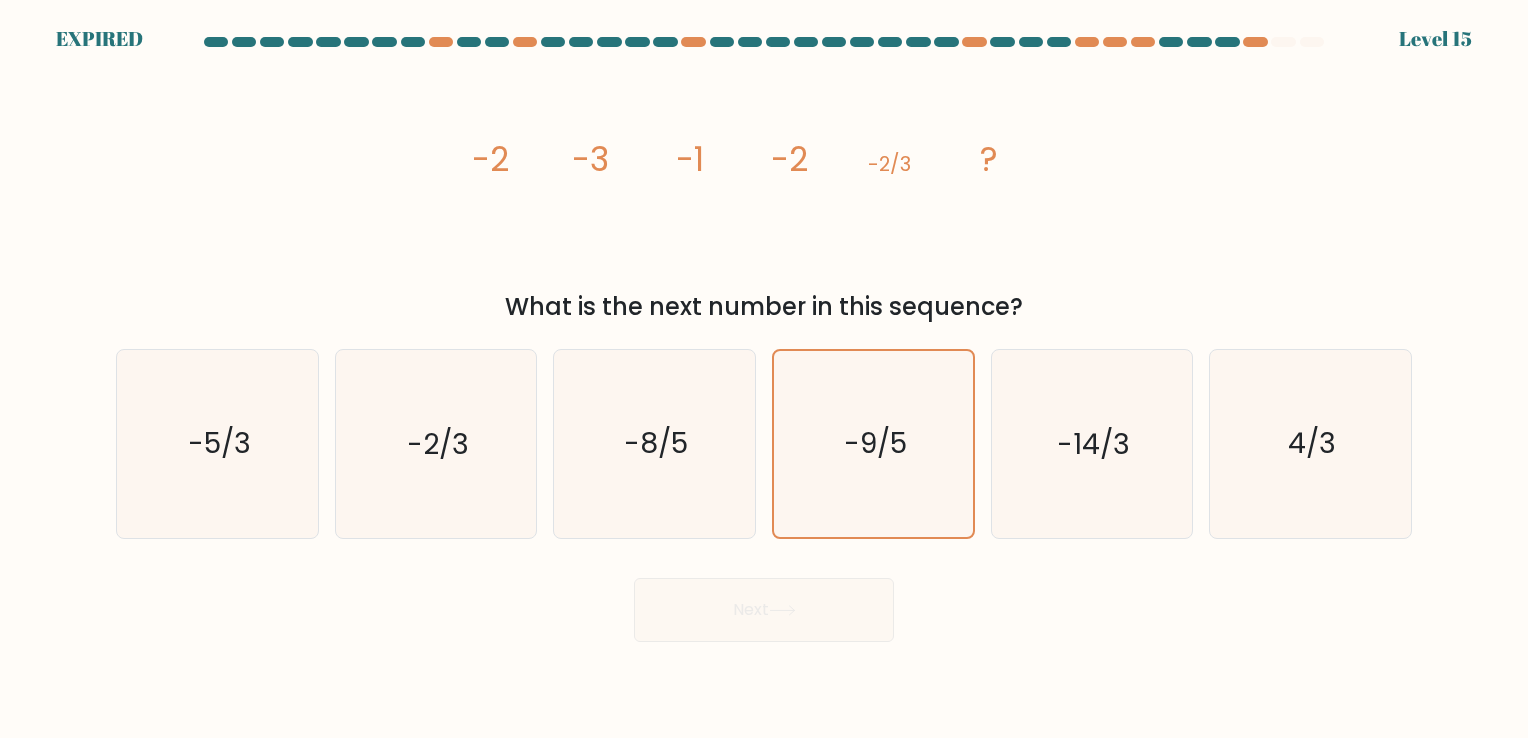 click on "Next" at bounding box center [764, 602] 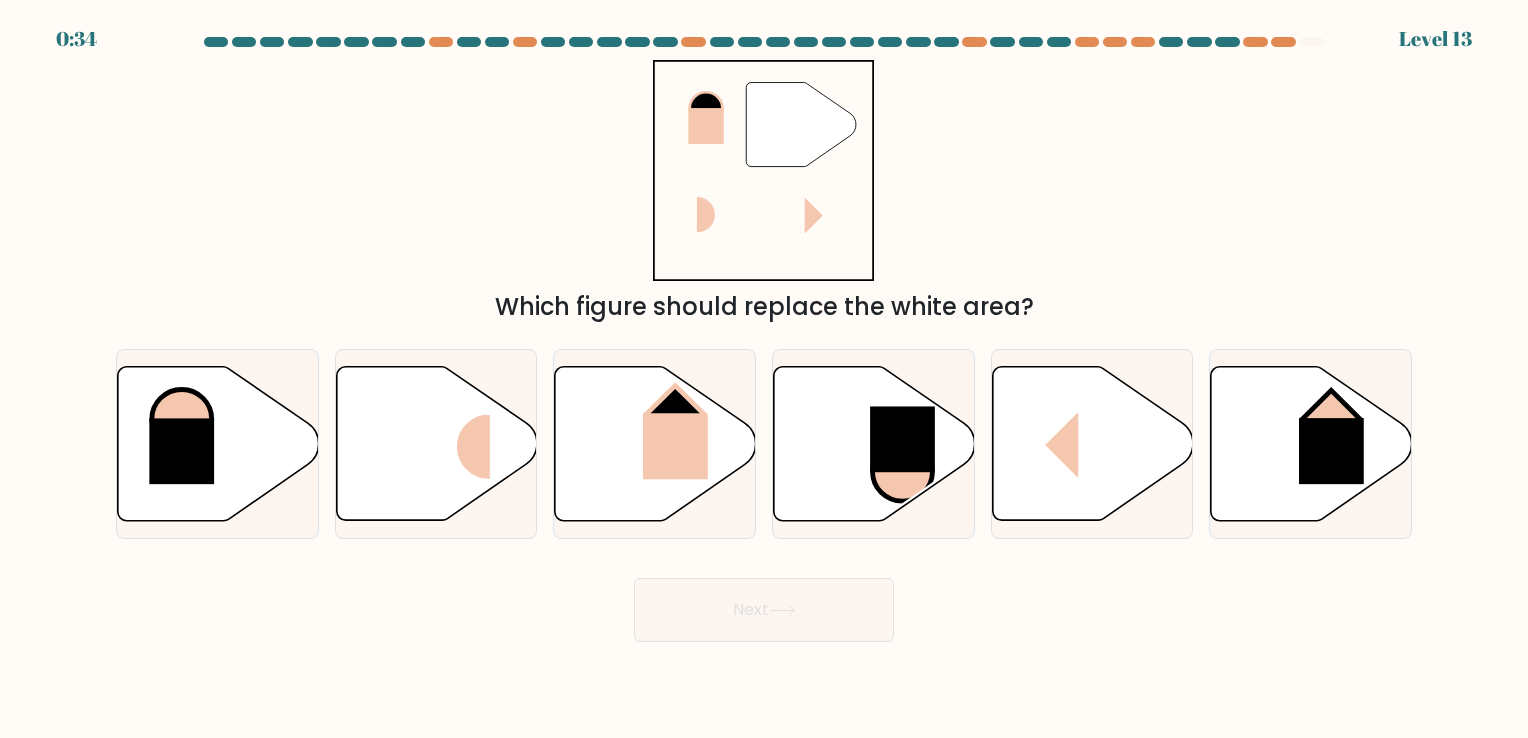 scroll, scrollTop: 0, scrollLeft: 0, axis: both 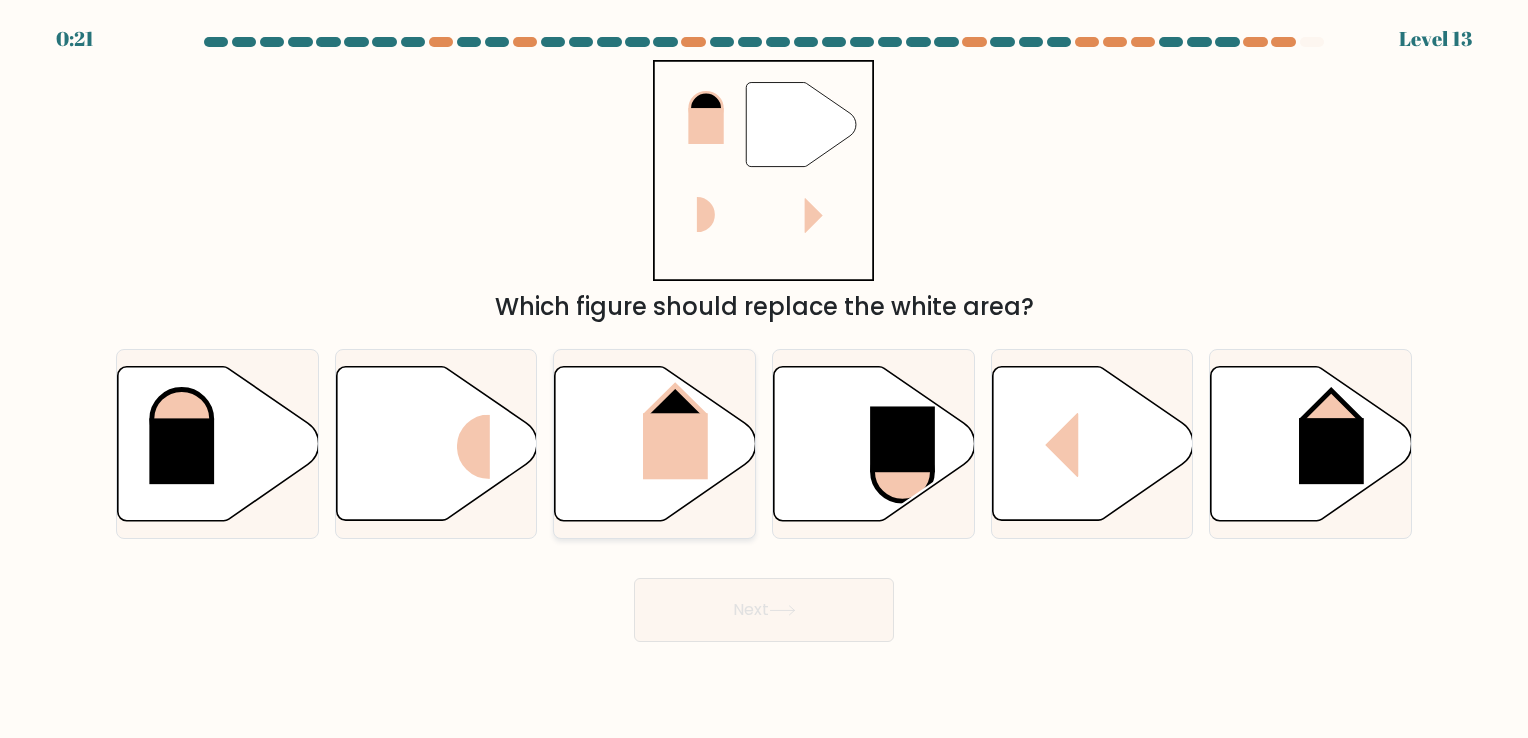 click 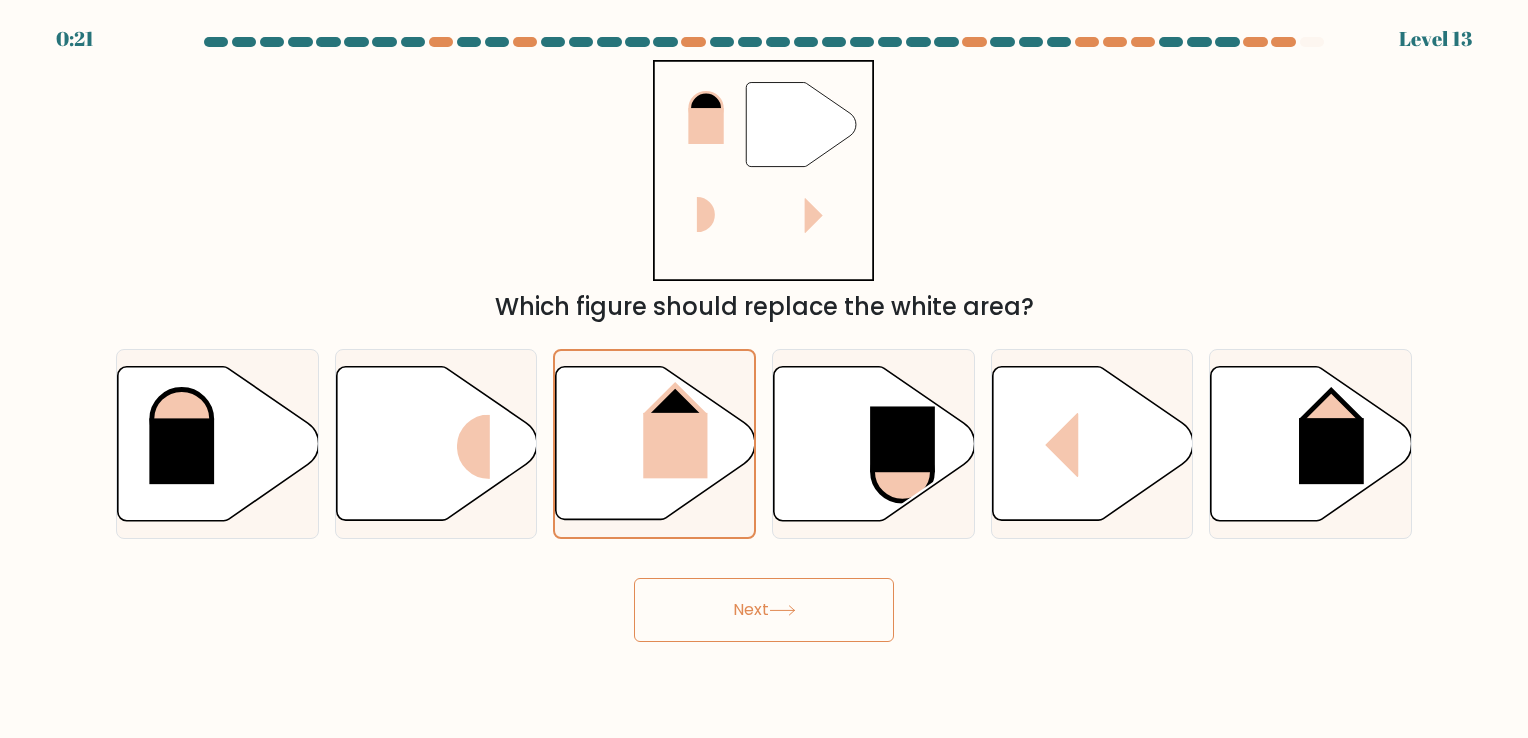 click on "Next" at bounding box center (764, 610) 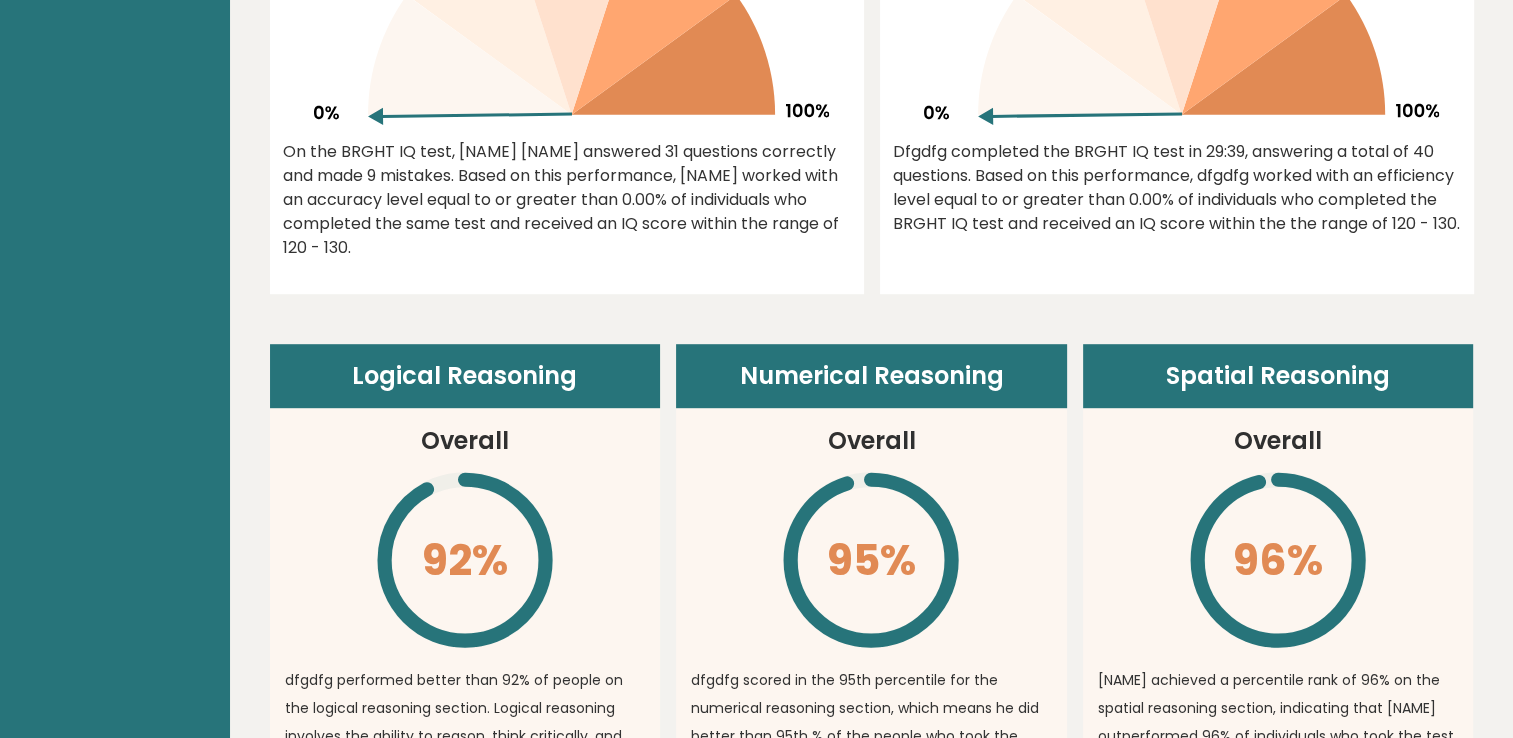 scroll, scrollTop: 1600, scrollLeft: 0, axis: vertical 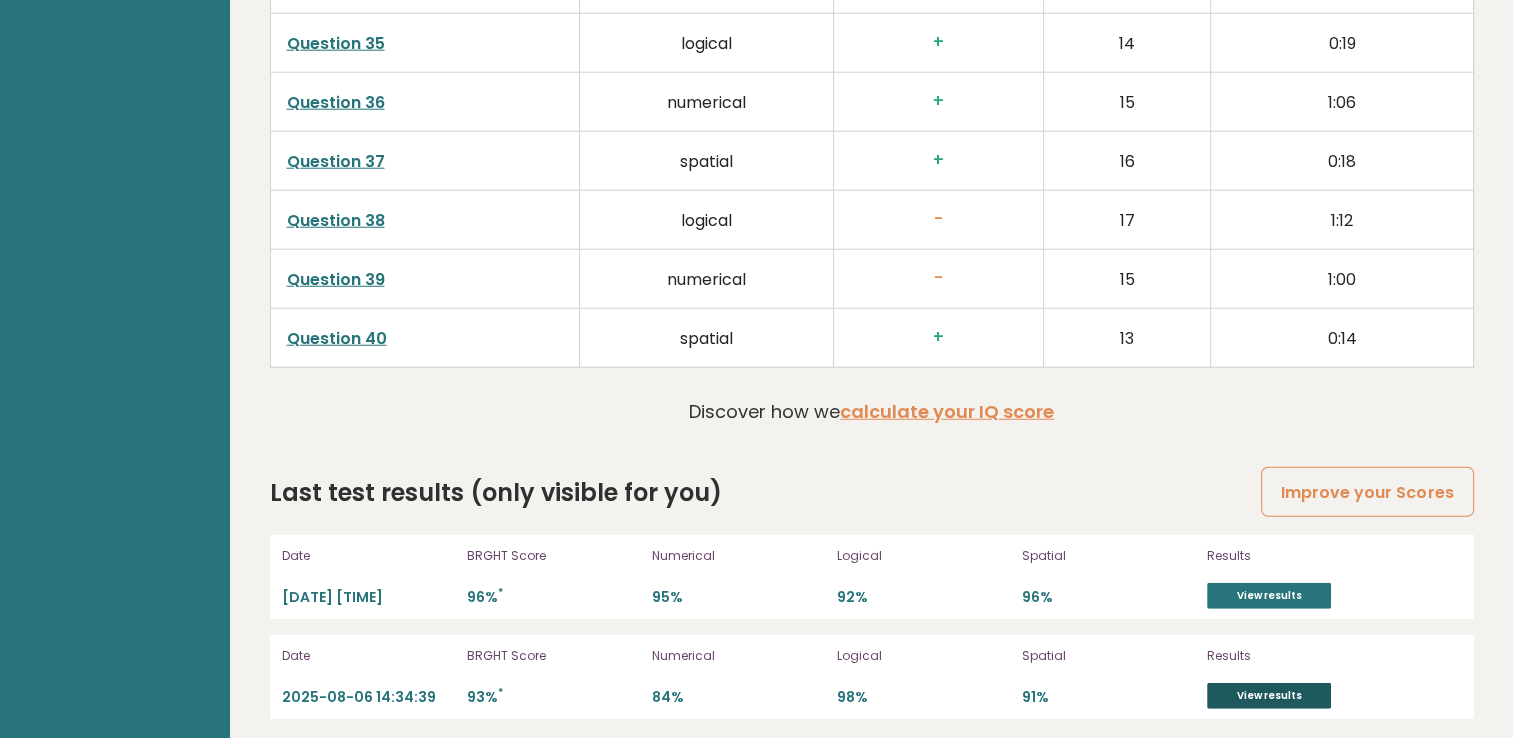 click on "View results" at bounding box center [1269, 696] 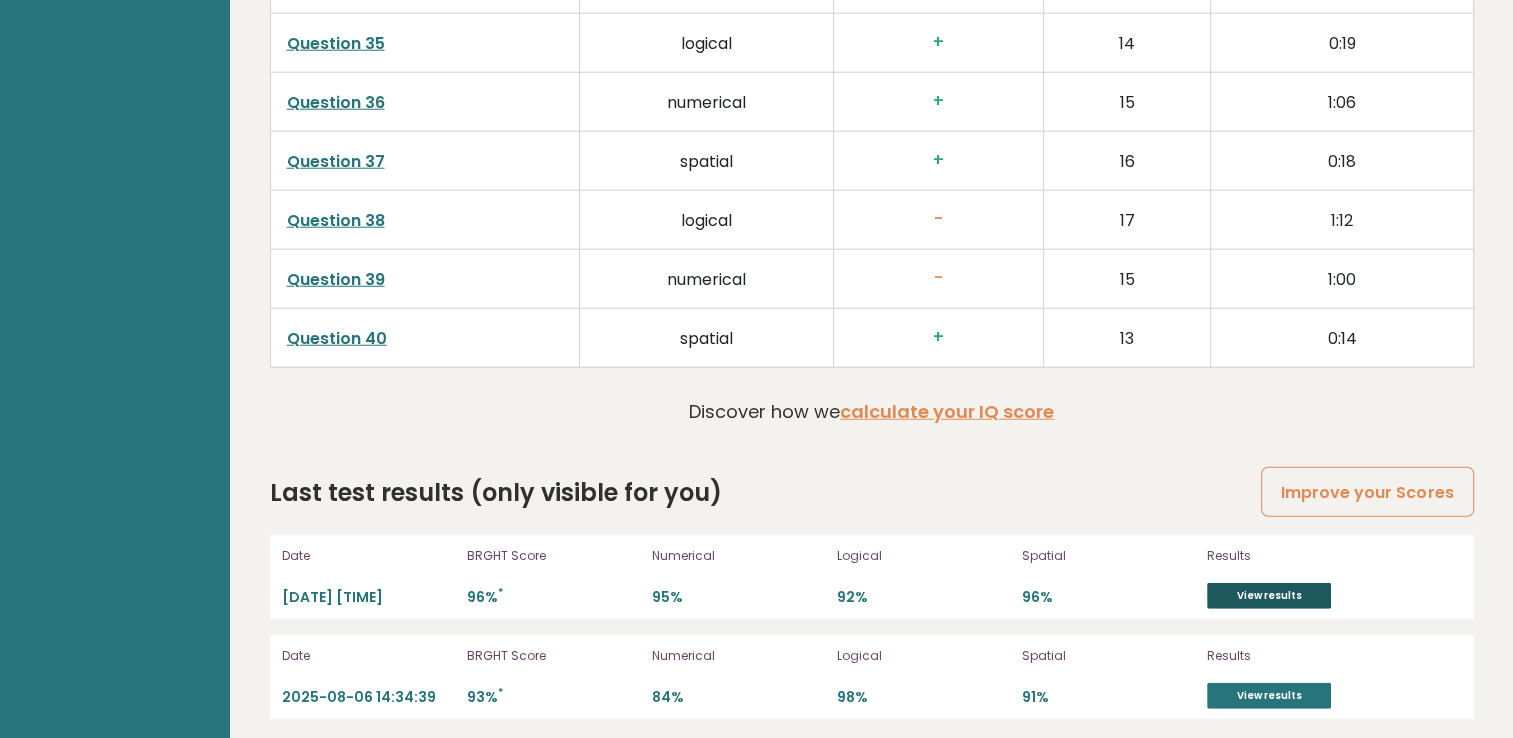click on "View results" at bounding box center [1269, 596] 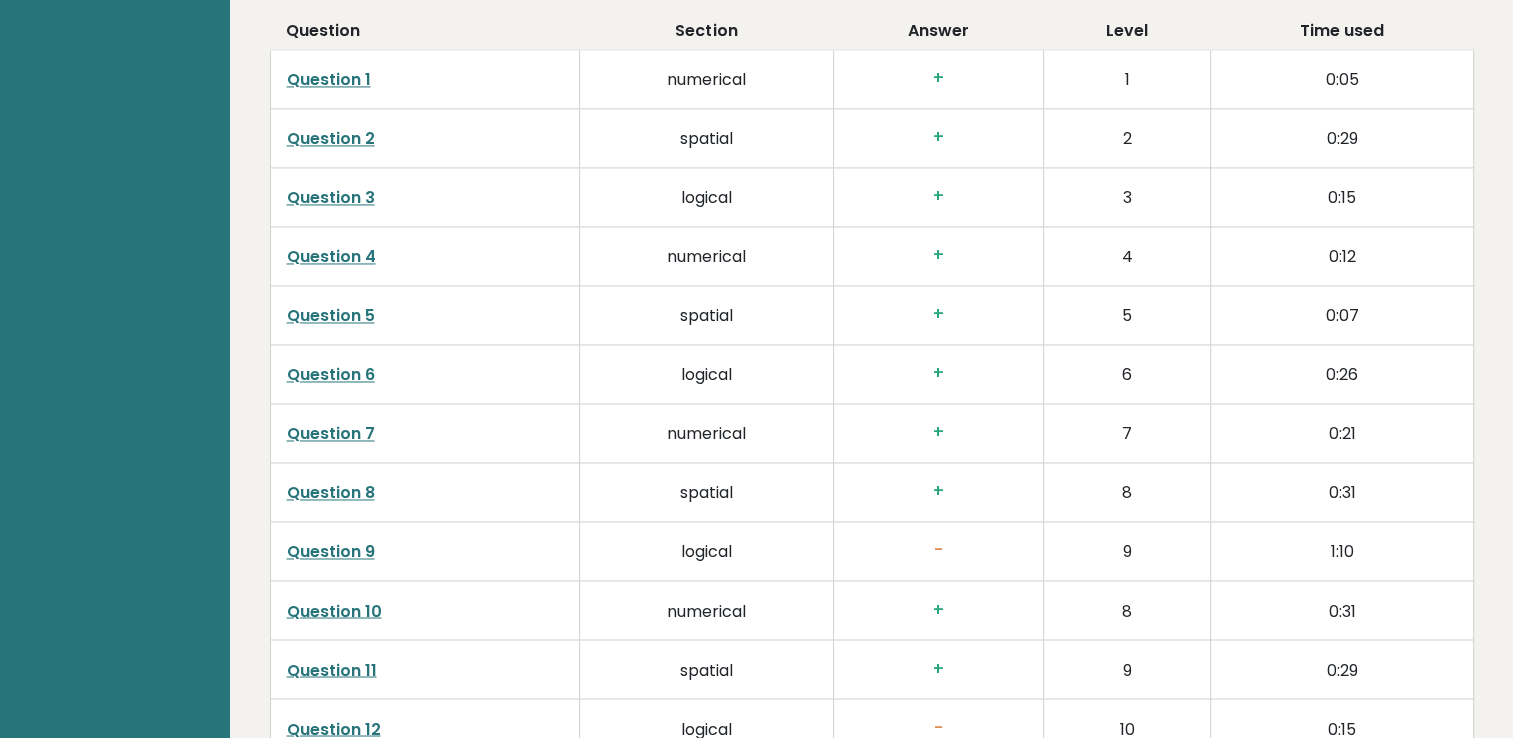 scroll, scrollTop: 2928, scrollLeft: 0, axis: vertical 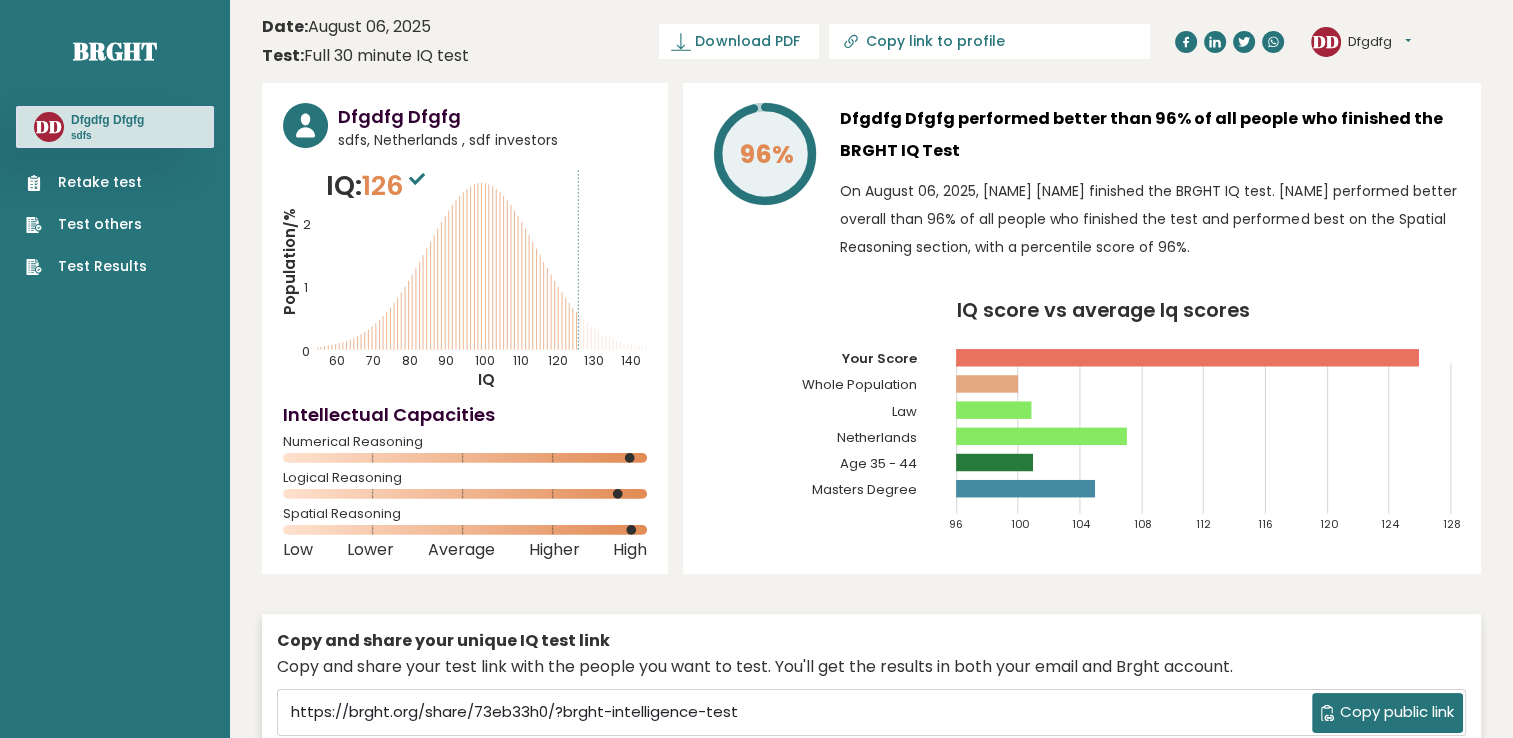 click on "126" at bounding box center (396, 185) 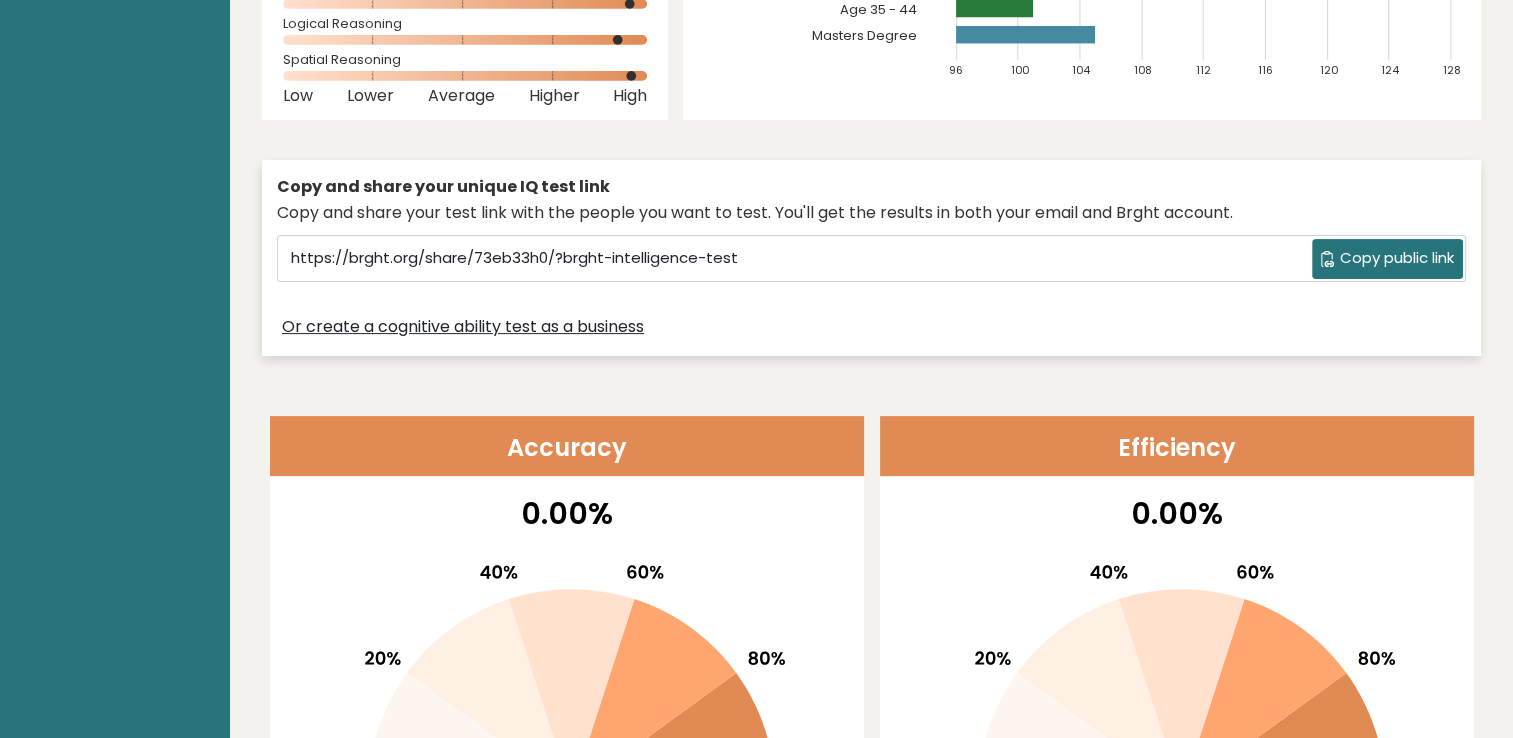 scroll, scrollTop: 500, scrollLeft: 0, axis: vertical 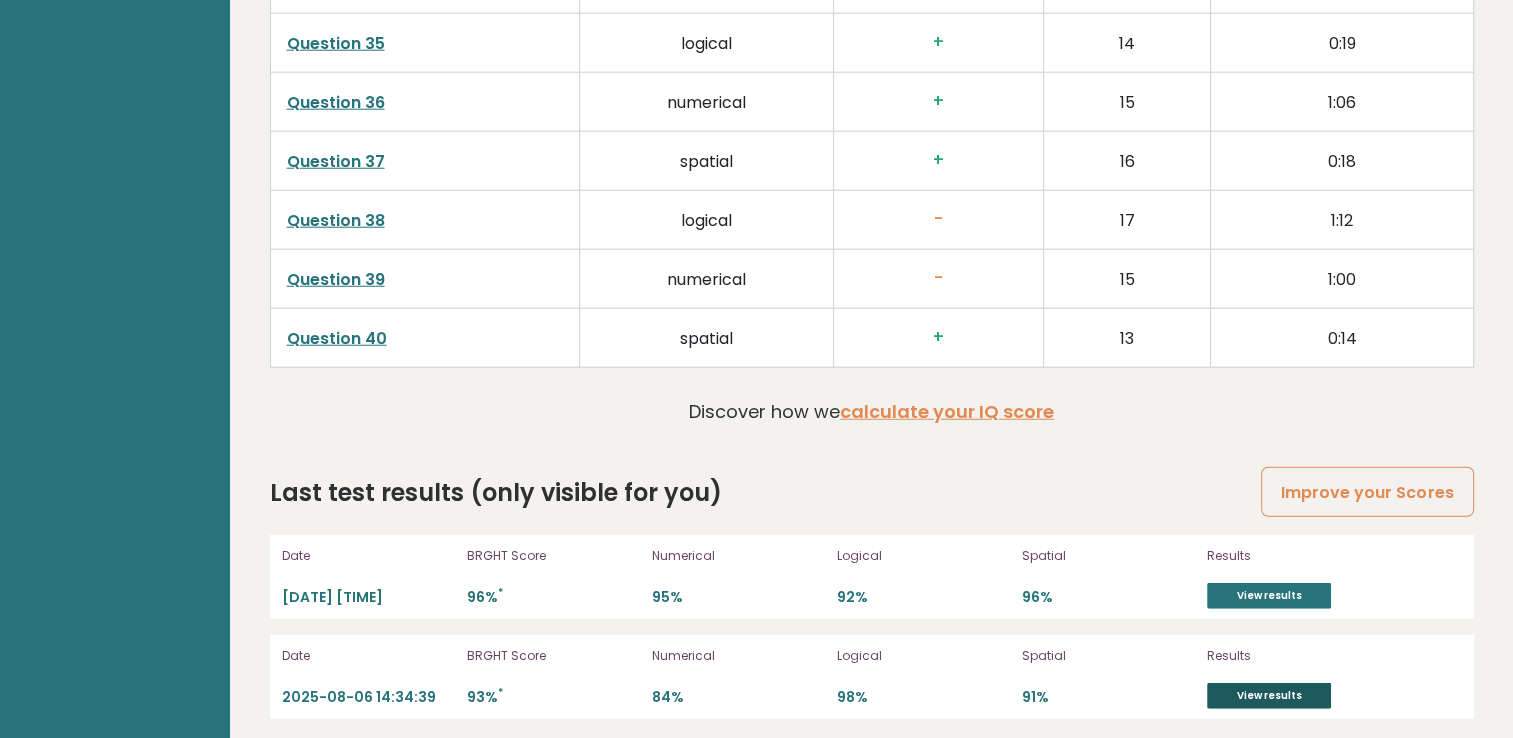 click on "View results" at bounding box center (1269, 696) 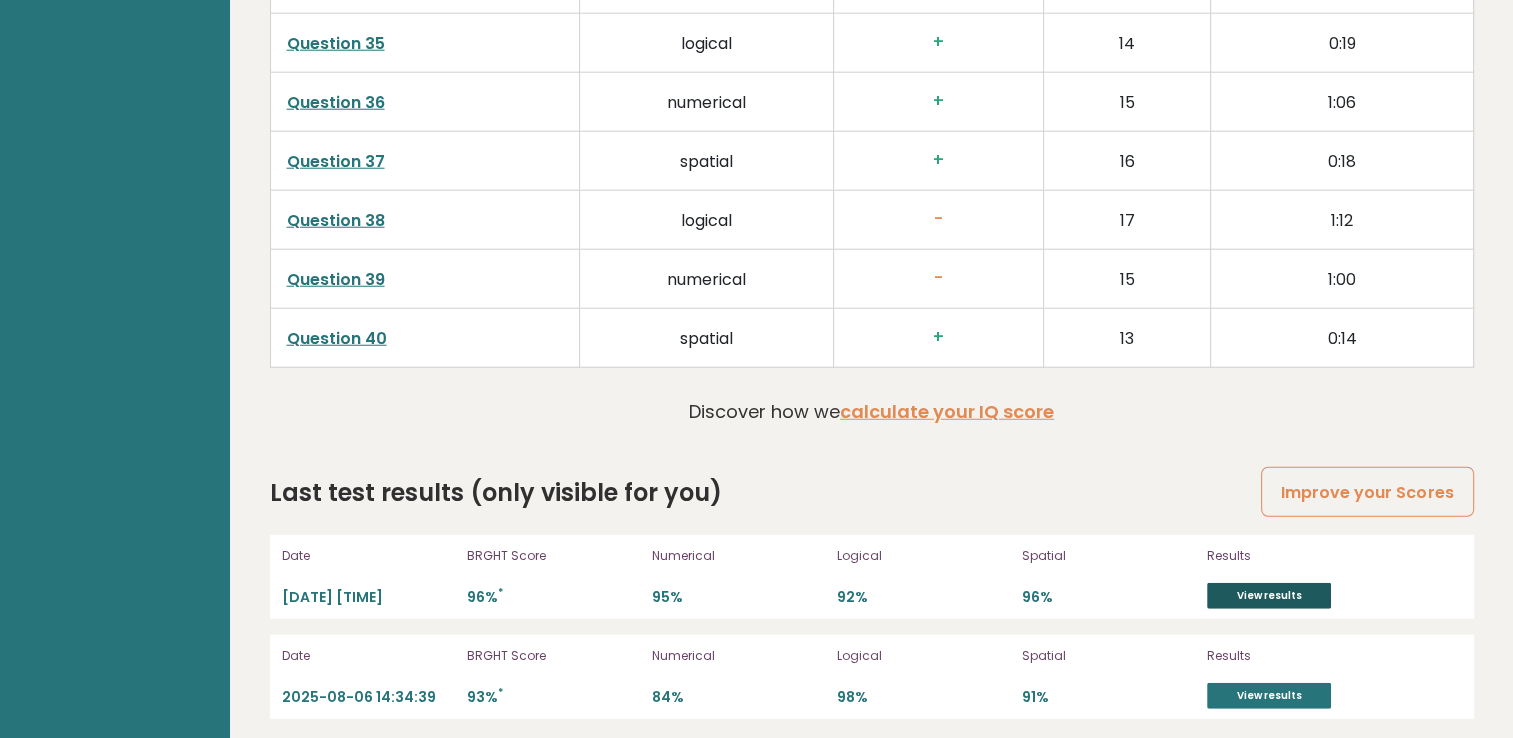 click on "View results" at bounding box center (1269, 596) 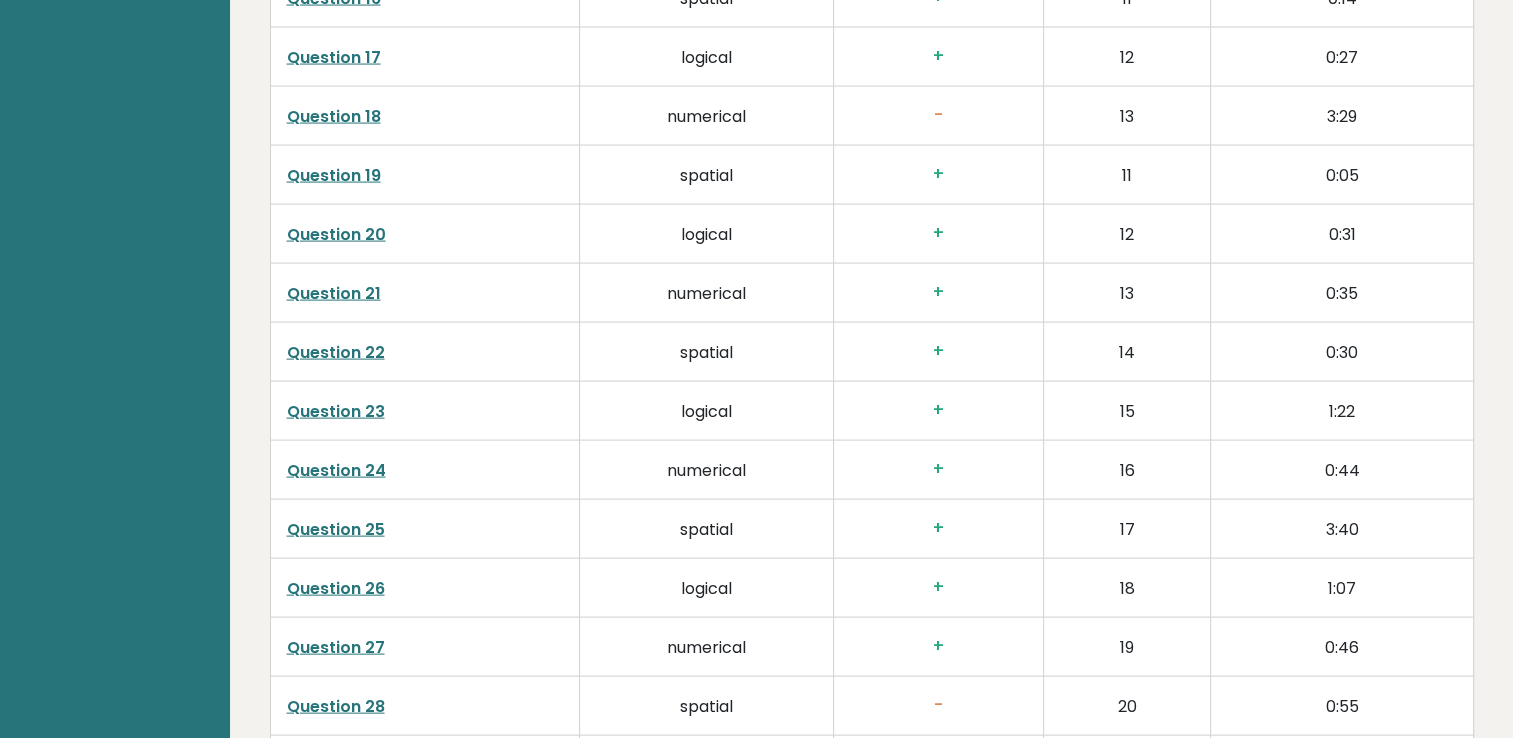 scroll, scrollTop: 3828, scrollLeft: 0, axis: vertical 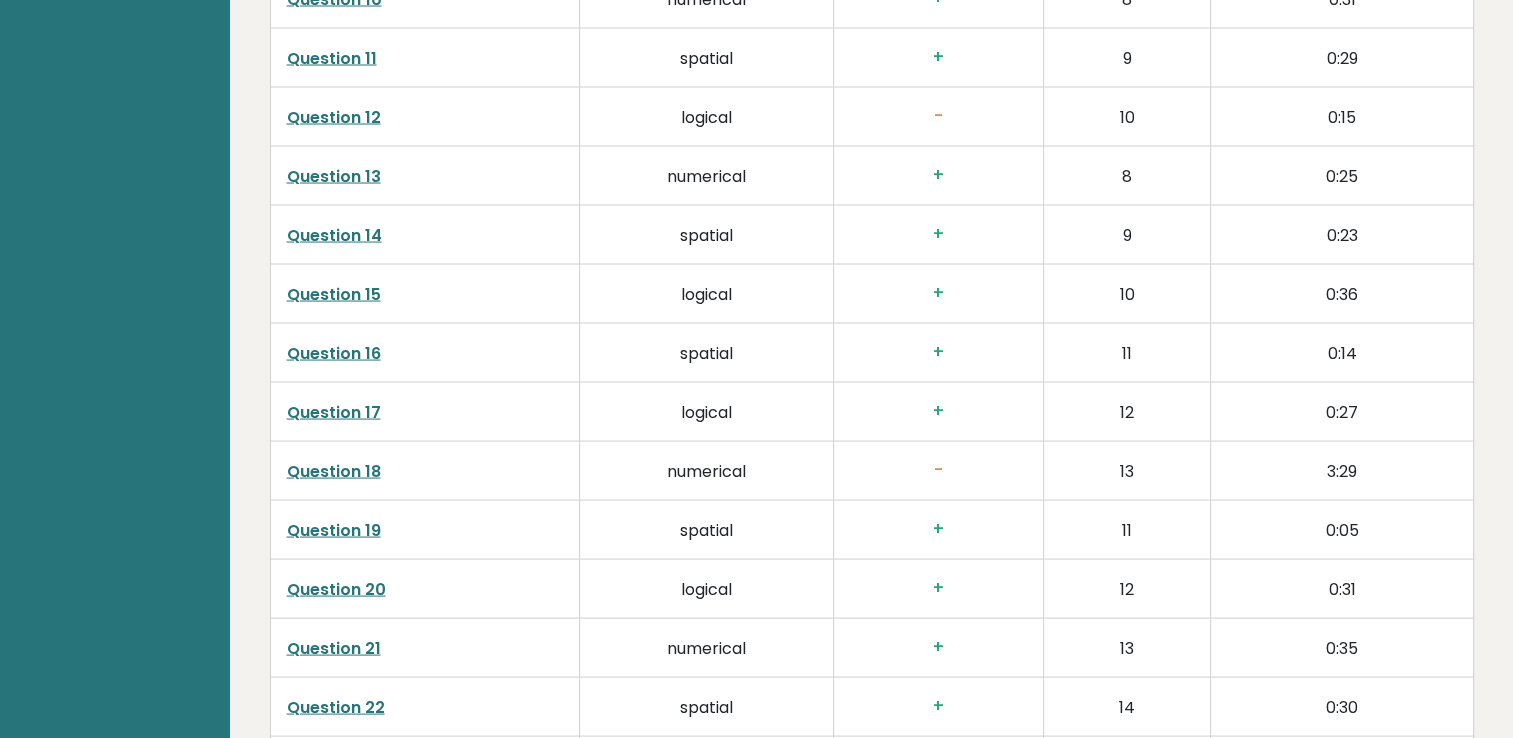 click on "Question
12" at bounding box center (334, 117) 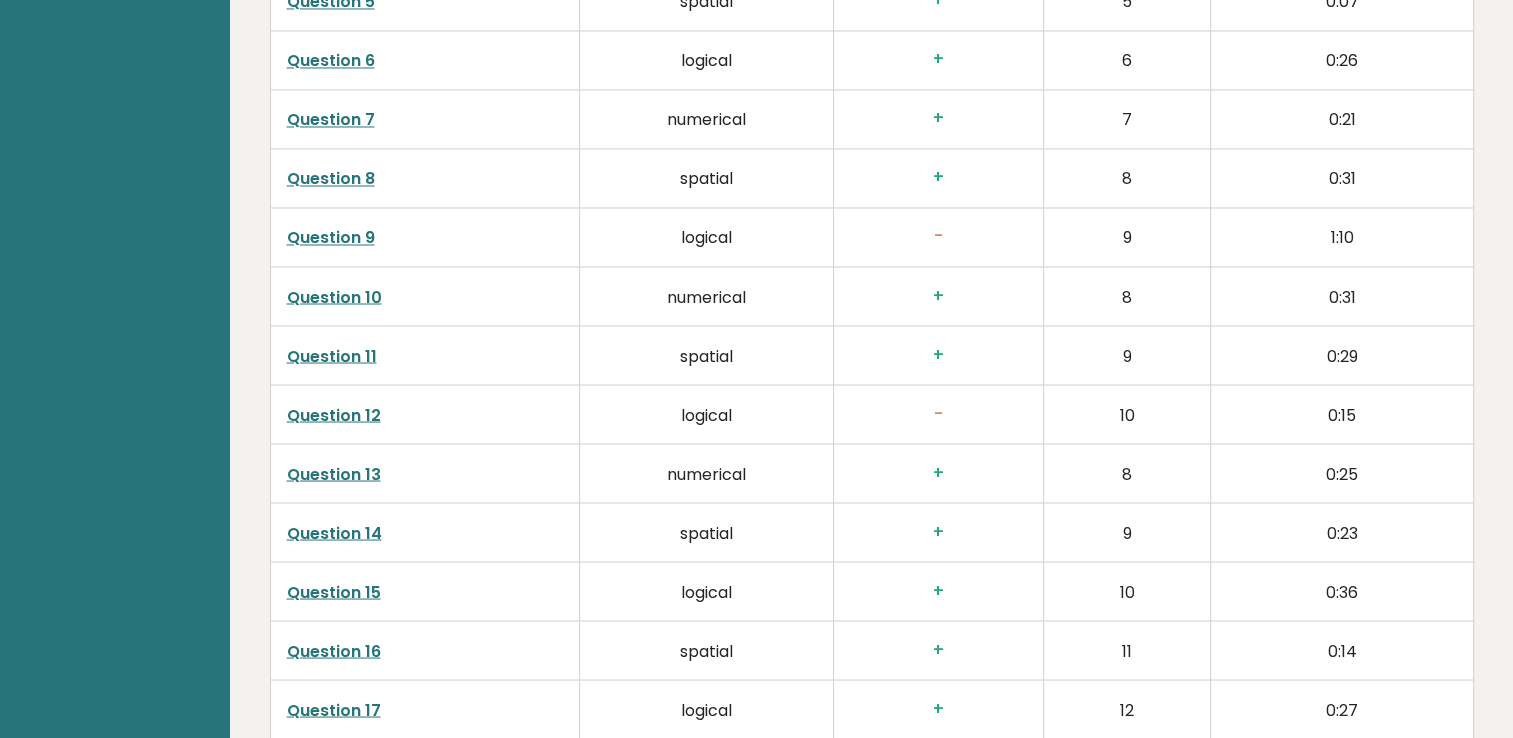 scroll, scrollTop: 3597, scrollLeft: 0, axis: vertical 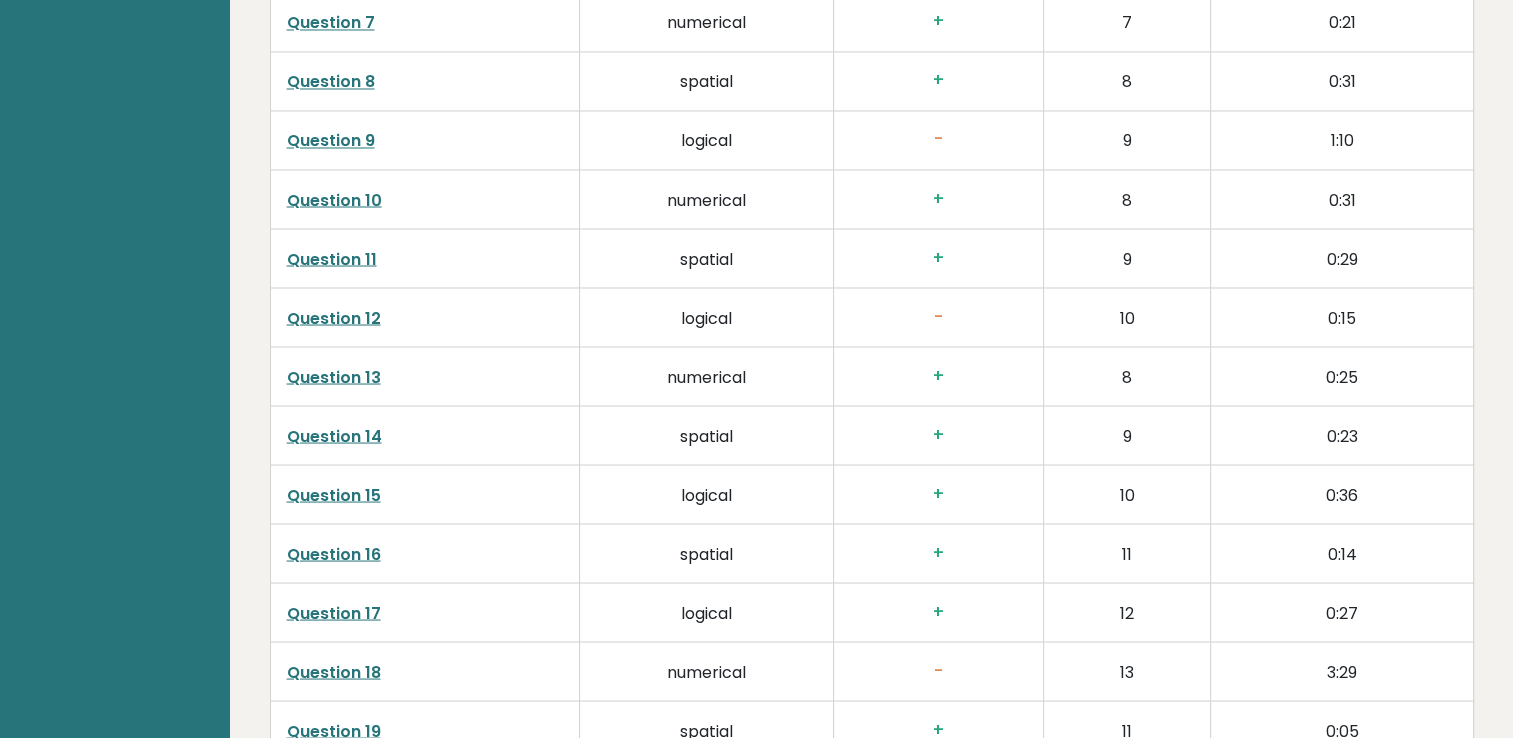 click on "Question
12" at bounding box center [334, 317] 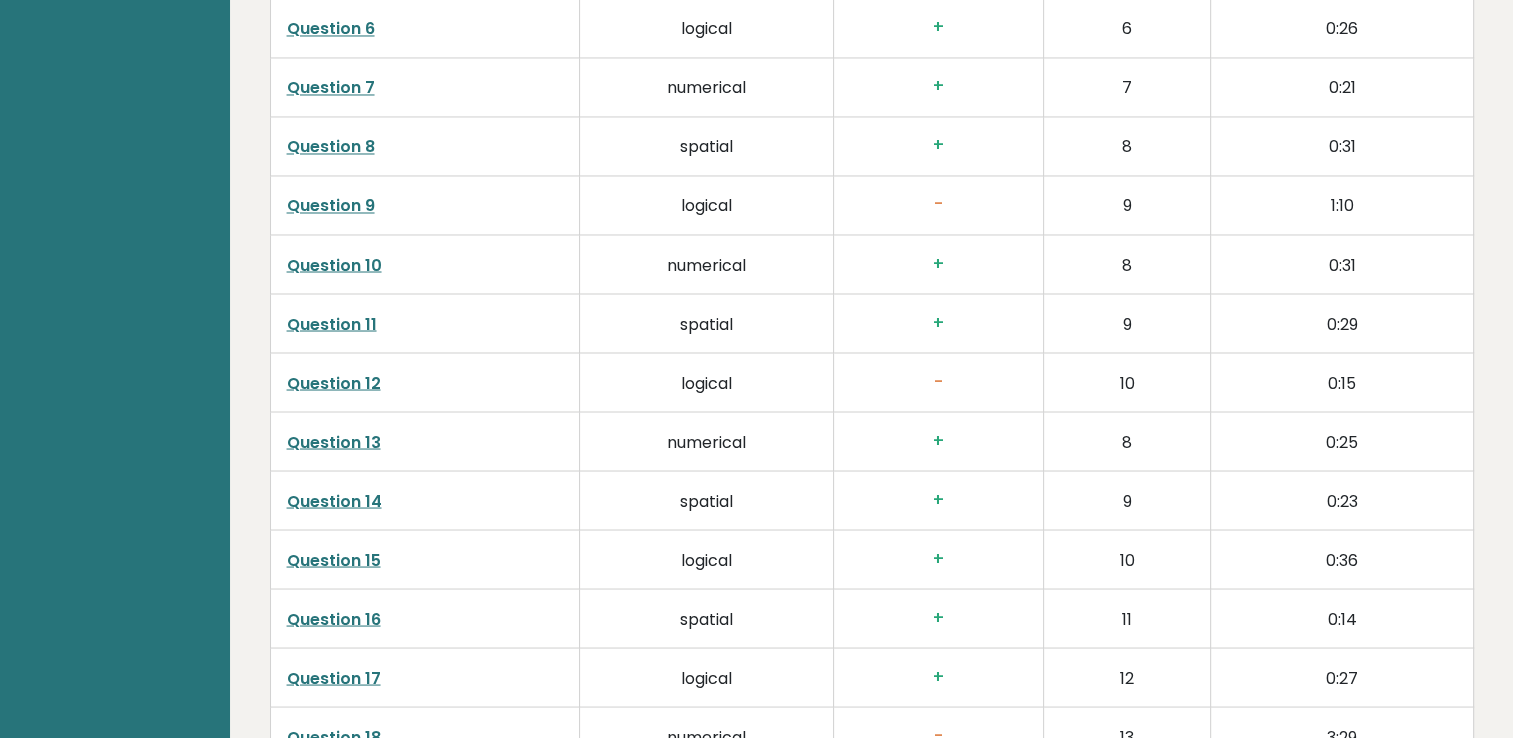 scroll, scrollTop: 3497, scrollLeft: 0, axis: vertical 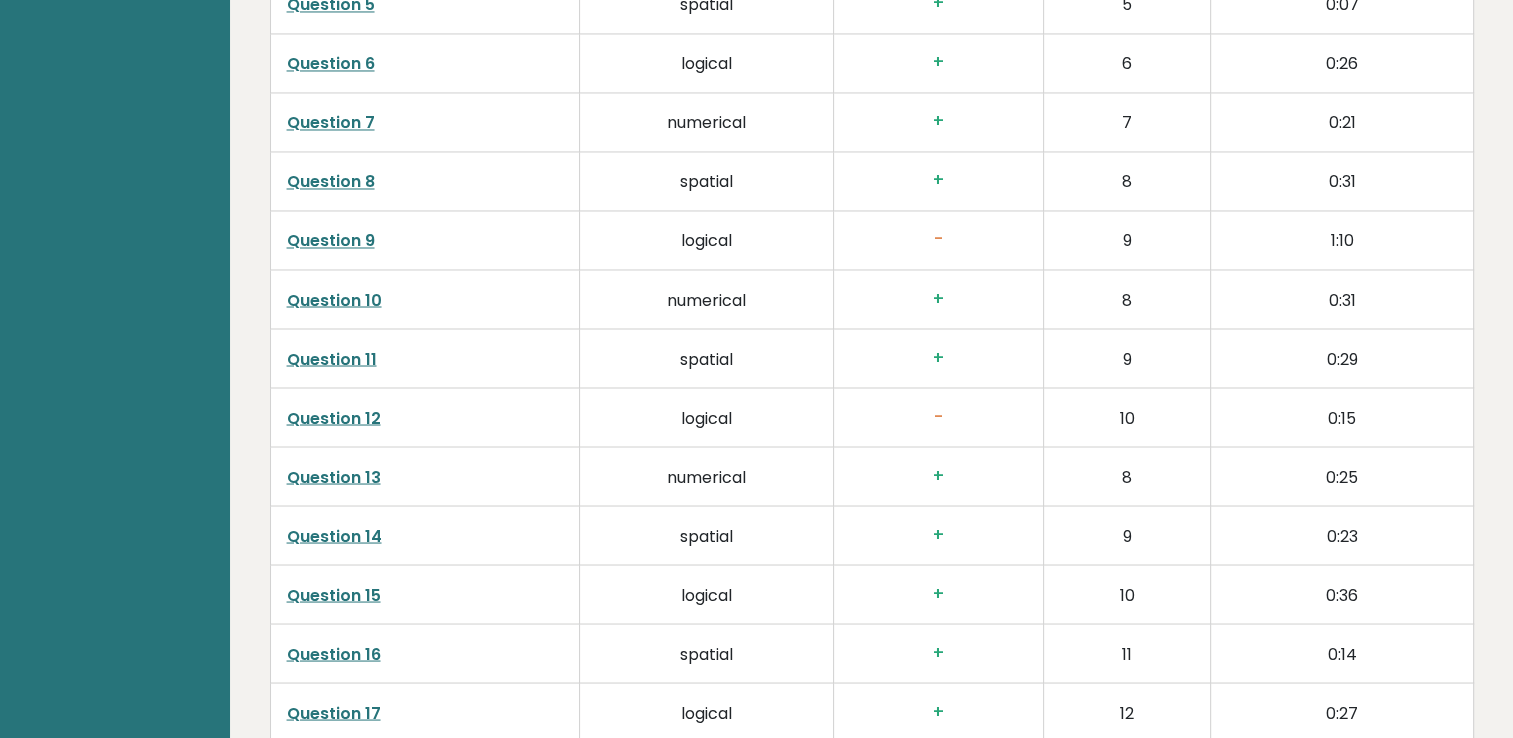 click on "Question
9" at bounding box center (331, 240) 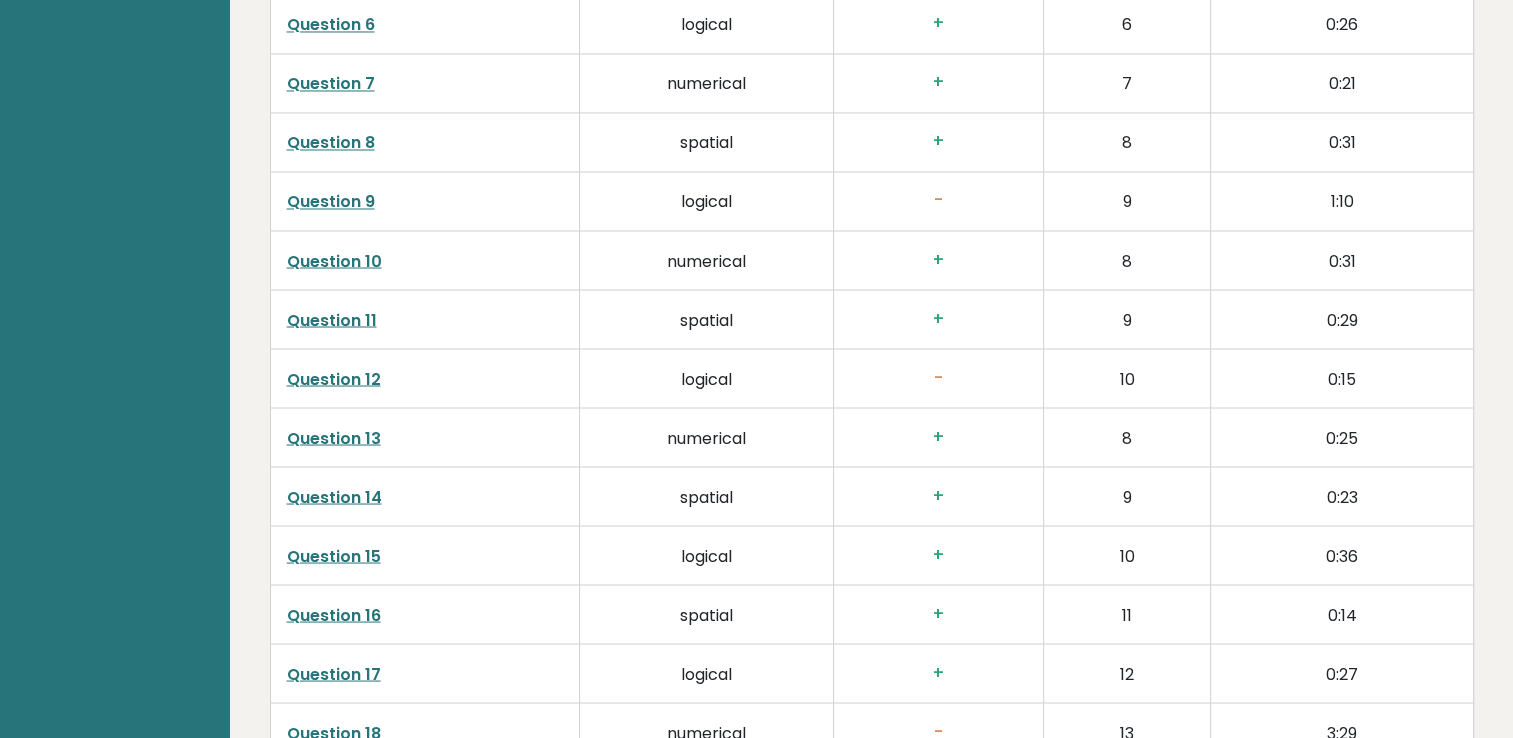 scroll, scrollTop: 3797, scrollLeft: 0, axis: vertical 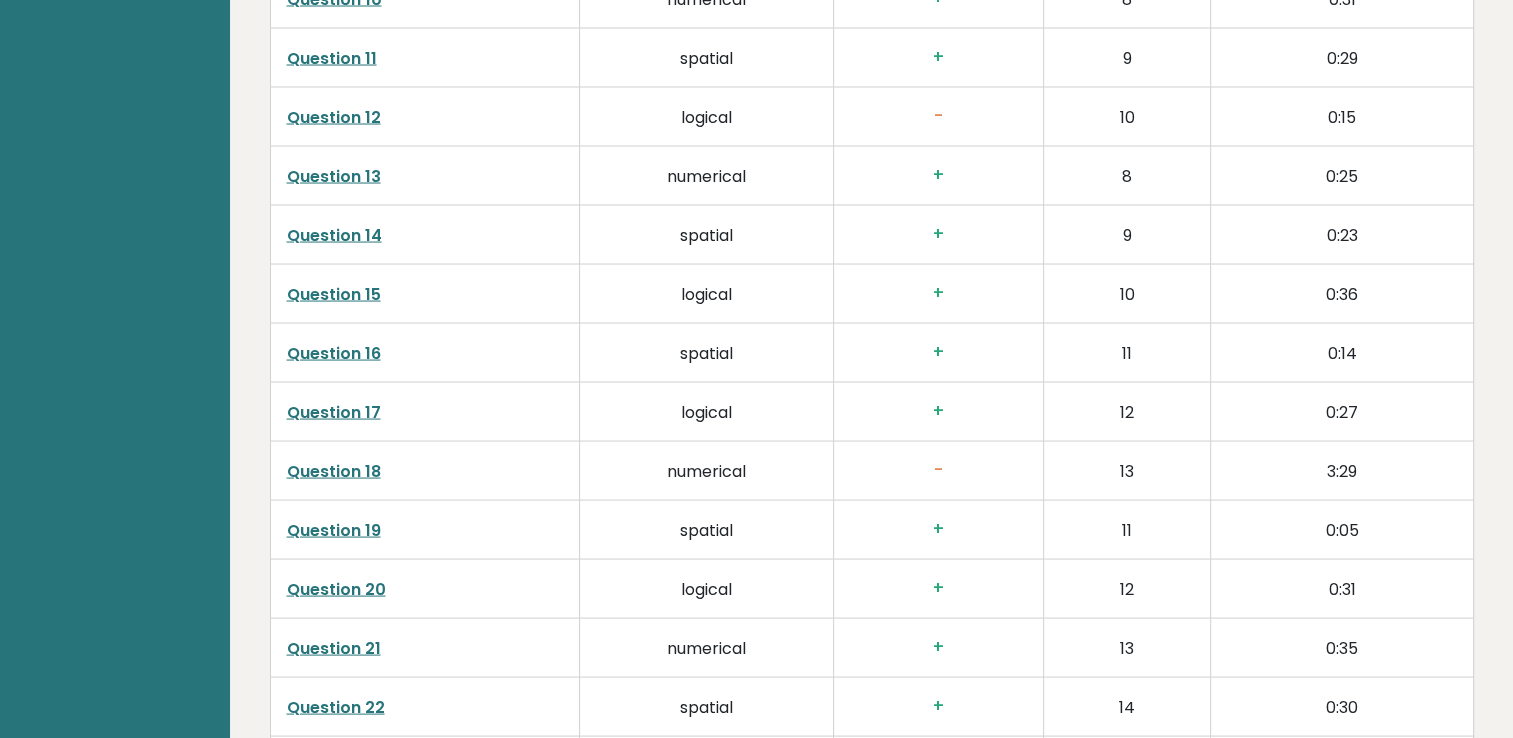 click on "Question
12" at bounding box center [334, 117] 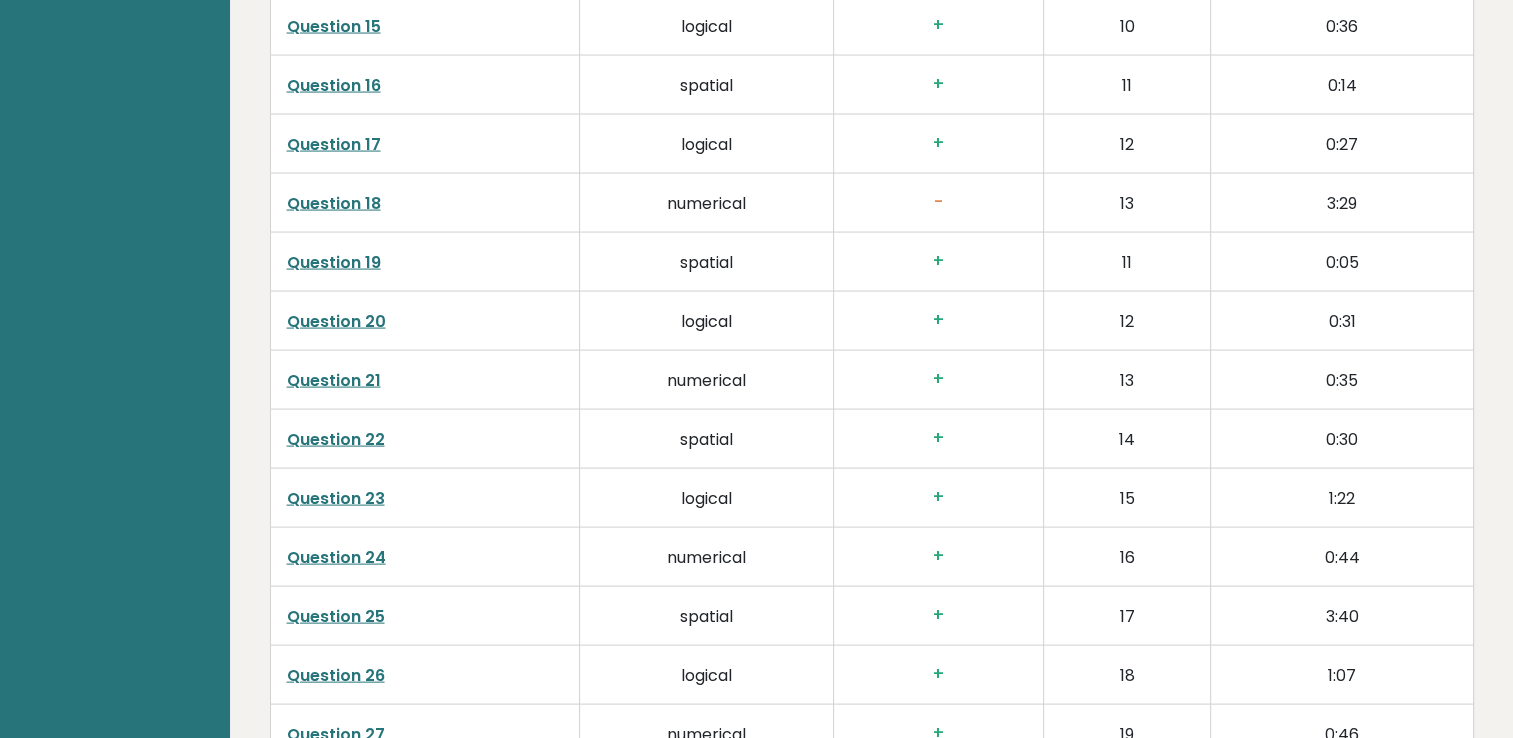 scroll, scrollTop: 4097, scrollLeft: 0, axis: vertical 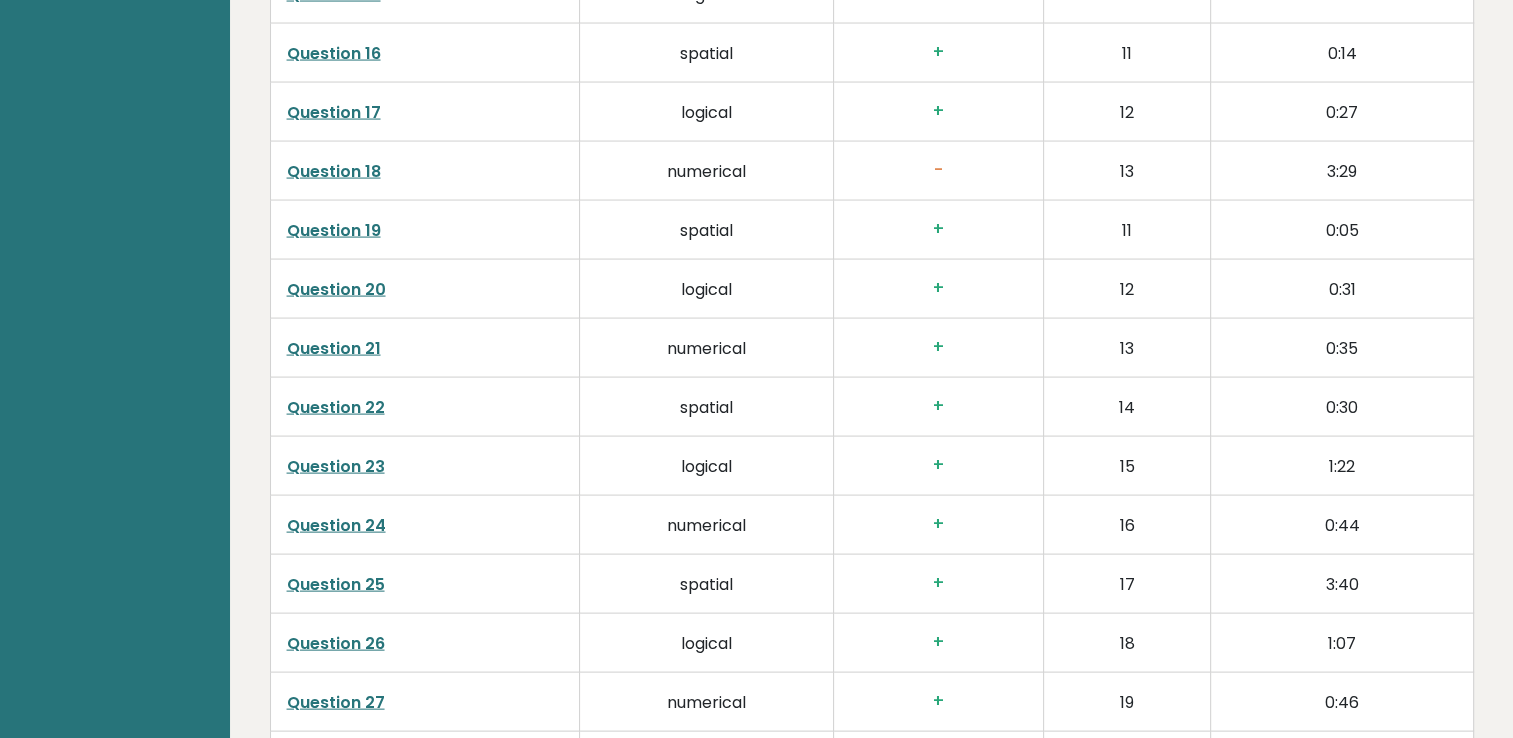 click on "Question
18" at bounding box center [334, 171] 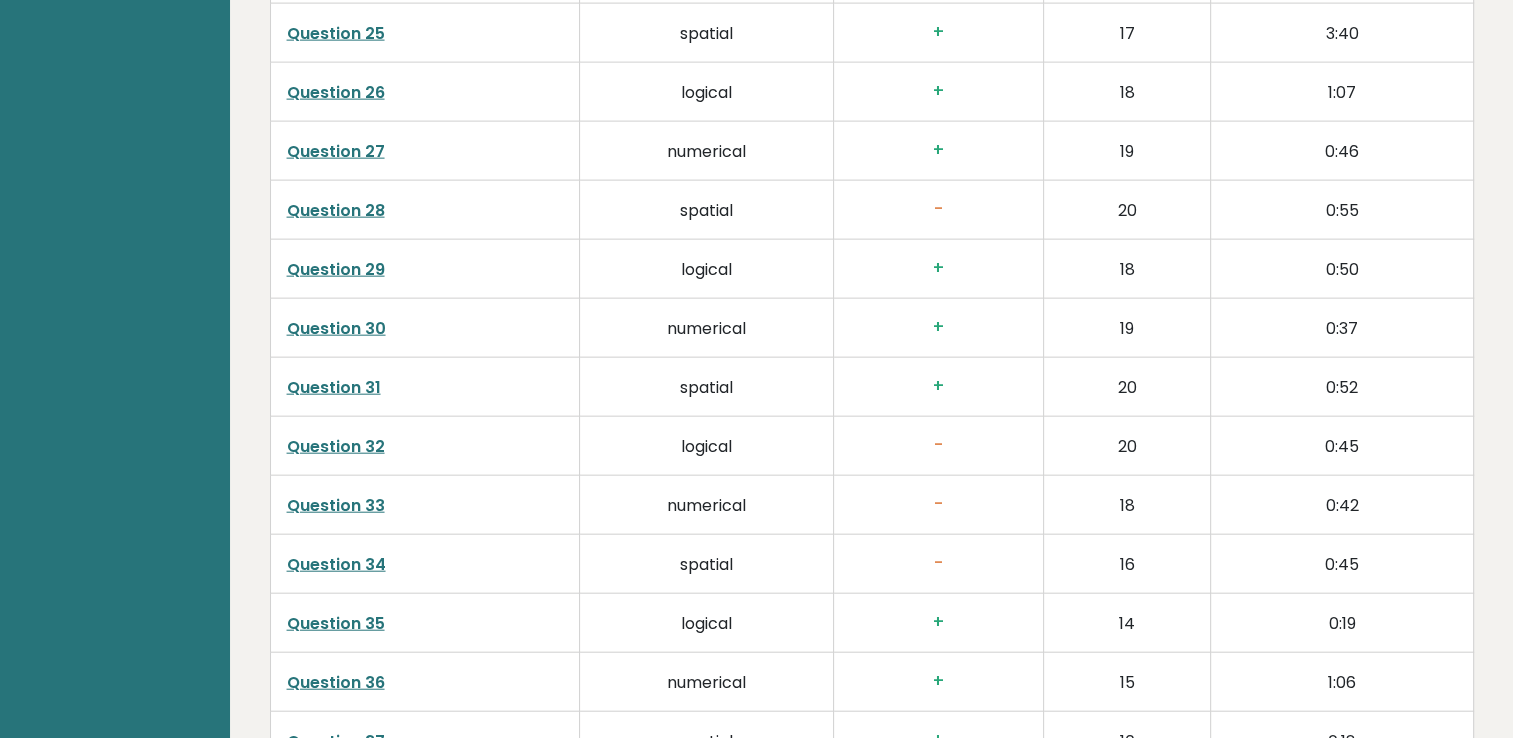 scroll, scrollTop: 4797, scrollLeft: 0, axis: vertical 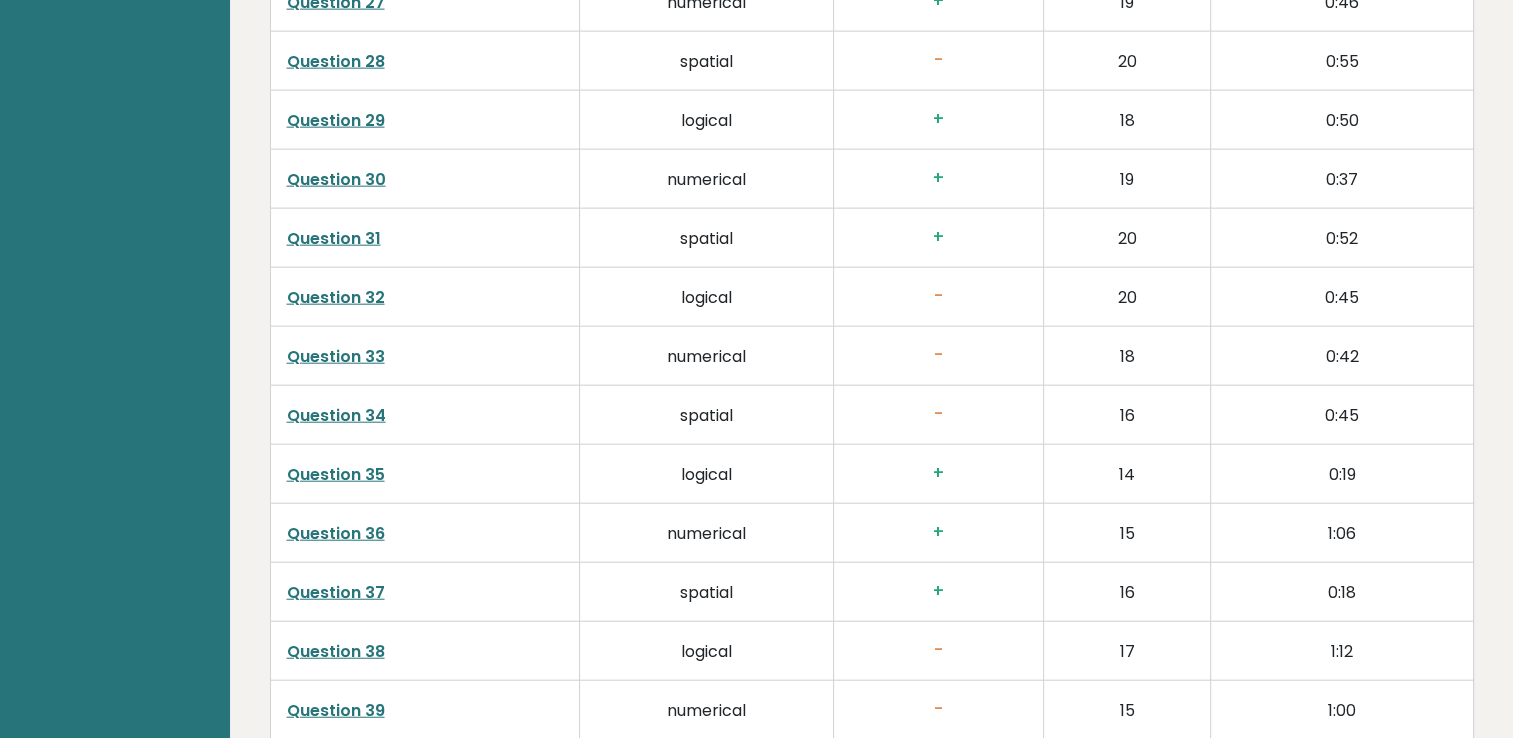 click on "Question
28" at bounding box center [336, 61] 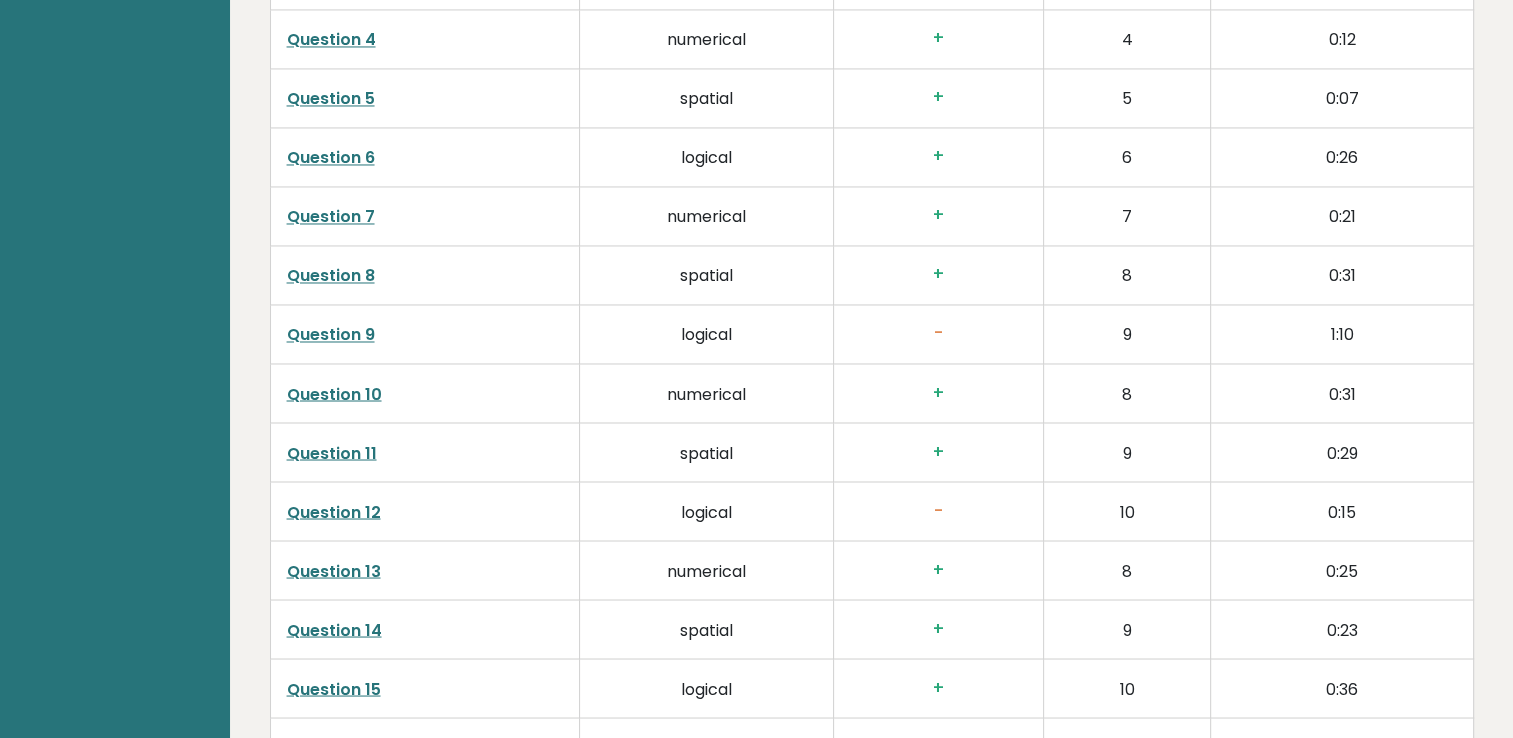 scroll, scrollTop: 3597, scrollLeft: 0, axis: vertical 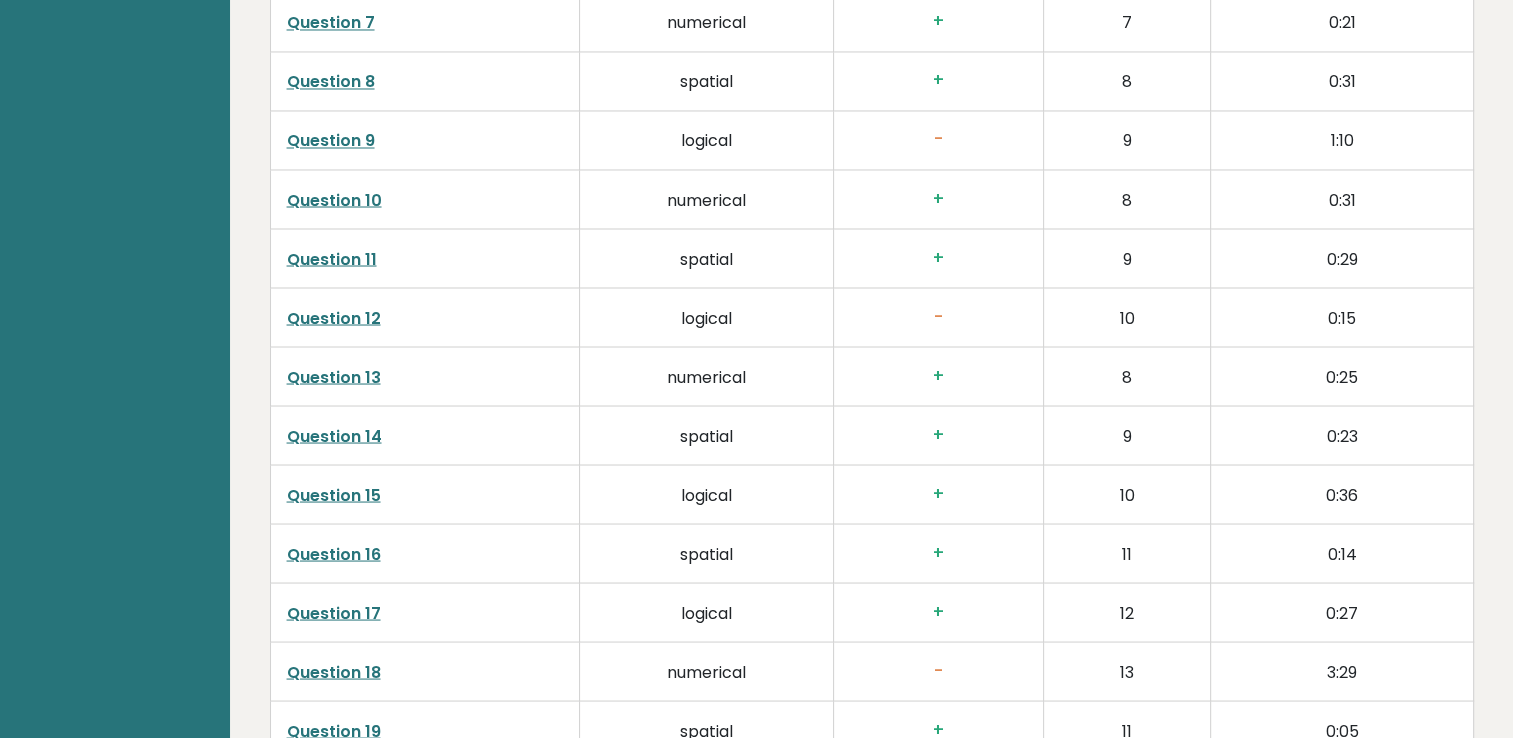 click on "Question
9" at bounding box center [331, 140] 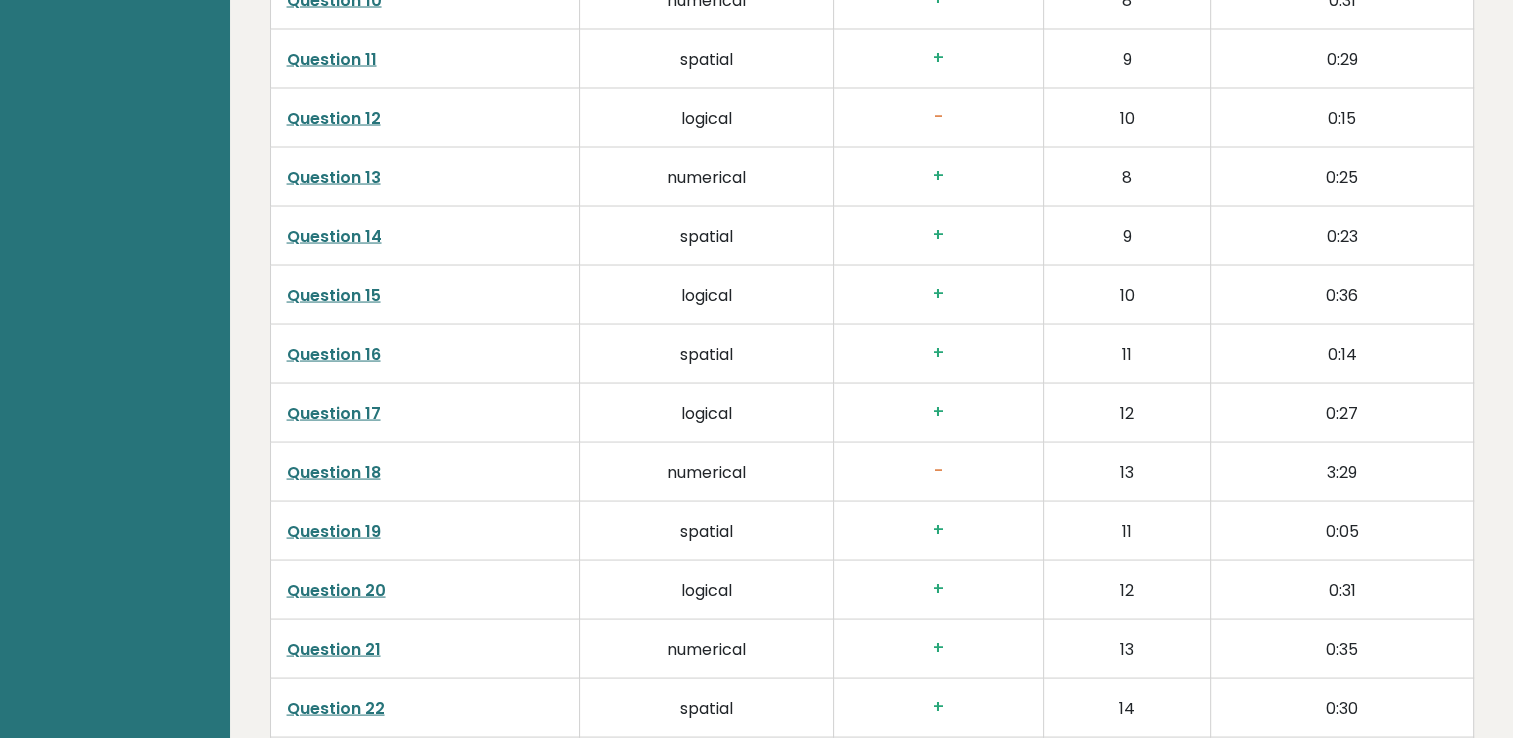 scroll, scrollTop: 3797, scrollLeft: 0, axis: vertical 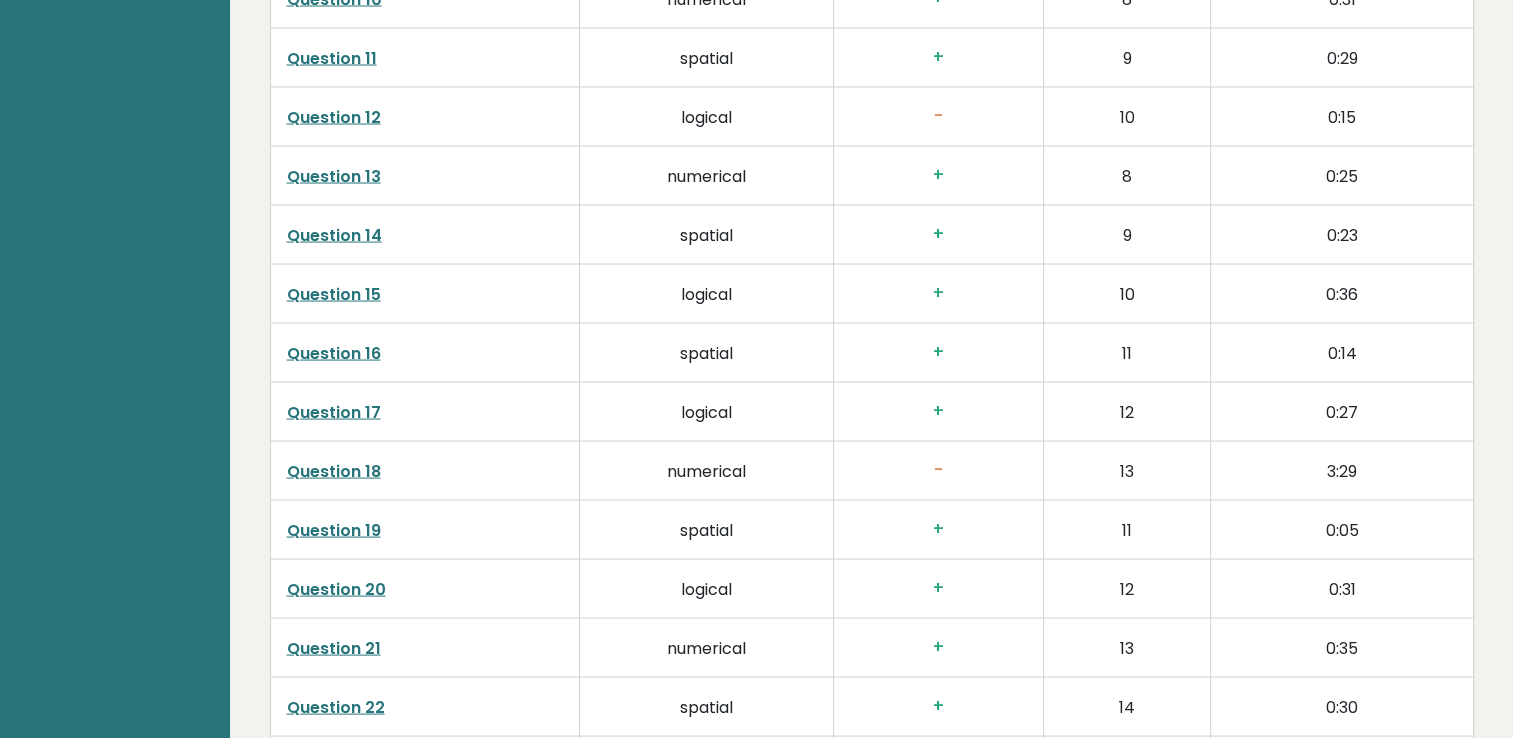 click on "Question
18" at bounding box center [334, 471] 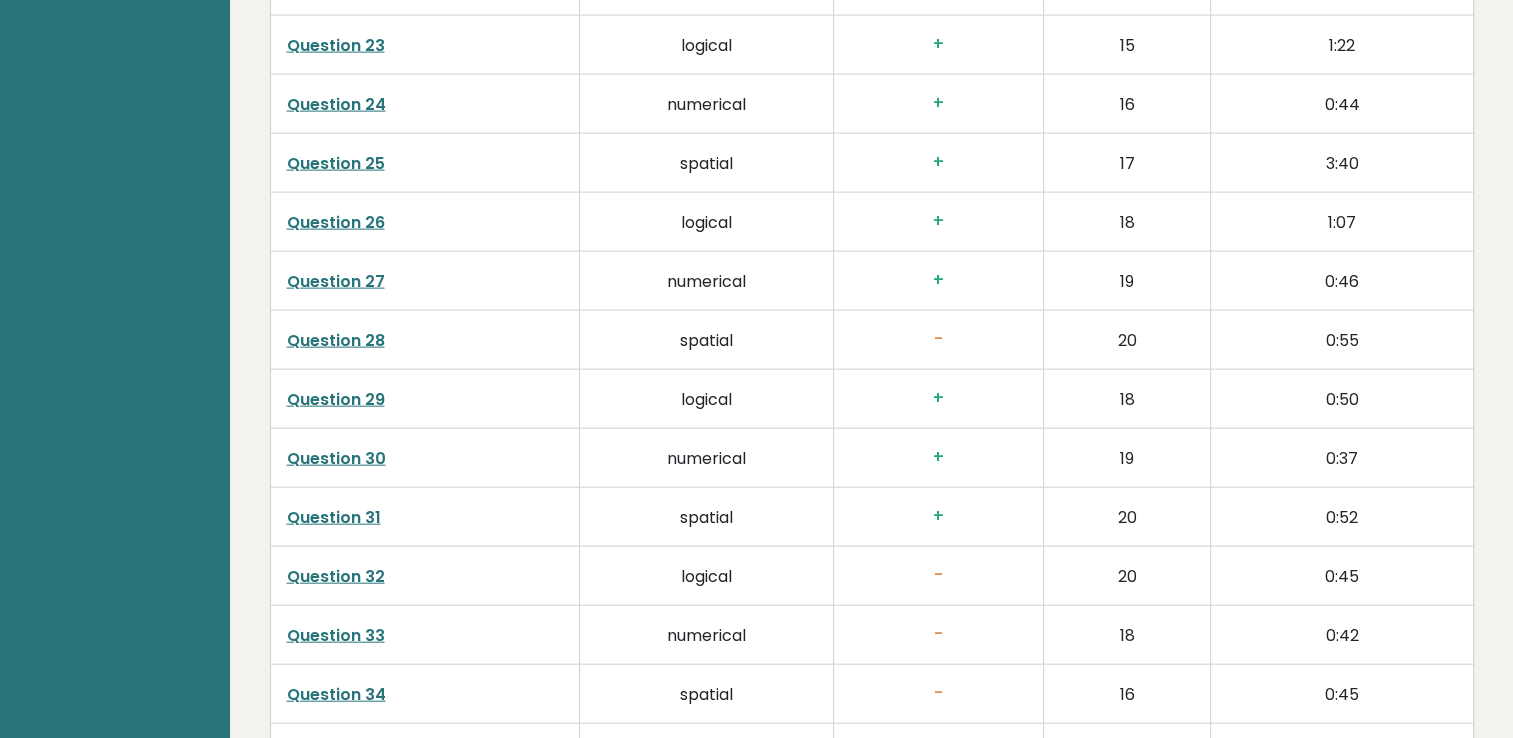 scroll, scrollTop: 4597, scrollLeft: 0, axis: vertical 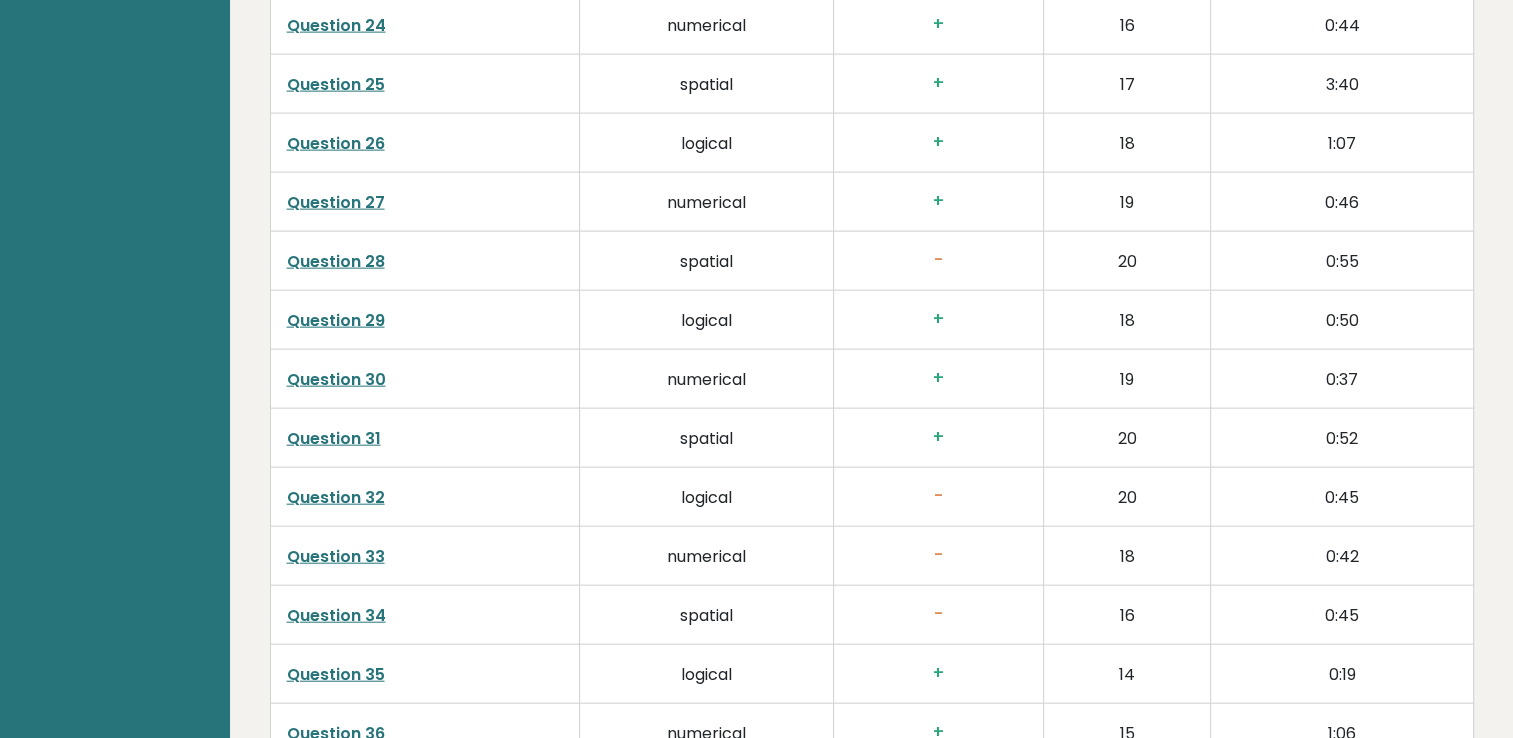 click on "Question
28" at bounding box center (336, 261) 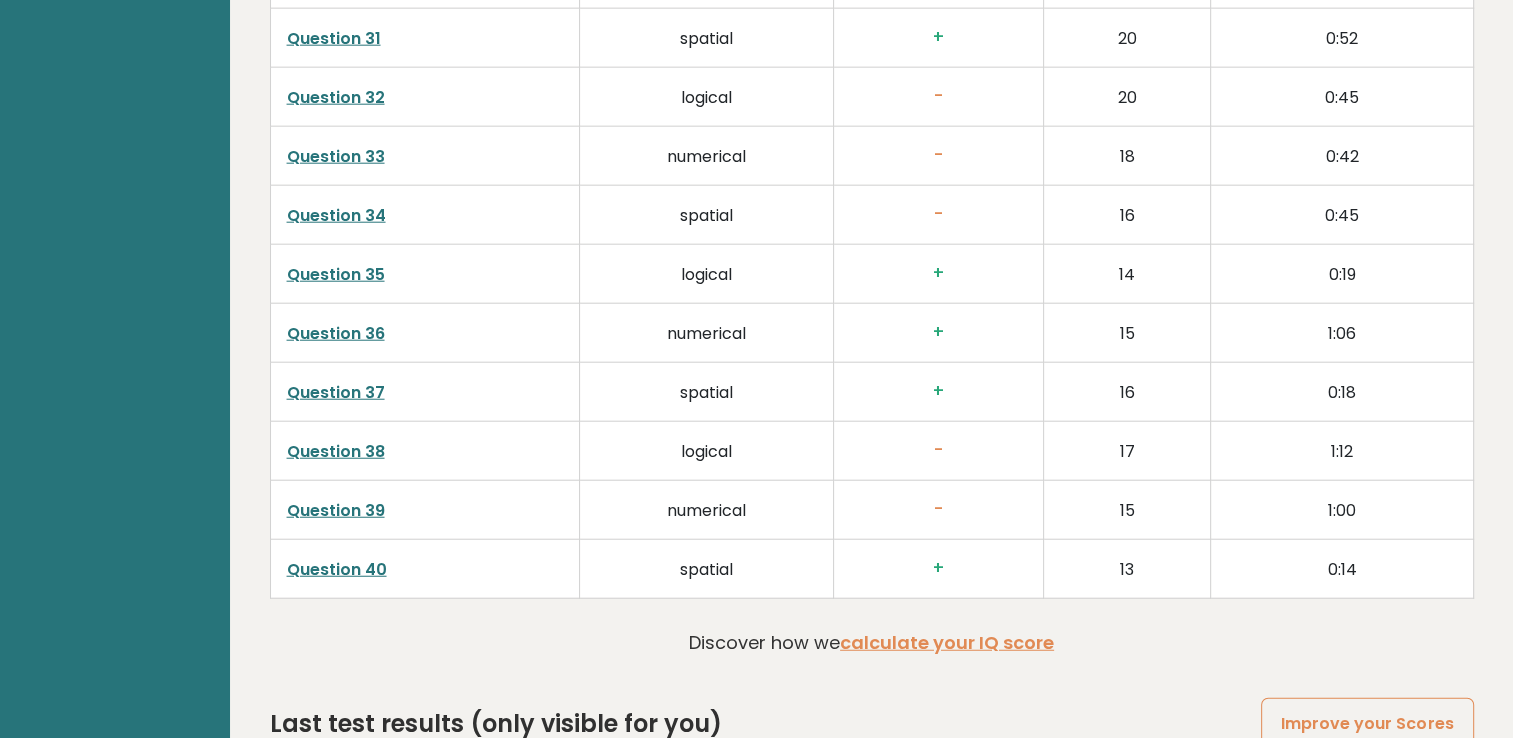 click on "Question
32" at bounding box center (336, 97) 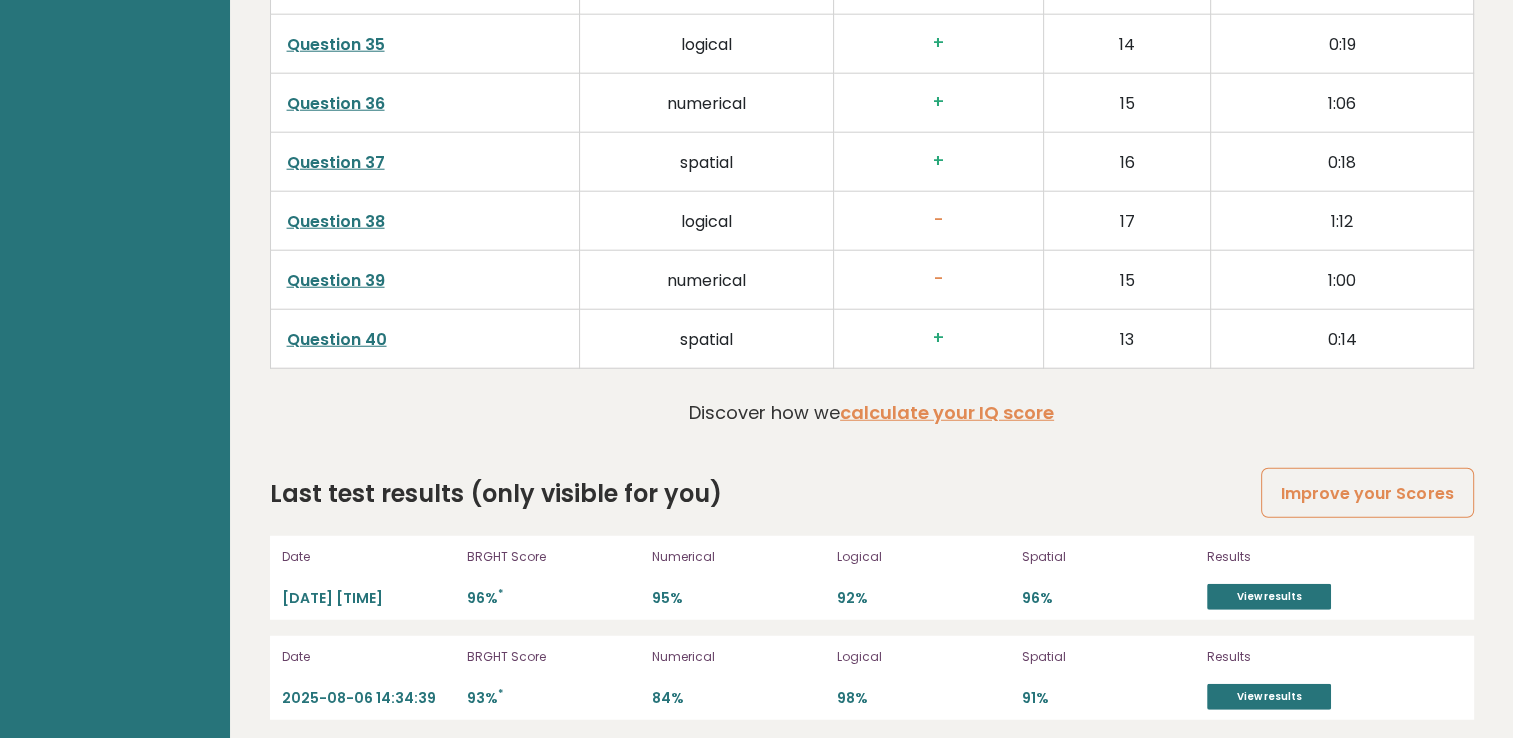 scroll, scrollTop: 5228, scrollLeft: 0, axis: vertical 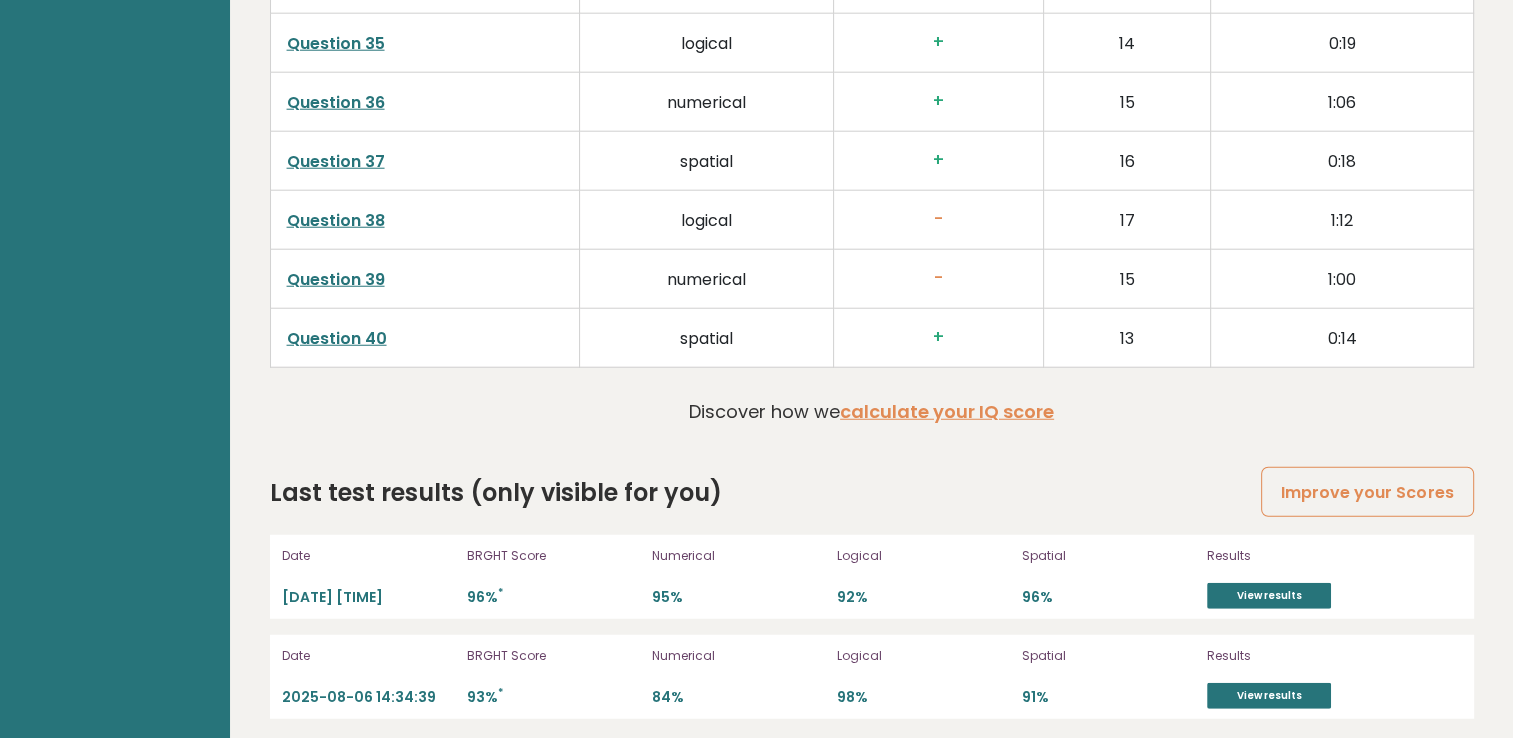 click on "Question
39" at bounding box center [336, 279] 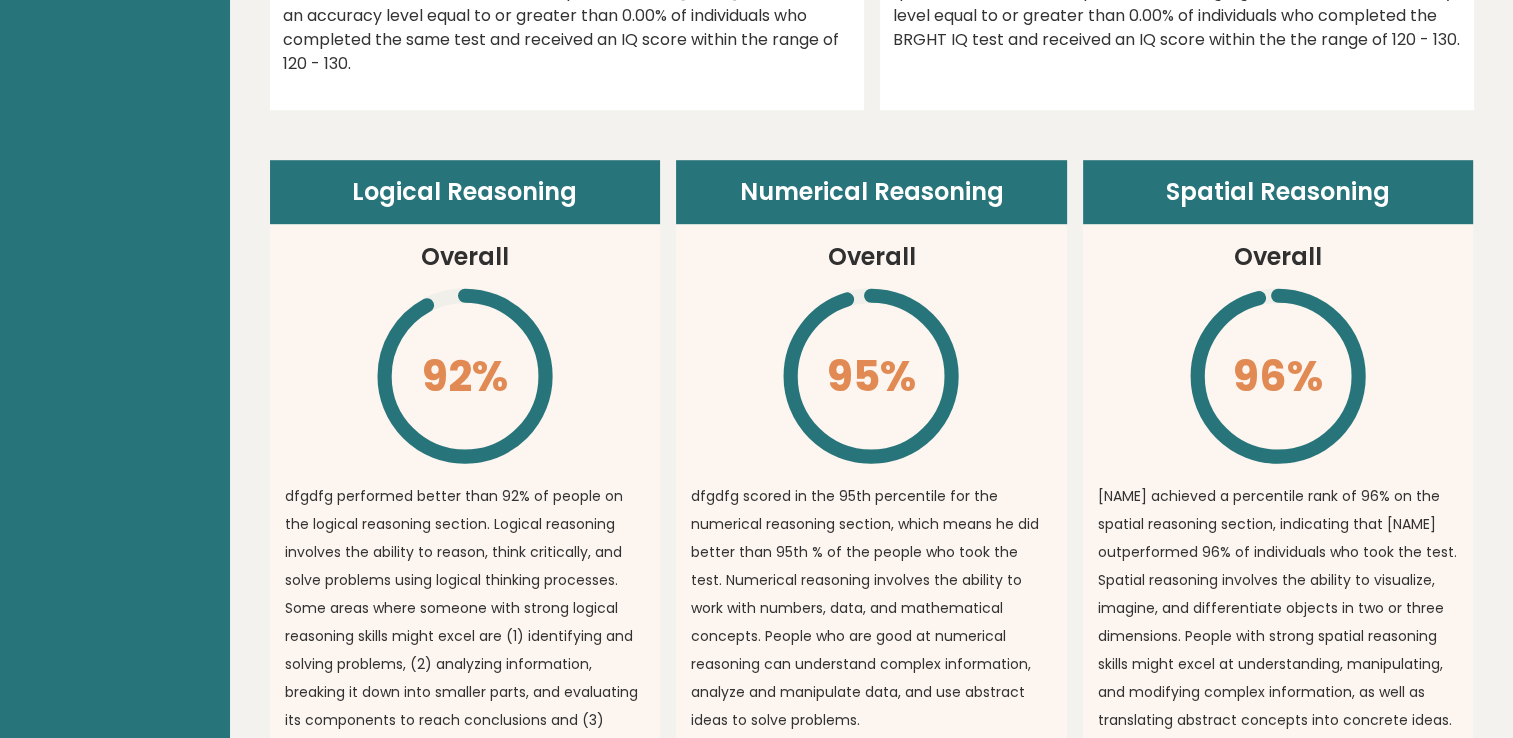 scroll, scrollTop: 1500, scrollLeft: 0, axis: vertical 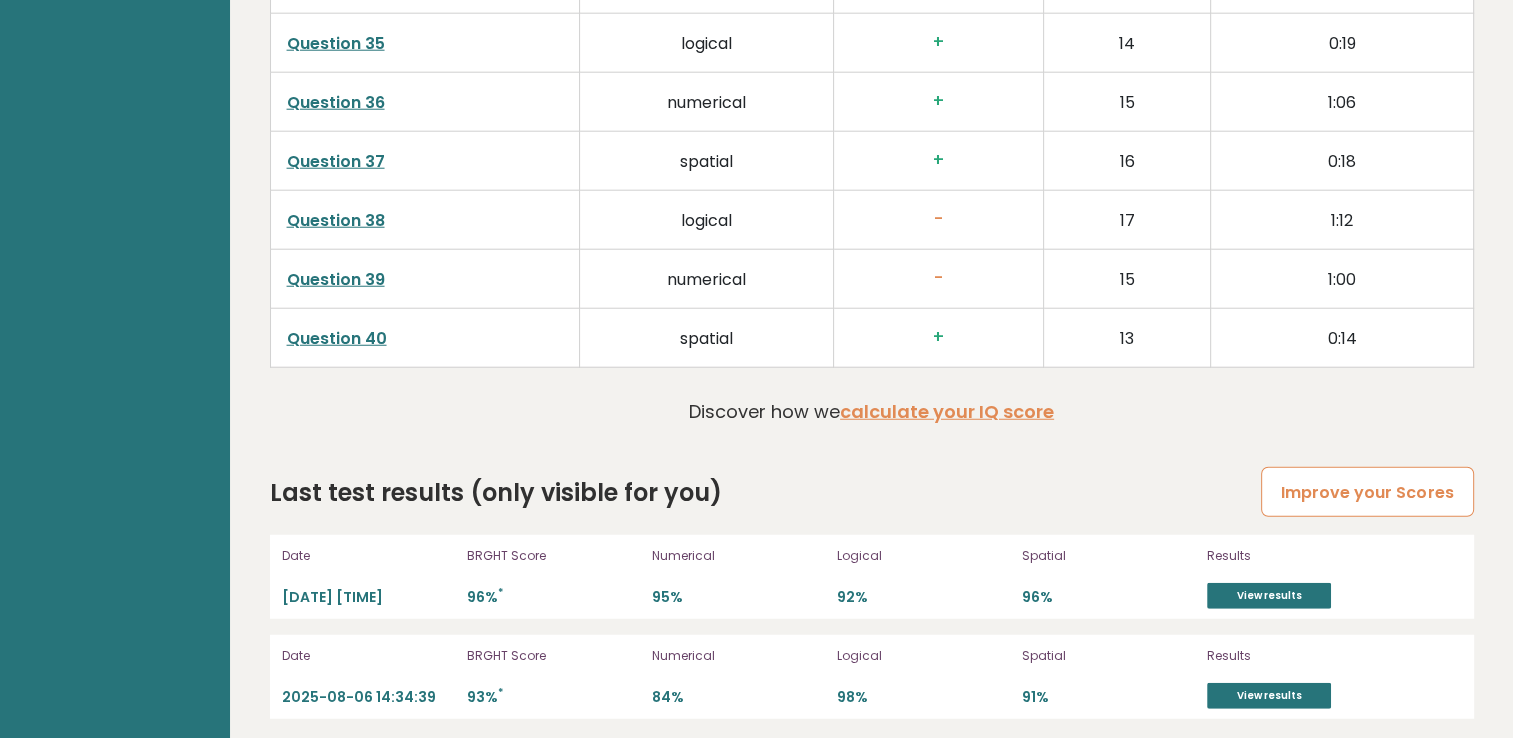 click on "Improve your Scores" at bounding box center [1367, 492] 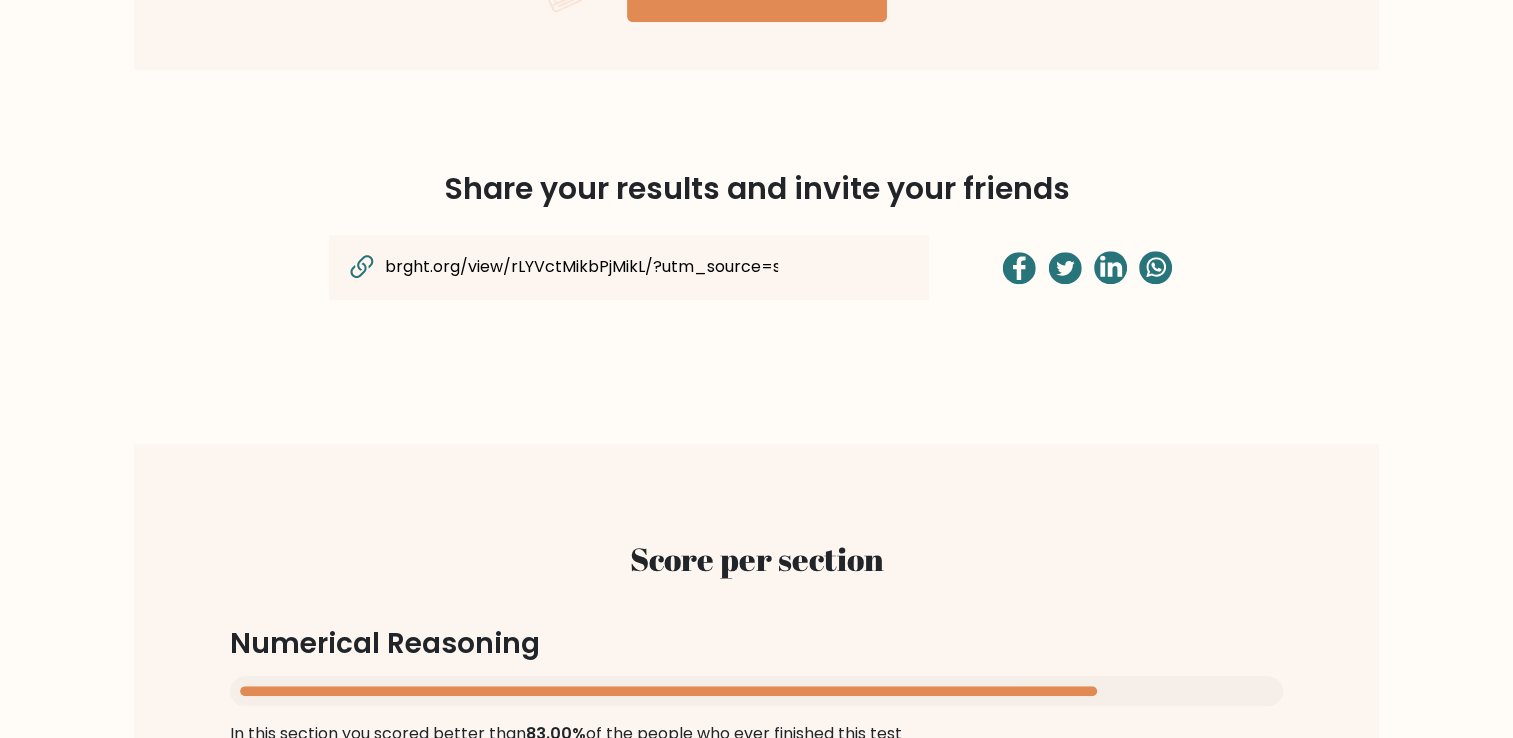 scroll, scrollTop: 1800, scrollLeft: 0, axis: vertical 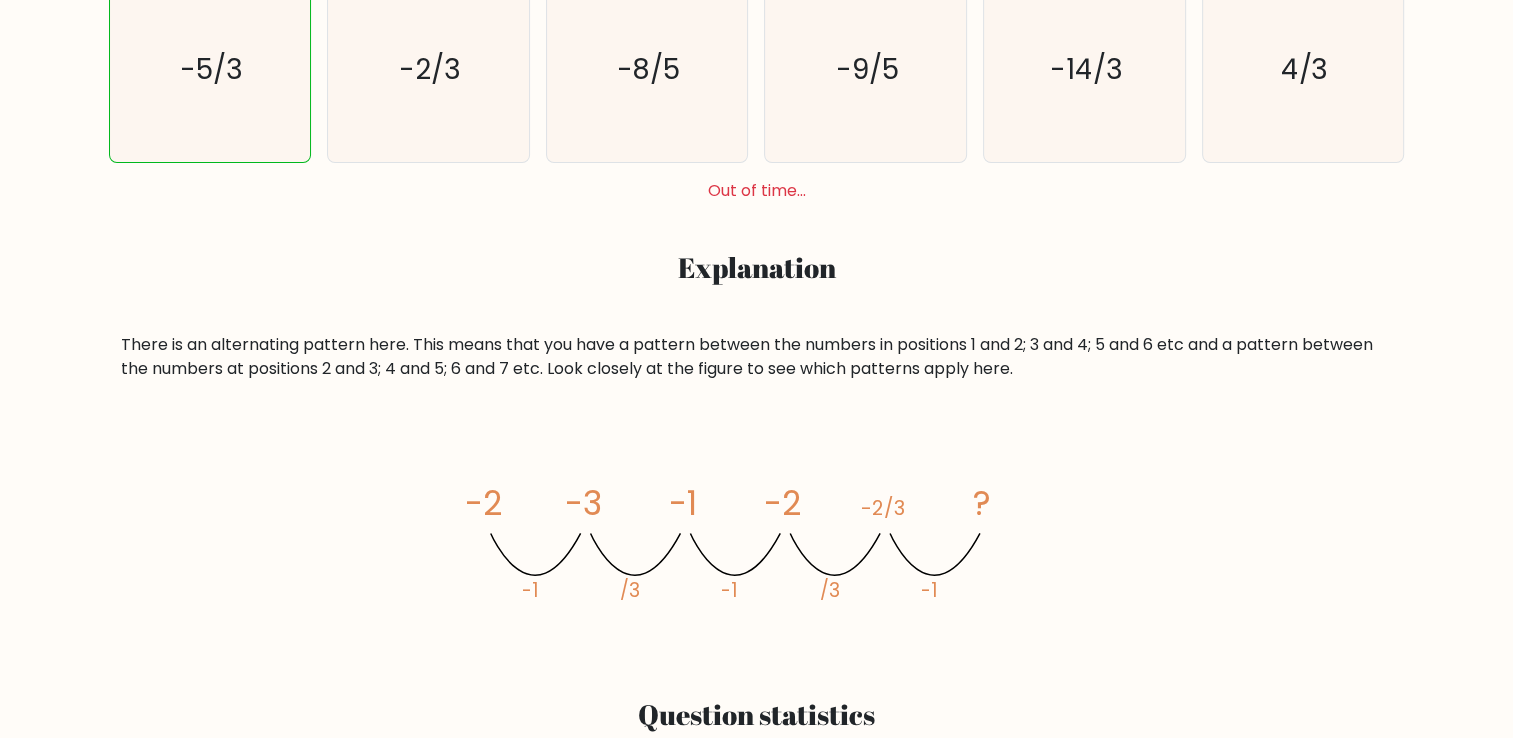drag, startPoint x: 825, startPoint y: 426, endPoint x: 302, endPoint y: 607, distance: 553.43475 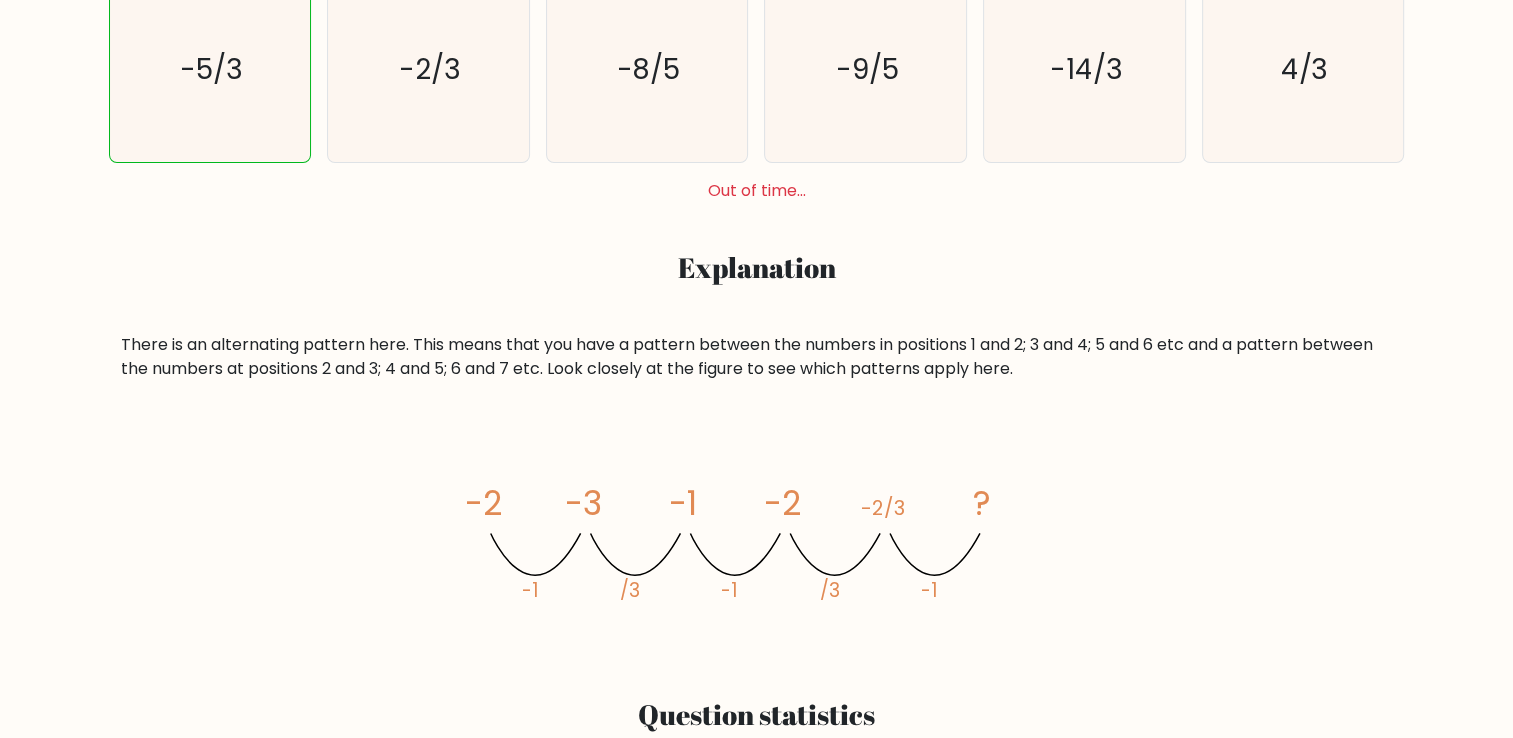 scroll, scrollTop: 1200, scrollLeft: 0, axis: vertical 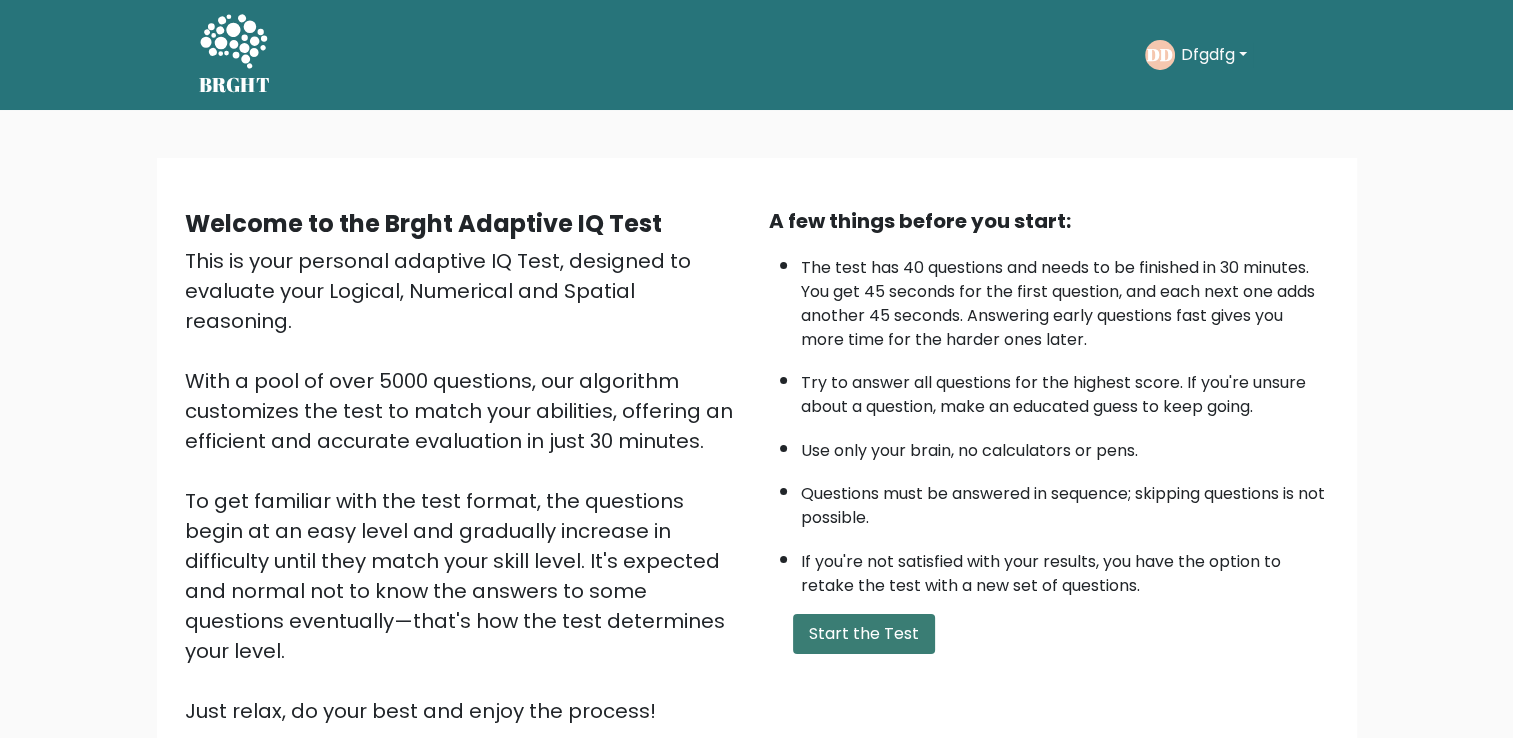 click on "Start the Test" at bounding box center [864, 634] 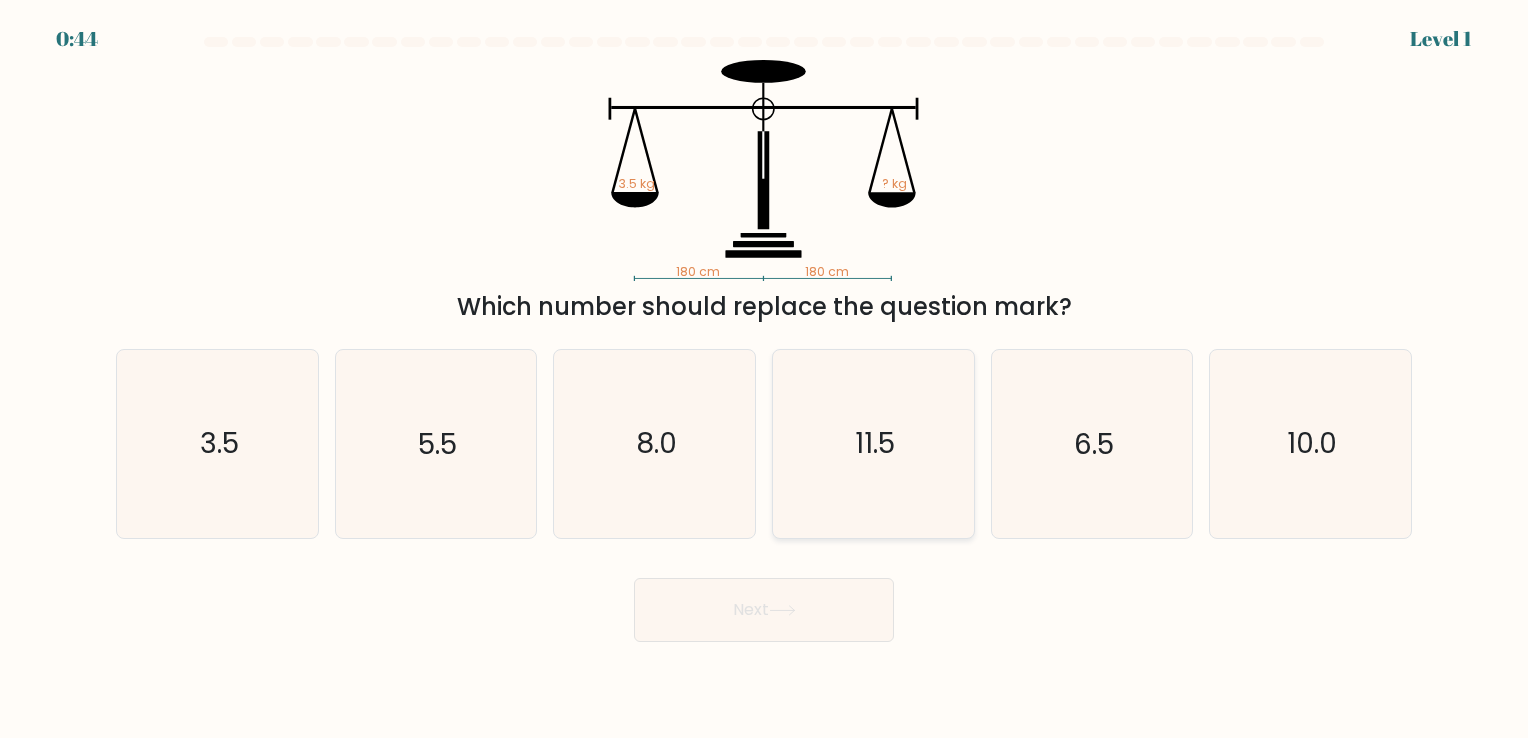 scroll, scrollTop: 0, scrollLeft: 0, axis: both 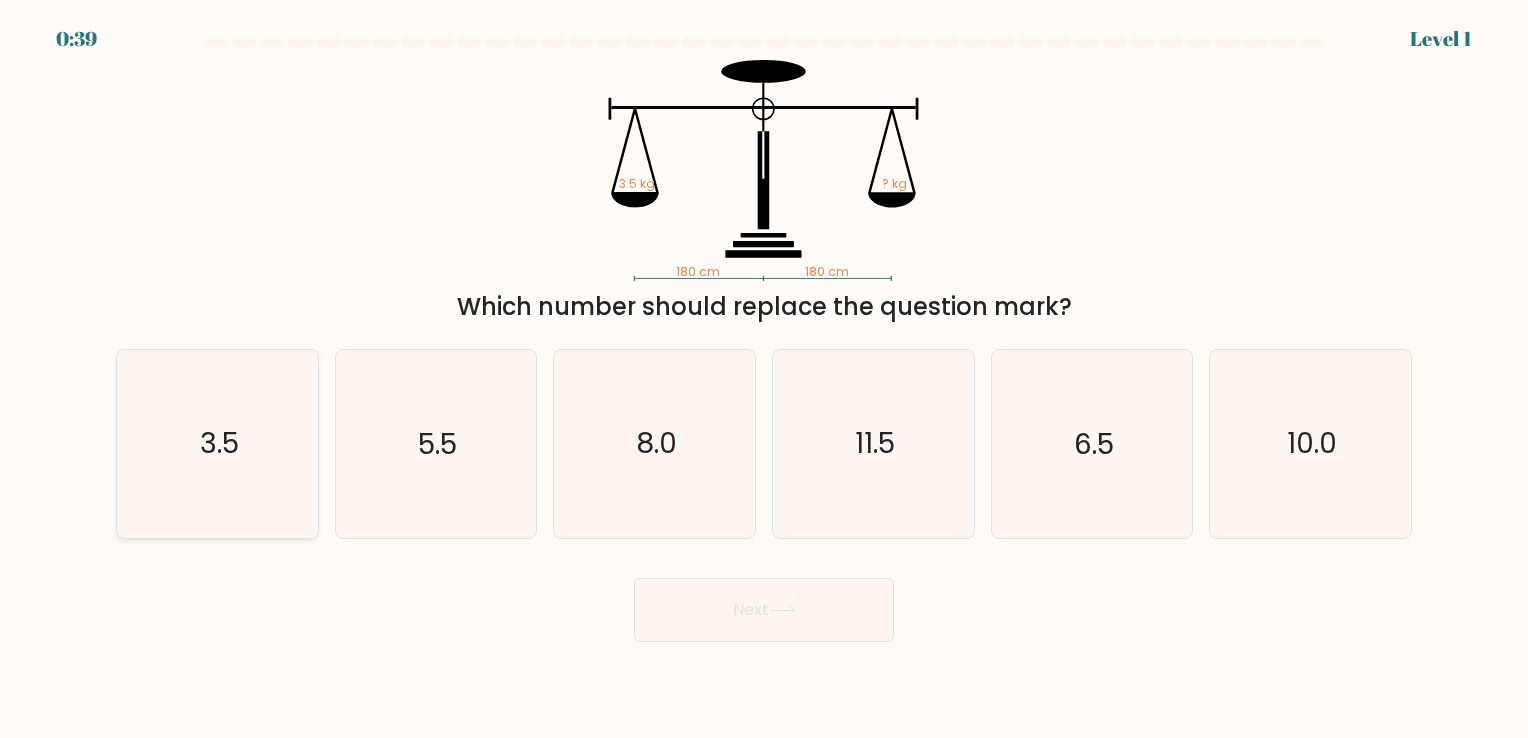 click on "3.5" 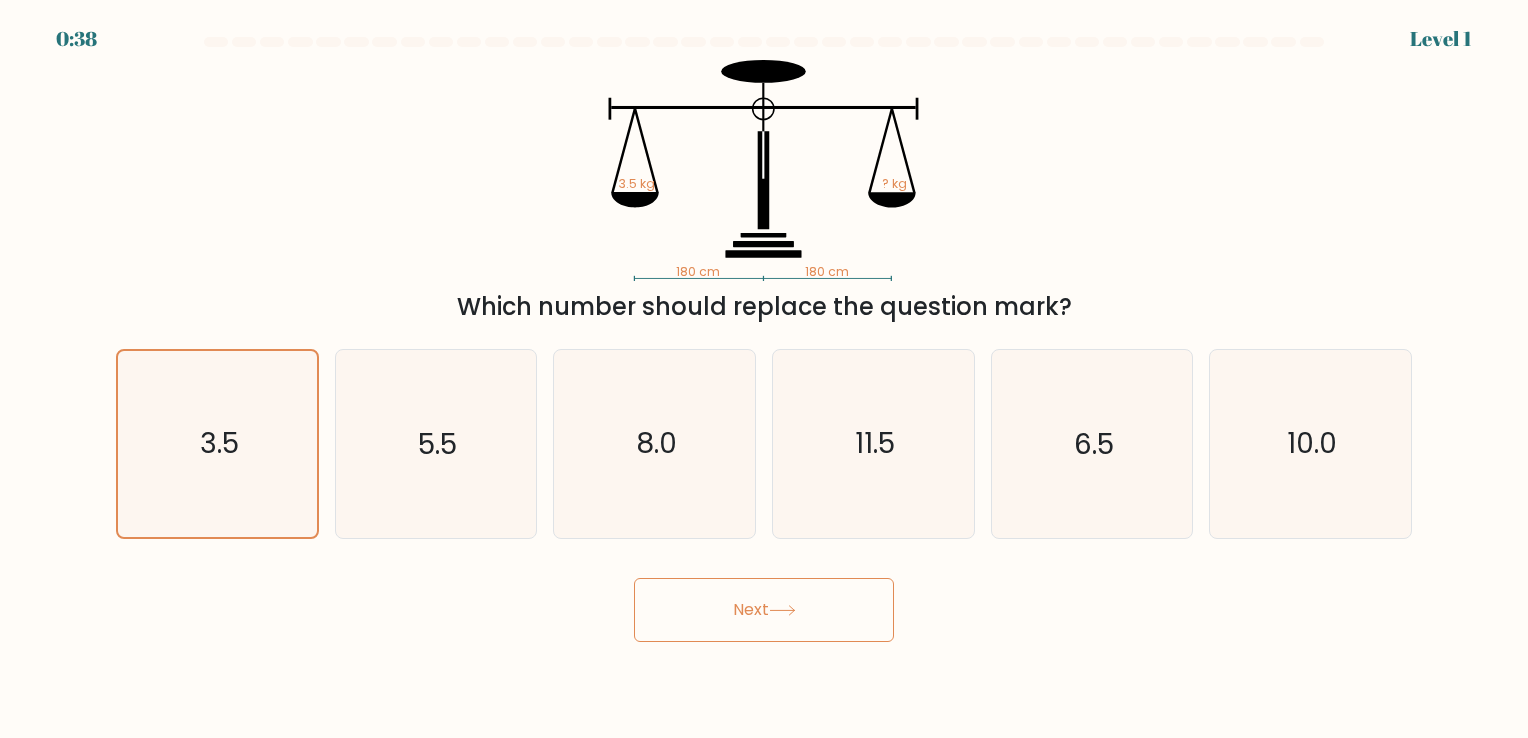 click on "Next" at bounding box center (764, 610) 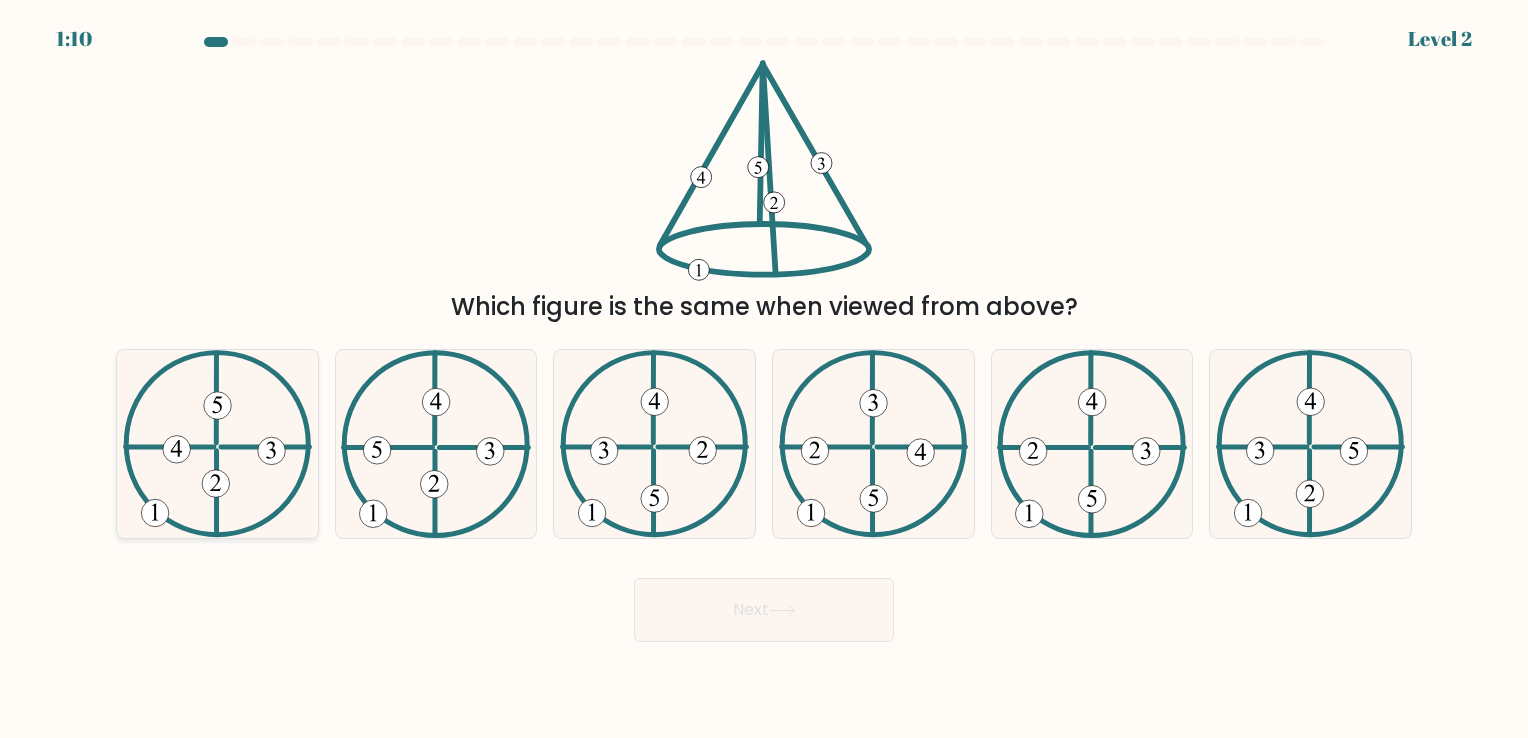 click 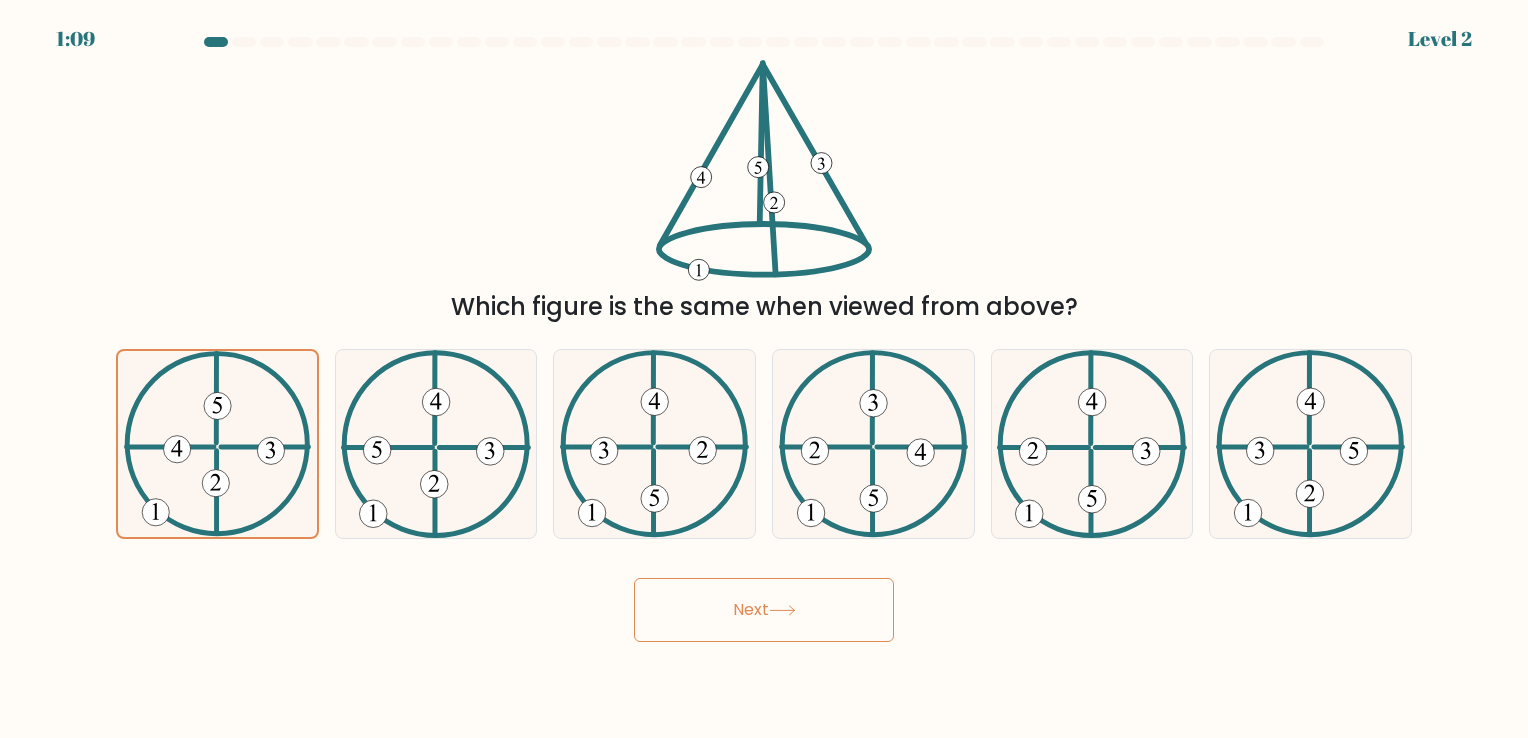 click on "Next" at bounding box center (764, 610) 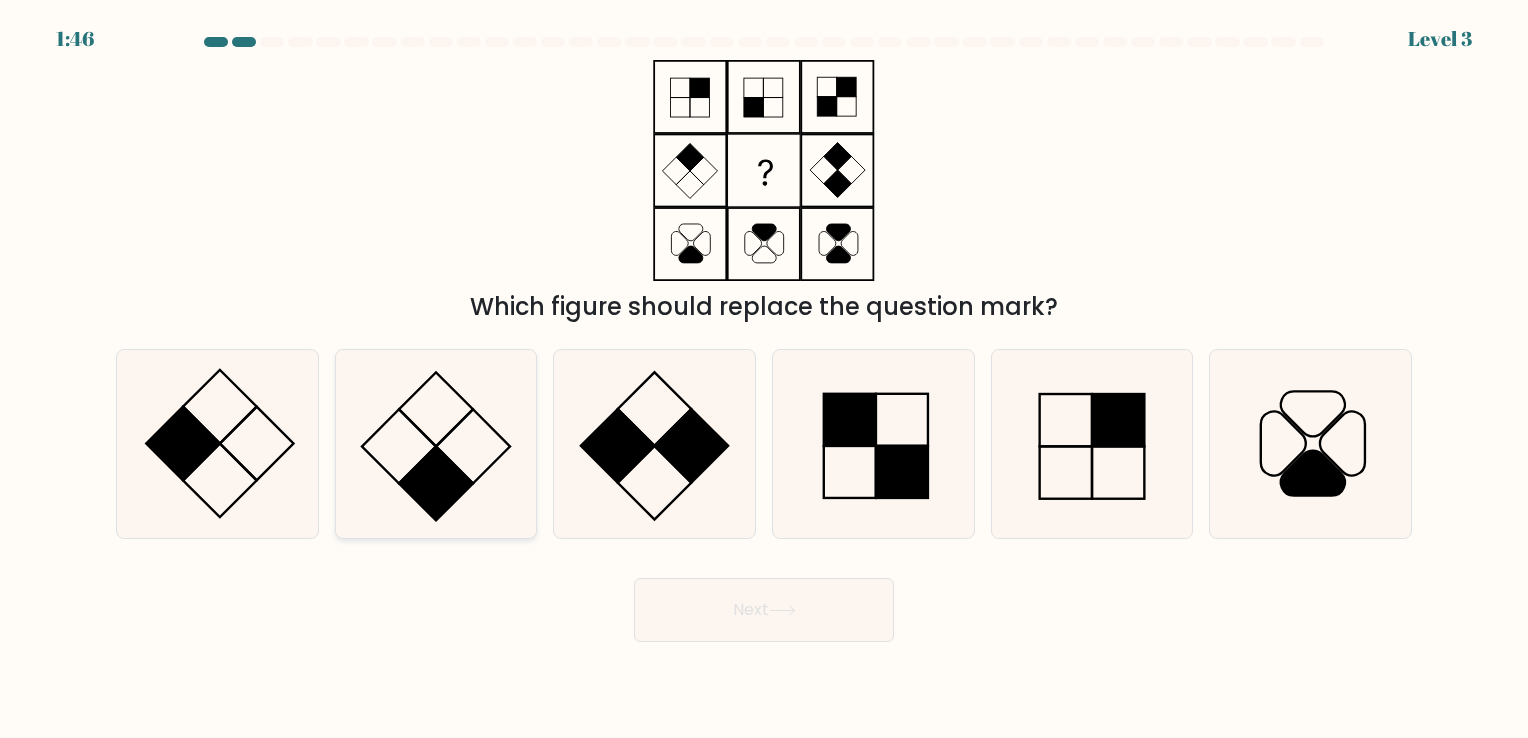 click 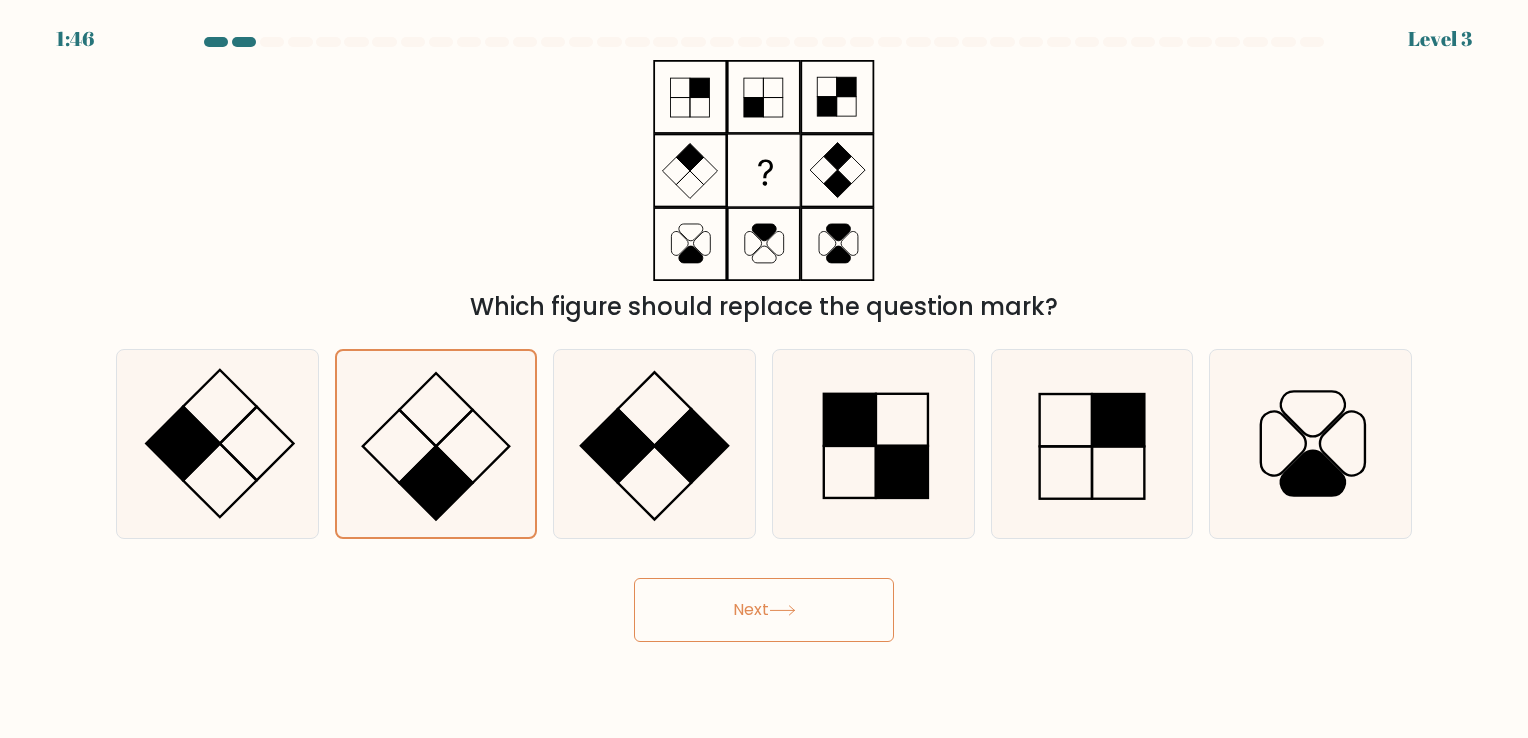 click on "Next" at bounding box center (764, 610) 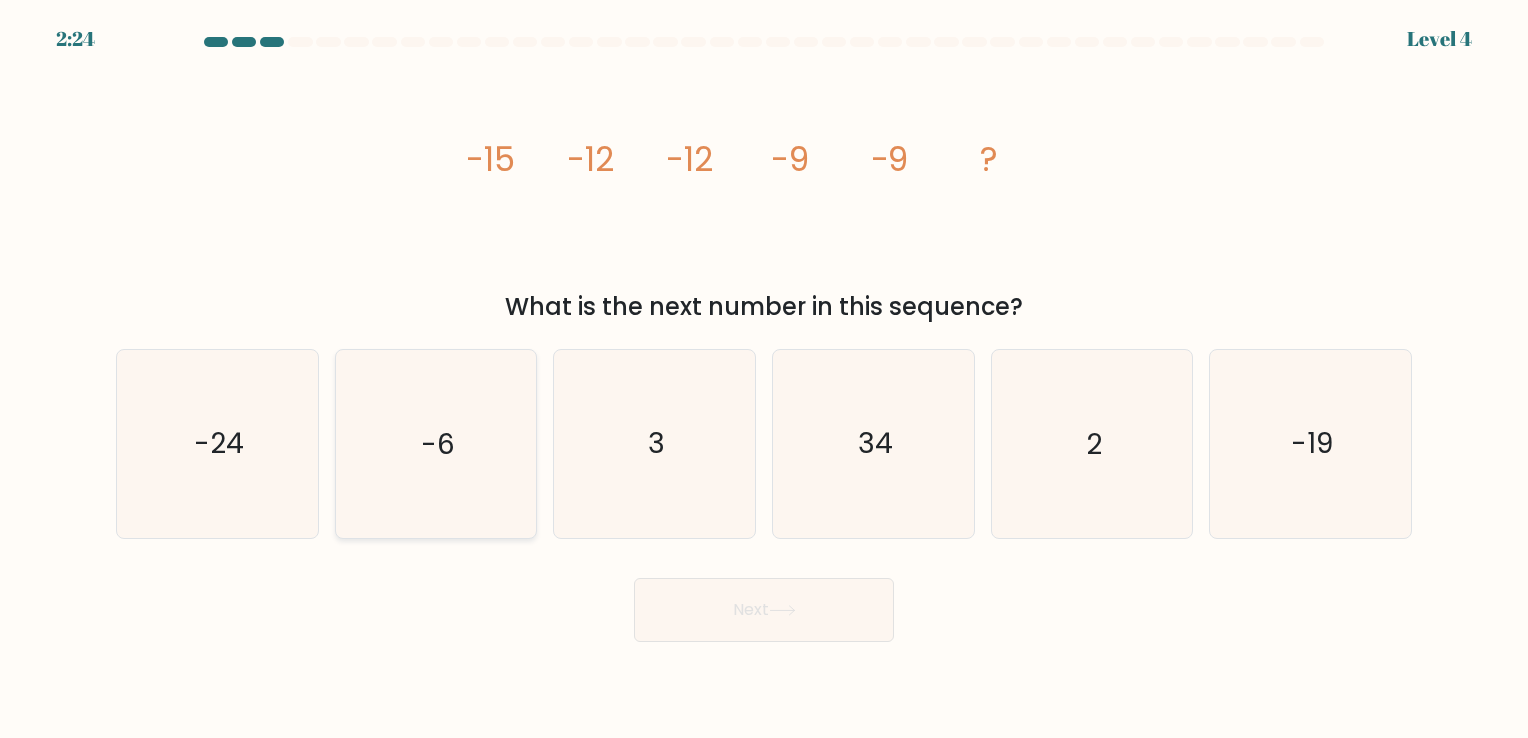 click on "-6" 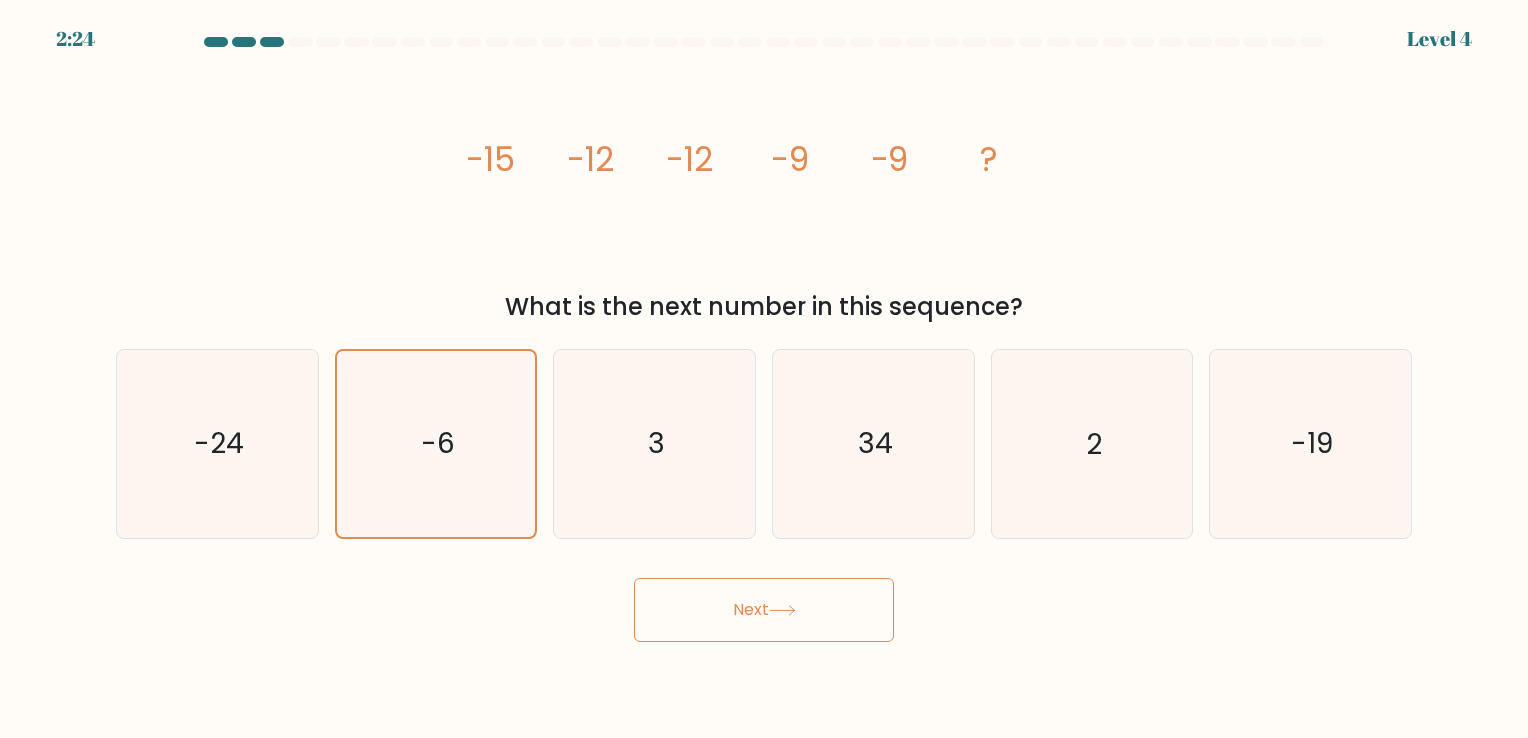 click on "Next" at bounding box center (764, 610) 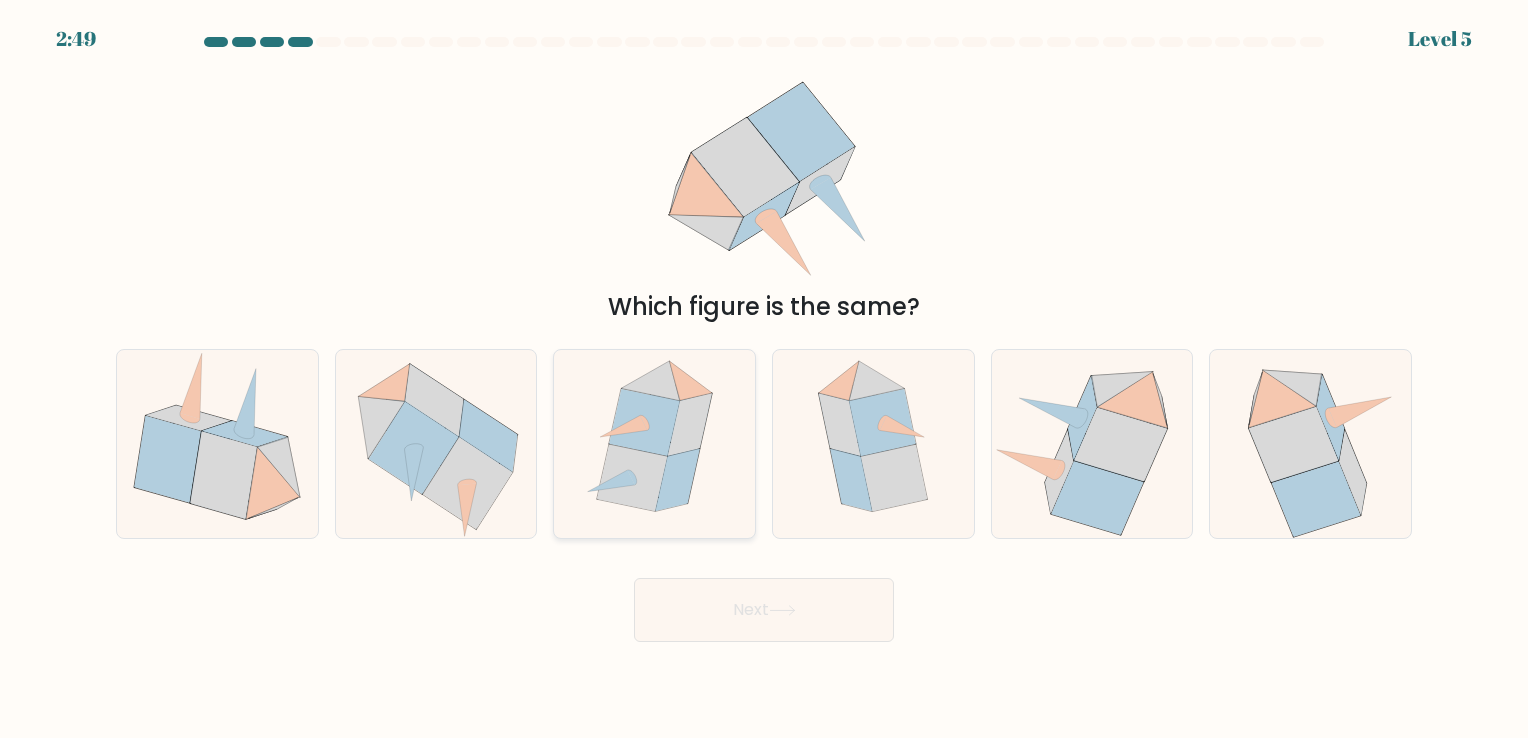 click 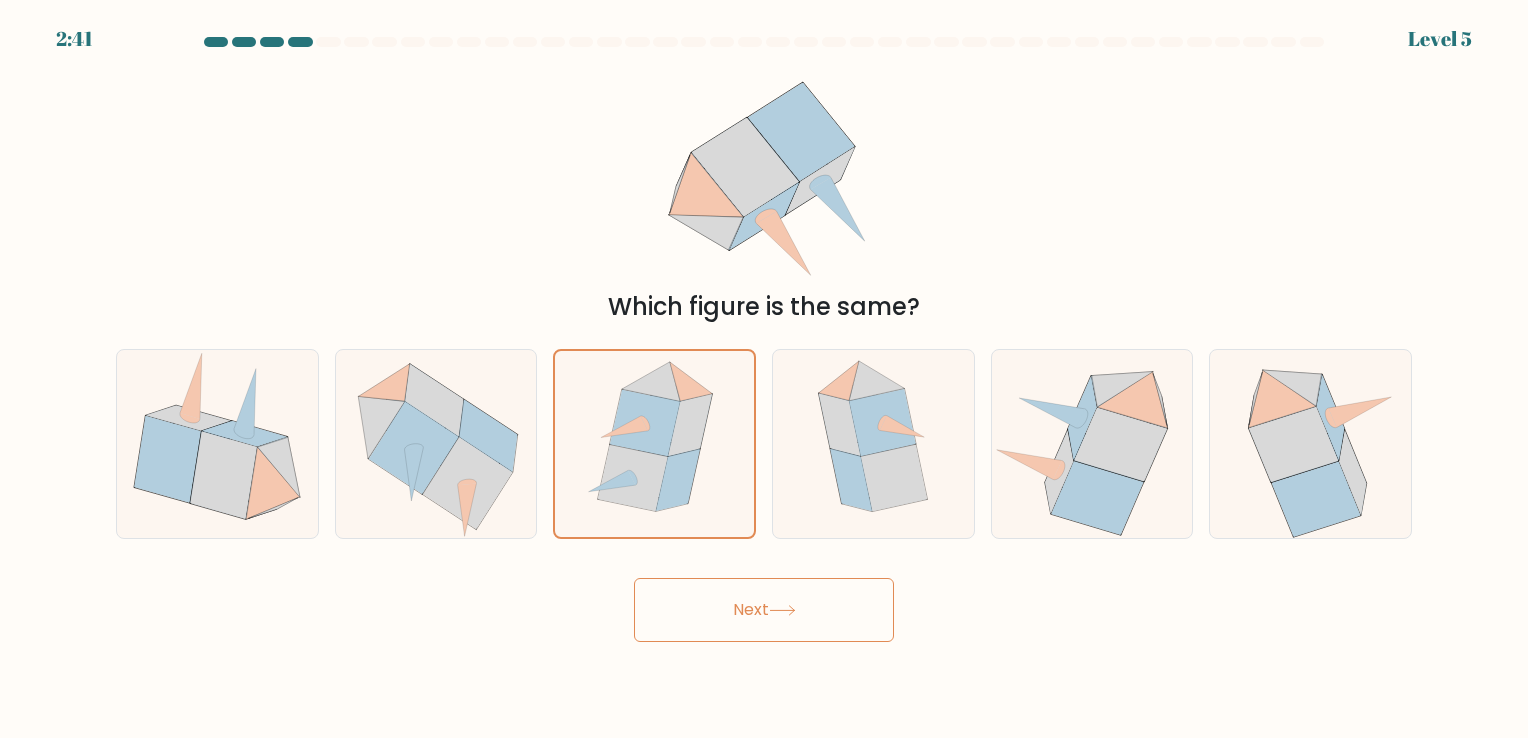 click on "Next" at bounding box center (764, 610) 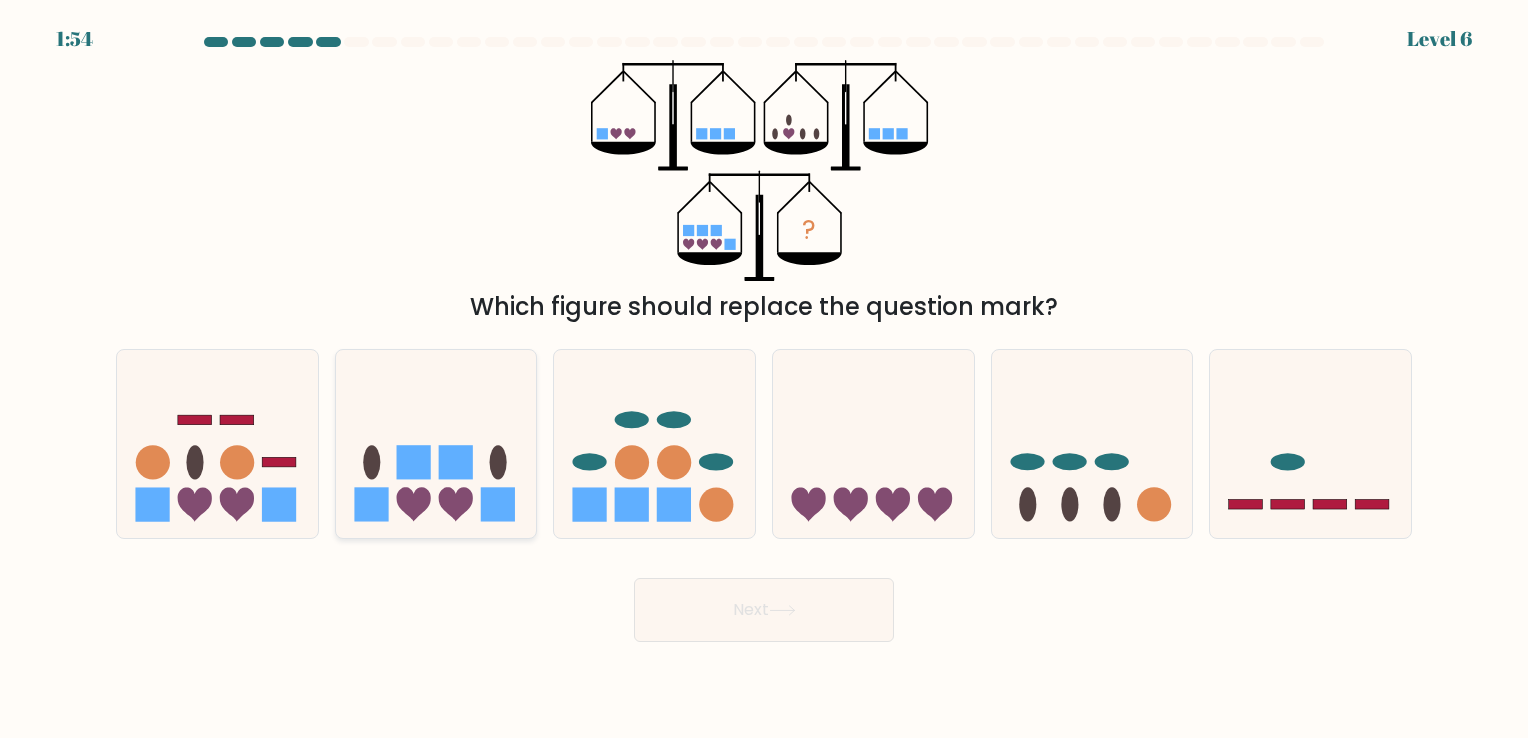 click 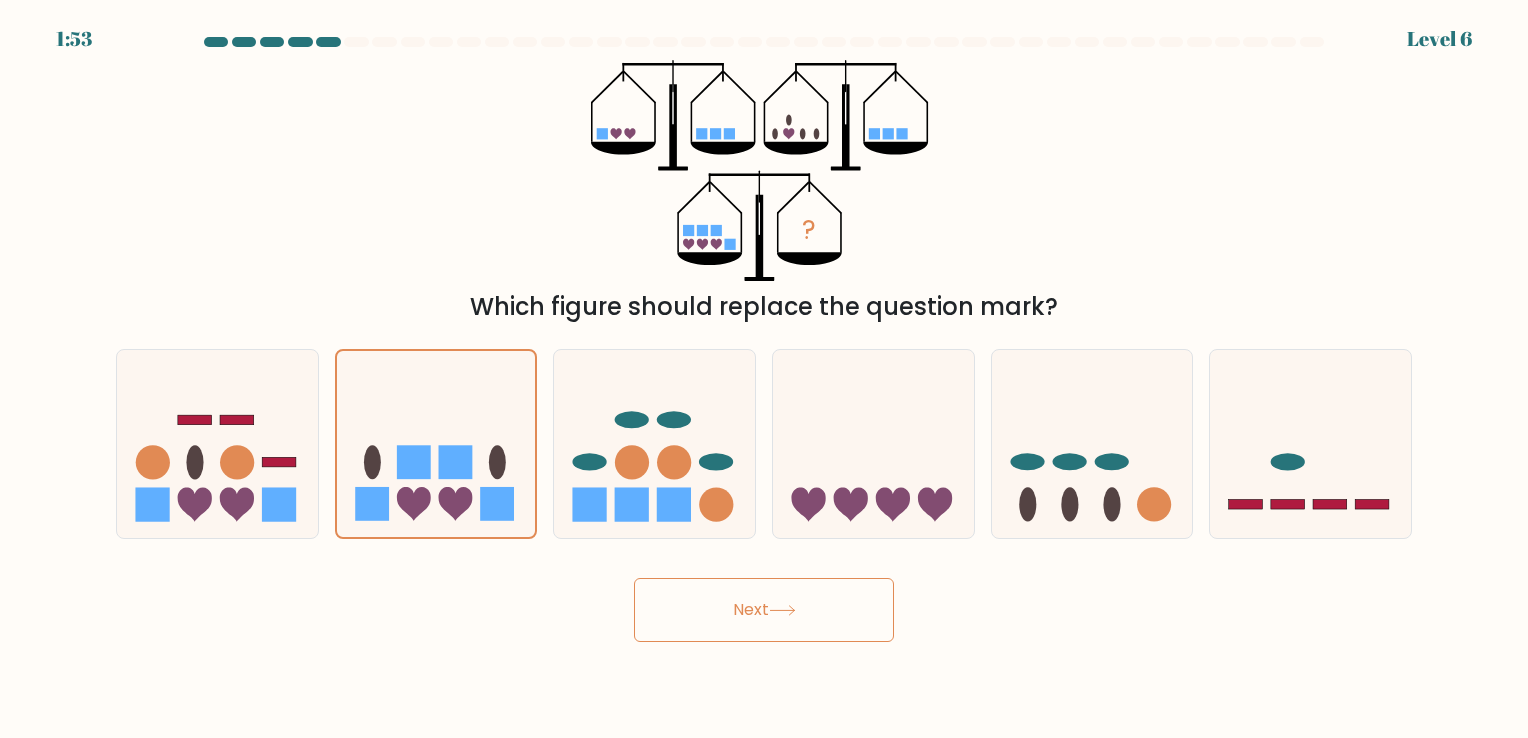 click on "Next" at bounding box center (764, 610) 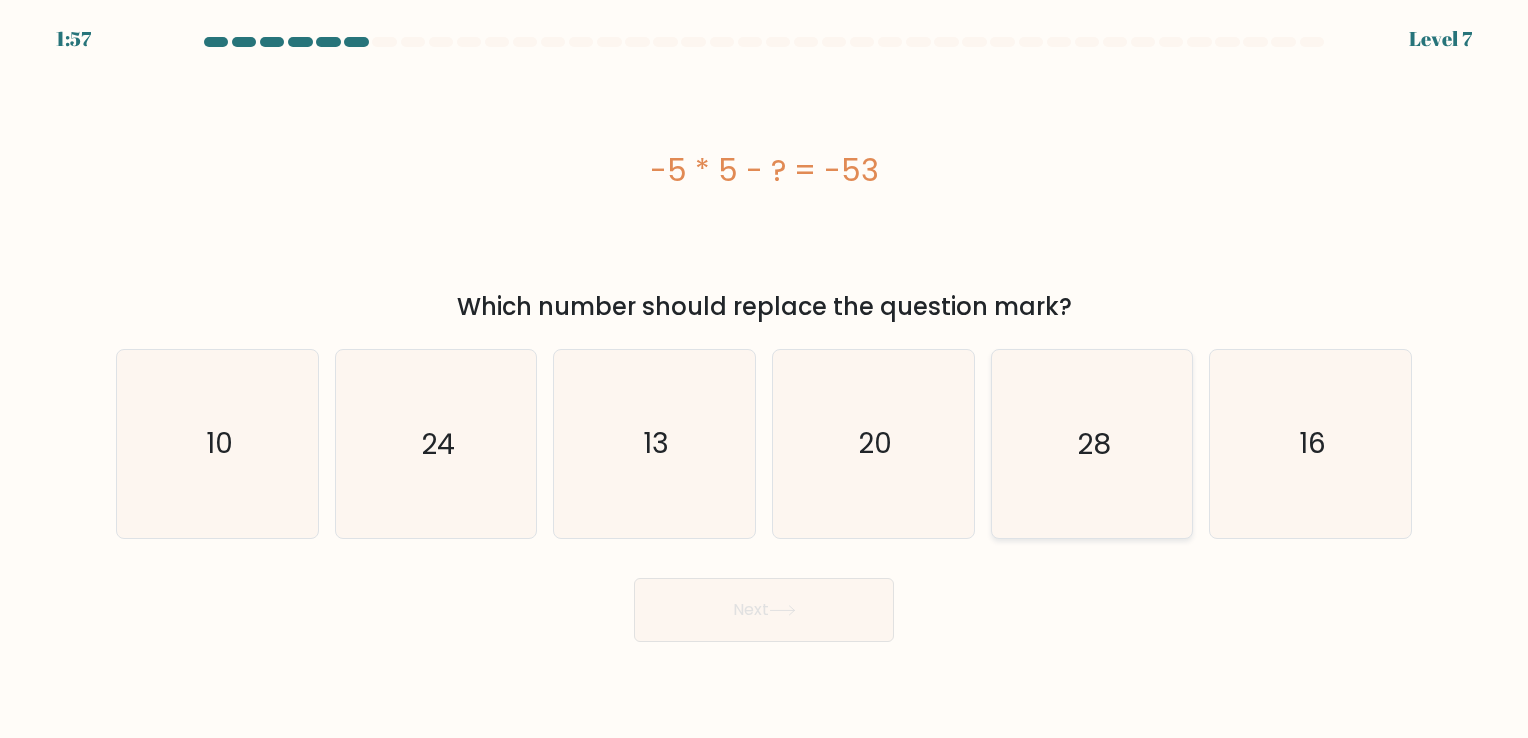 click on "28" 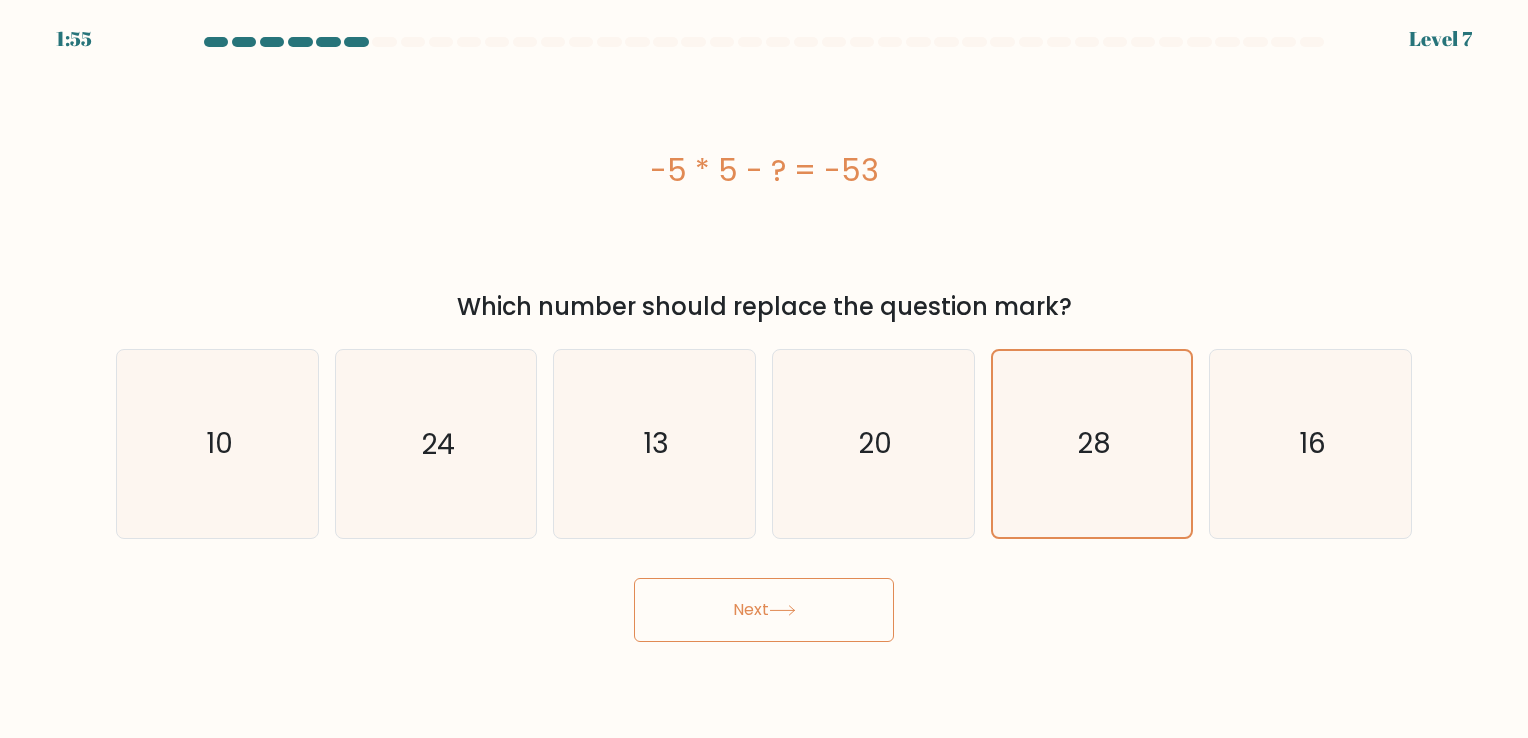 click on "Next" at bounding box center (764, 610) 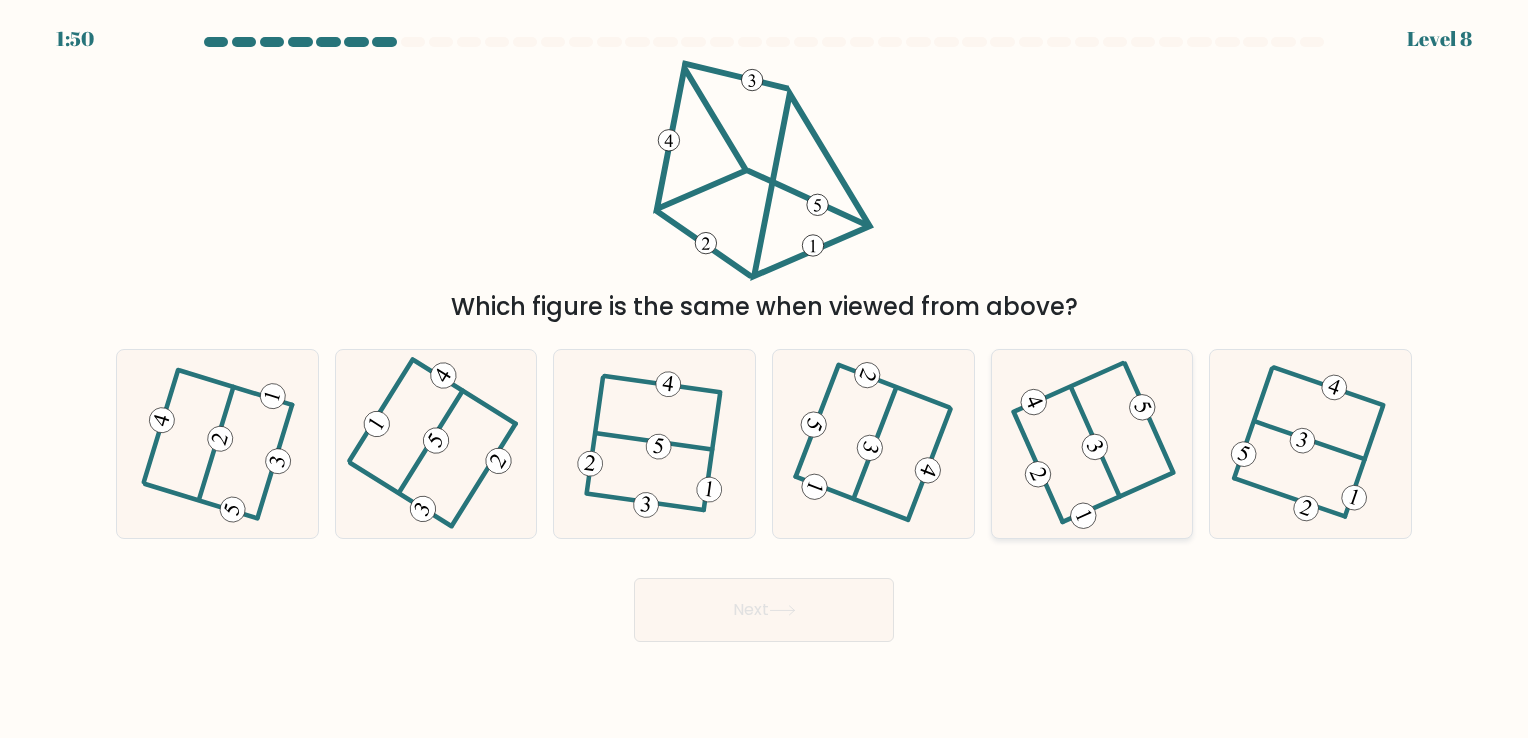 click 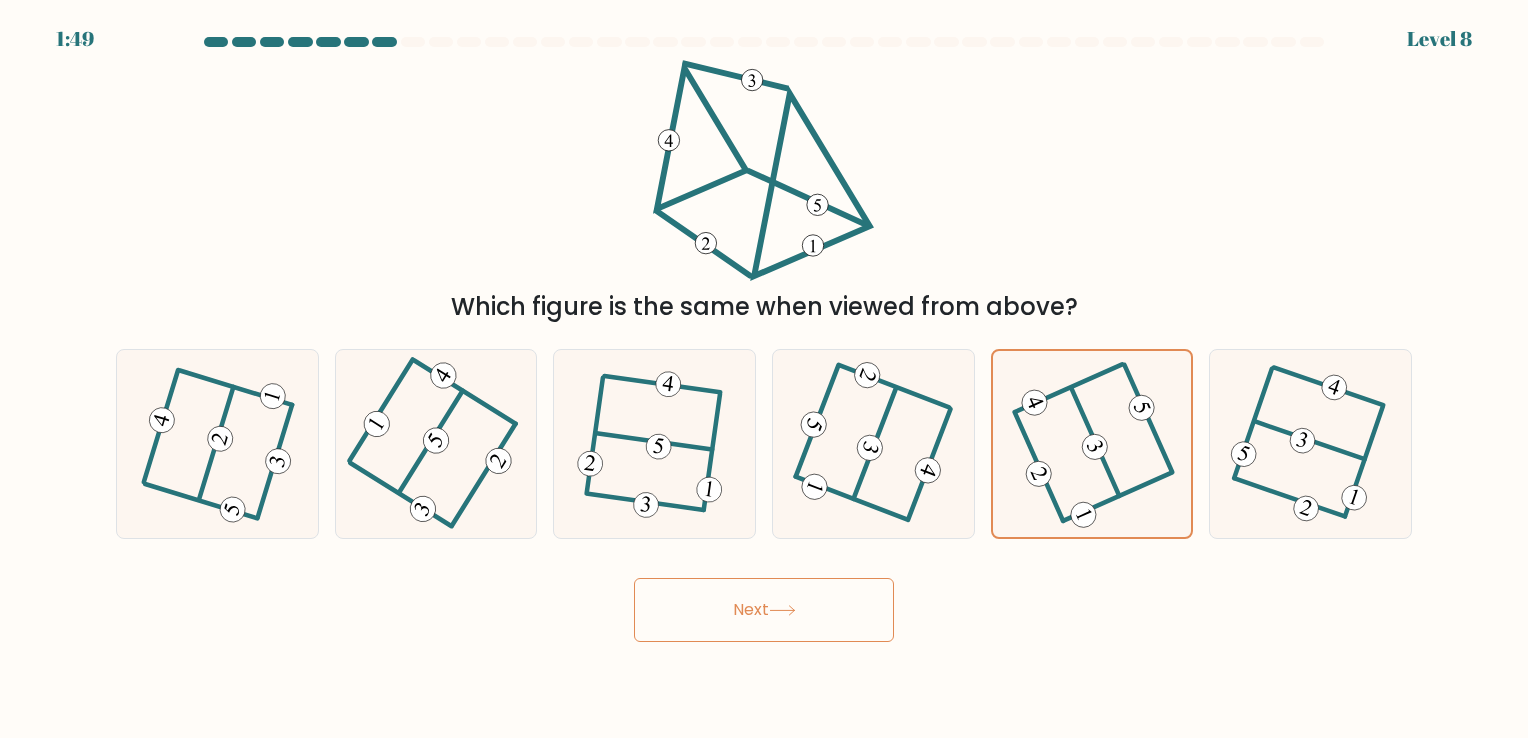 click on "Next" at bounding box center [764, 610] 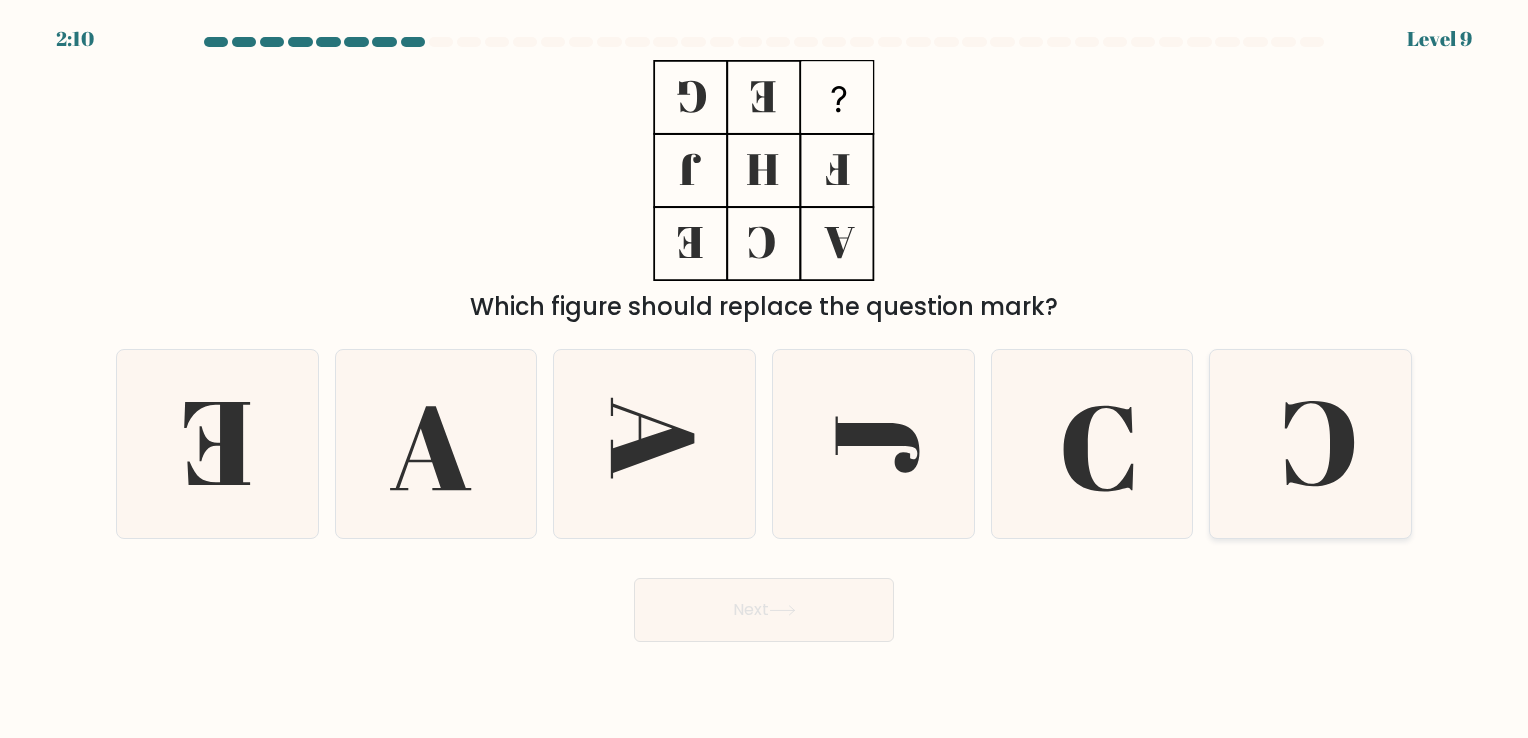 click 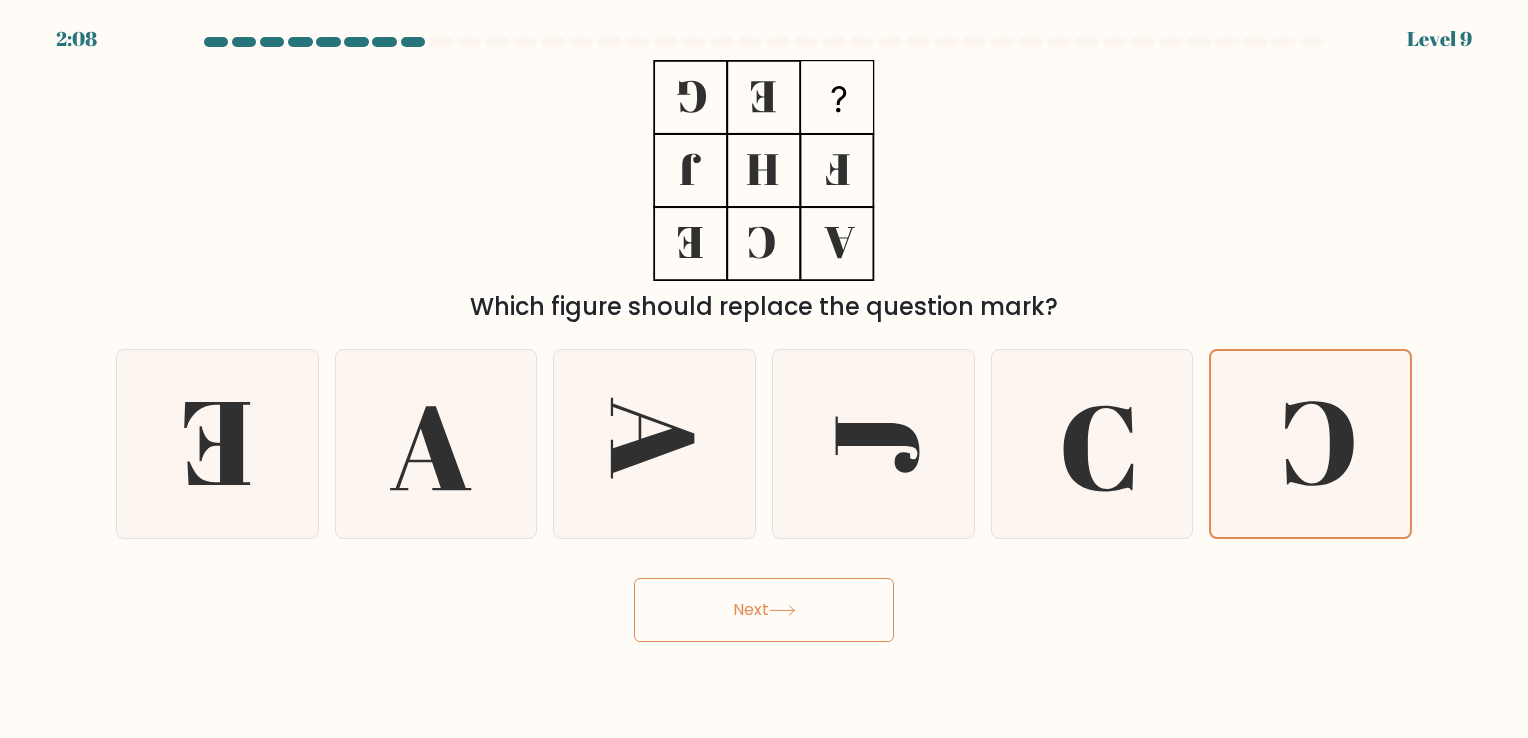 click on "Next" at bounding box center (764, 610) 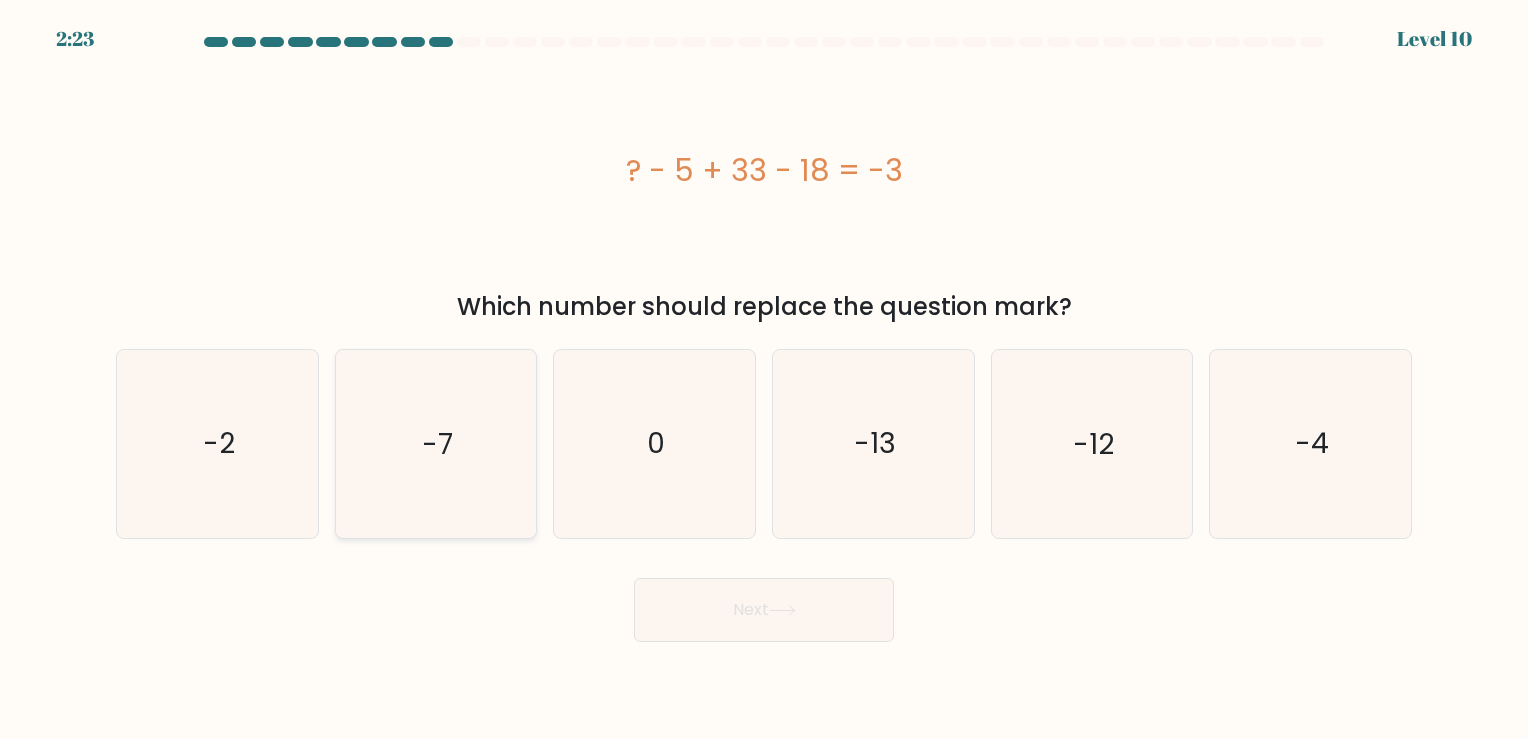 click on "-7" 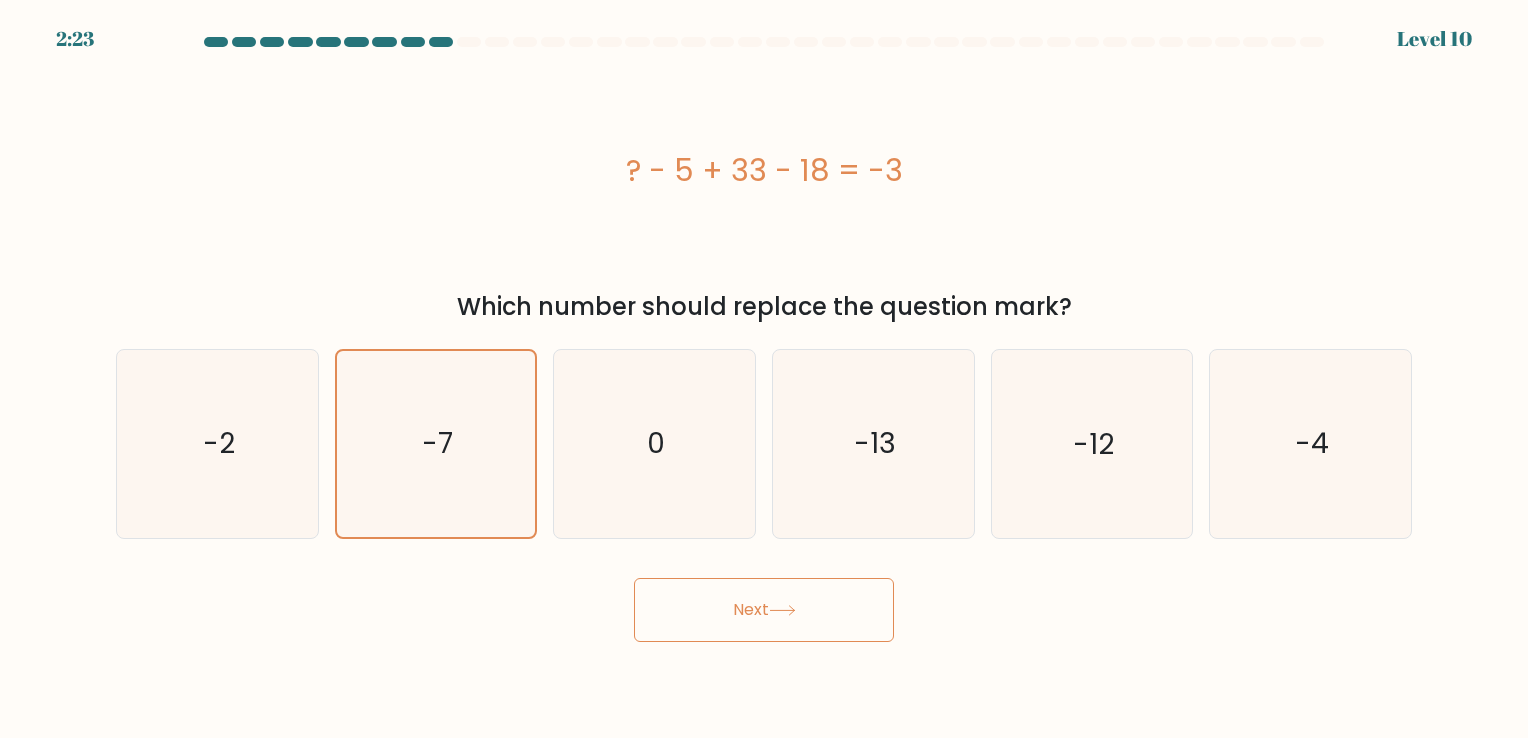 click 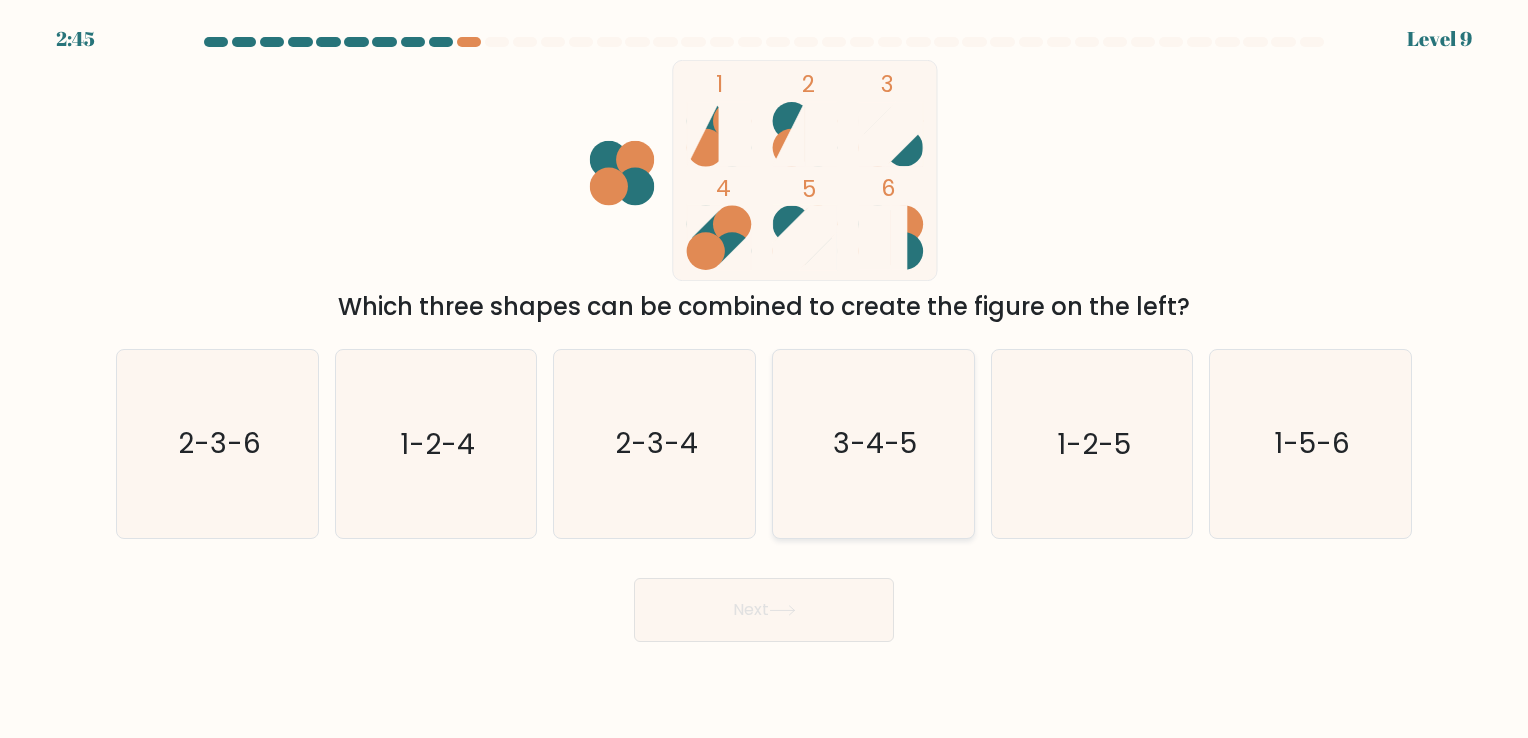 click on "3-4-5" 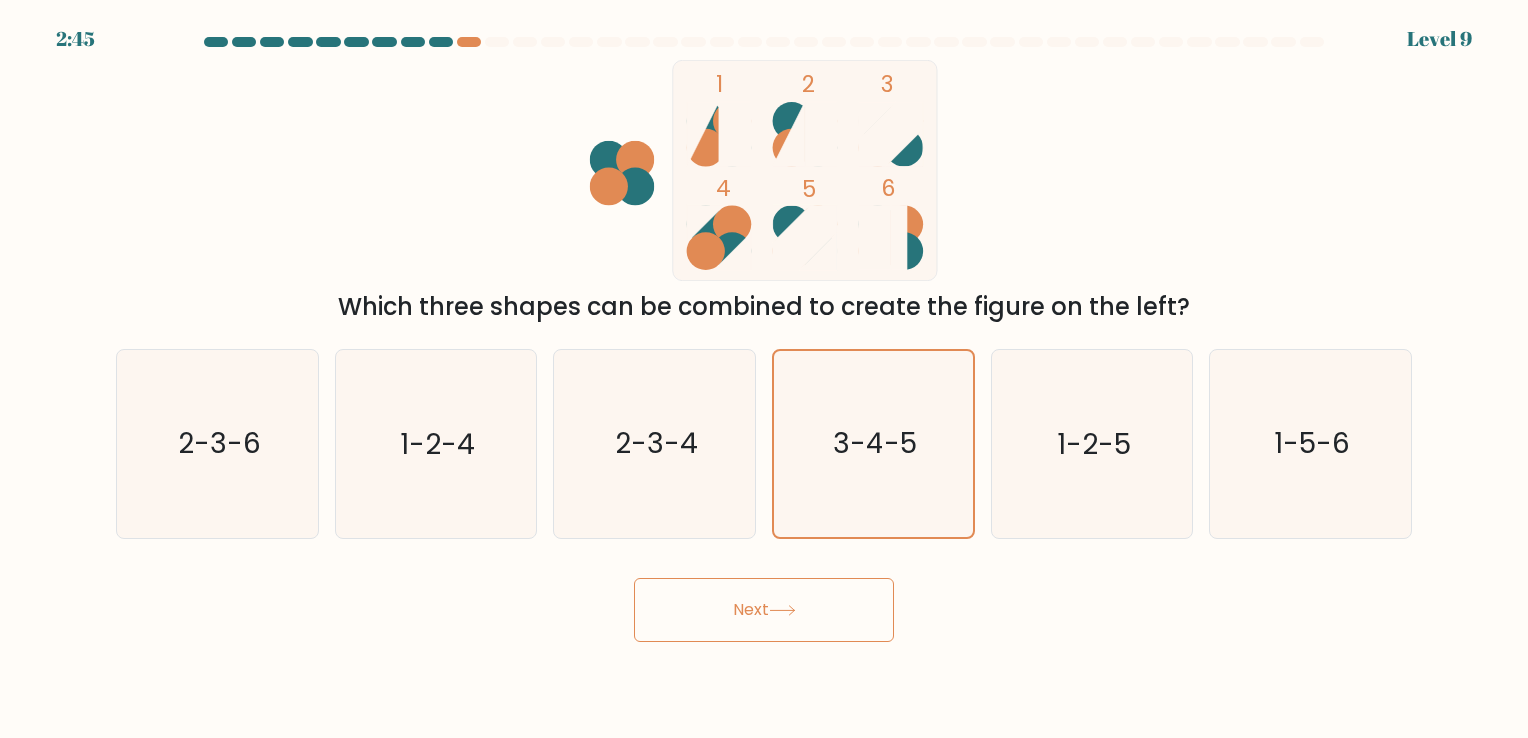 click on "Next" at bounding box center [764, 610] 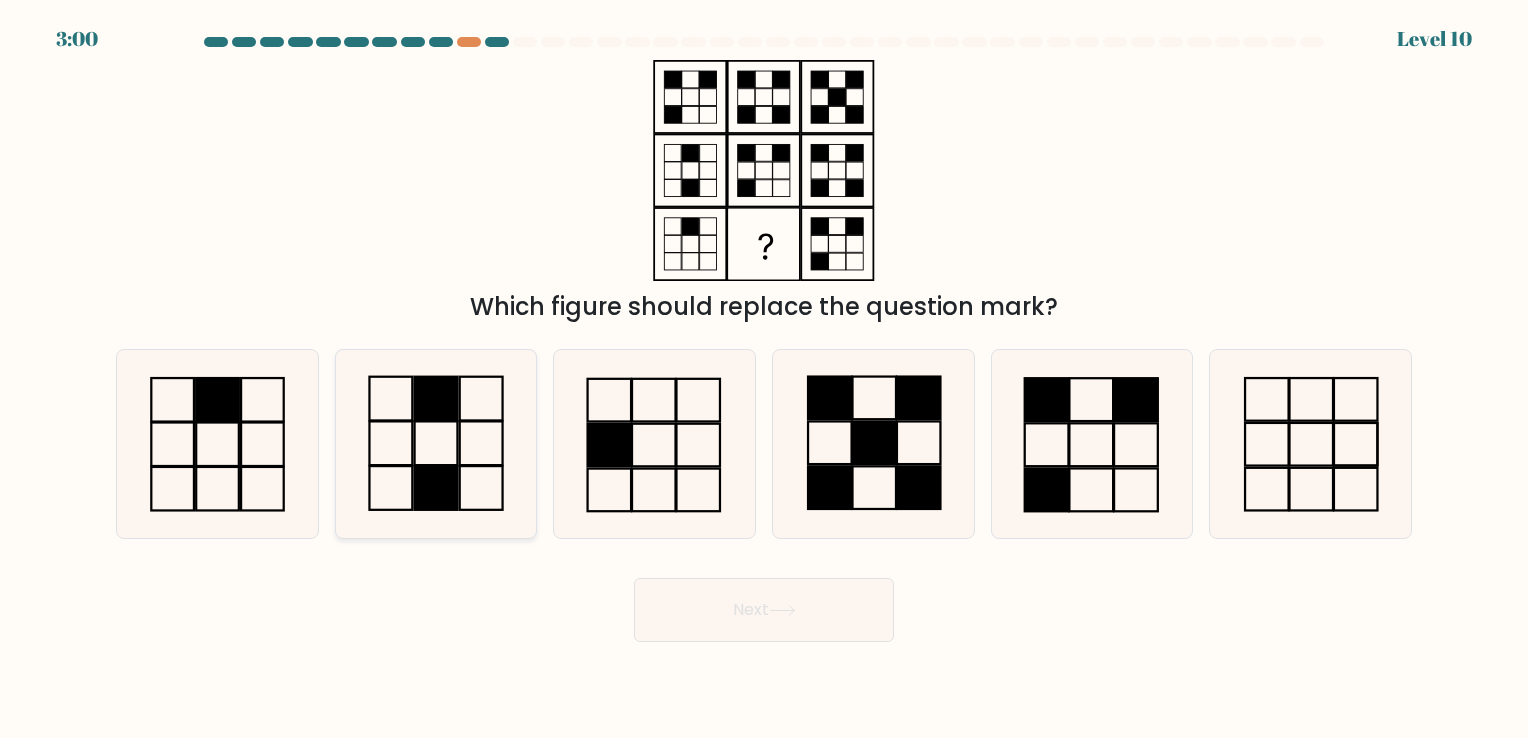 click 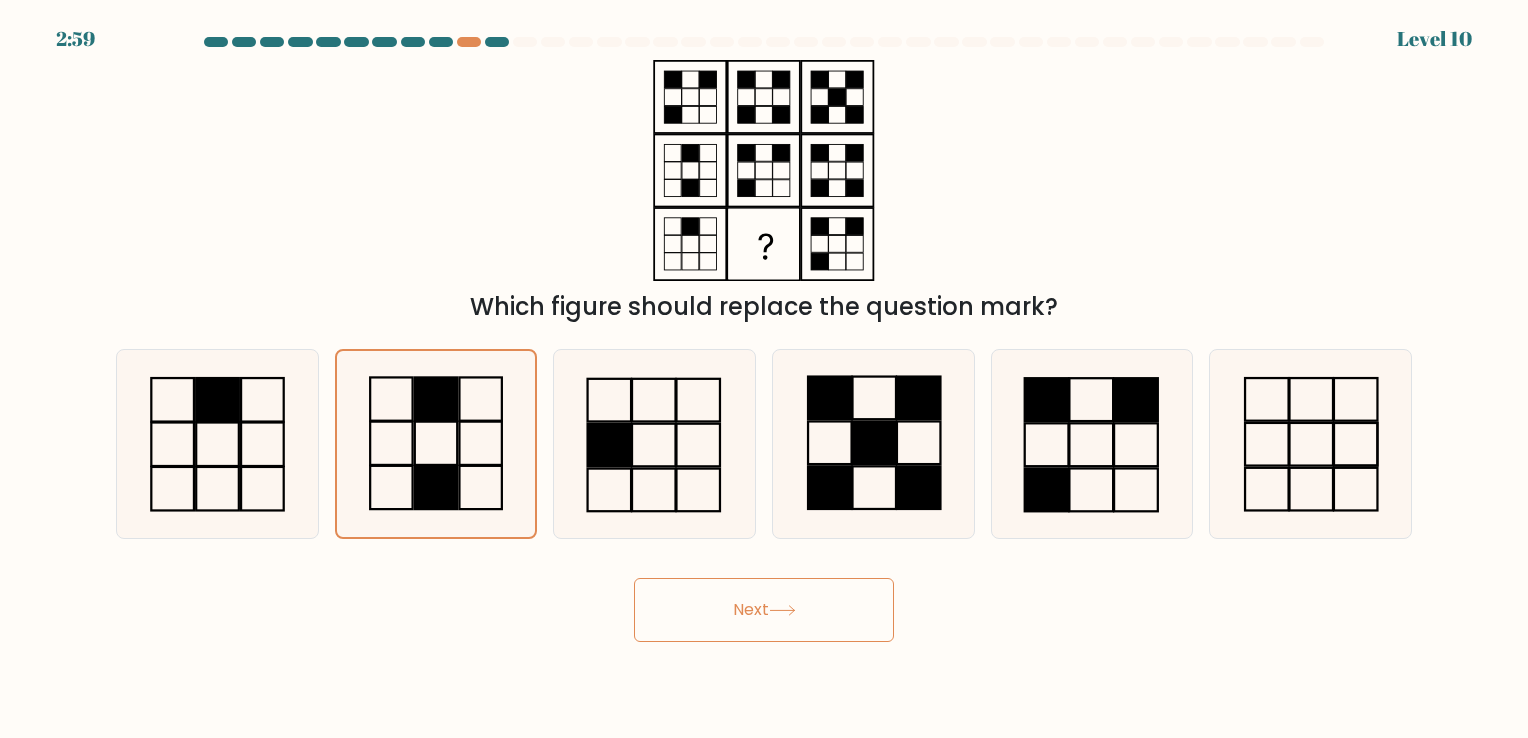 click 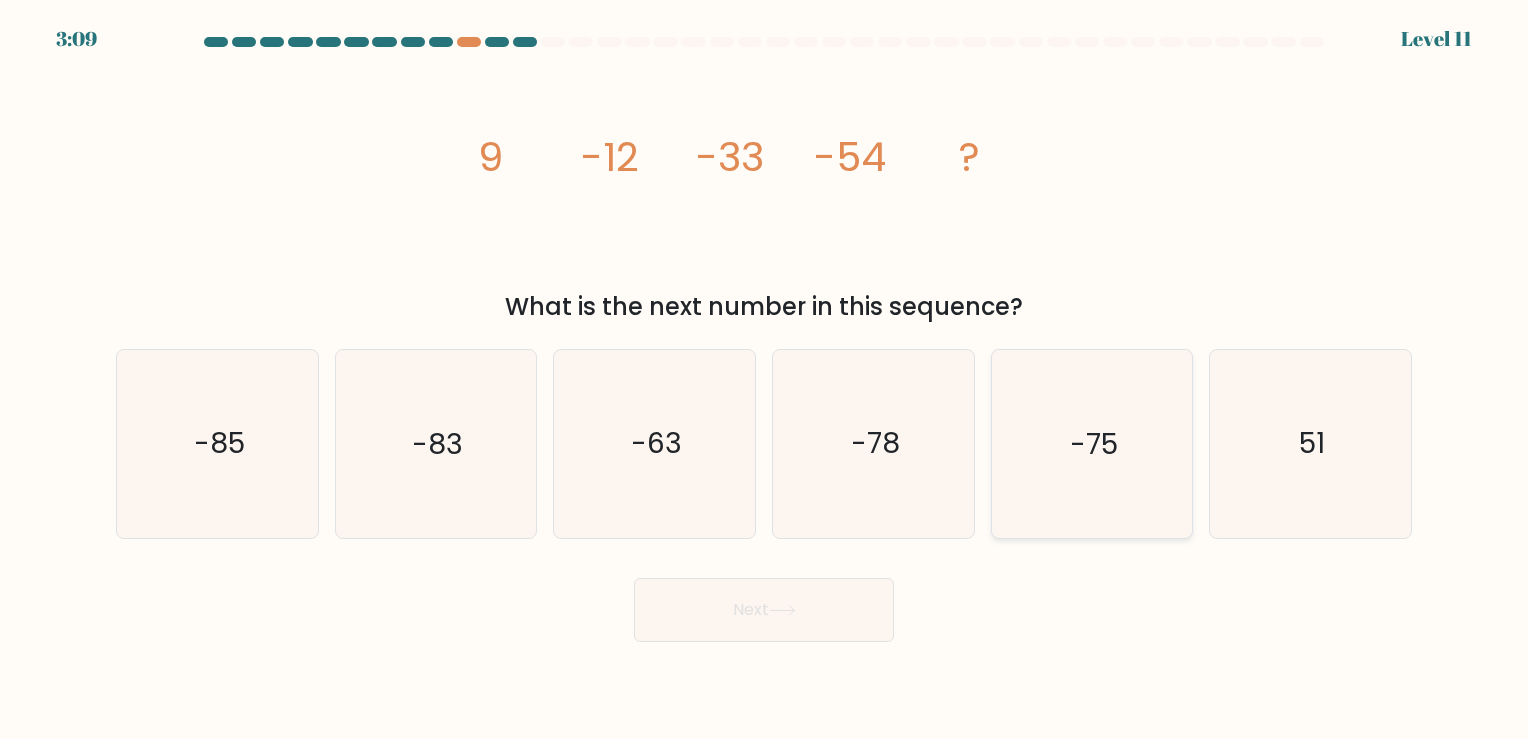 click on "-75" 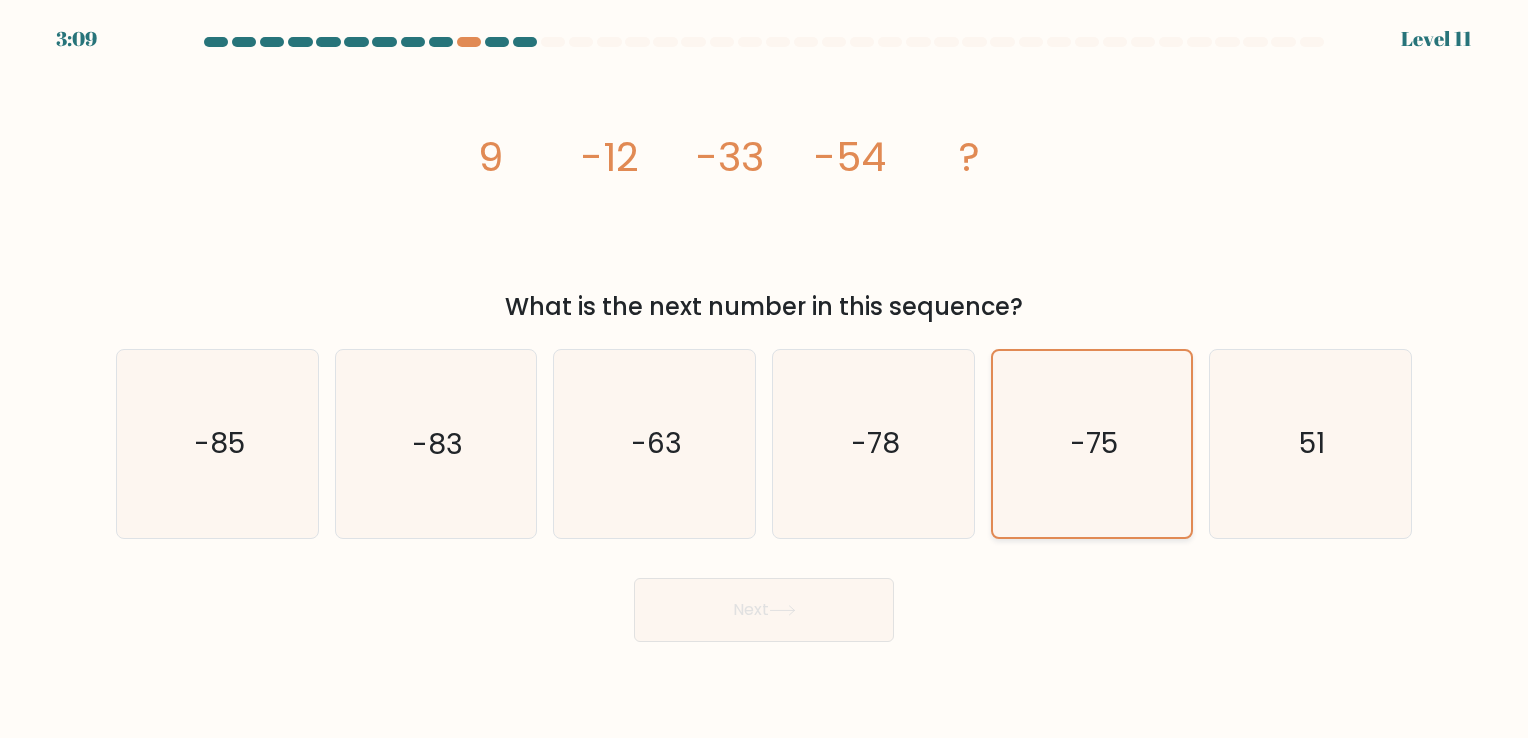click on "-75" 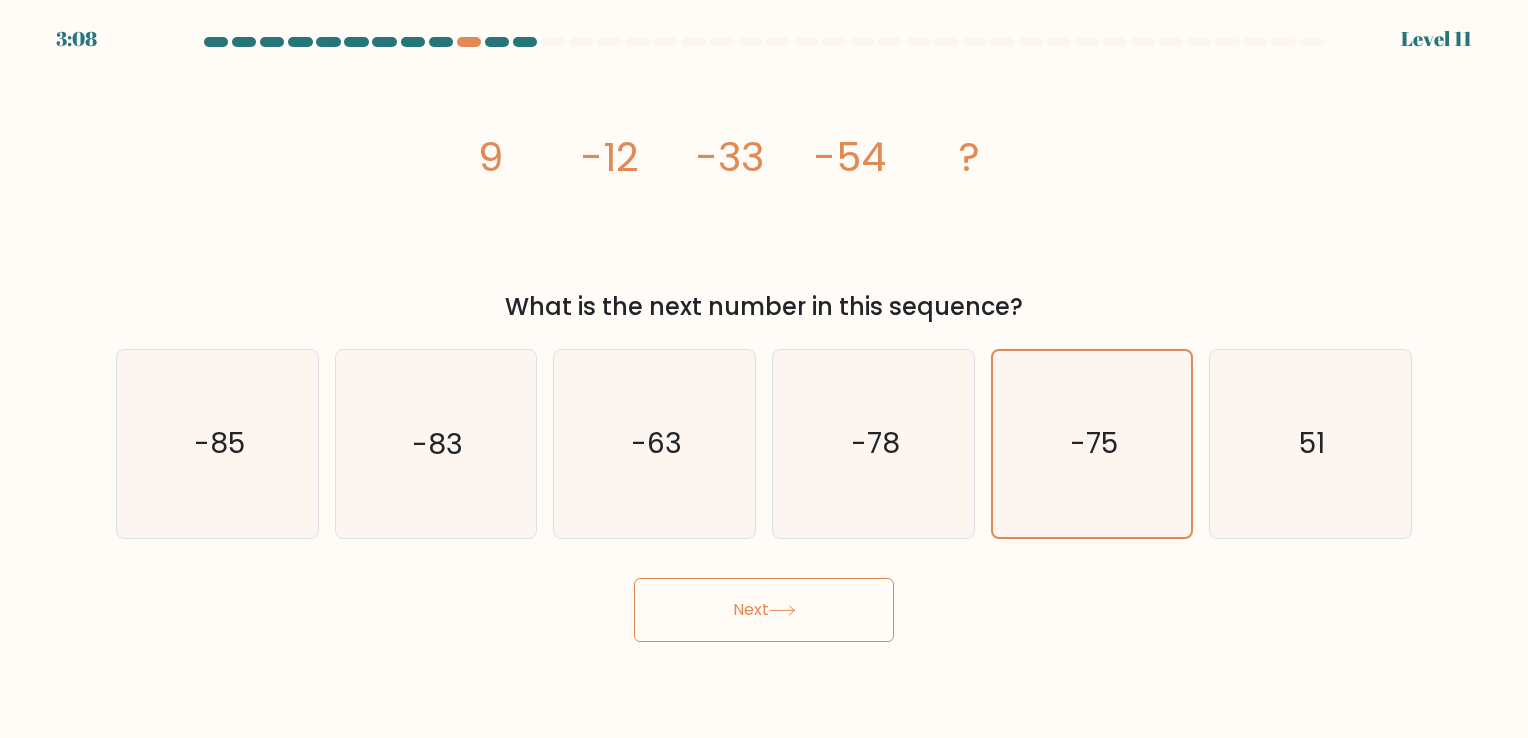 click on "Next" at bounding box center [764, 610] 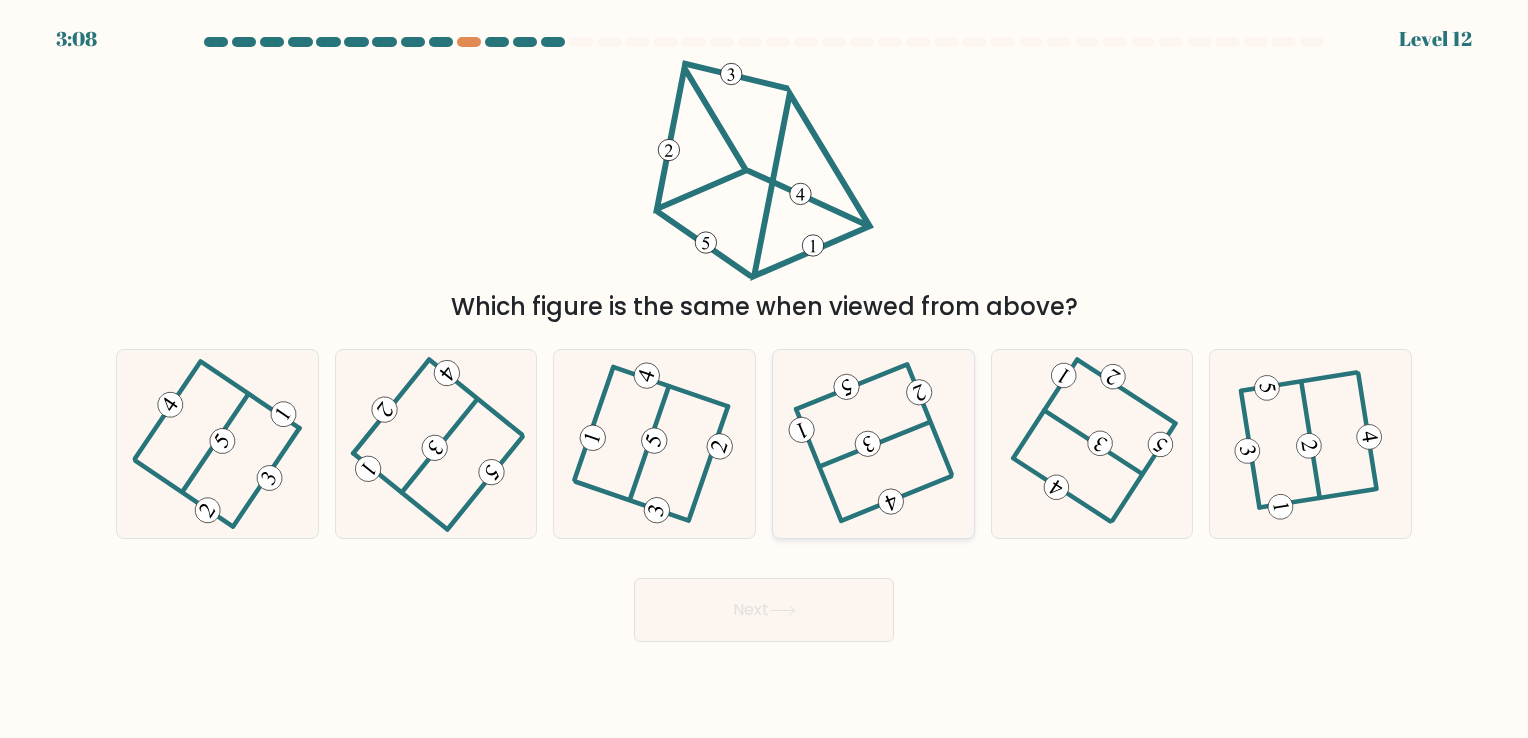 click 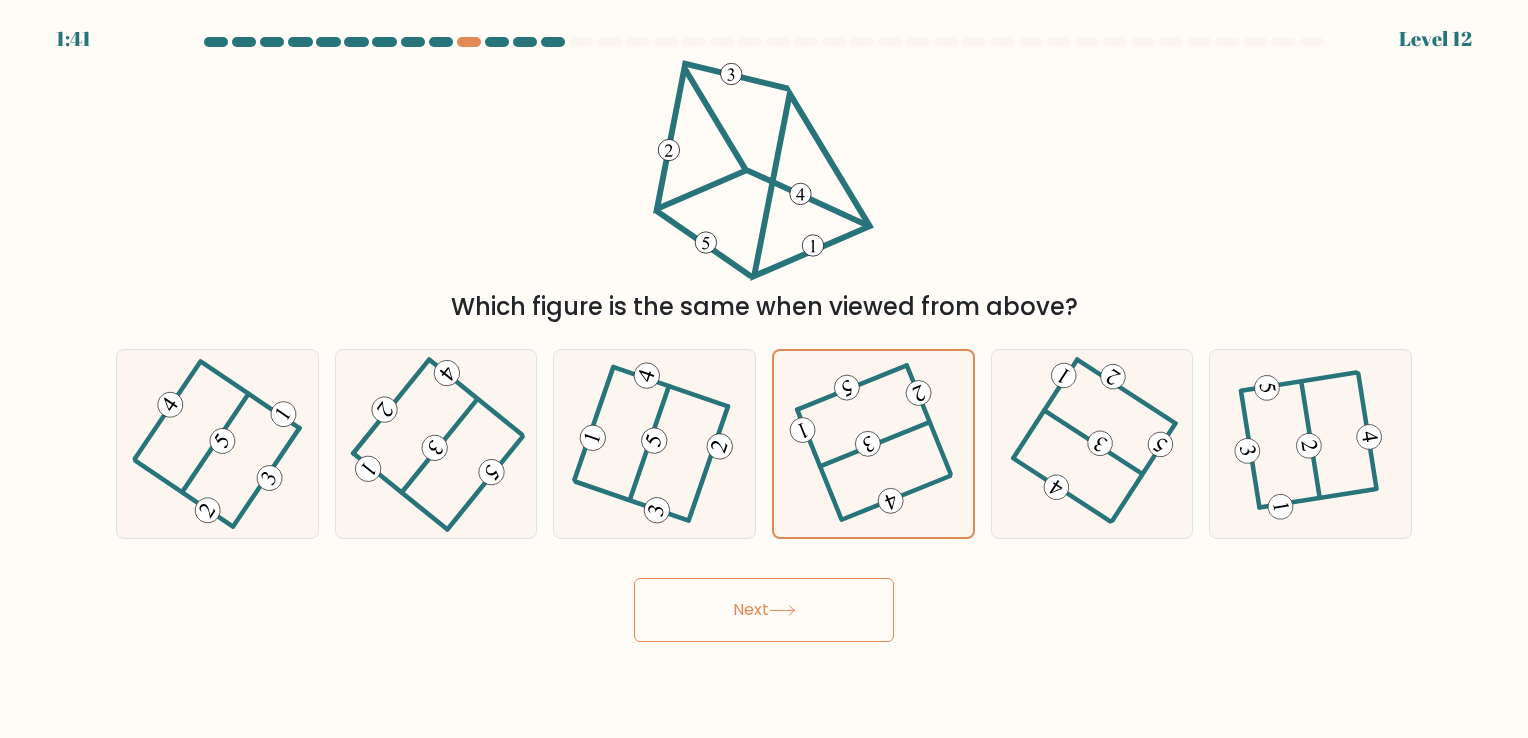 click on "Next" at bounding box center [764, 610] 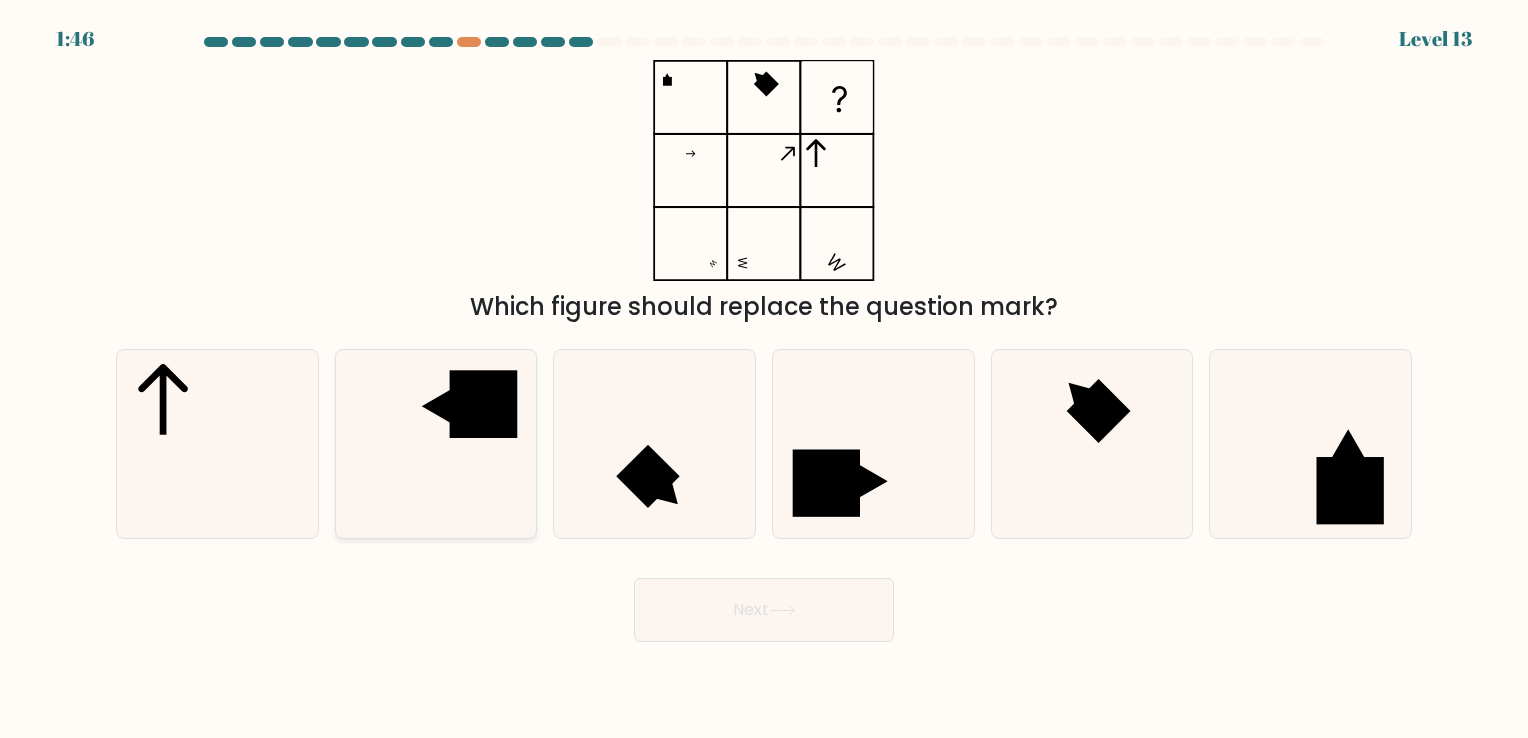 click 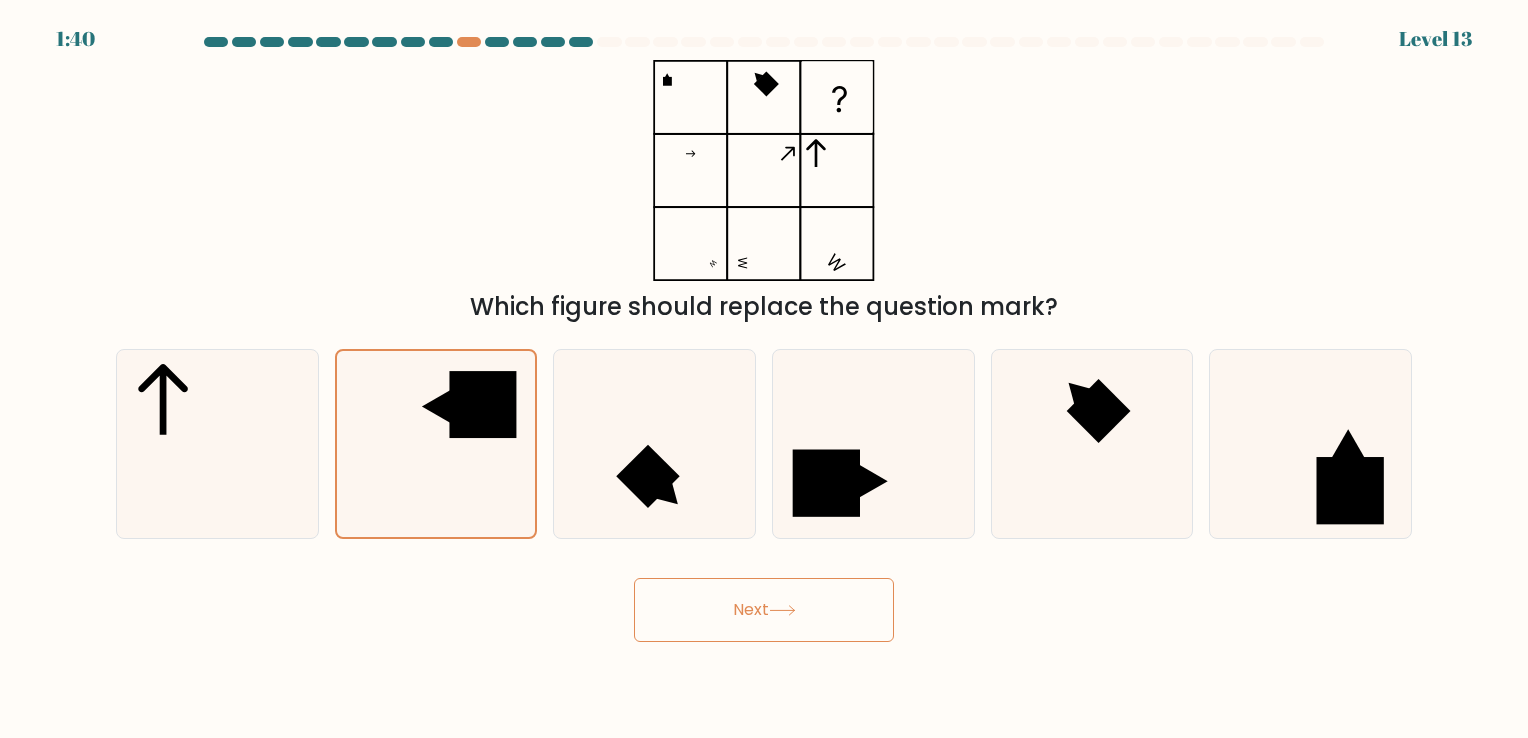 click on "Next" at bounding box center [764, 610] 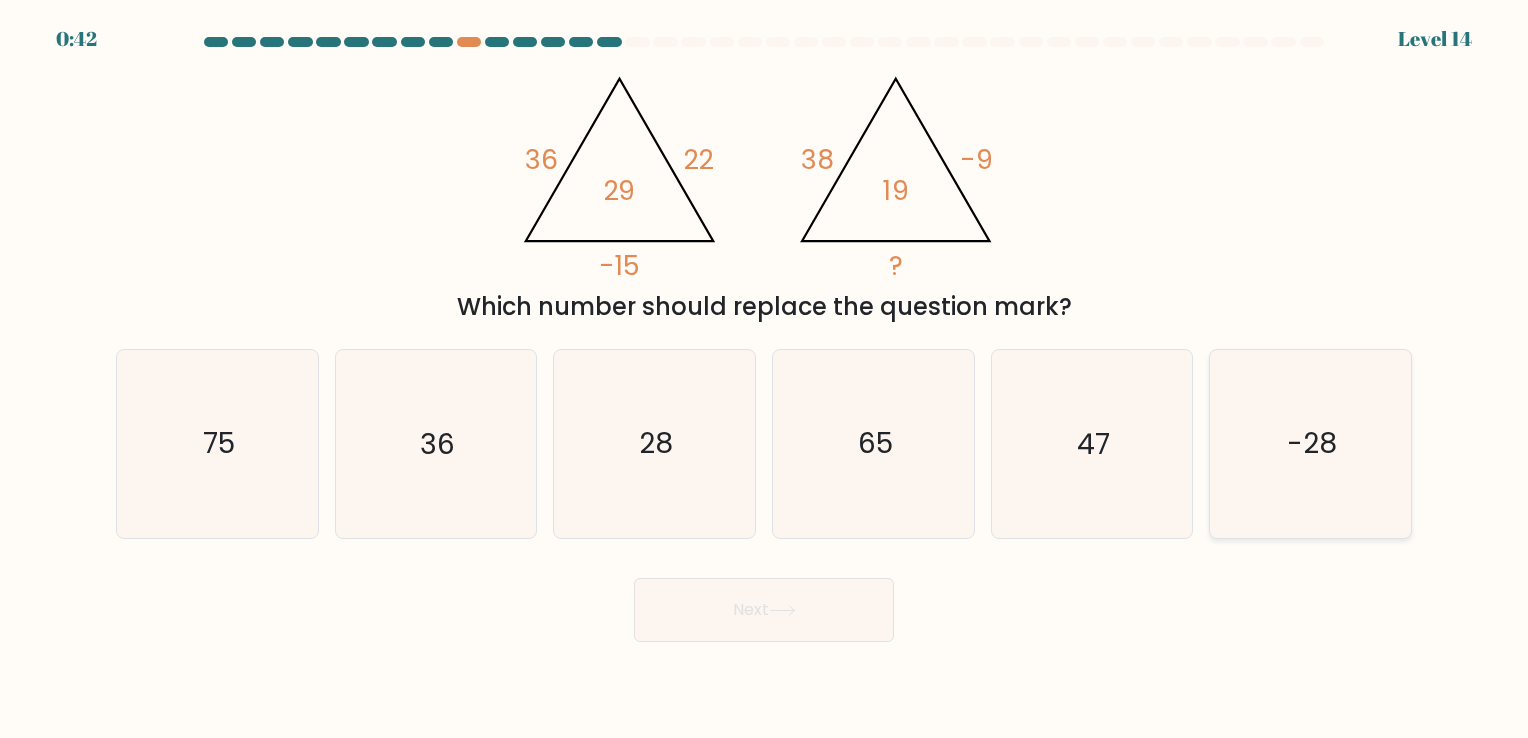 click on "-28" 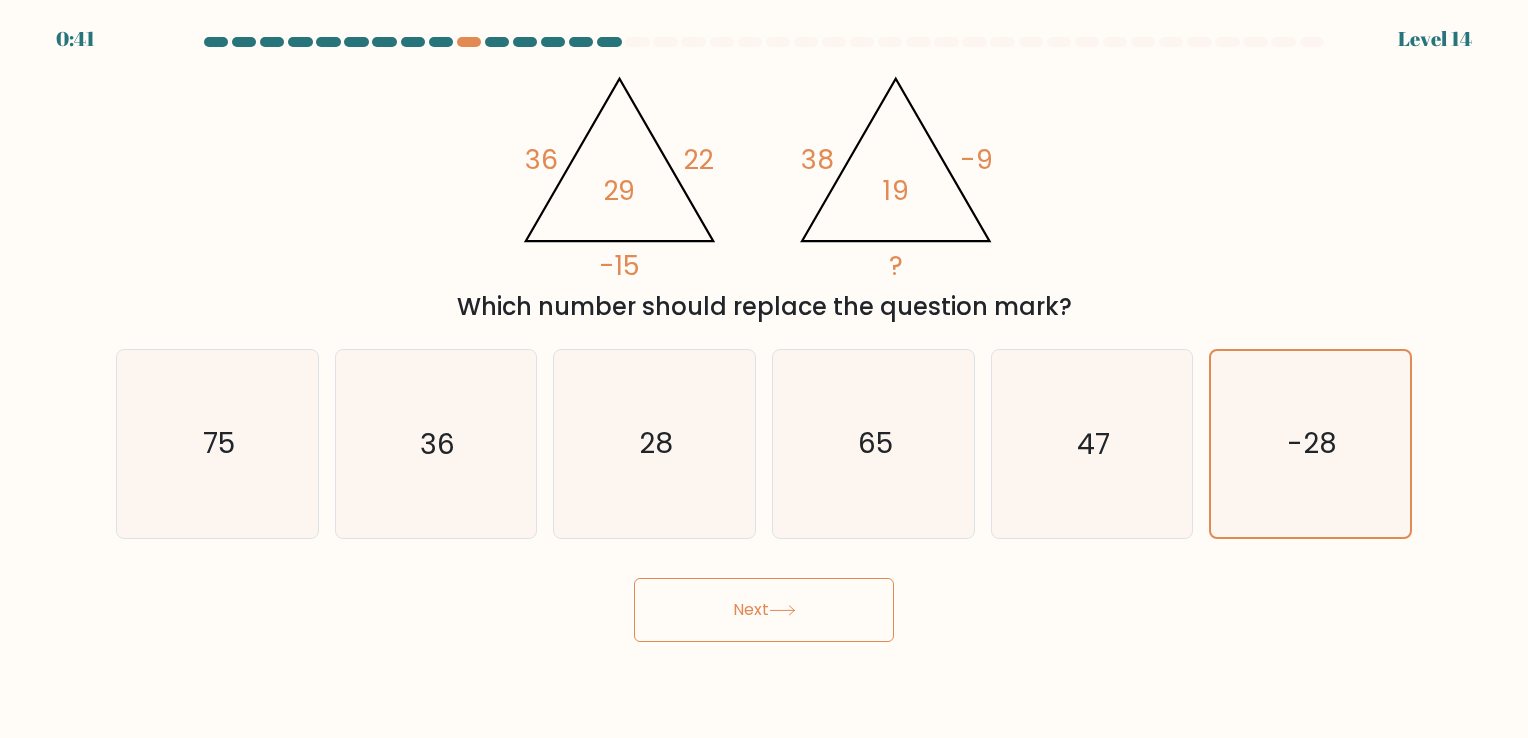 click on "Next" at bounding box center [764, 610] 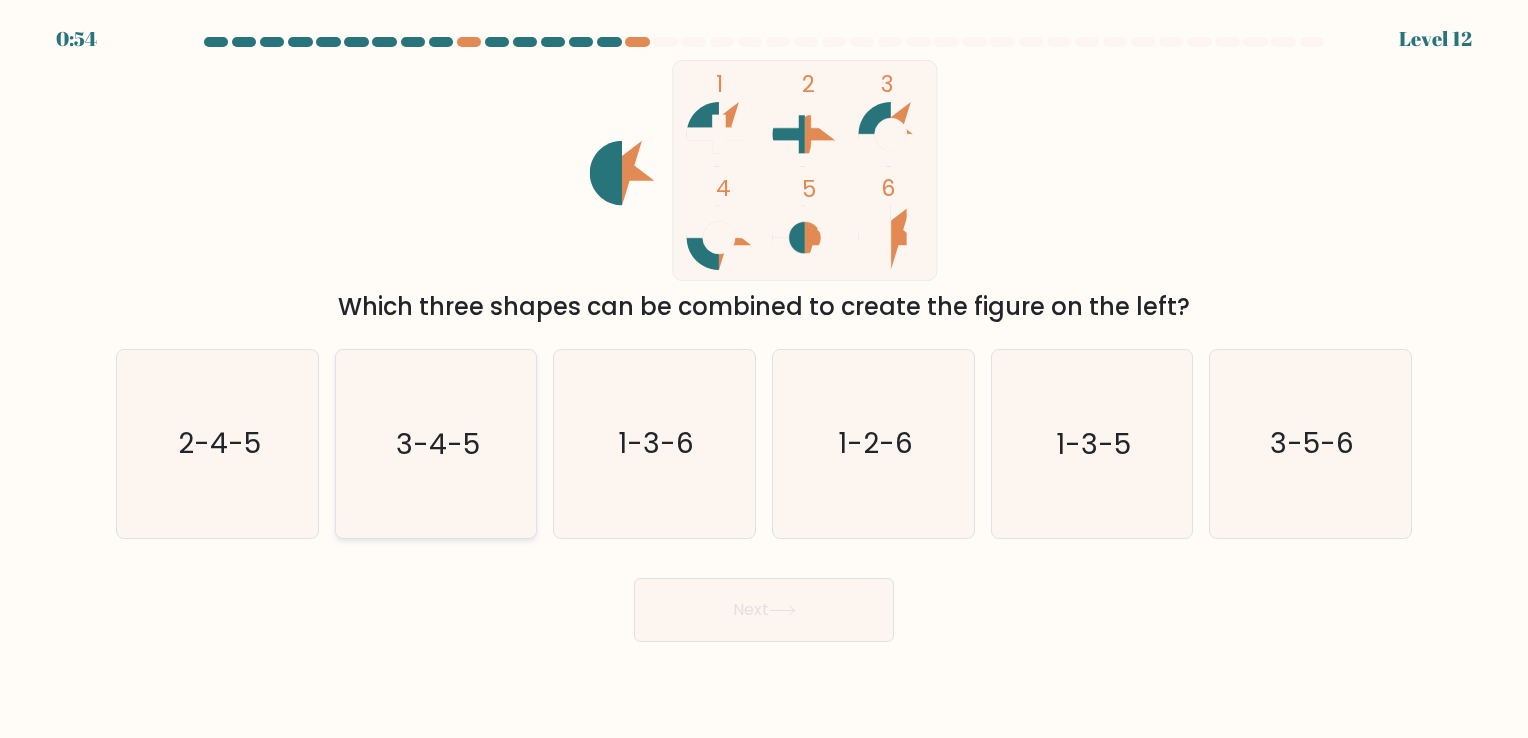 click on "3-4-5" 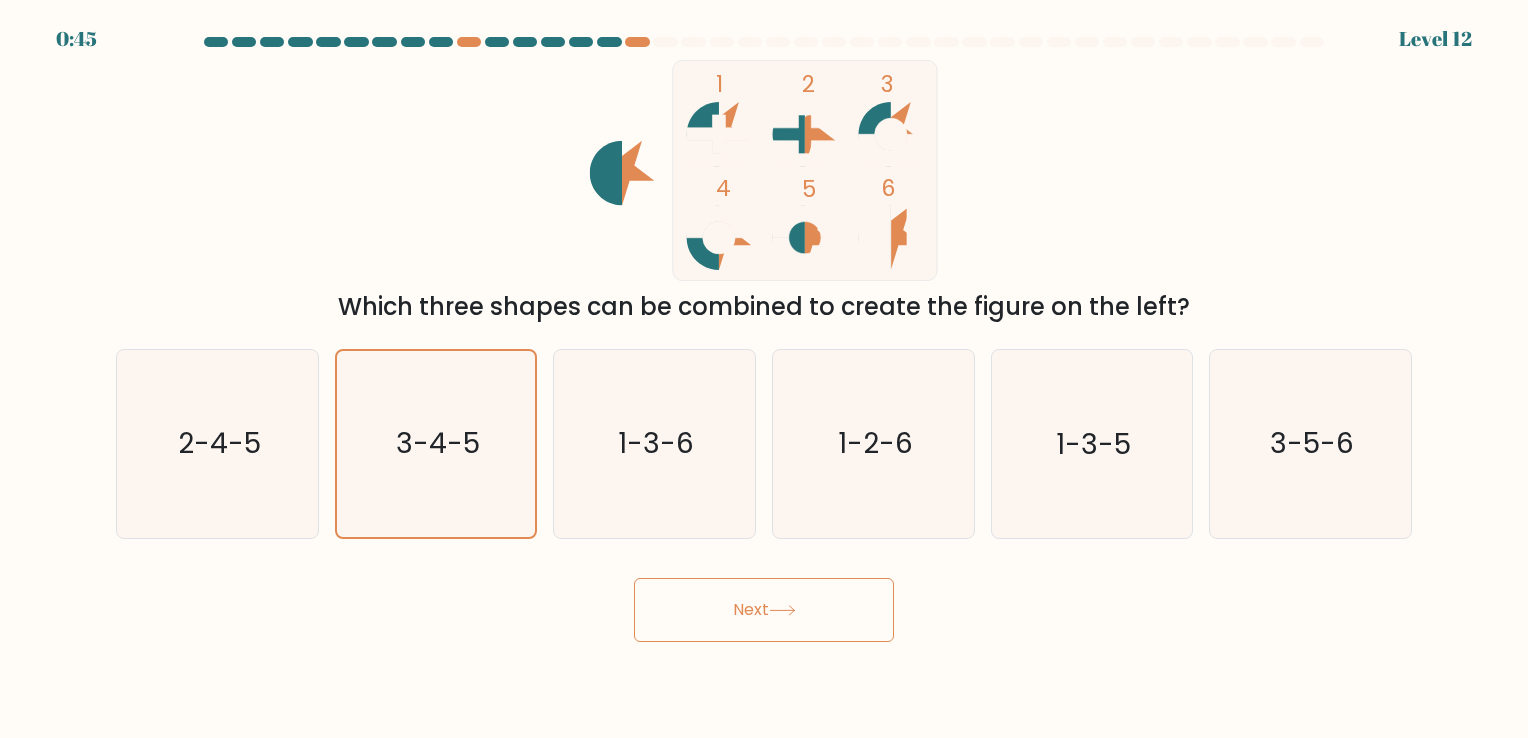 click on "Next" at bounding box center [764, 610] 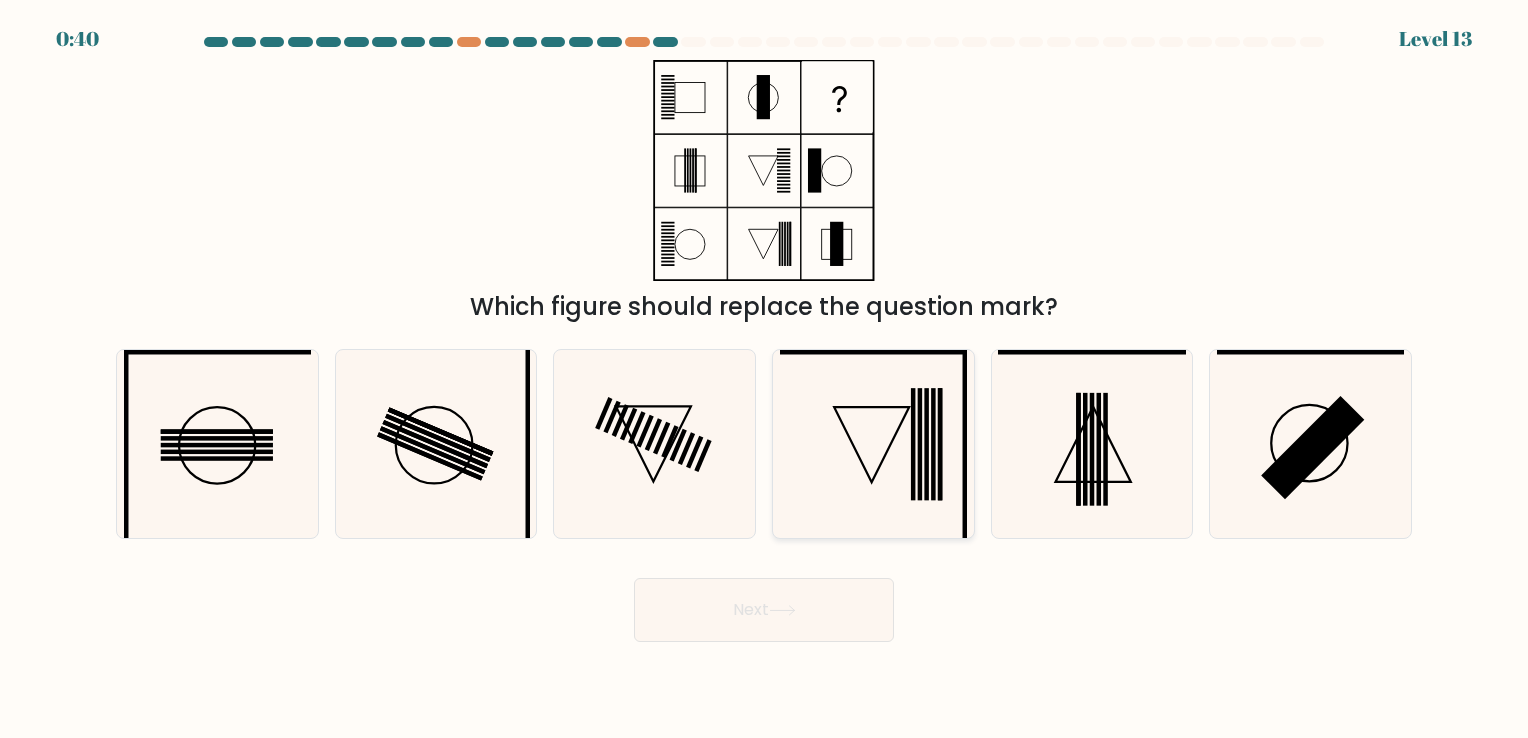click 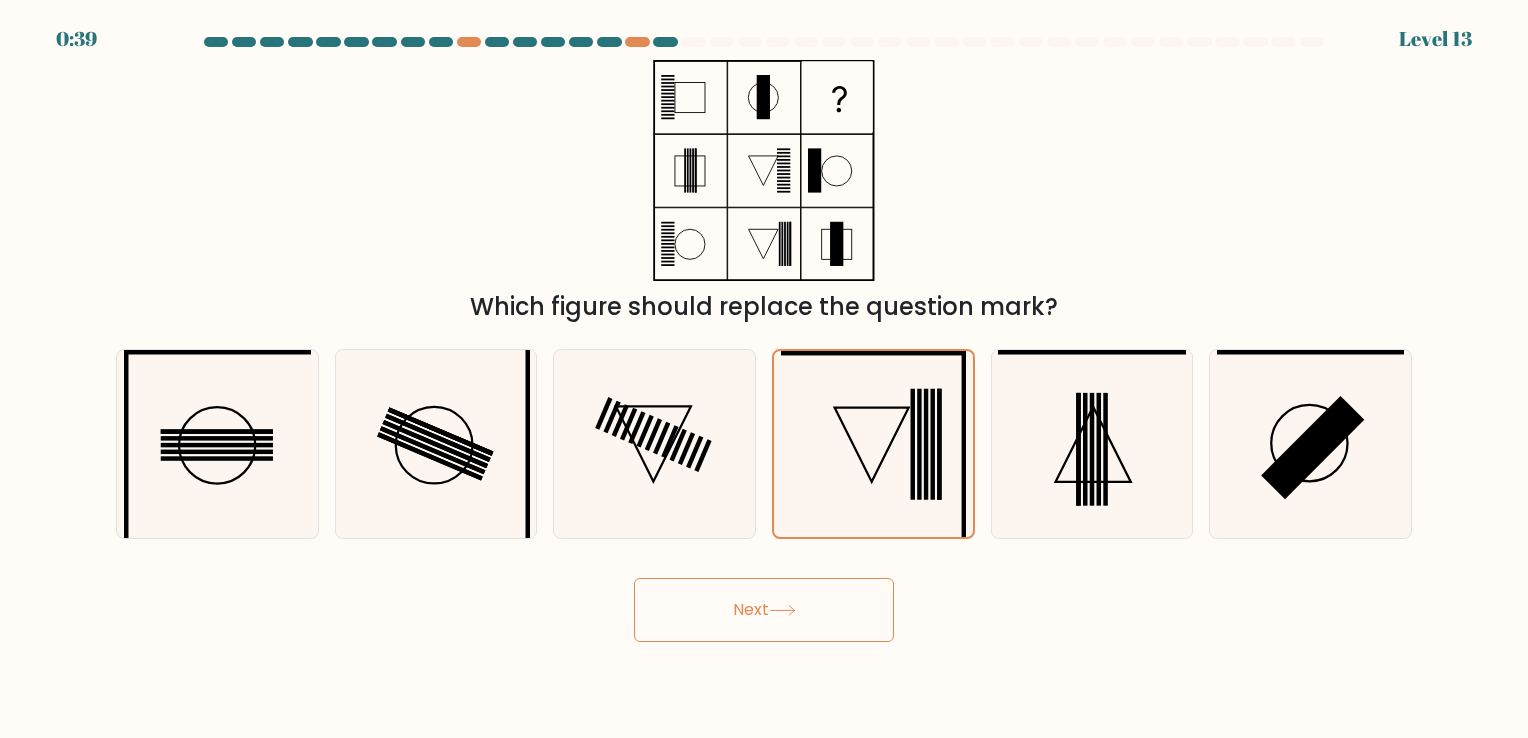 click on "Next" at bounding box center (764, 610) 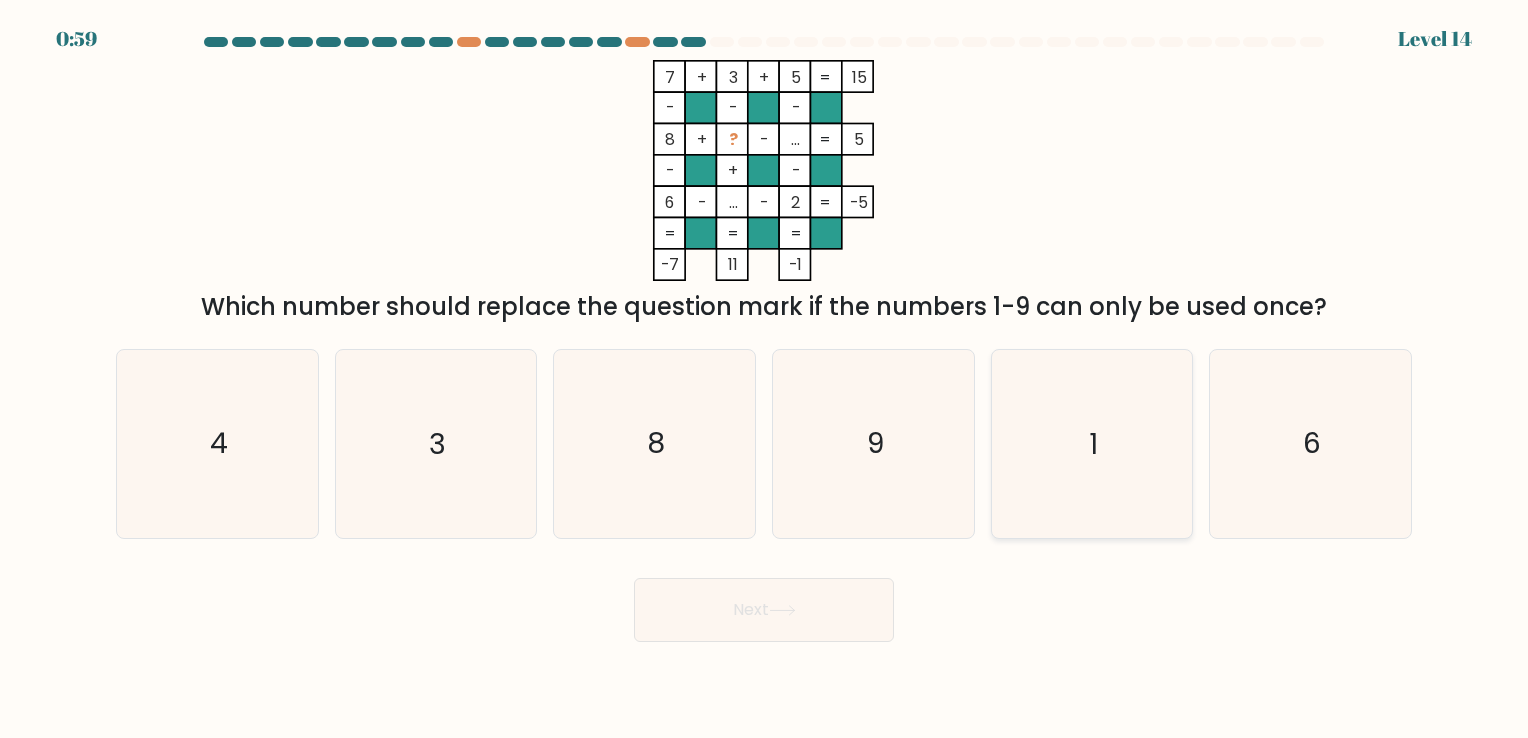 click on "1" 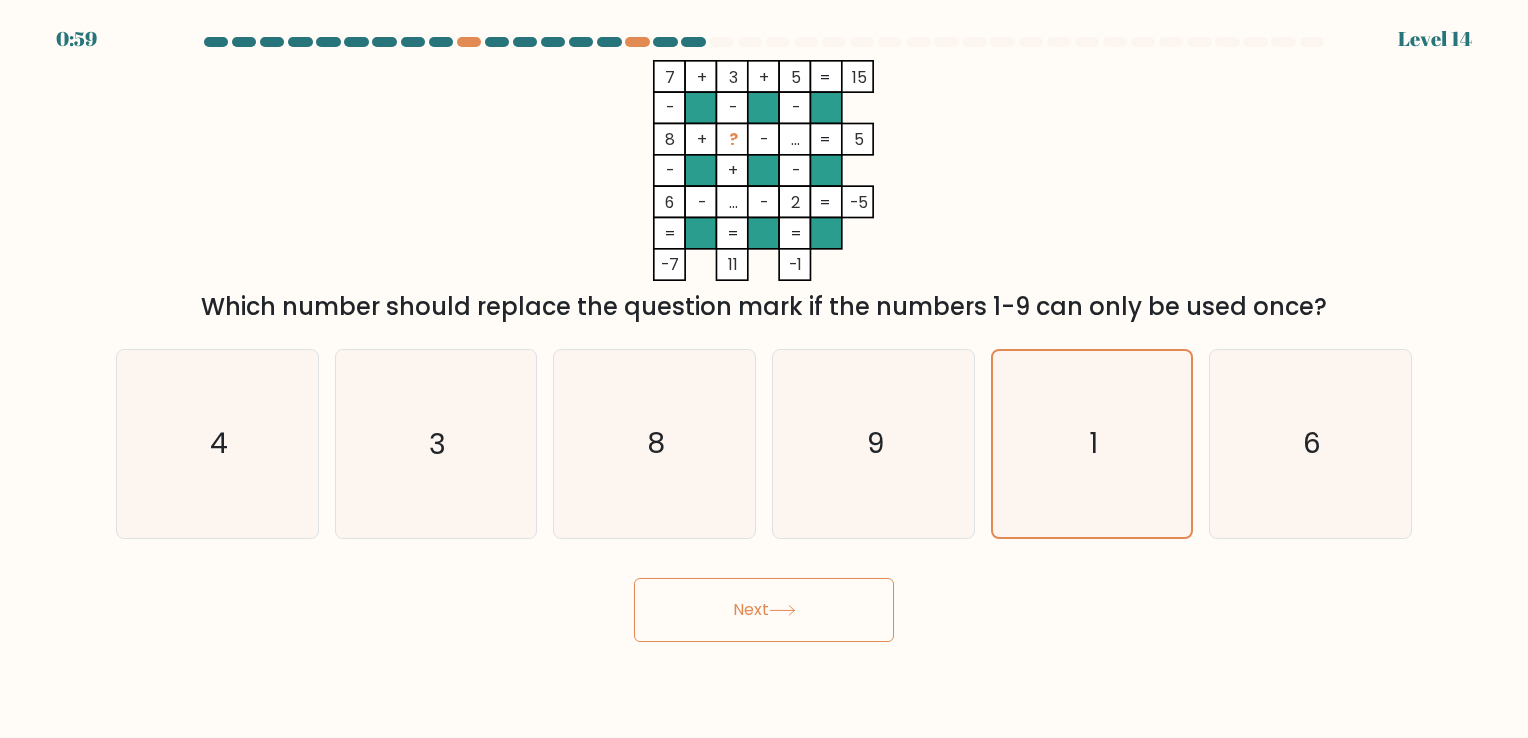 click on "Next" at bounding box center (764, 610) 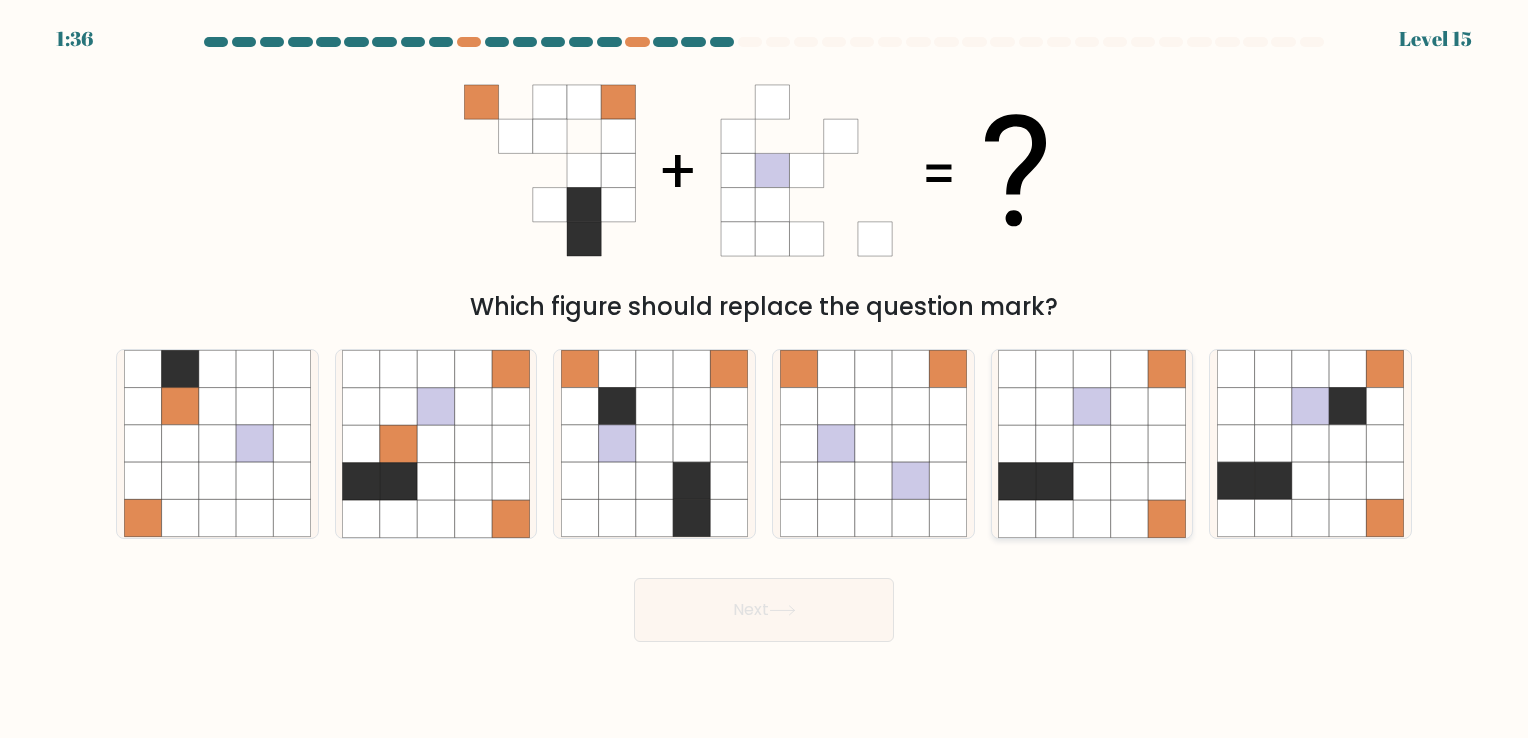 click 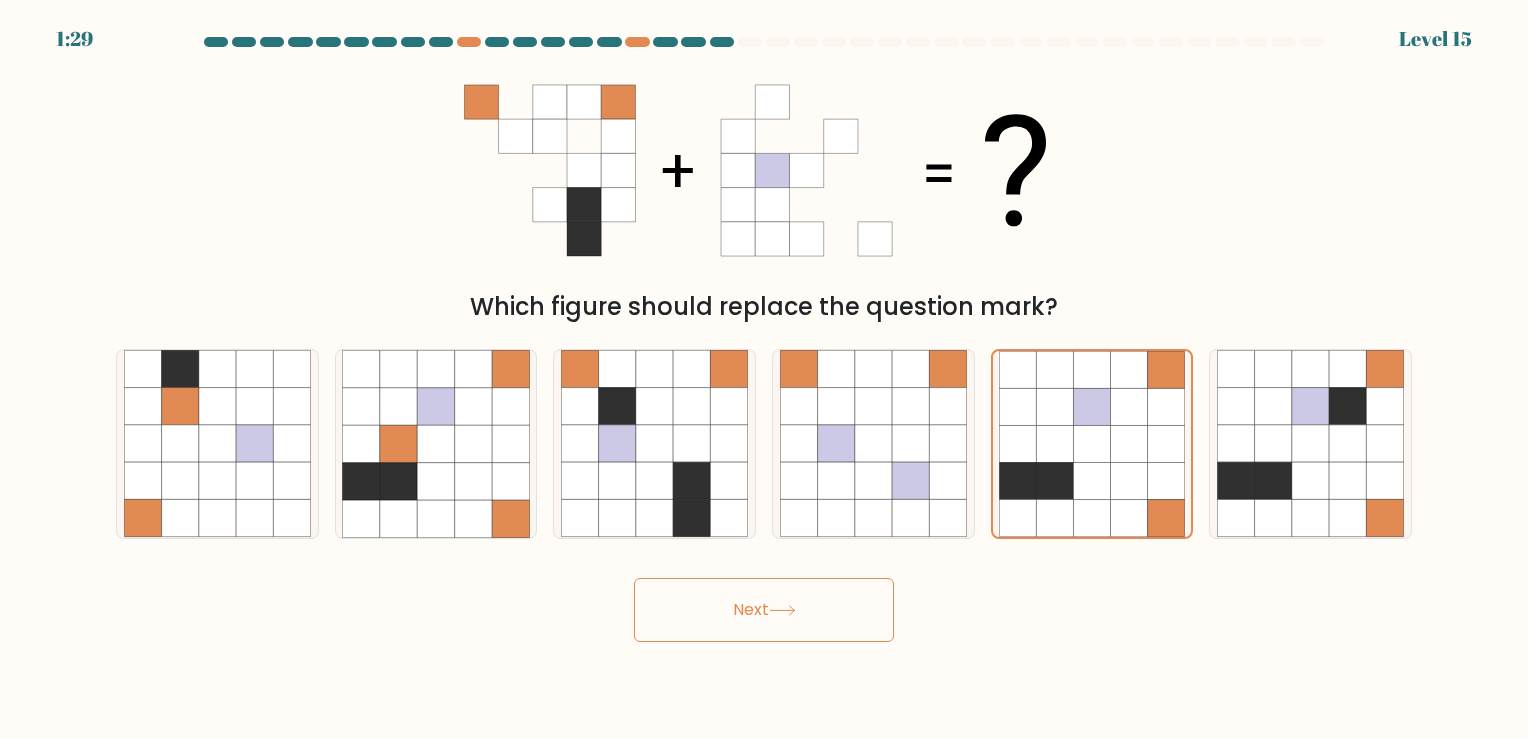 click on "Next" at bounding box center [764, 610] 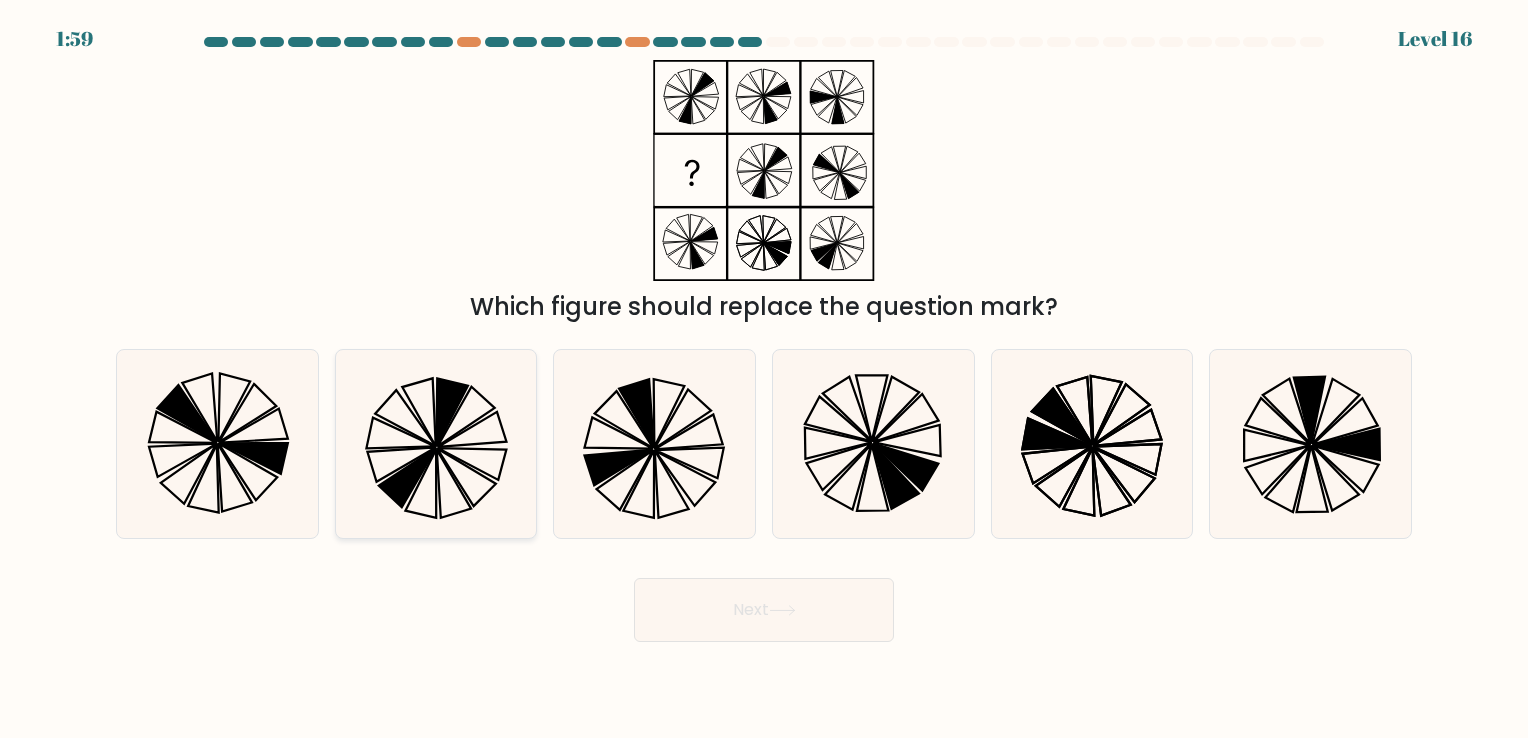 click 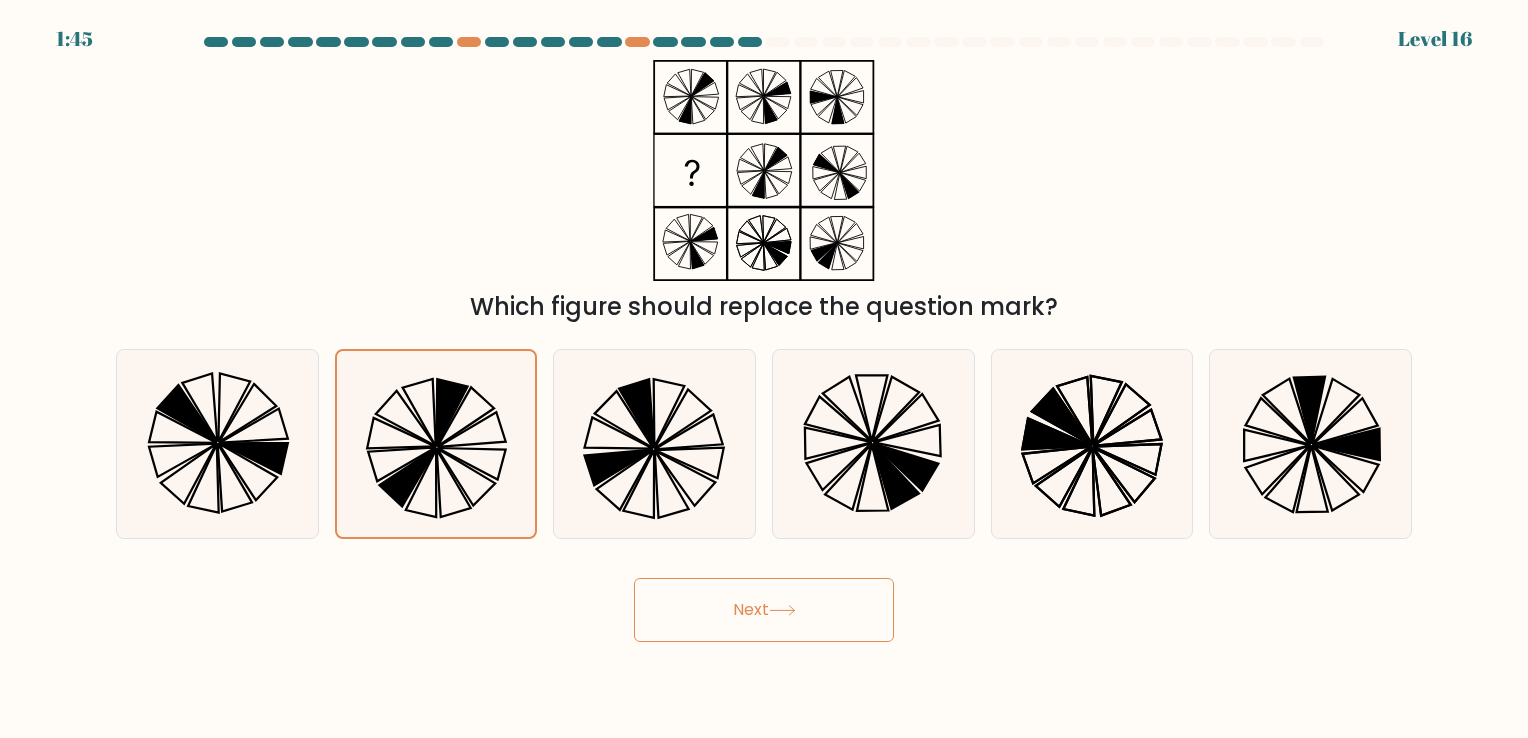 click 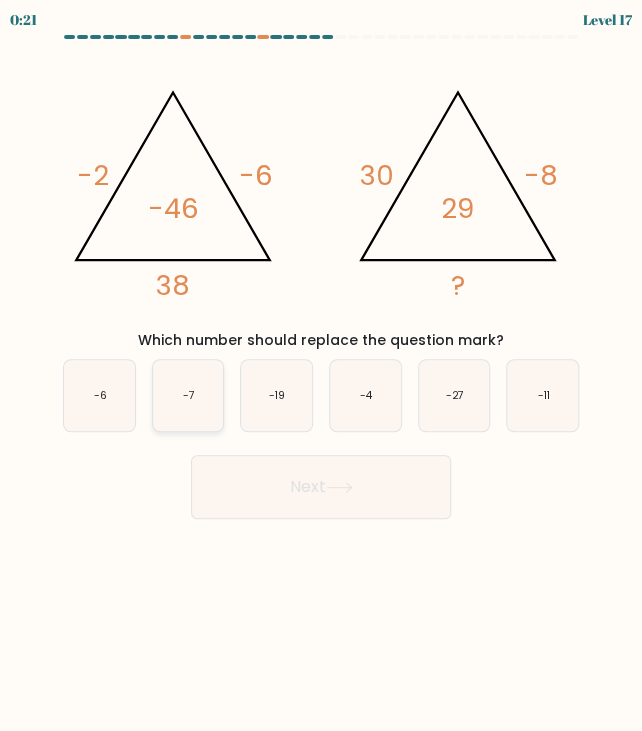 click on "-7" 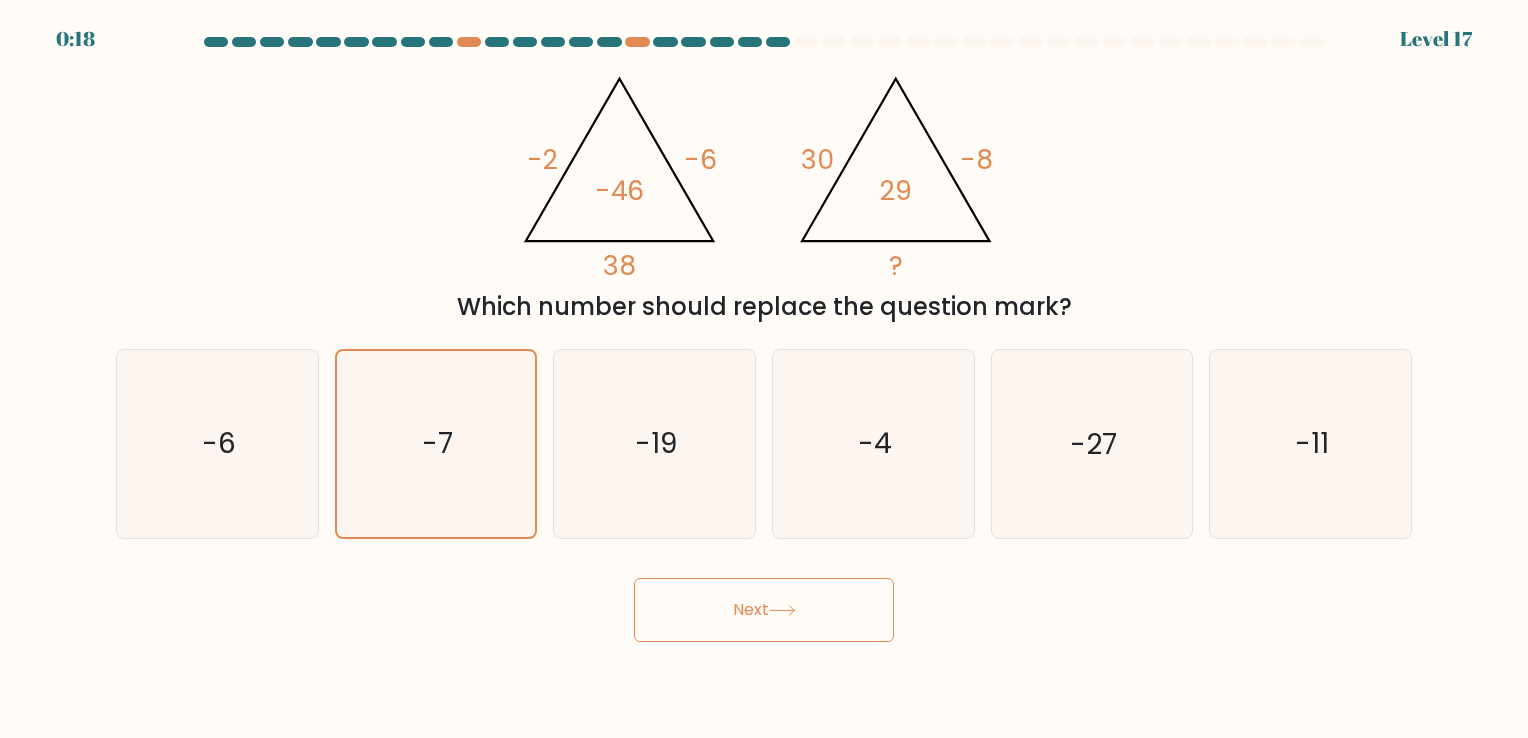 click on "Next" at bounding box center (764, 610) 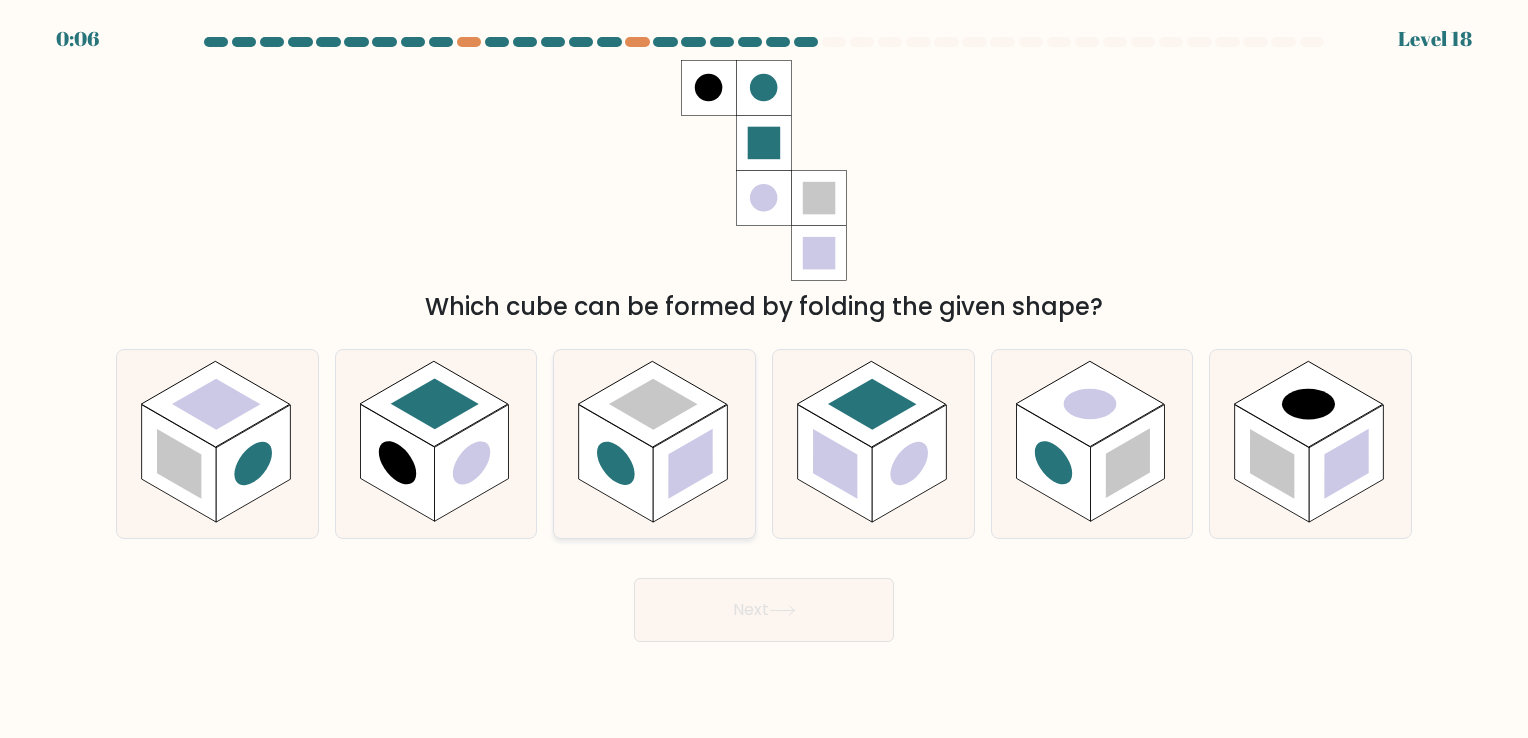click 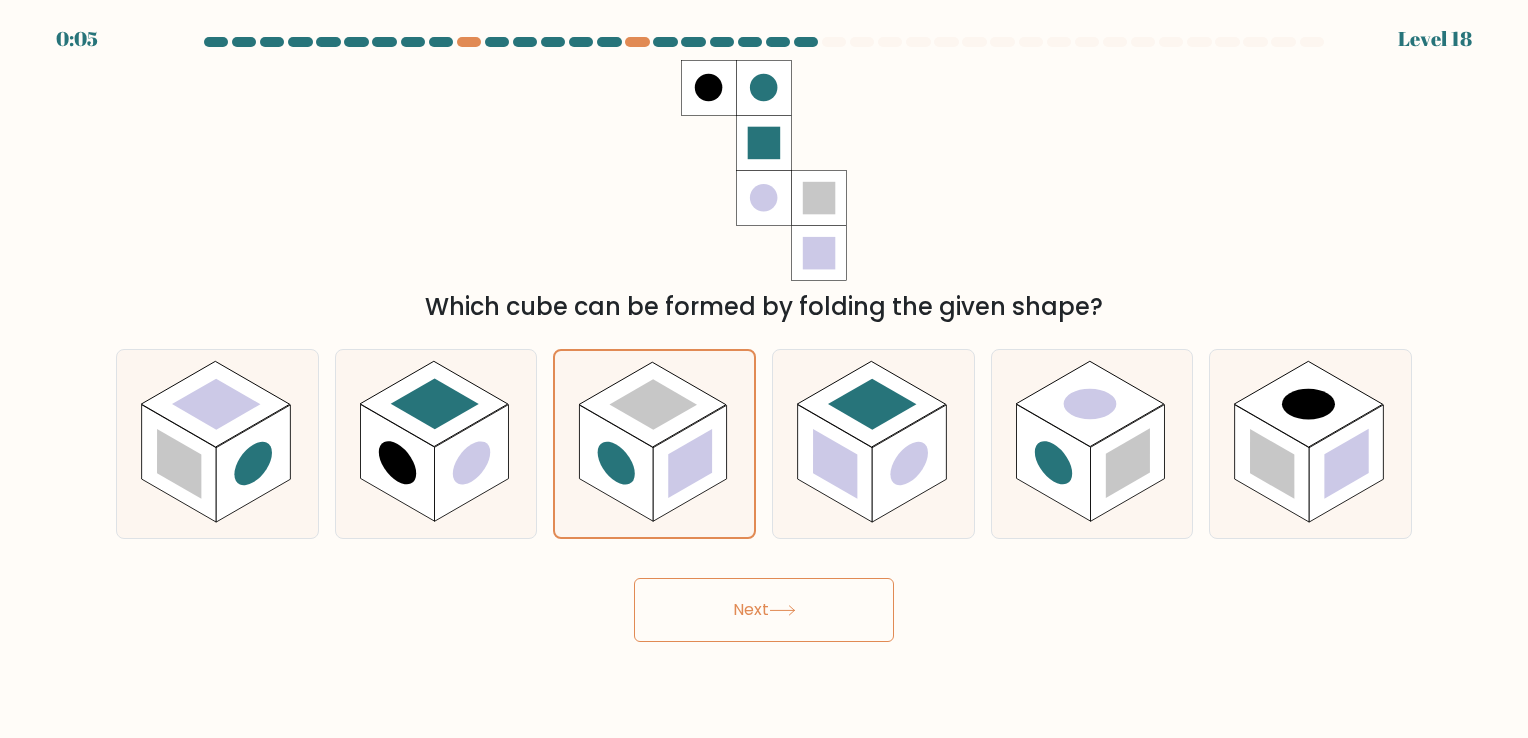 click on "Next" at bounding box center [764, 610] 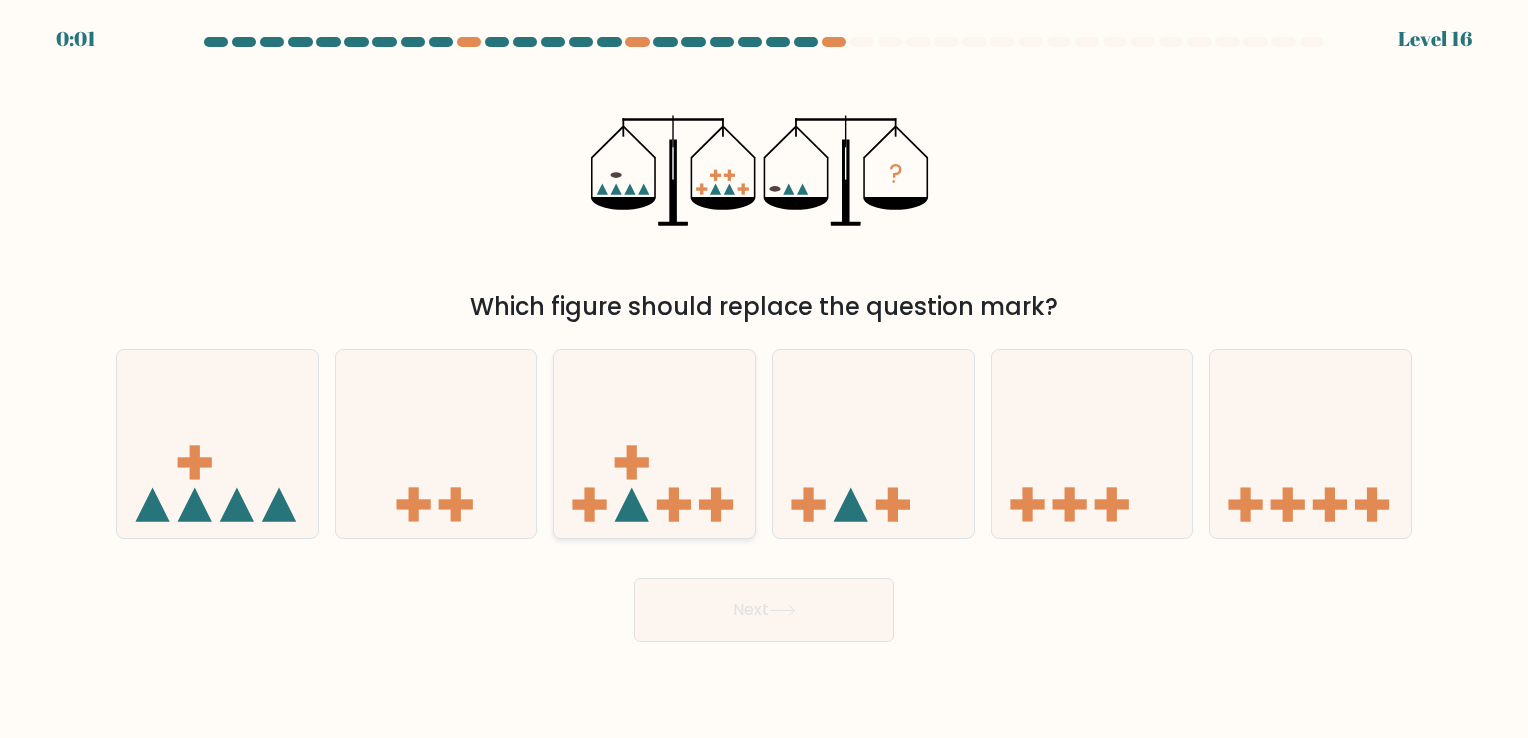 drag, startPoint x: 656, startPoint y: 452, endPoint x: 661, endPoint y: 472, distance: 20.615528 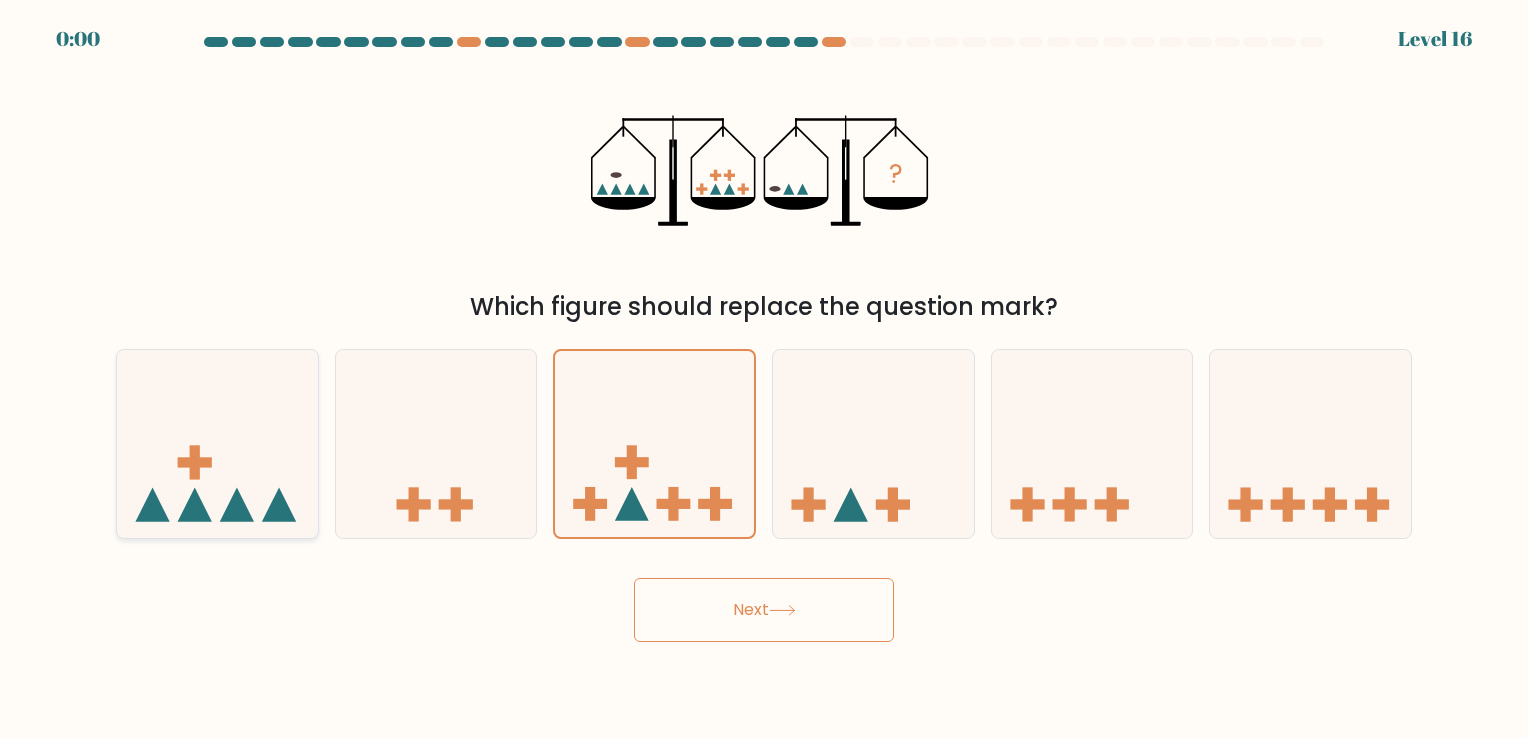 click 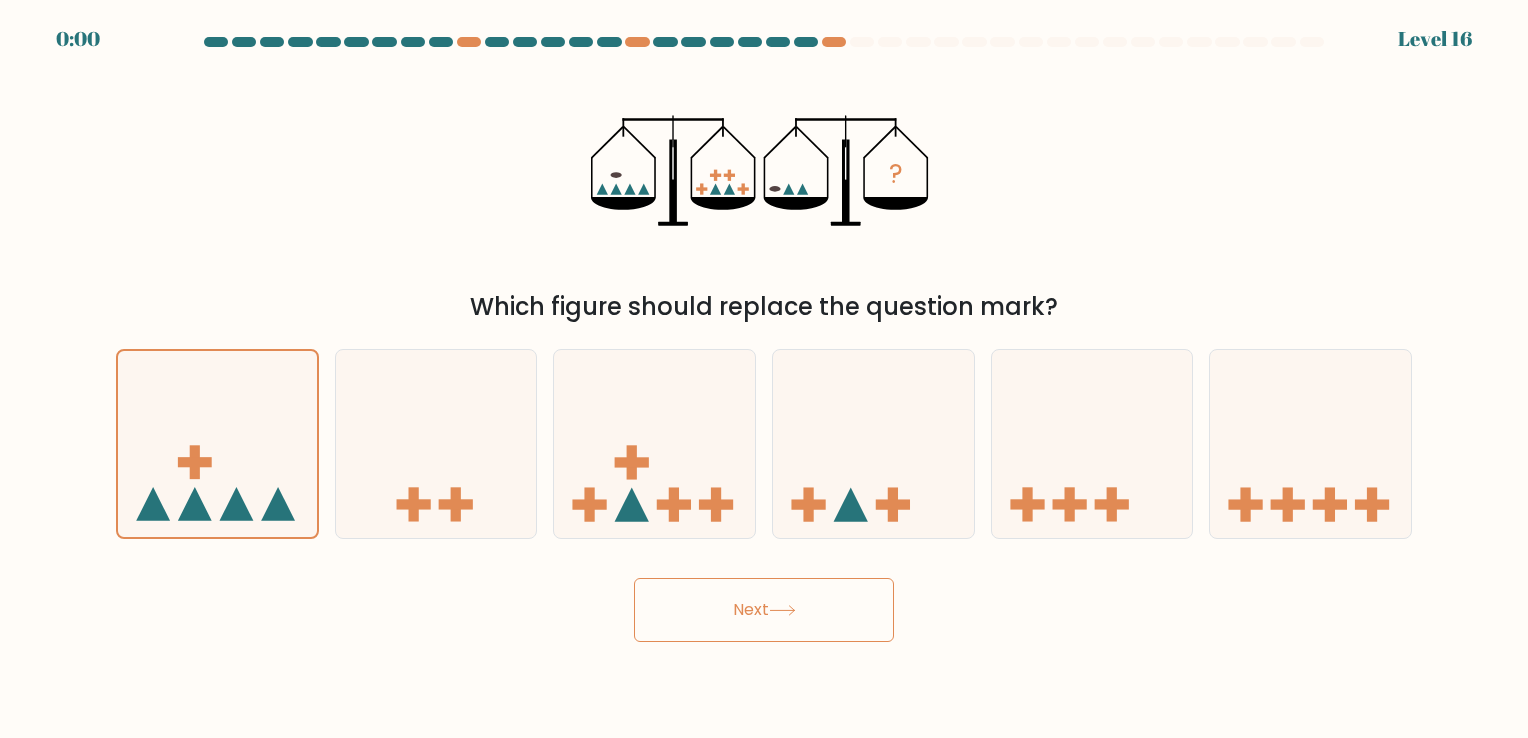 click on "Next" at bounding box center (764, 610) 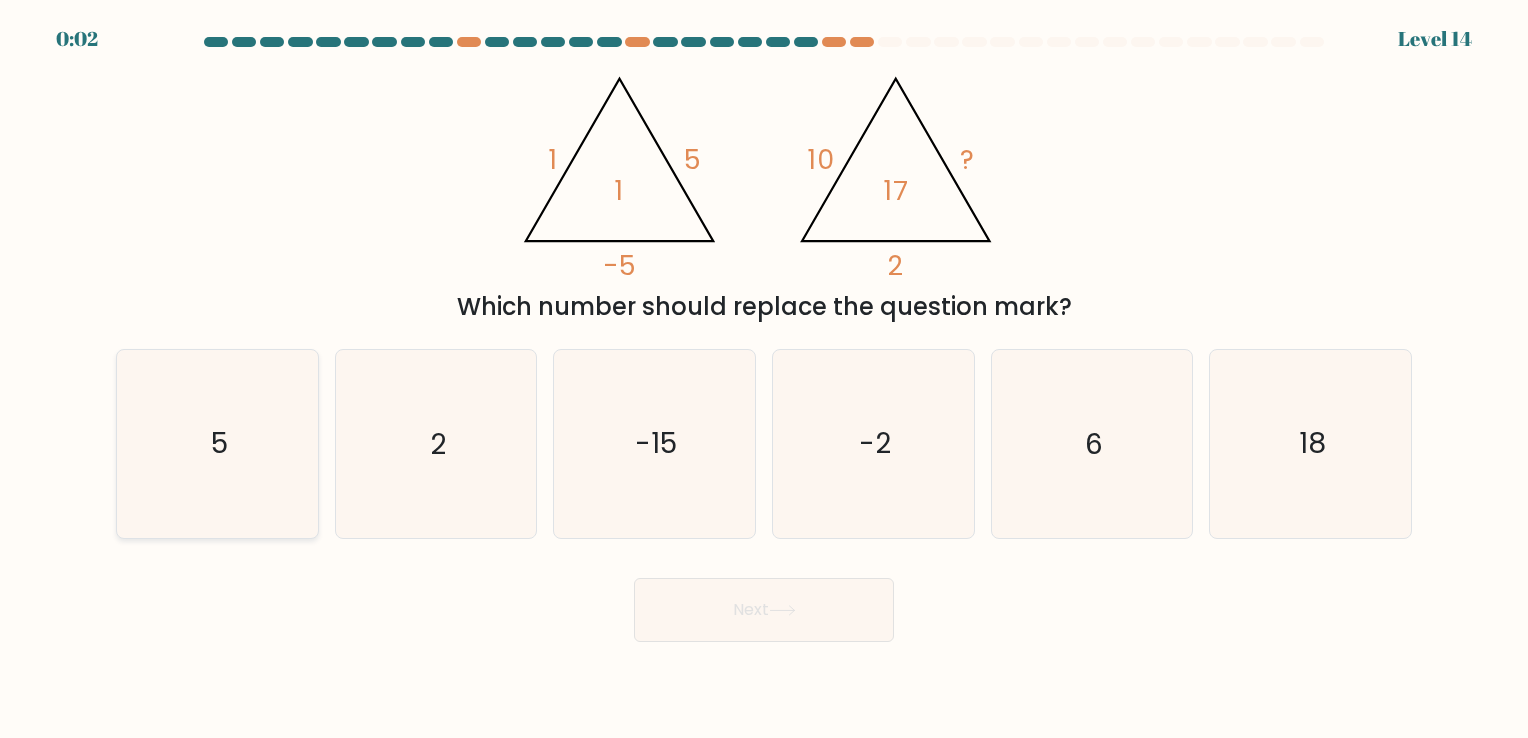 click on "5" 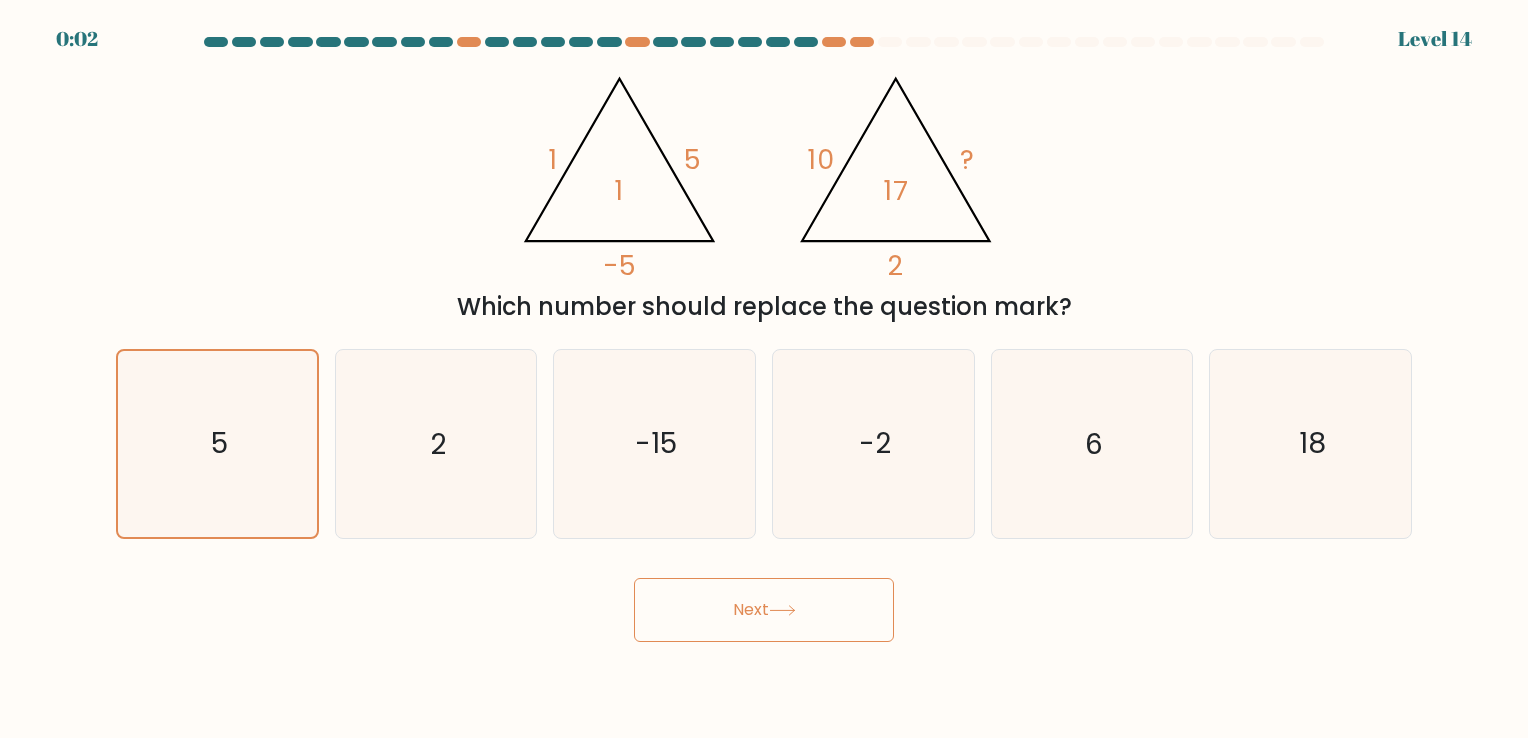 click on "Next" at bounding box center (764, 610) 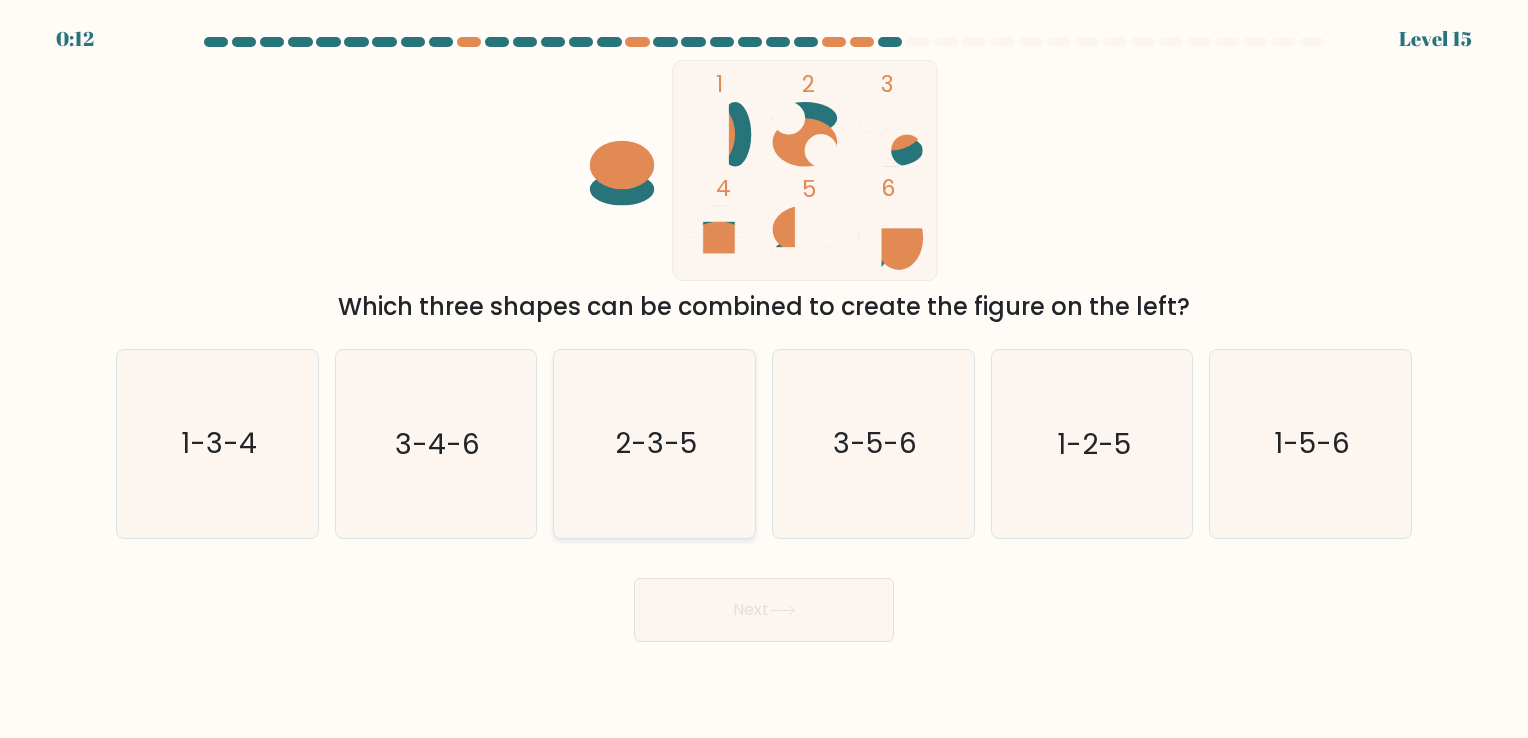 click on "2-3-5" 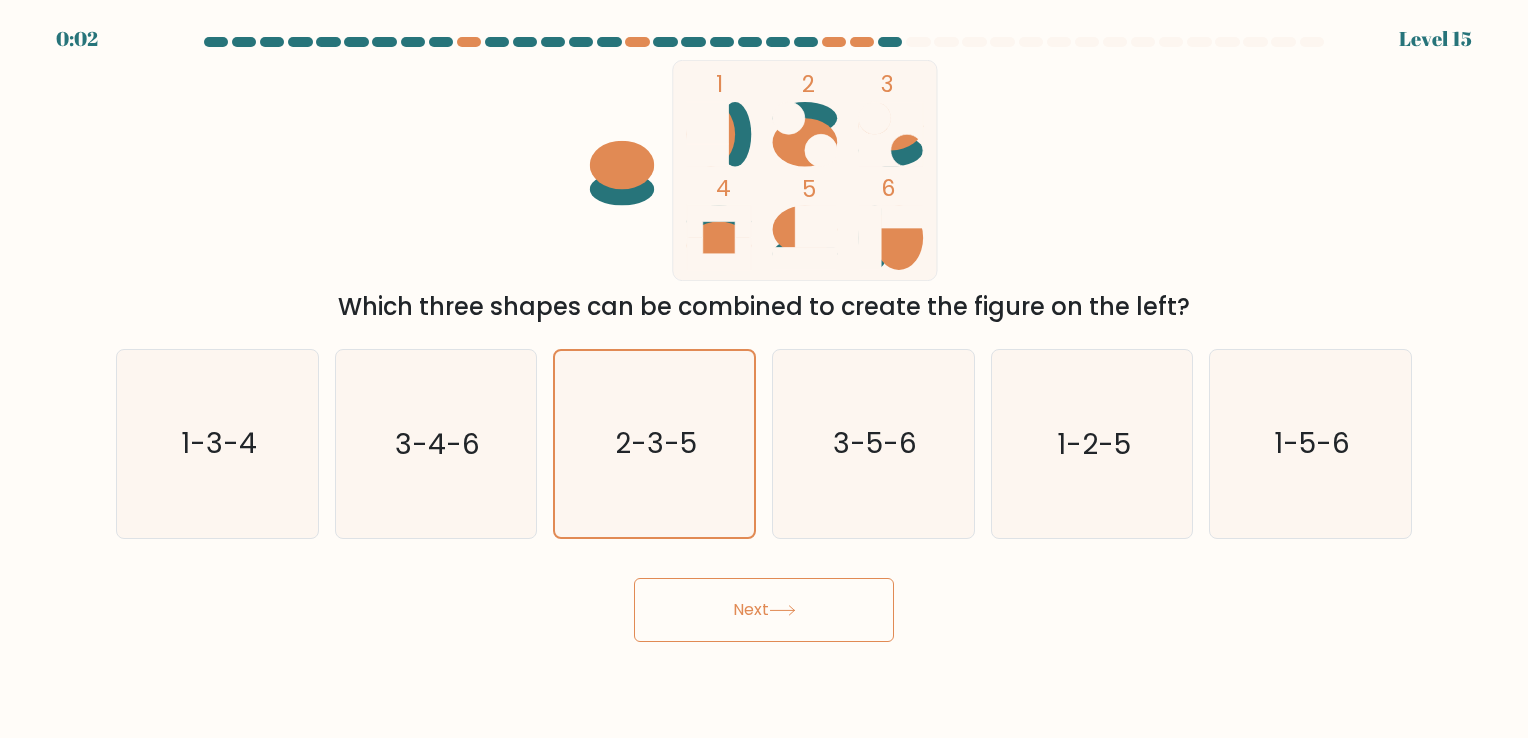 click on "Next" at bounding box center [764, 610] 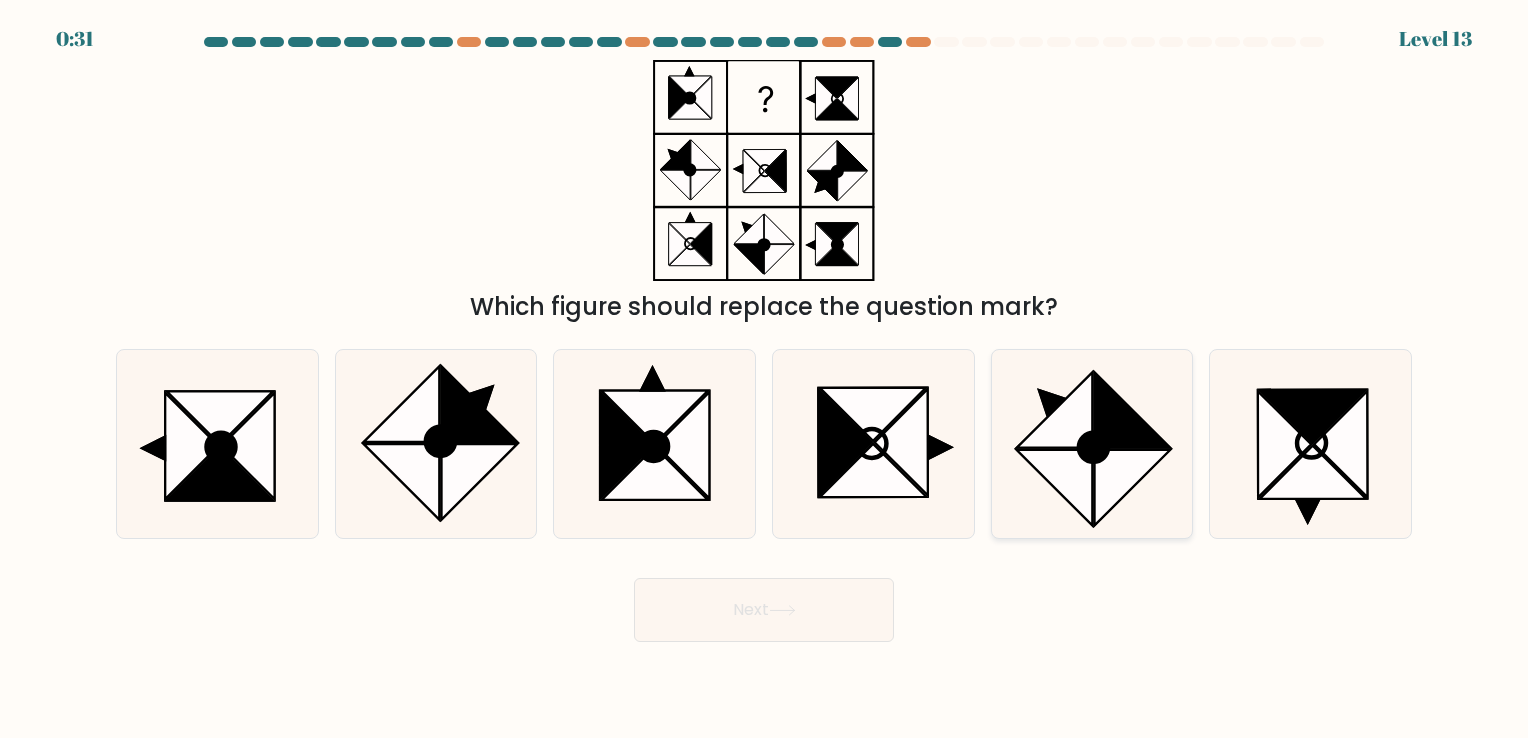 click 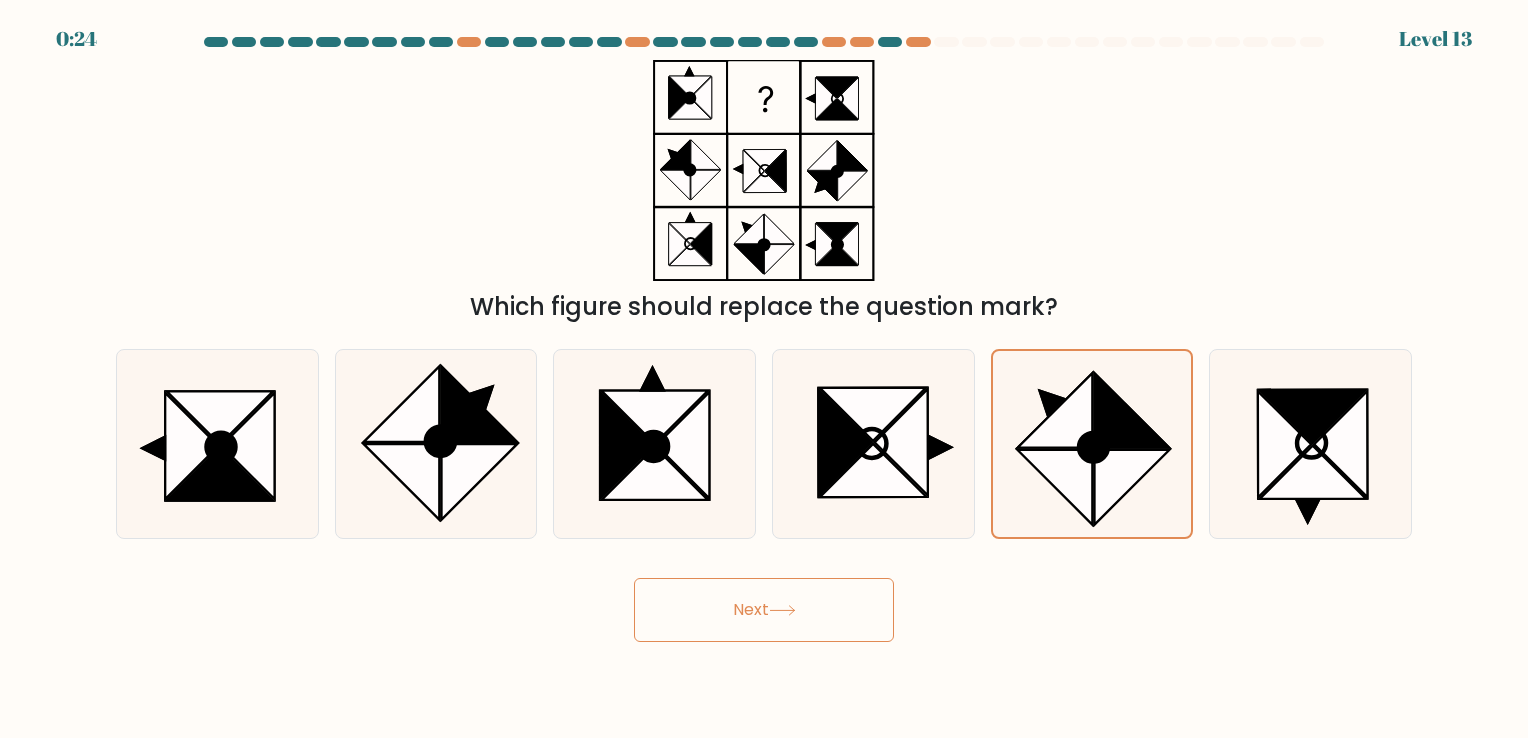 click on "Next" at bounding box center (764, 610) 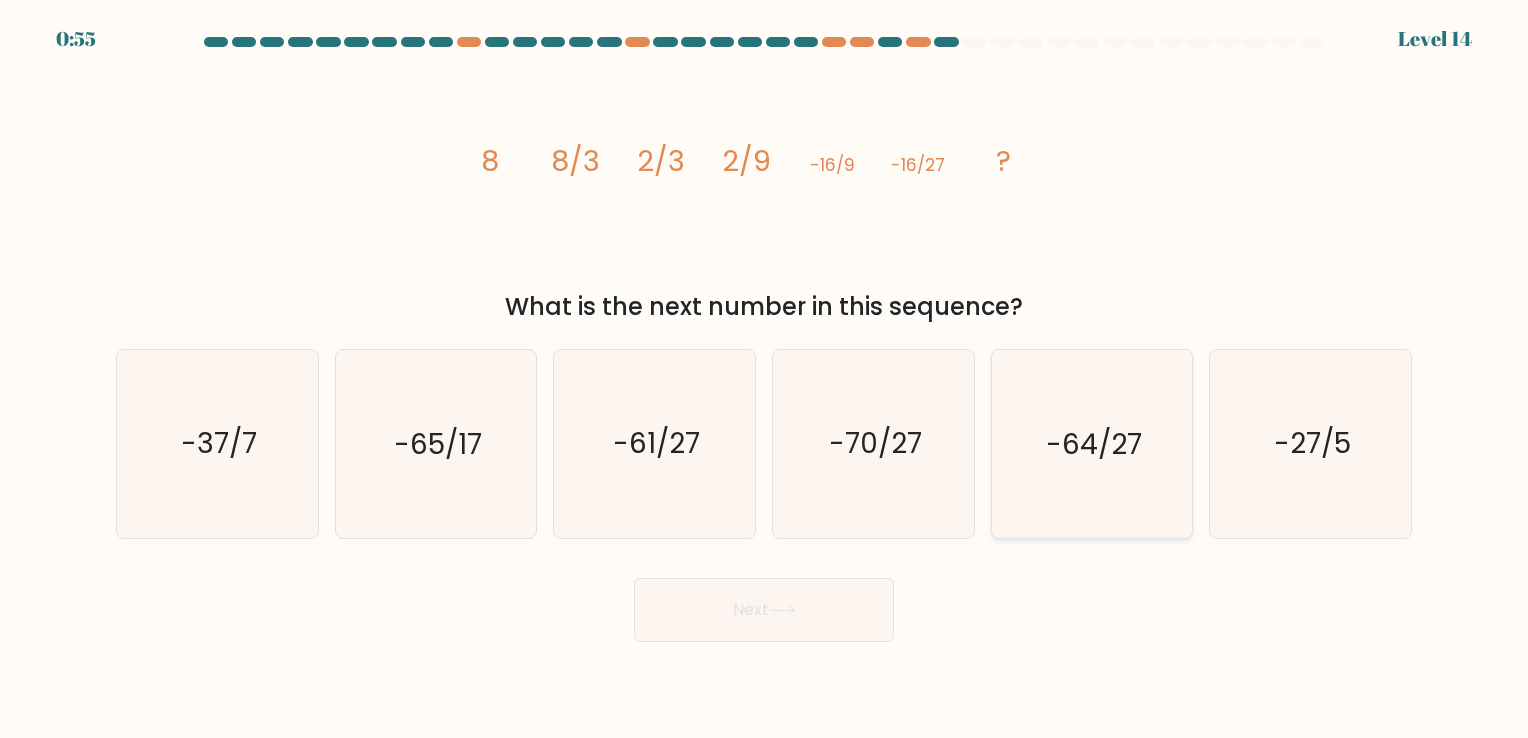 click on "-64/27" 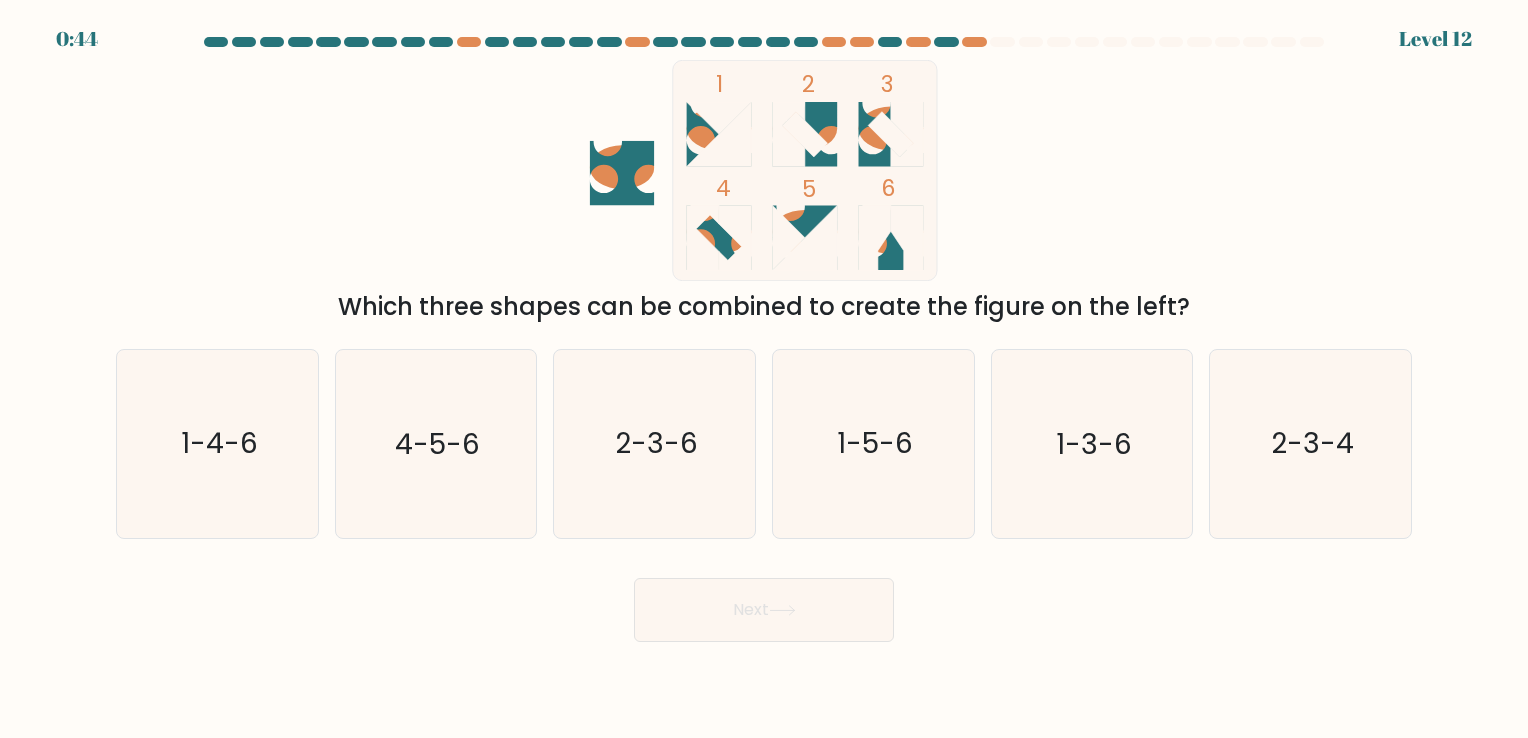scroll, scrollTop: 0, scrollLeft: 0, axis: both 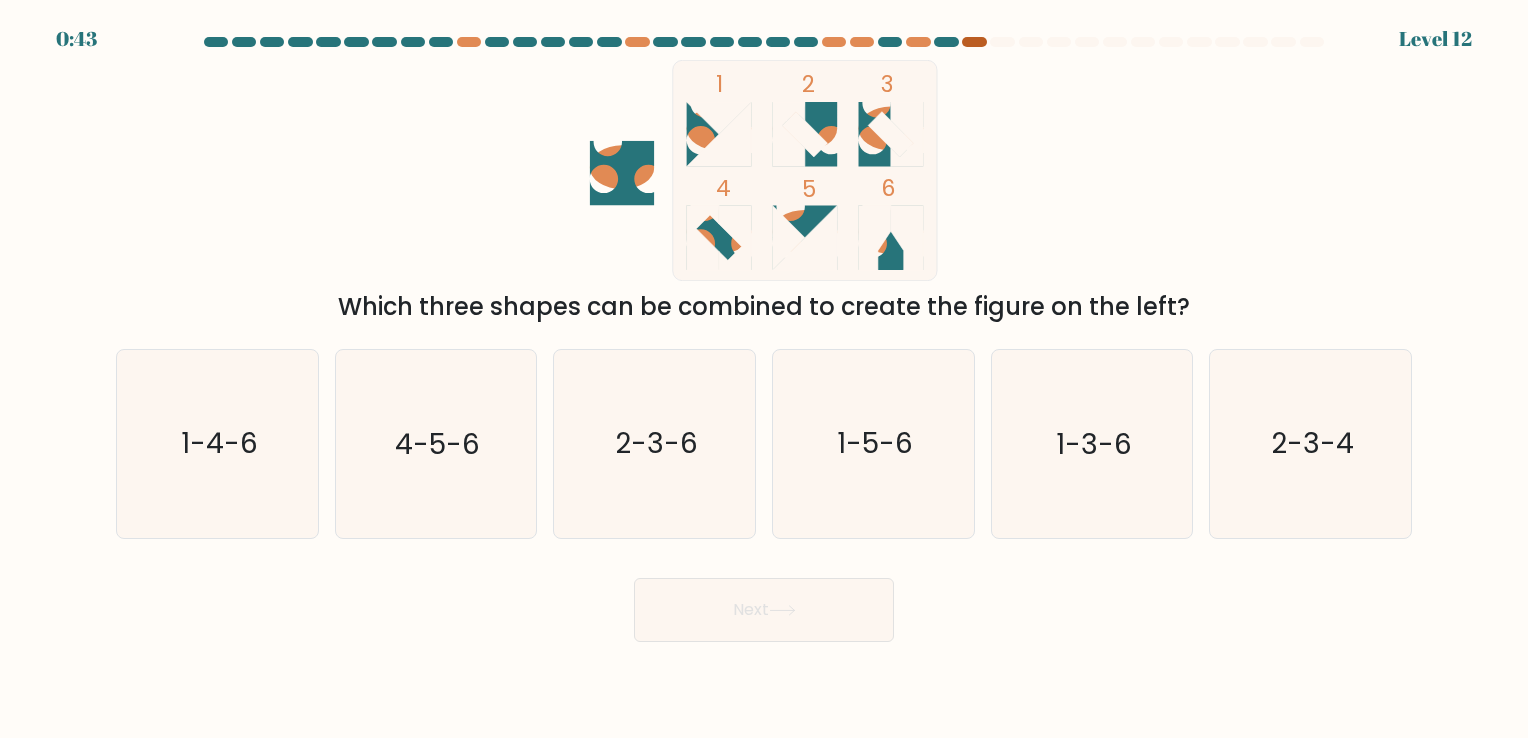 click at bounding box center [974, 42] 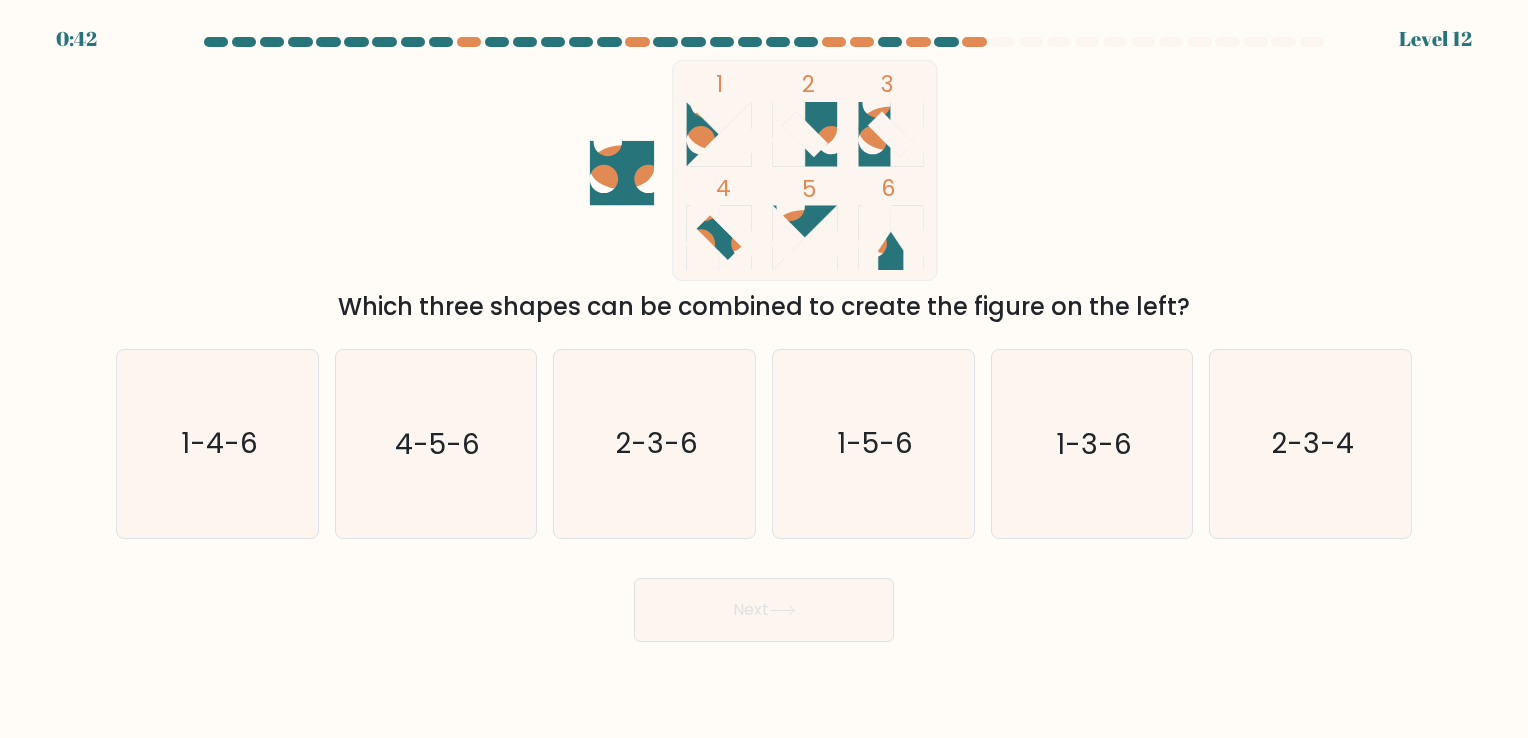 click on "1
2
3
4
5
6
Which three shapes can be combined to create the figure on the left?" at bounding box center (764, 192) 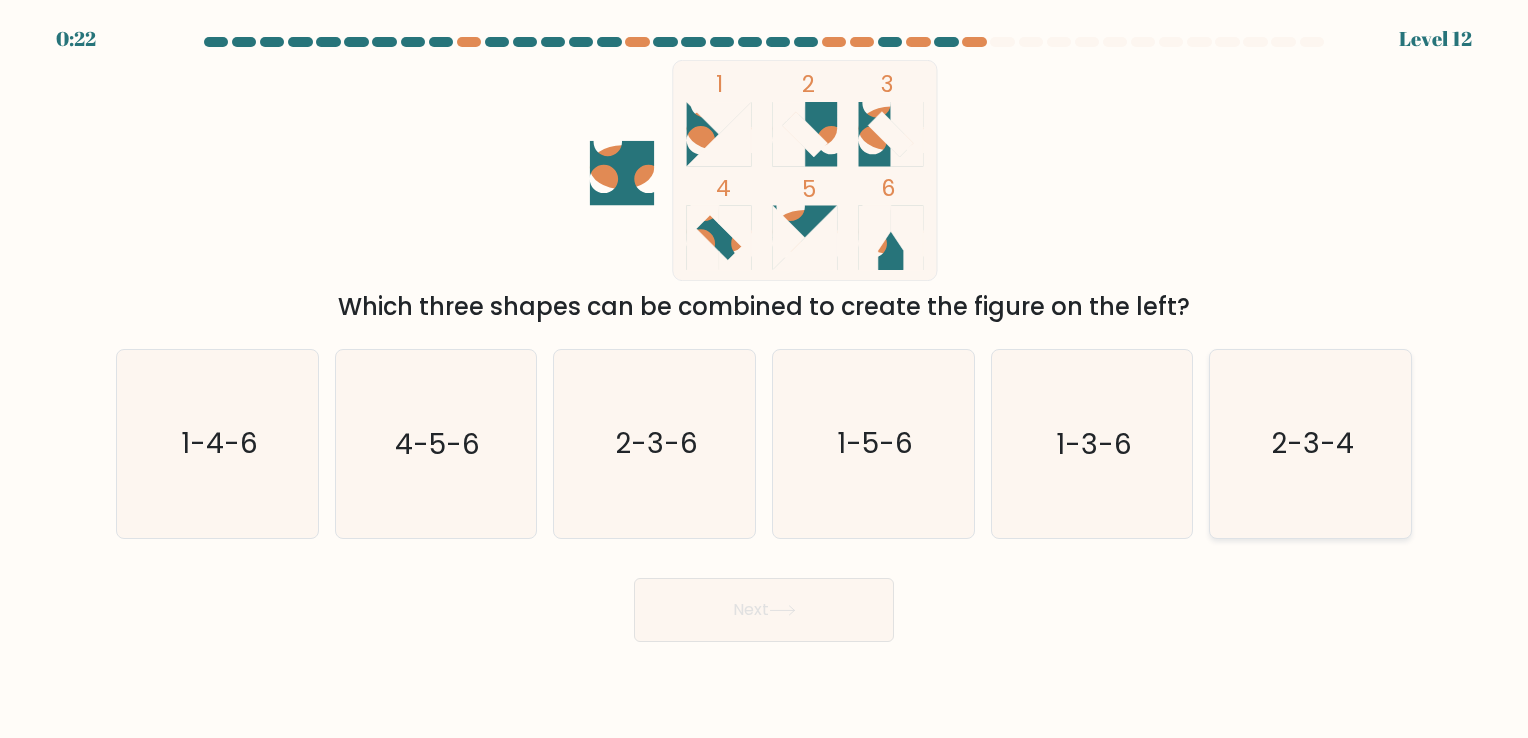 click on "2-3-4" 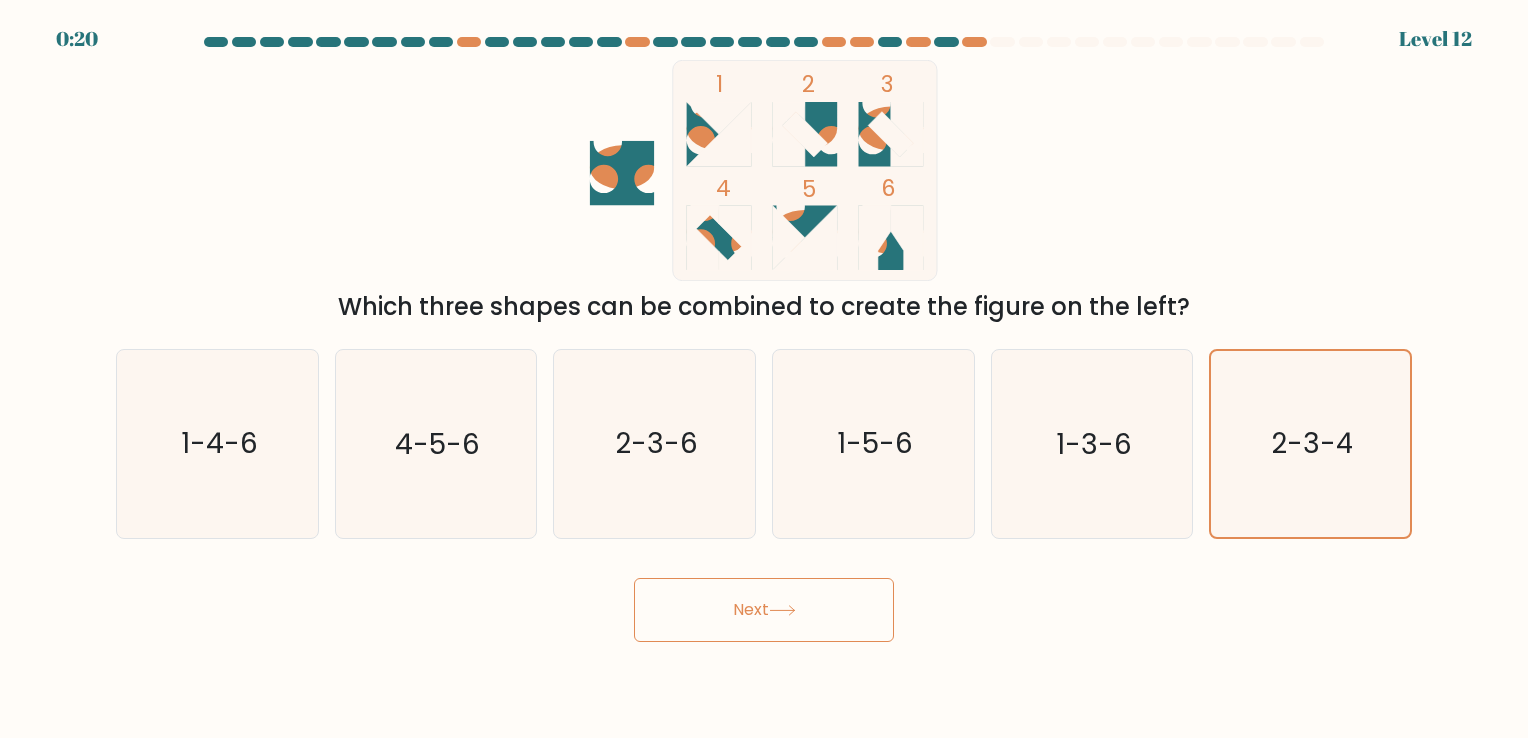 click on "Next" at bounding box center (764, 610) 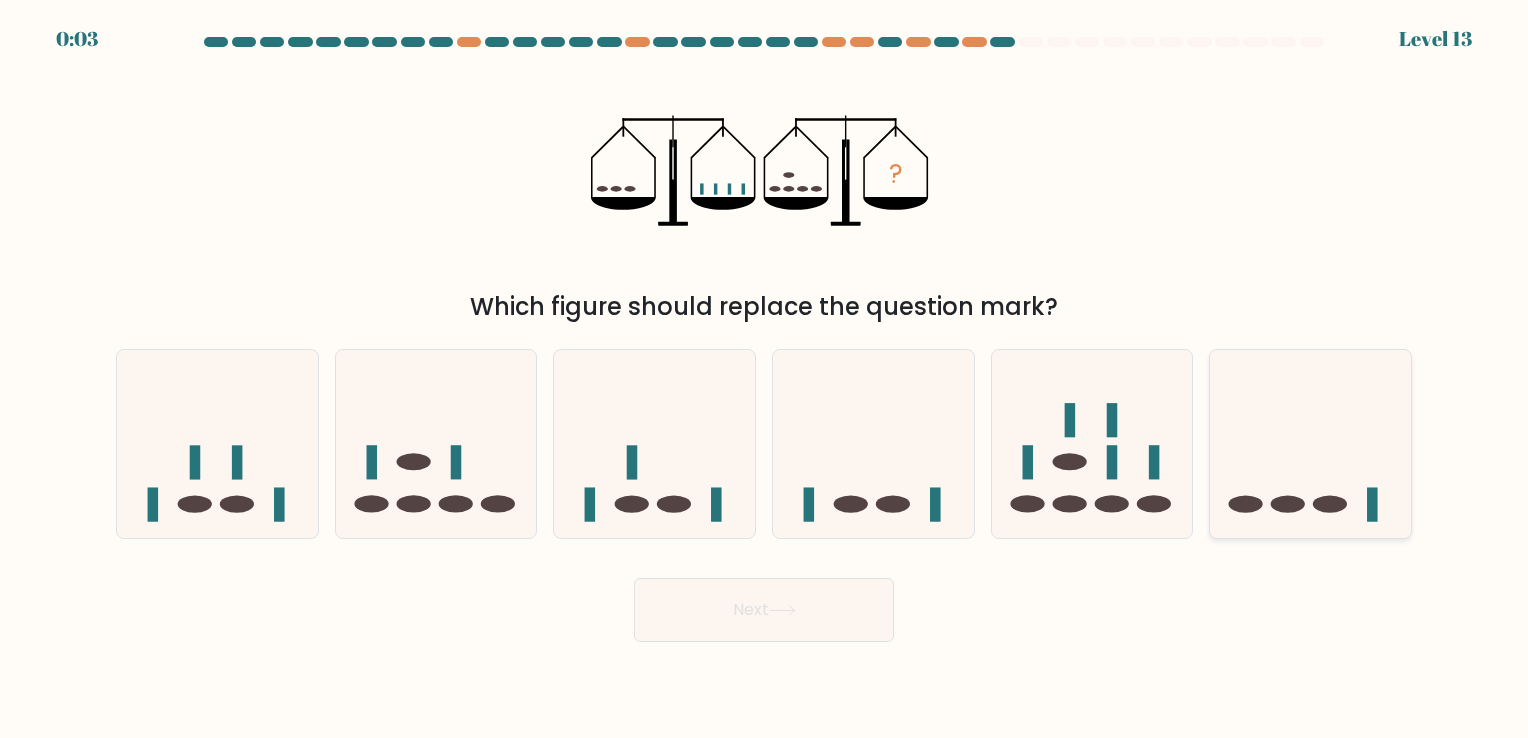 click 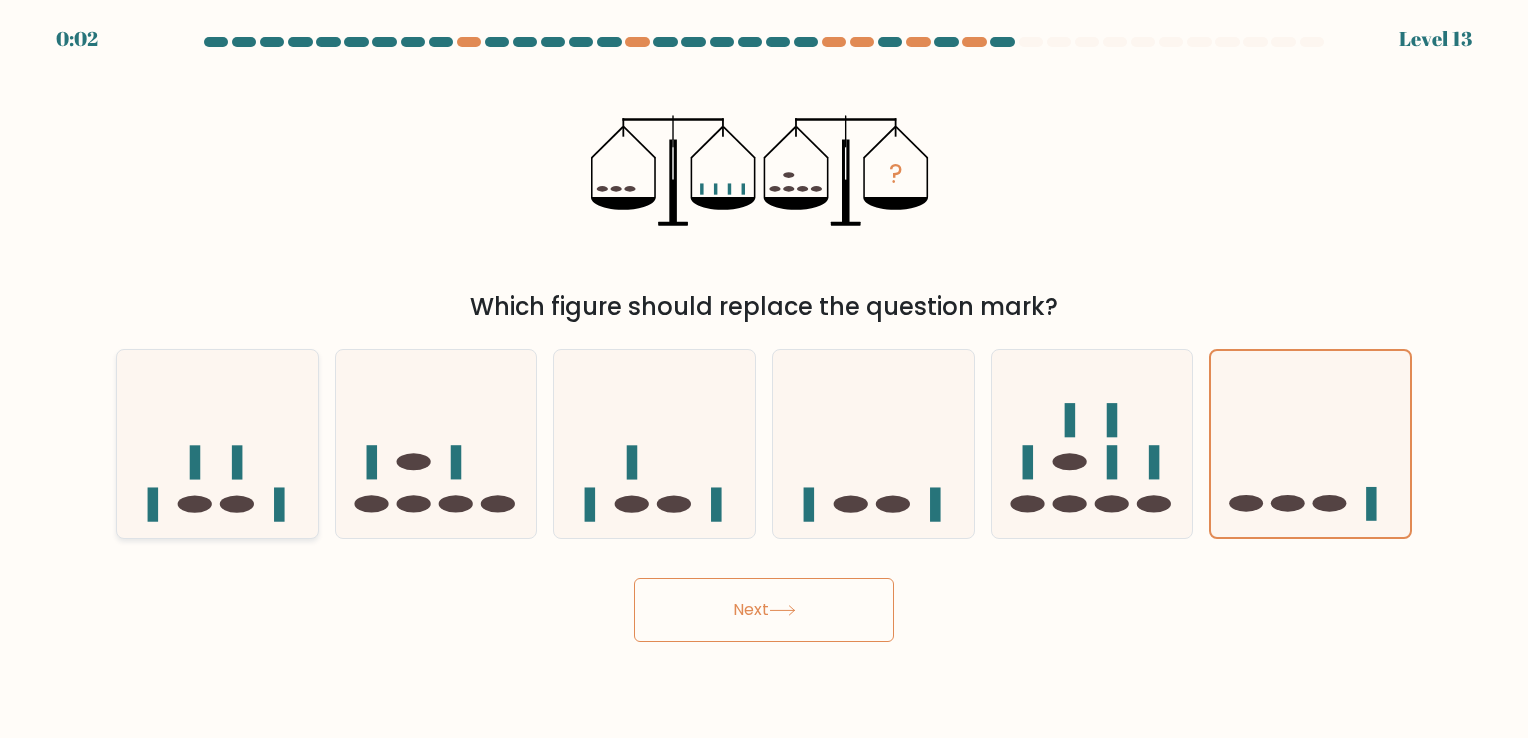 click 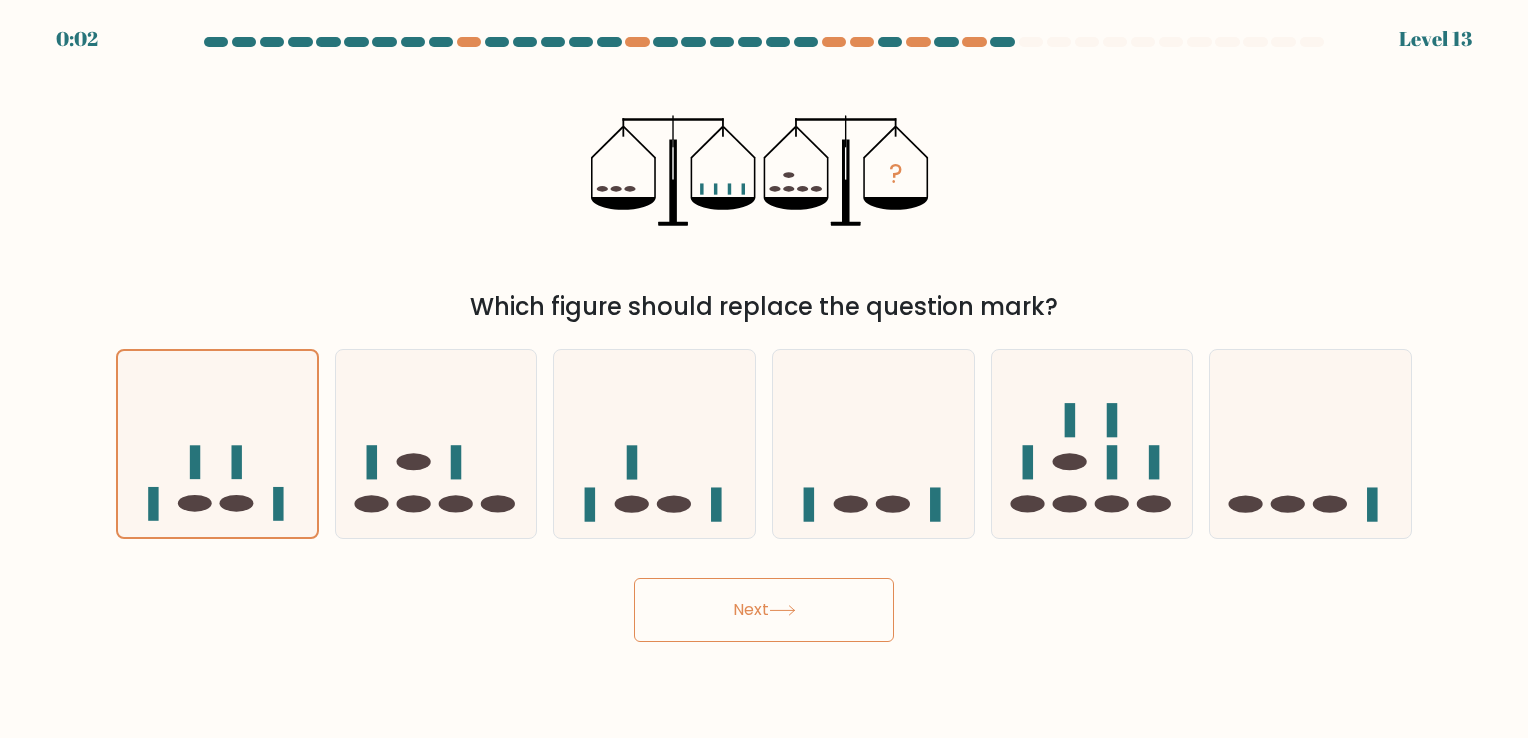 click 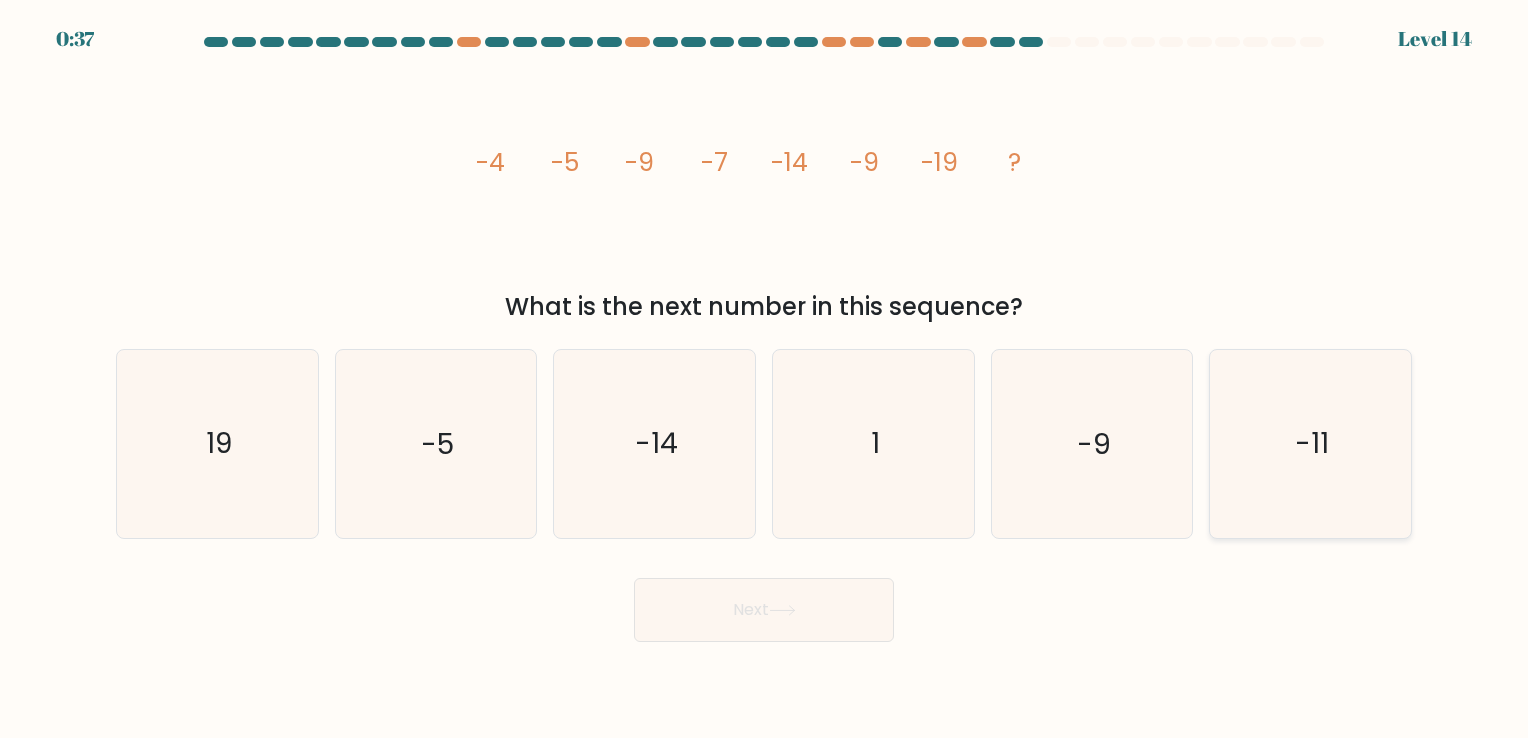 click on "-11" 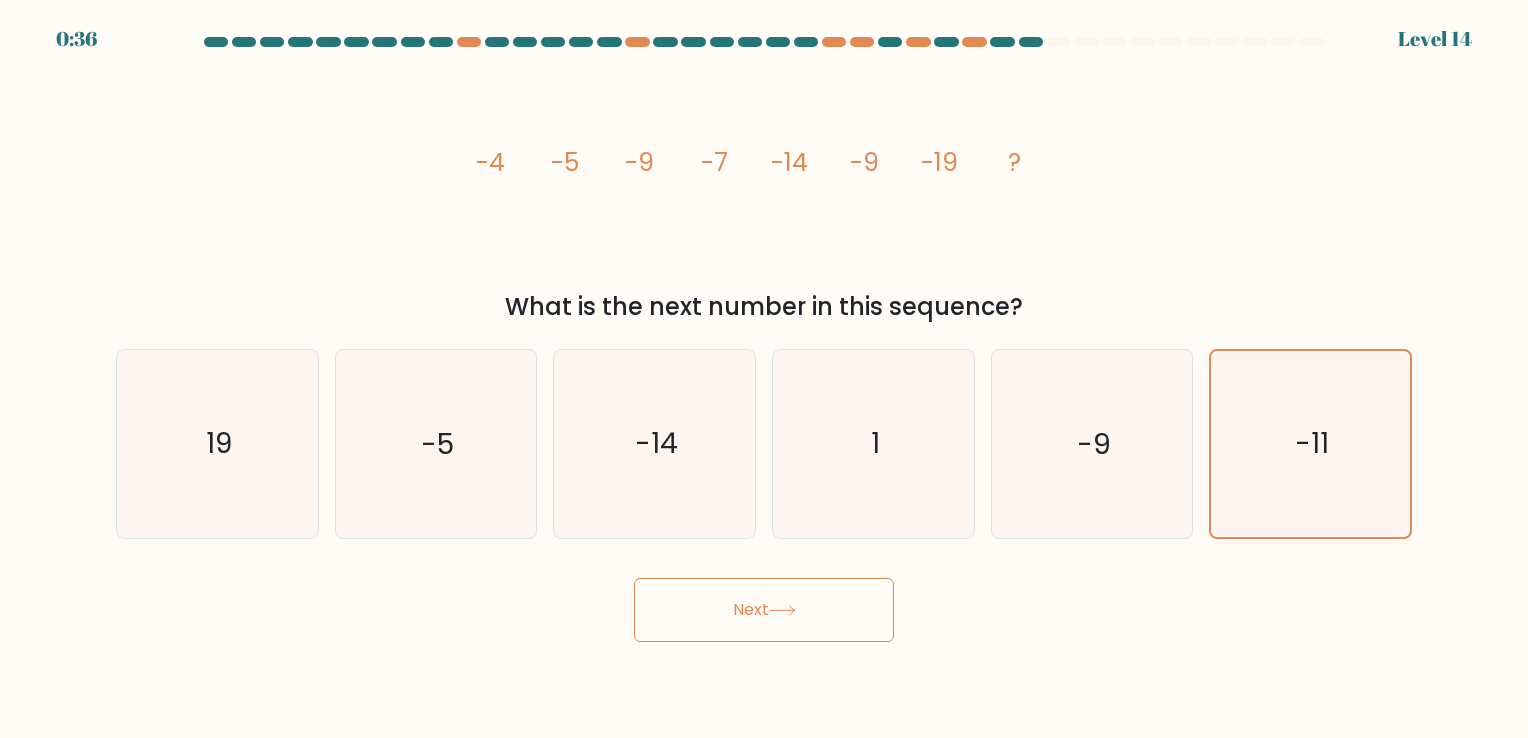 click on "Next" at bounding box center [764, 610] 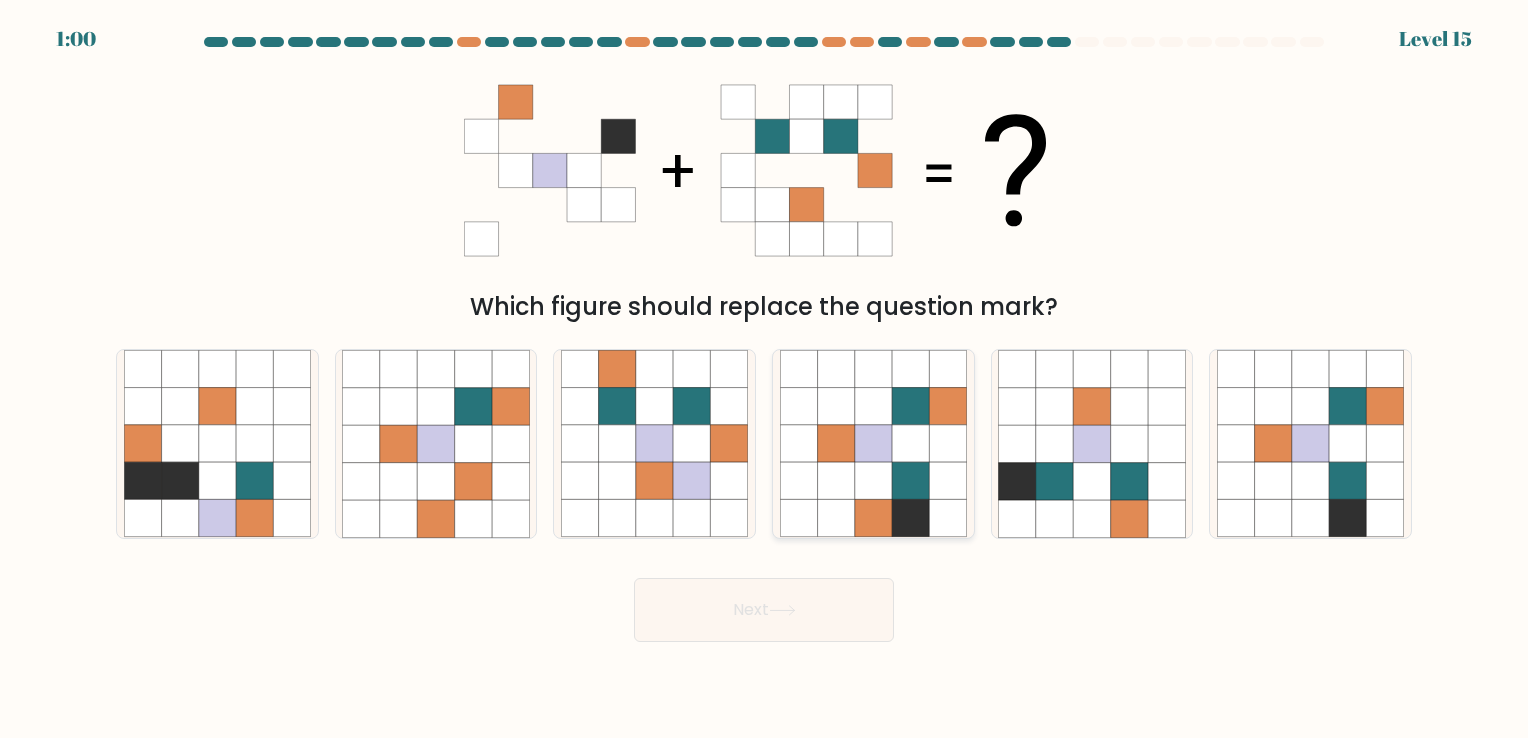 click 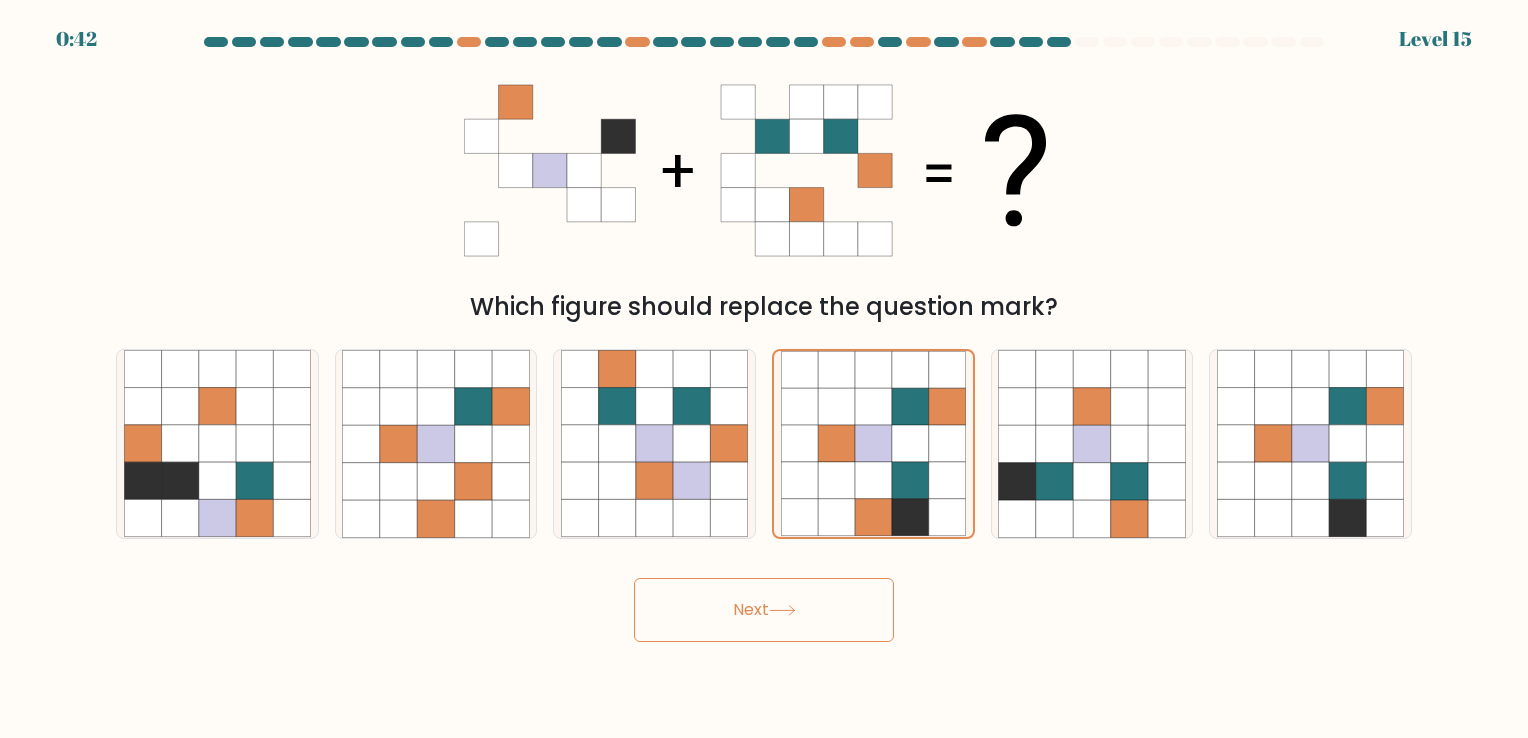 click on "Next" at bounding box center [764, 610] 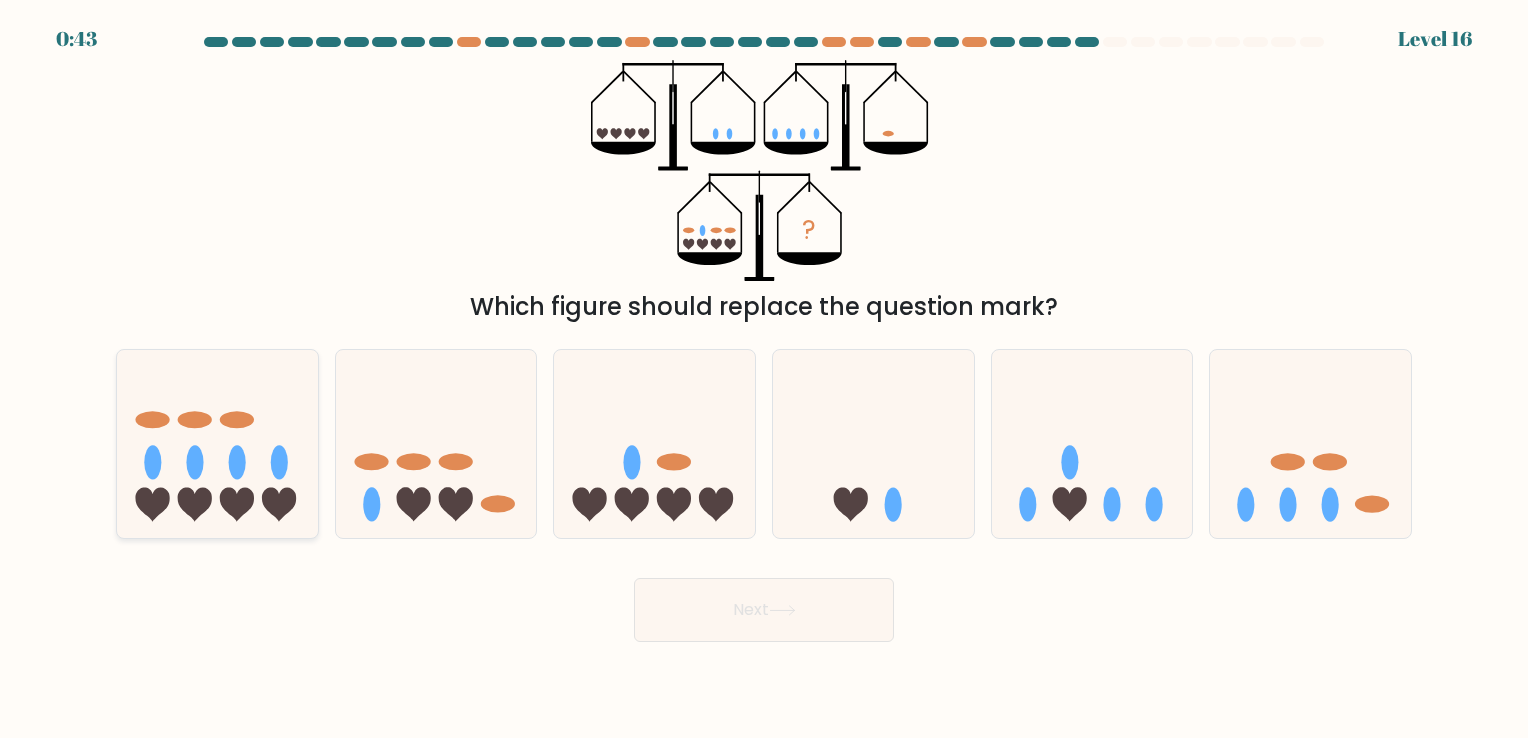 click 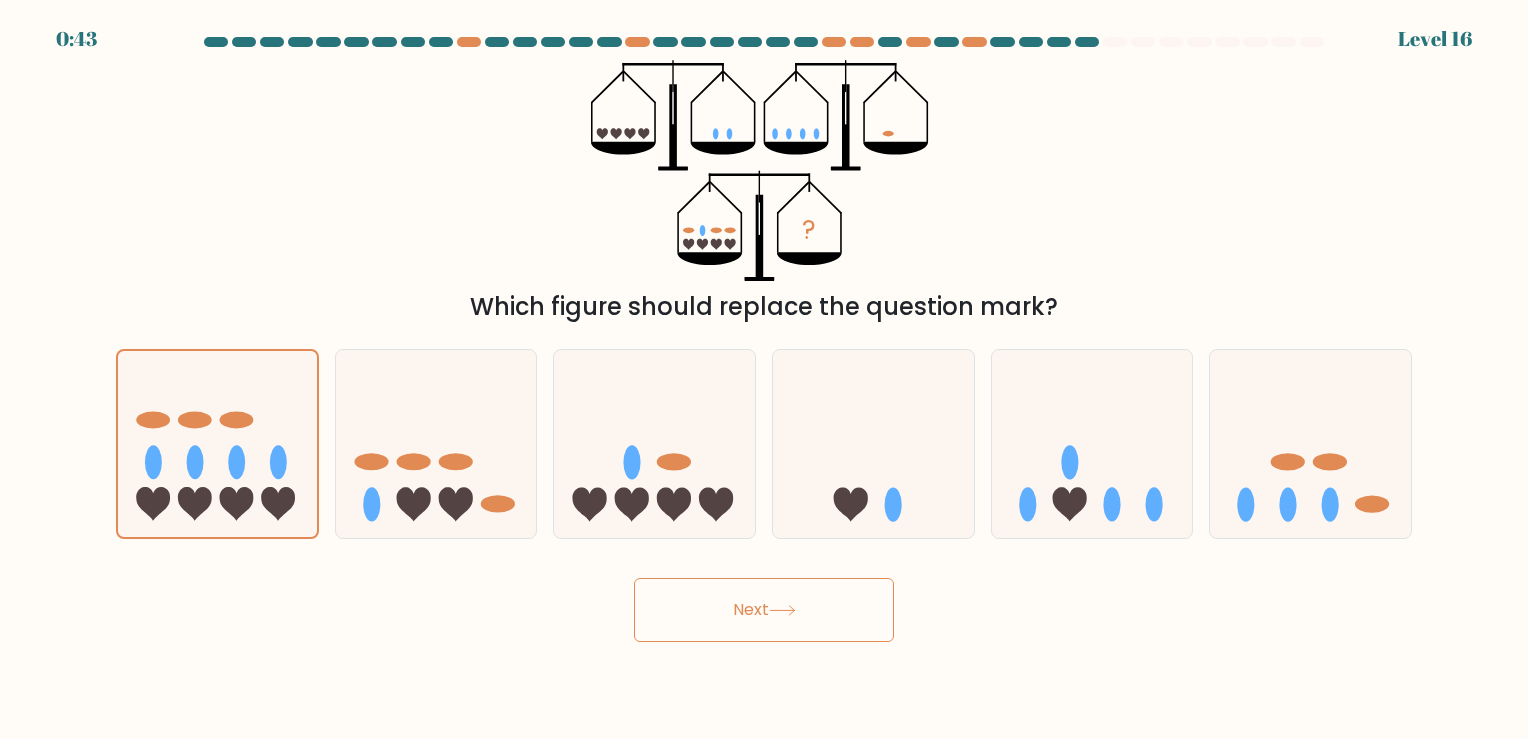 click on "Next" at bounding box center [764, 610] 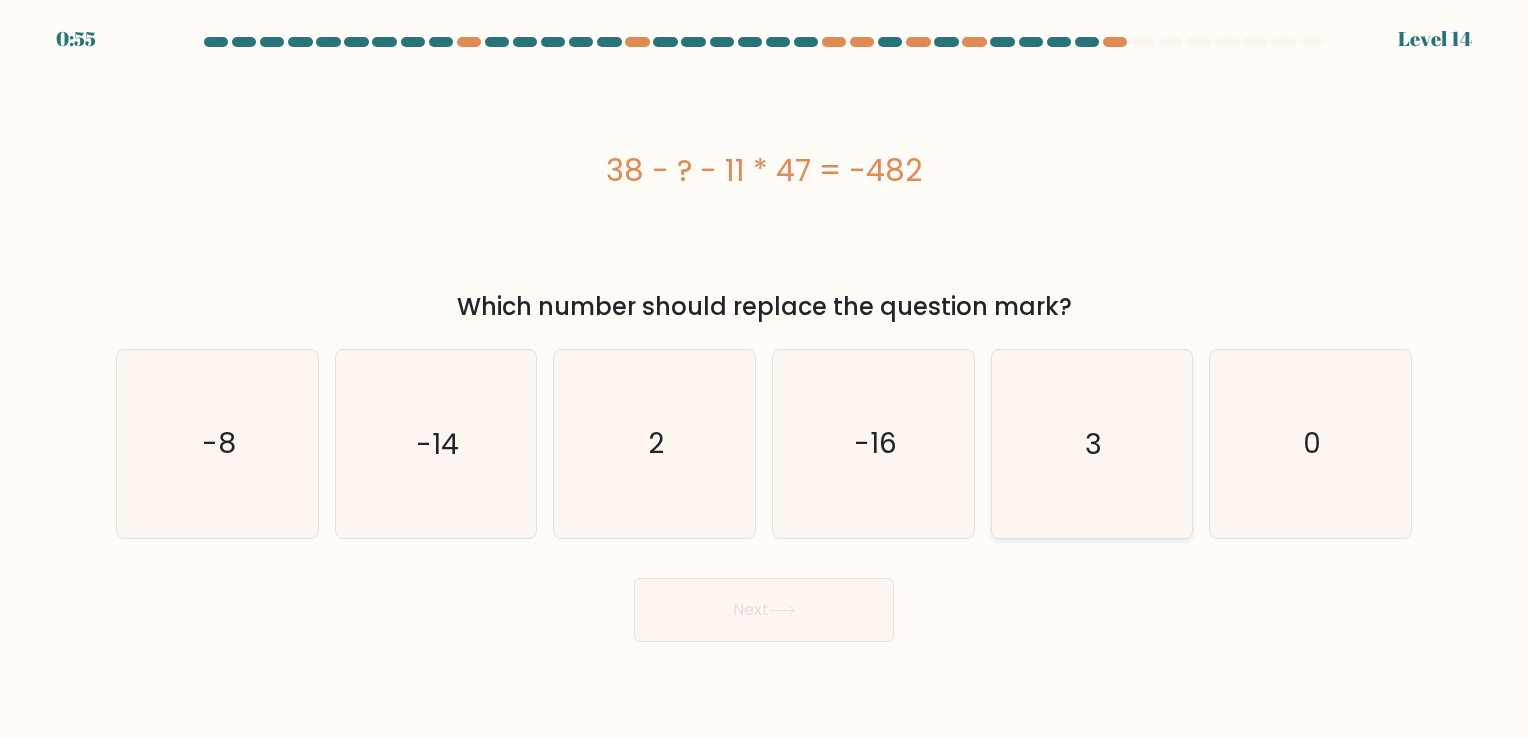 click on "3" 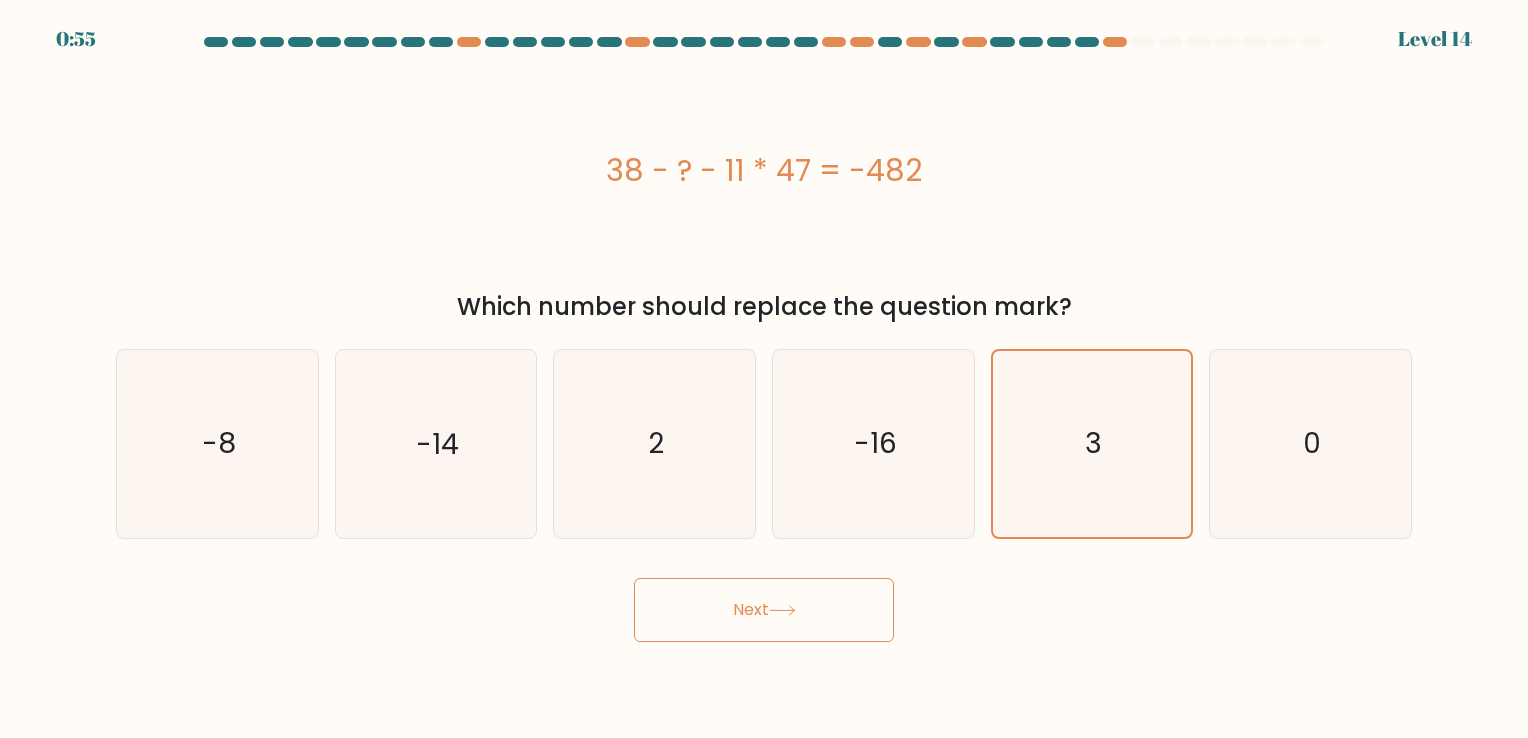 click on "Next" at bounding box center [764, 610] 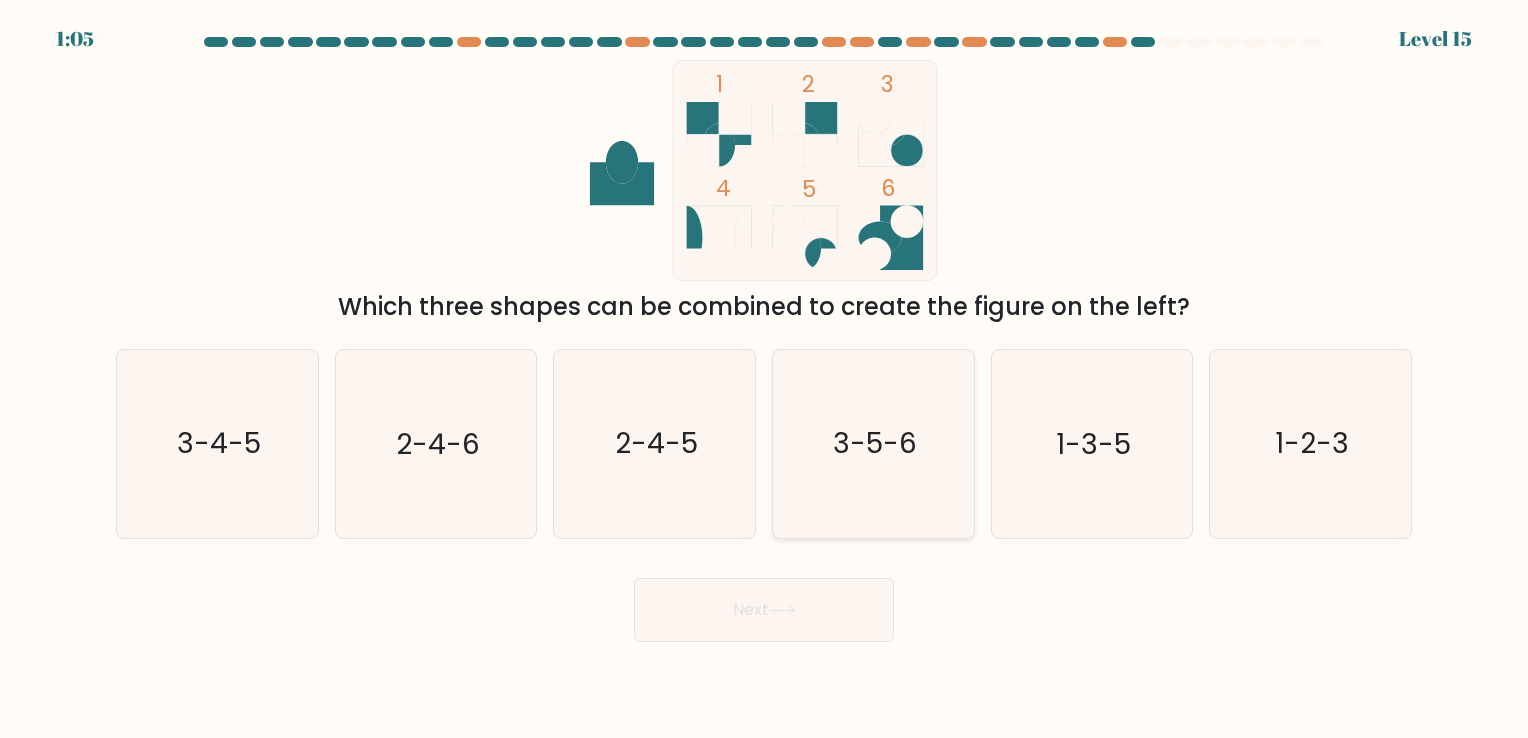 click on "3-5-6" 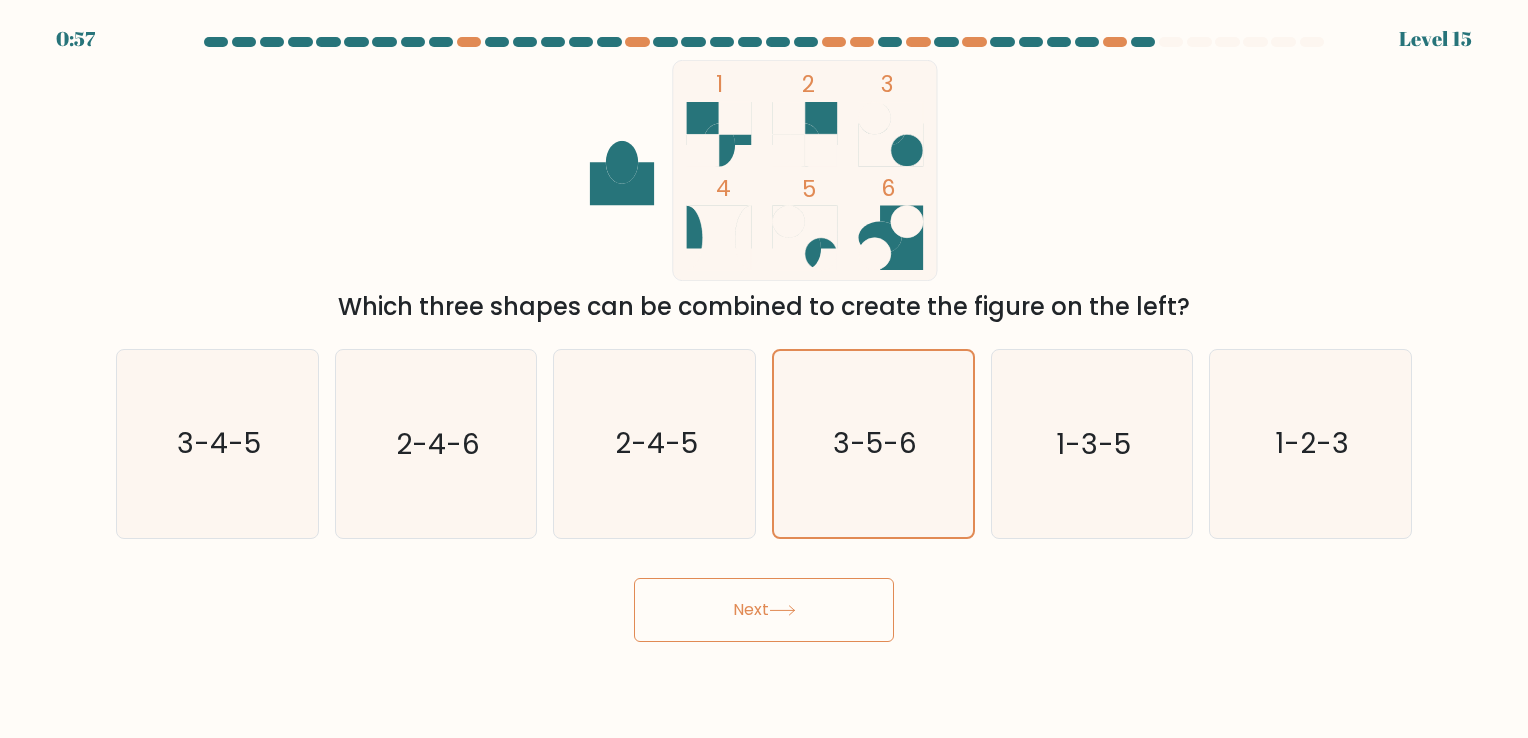 click on "Next" at bounding box center [764, 610] 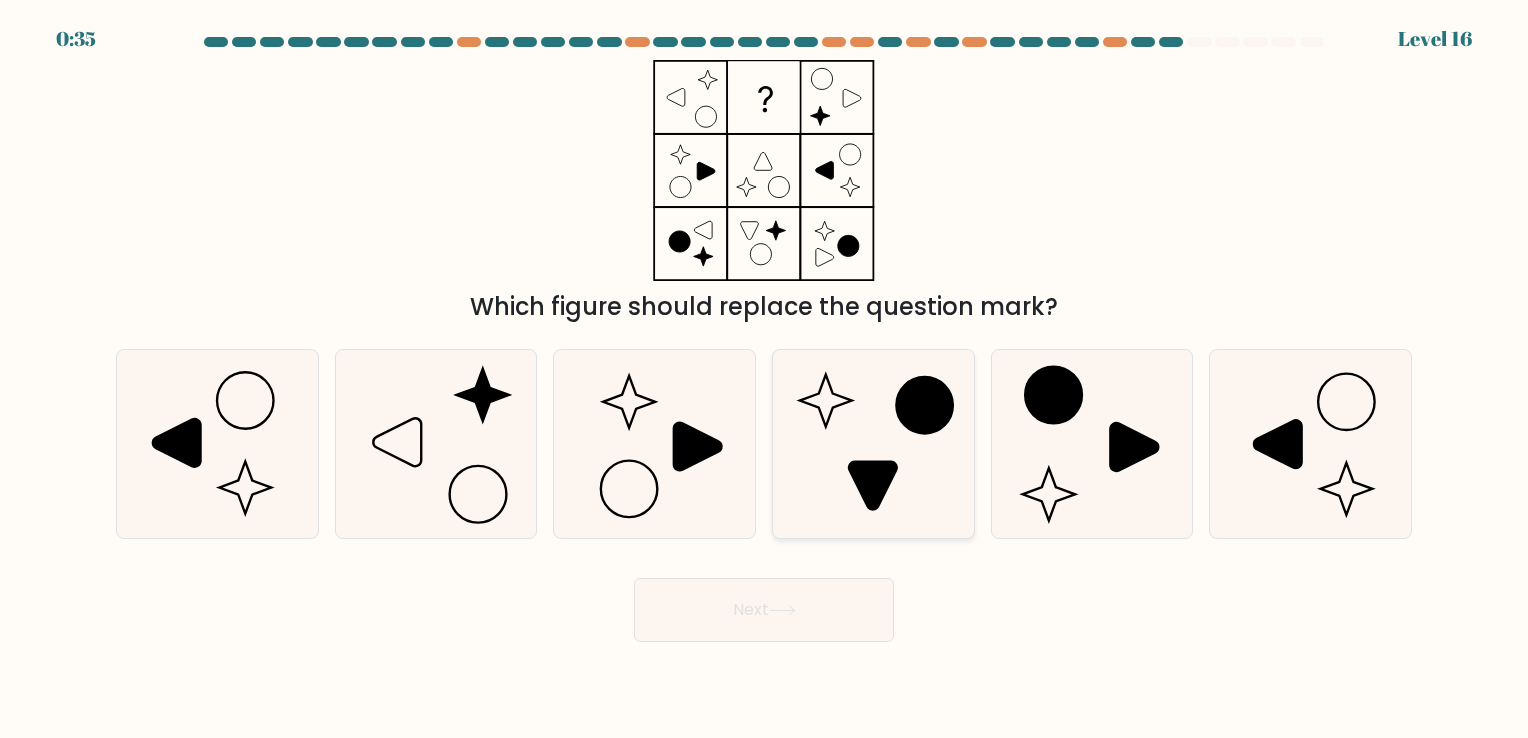click 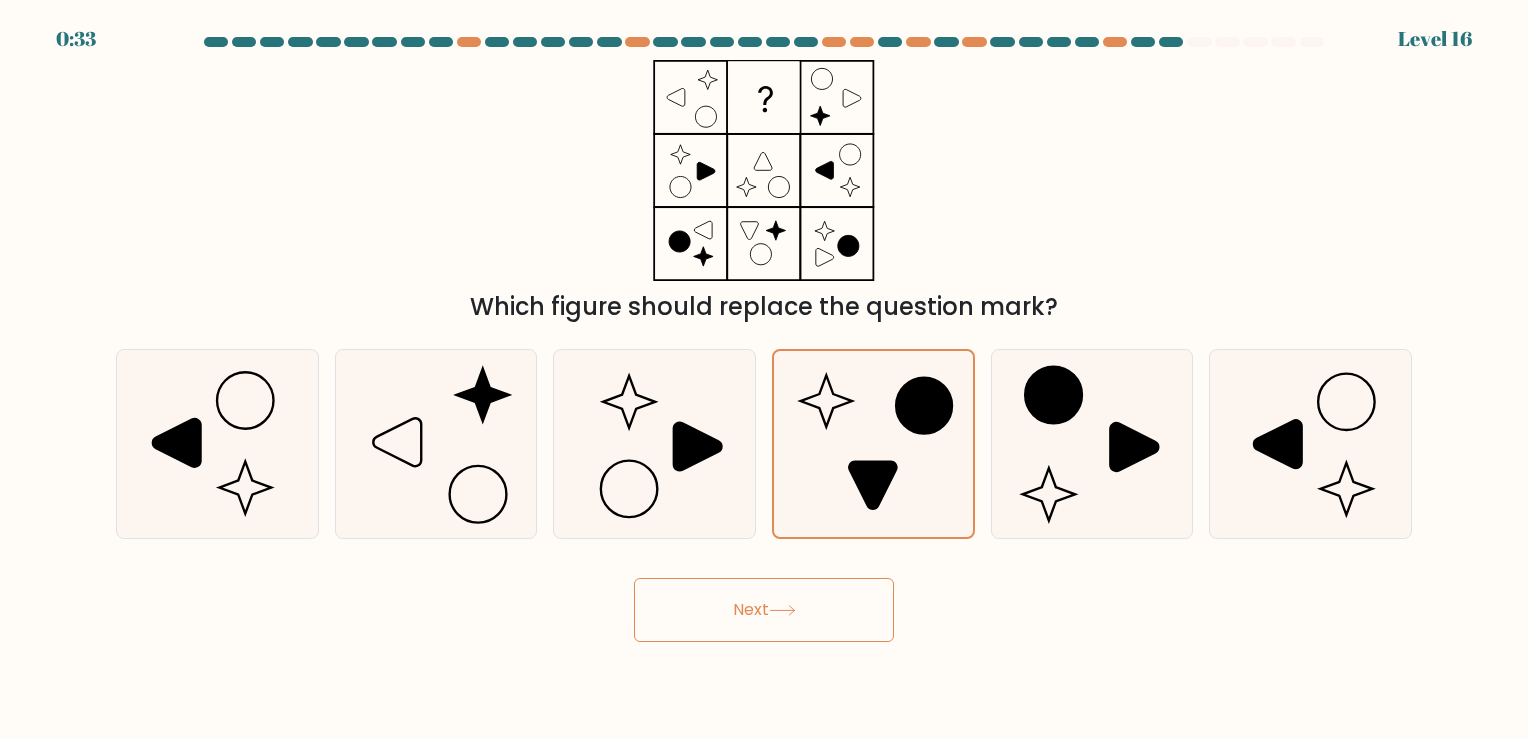 click on "Next" at bounding box center (764, 610) 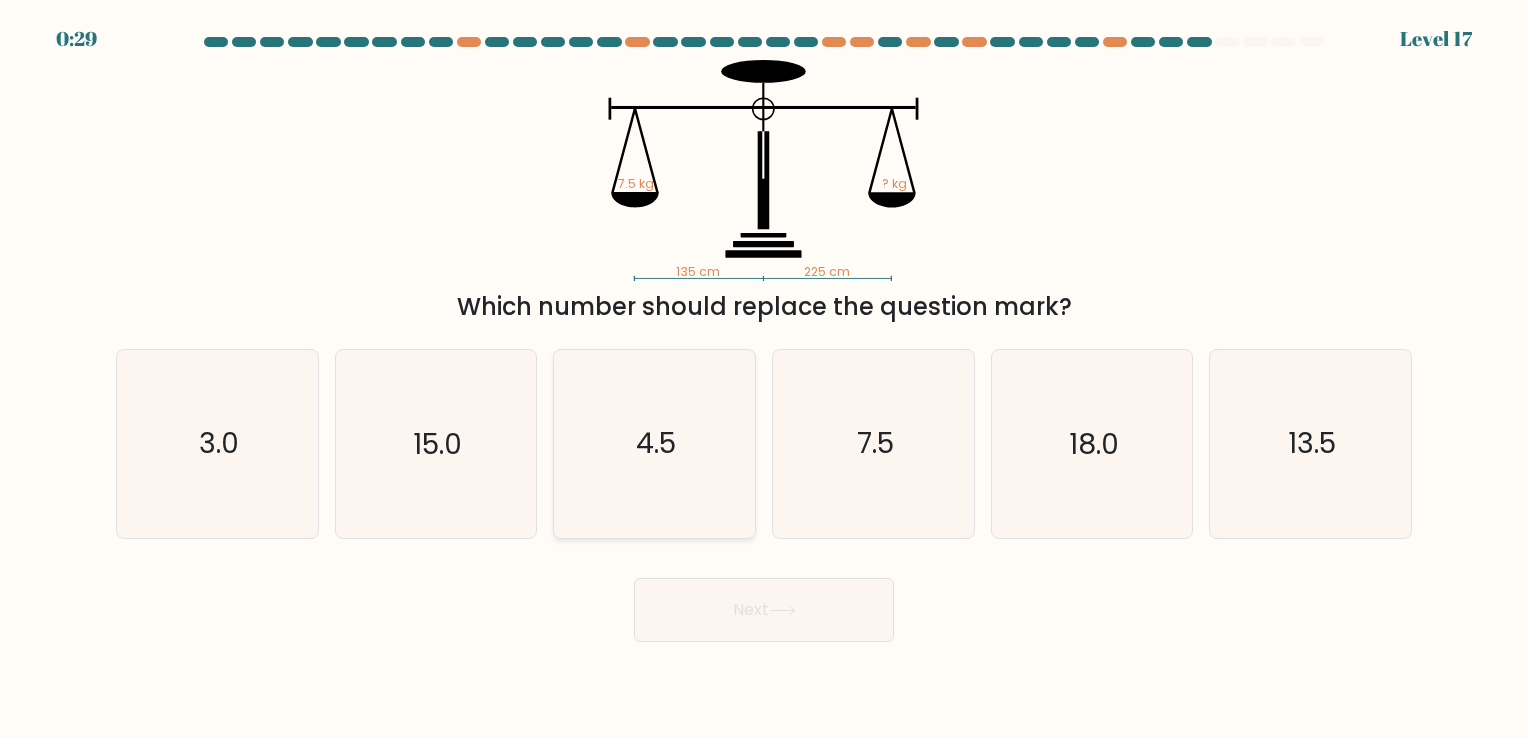 click on "4.5" 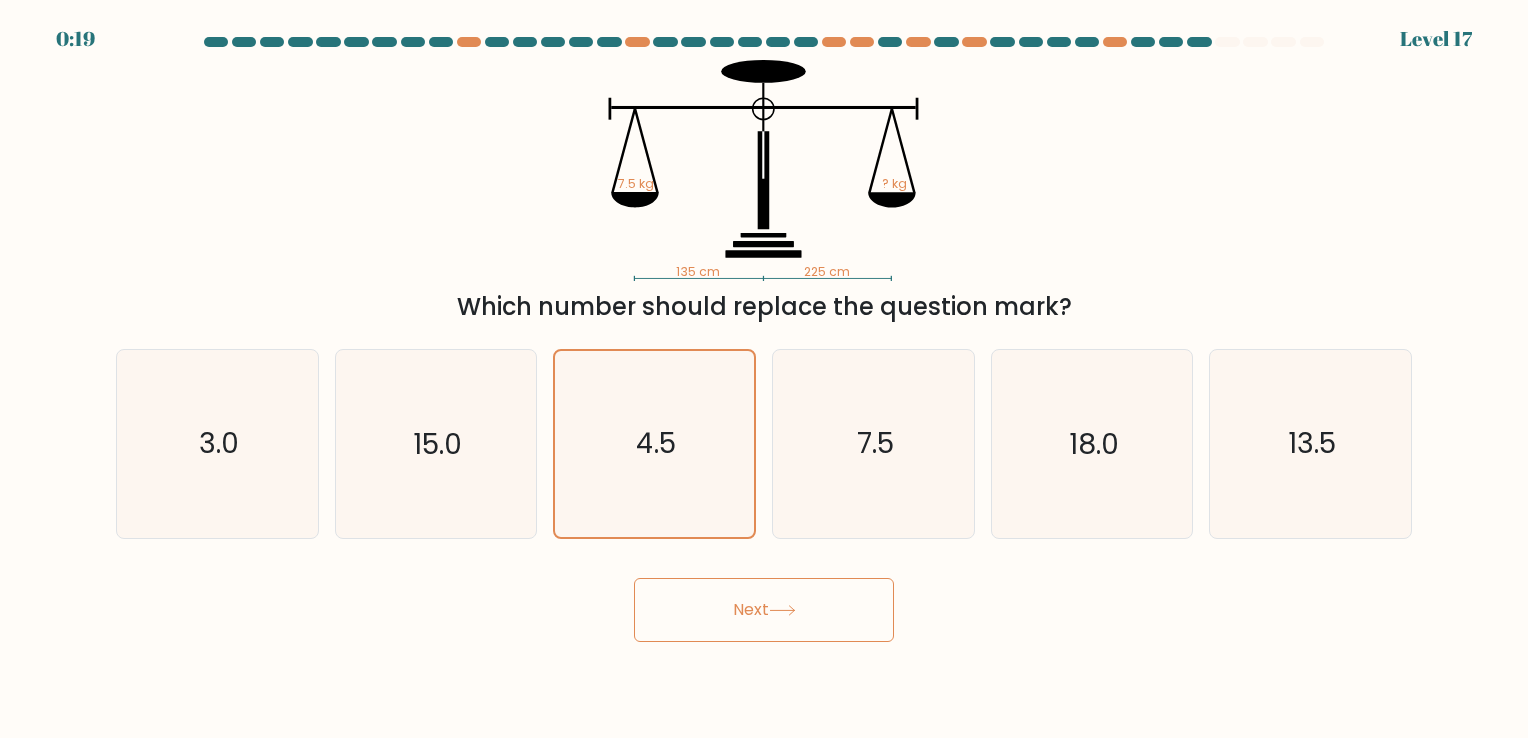 click 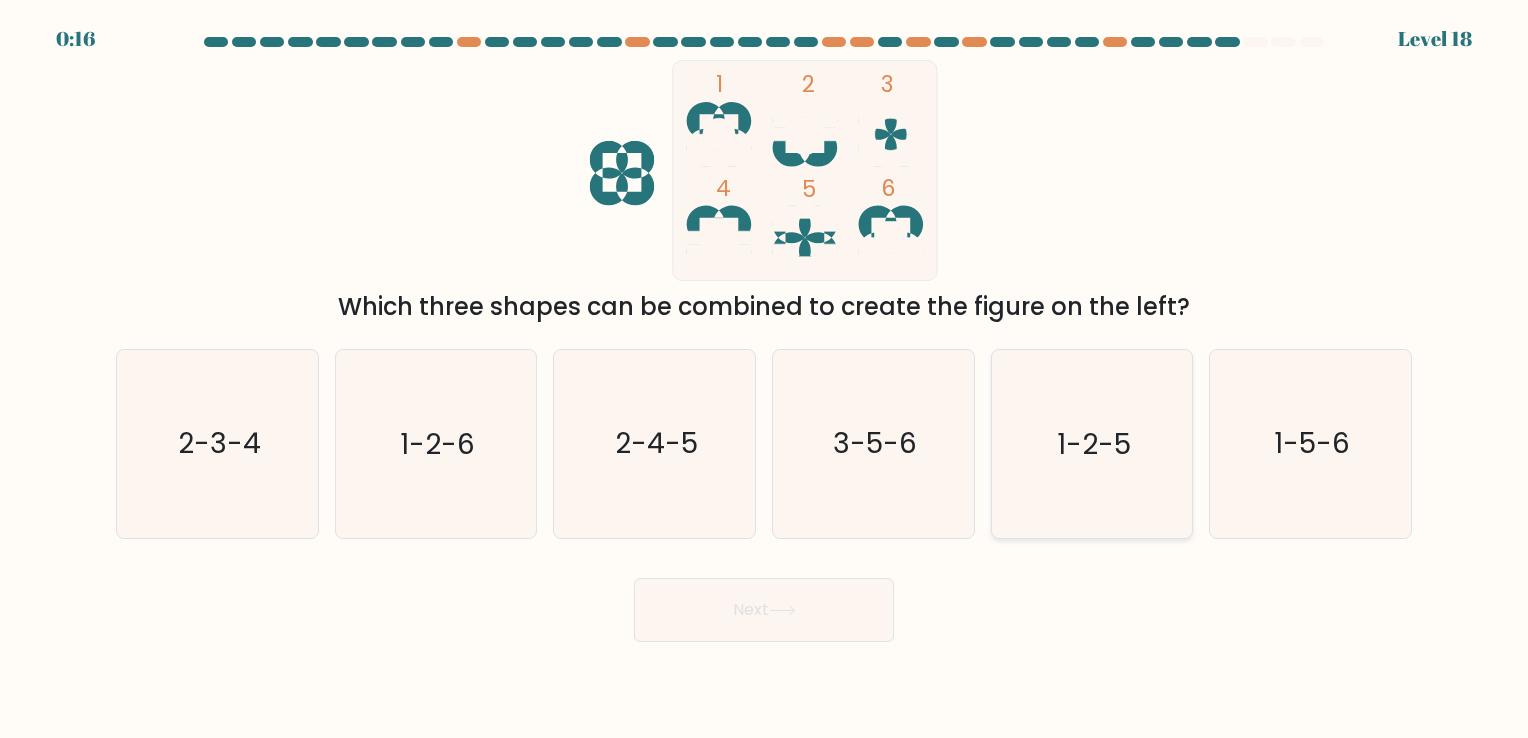 click on "1-2-5" 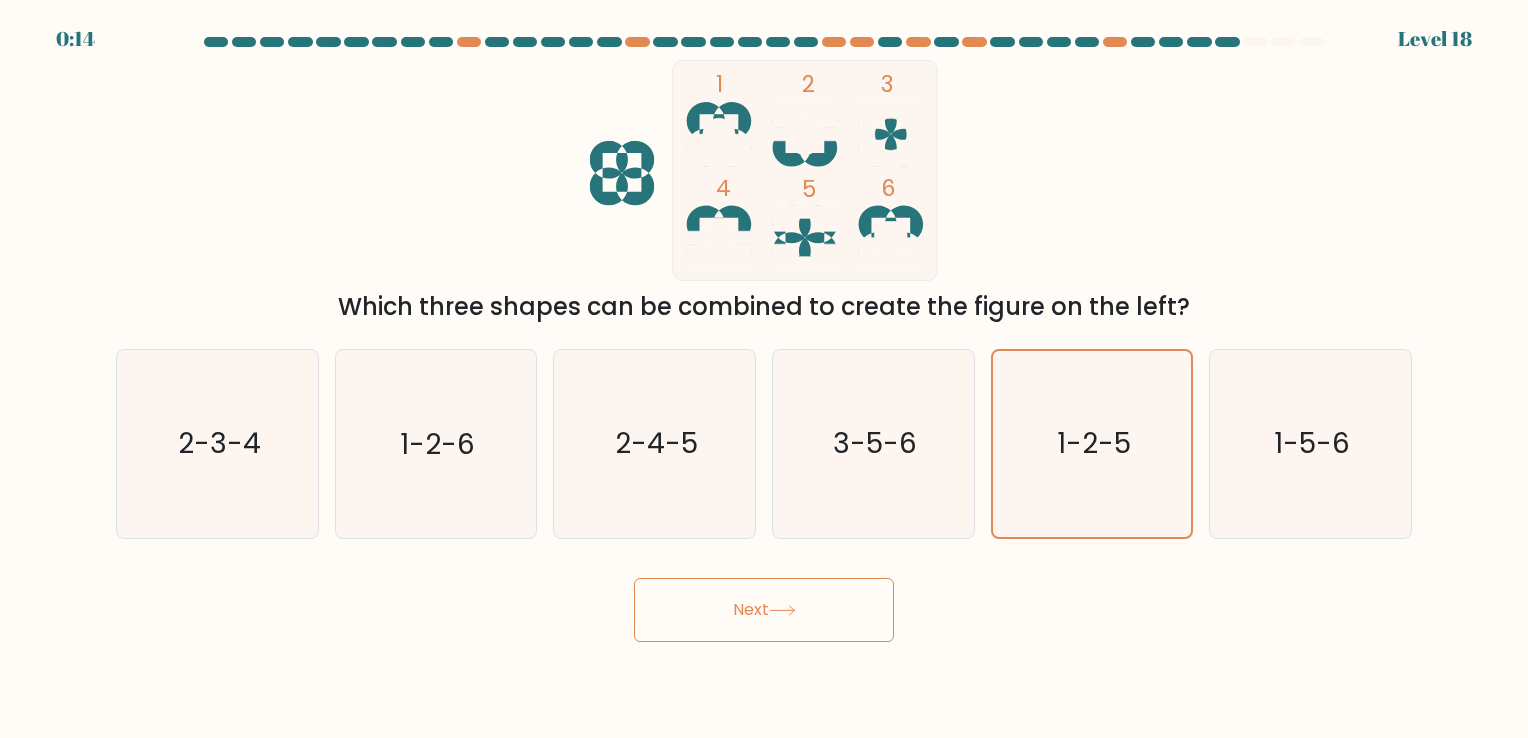click on "Next" at bounding box center [764, 610] 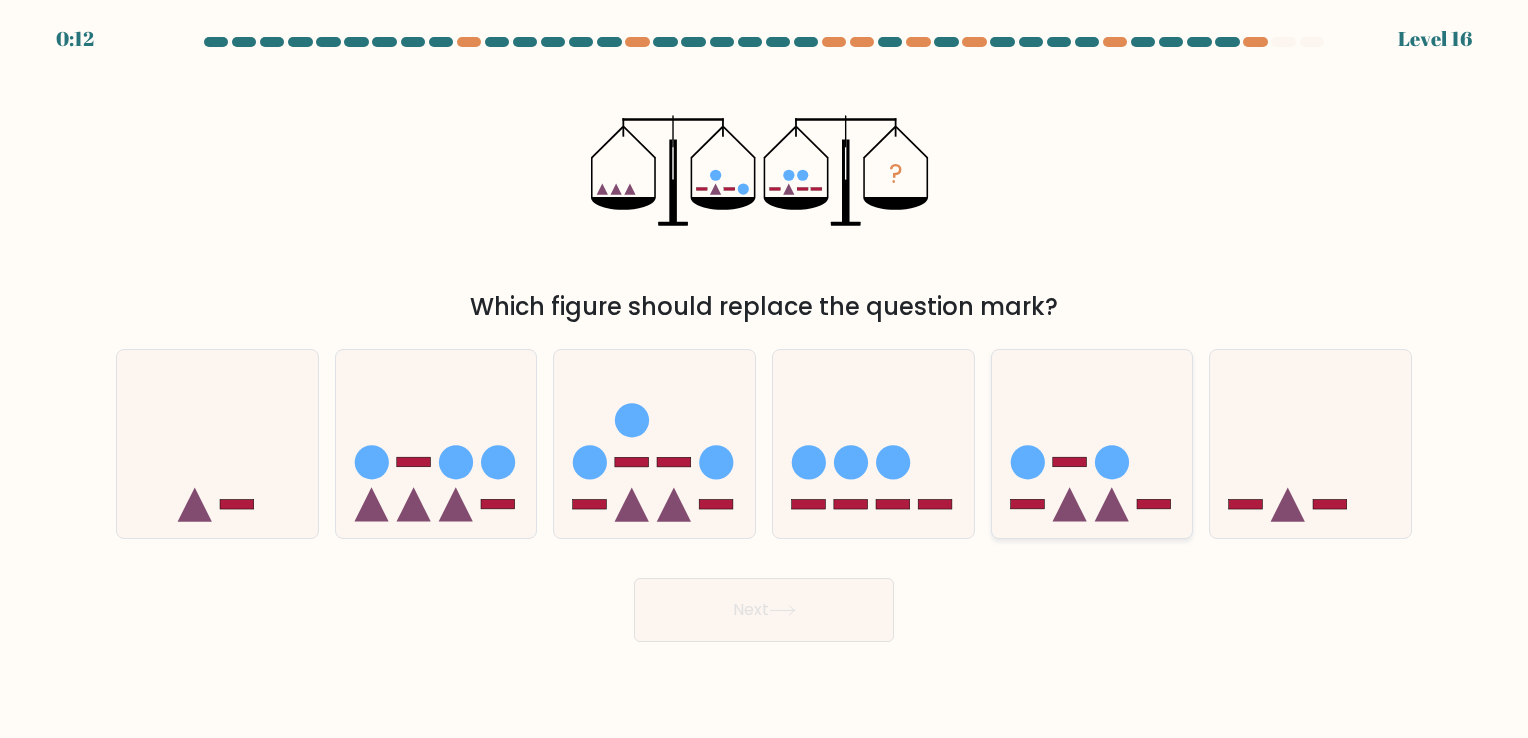 click 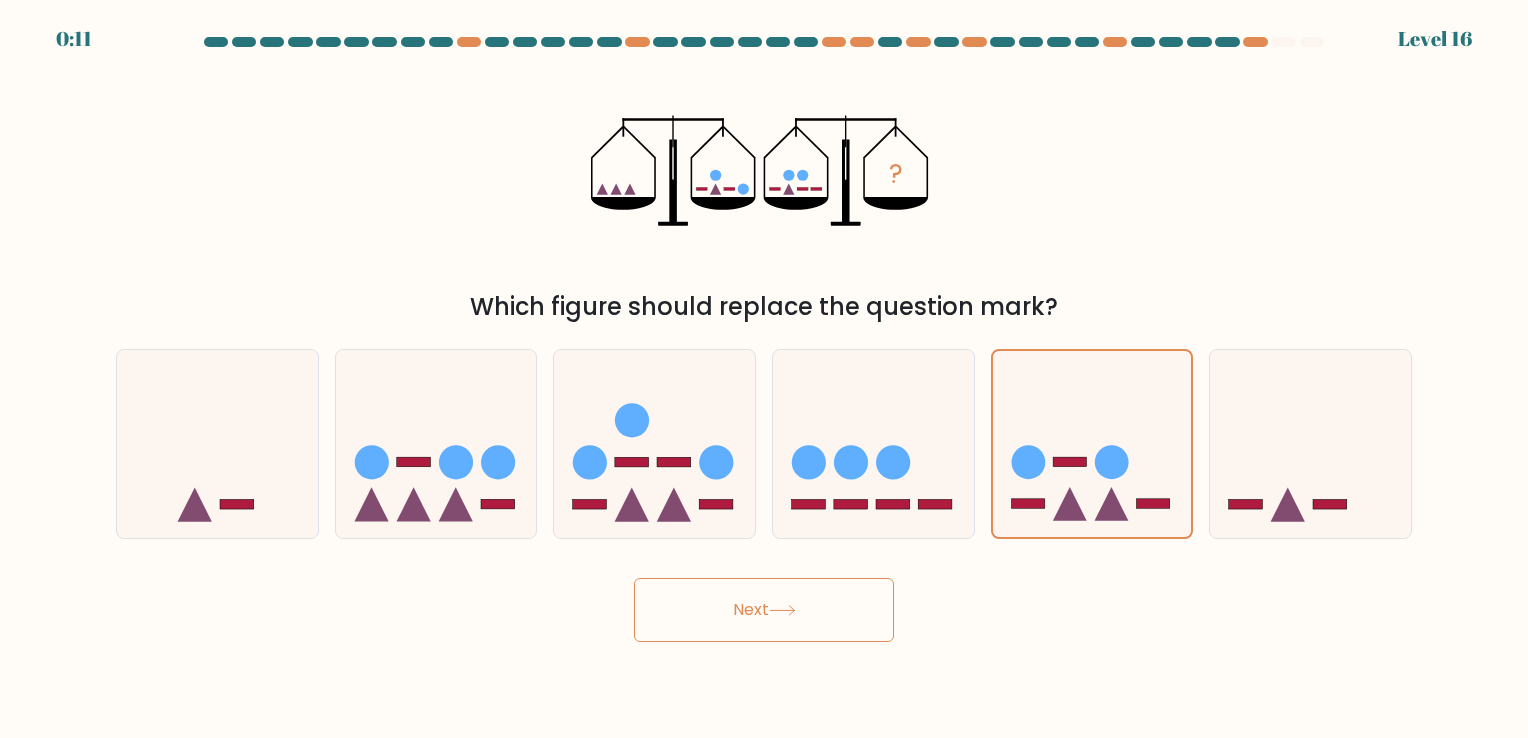 click on "Next" at bounding box center (764, 610) 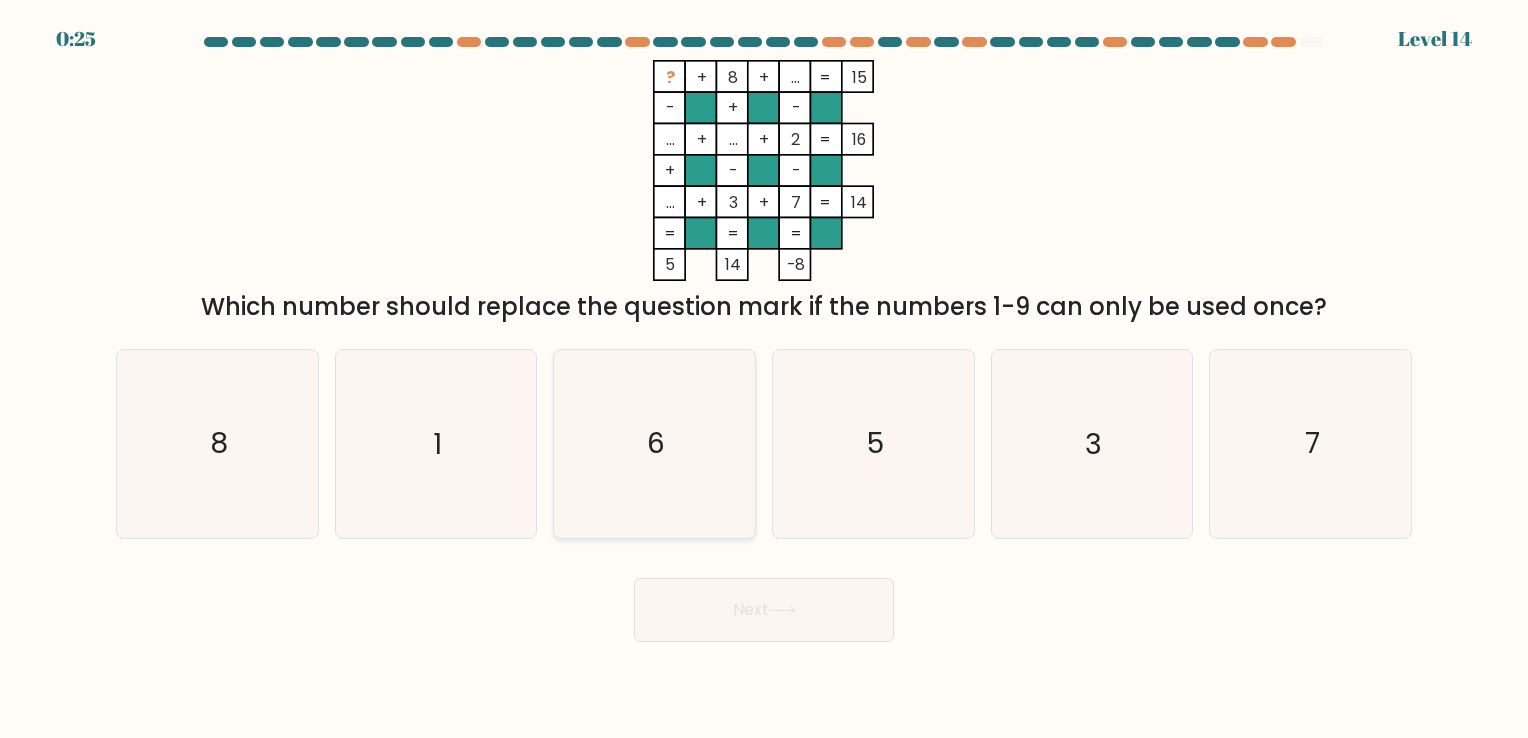 click on "6" 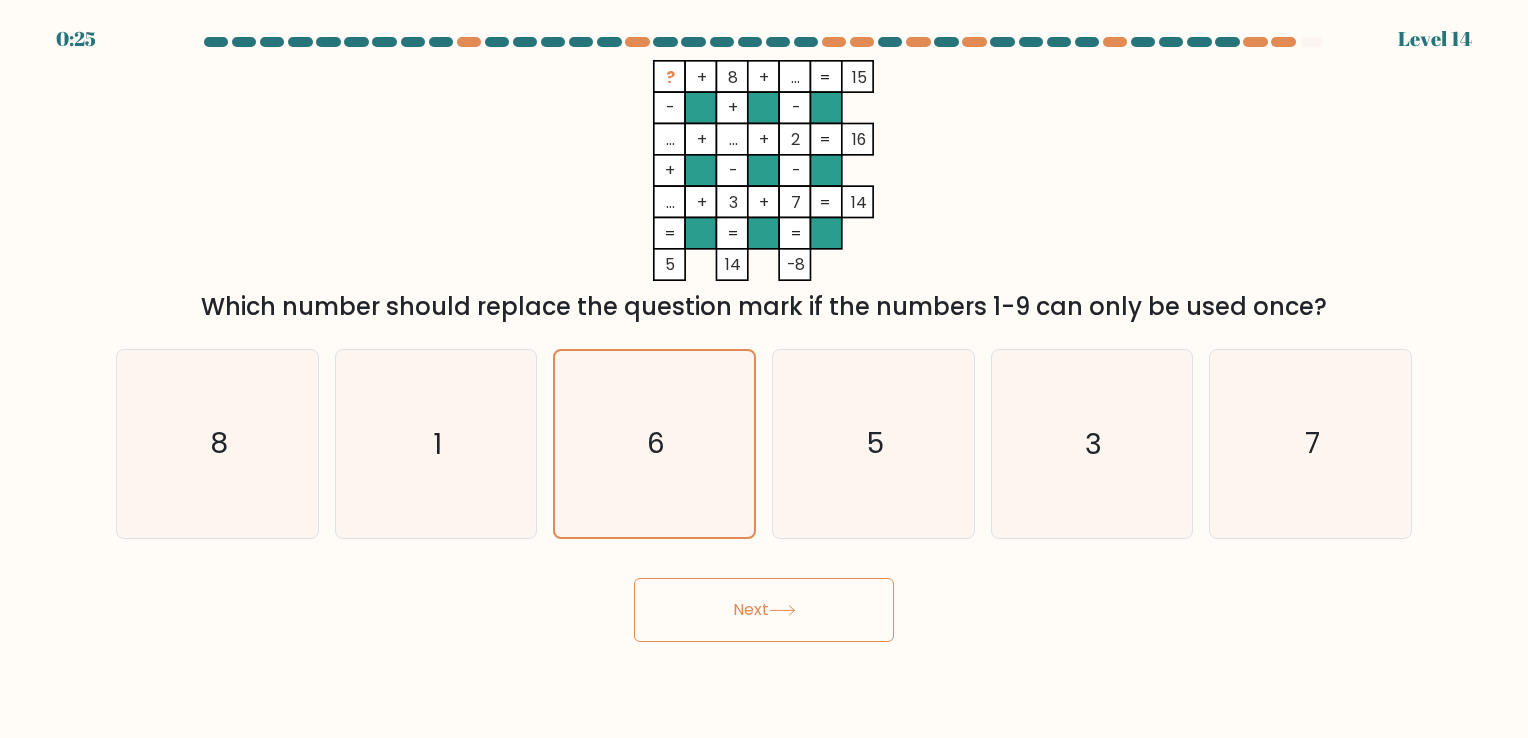click on "Next" at bounding box center (764, 610) 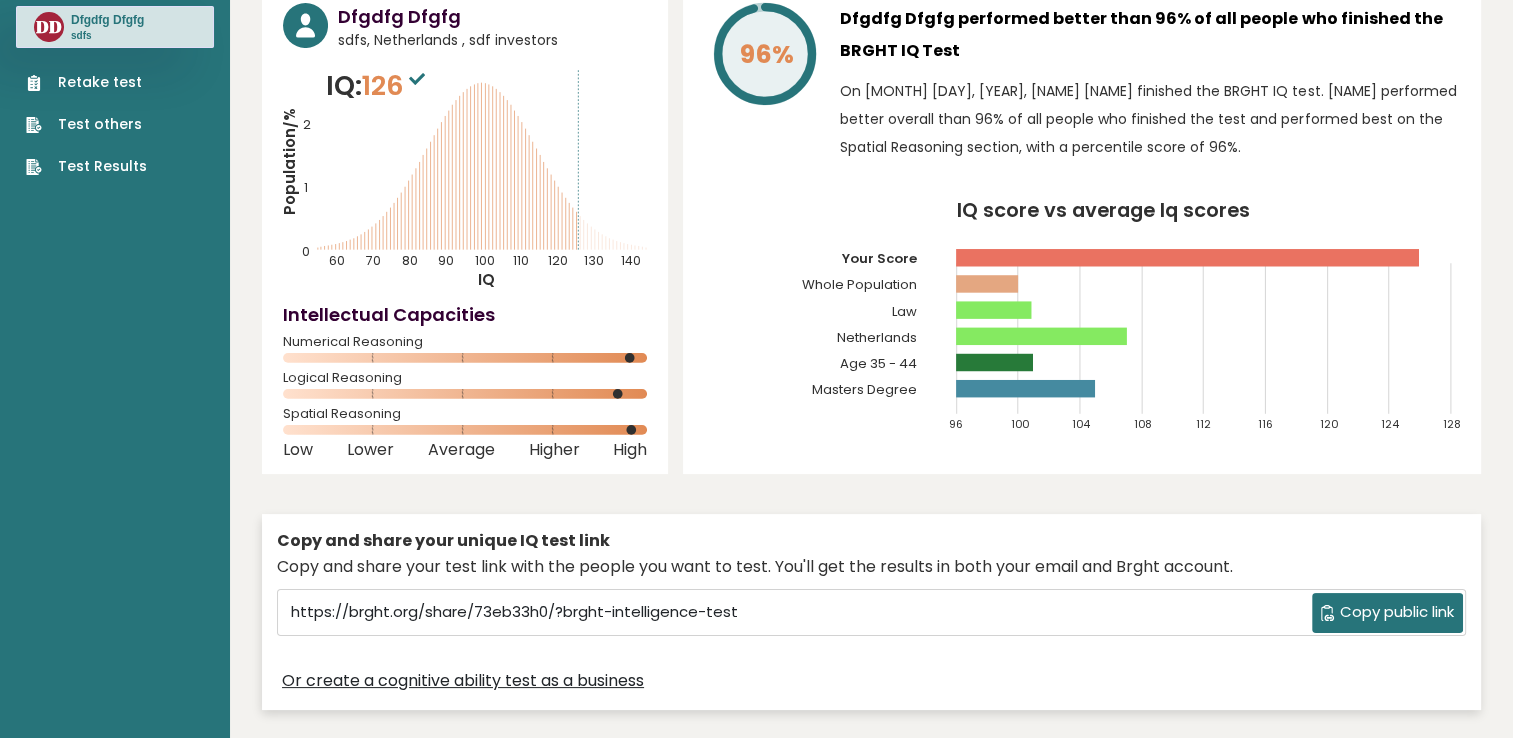 scroll, scrollTop: 0, scrollLeft: 0, axis: both 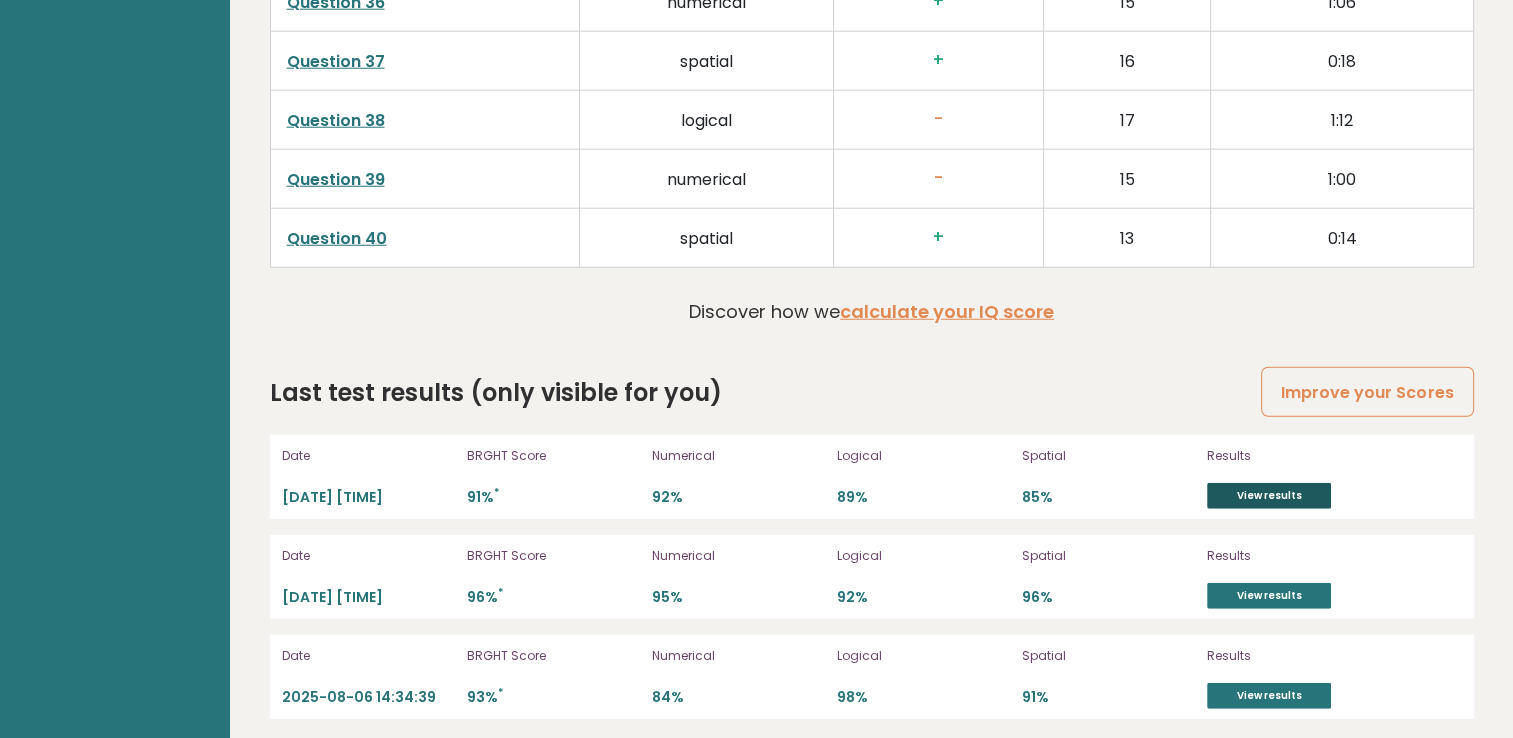 click on "View results" at bounding box center [1269, 496] 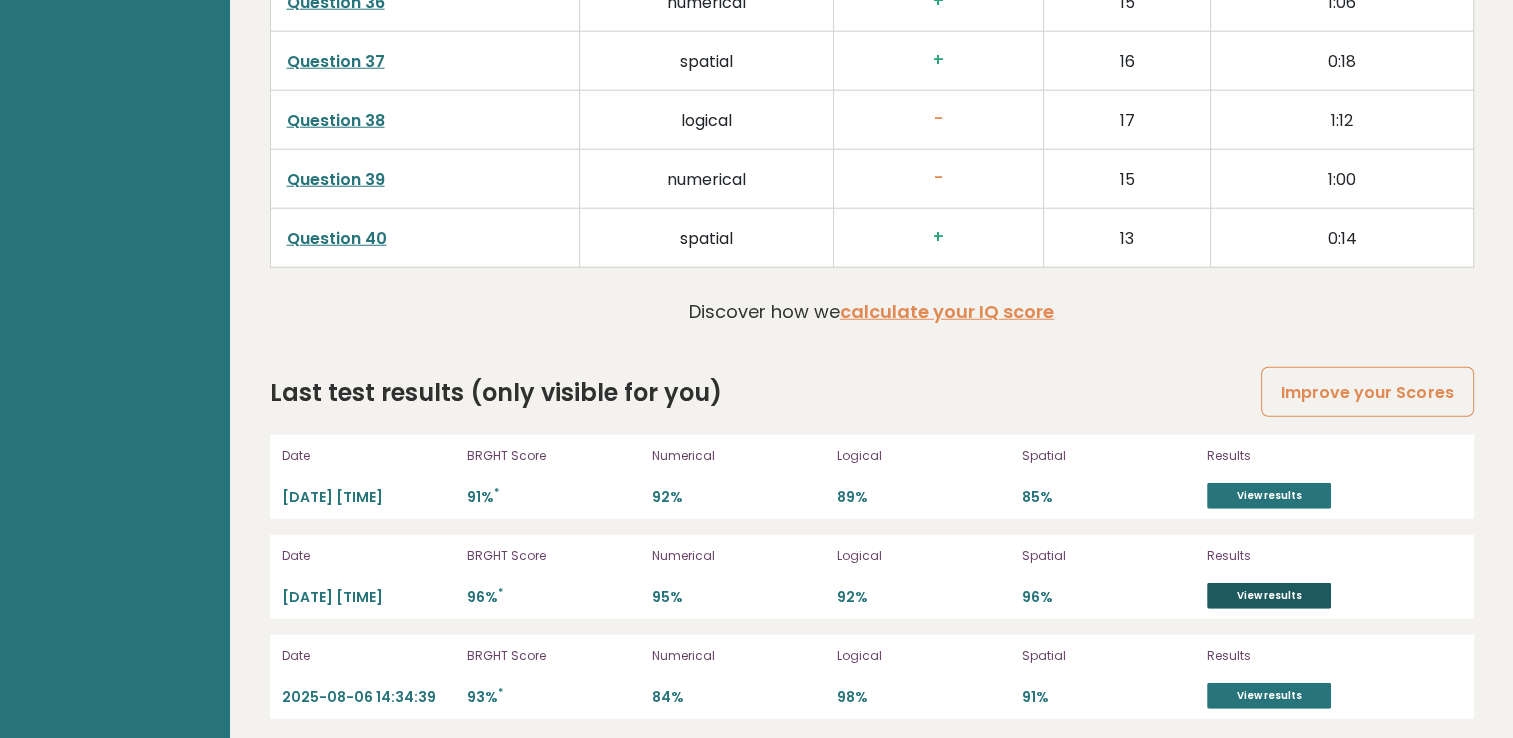 click on "View results" at bounding box center (1269, 596) 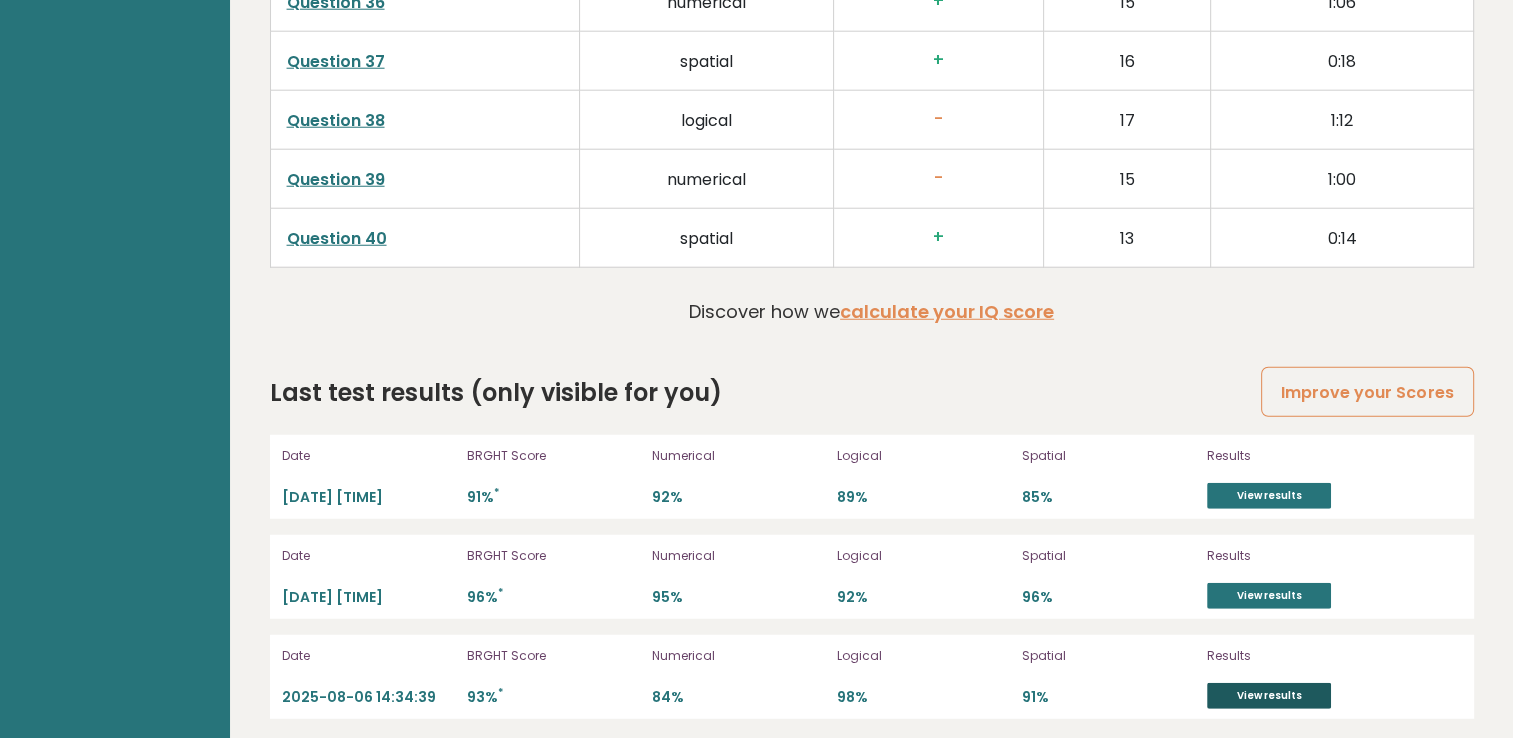 click on "View results" at bounding box center [1269, 696] 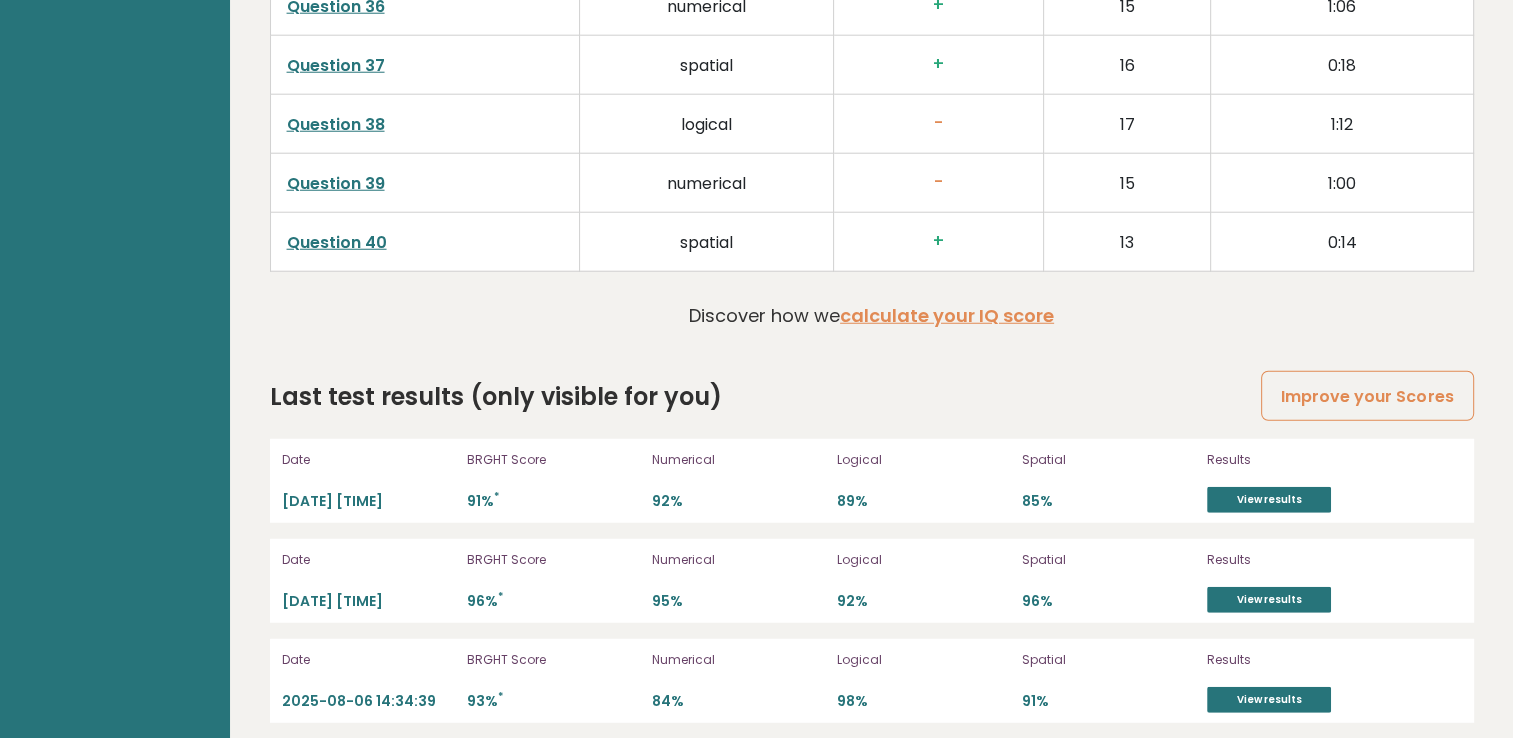 scroll, scrollTop: 5328, scrollLeft: 0, axis: vertical 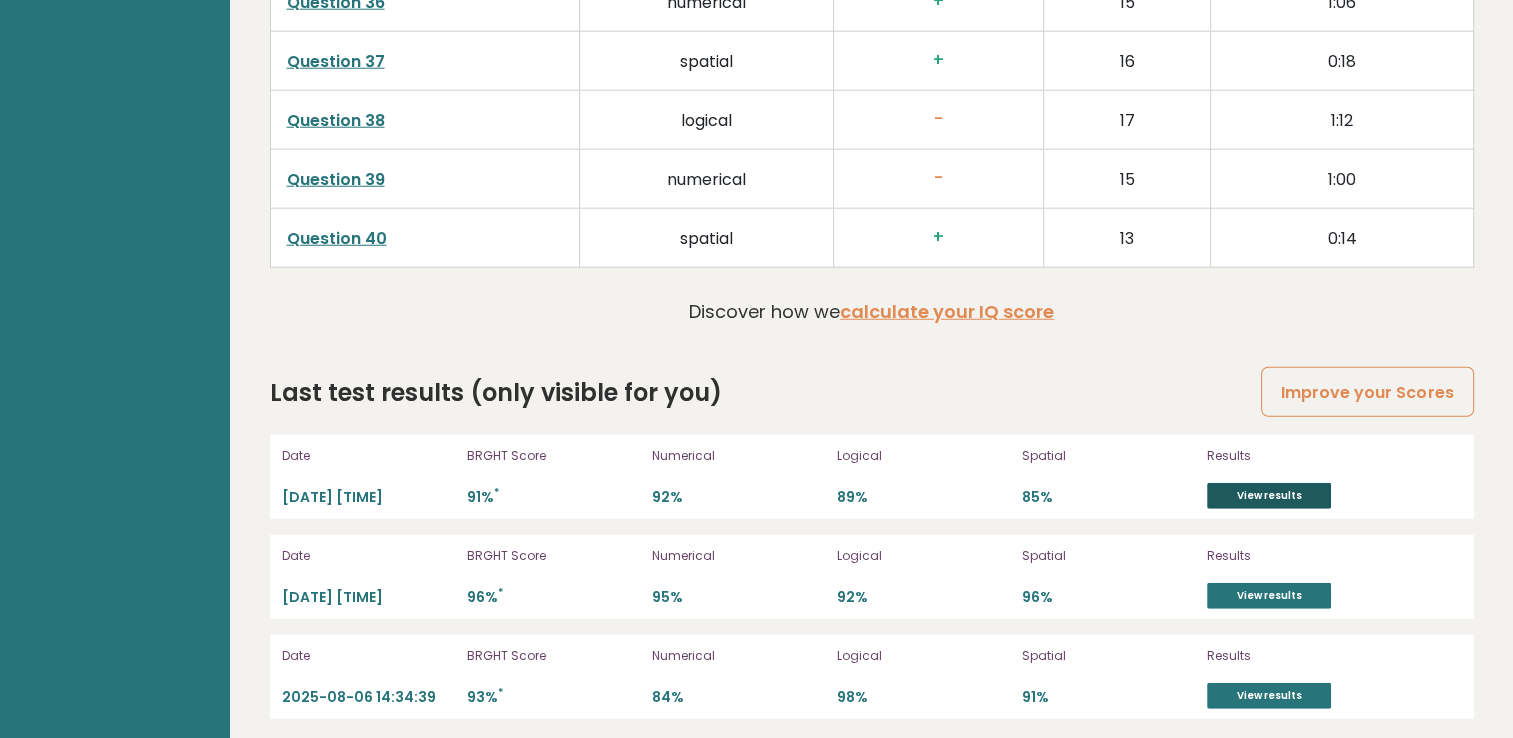 click on "View results" at bounding box center (1269, 496) 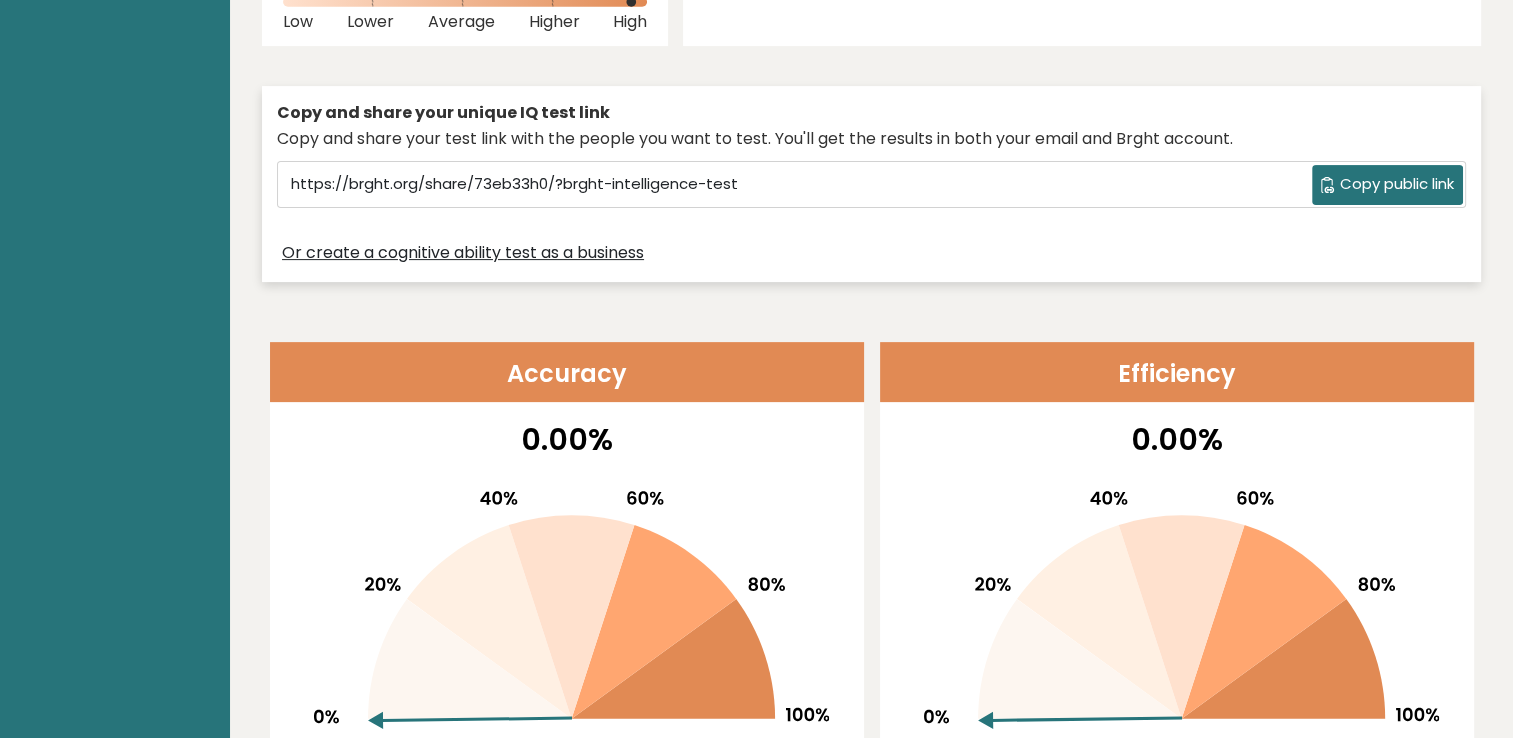 scroll, scrollTop: 0, scrollLeft: 0, axis: both 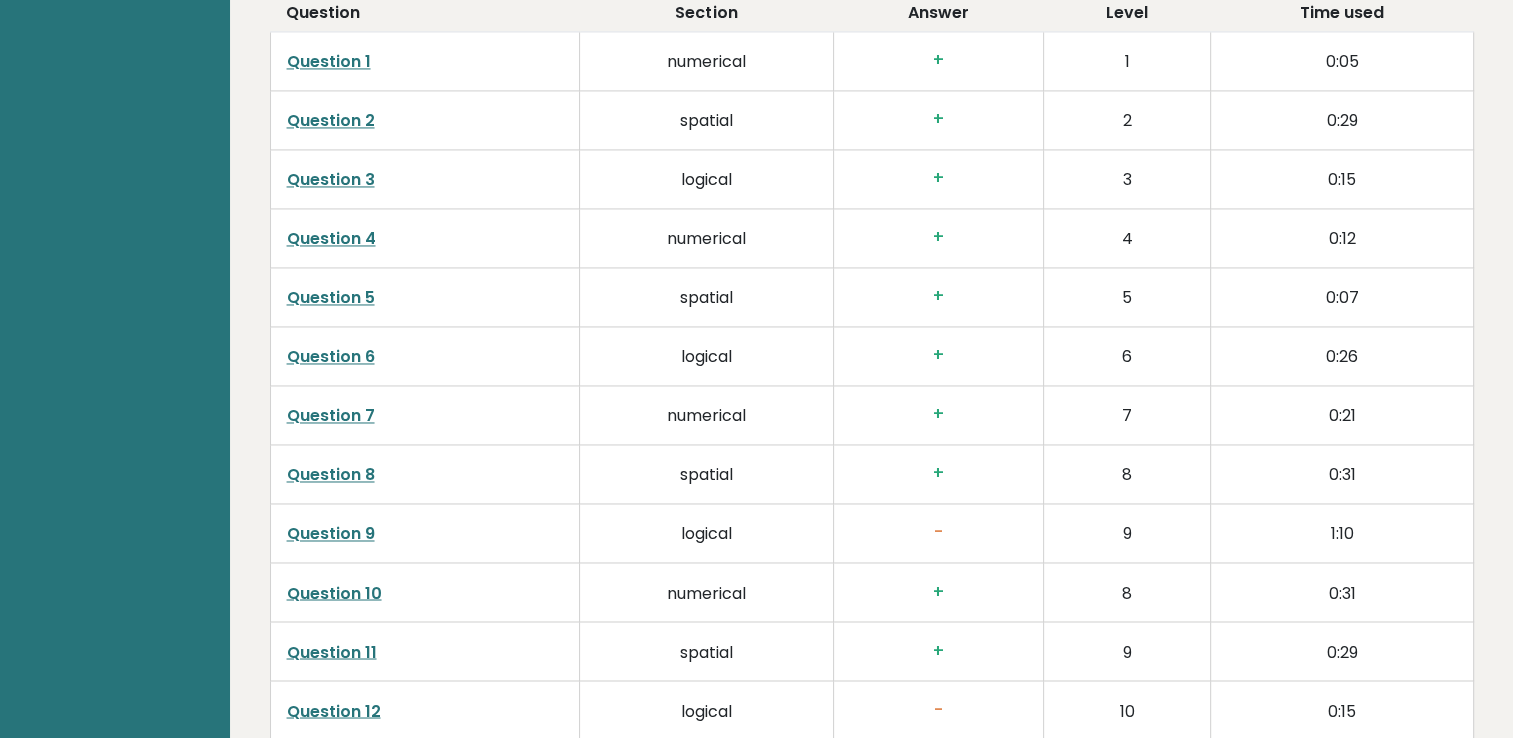 click on "Question
9" at bounding box center (331, 533) 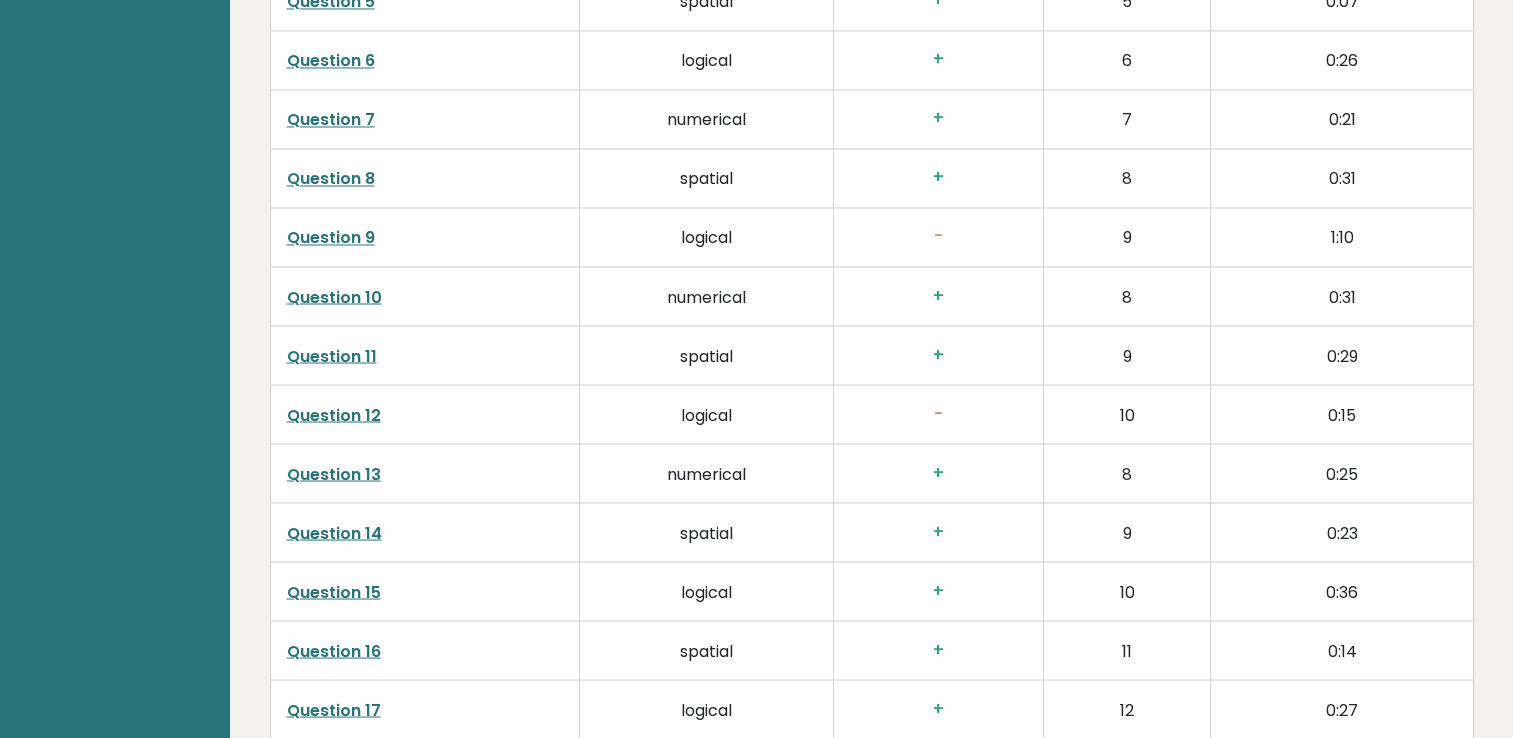 scroll, scrollTop: 3504, scrollLeft: 0, axis: vertical 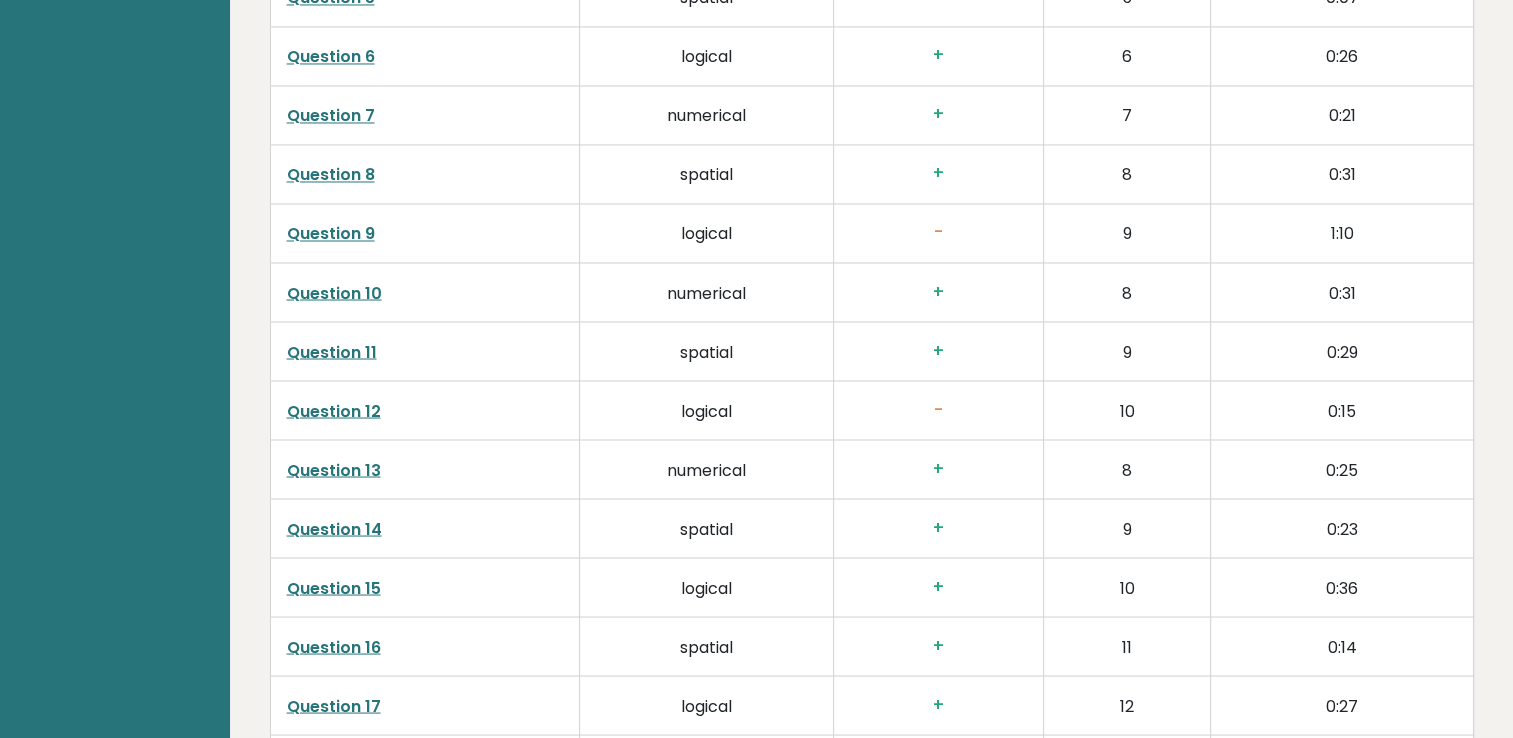 click on "Question
12" at bounding box center (334, 410) 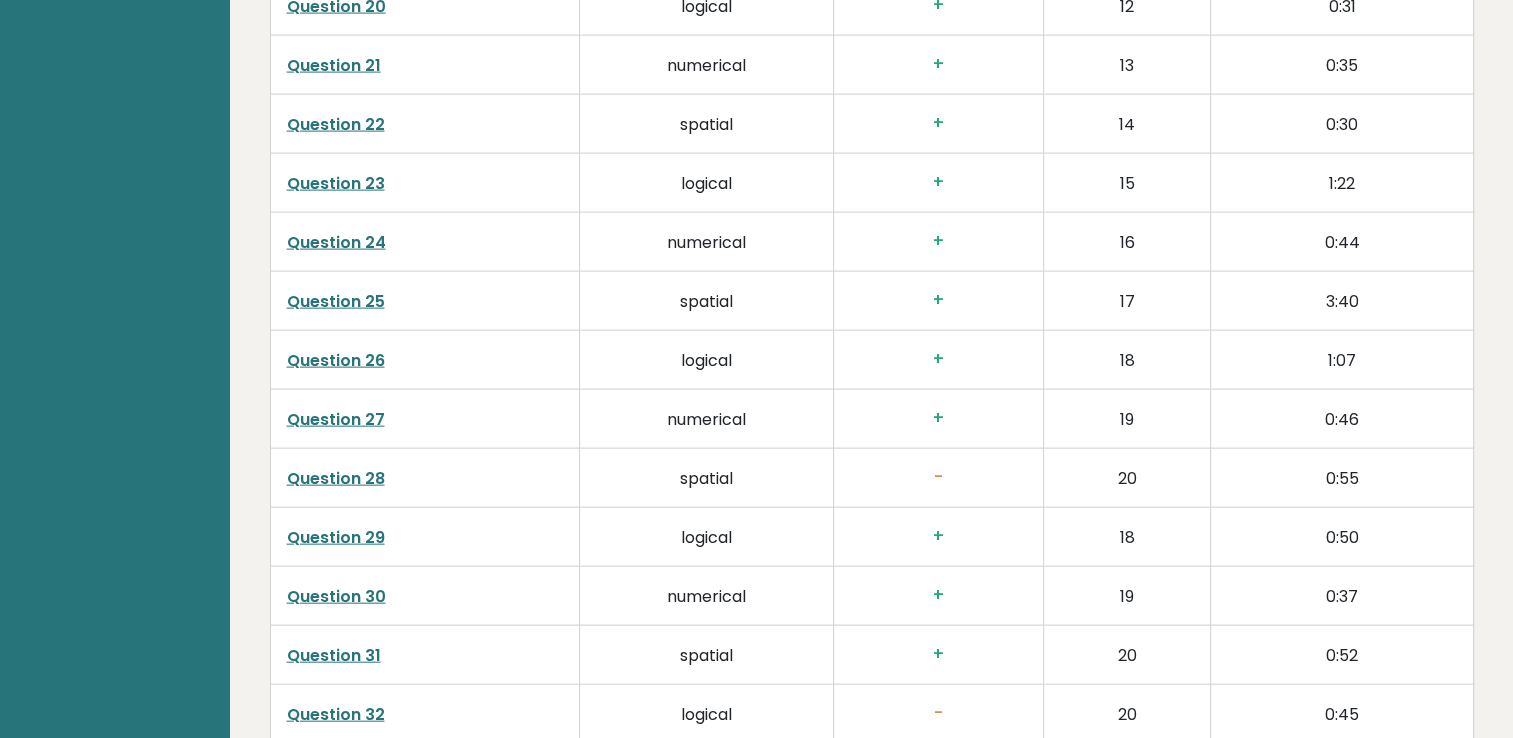 scroll, scrollTop: 4604, scrollLeft: 0, axis: vertical 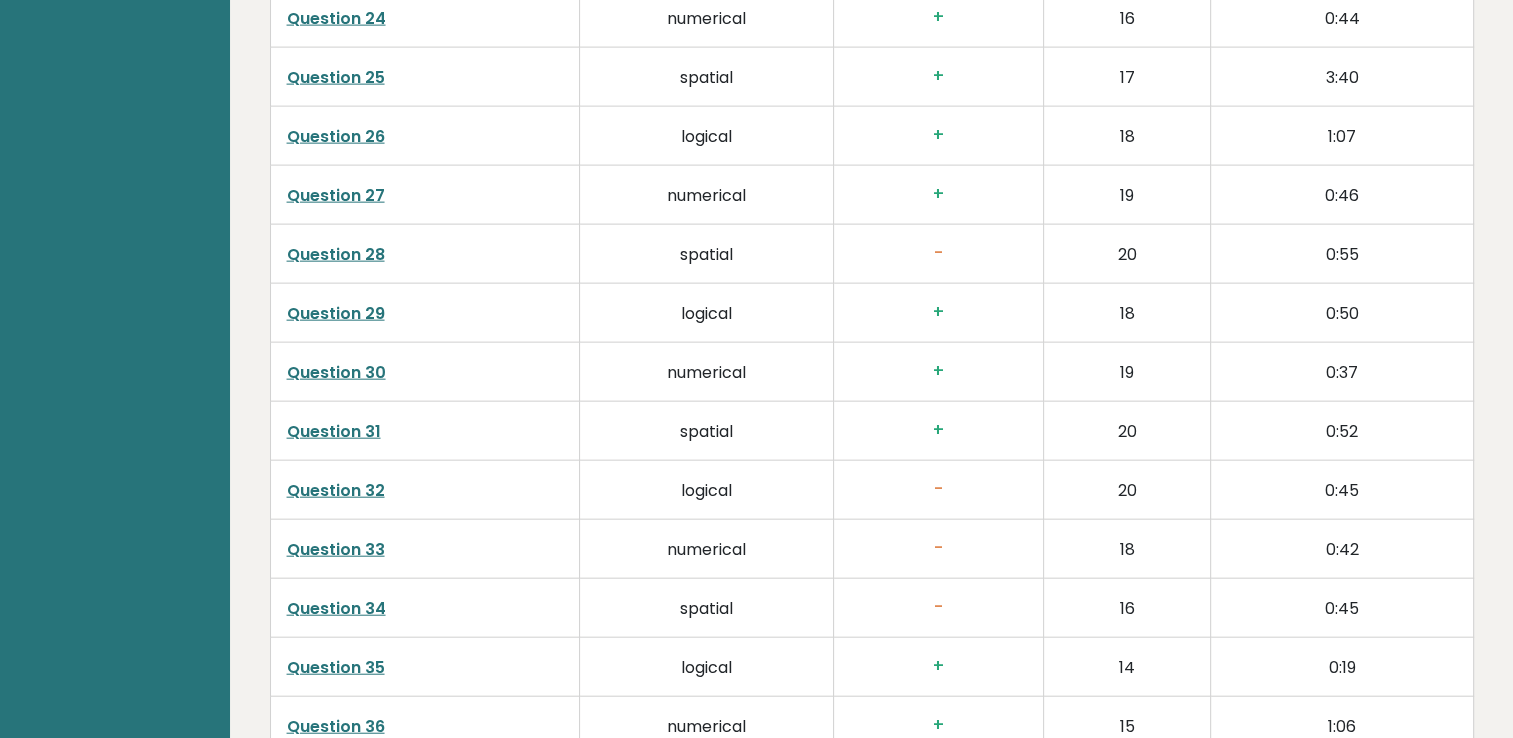 click on "Question
28" at bounding box center (336, 254) 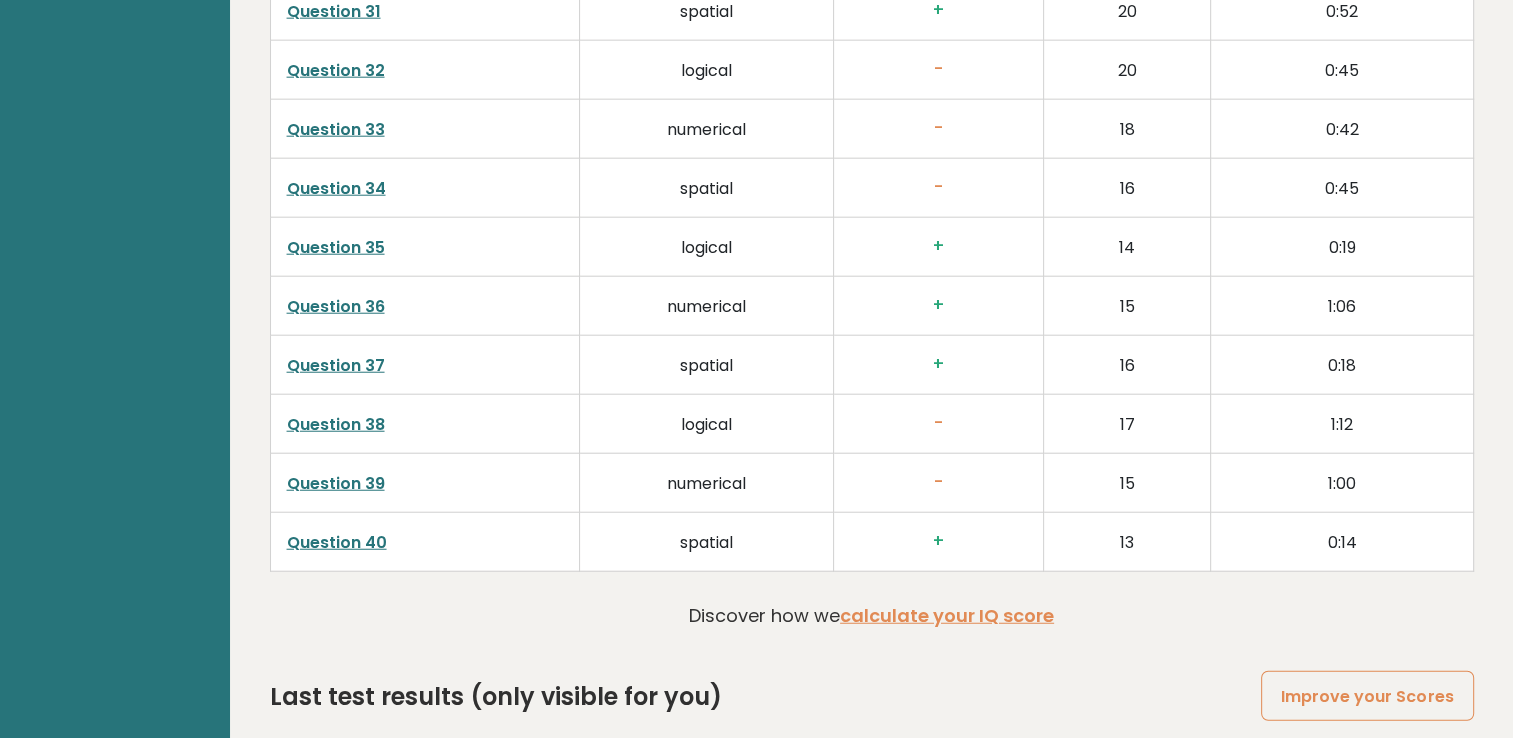 scroll, scrollTop: 5204, scrollLeft: 0, axis: vertical 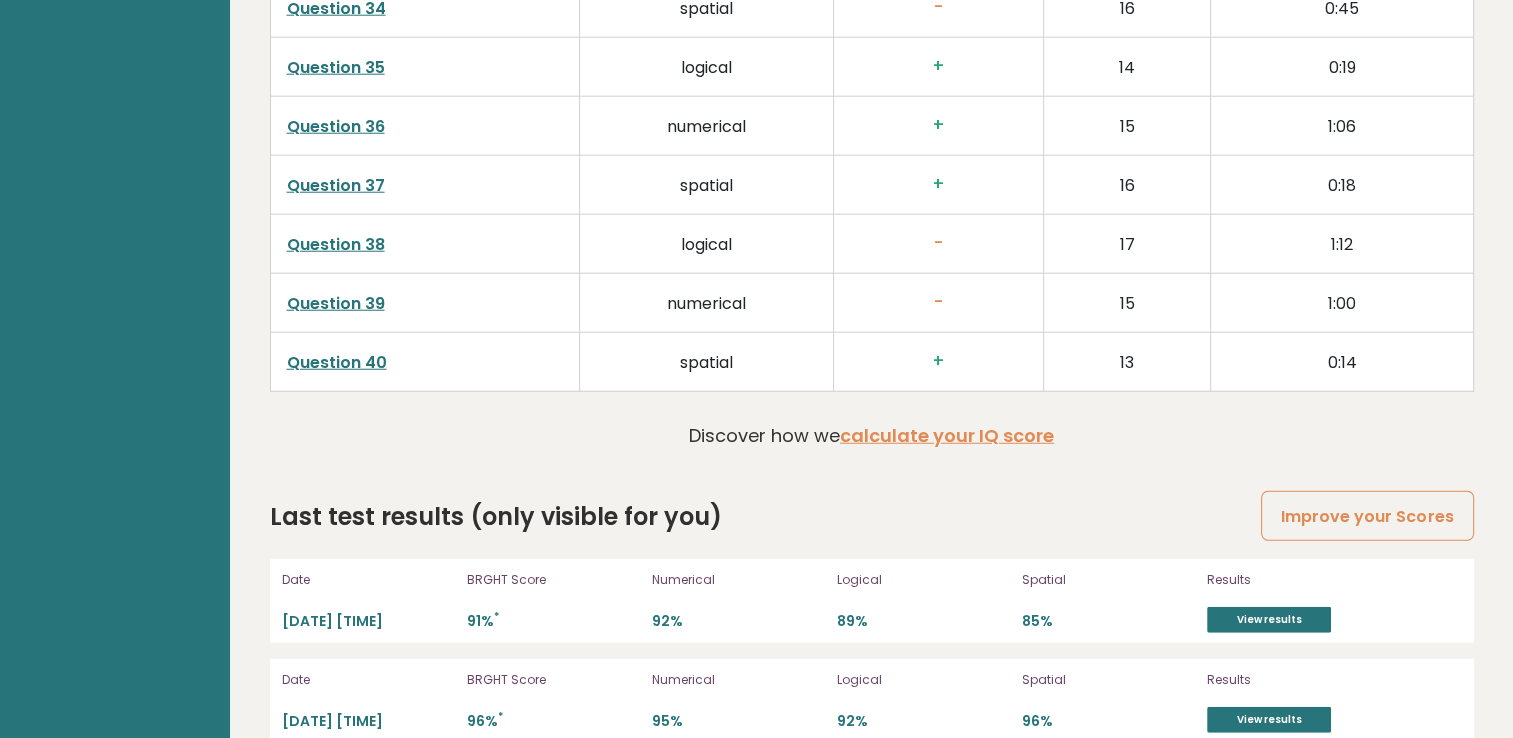 click on "Question
39" at bounding box center (336, 303) 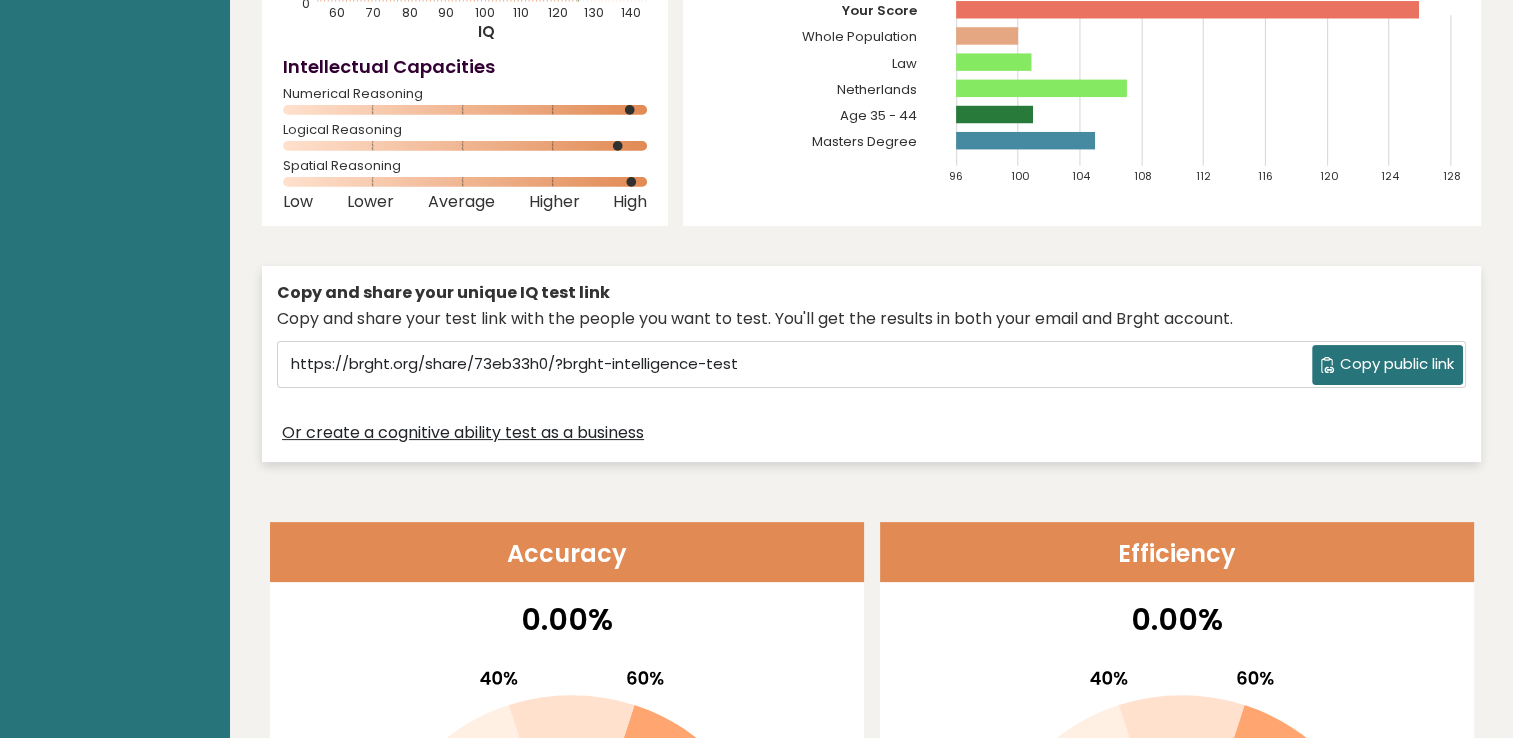 scroll, scrollTop: 0, scrollLeft: 0, axis: both 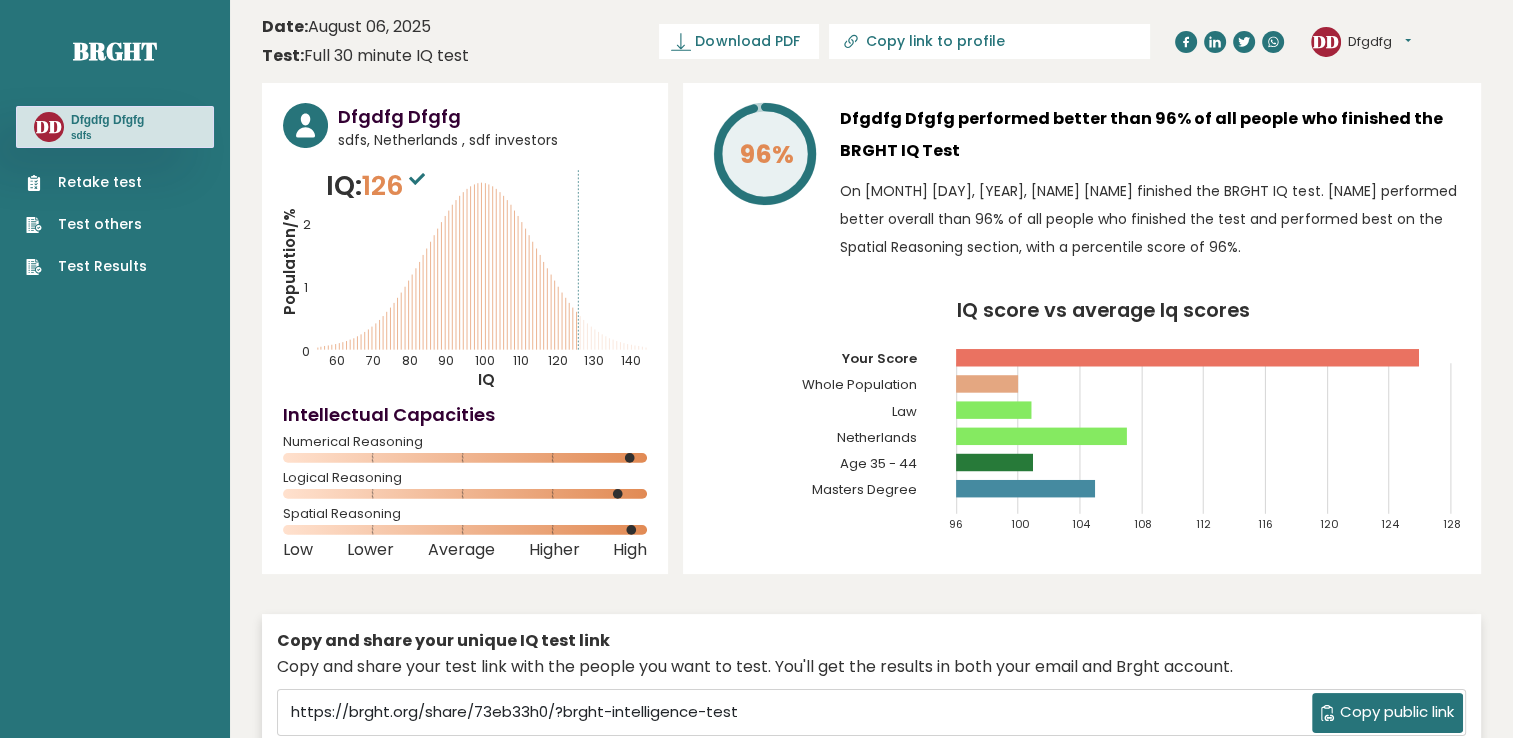 click on "Date:  August 06, 2025" at bounding box center [346, 27] 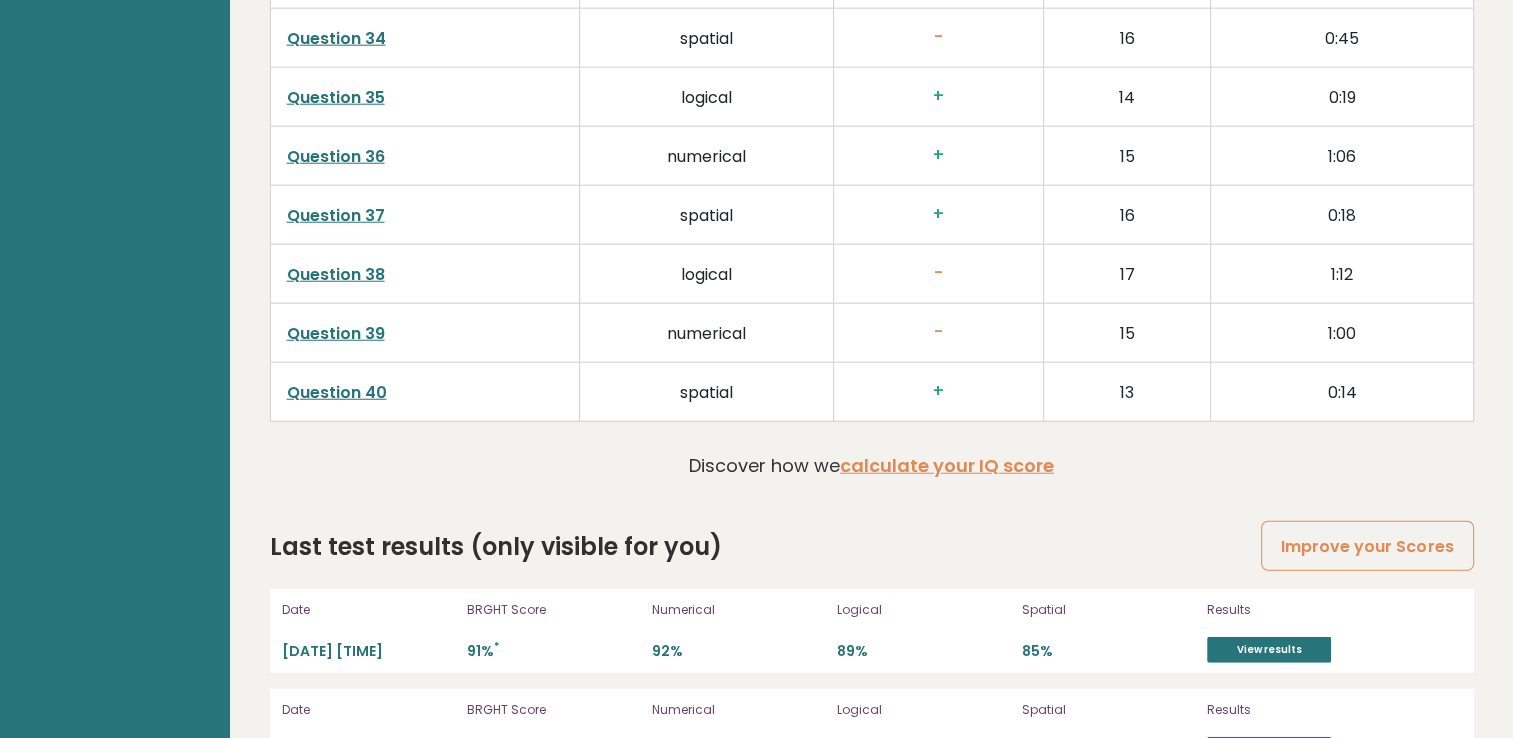 scroll, scrollTop: 4999, scrollLeft: 0, axis: vertical 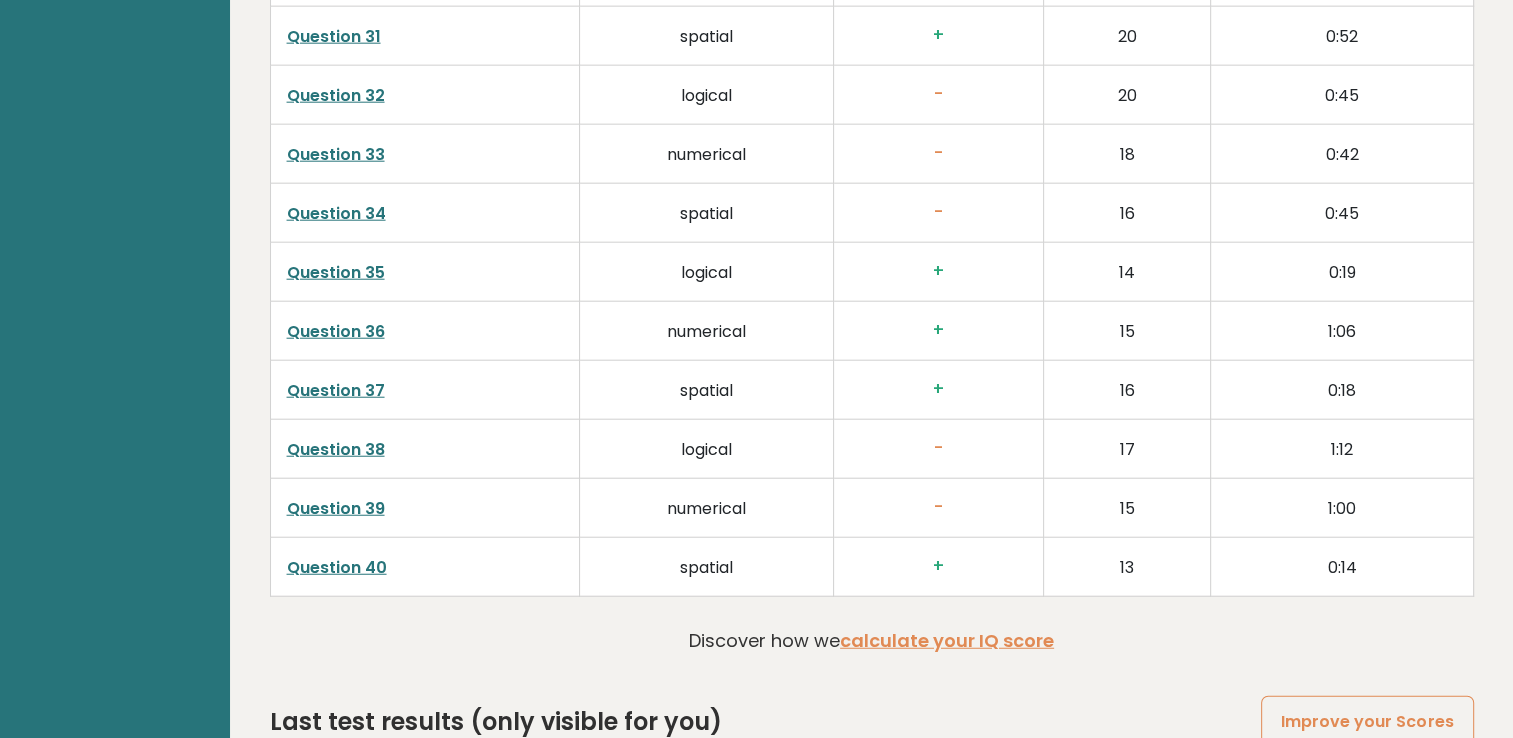 click on "Question
38" at bounding box center [336, 449] 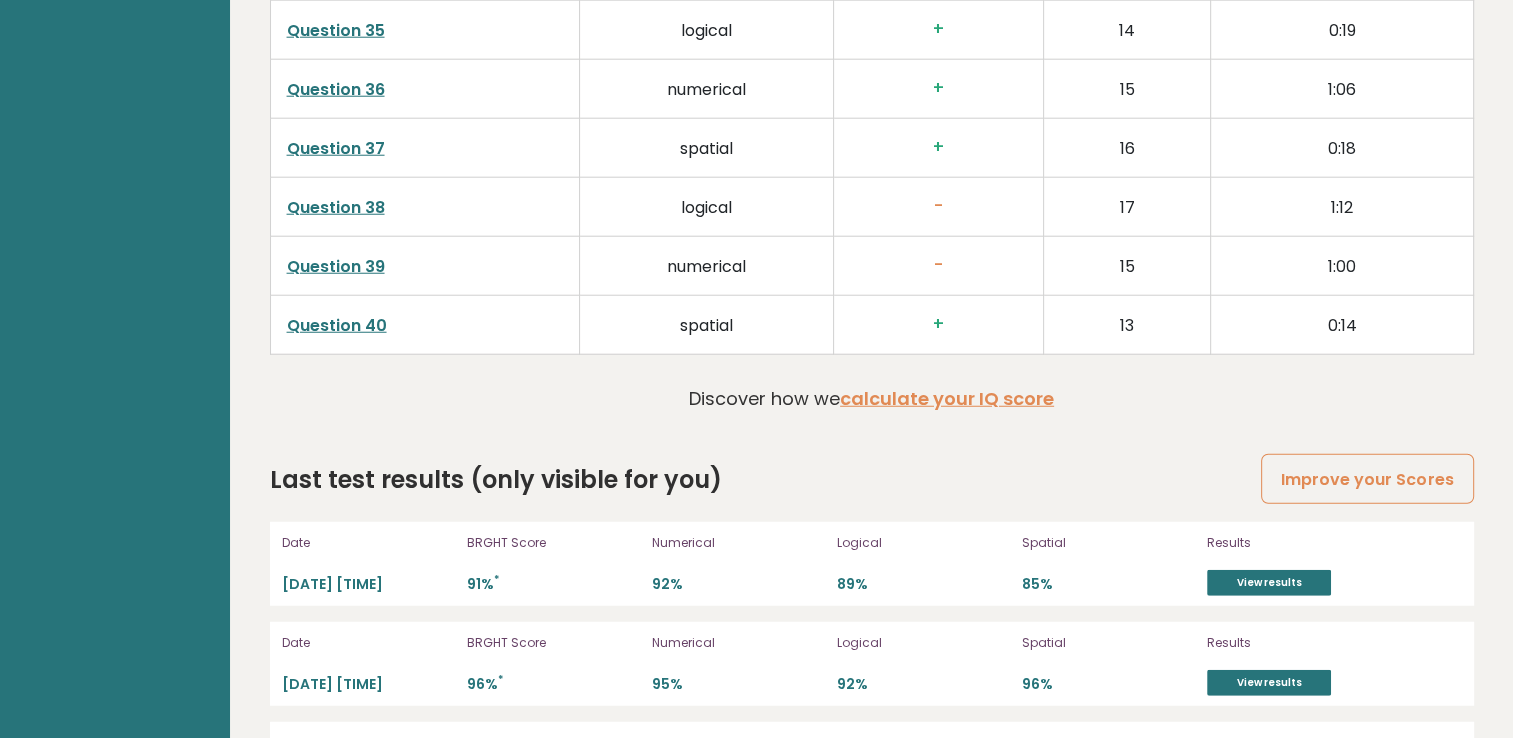 scroll, scrollTop: 5328, scrollLeft: 0, axis: vertical 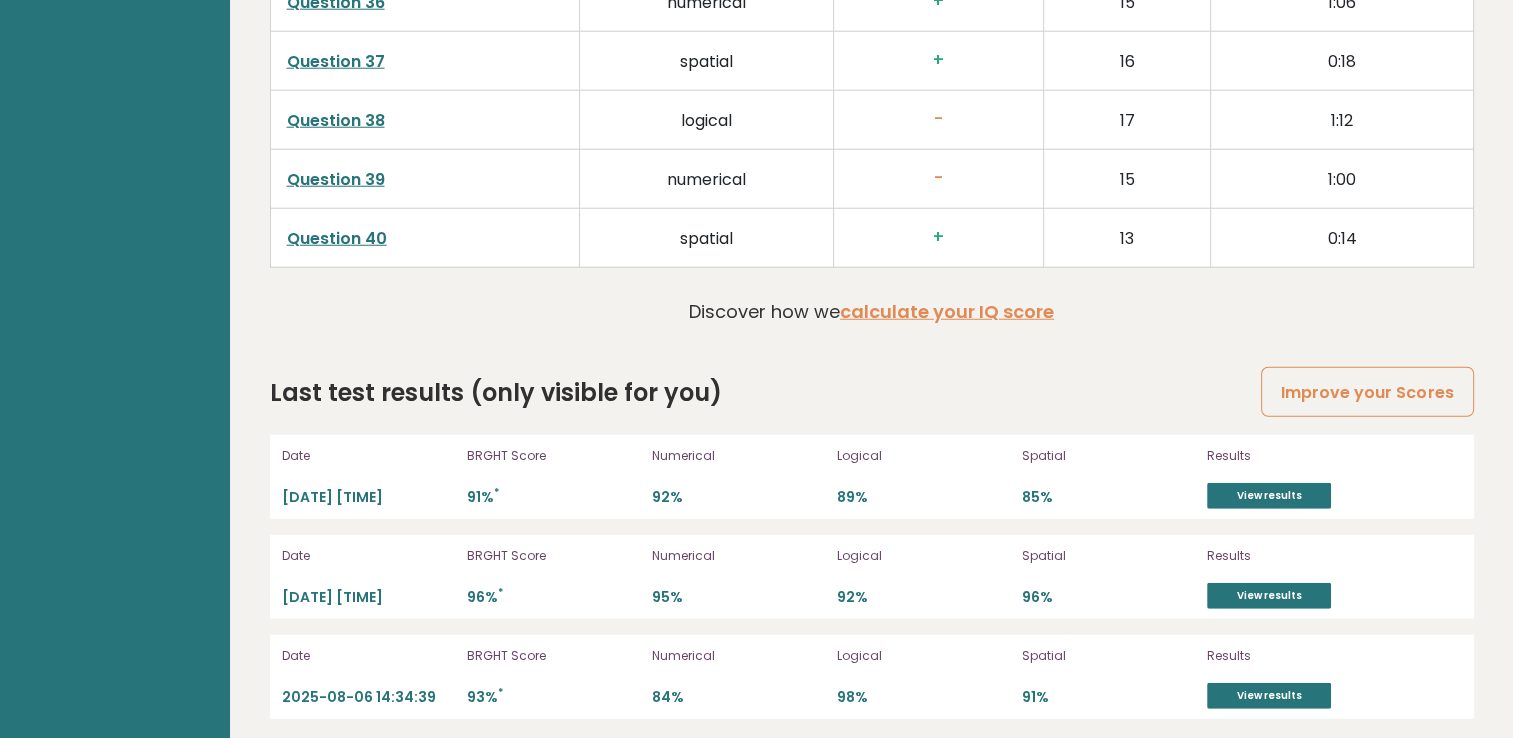 click on "Last test results (only visible for you)" at bounding box center (496, 393) 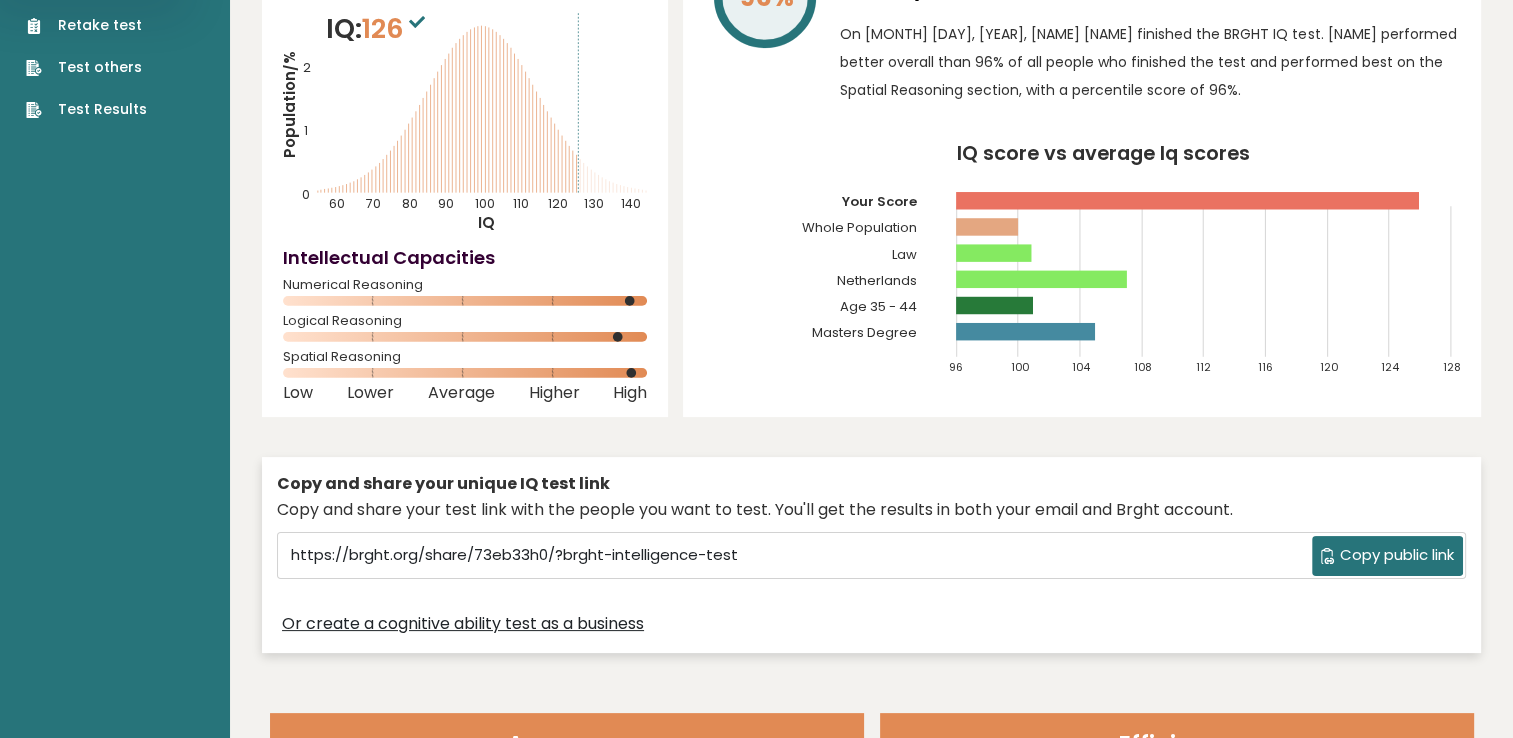 scroll, scrollTop: 0, scrollLeft: 0, axis: both 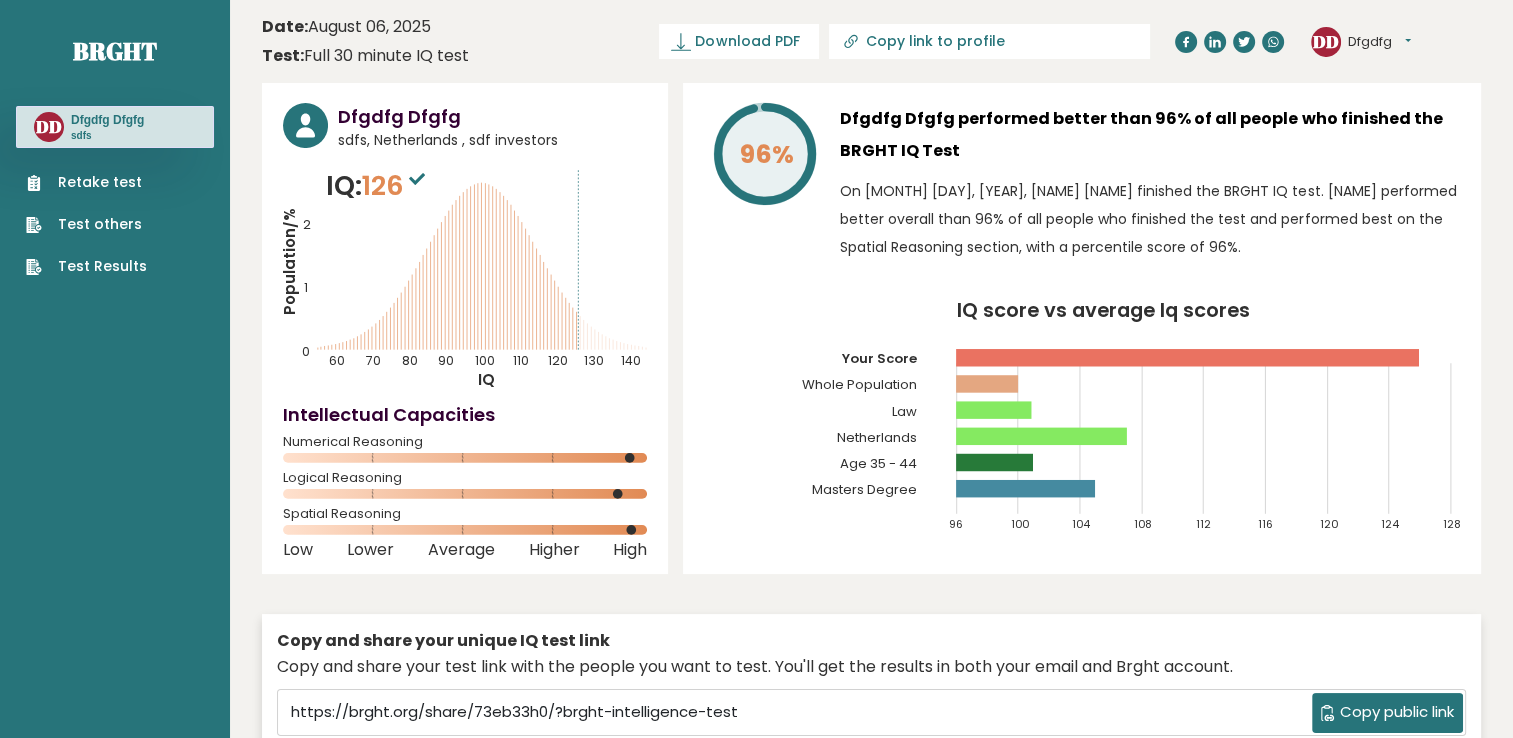 click on "Test Results" at bounding box center (86, 266) 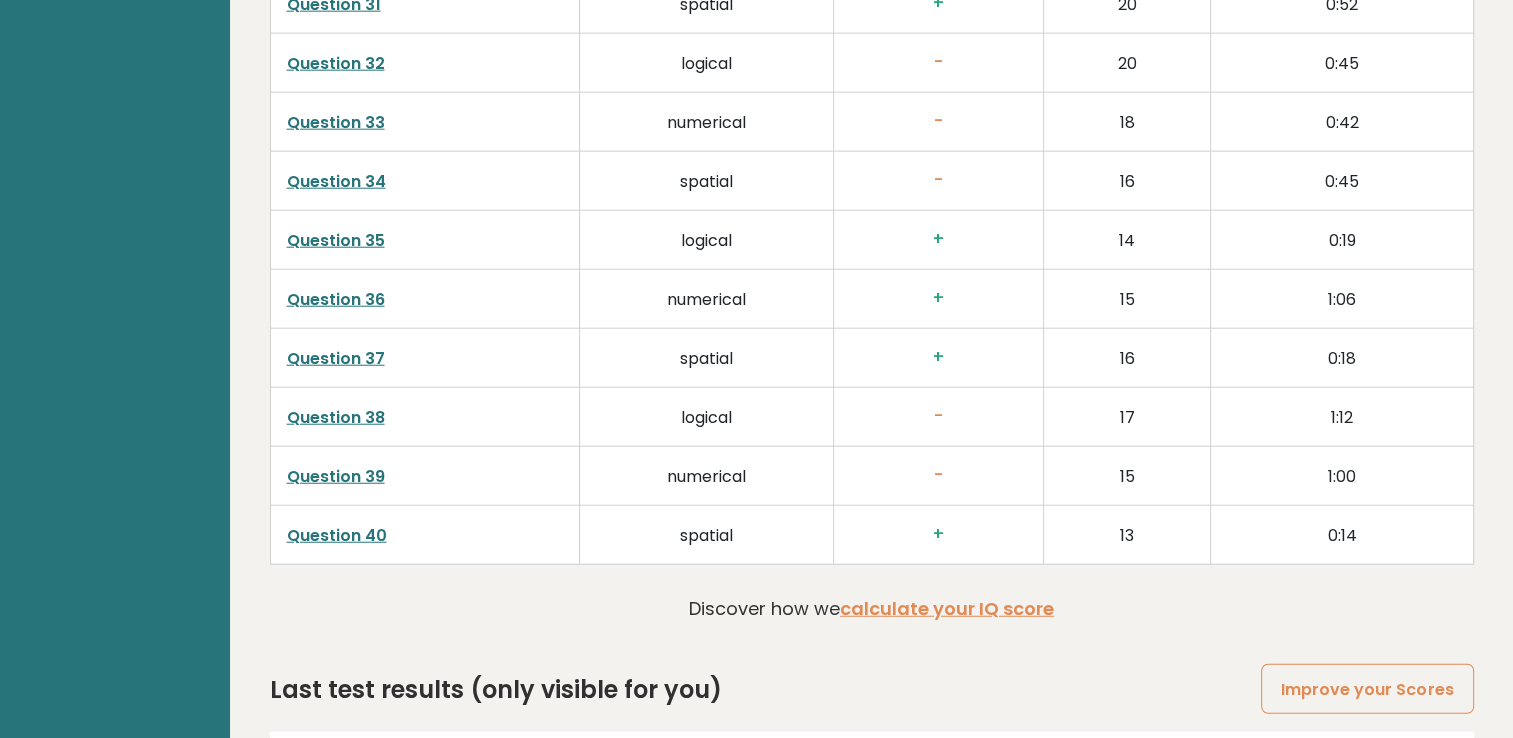 scroll, scrollTop: 5328, scrollLeft: 0, axis: vertical 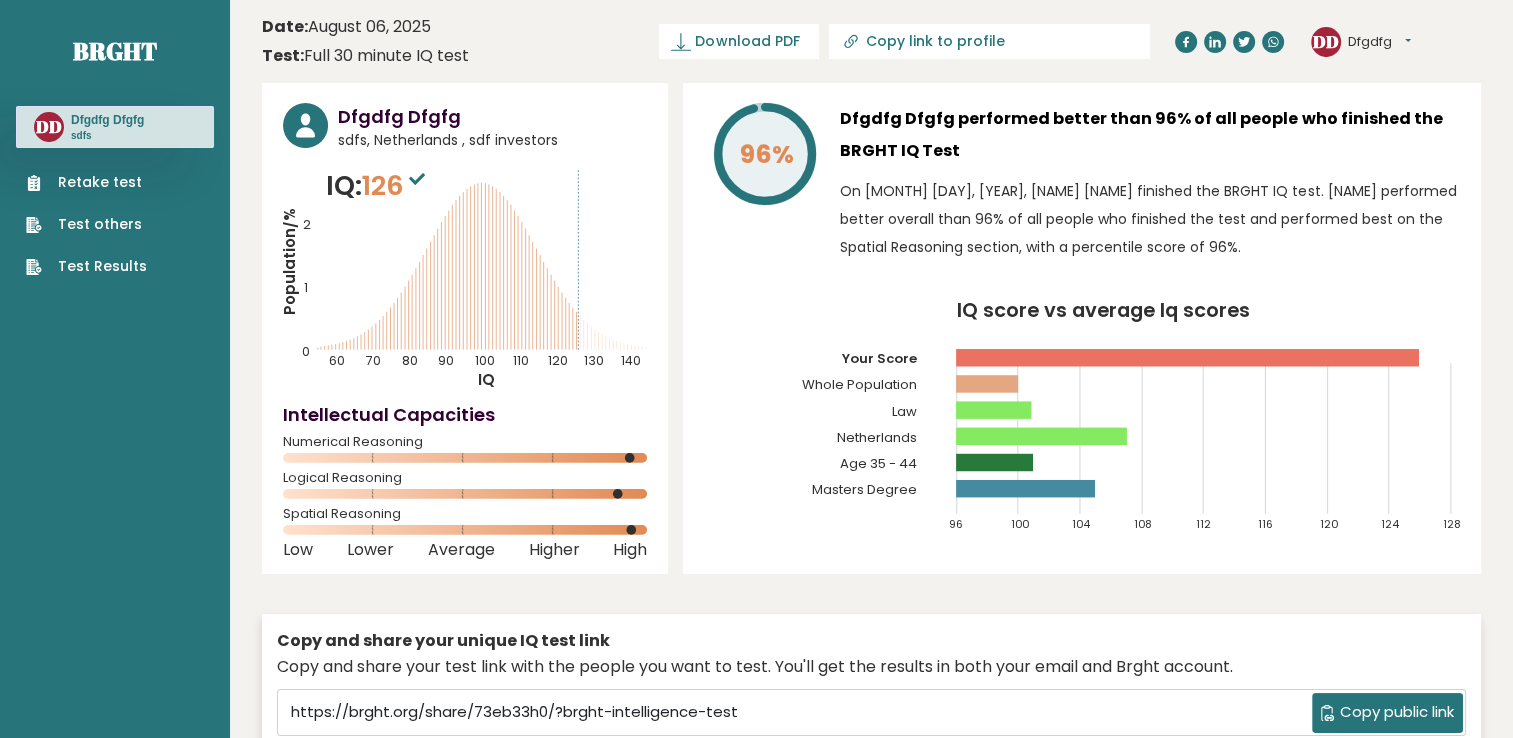 click on "Dfgdfg" at bounding box center [1379, 42] 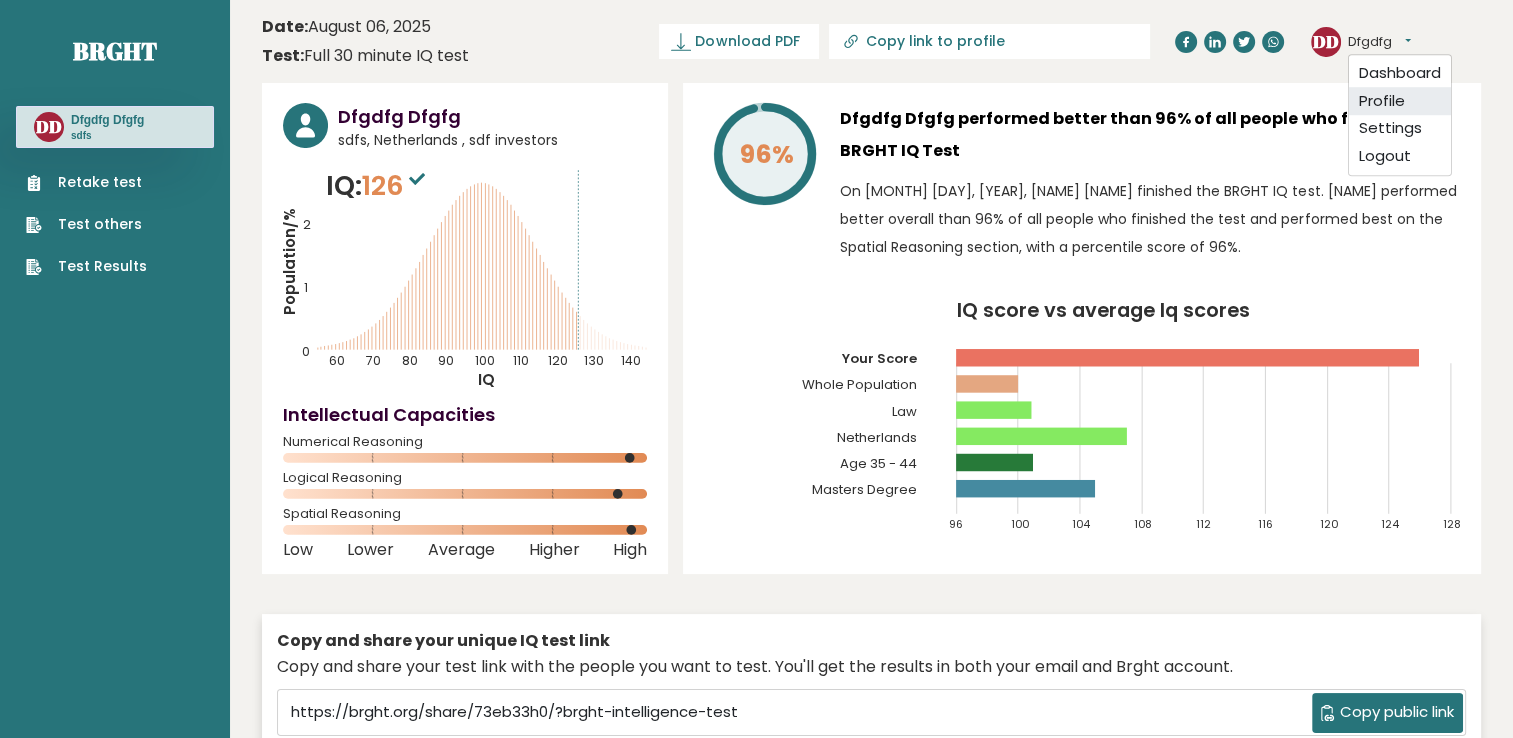 click on "Profile" at bounding box center (1400, 101) 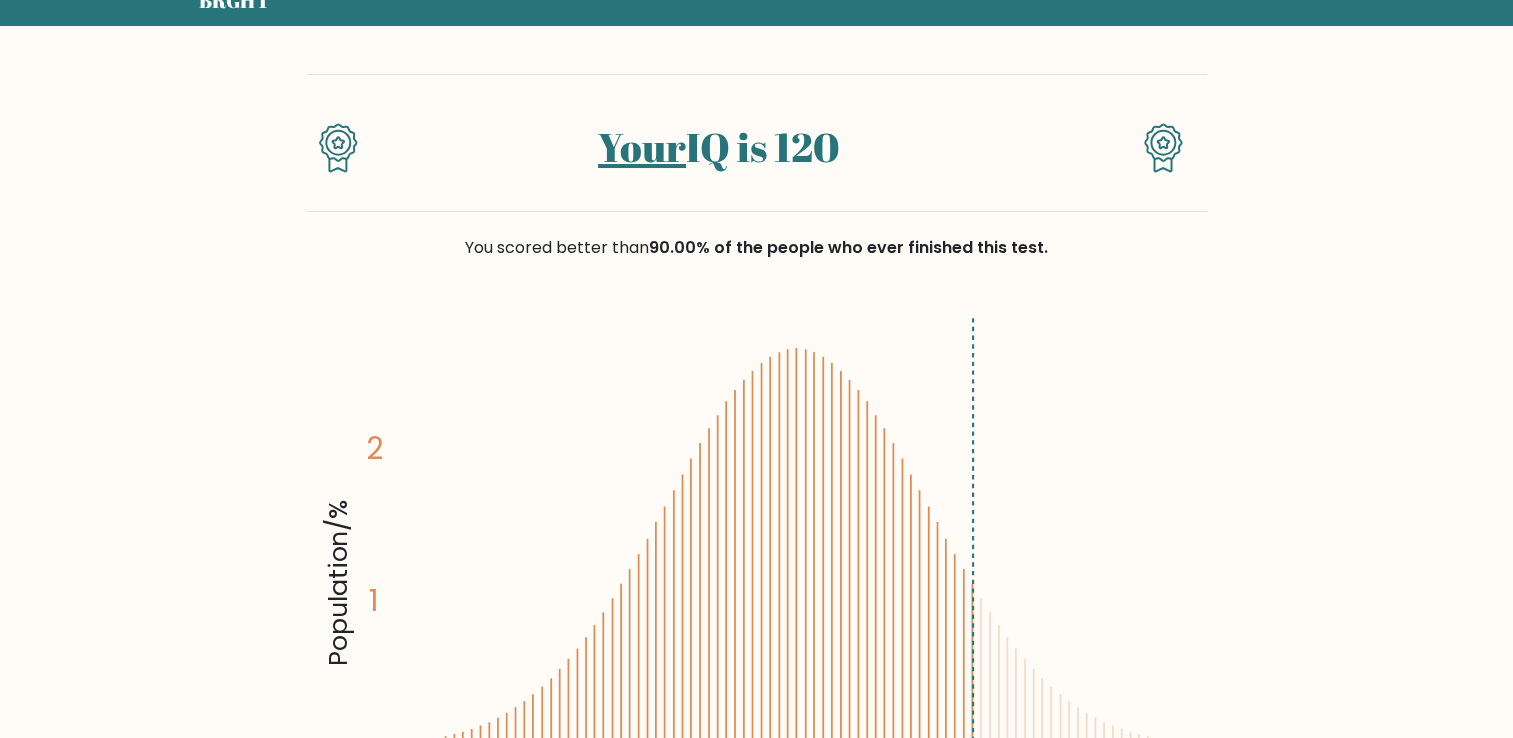 scroll, scrollTop: 0, scrollLeft: 0, axis: both 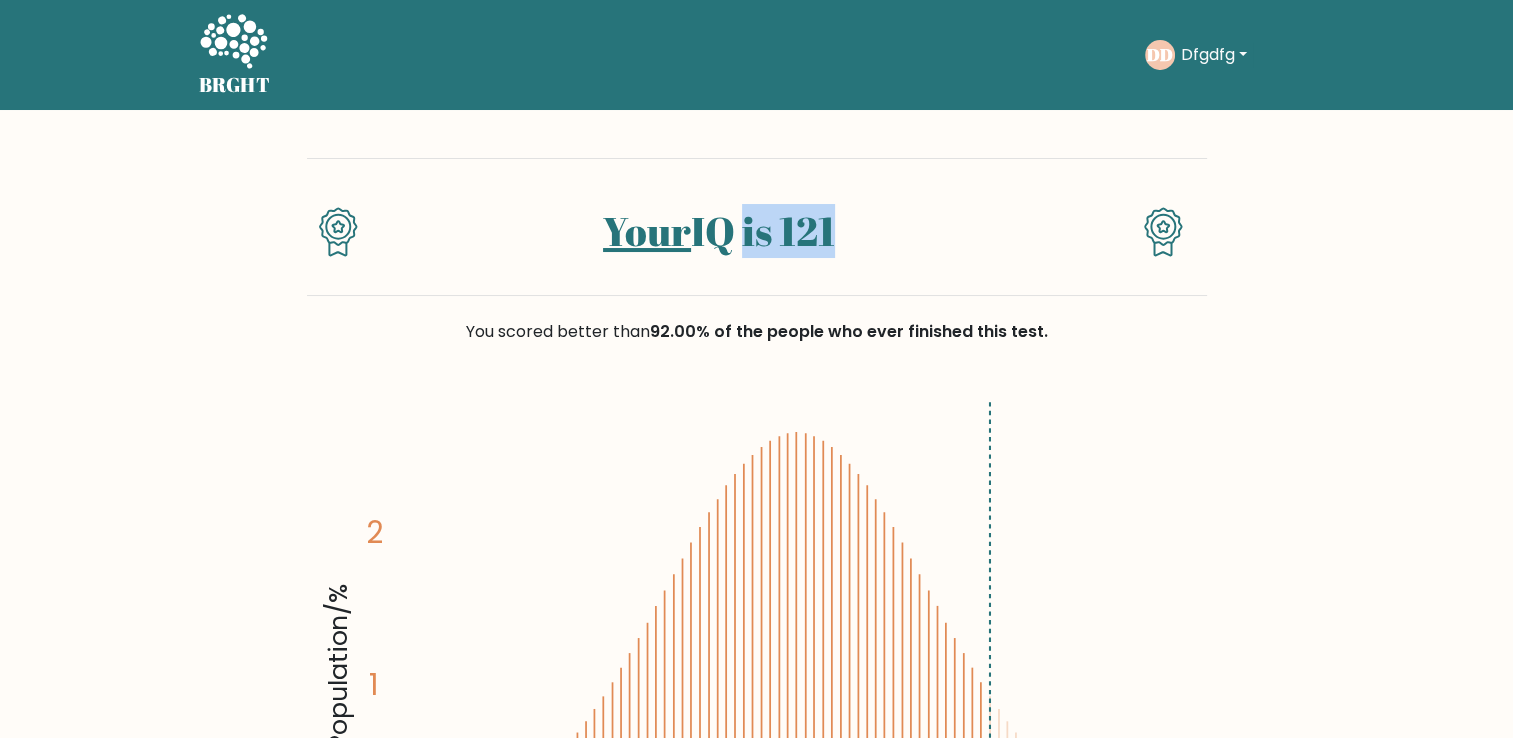 drag, startPoint x: 752, startPoint y: 227, endPoint x: 738, endPoint y: 227, distance: 14 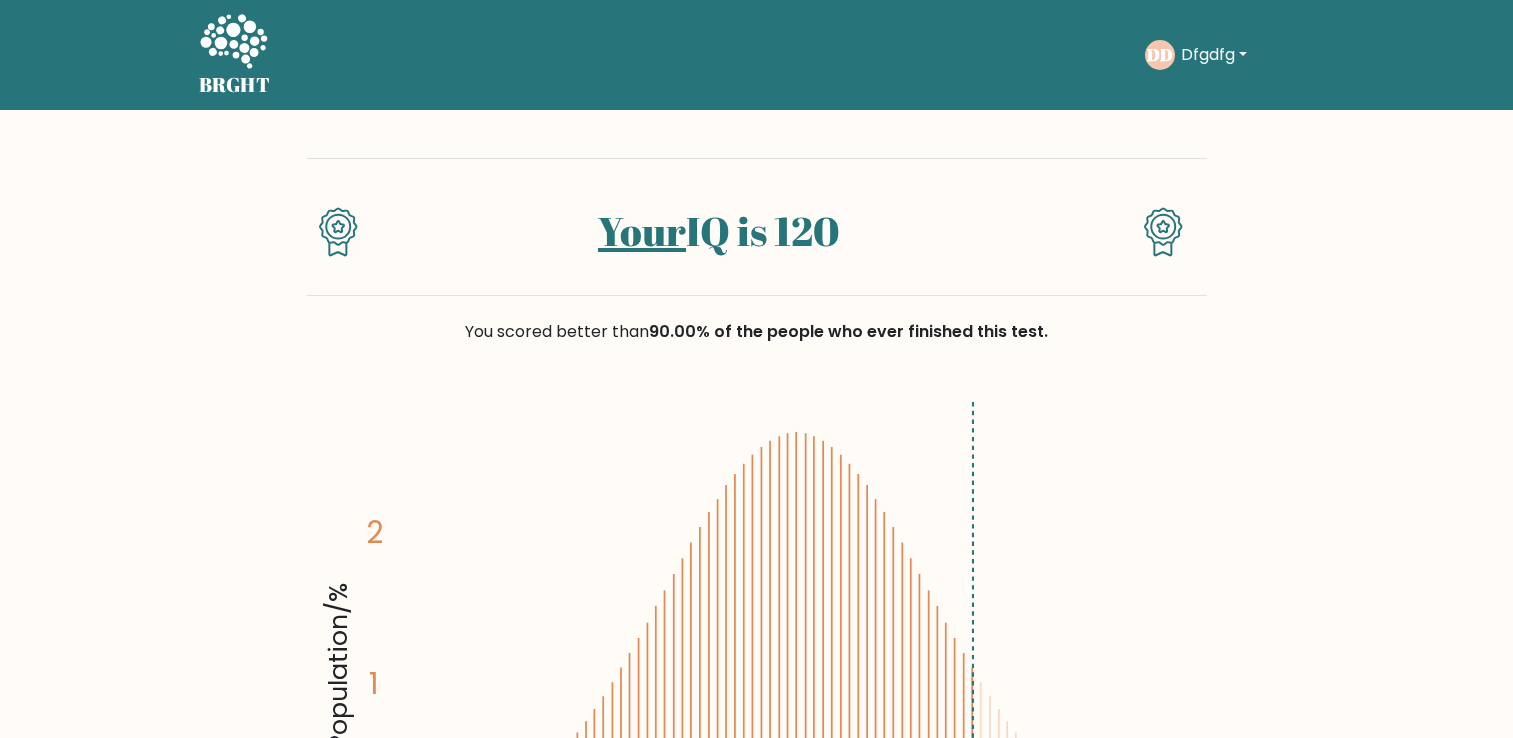 scroll, scrollTop: 0, scrollLeft: 0, axis: both 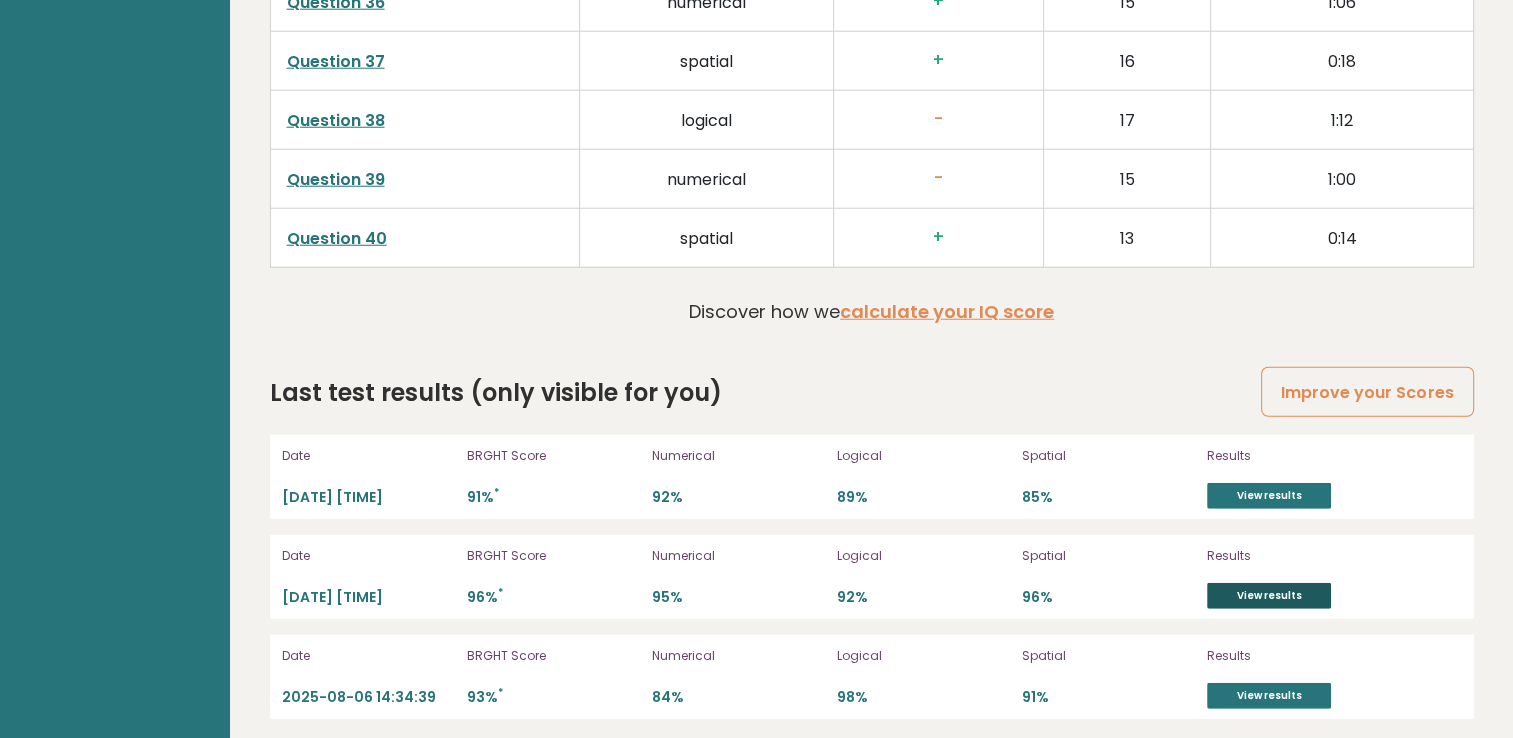 click on "View results" at bounding box center (1269, 596) 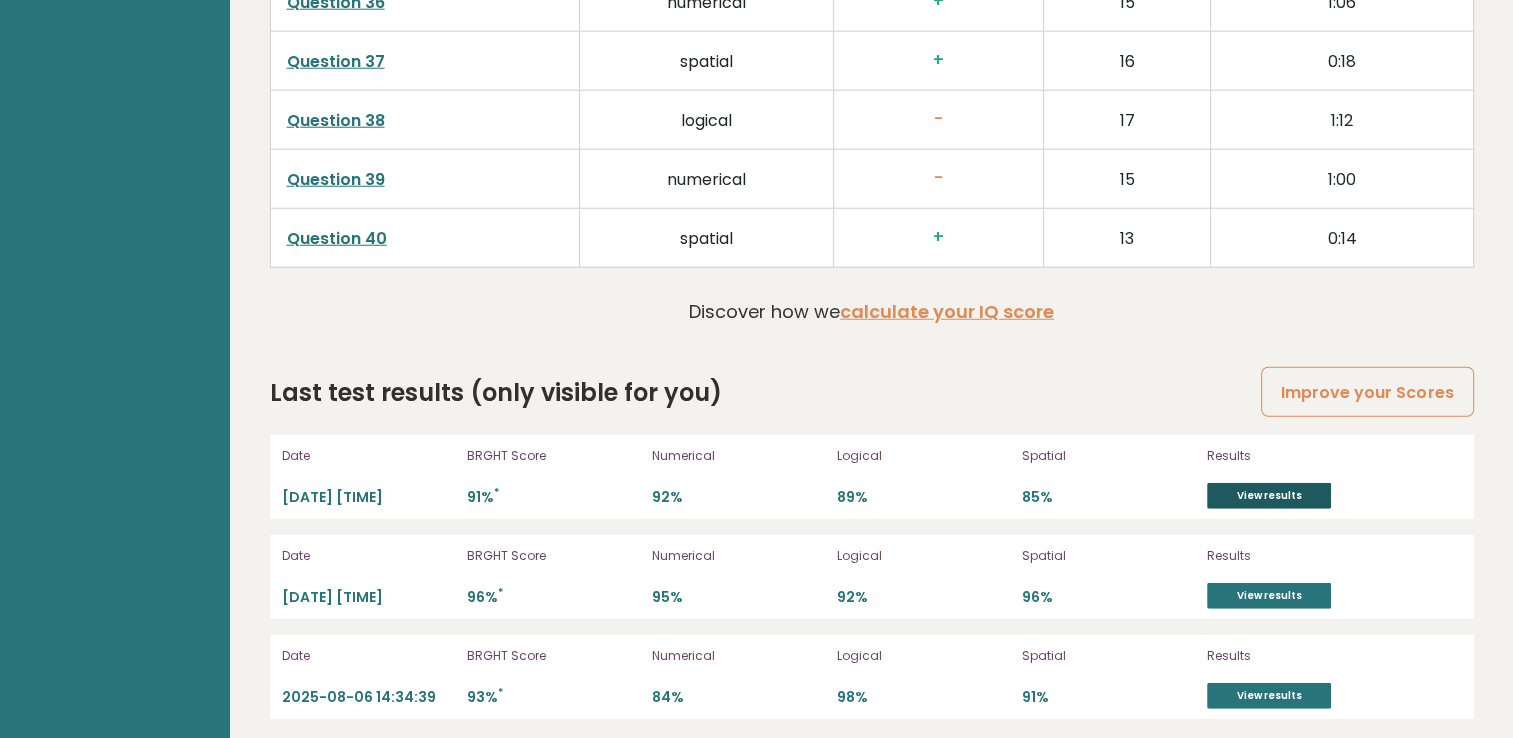 click on "View results" at bounding box center [1269, 496] 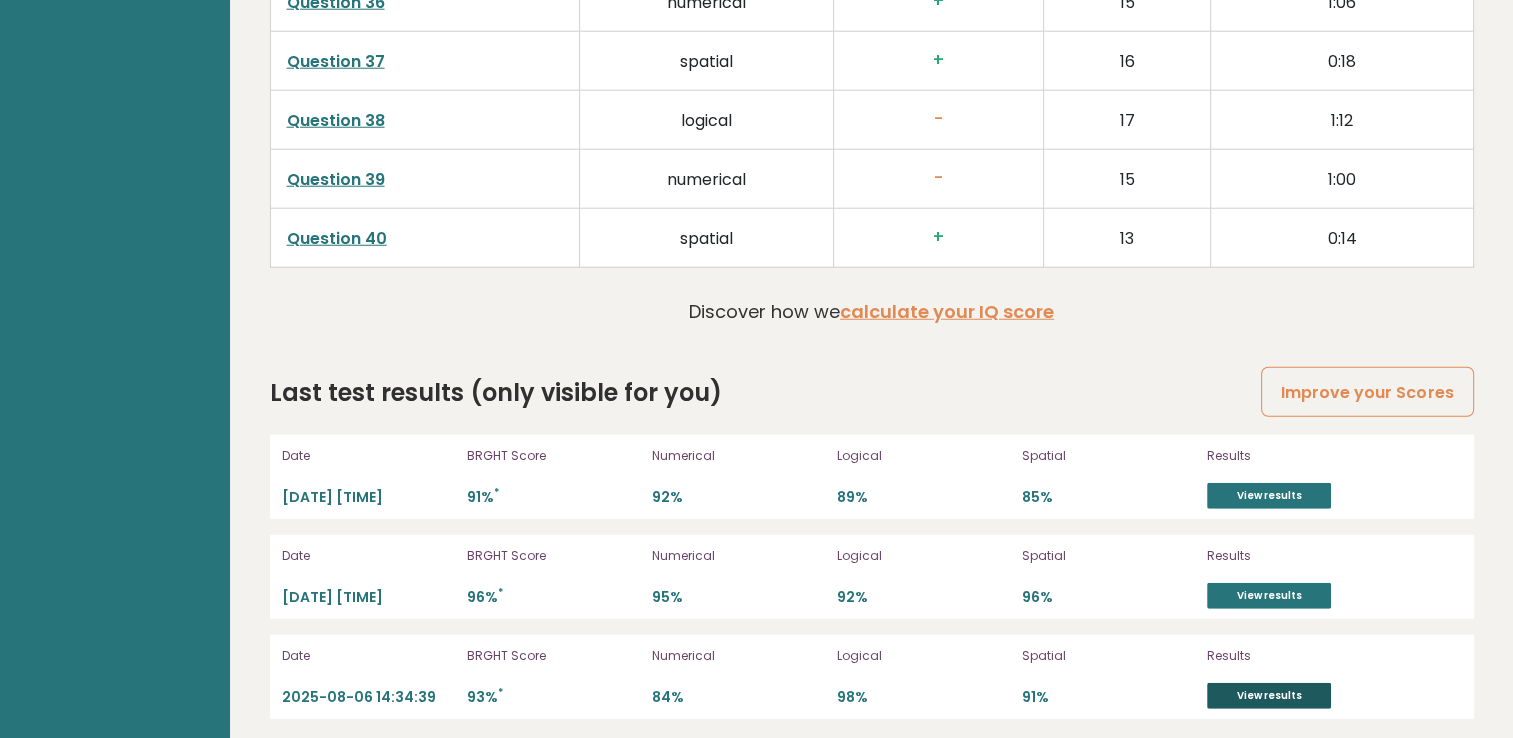 click on "View results" at bounding box center (1269, 696) 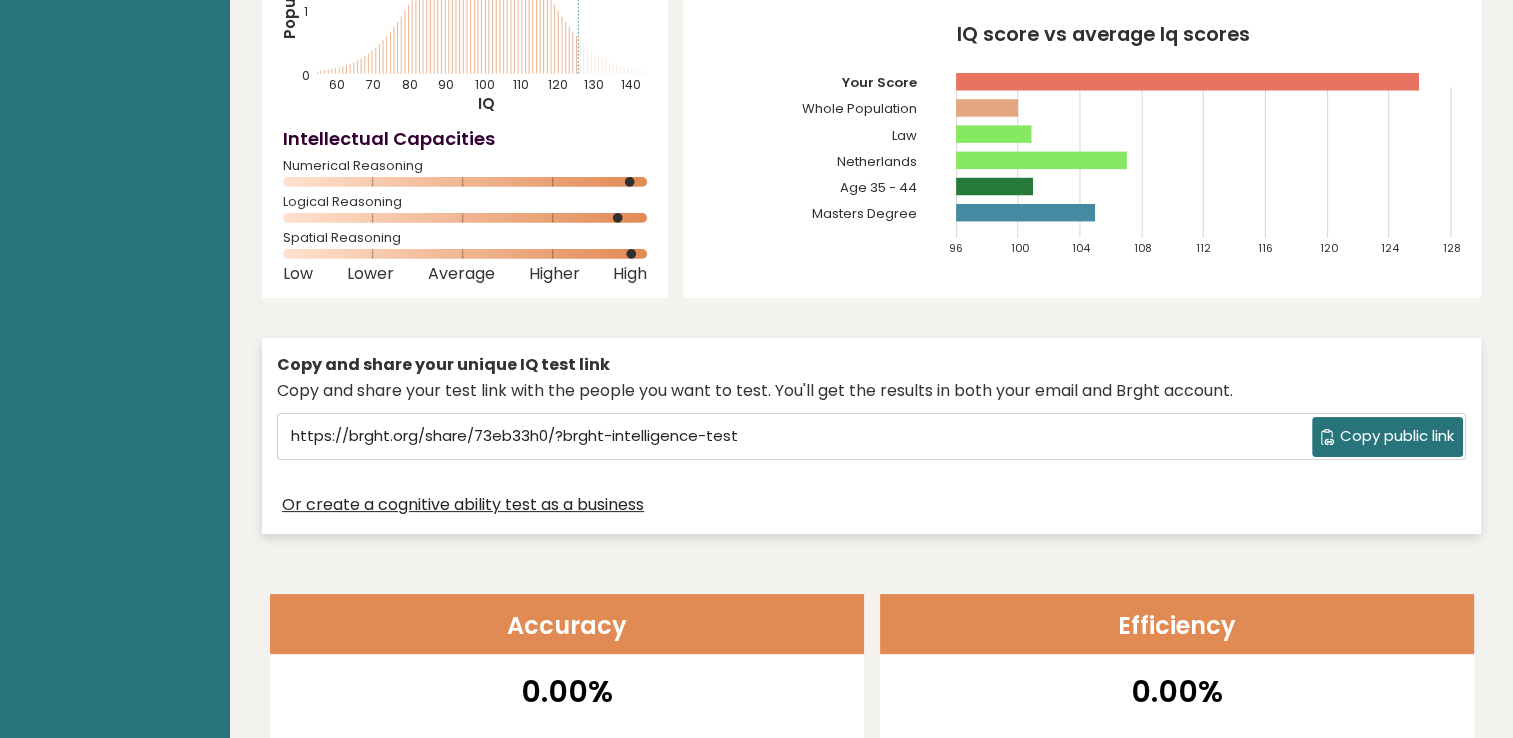 scroll, scrollTop: 0, scrollLeft: 0, axis: both 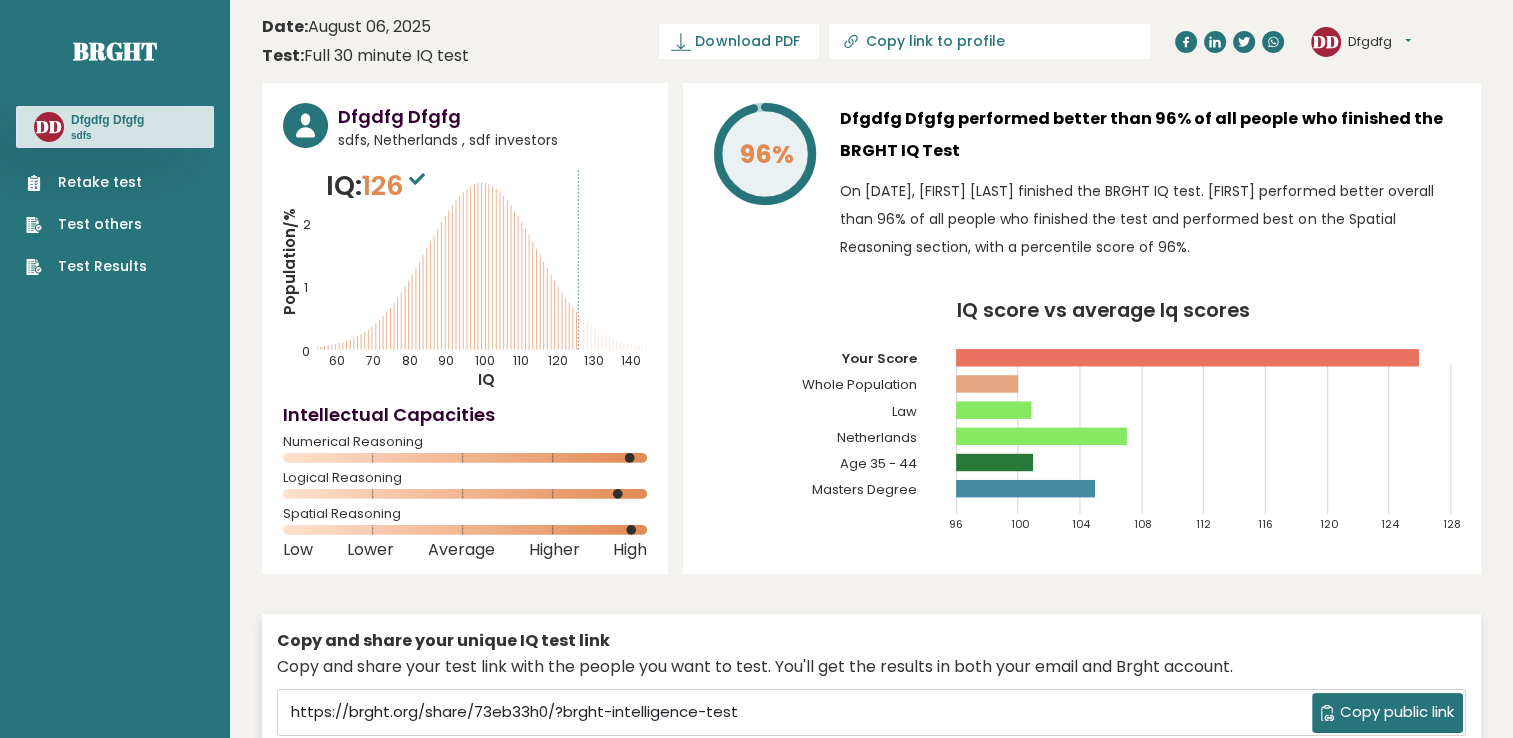 click on "Dfgdfg" at bounding box center (1379, 42) 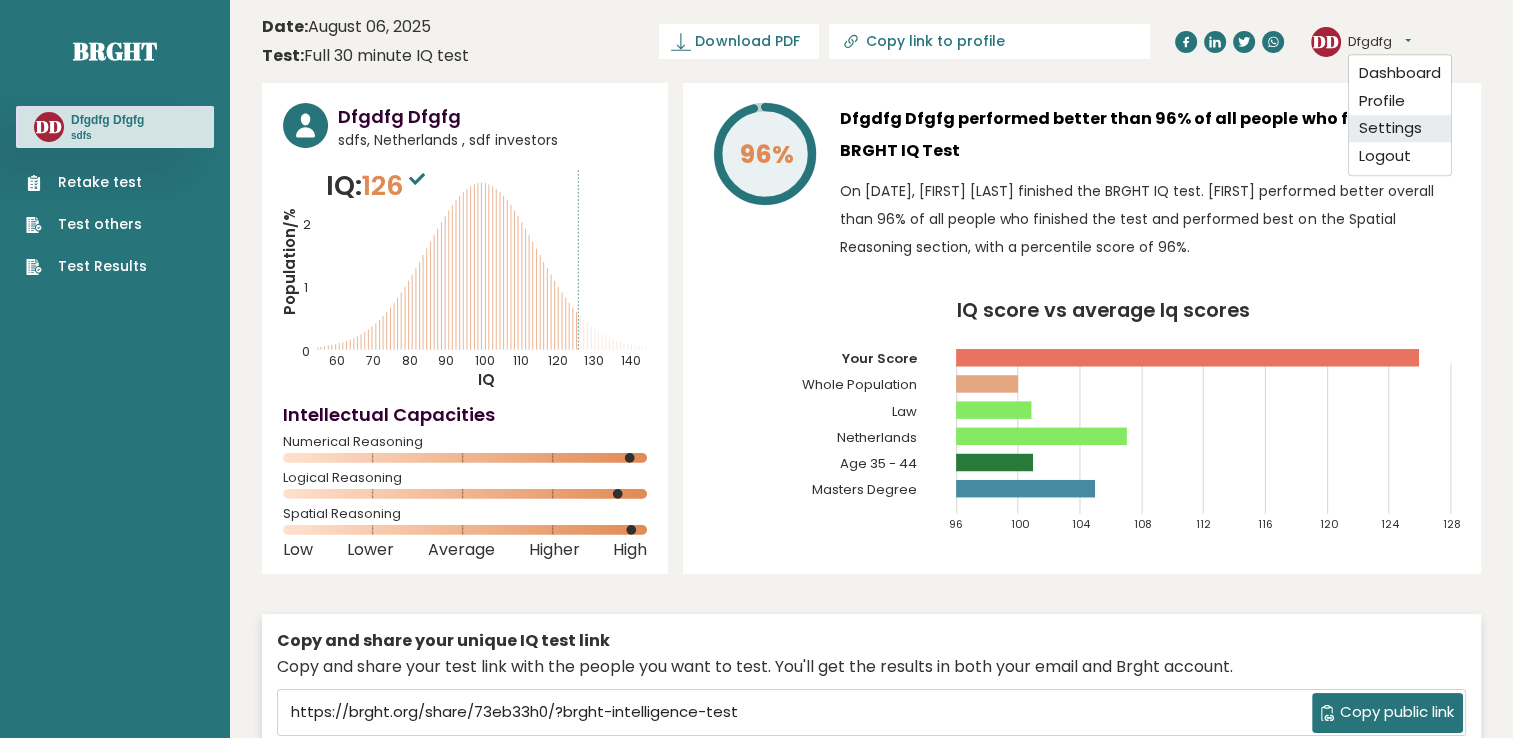 click on "Settings" at bounding box center [1400, 129] 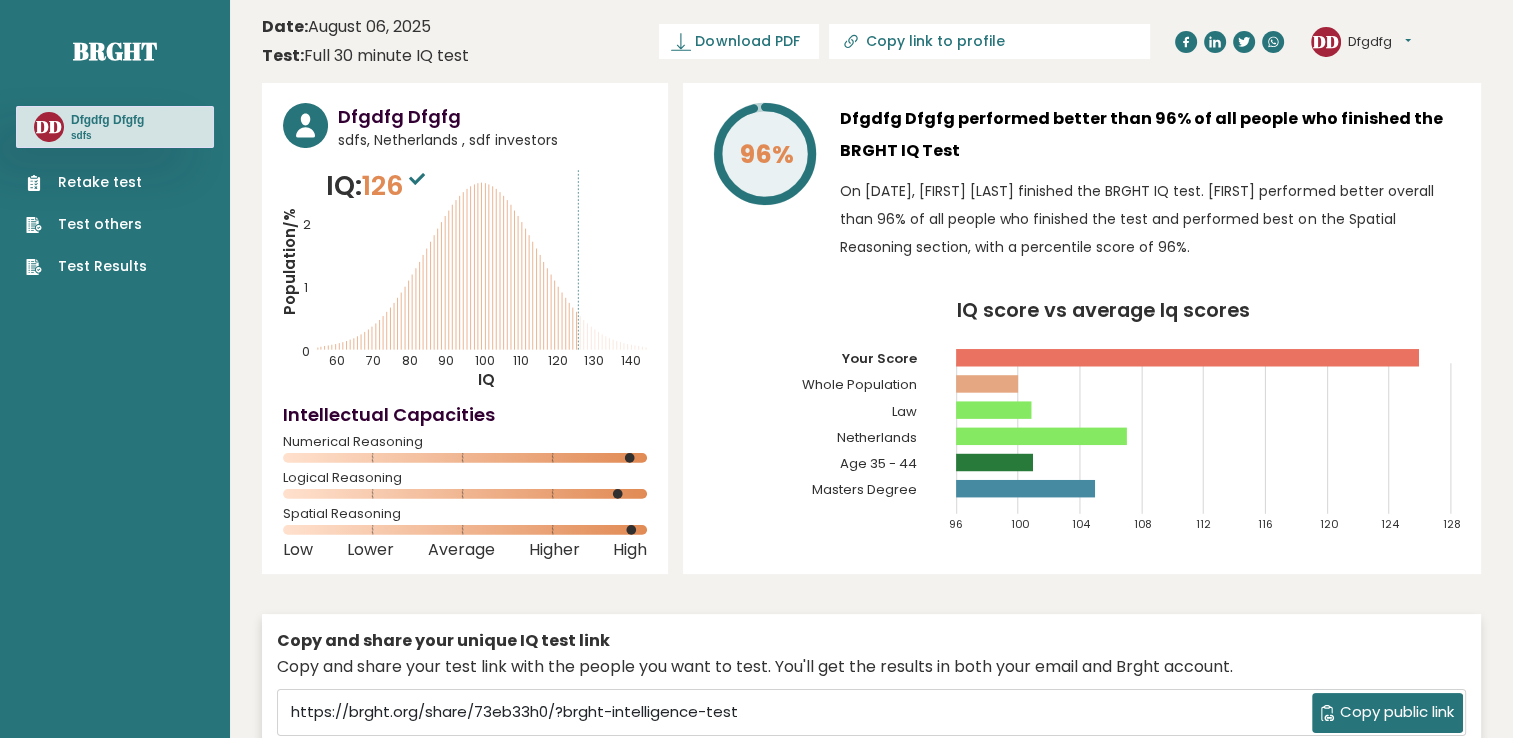 click on "Dfgdfg" at bounding box center (1379, 42) 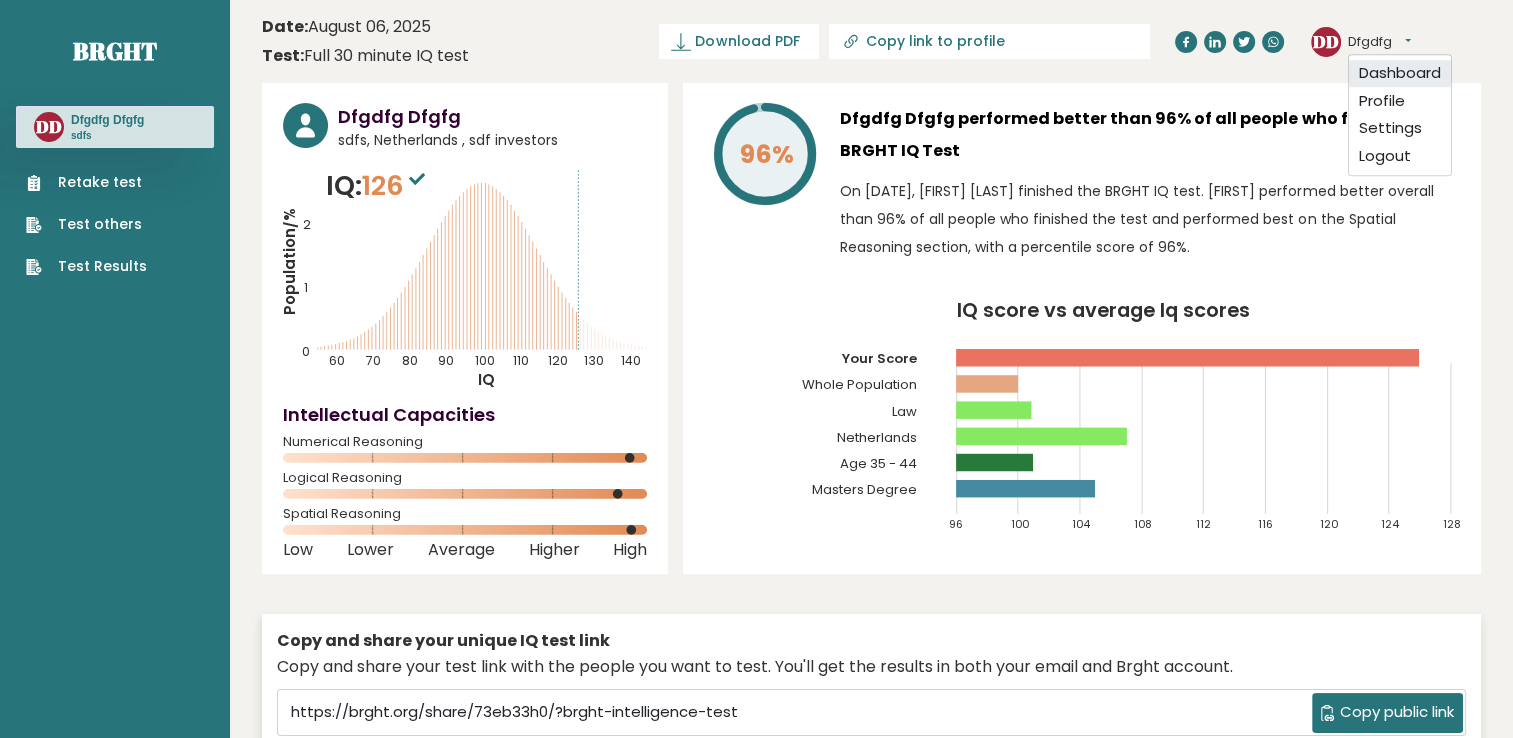 click on "Dashboard" at bounding box center (1400, 73) 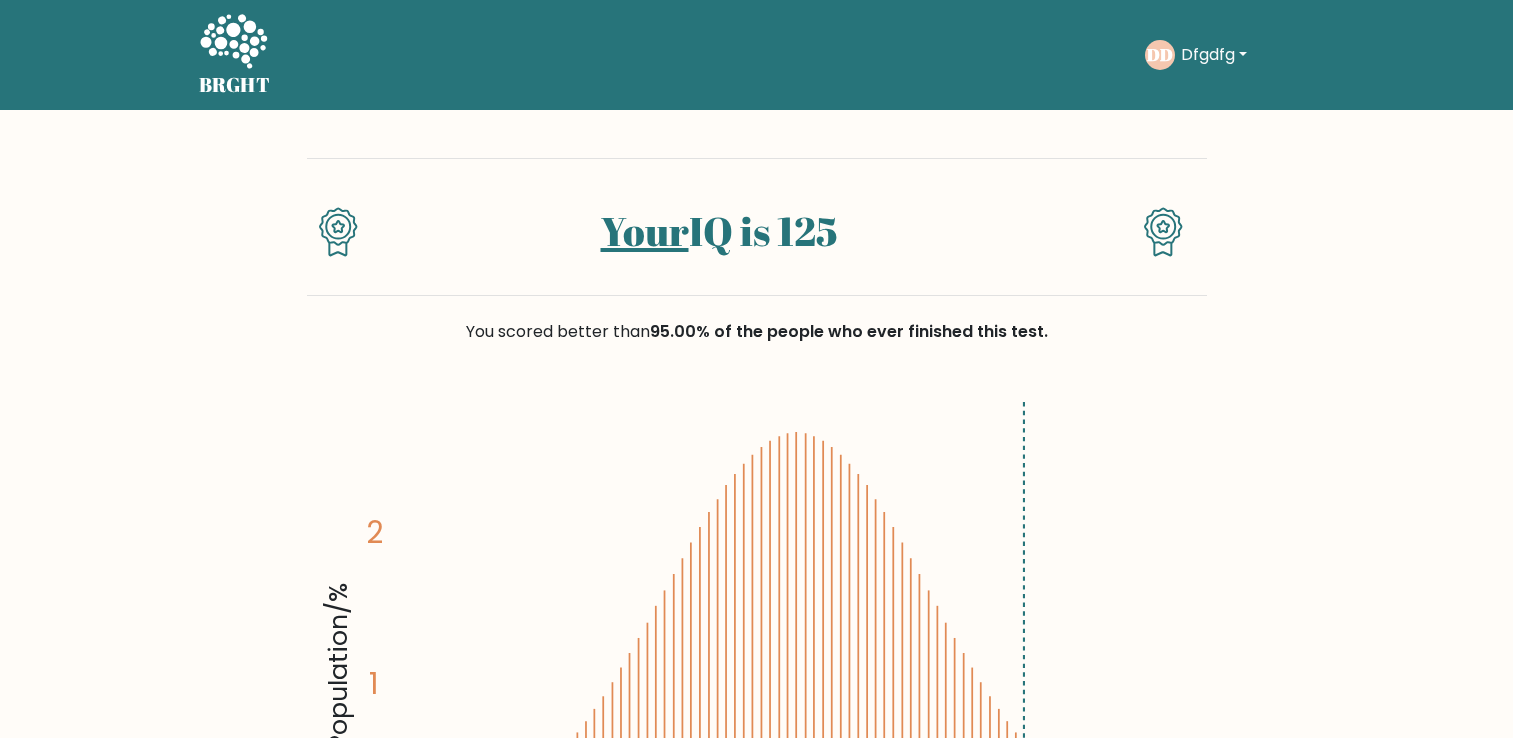scroll, scrollTop: 0, scrollLeft: 0, axis: both 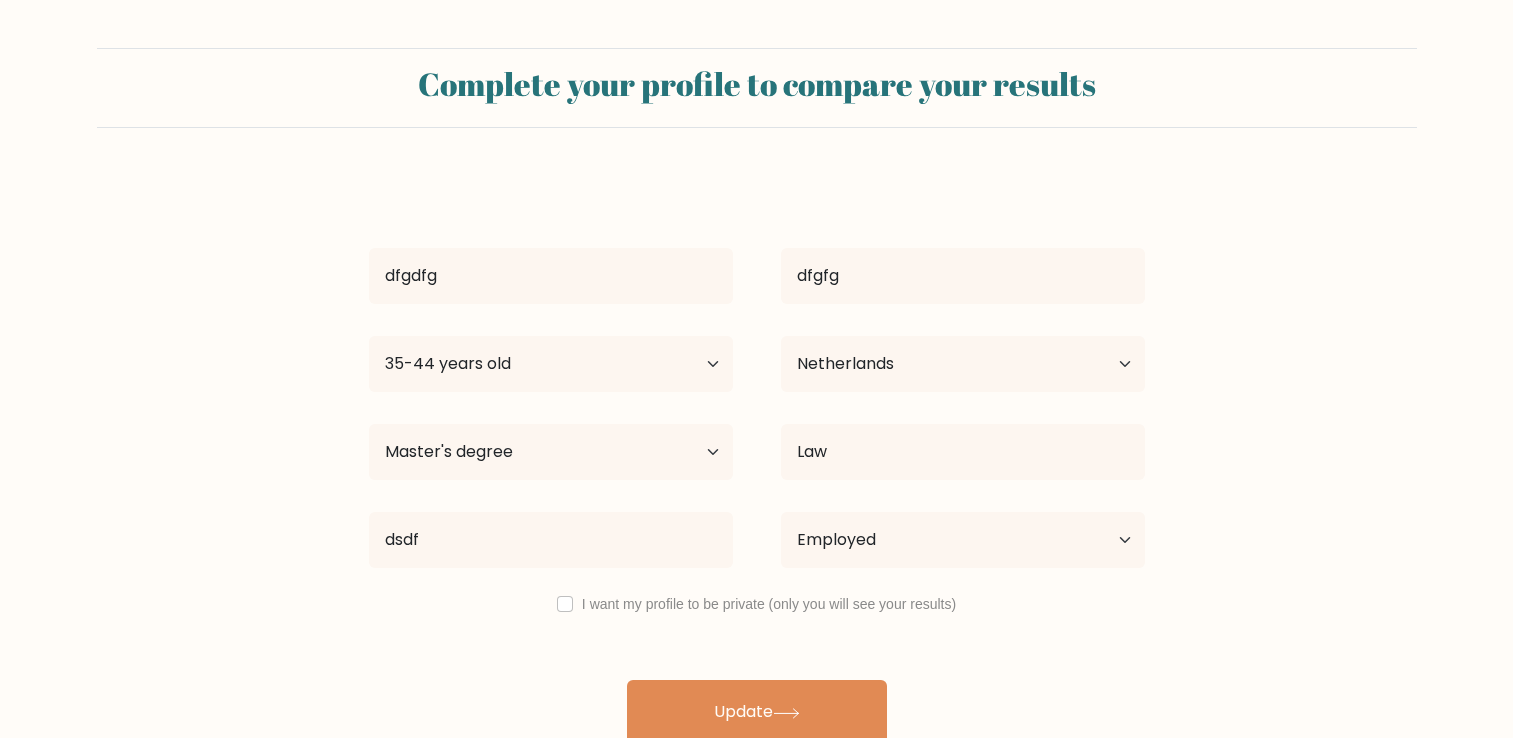 select on "35_44" 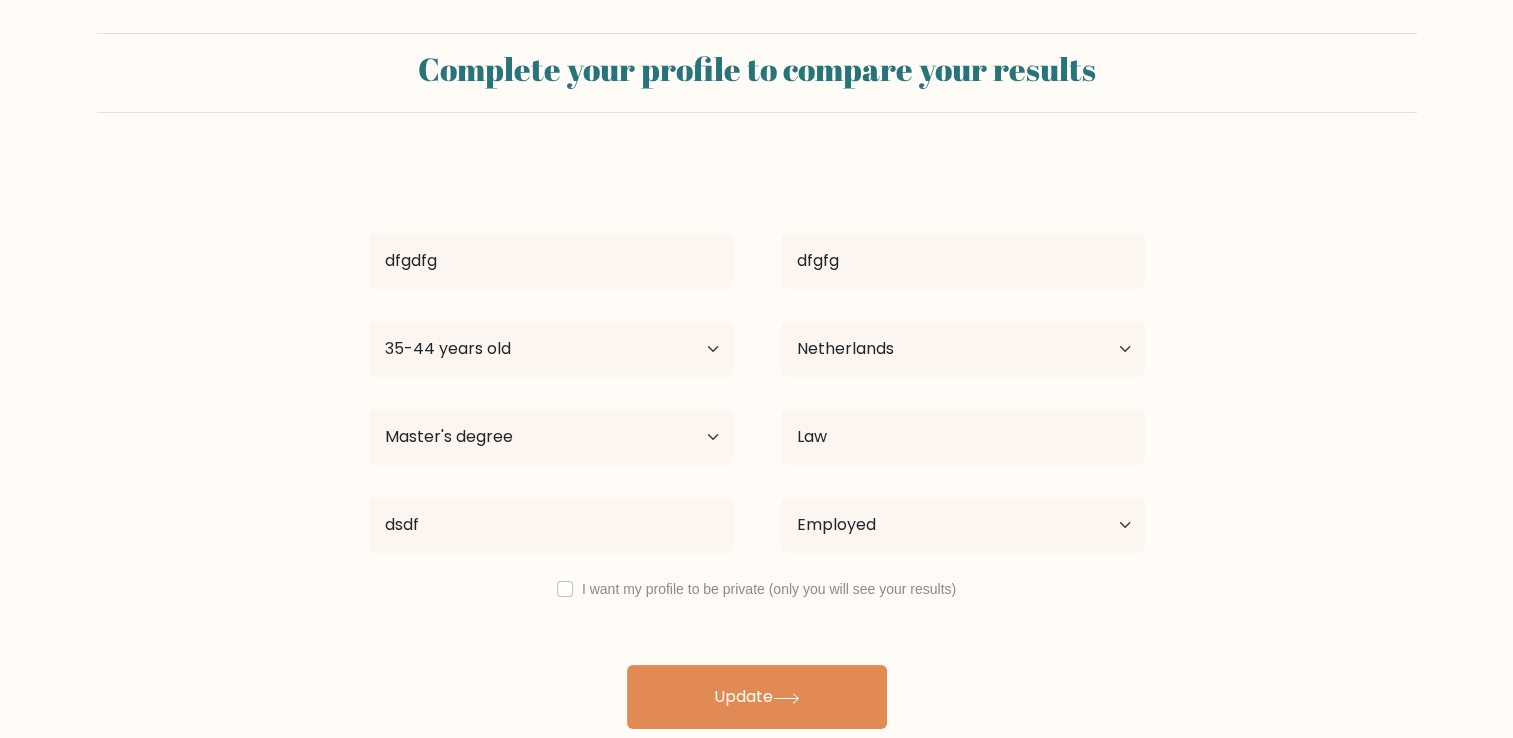 scroll, scrollTop: 20, scrollLeft: 0, axis: vertical 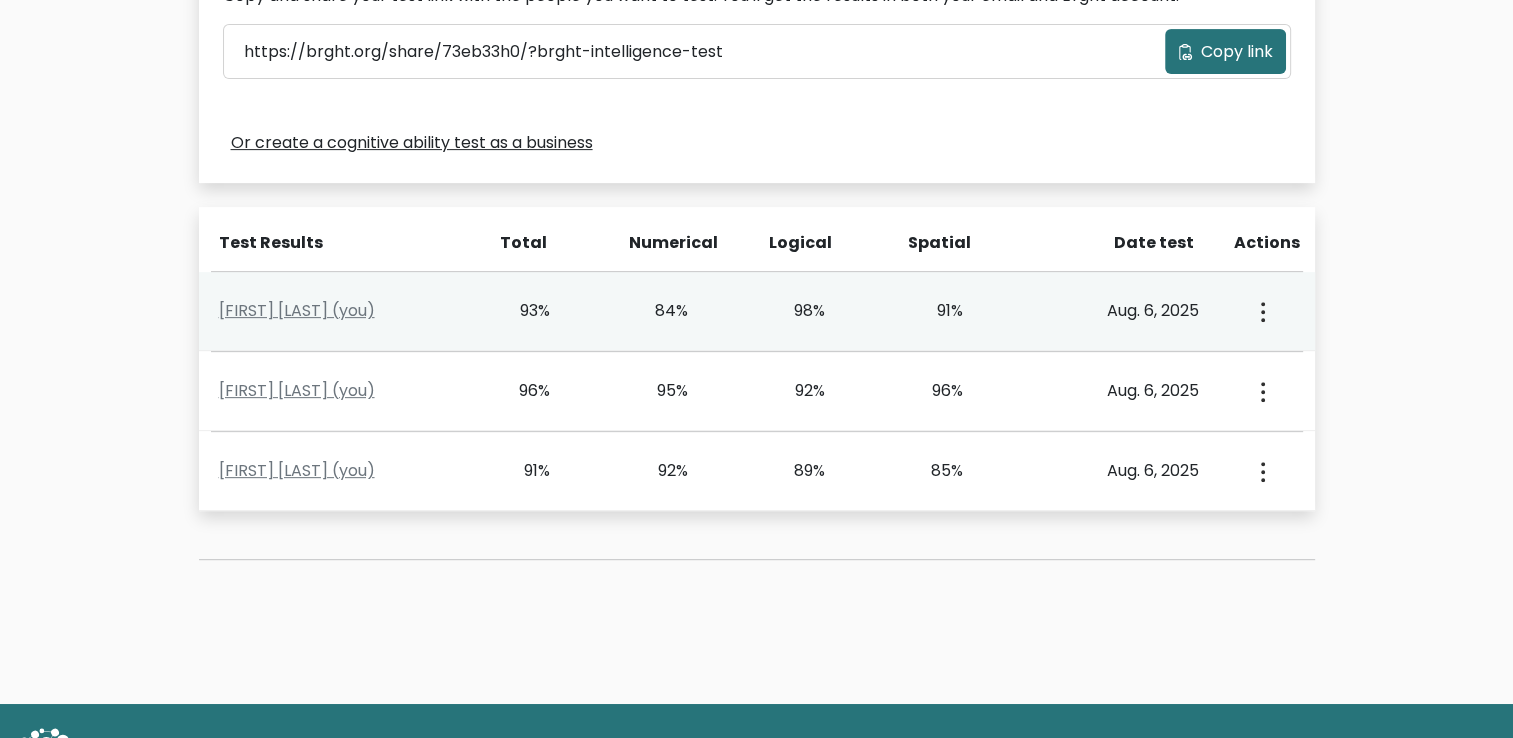 click 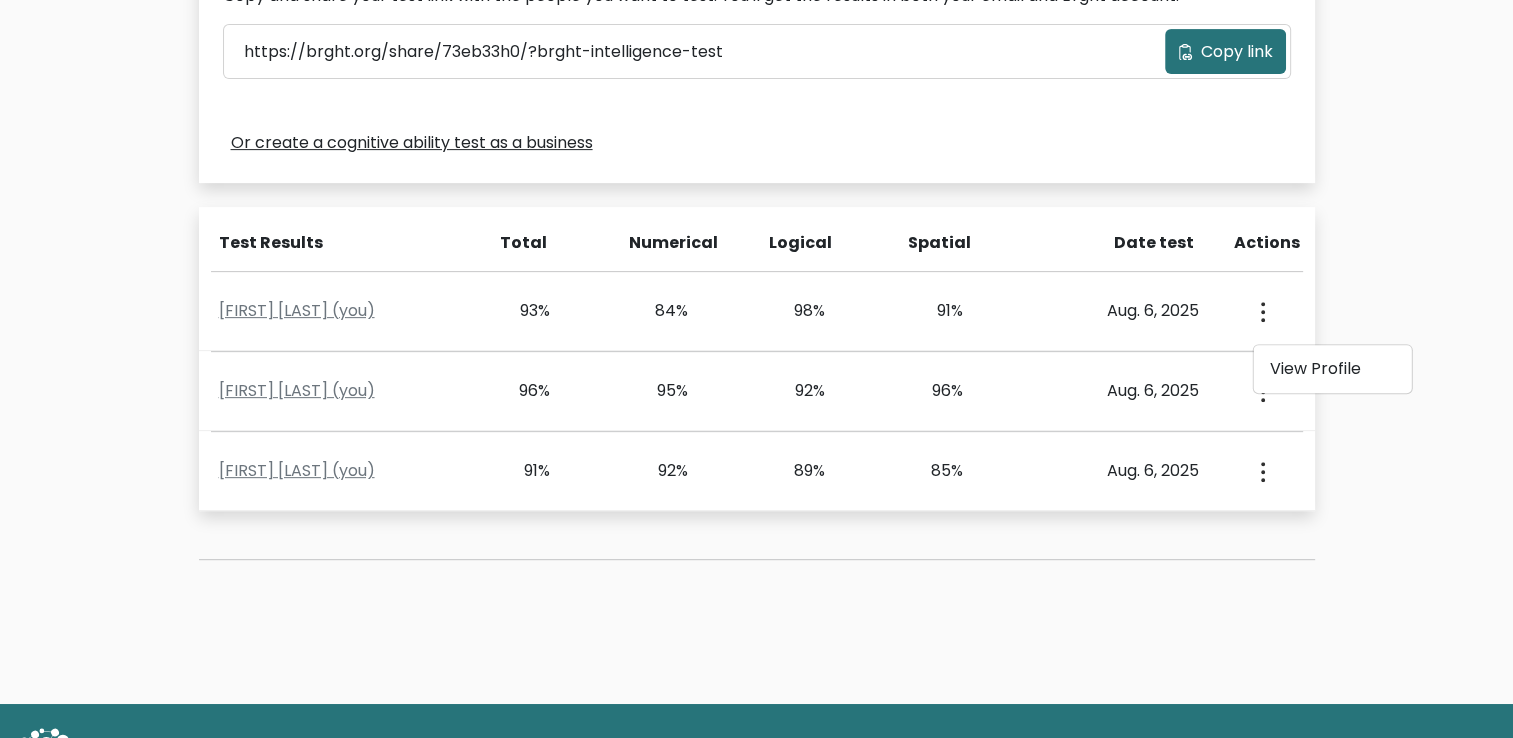 click on "Test the IQ of other people
40 questions
30 minutes
English
Create your unique IQ test link
Fill out the form below to create a unique link to your IQ test.
[FIRST] [LAST]" at bounding box center (756, 57) 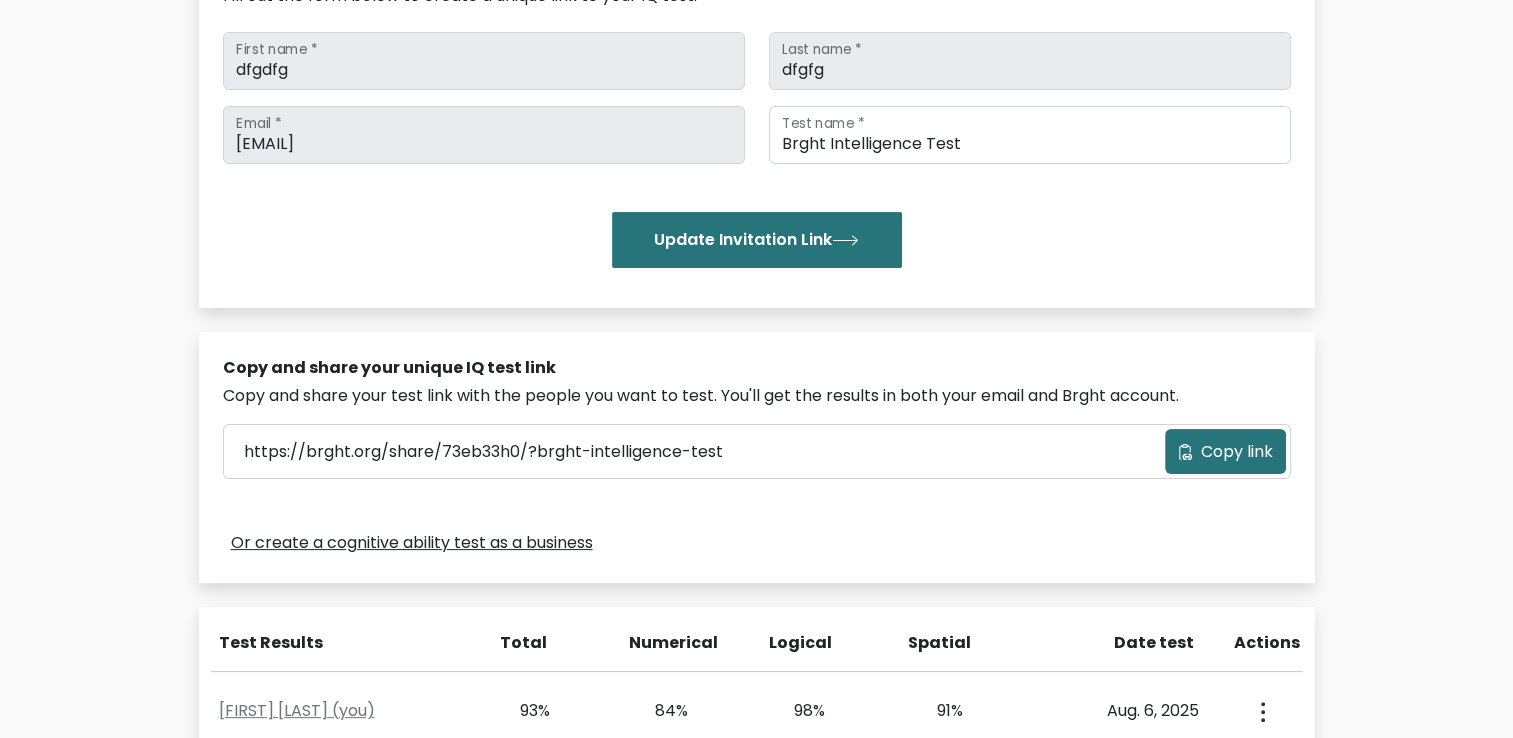 scroll, scrollTop: 0, scrollLeft: 0, axis: both 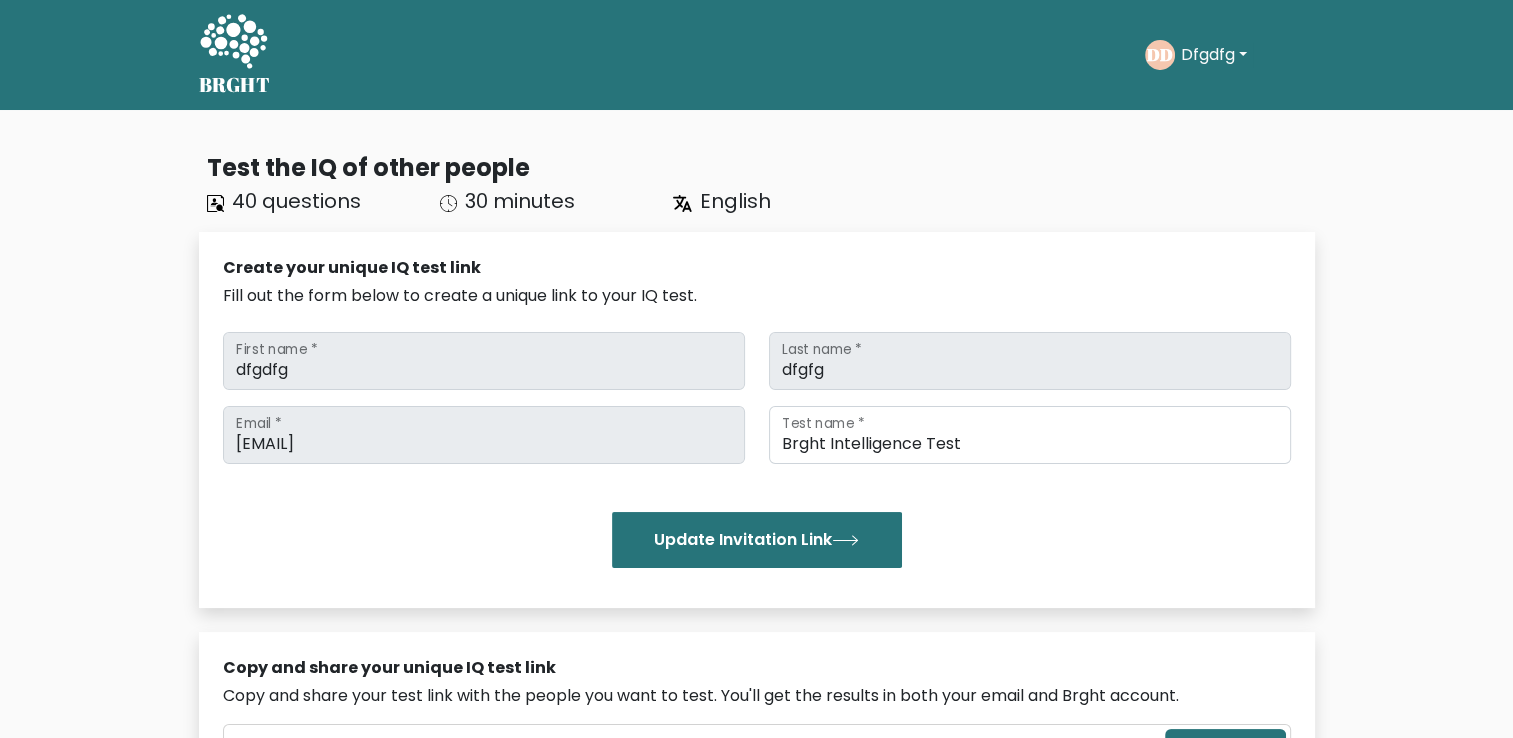 click on "Dfgdfg" at bounding box center [1214, 55] 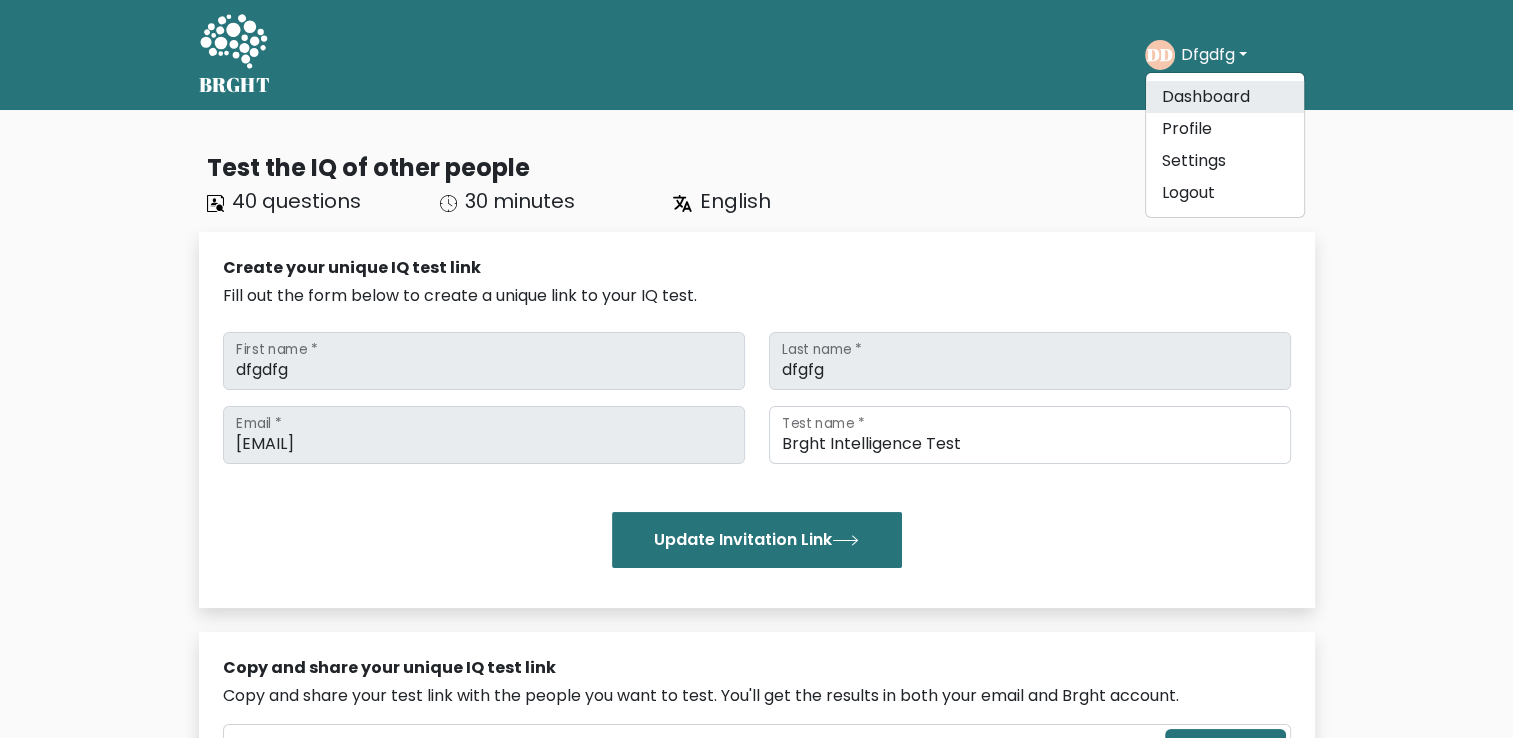 click on "Dashboard" at bounding box center (1225, 97) 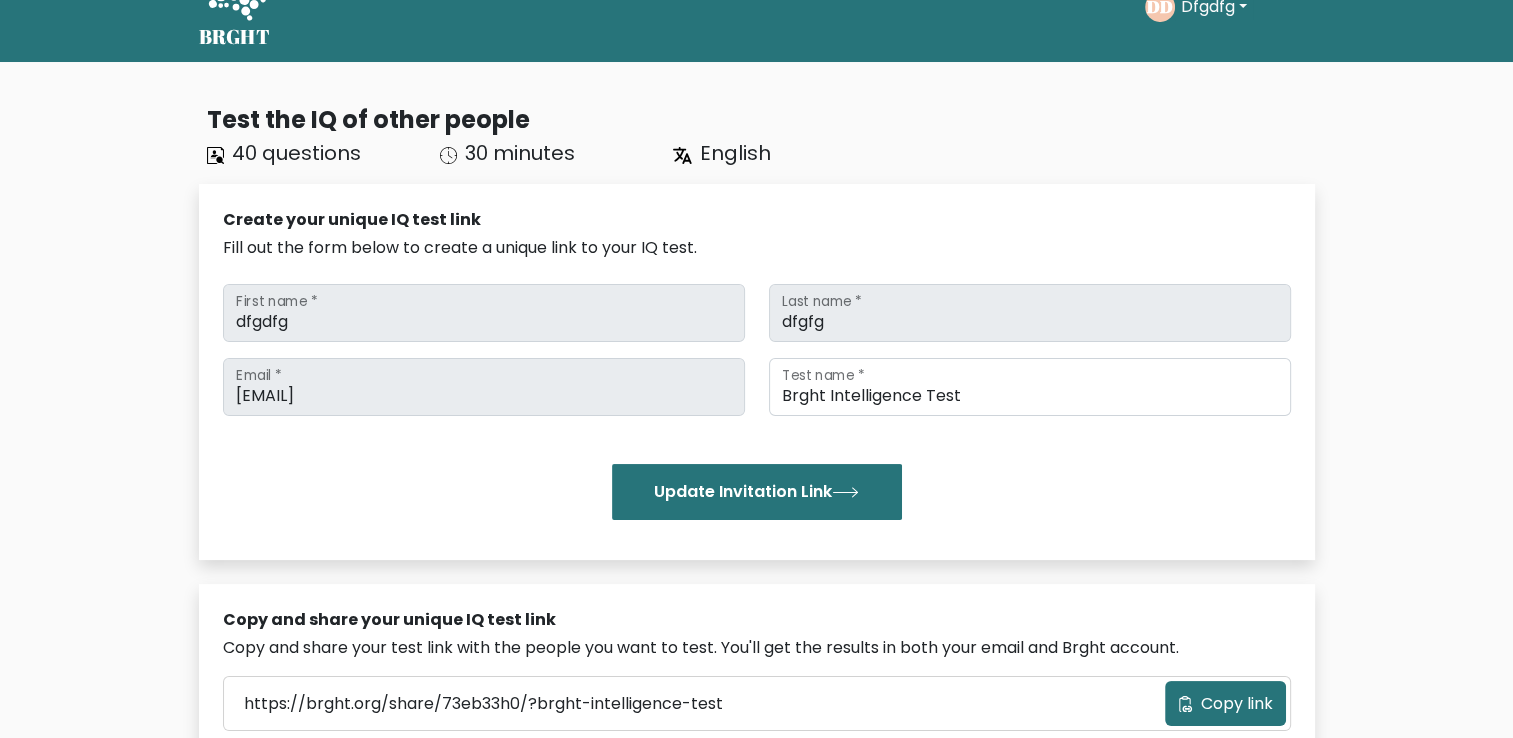 scroll, scrollTop: 0, scrollLeft: 0, axis: both 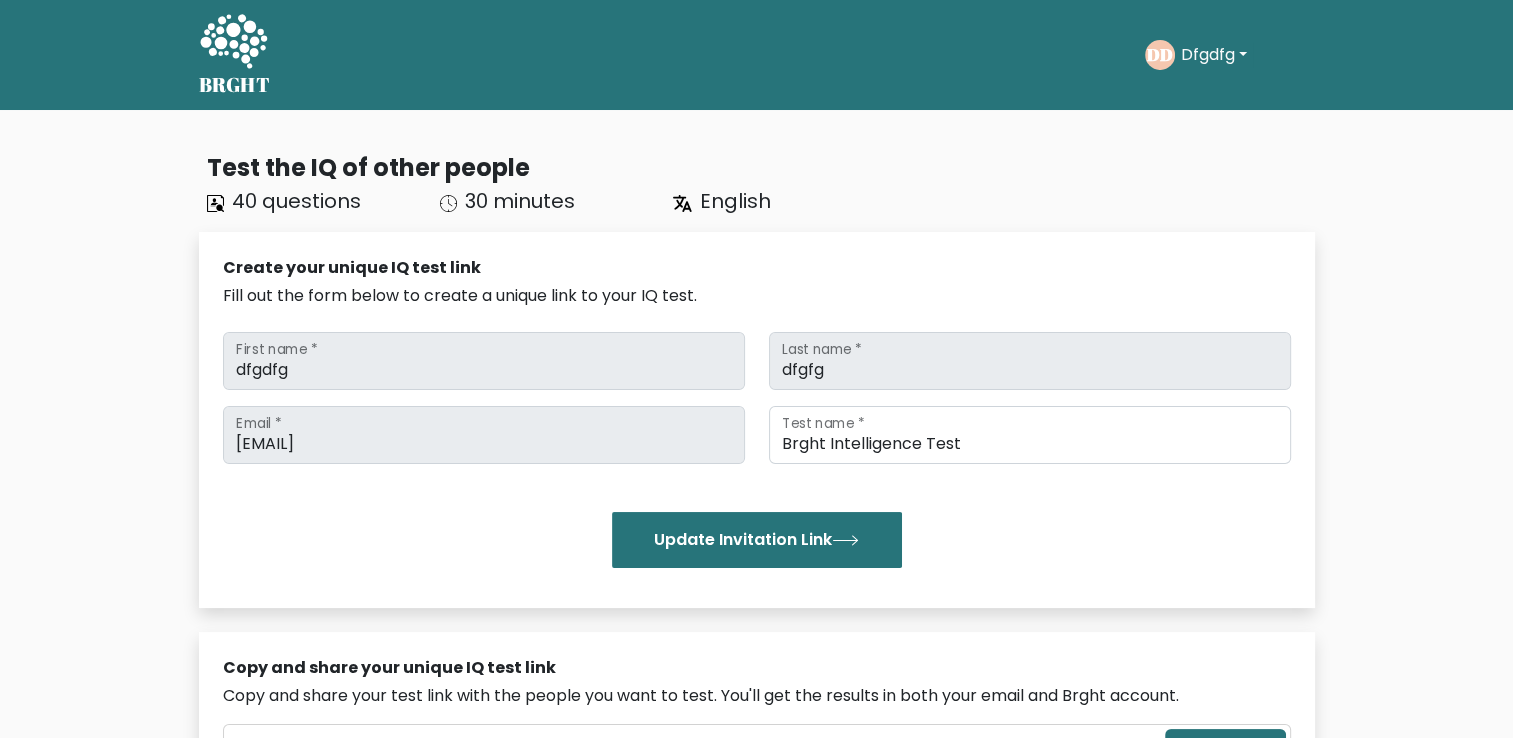 click on "Dfgdfg" at bounding box center (1214, 55) 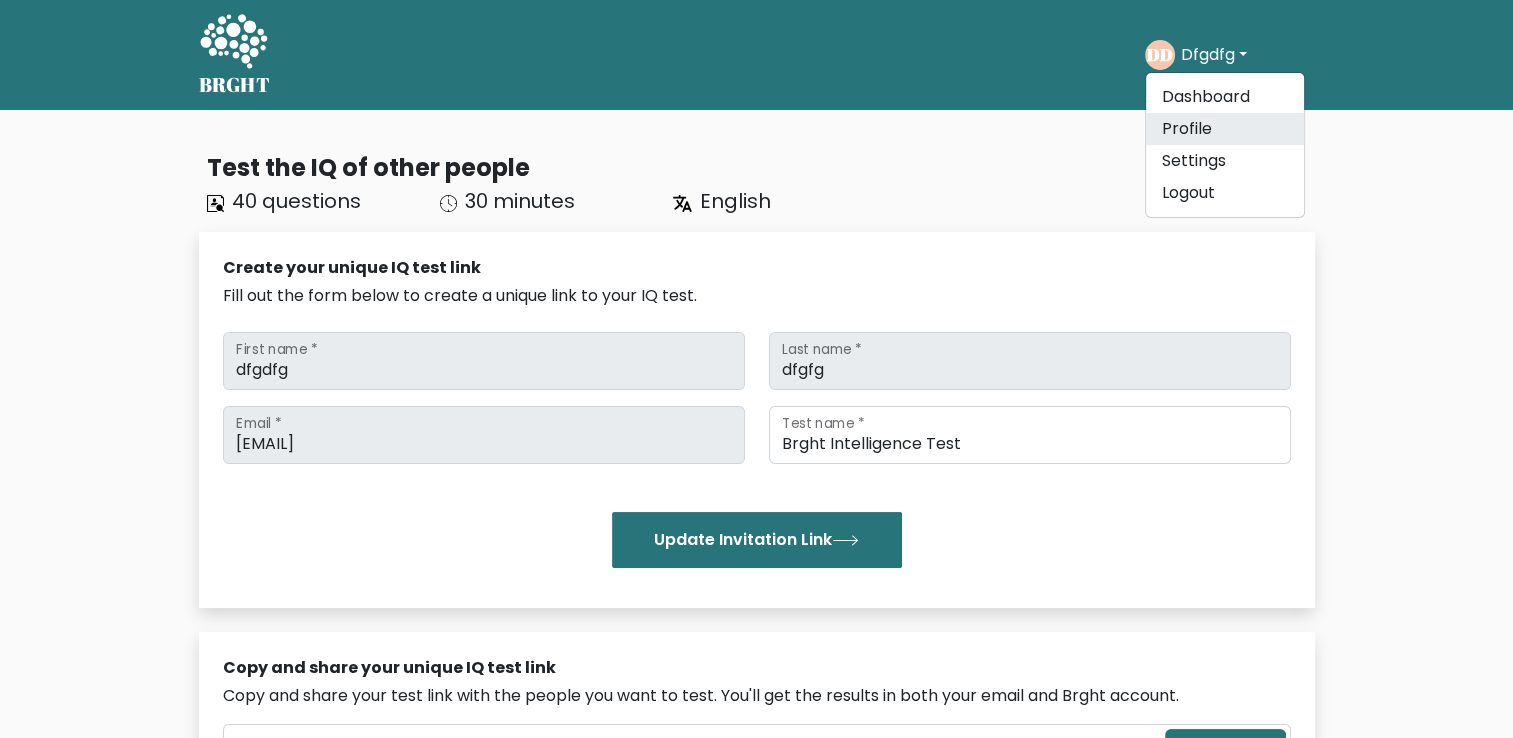 click on "Profile" at bounding box center (1225, 129) 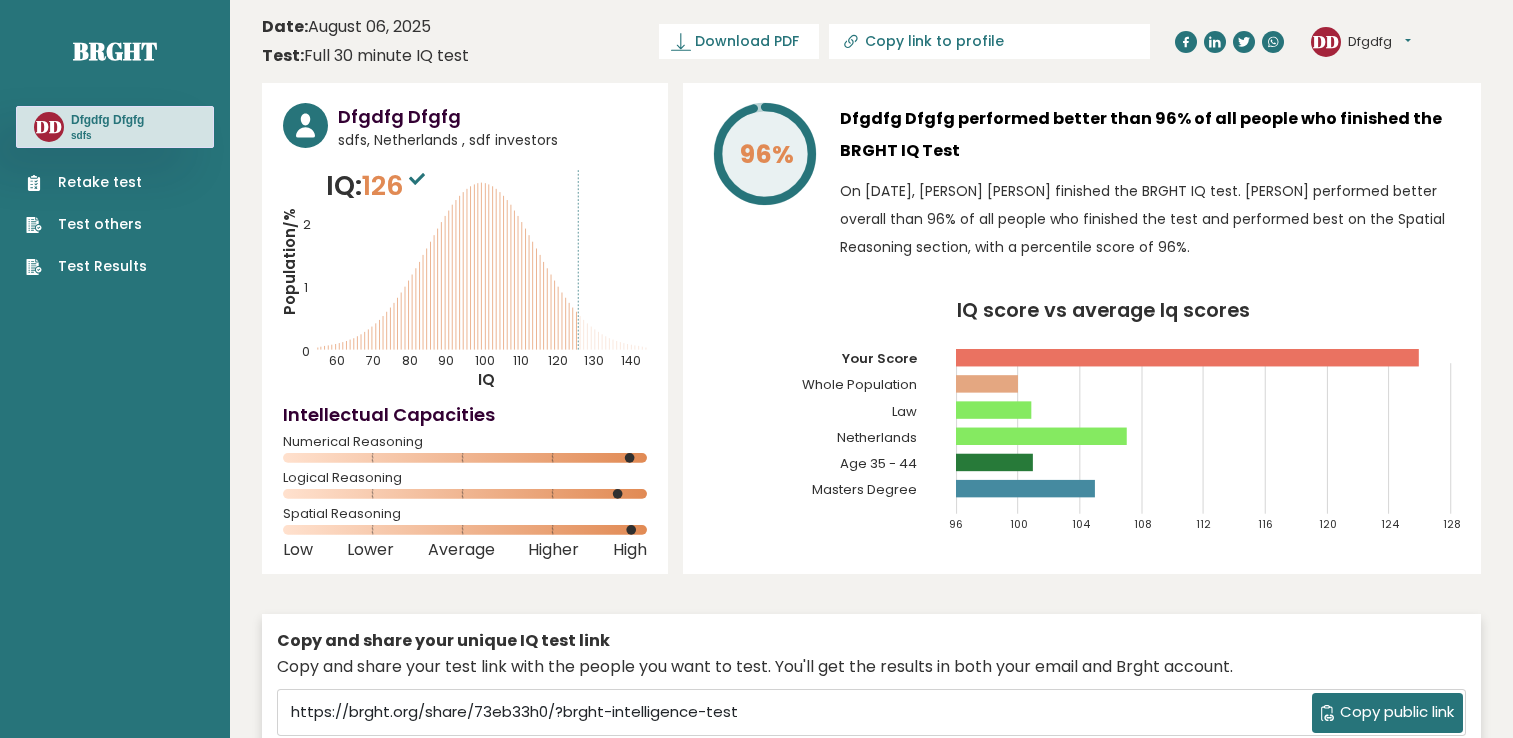 scroll, scrollTop: 0, scrollLeft: 0, axis: both 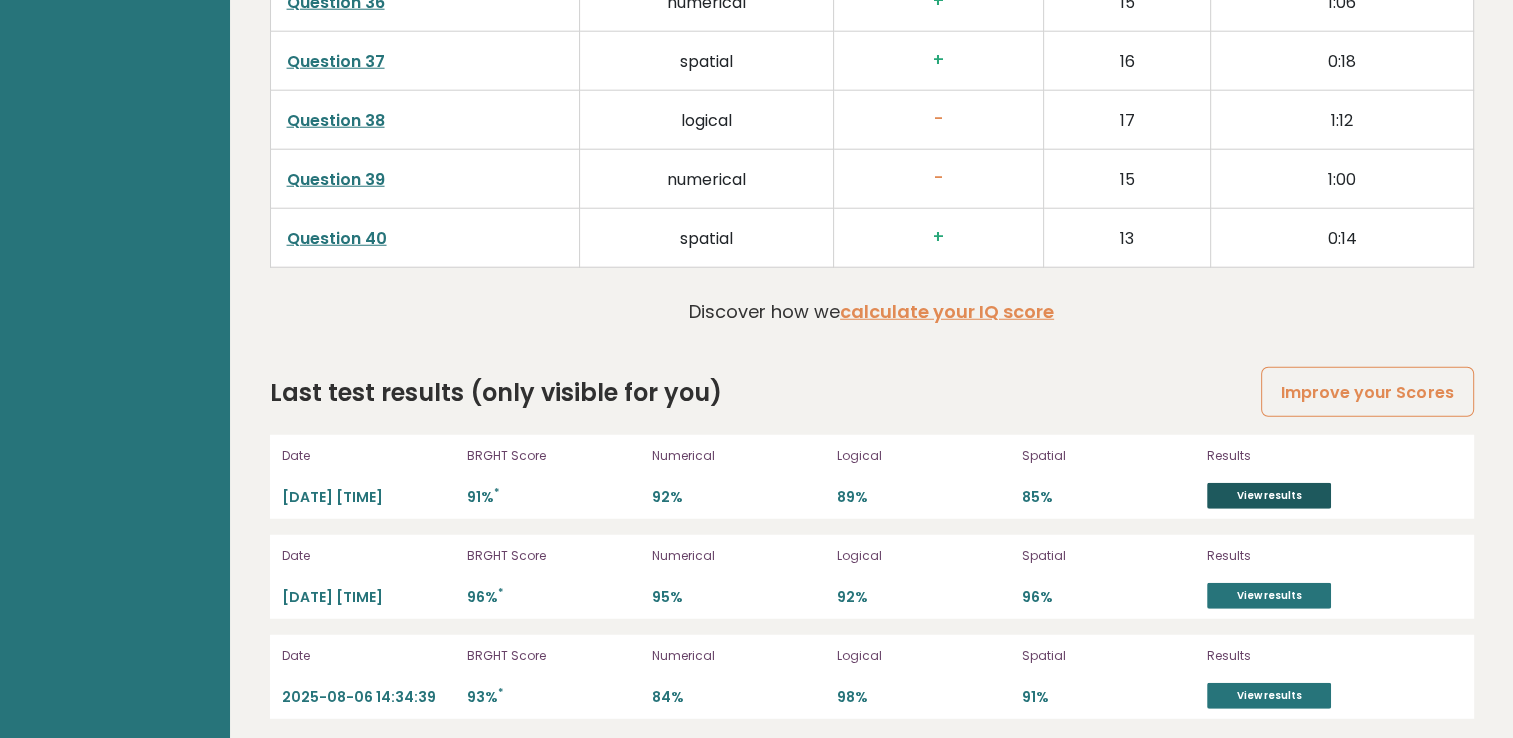 click on "View results" at bounding box center [1269, 496] 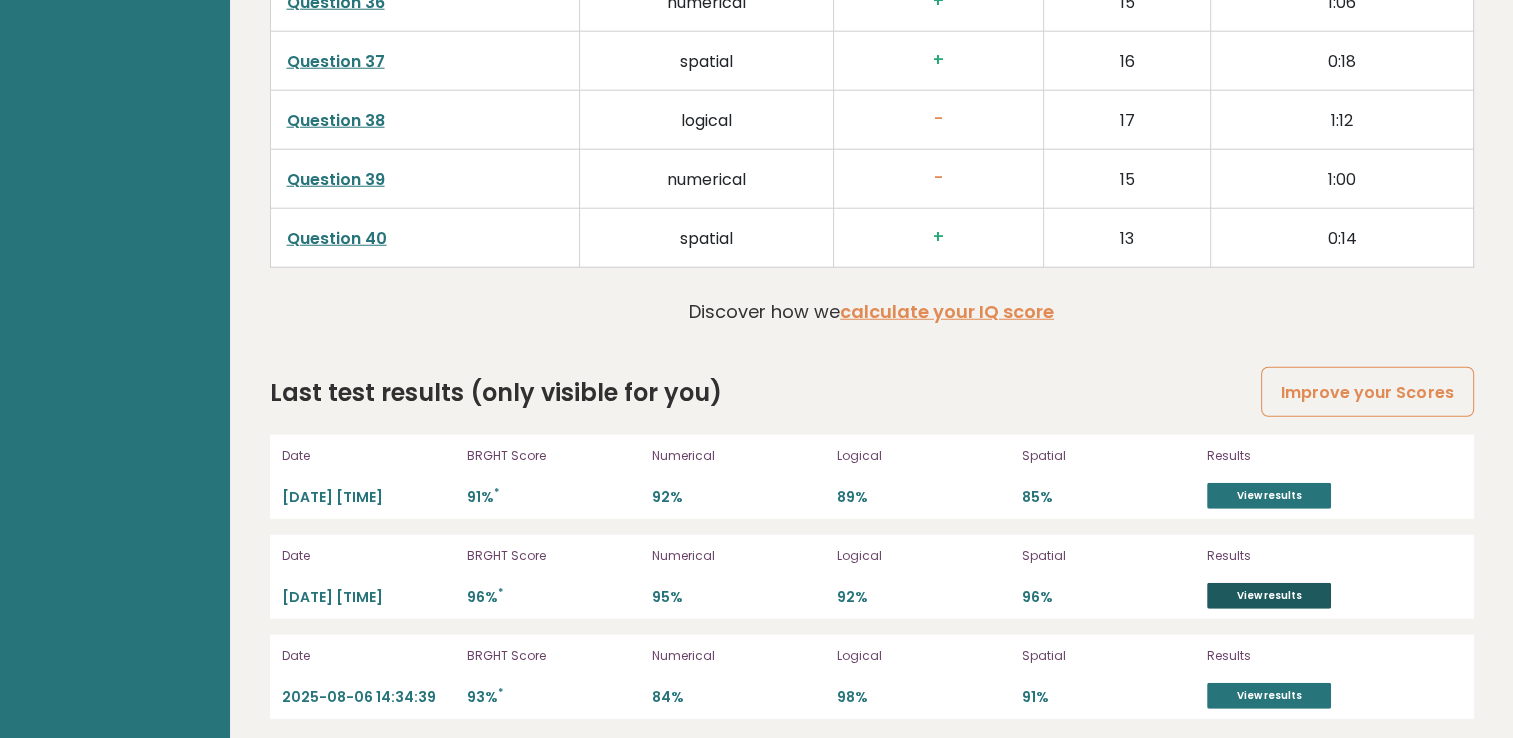 click on "View results" at bounding box center (1269, 596) 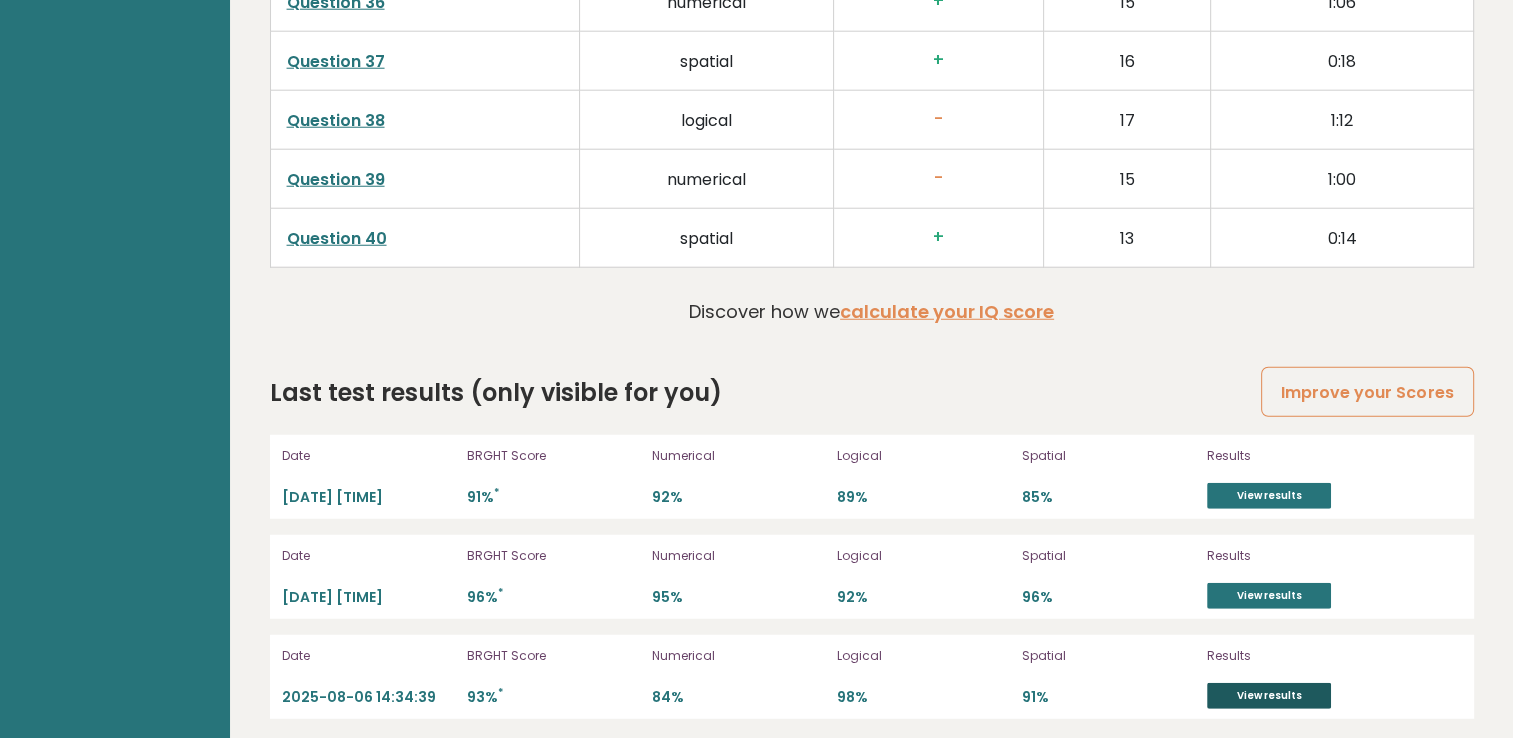 click on "View results" at bounding box center (1269, 696) 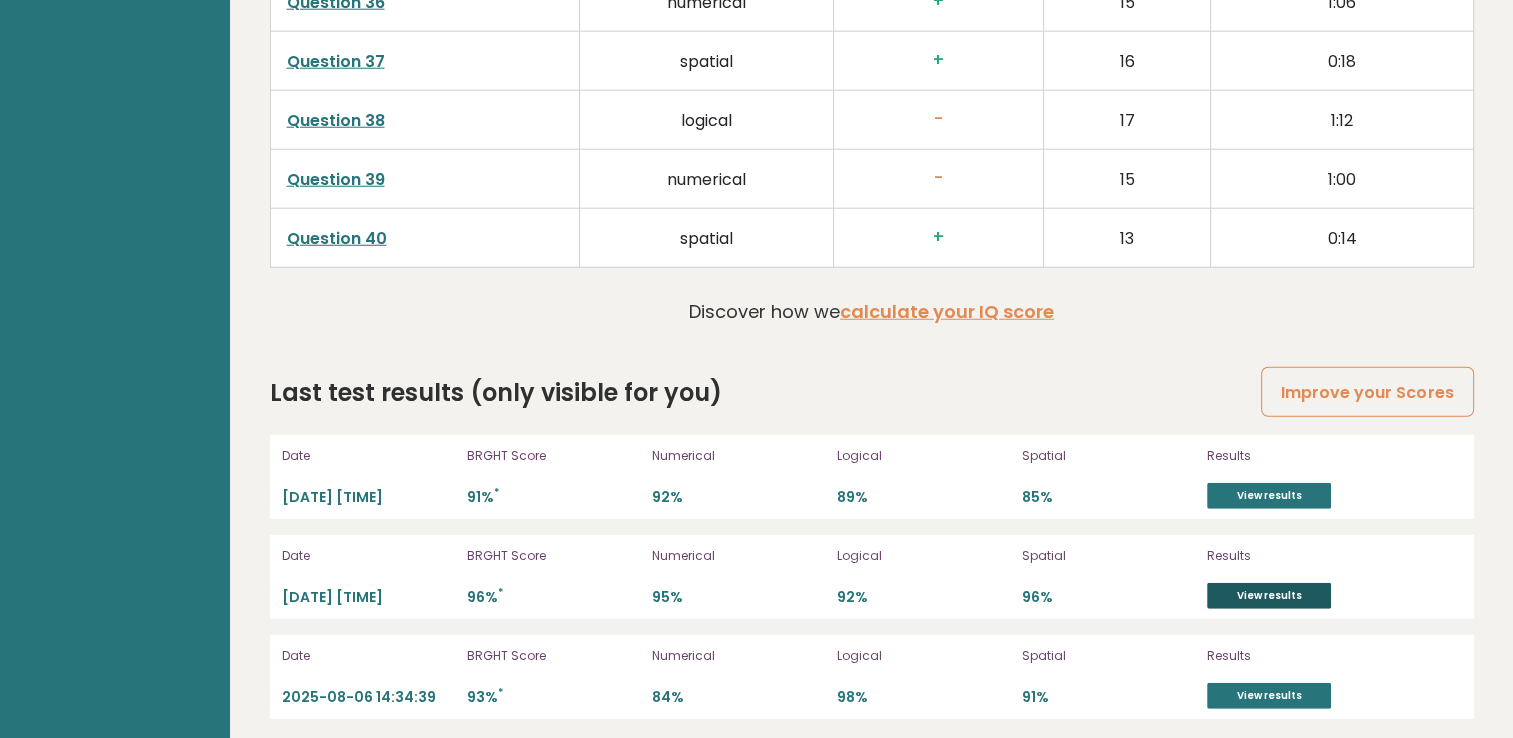 click on "View results" at bounding box center [1269, 596] 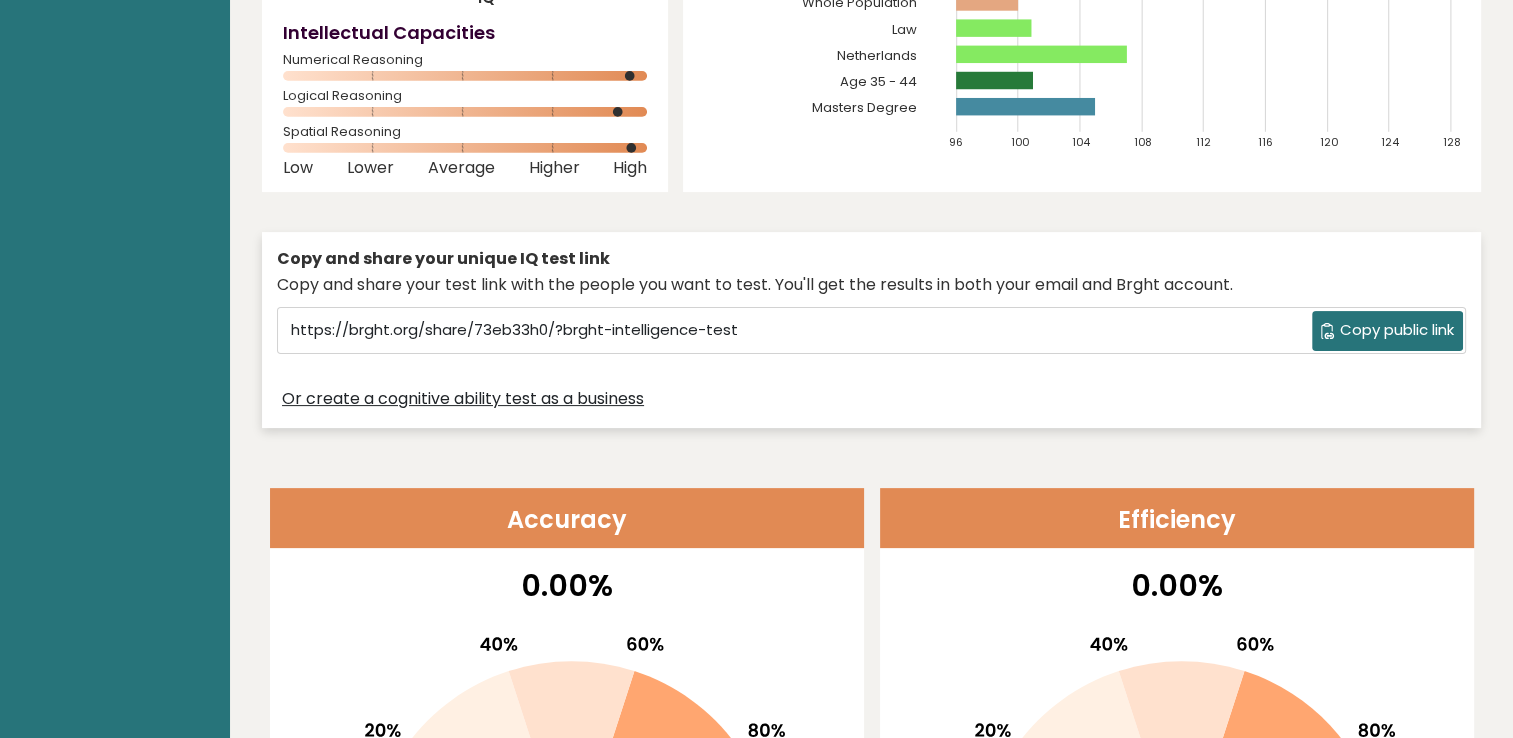 scroll, scrollTop: 0, scrollLeft: 0, axis: both 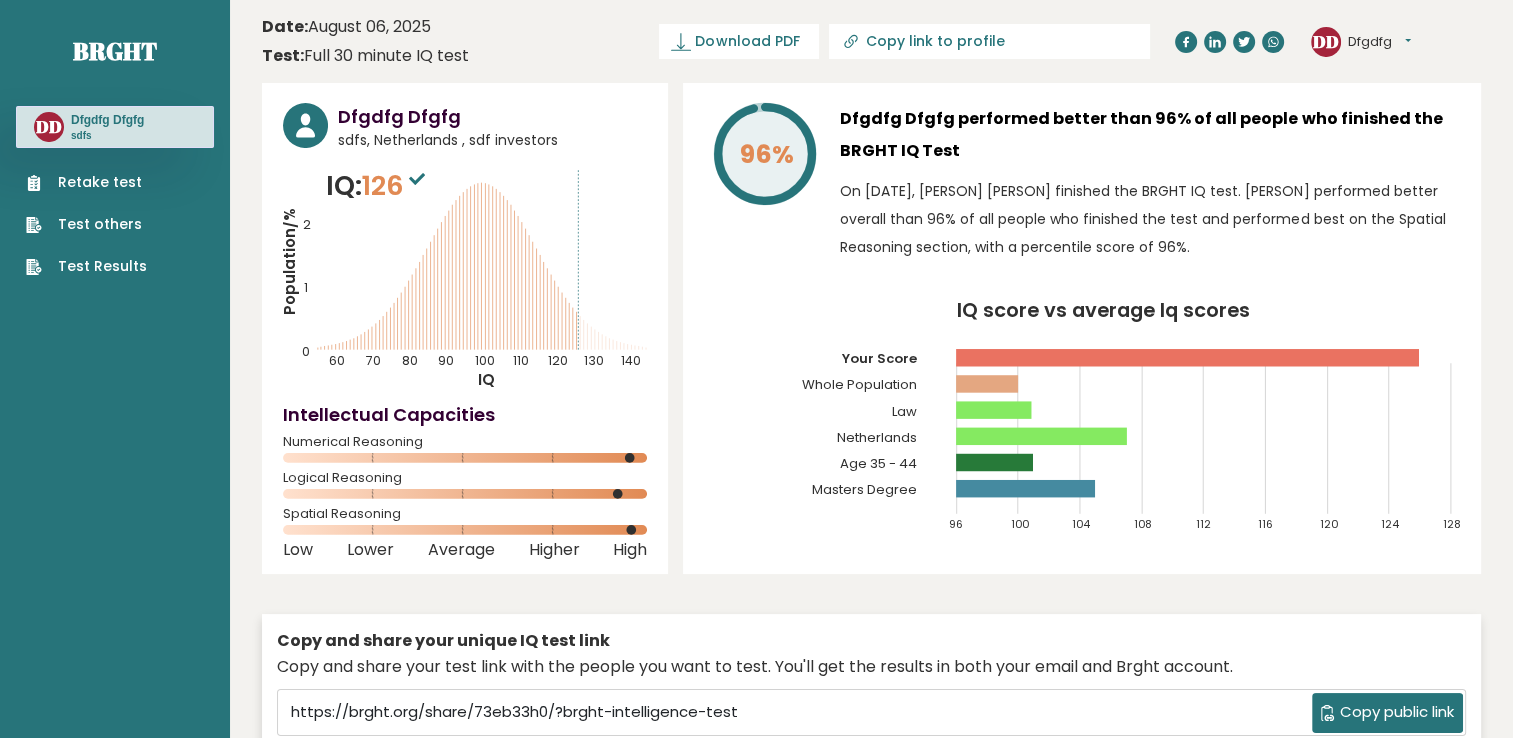 drag, startPoint x: 1420, startPoint y: 2, endPoint x: 784, endPoint y: 297, distance: 701.0856 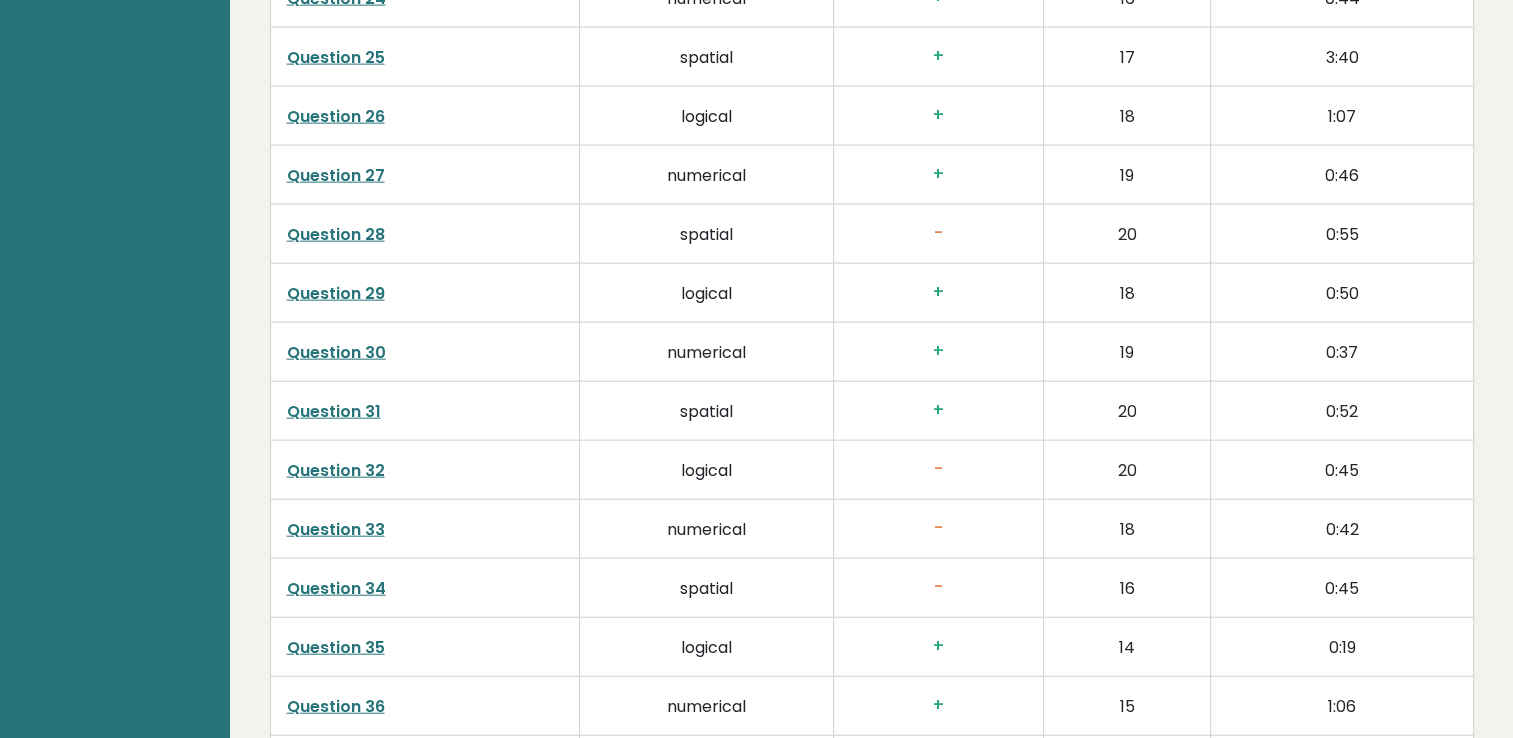 scroll, scrollTop: 5328, scrollLeft: 0, axis: vertical 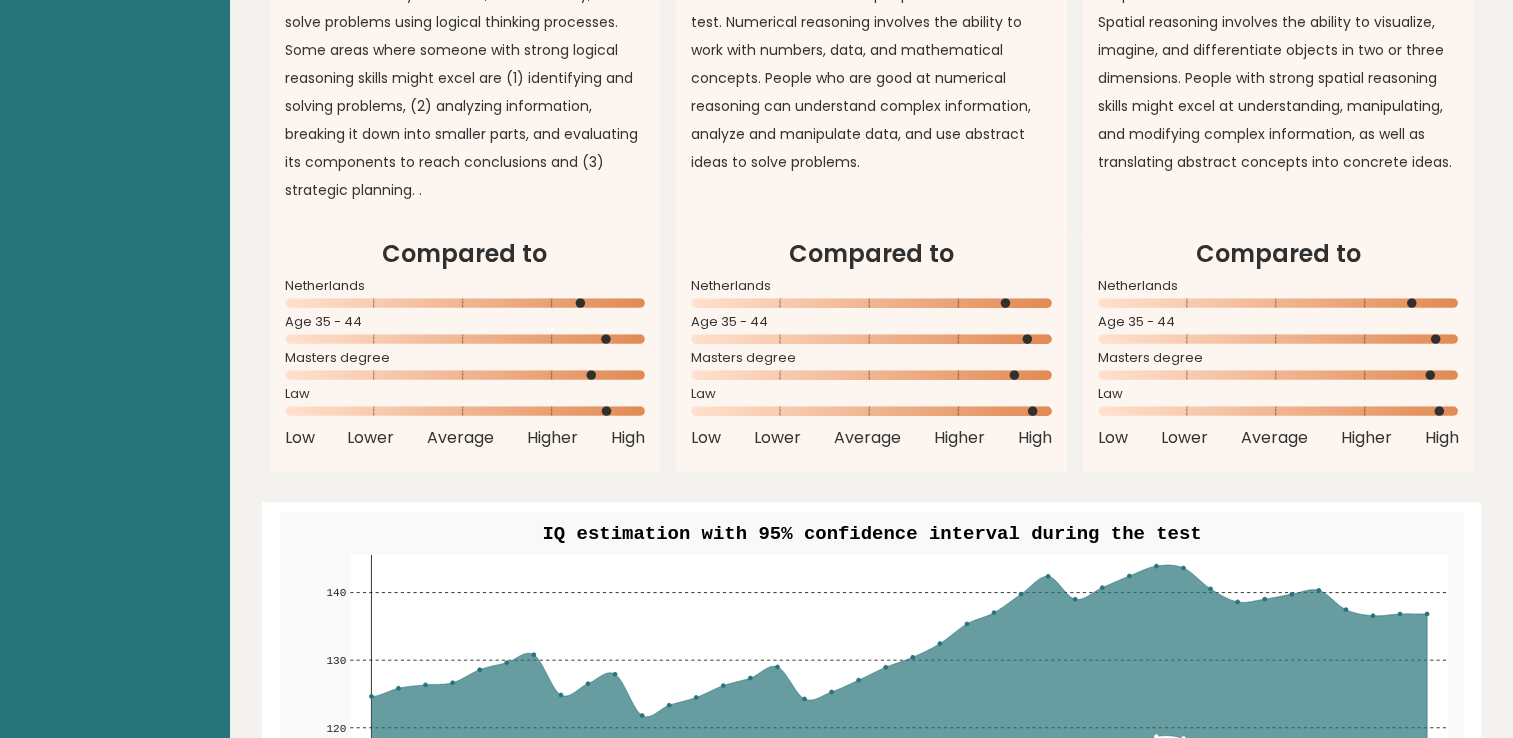 drag, startPoint x: 1440, startPoint y: 330, endPoint x: 1372, endPoint y: 81, distance: 258.1182 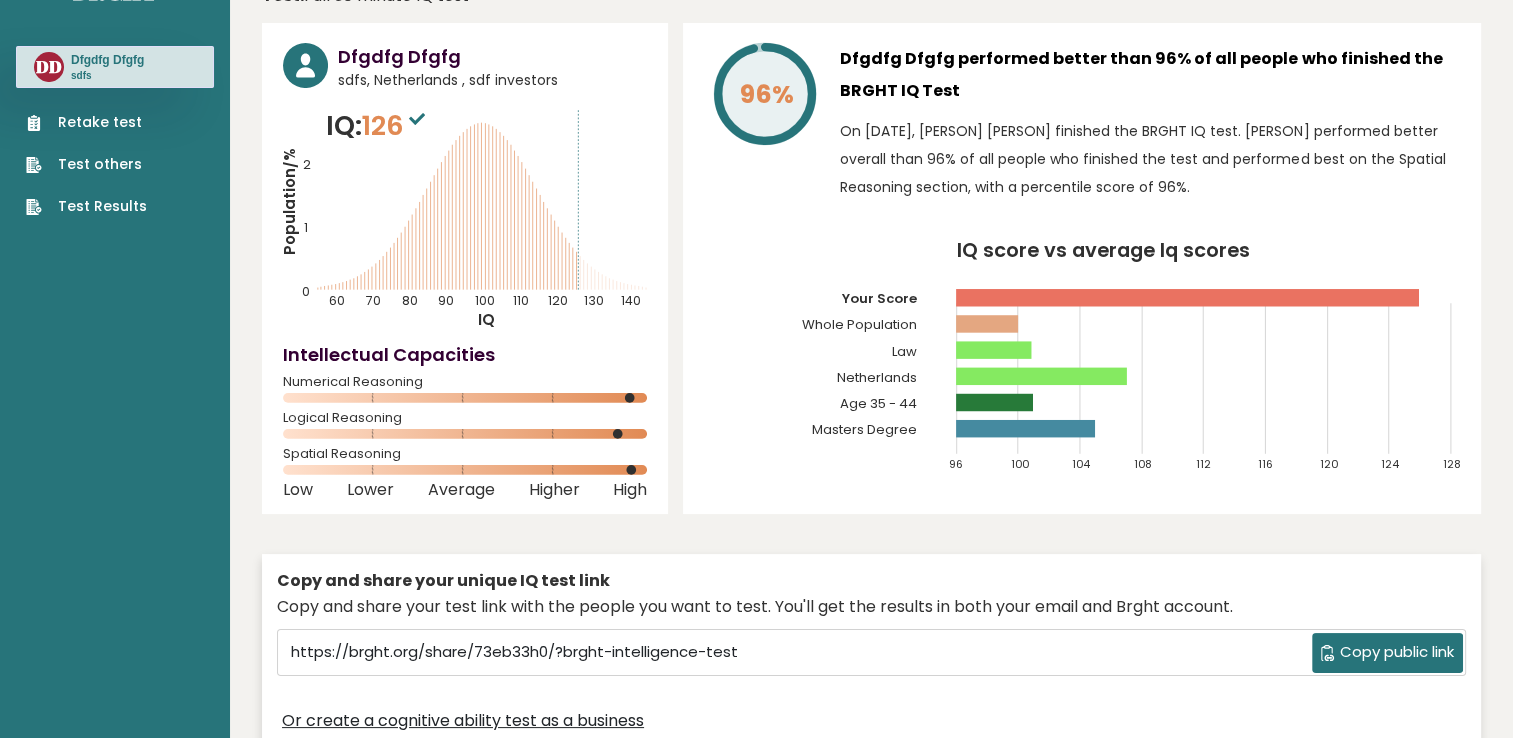 scroll, scrollTop: 0, scrollLeft: 0, axis: both 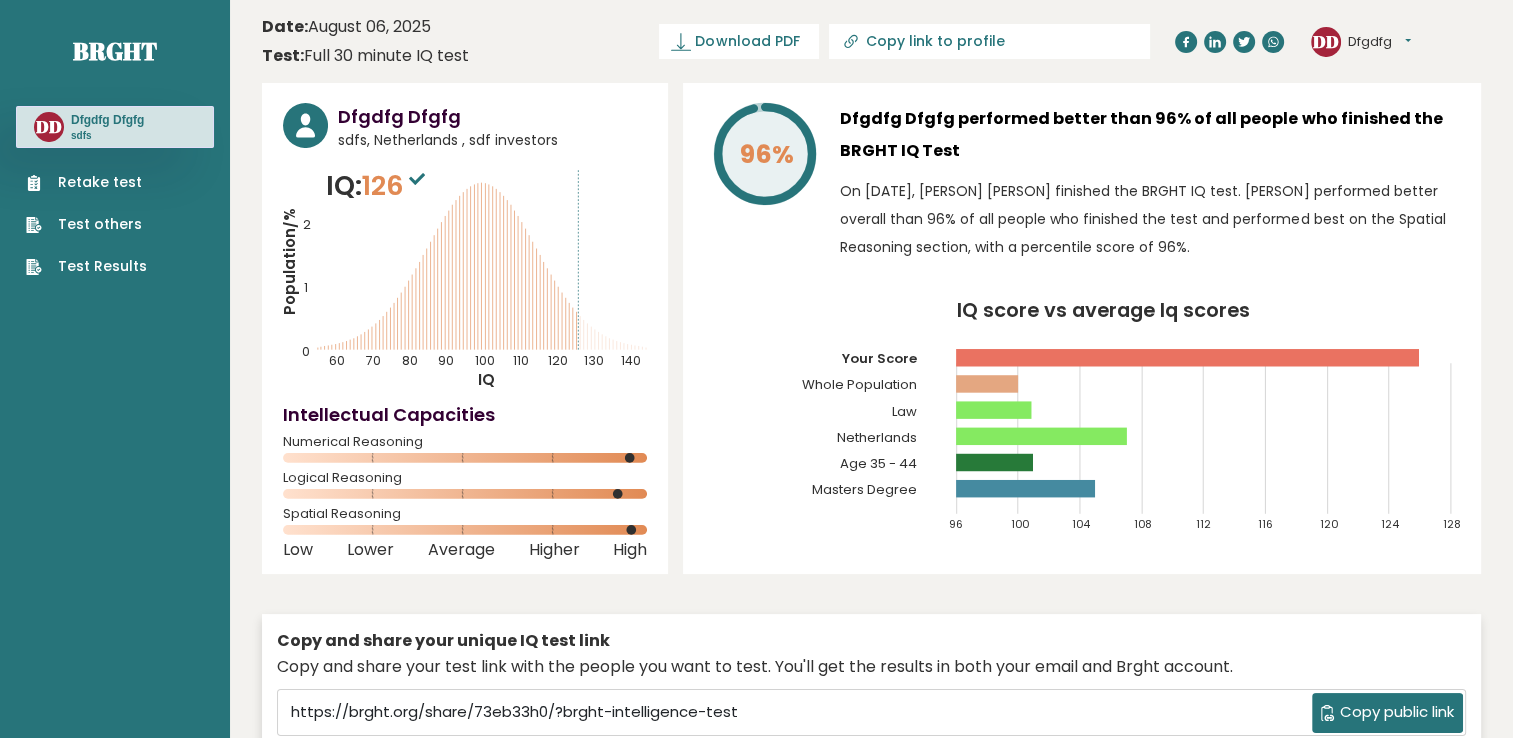 click on "DD
Dfgdfg
Dashboard
Profile
Settings
Logout" at bounding box center (1396, 42) 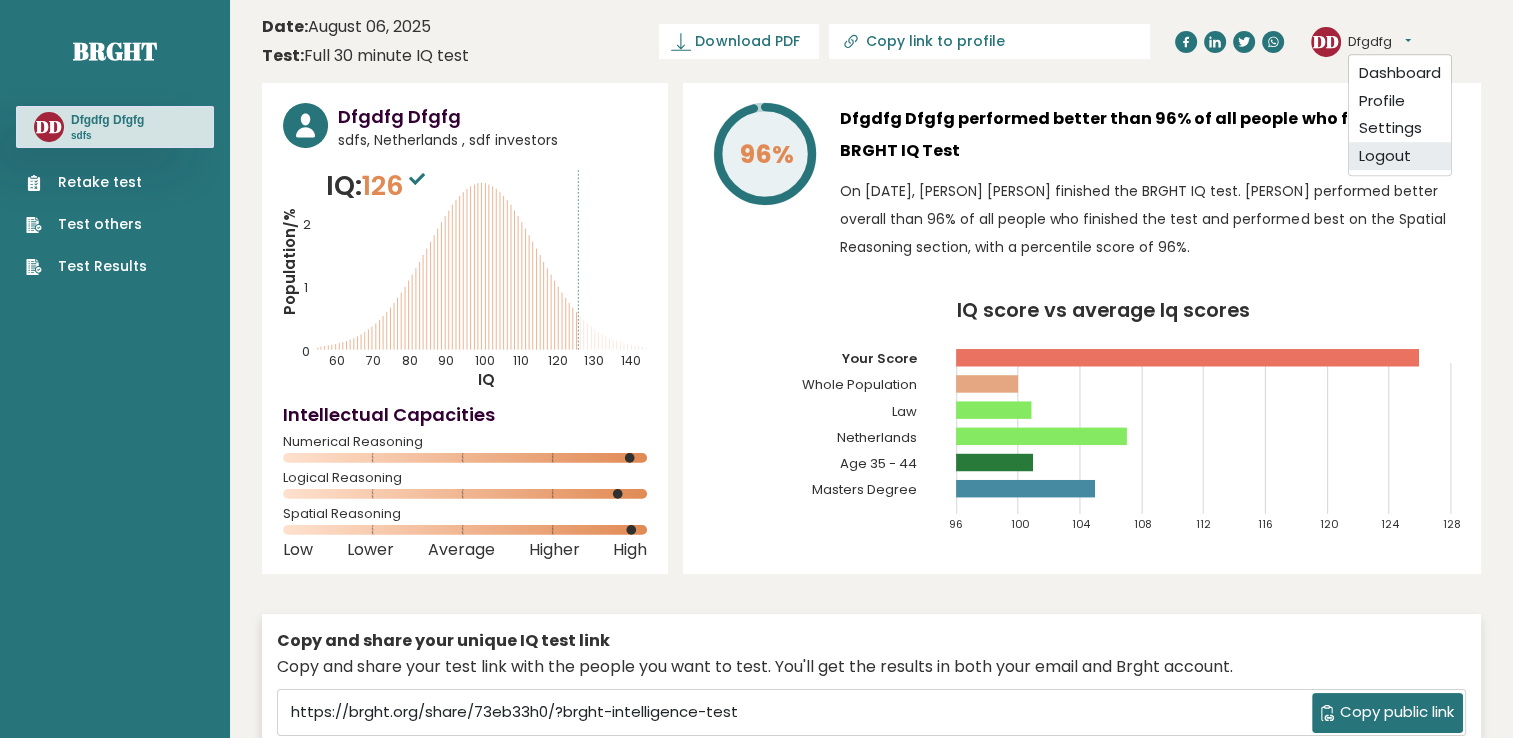 click on "Logout" at bounding box center (1400, 156) 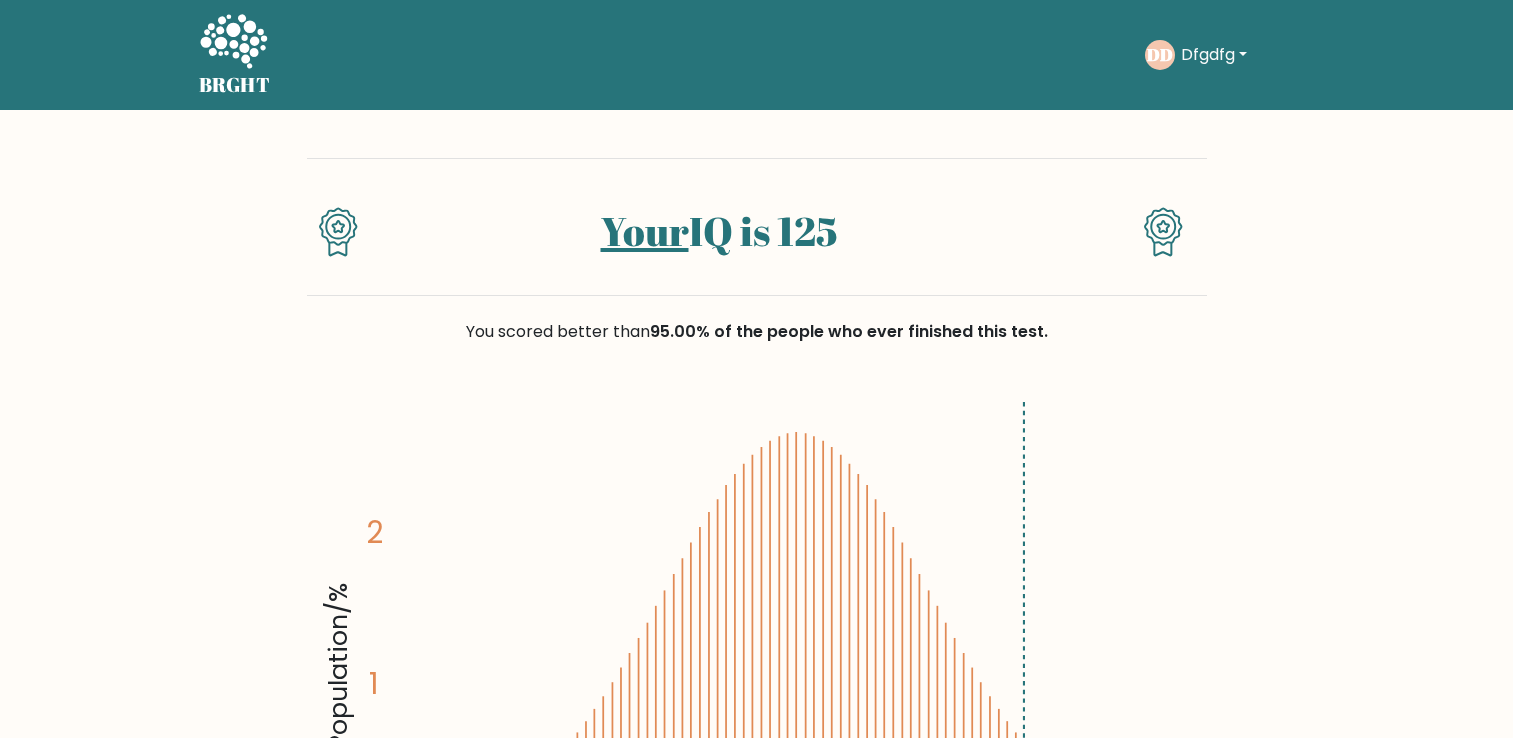 scroll, scrollTop: 0, scrollLeft: 0, axis: both 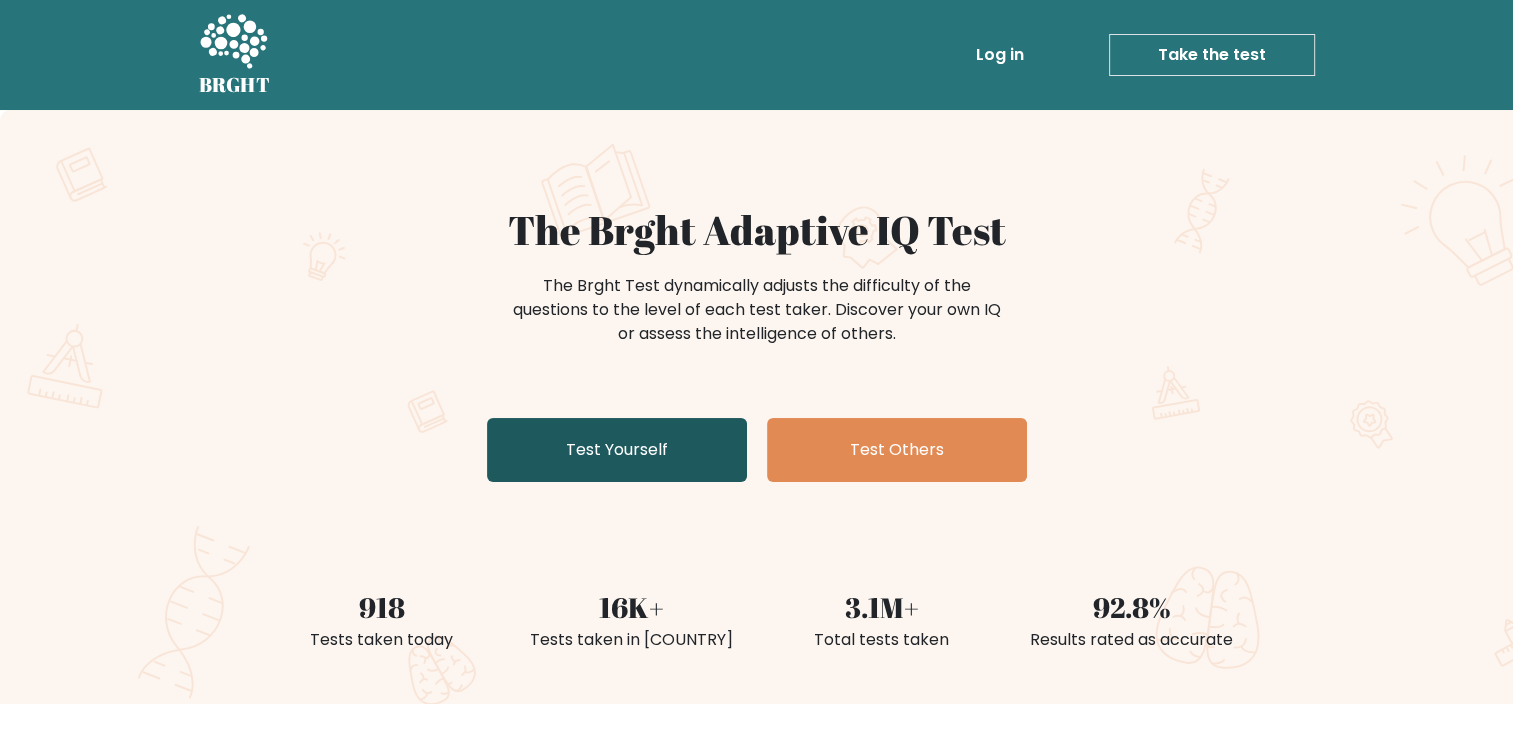 click on "Test Yourself" at bounding box center [617, 450] 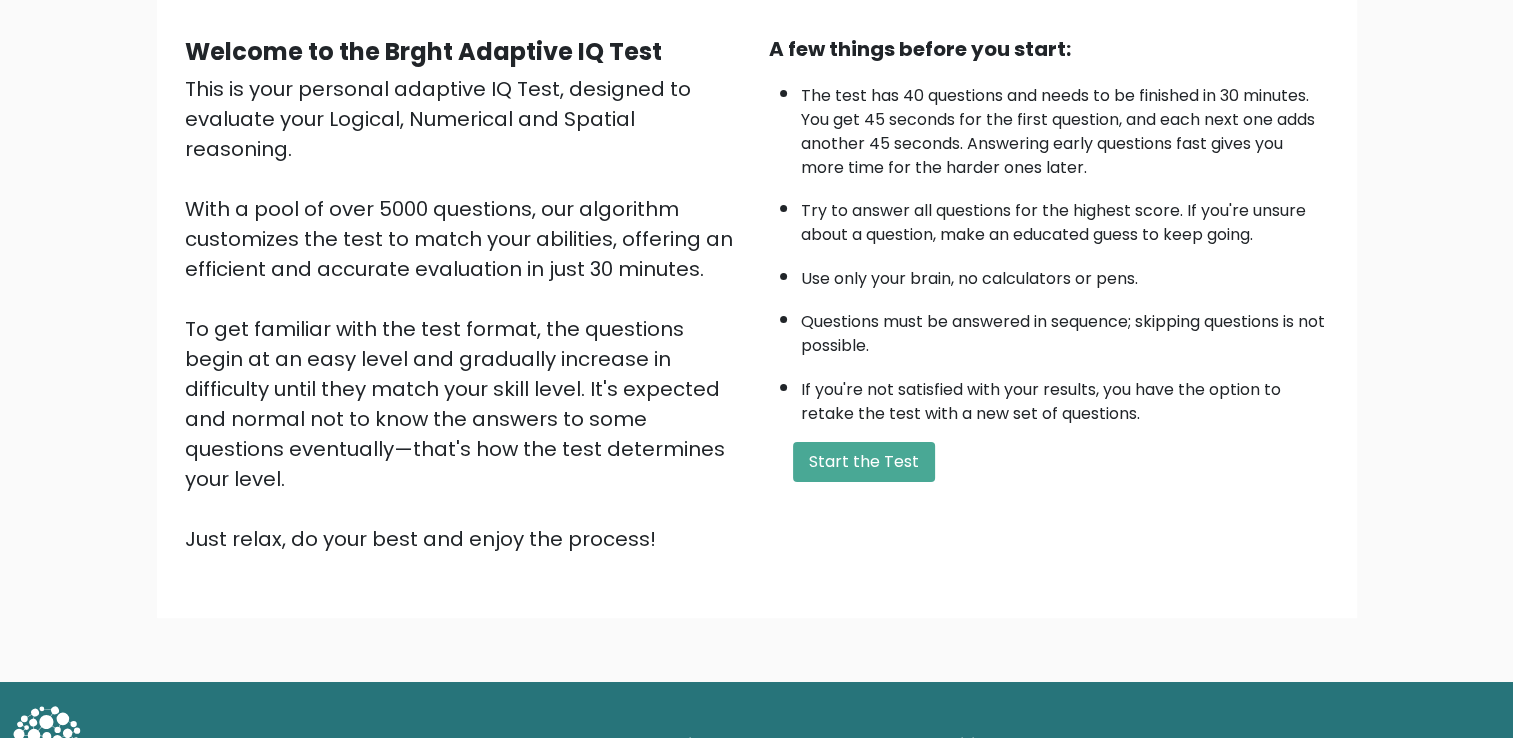 scroll, scrollTop: 177, scrollLeft: 0, axis: vertical 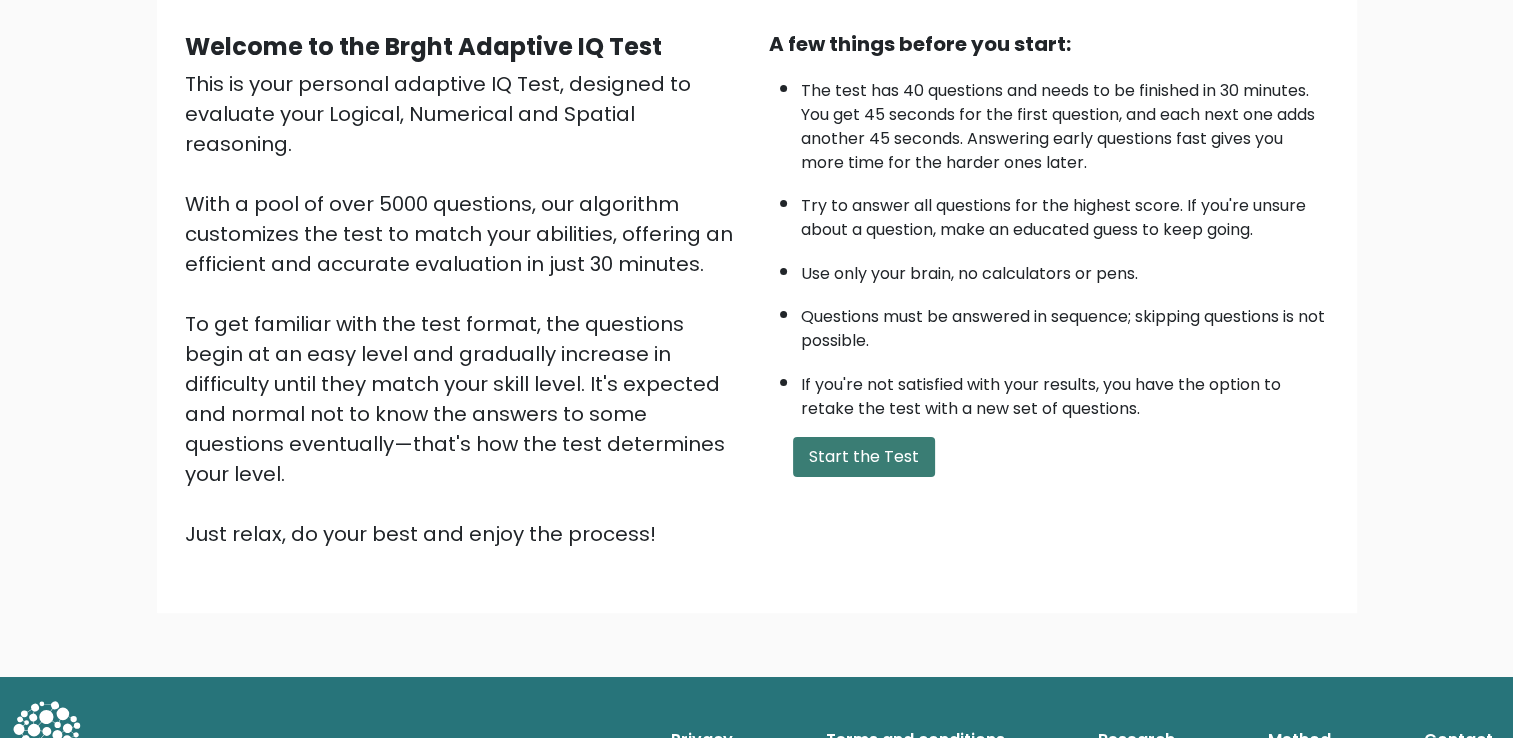 drag, startPoint x: 958, startPoint y: 458, endPoint x: 911, endPoint y: 457, distance: 47.010635 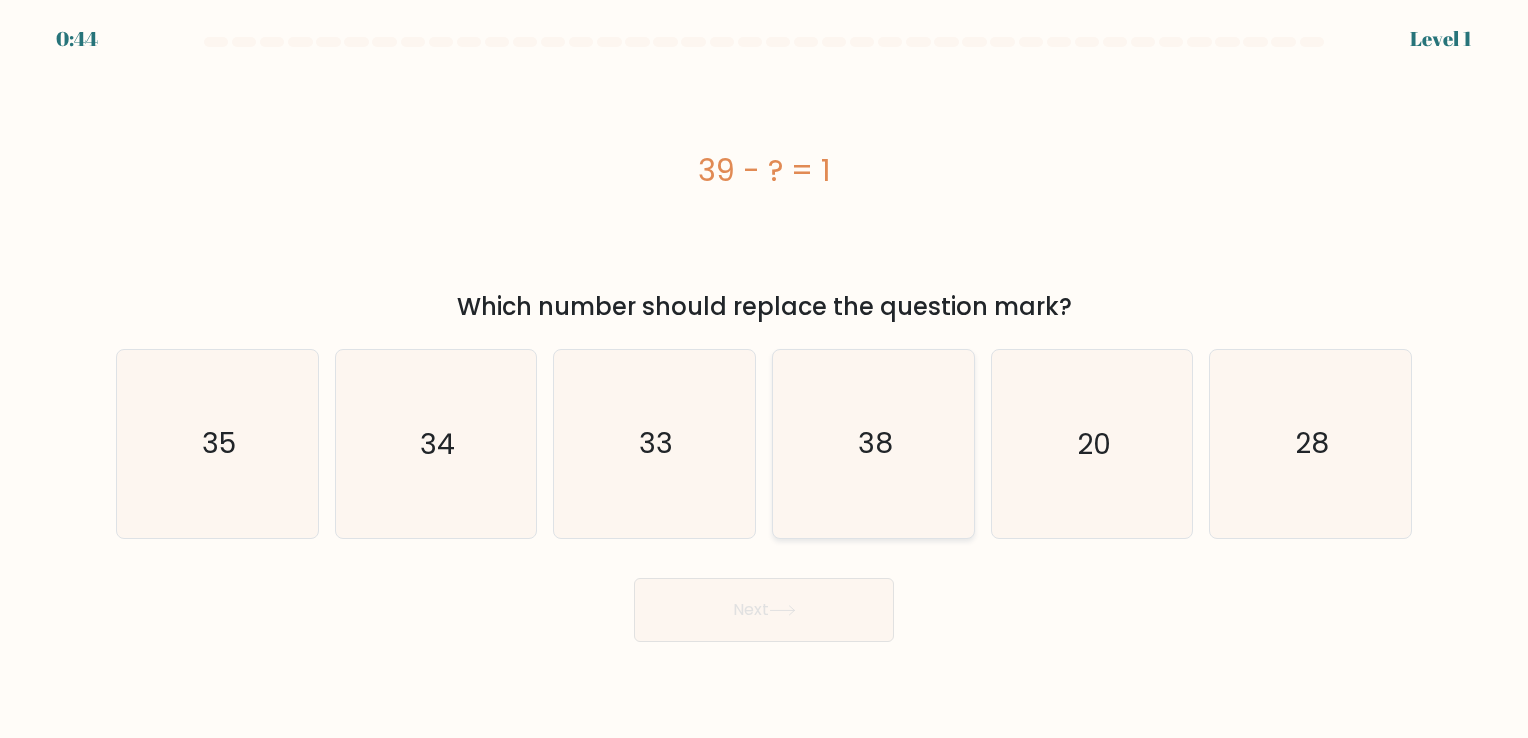 scroll, scrollTop: 0, scrollLeft: 0, axis: both 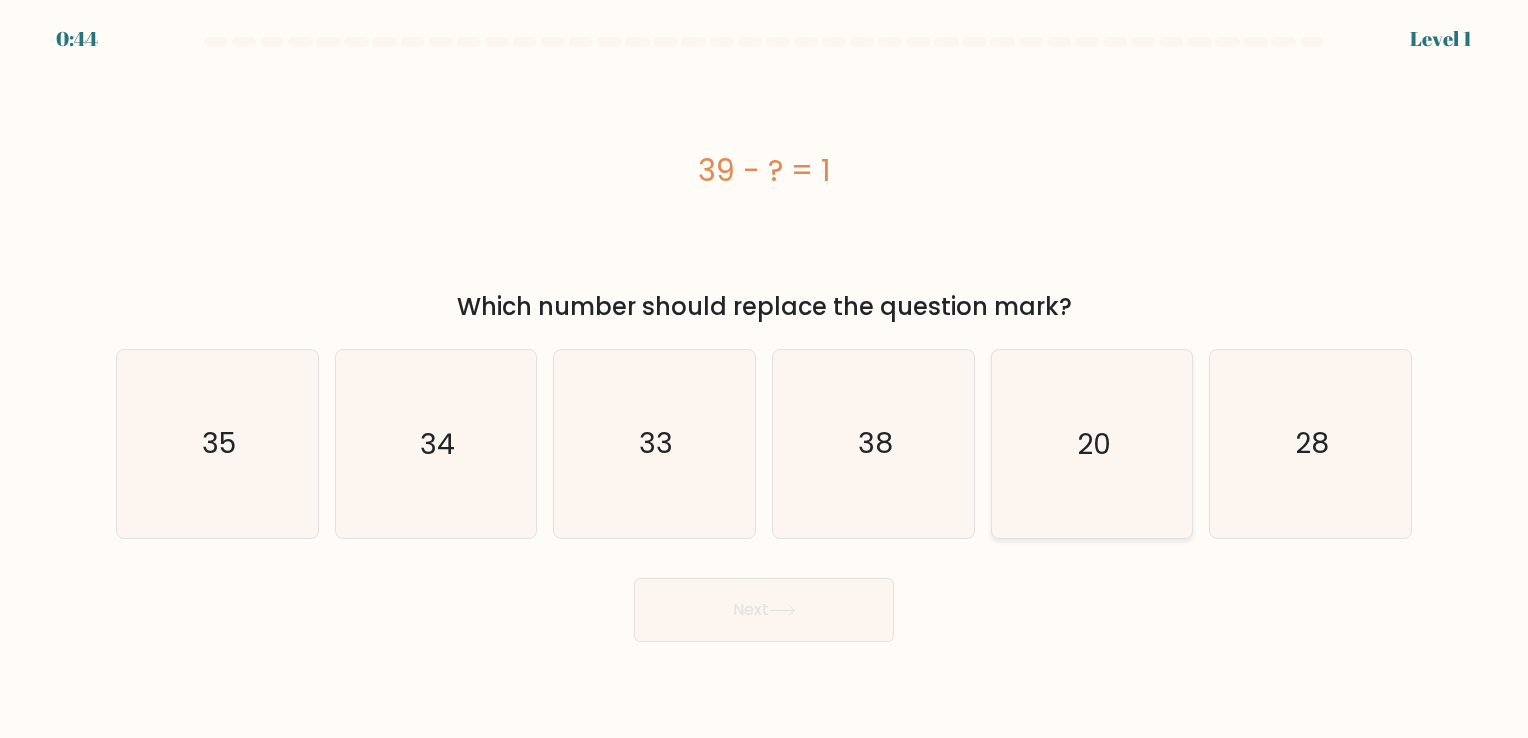 click on "20" 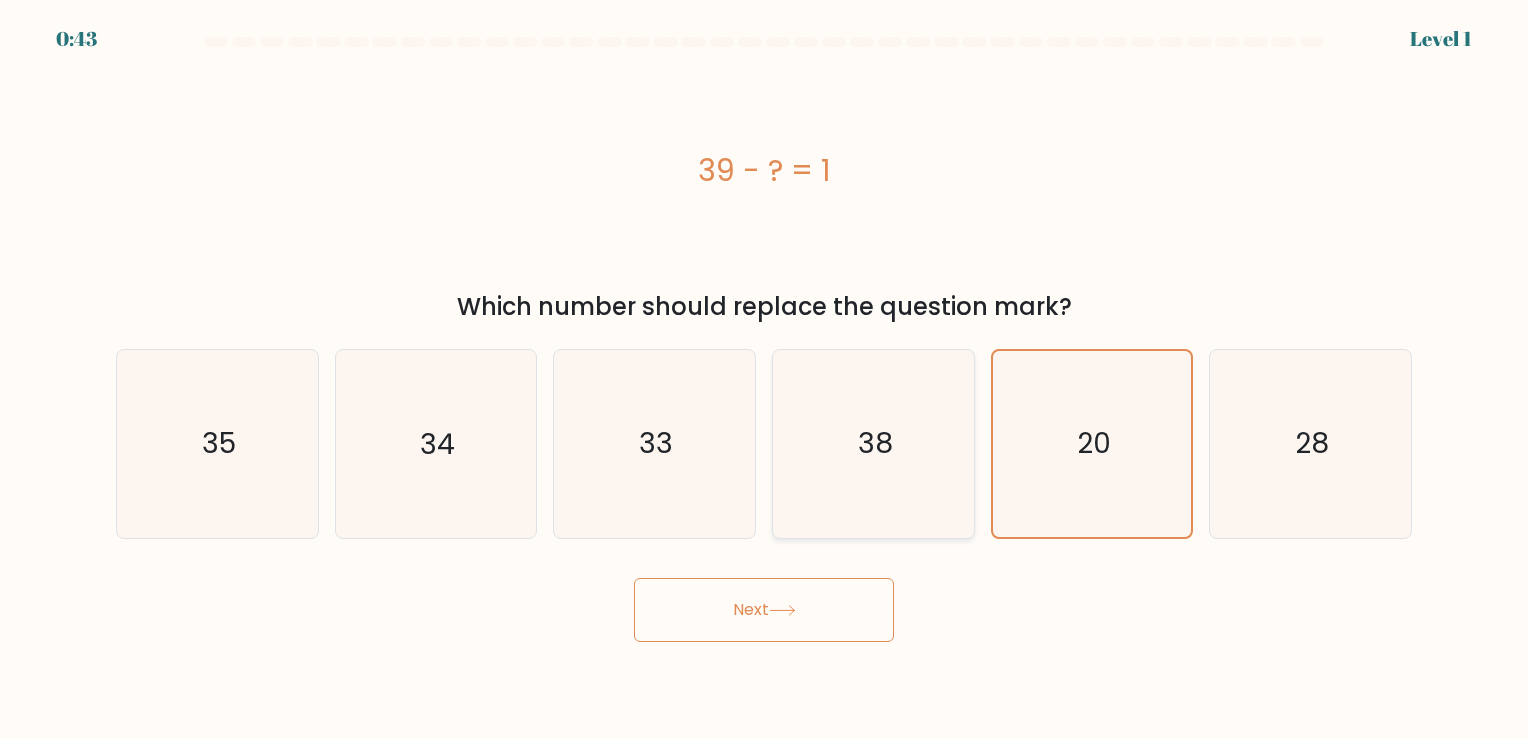 click on "38" 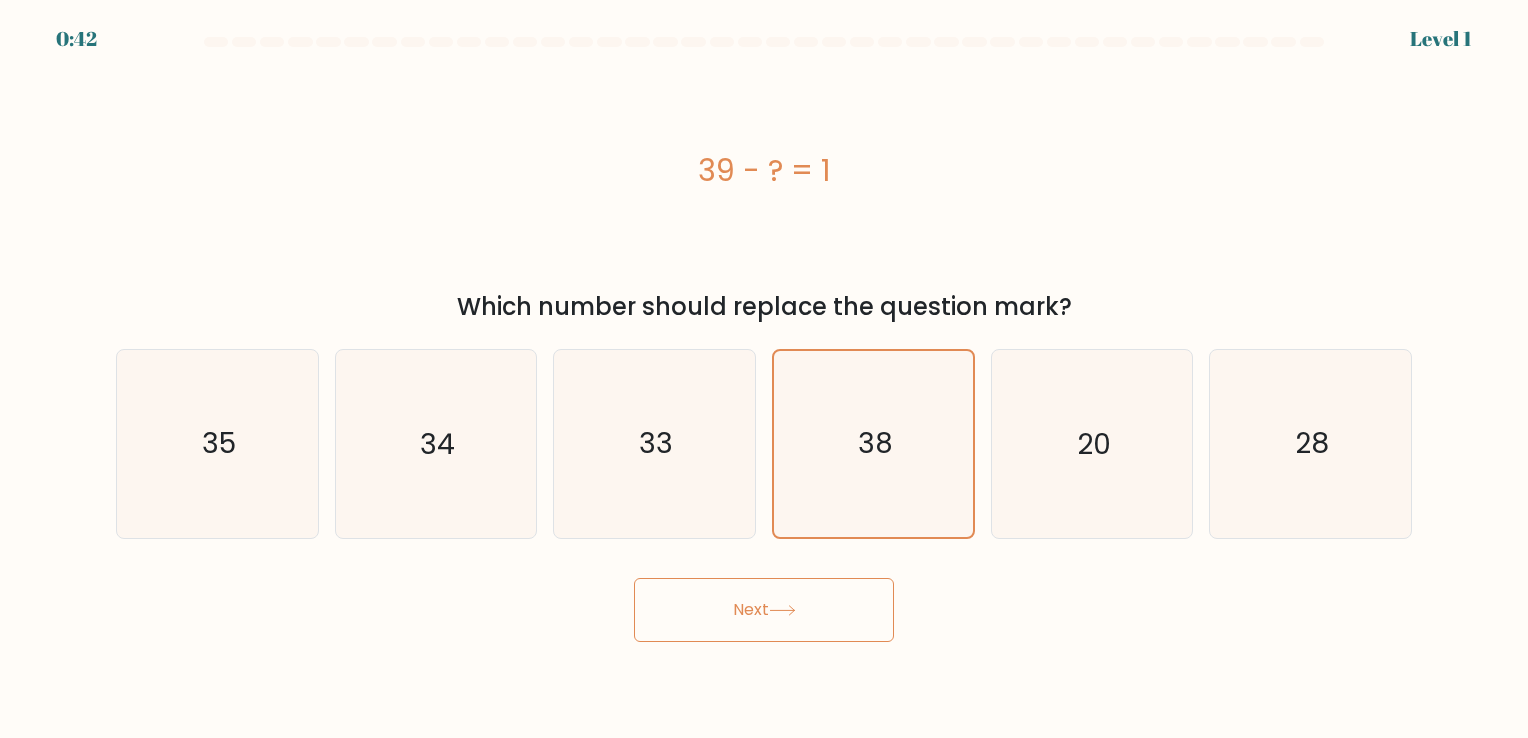 click on "Next" at bounding box center [764, 610] 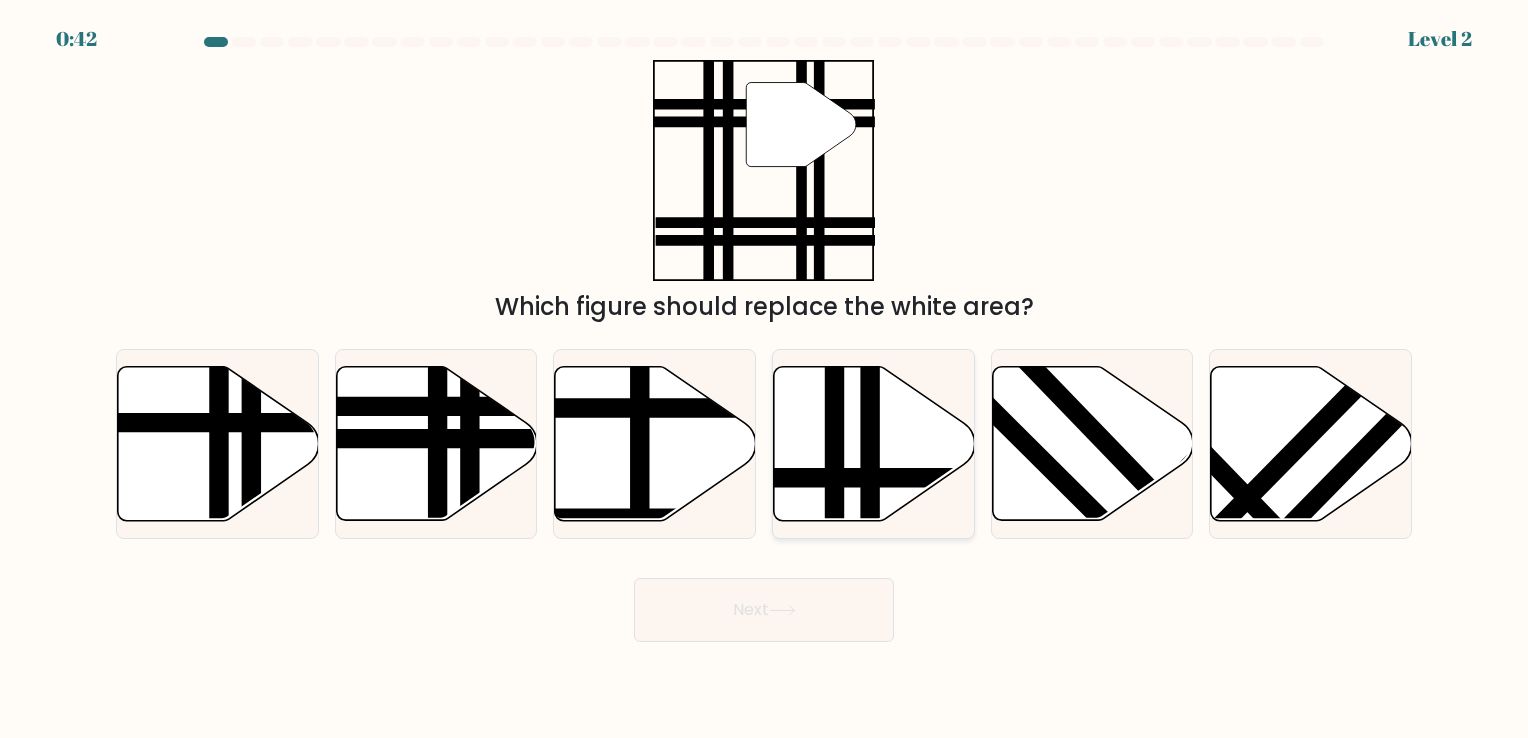 click 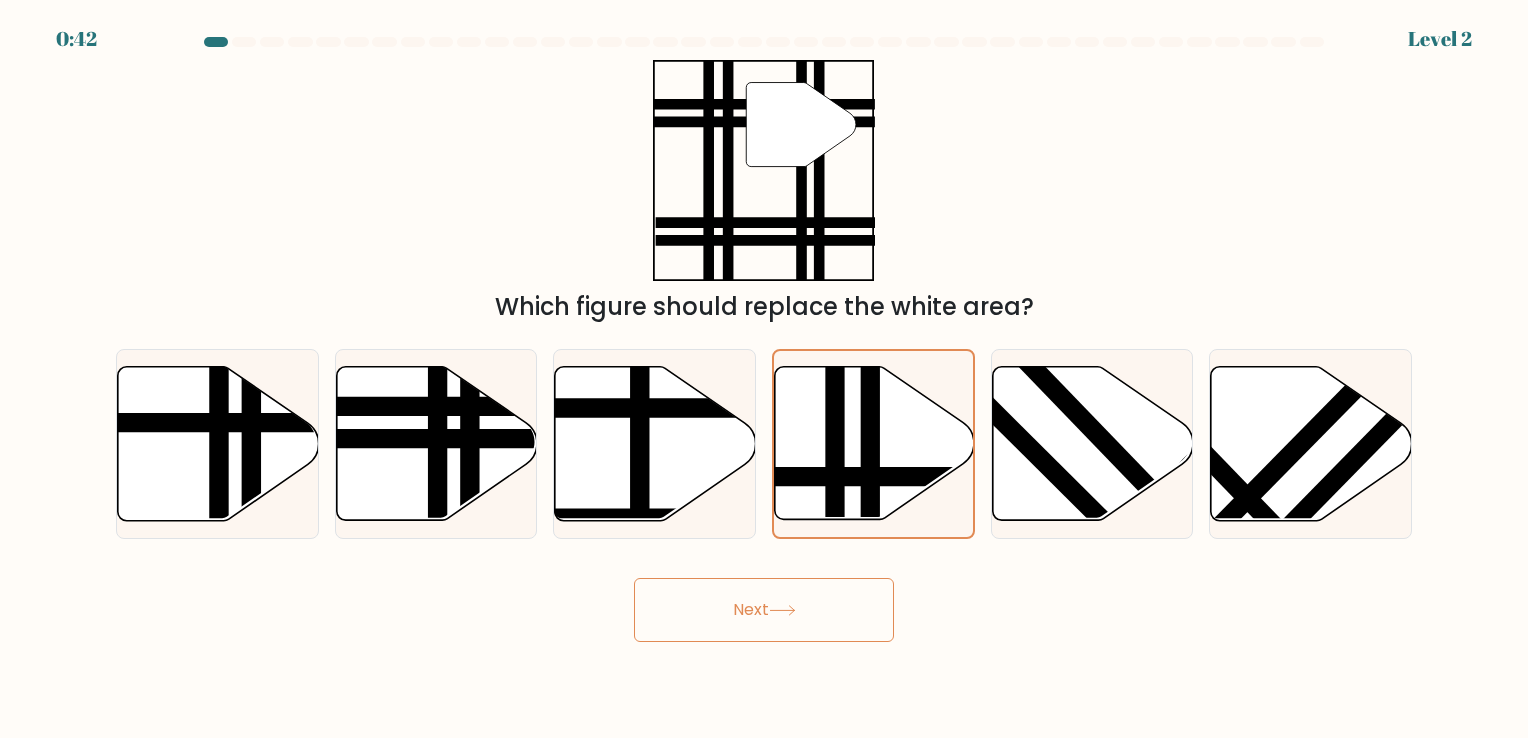 click on "Next" at bounding box center (764, 610) 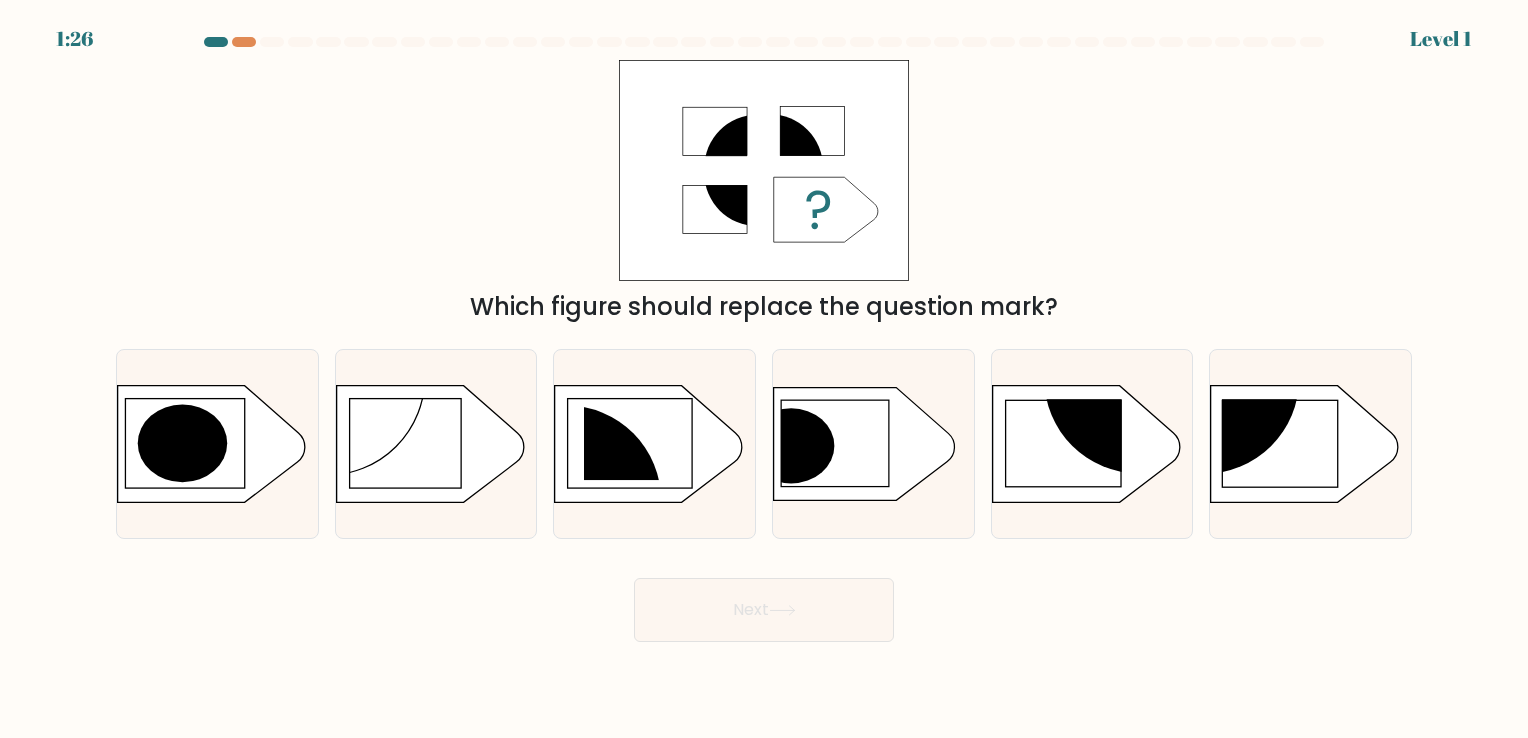 click 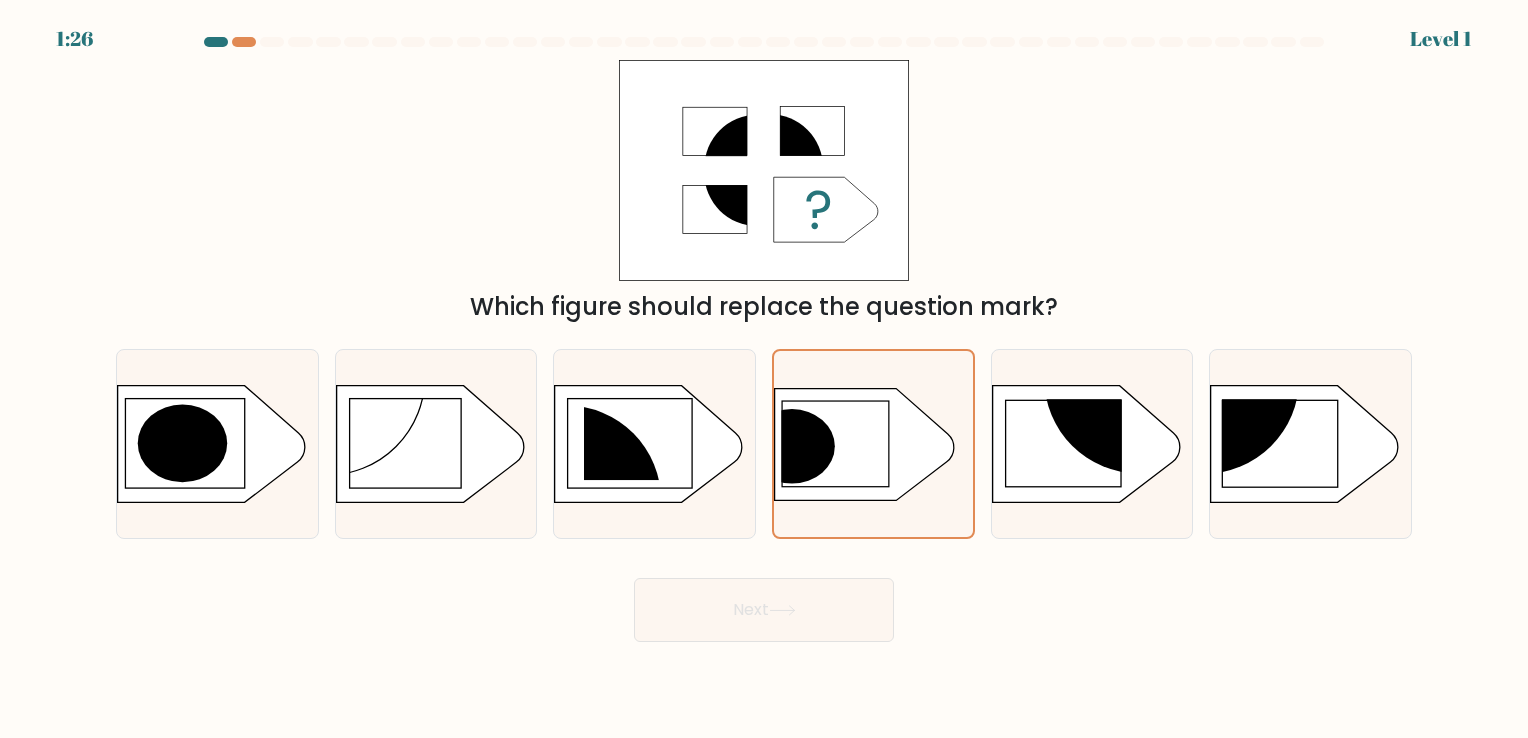 click 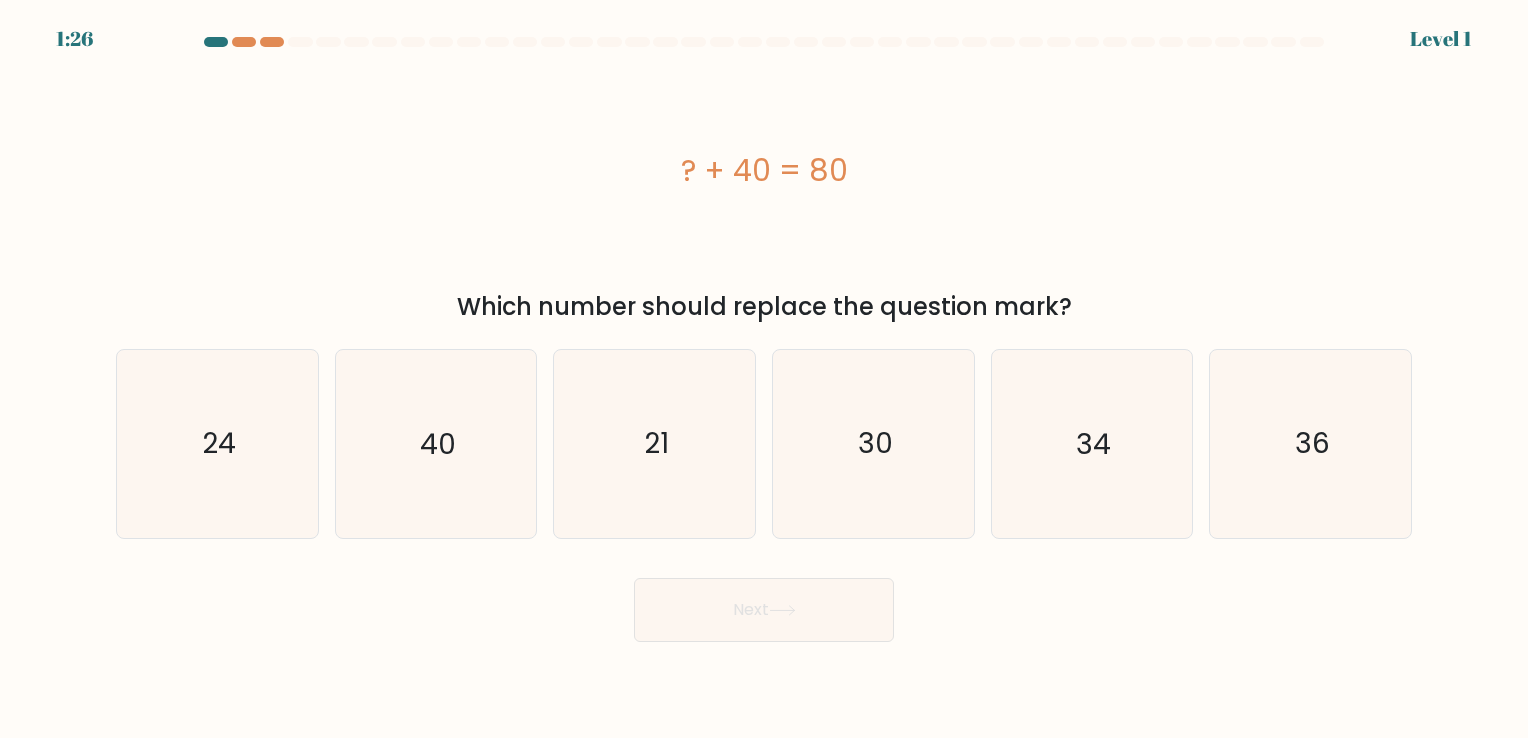 click on "30" 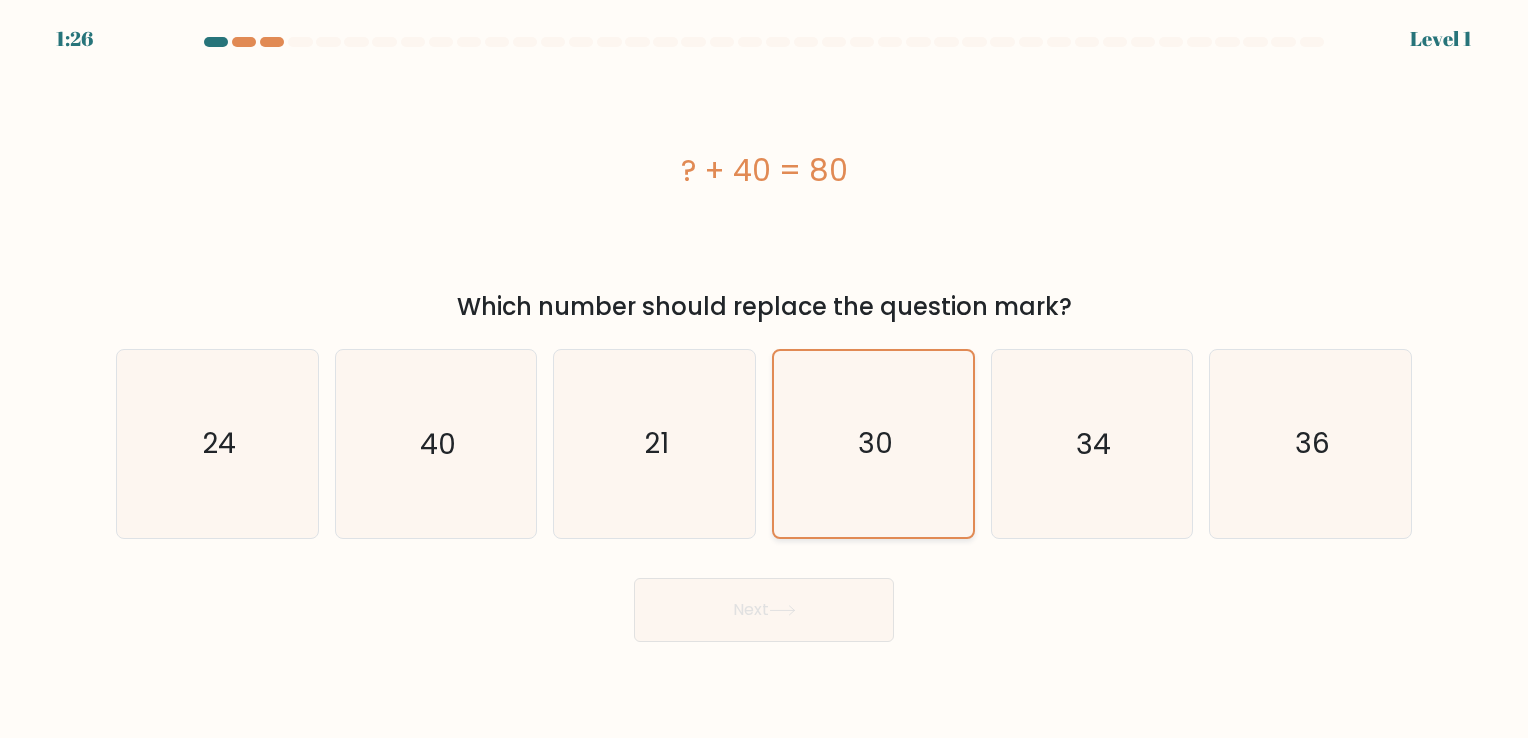 drag, startPoint x: 799, startPoint y: 634, endPoint x: 834, endPoint y: 528, distance: 111.62885 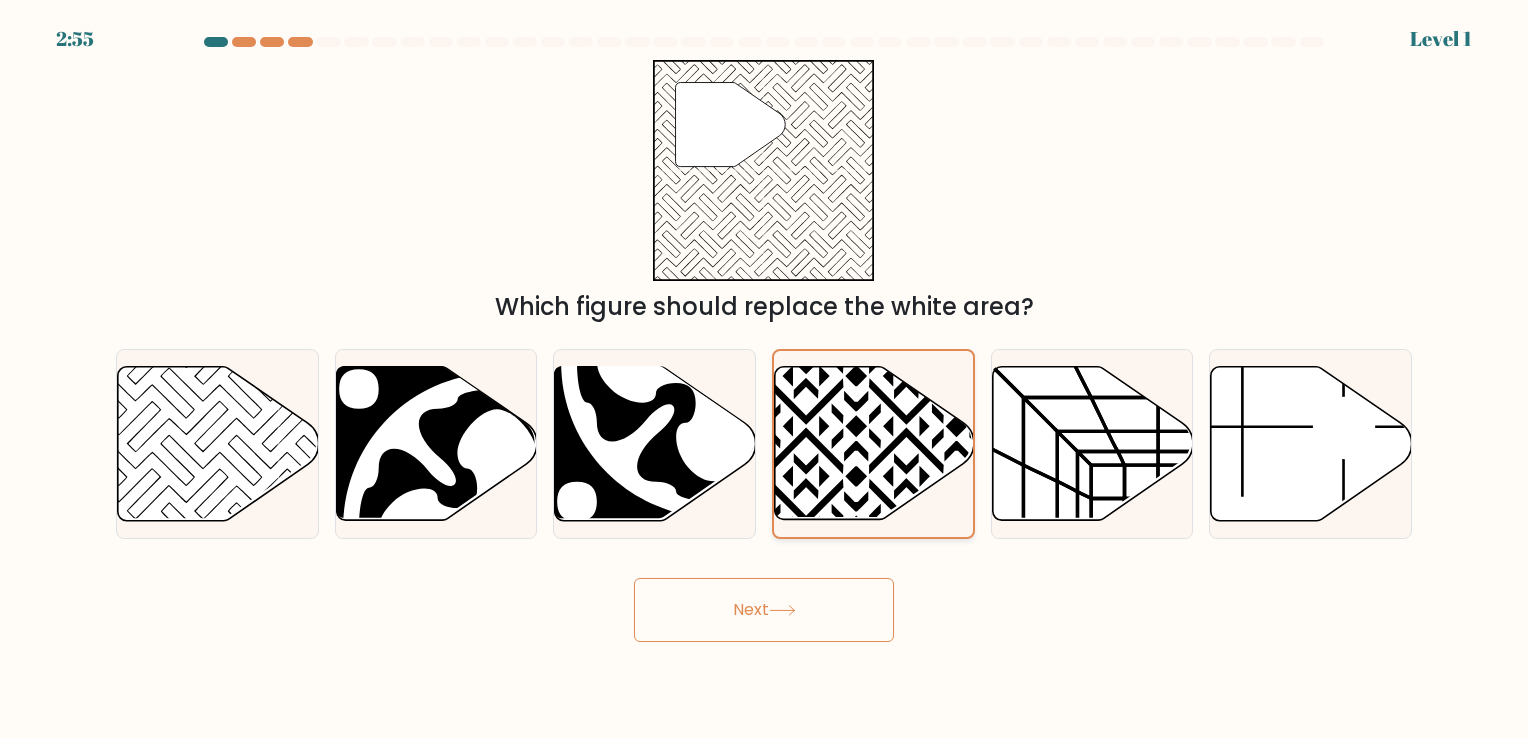 click on "Next" at bounding box center (764, 610) 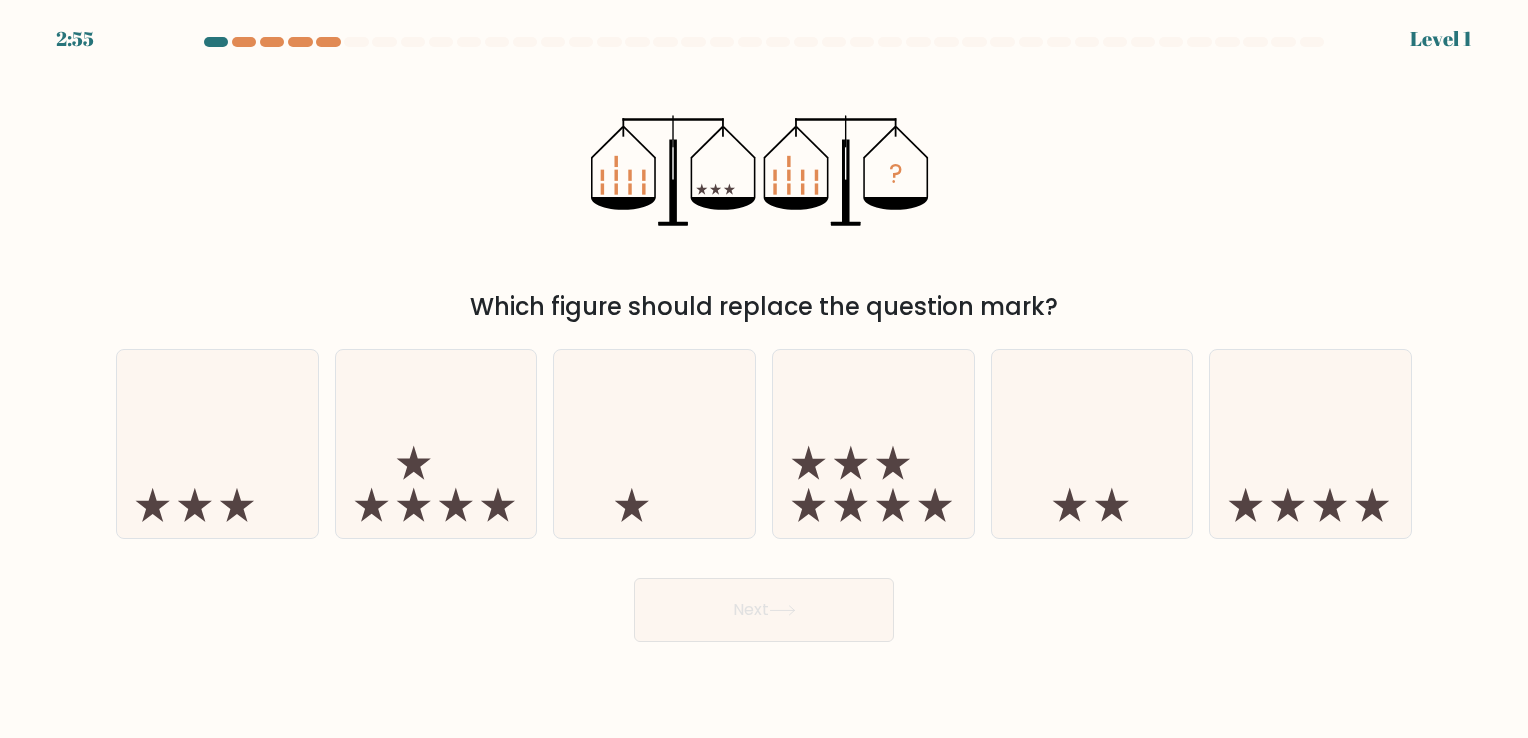 click 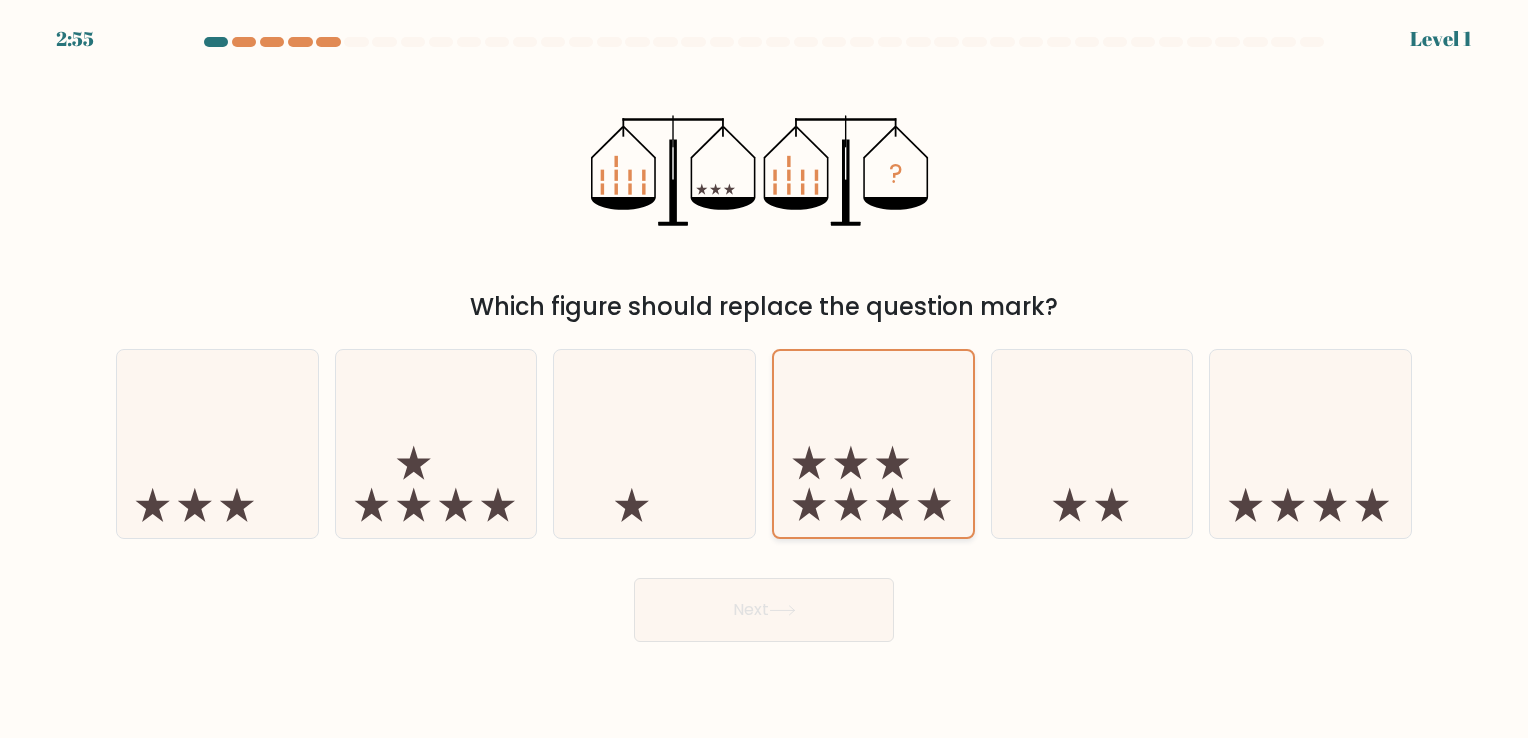 drag, startPoint x: 788, startPoint y: 626, endPoint x: 779, endPoint y: 514, distance: 112.36102 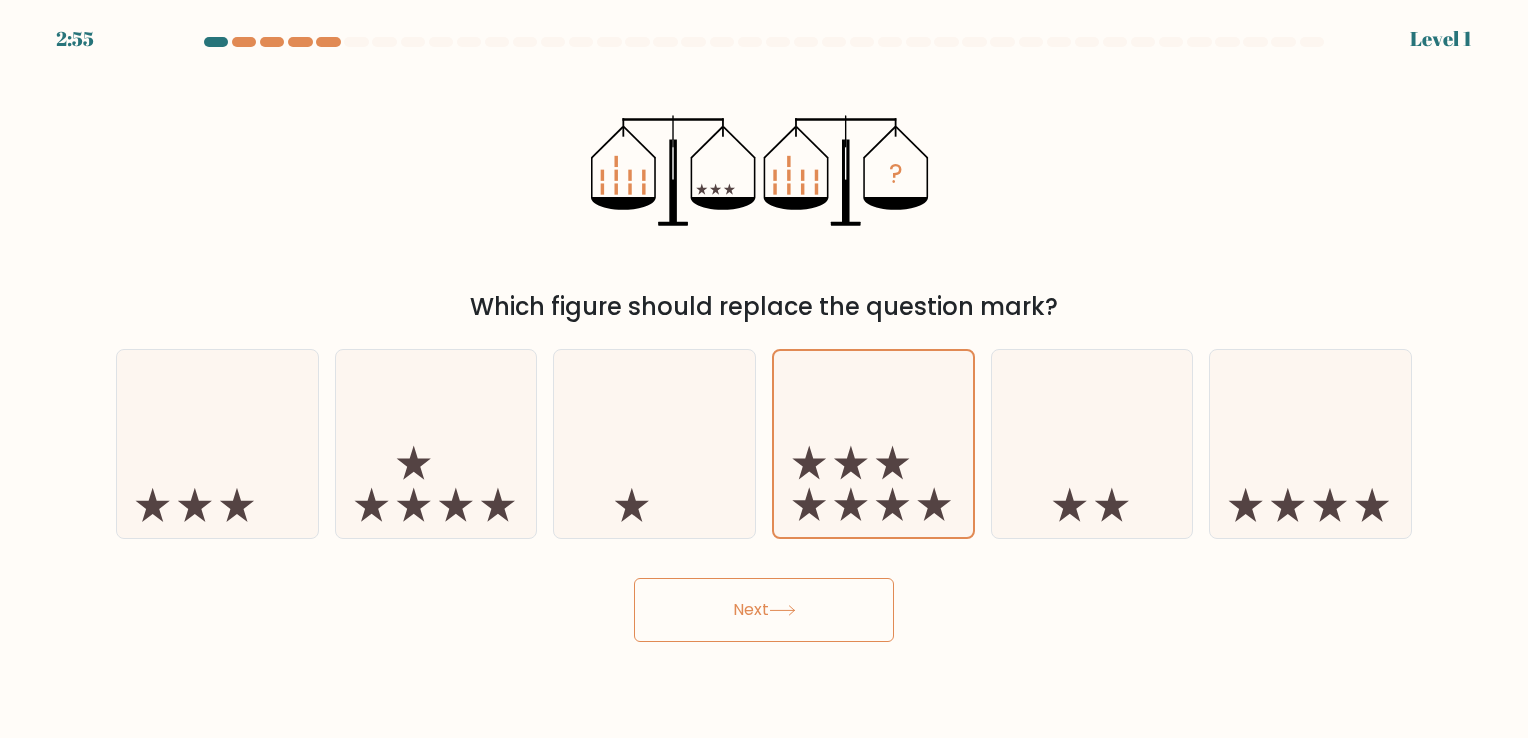 drag, startPoint x: 781, startPoint y: 454, endPoint x: 761, endPoint y: 588, distance: 135.48431 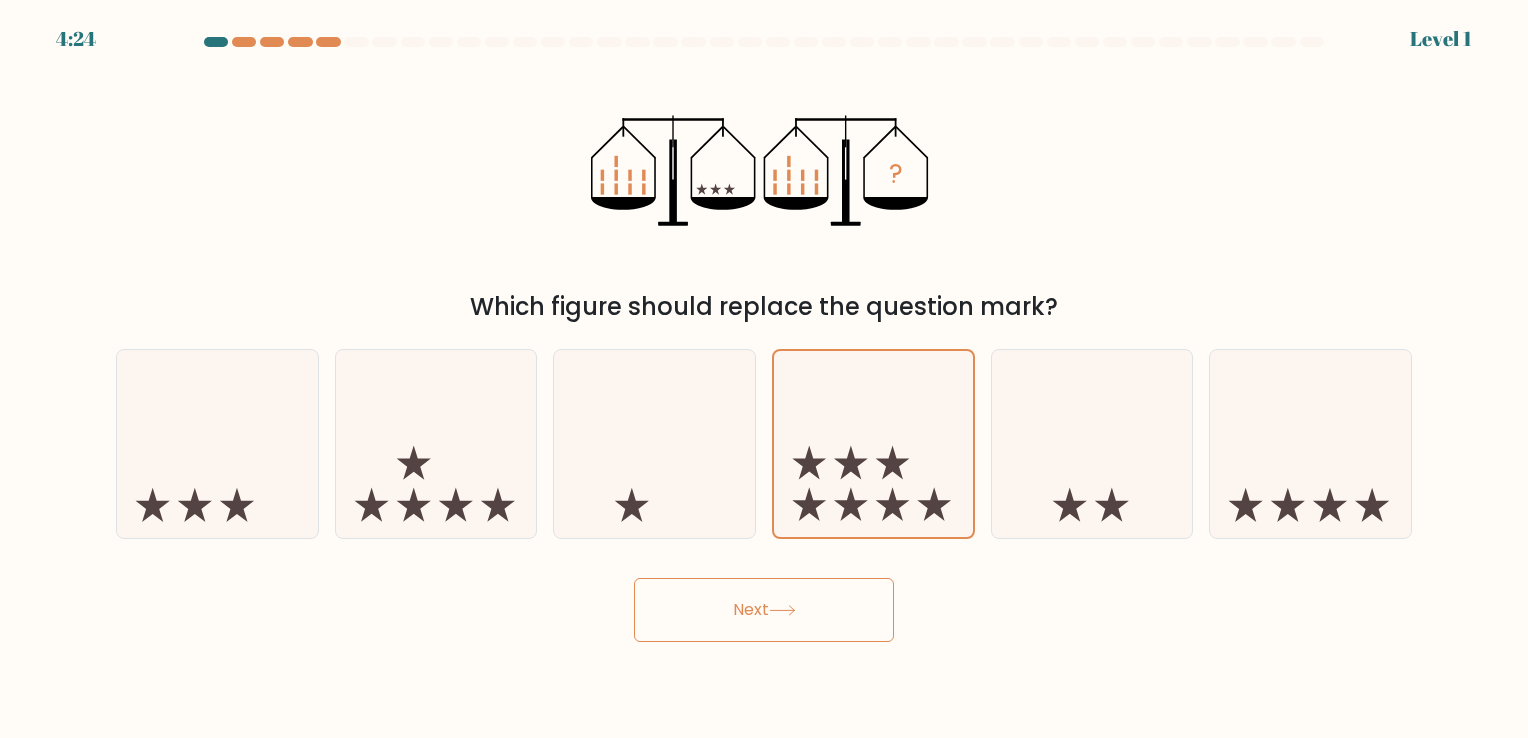 drag, startPoint x: 756, startPoint y: 621, endPoint x: 722, endPoint y: 546, distance: 82.346825 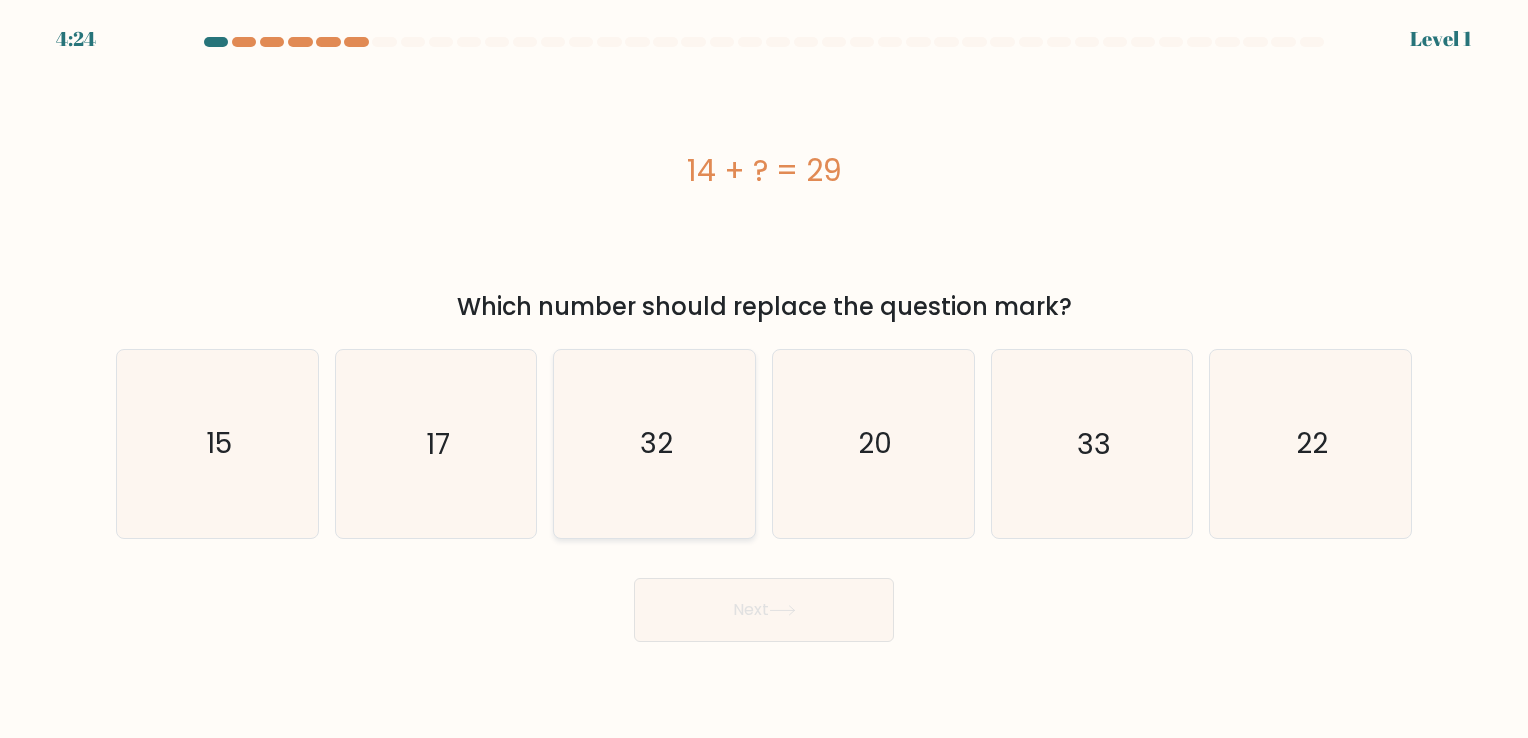 click on "32" 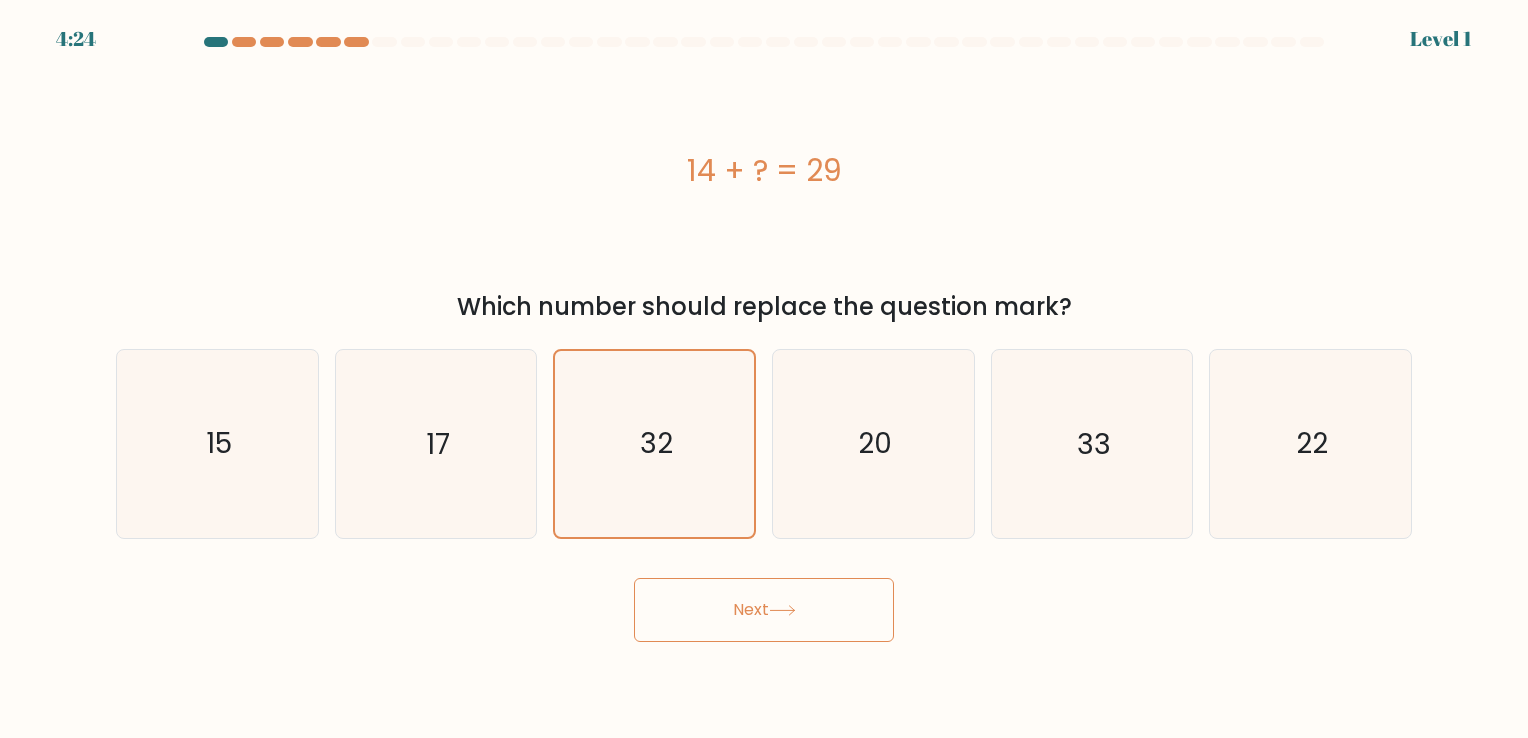 drag, startPoint x: 753, startPoint y: 609, endPoint x: 728, endPoint y: 550, distance: 64.07808 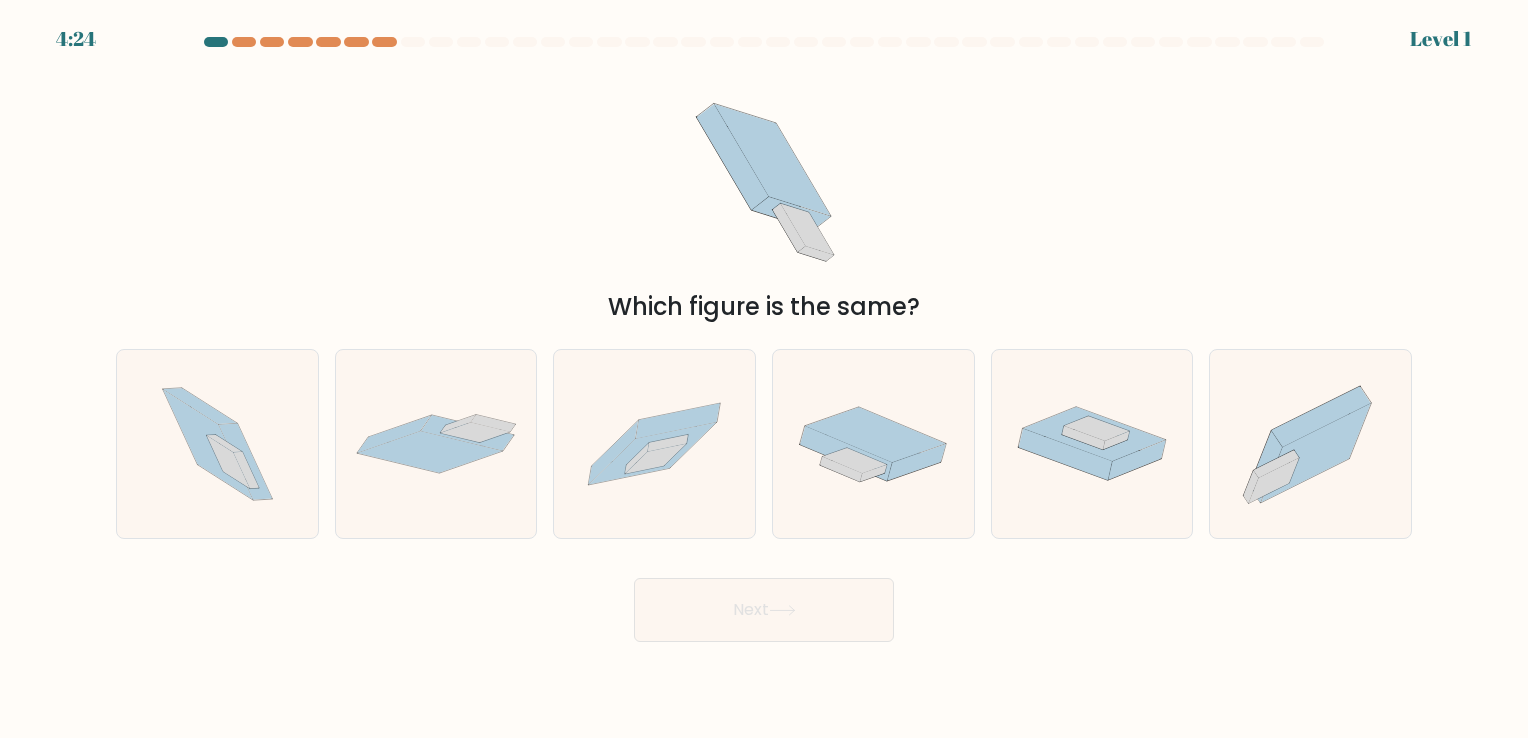 click 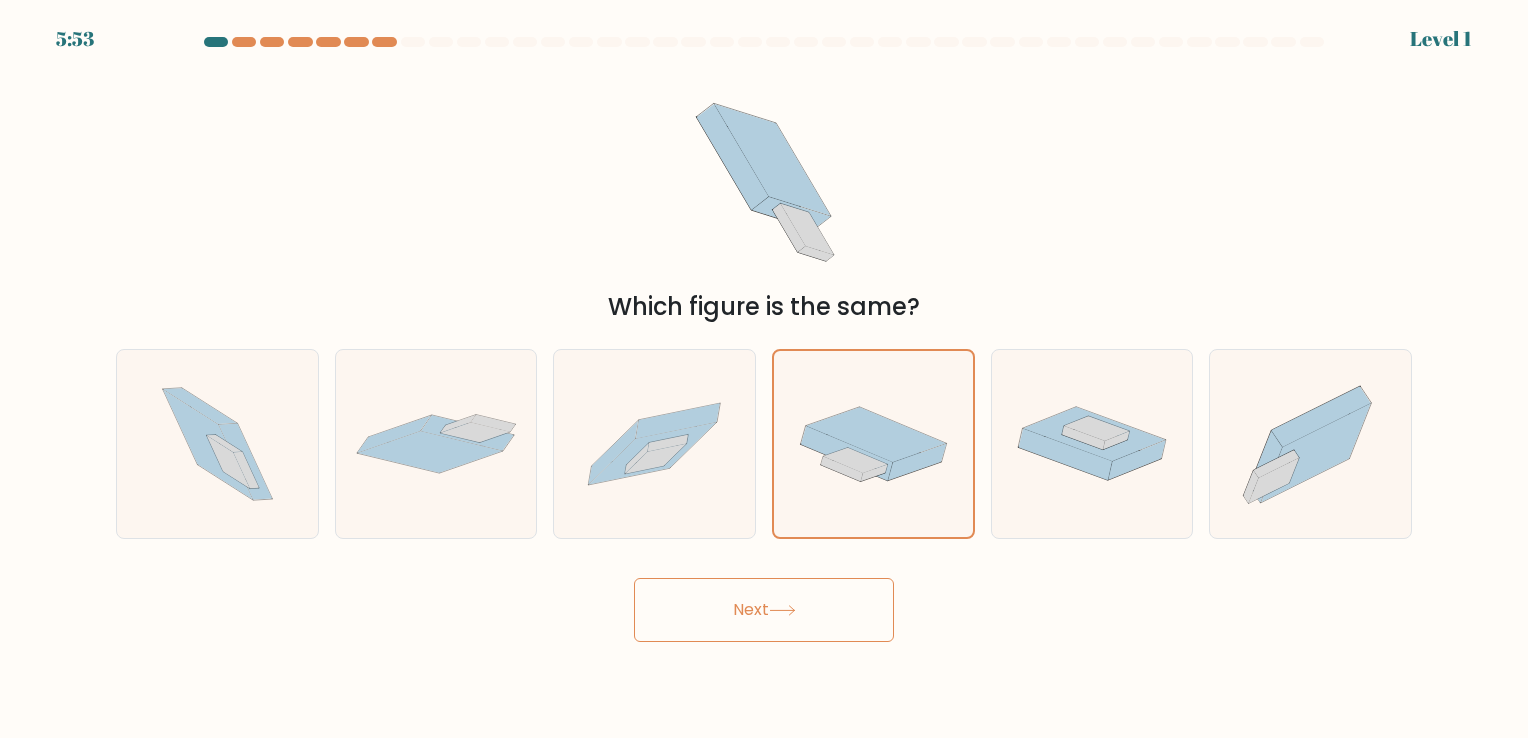 click on "Next" at bounding box center (764, 610) 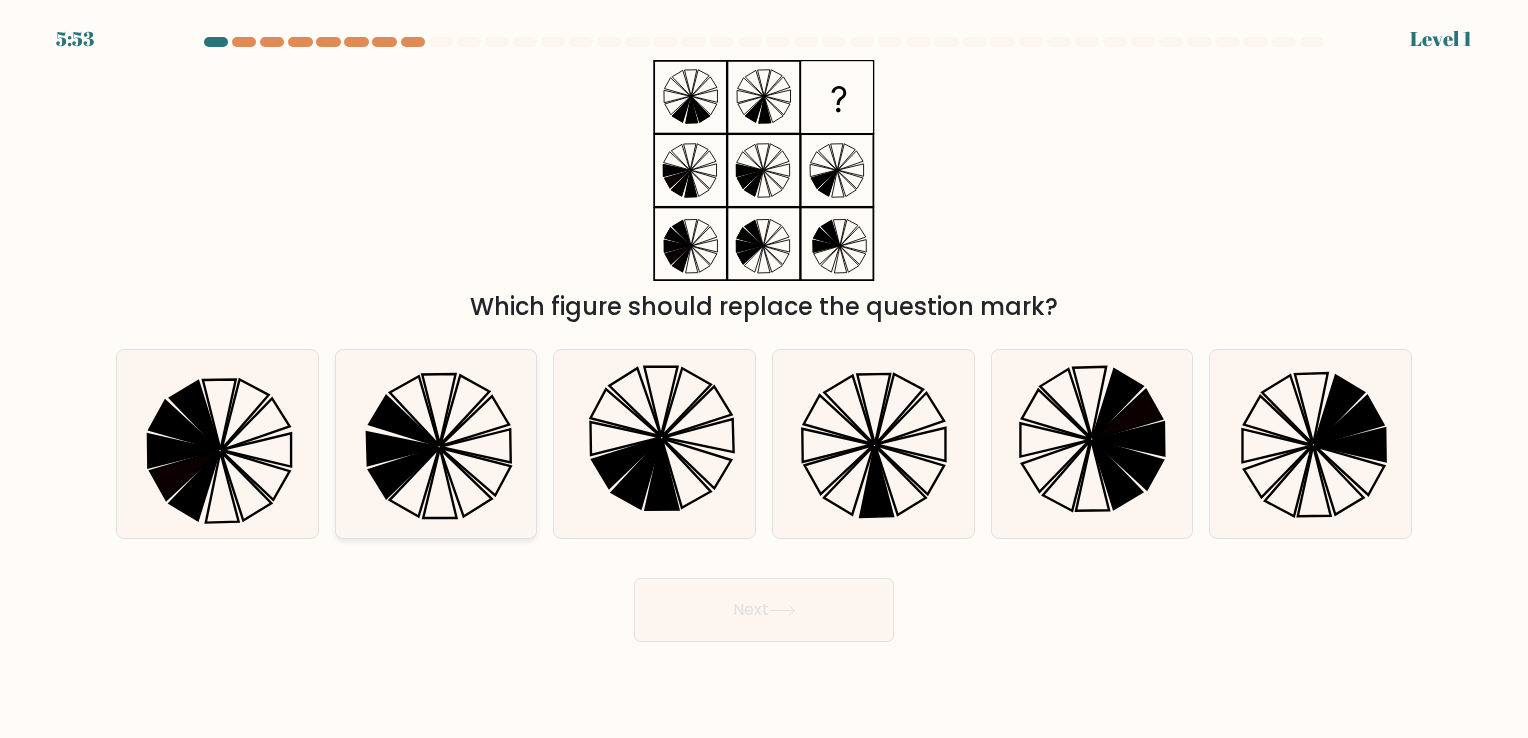 click 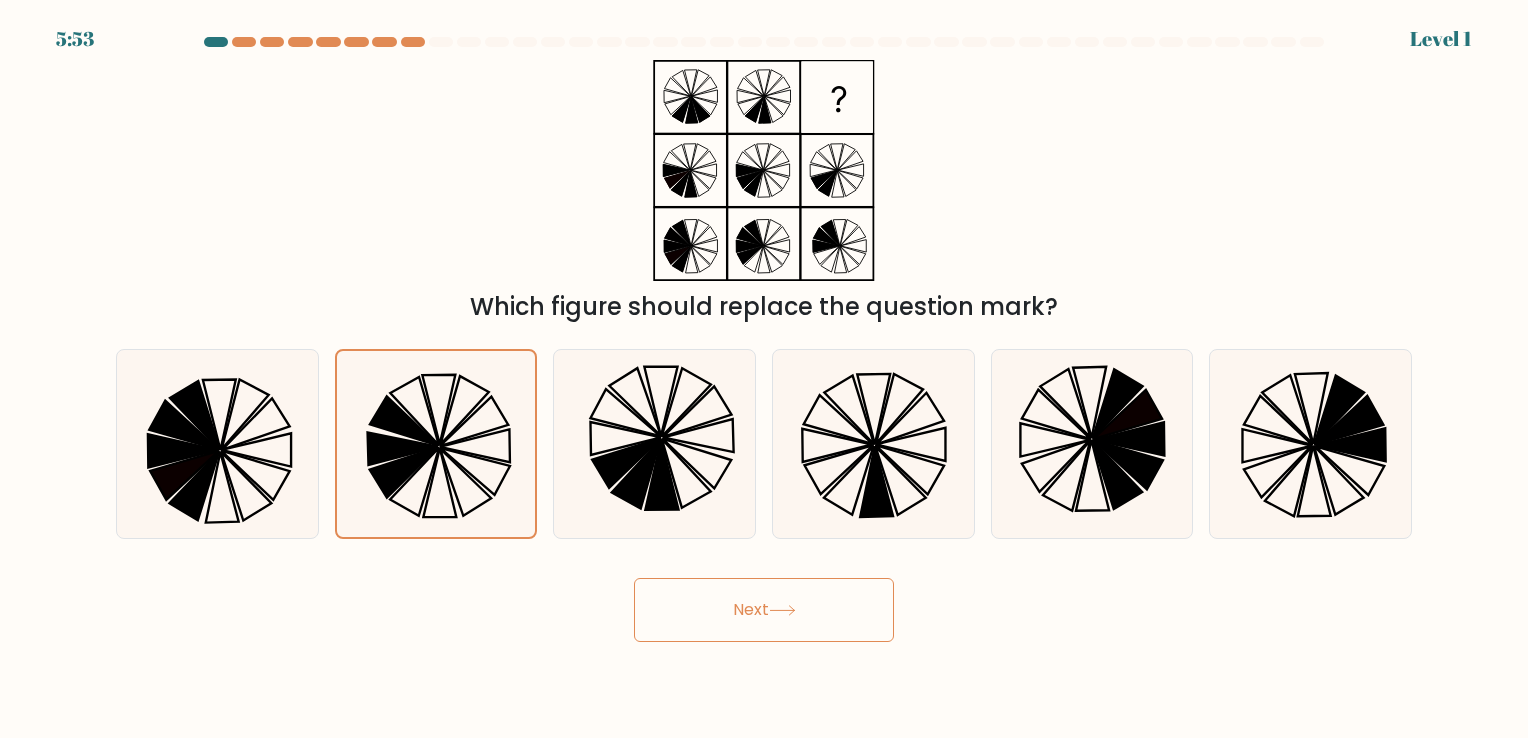 drag, startPoint x: 810, startPoint y: 634, endPoint x: 796, endPoint y: 626, distance: 16.124516 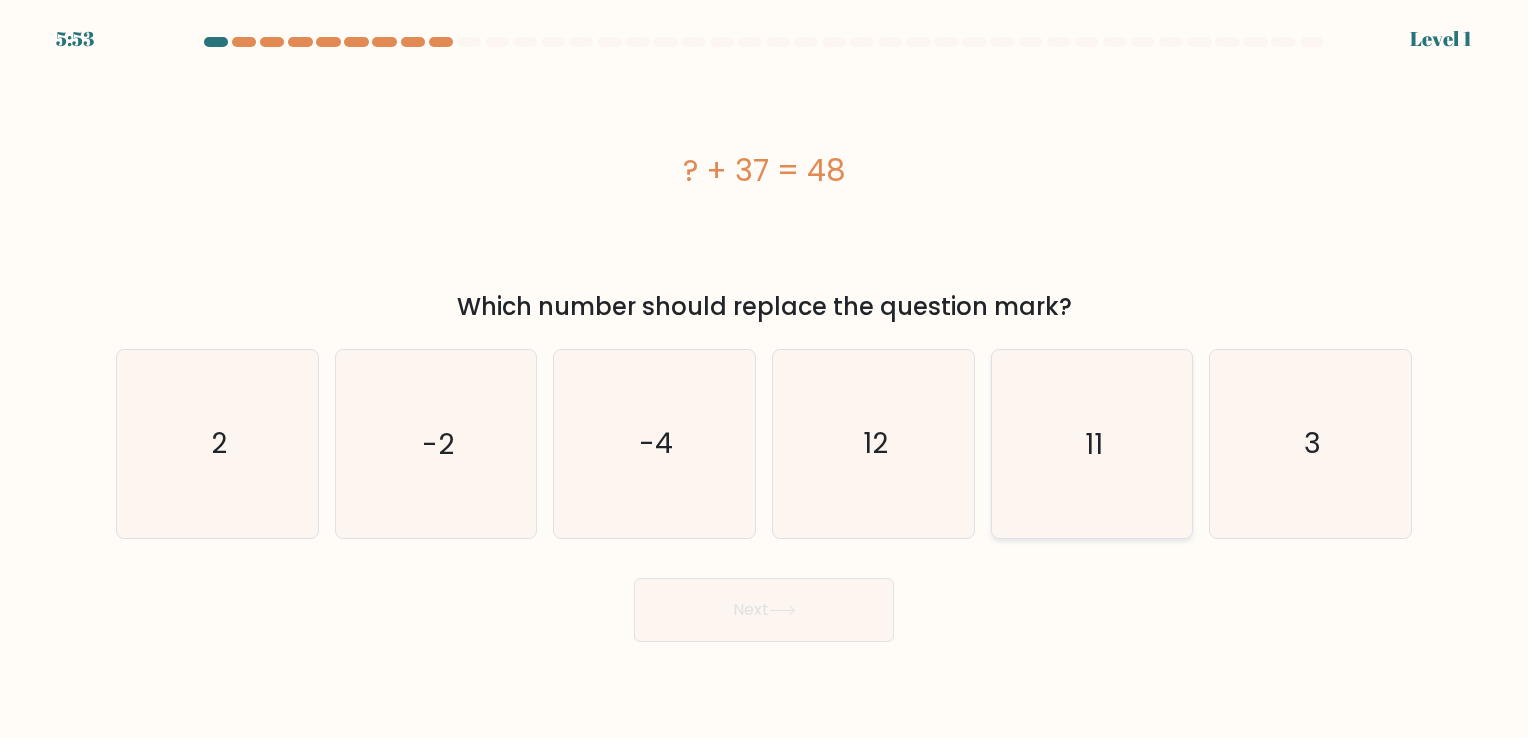 click on "11" 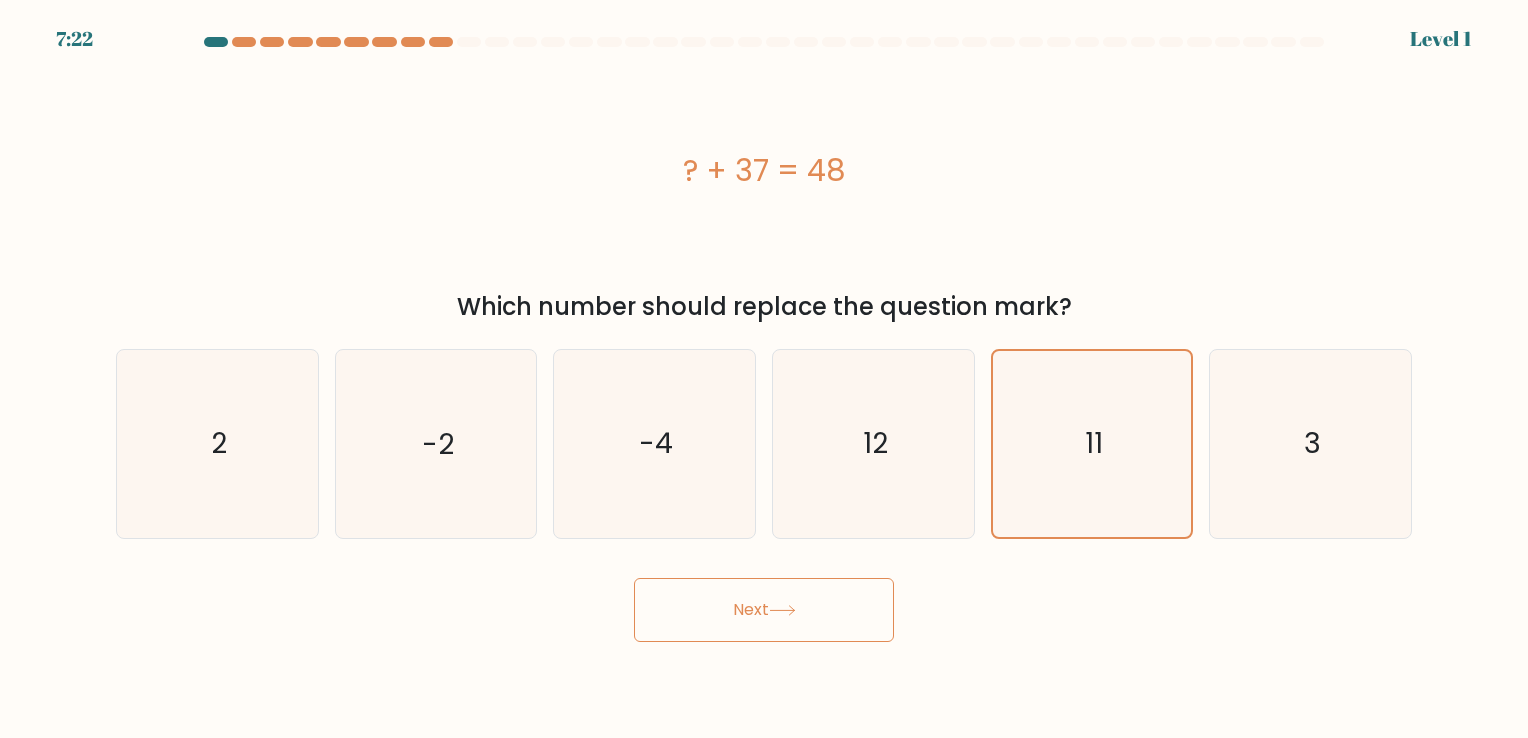 click on "Next" at bounding box center [764, 610] 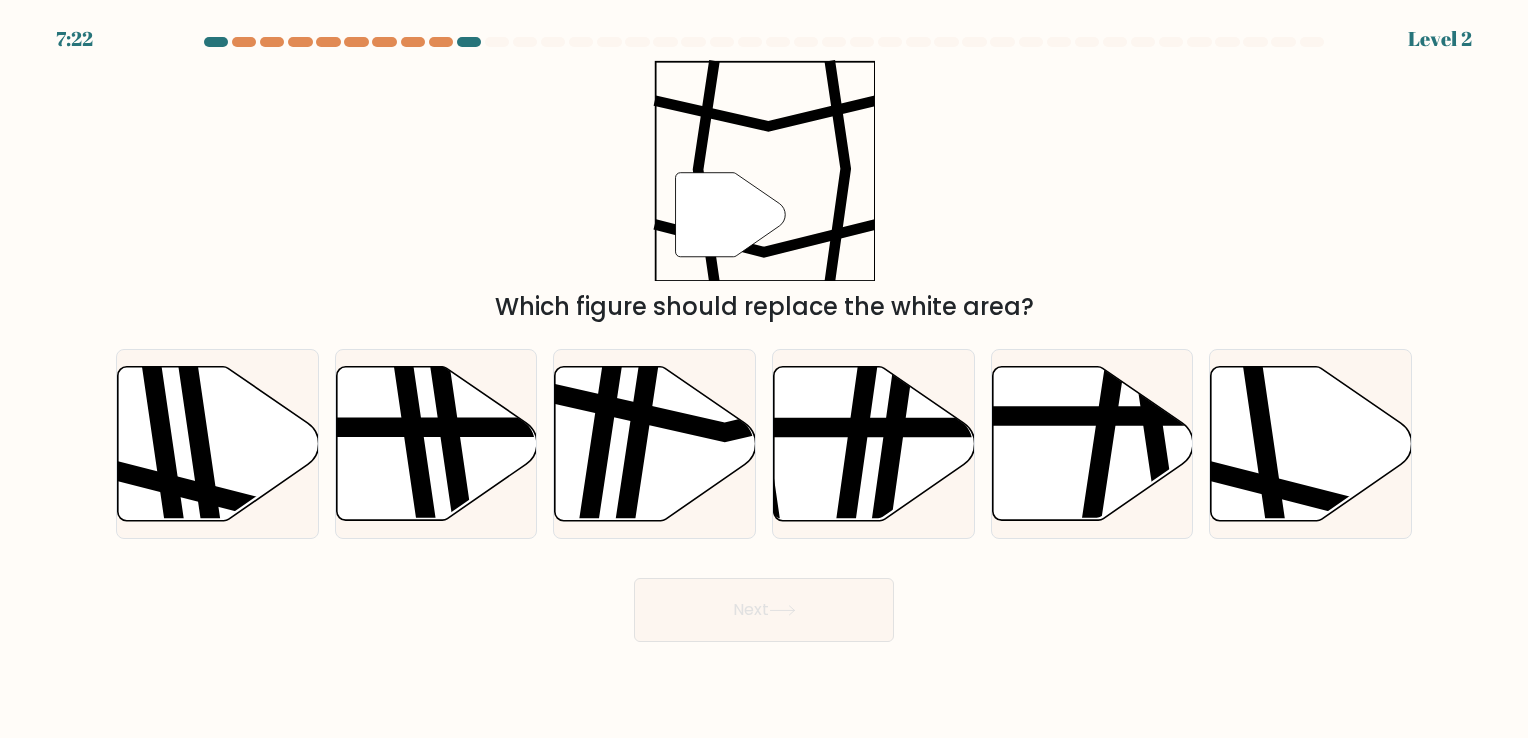 click 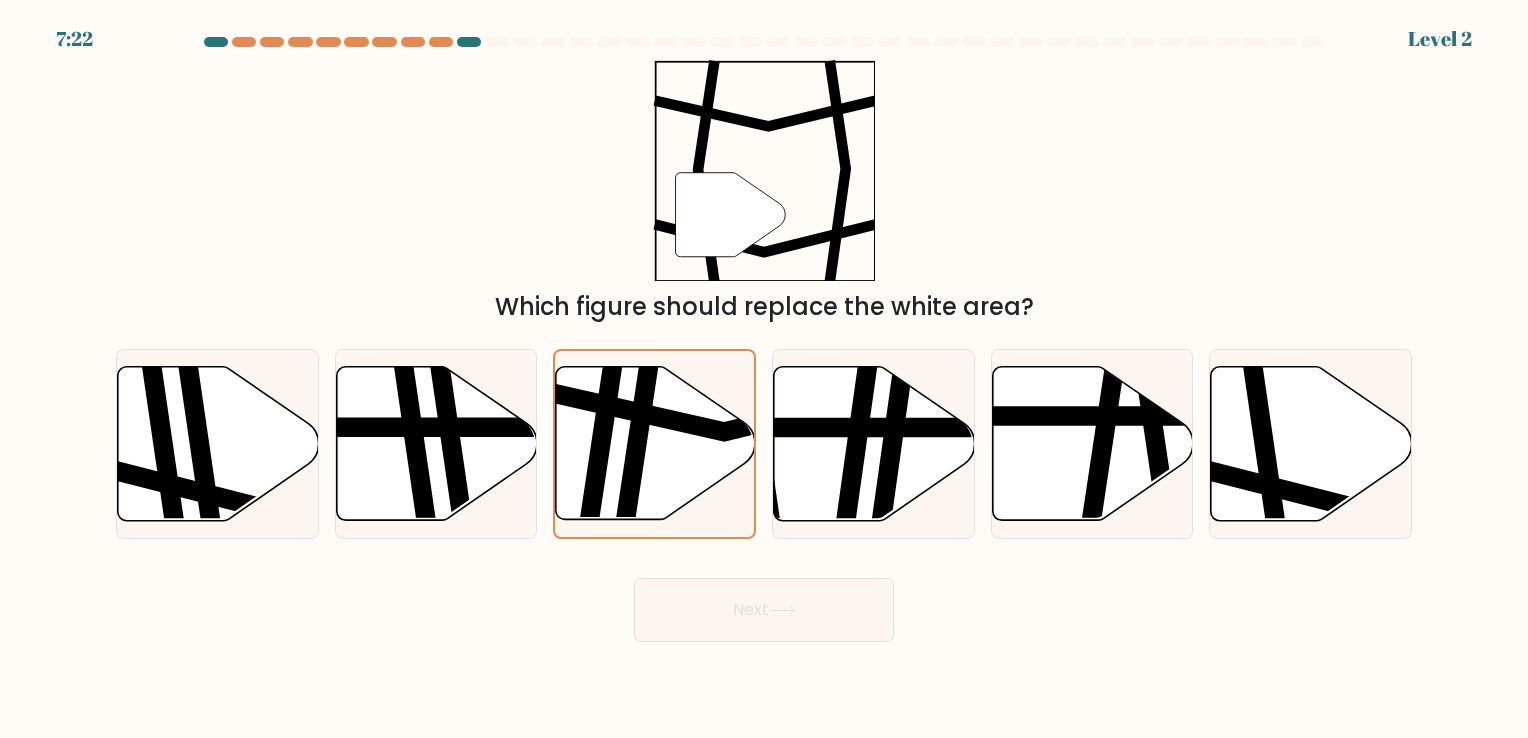 click on "7:22
Level 2" at bounding box center (764, 369) 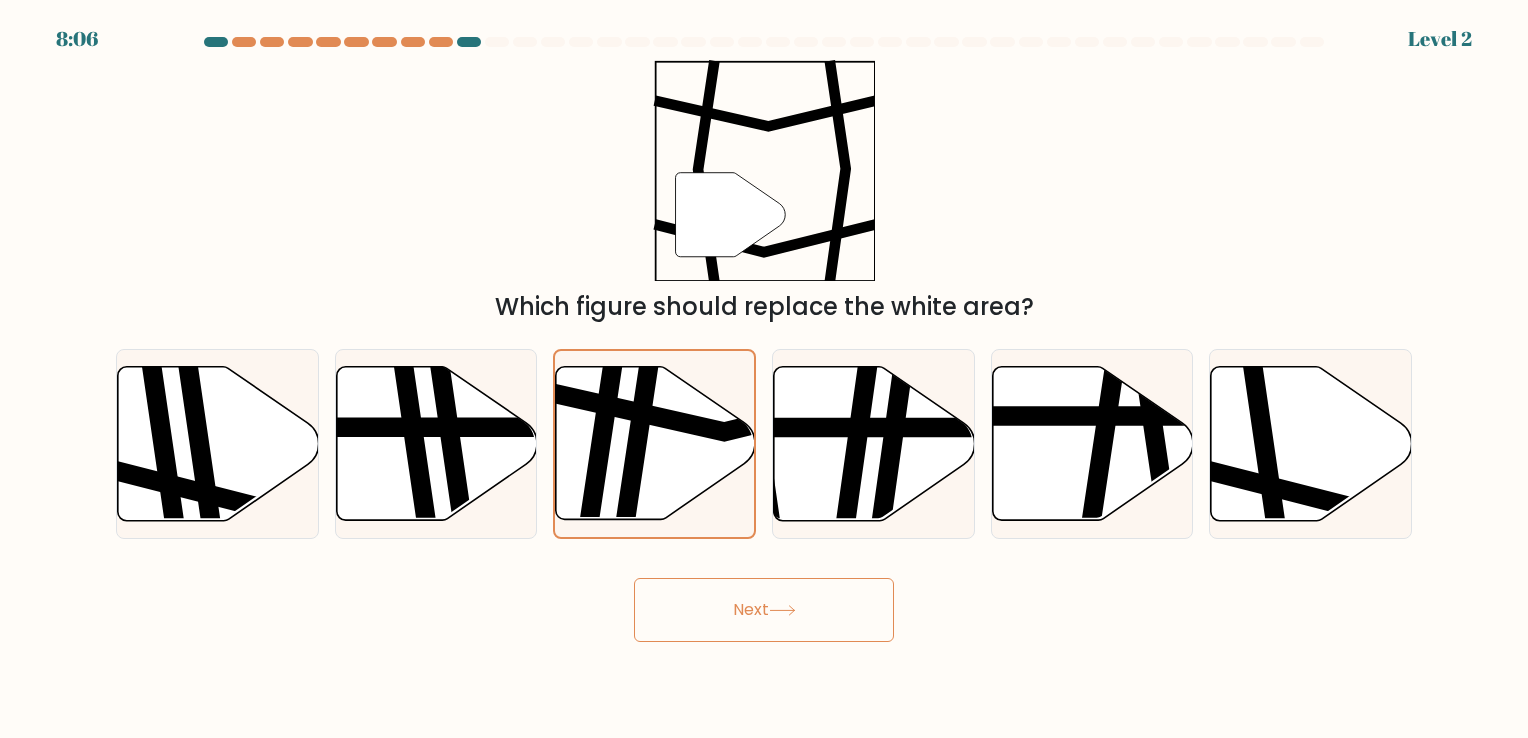 drag, startPoint x: 648, startPoint y: 592, endPoint x: 718, endPoint y: 618, distance: 74.672615 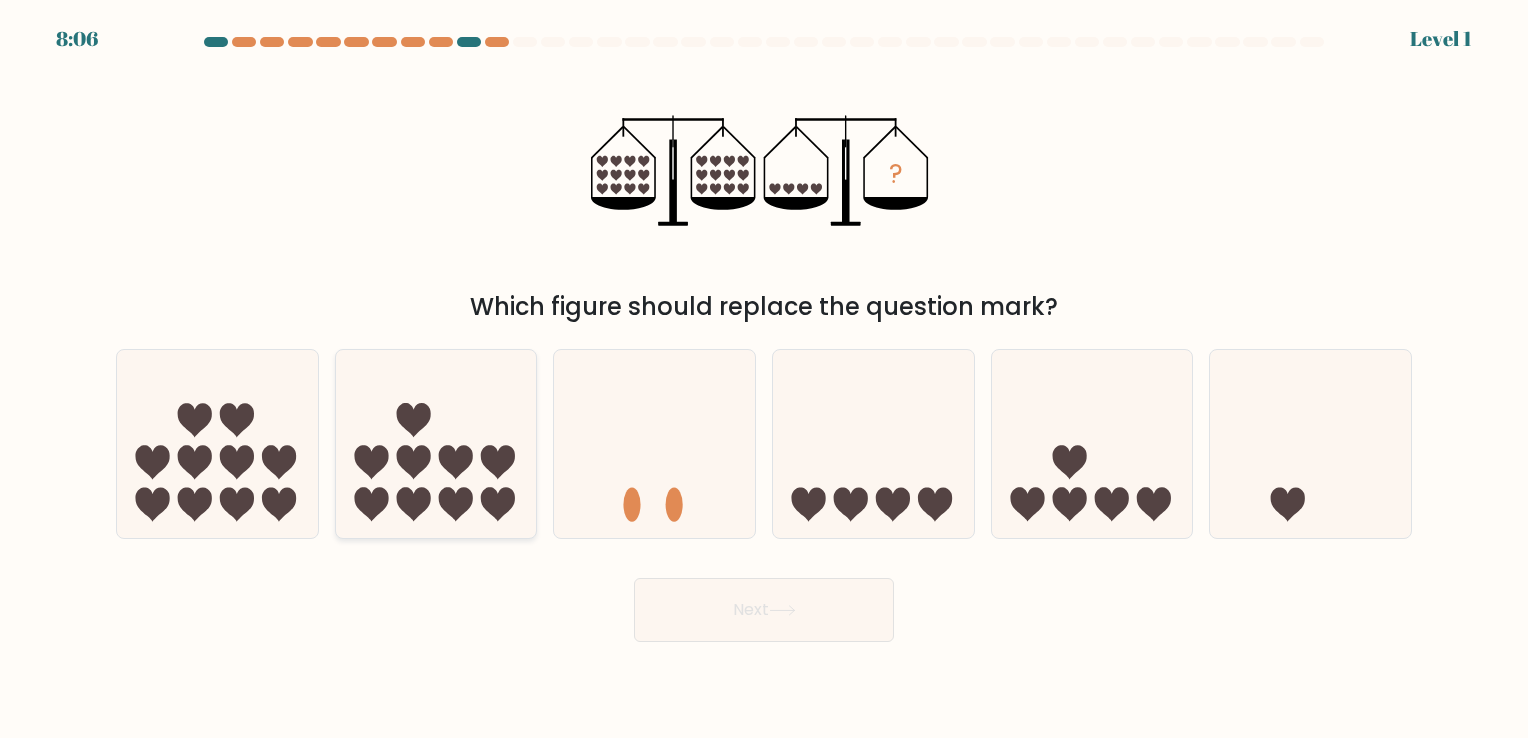 click 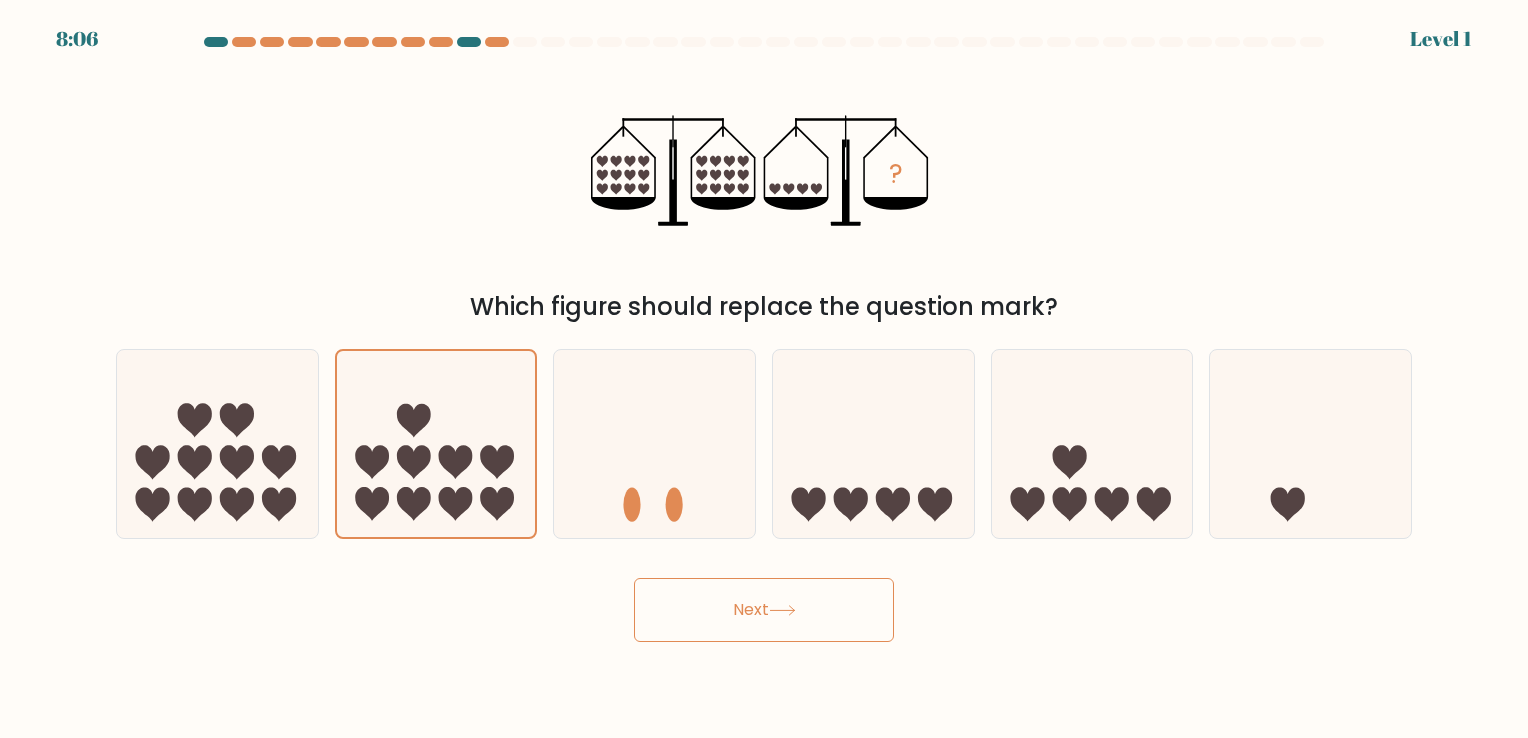 click 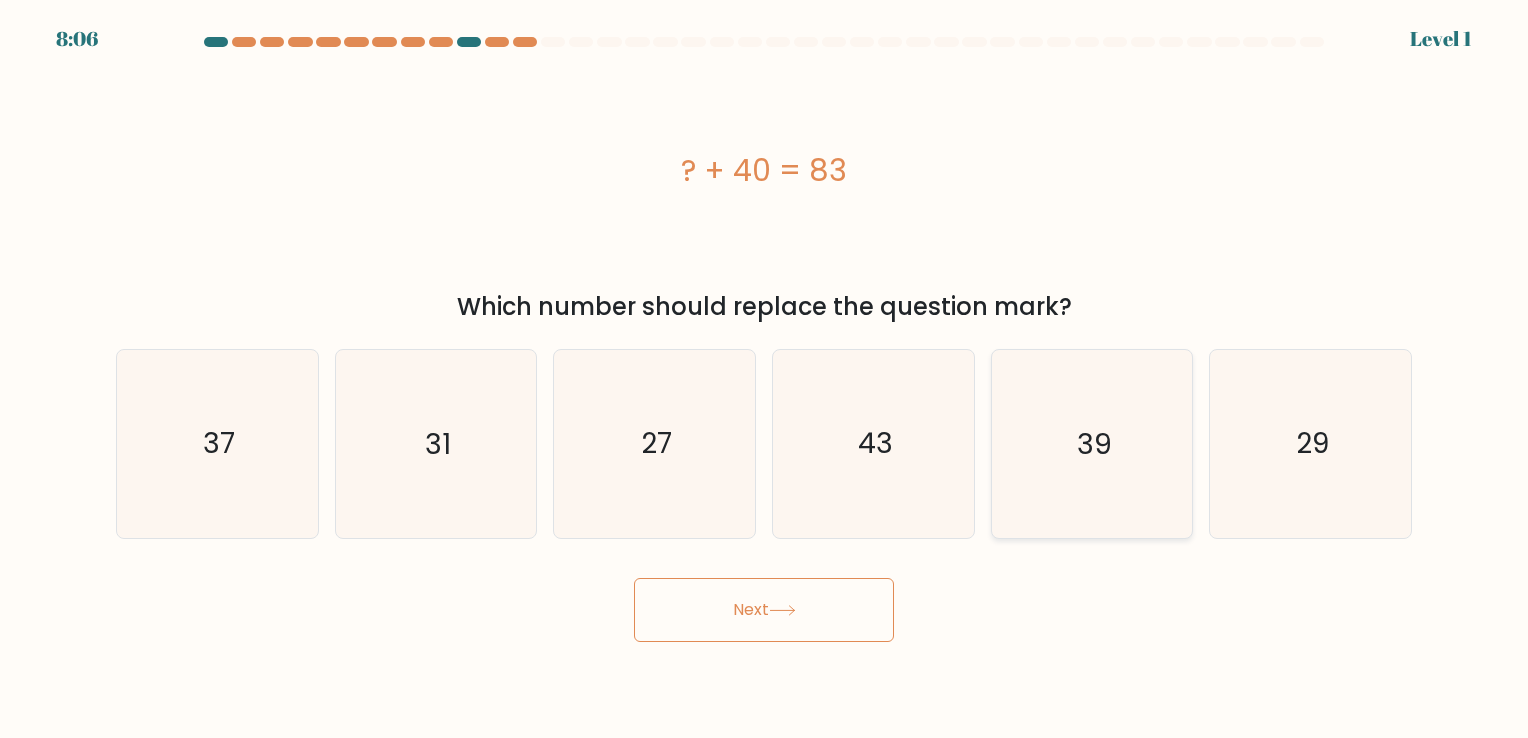 click on "39" 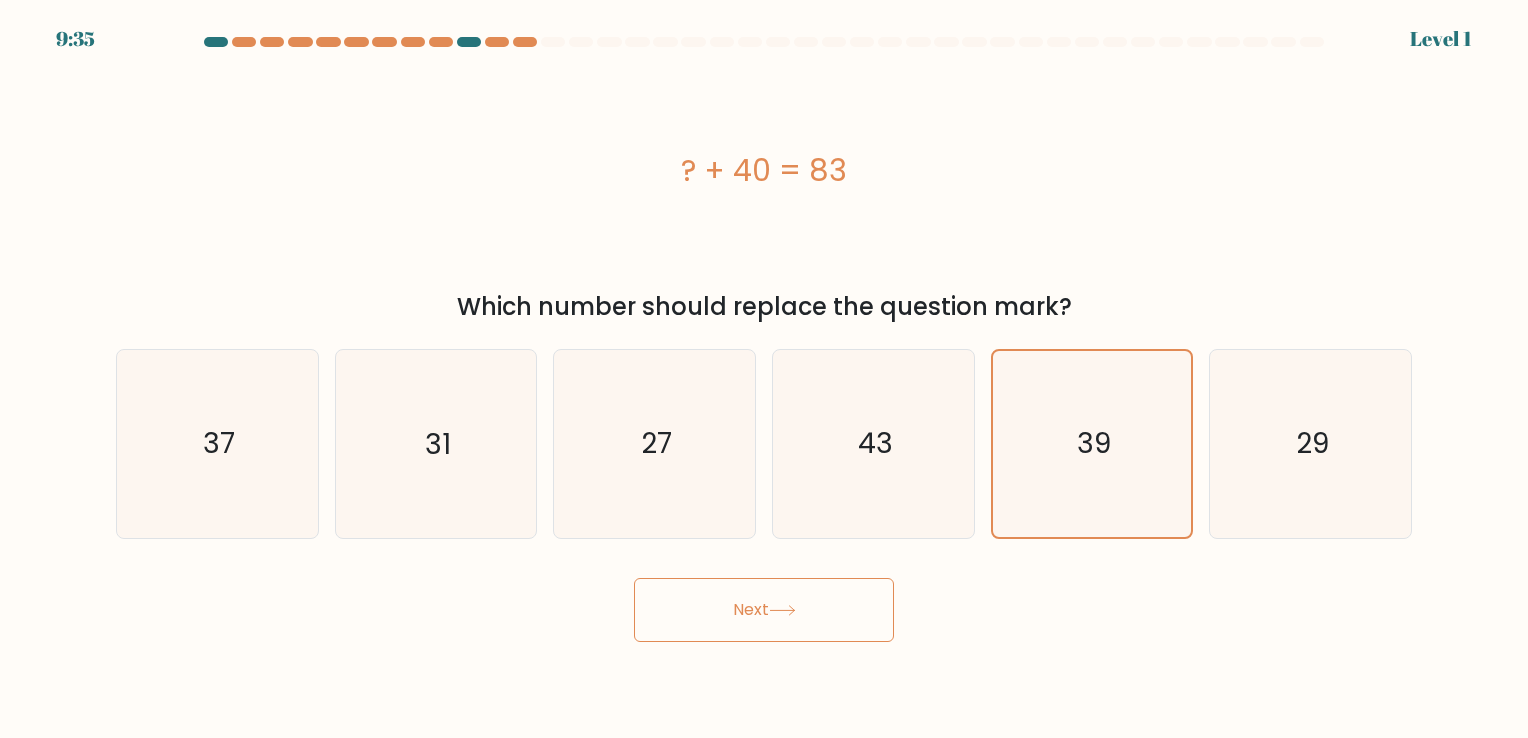 click on "Next" at bounding box center [764, 610] 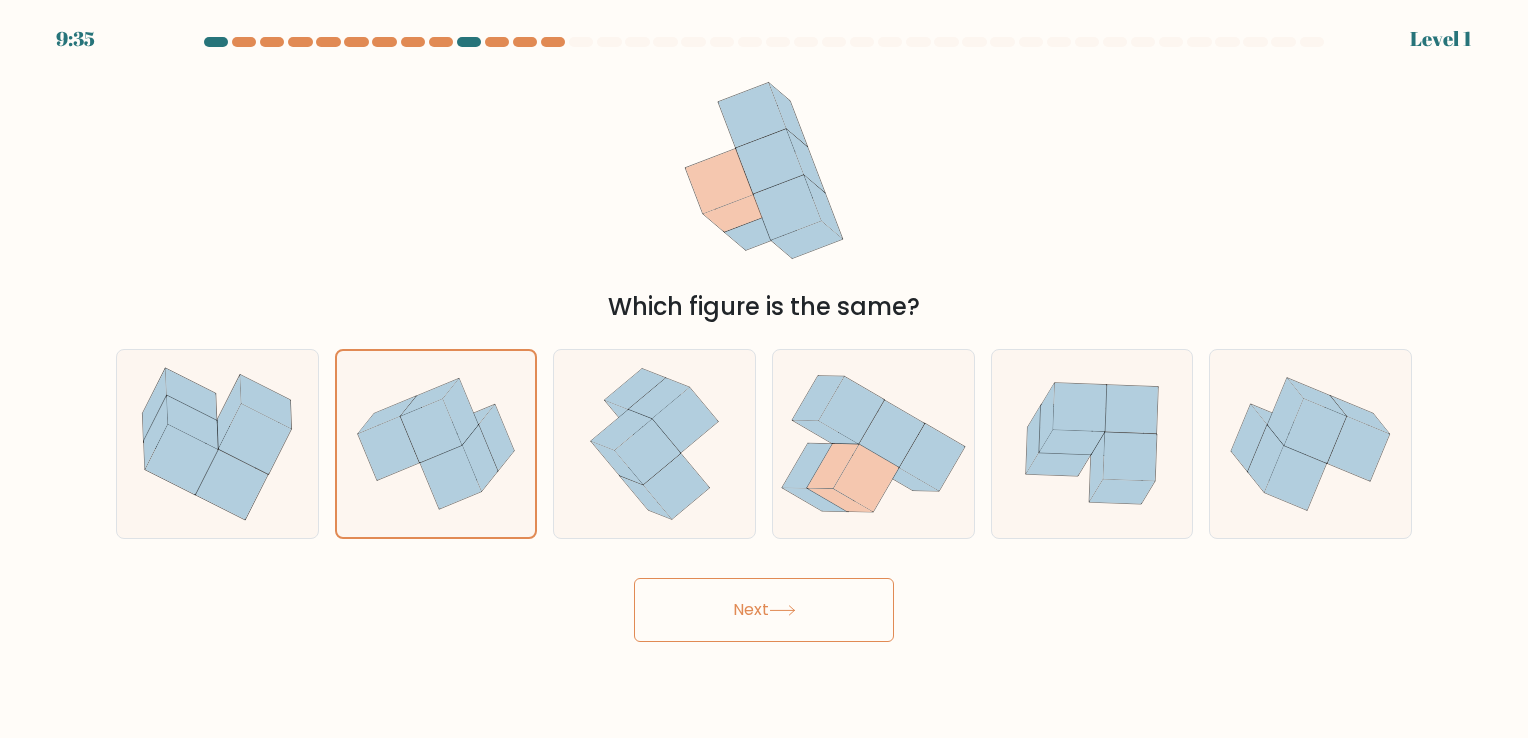 click at bounding box center [764, 339] 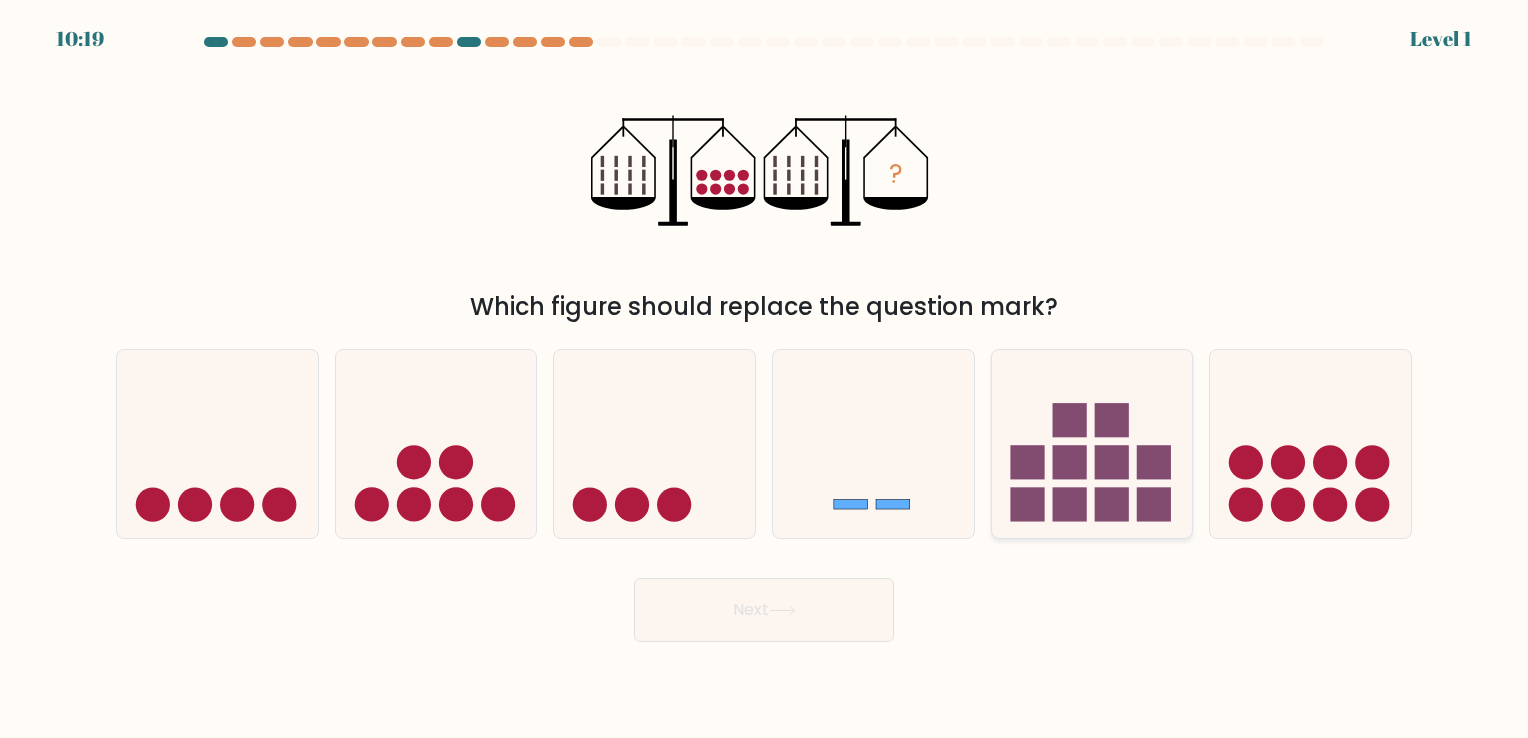click 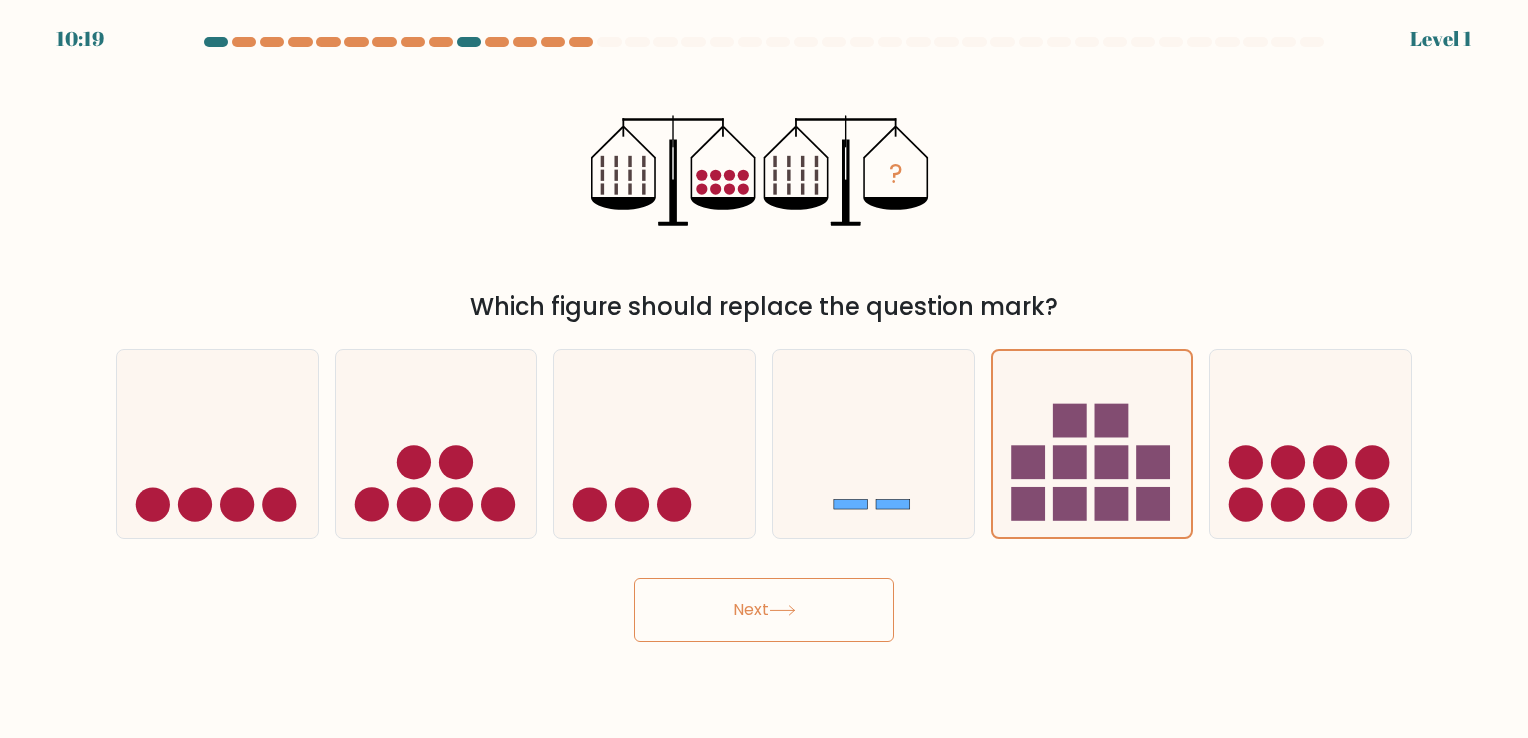 click on "Next" at bounding box center [764, 602] 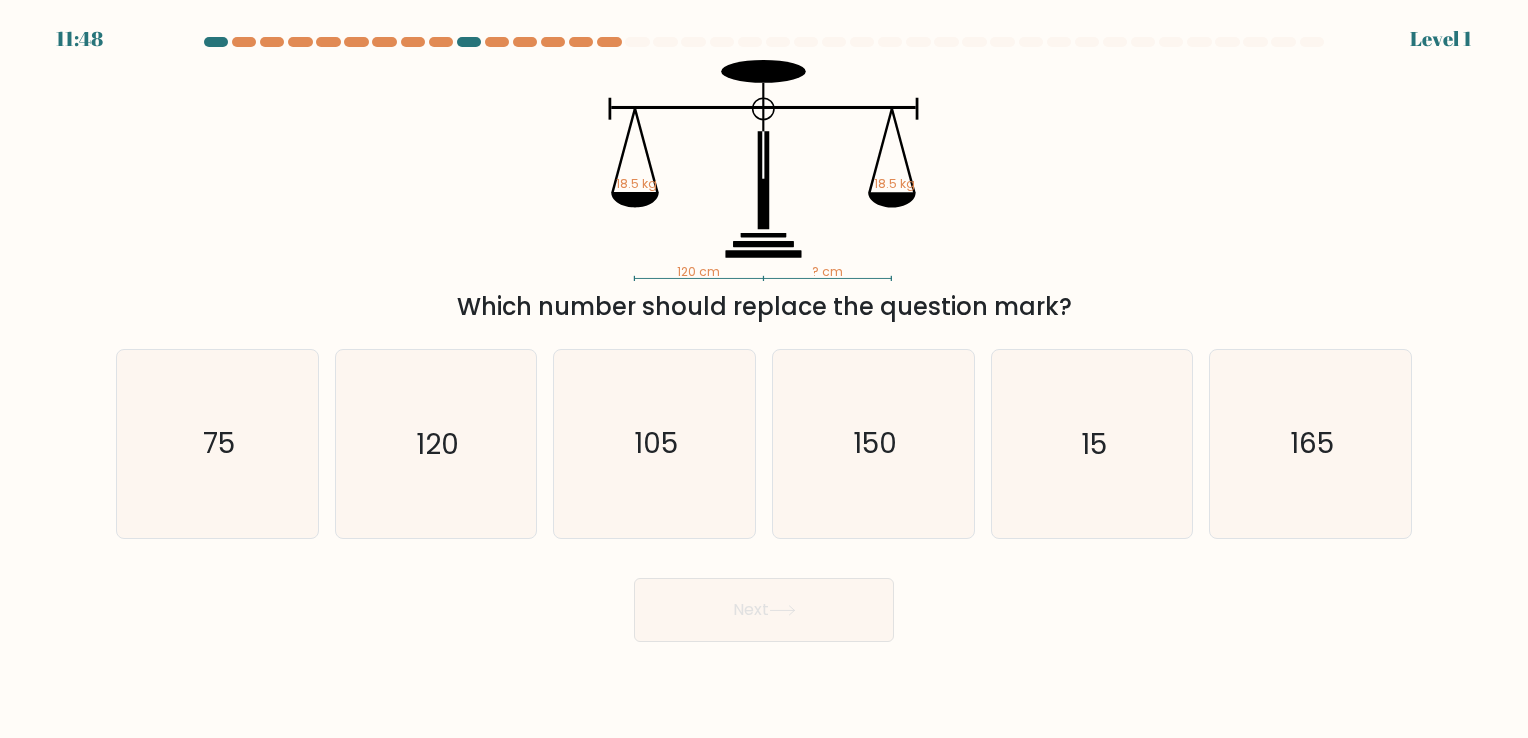 click on "105" 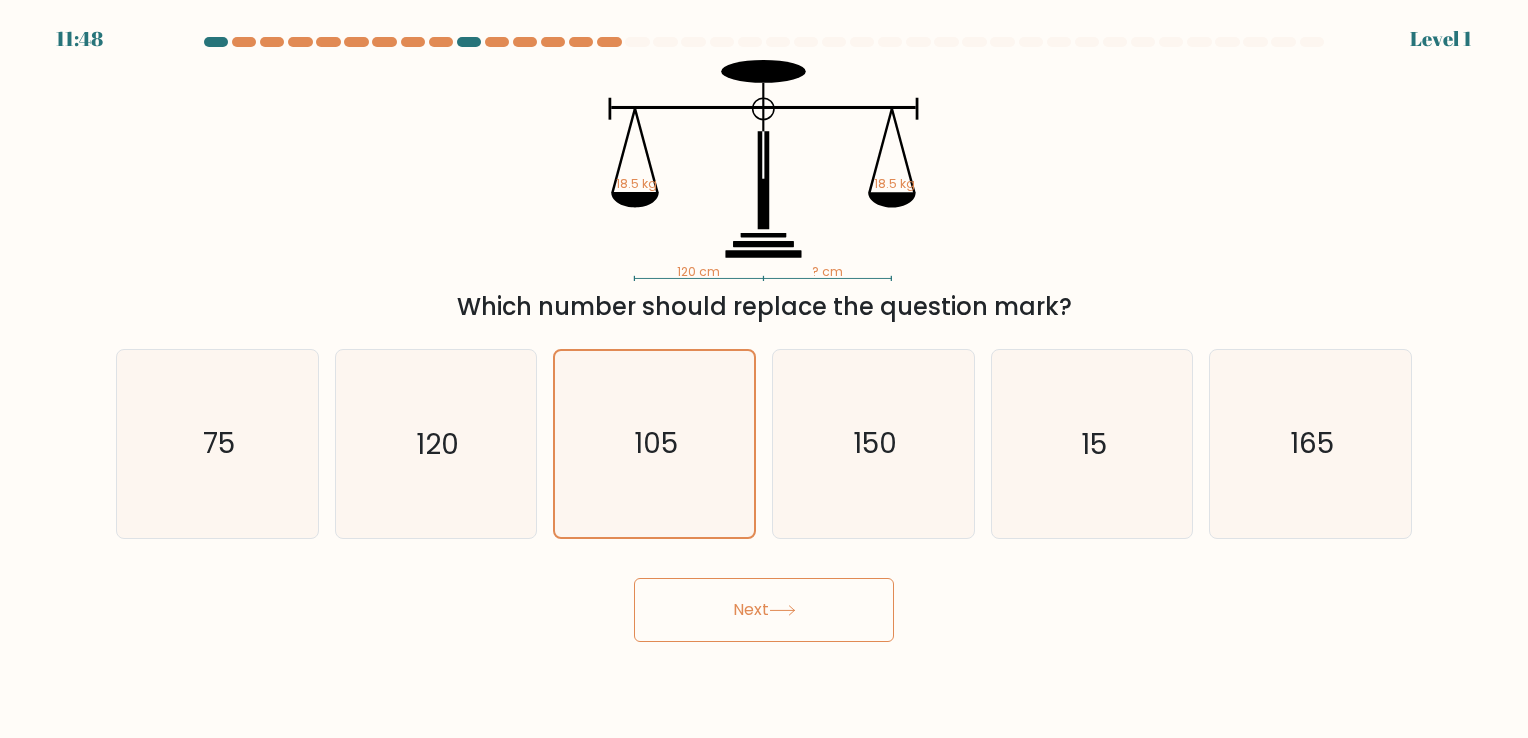 drag, startPoint x: 364, startPoint y: 462, endPoint x: 716, endPoint y: 625, distance: 387.9085 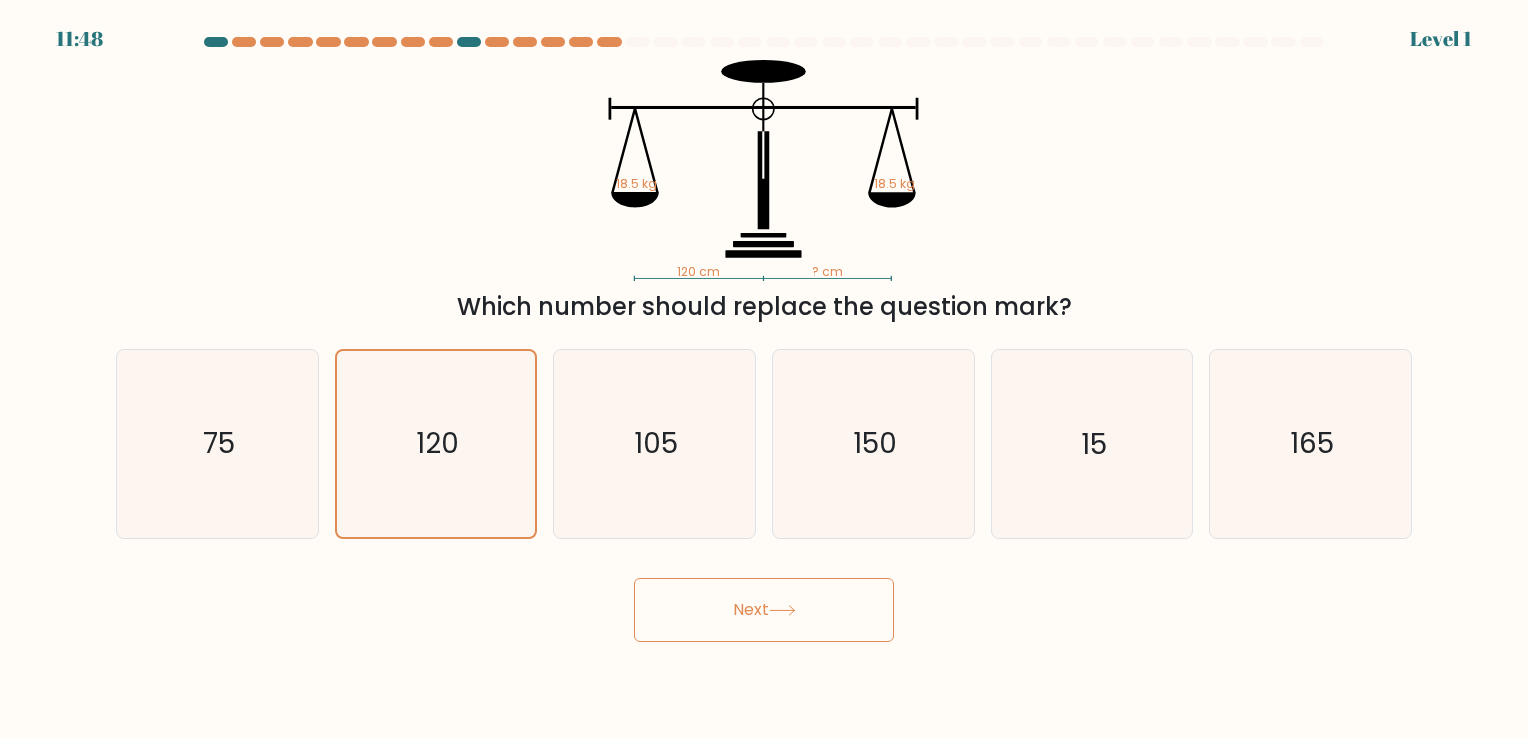 click on "11:48
Level 1" at bounding box center [764, 369] 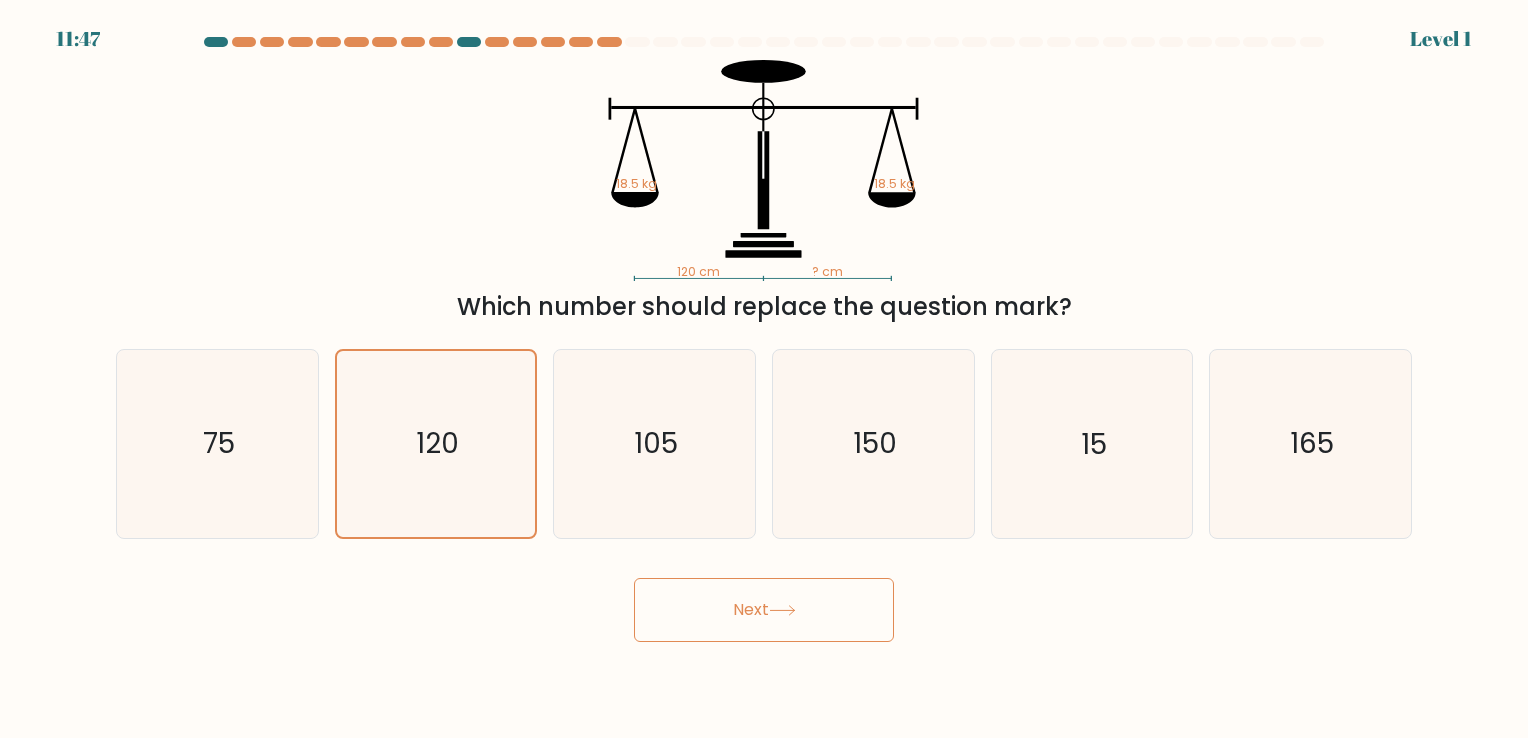 drag, startPoint x: 809, startPoint y: 651, endPoint x: 806, endPoint y: 634, distance: 17.262676 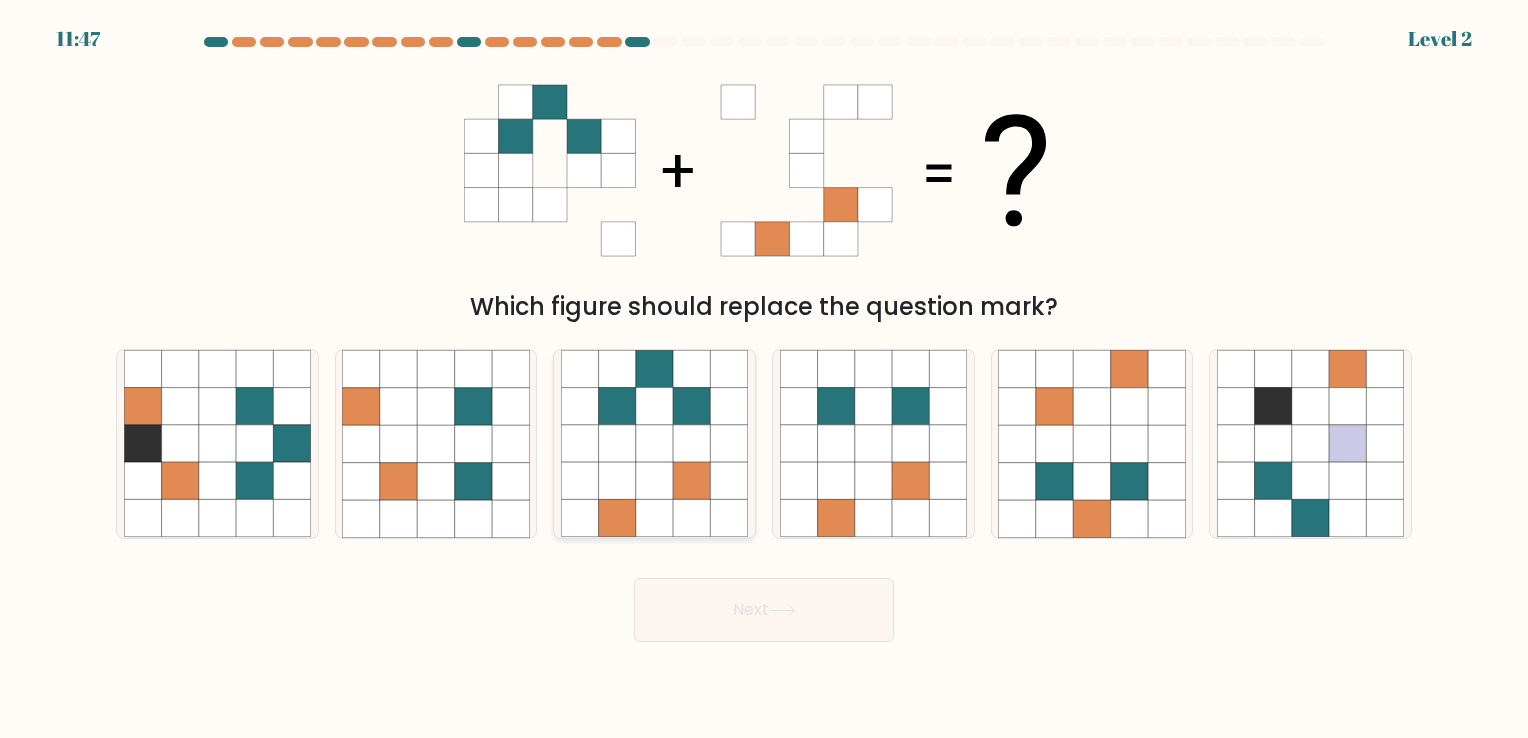 click 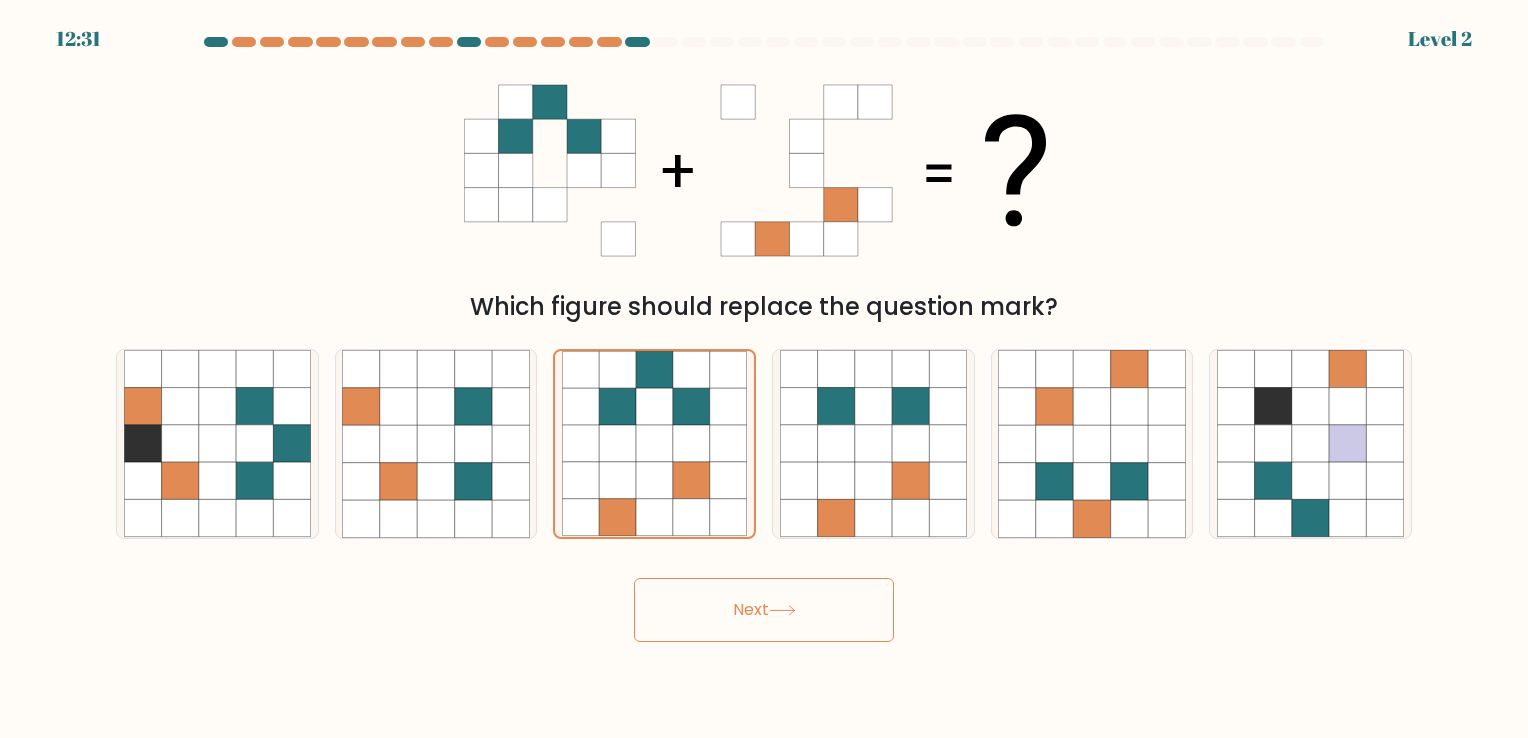 drag, startPoint x: 783, startPoint y: 641, endPoint x: 828, endPoint y: 610, distance: 54.644306 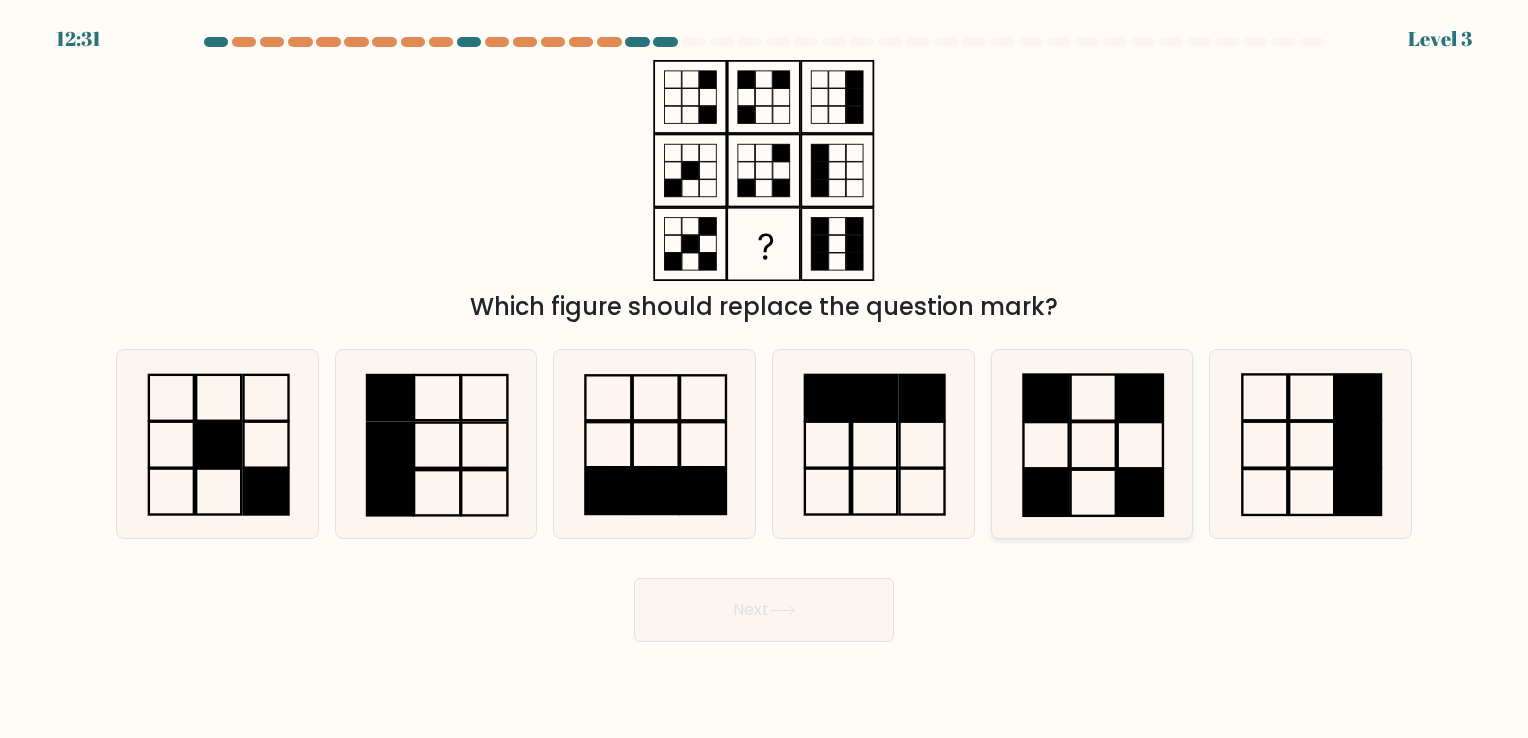 click 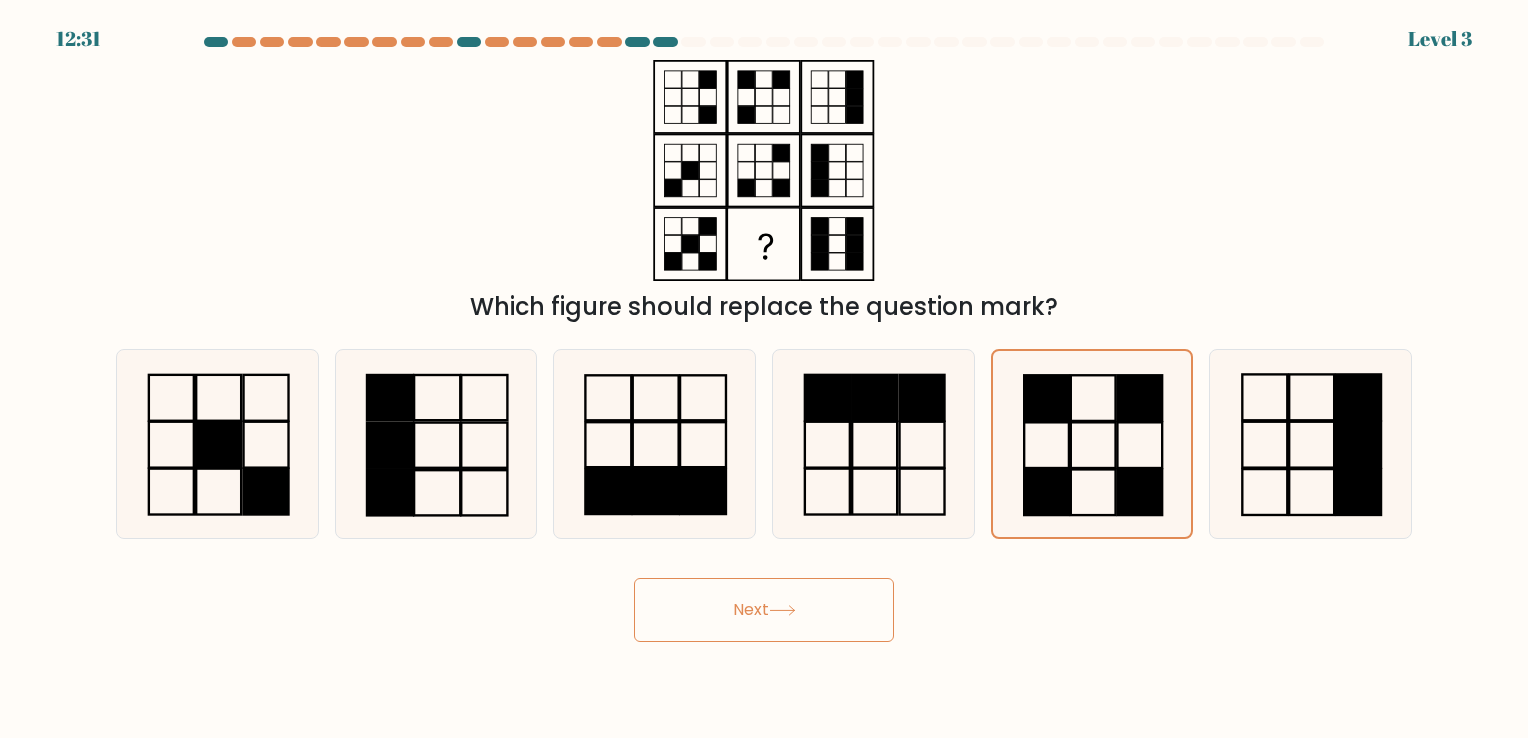 drag, startPoint x: 860, startPoint y: 606, endPoint x: 862, endPoint y: 592, distance: 14.142136 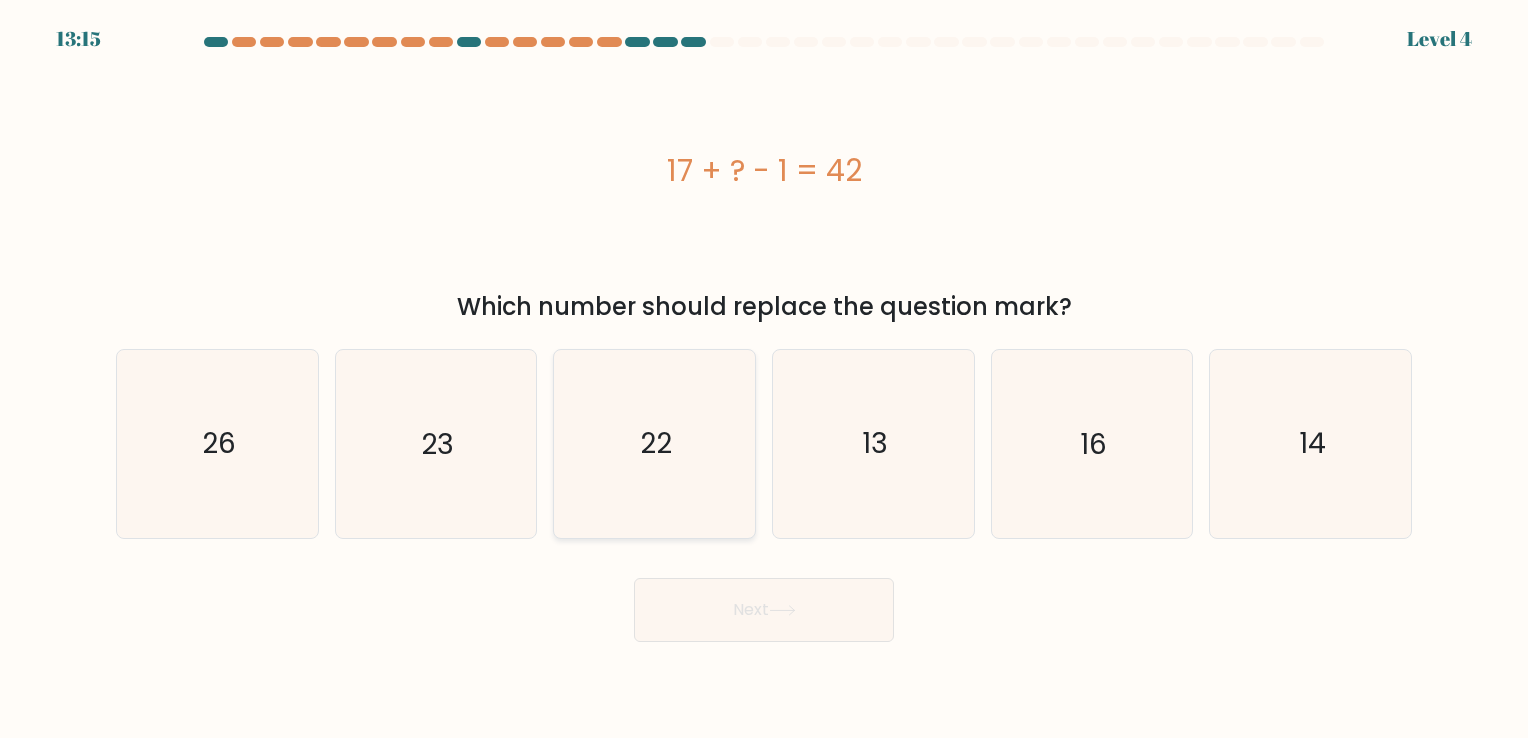 click on "22" 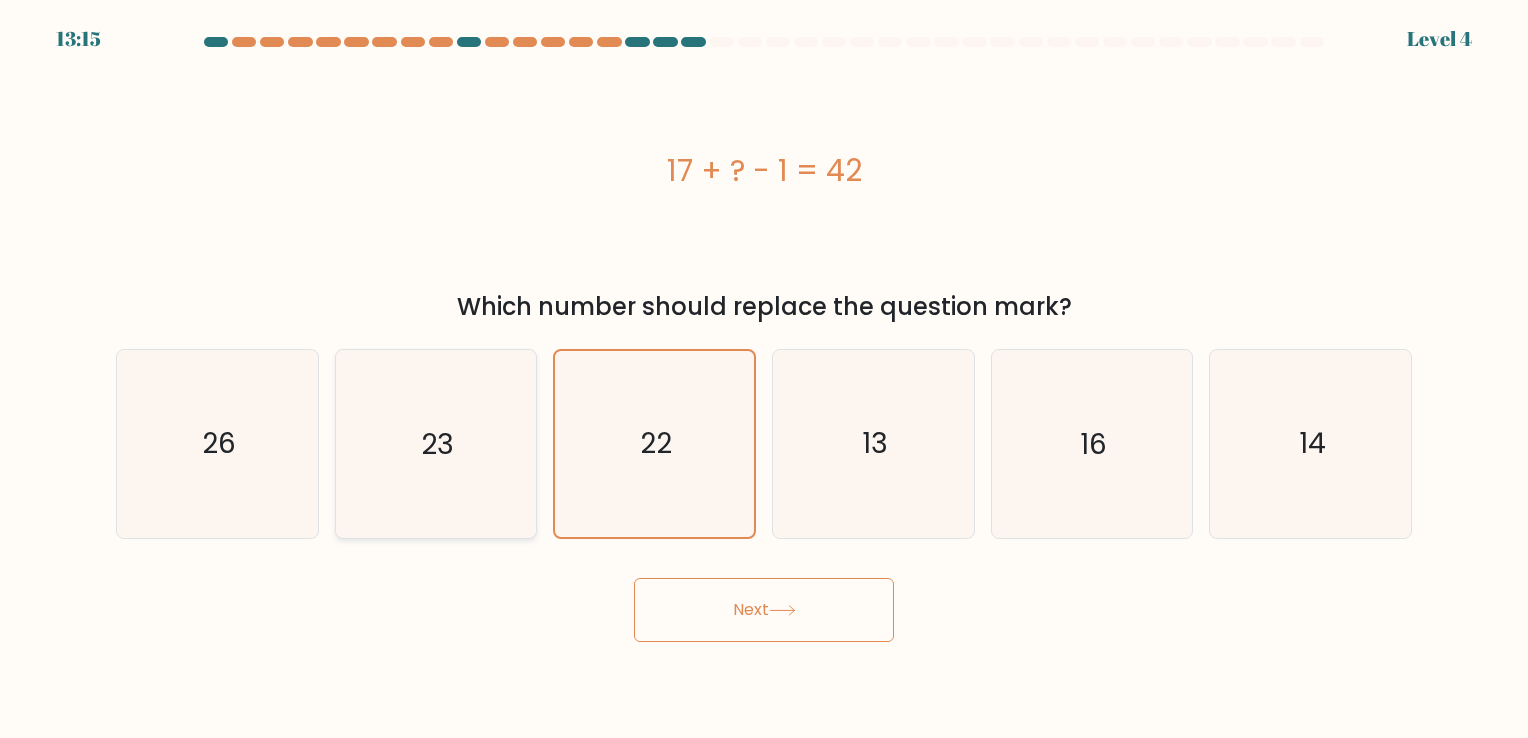click on "23" 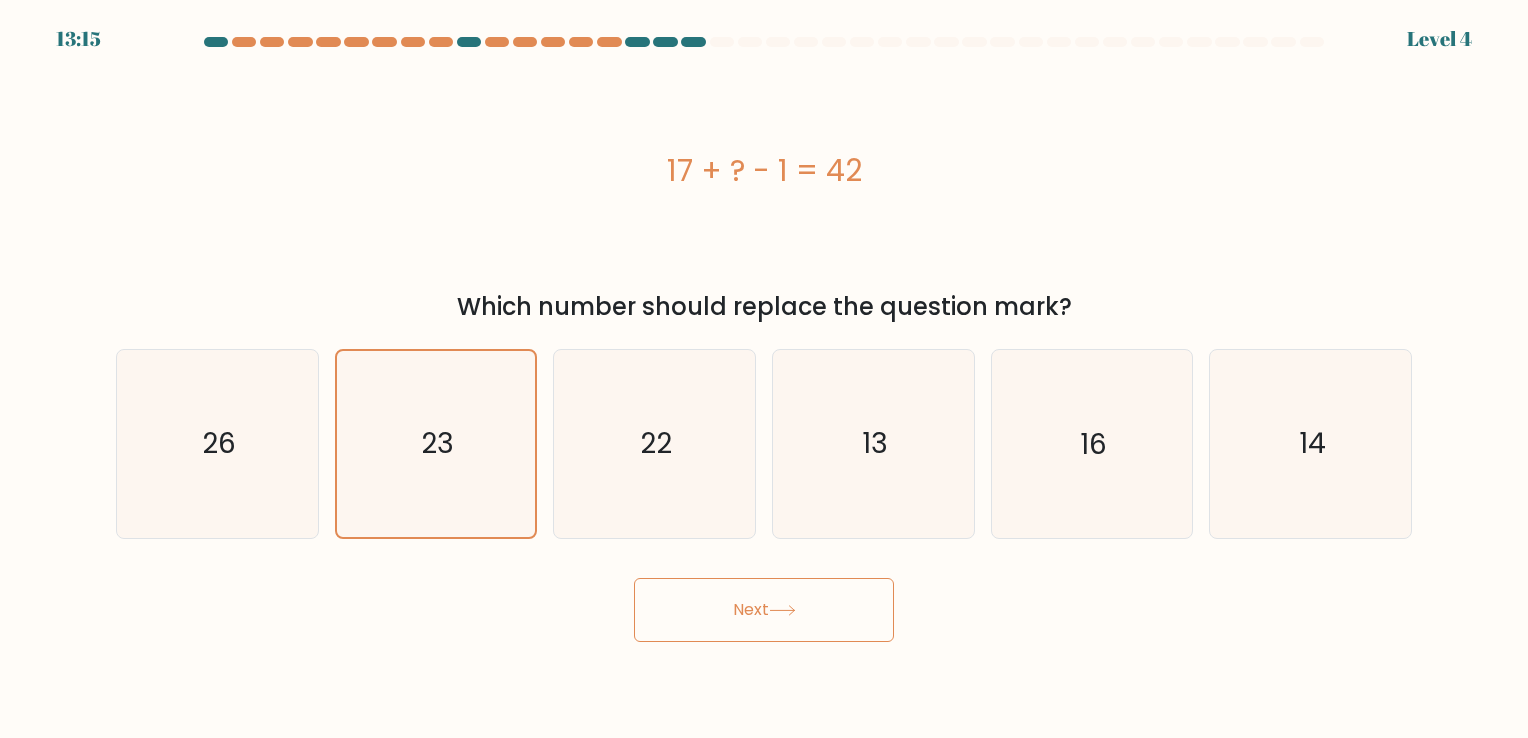 click on "Next" at bounding box center (764, 602) 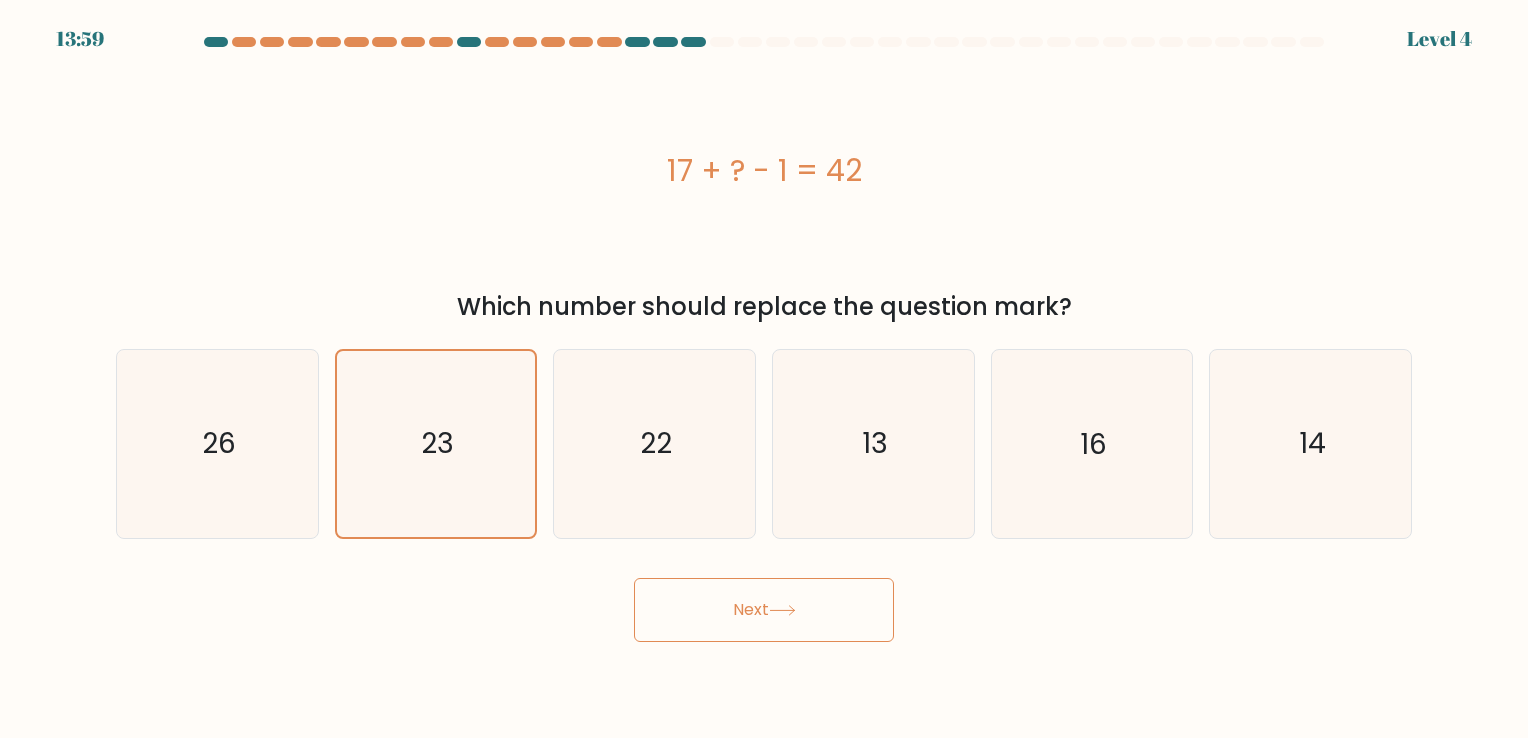 click on "Next" at bounding box center (764, 610) 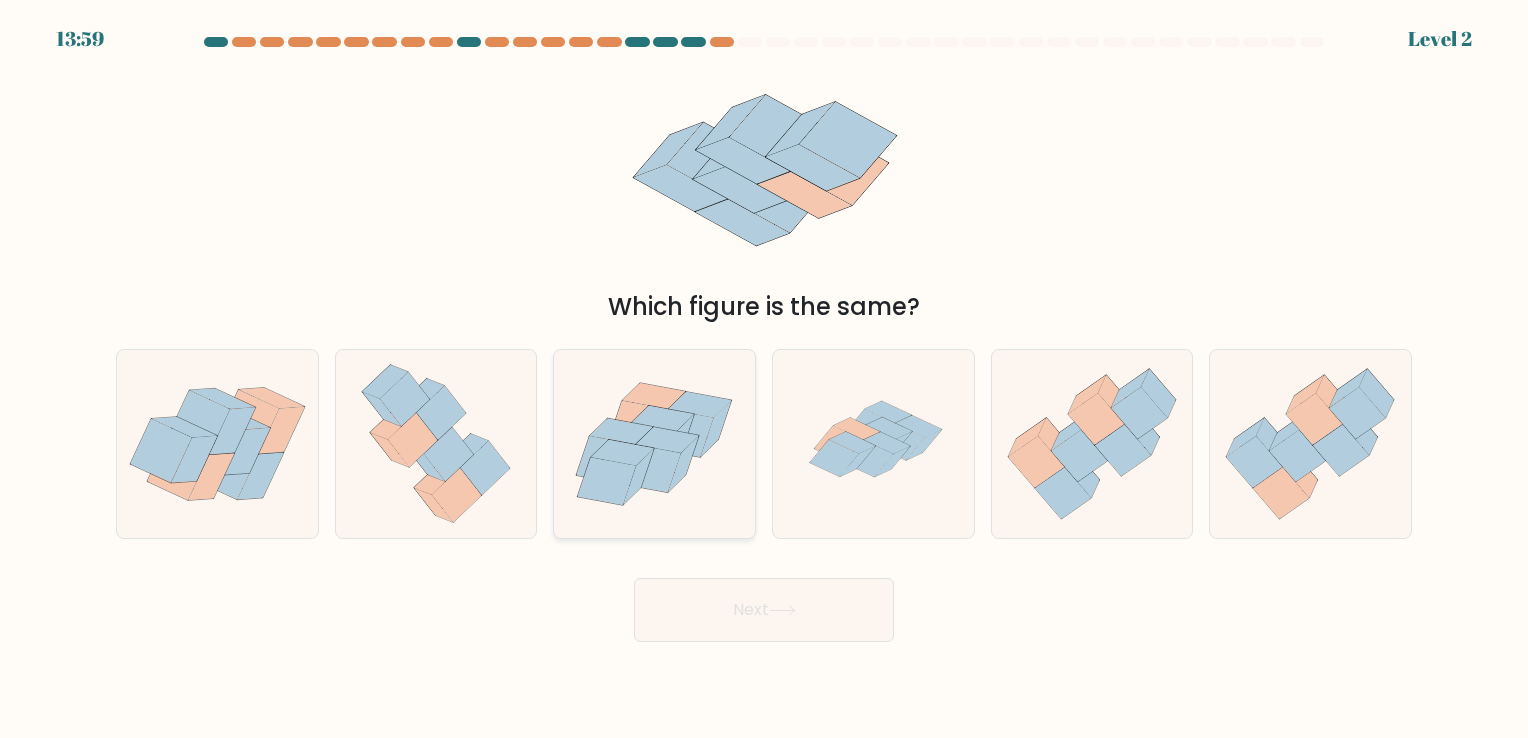 click 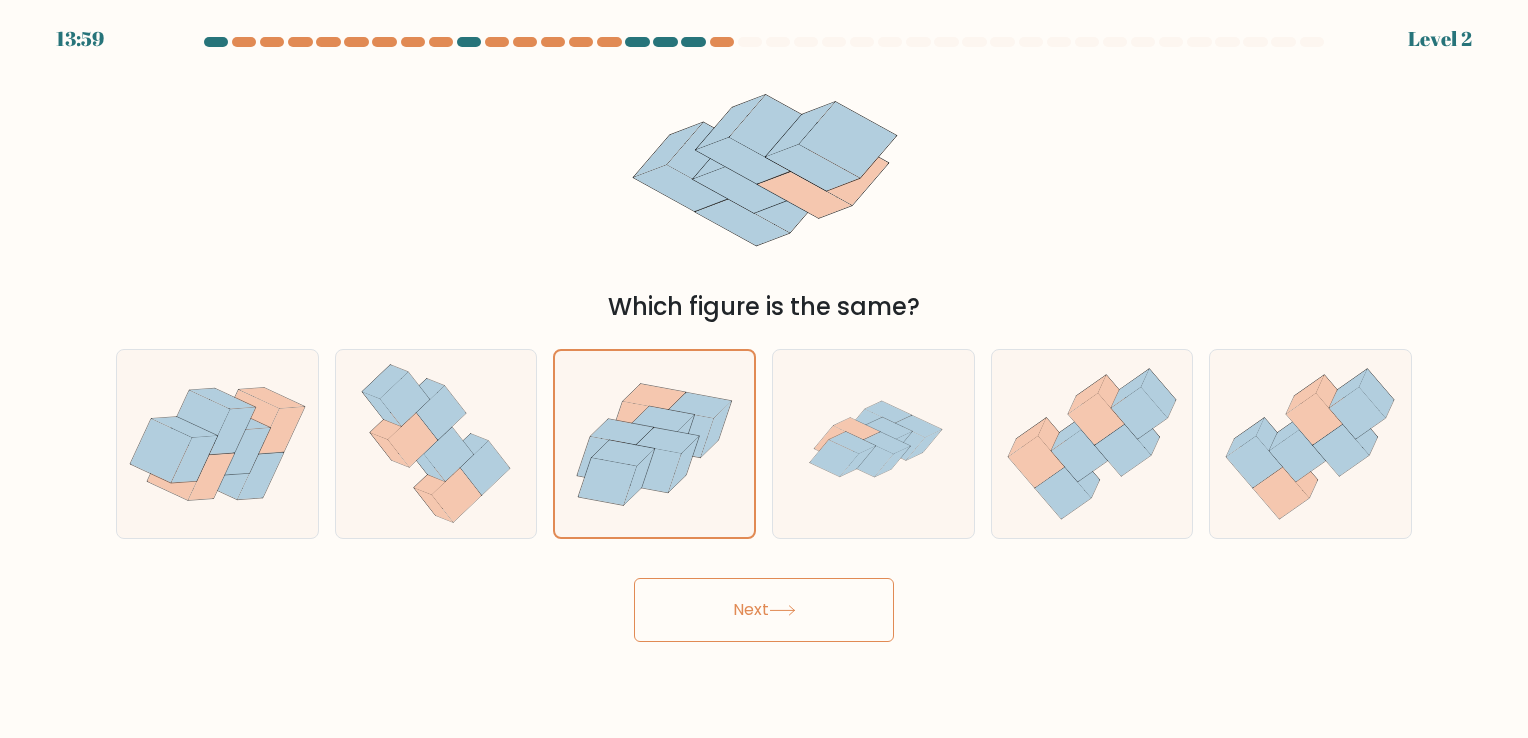 click on "Next" at bounding box center (764, 610) 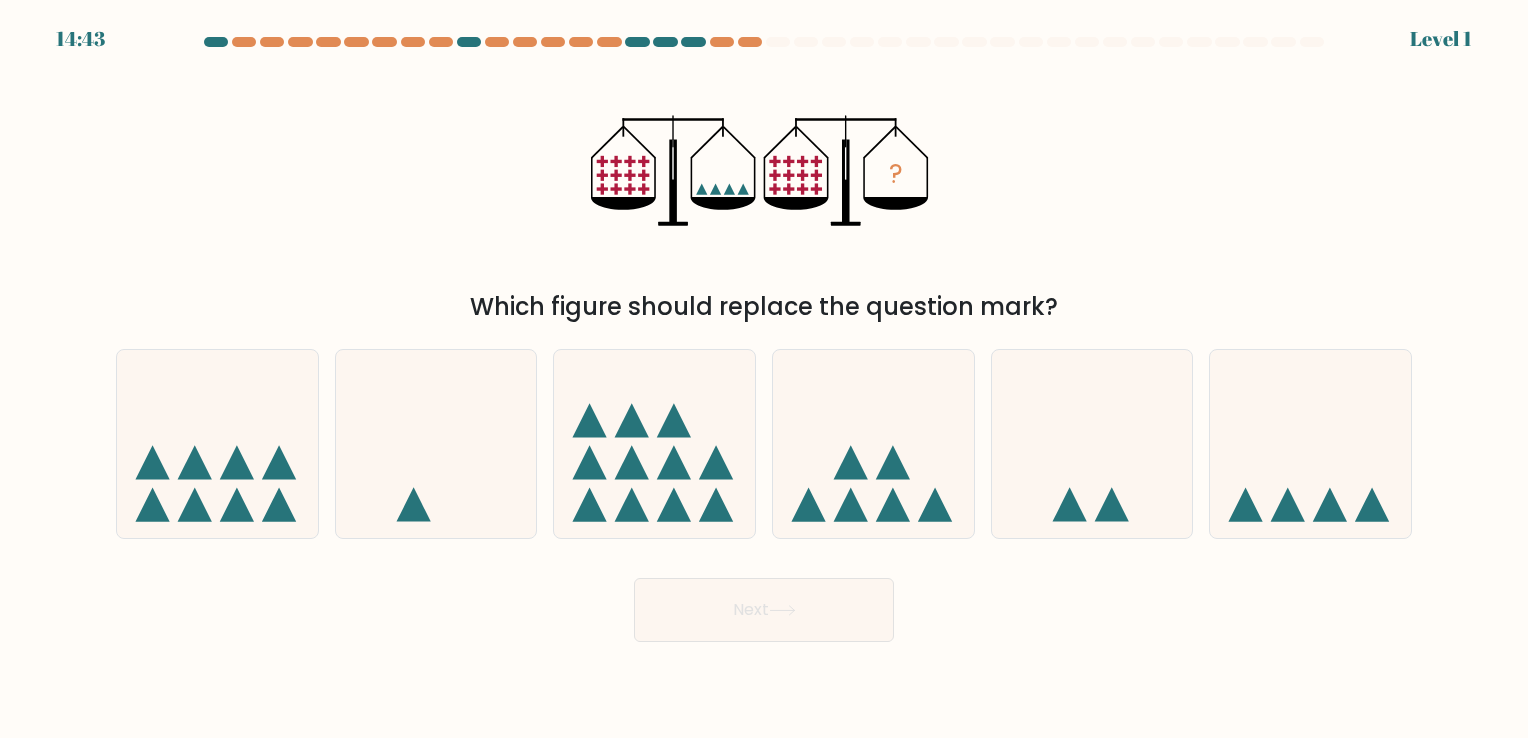 click 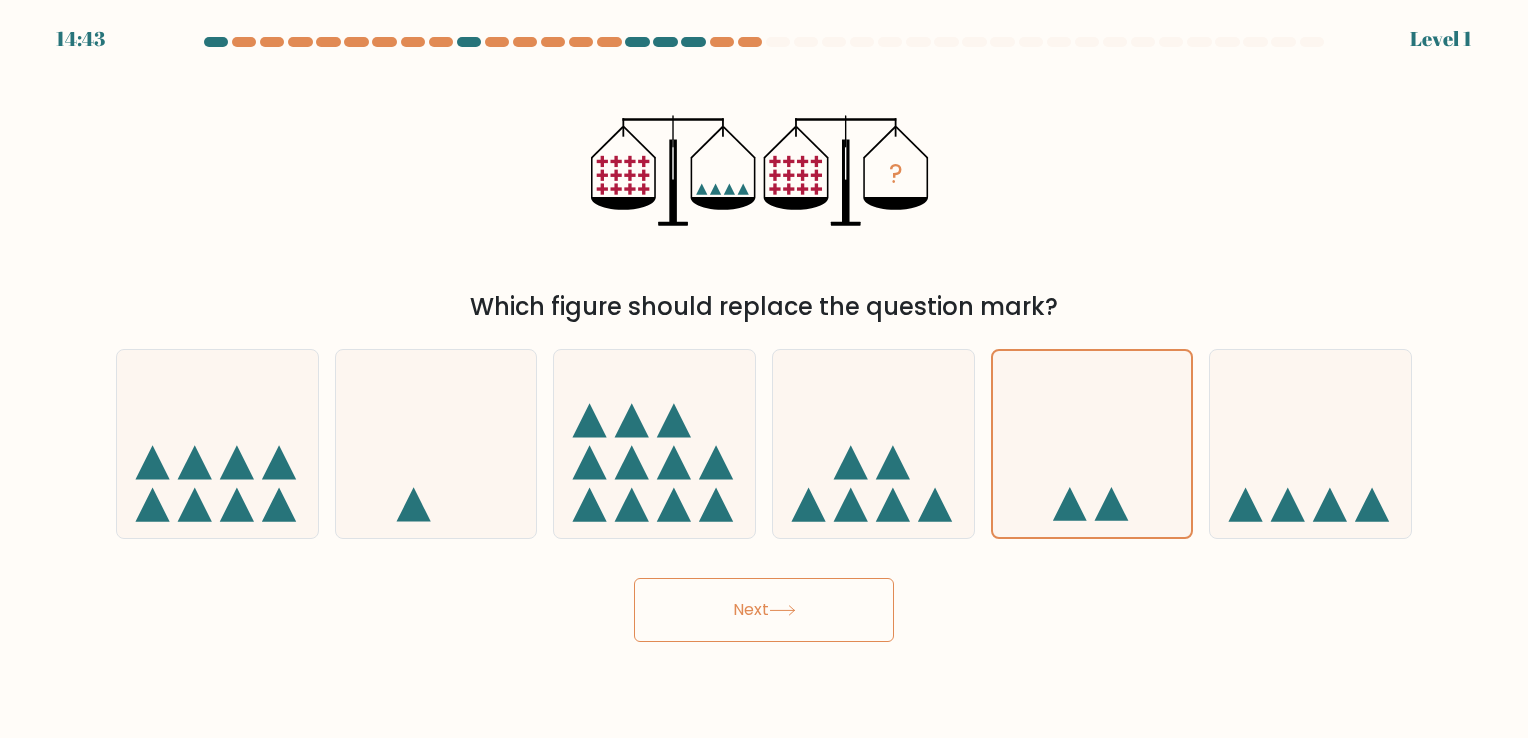 click on "Next" at bounding box center [764, 610] 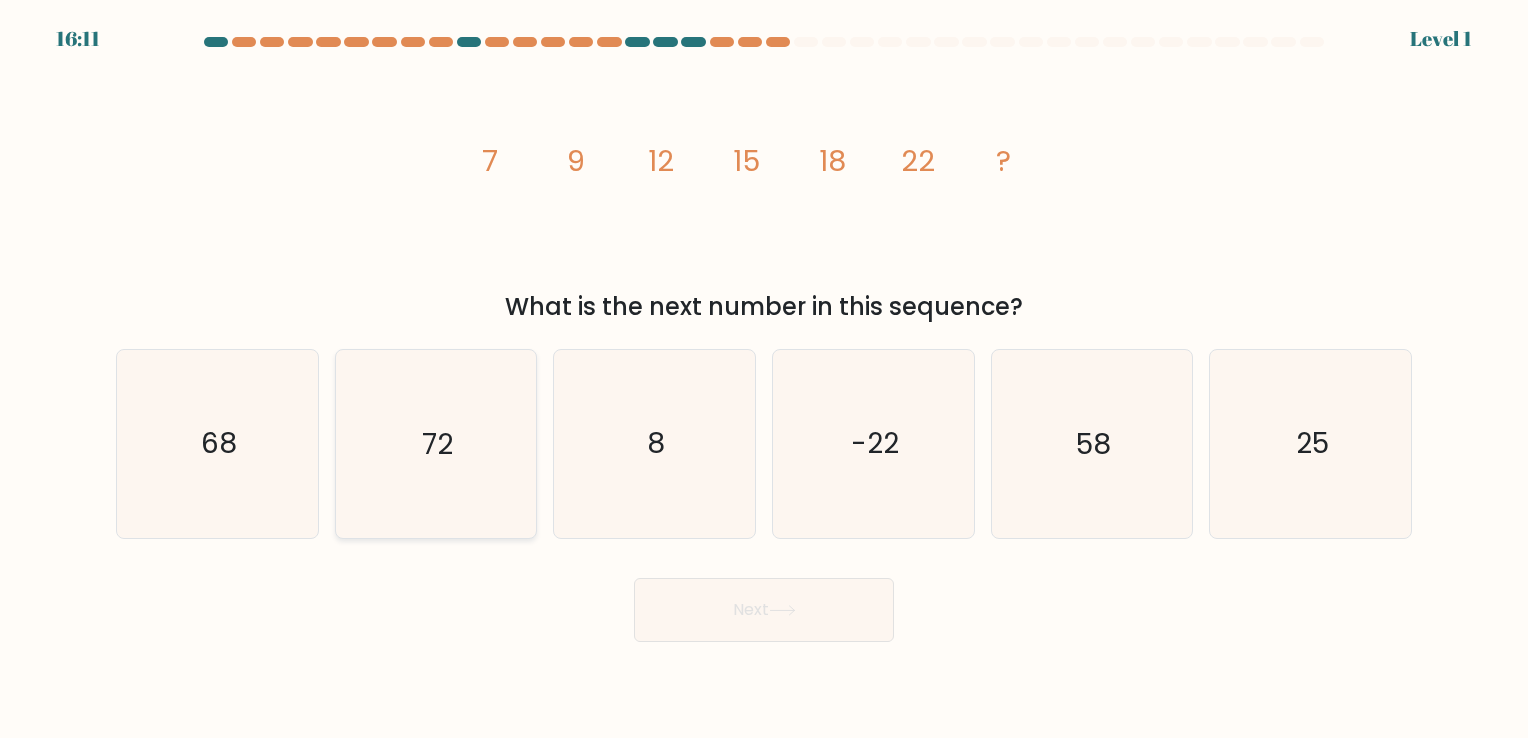 click on "72" 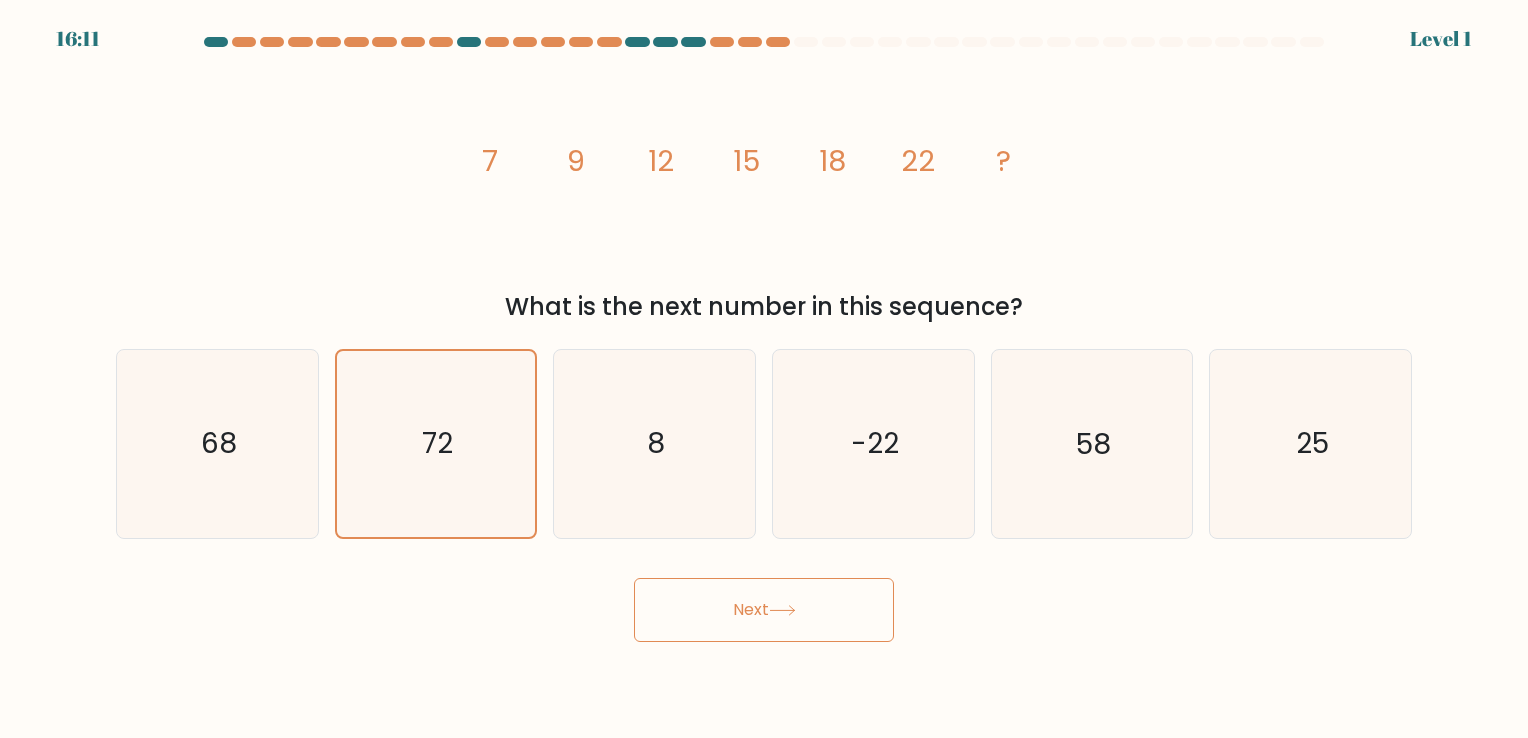 click on "Next" at bounding box center (764, 610) 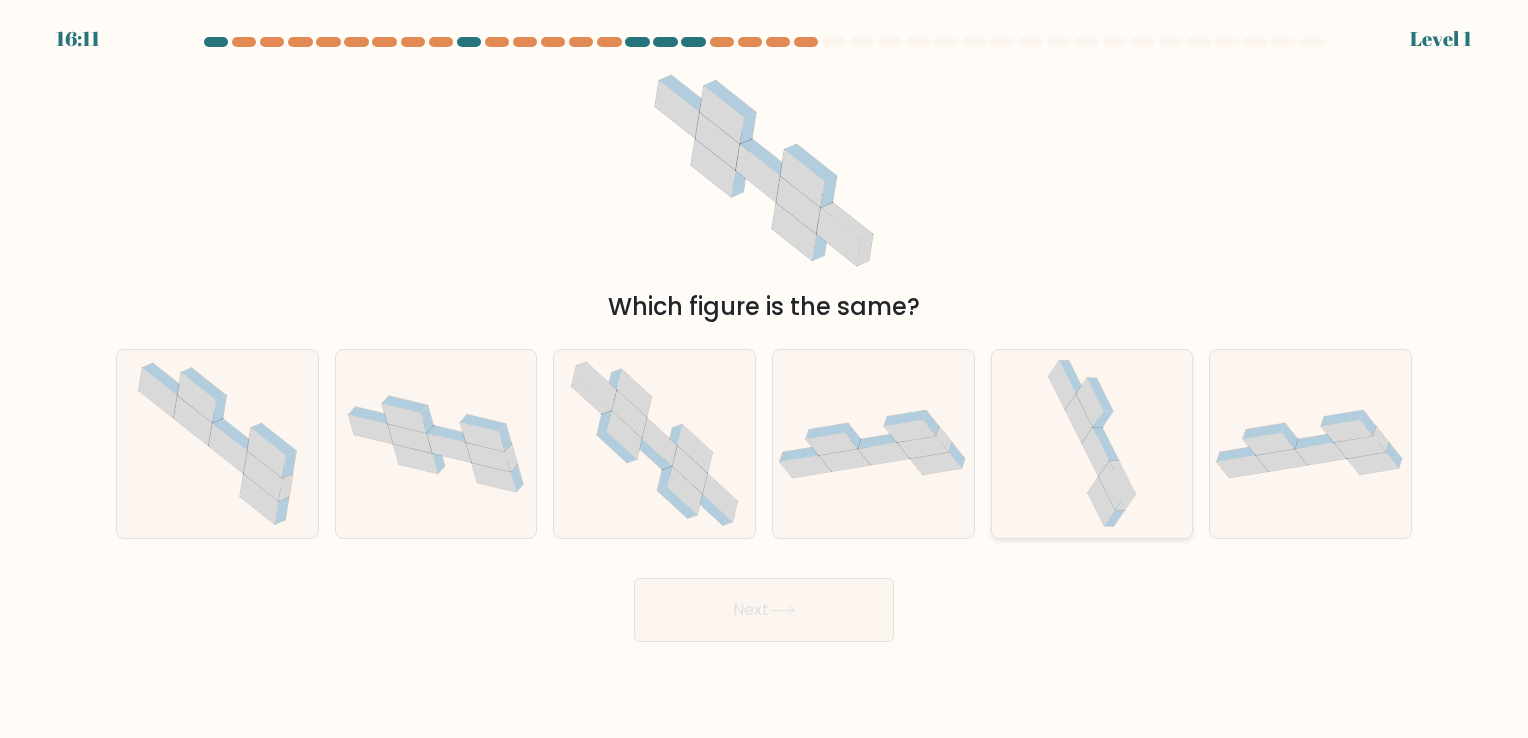 click 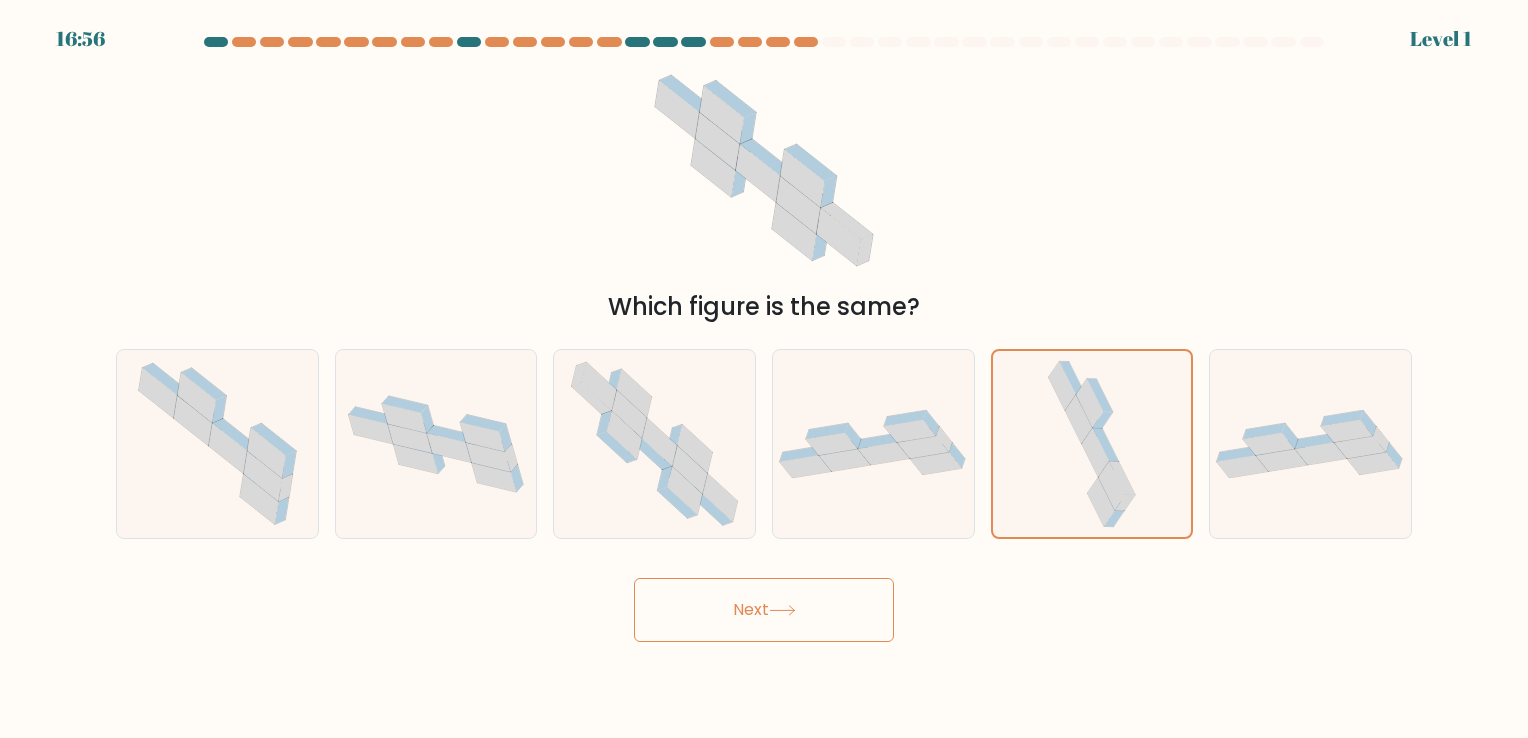 click on "16:56
Level 1" at bounding box center (764, 369) 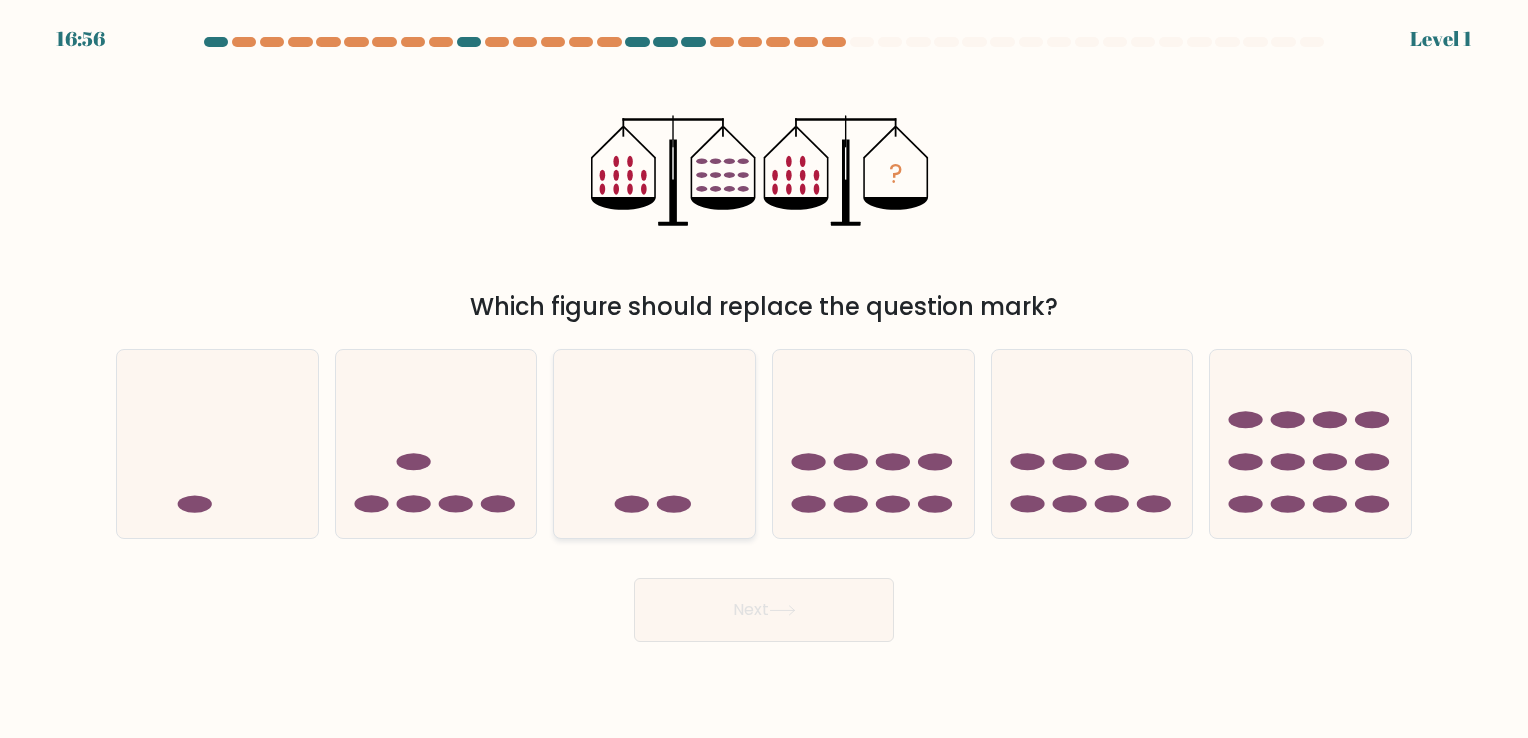 click 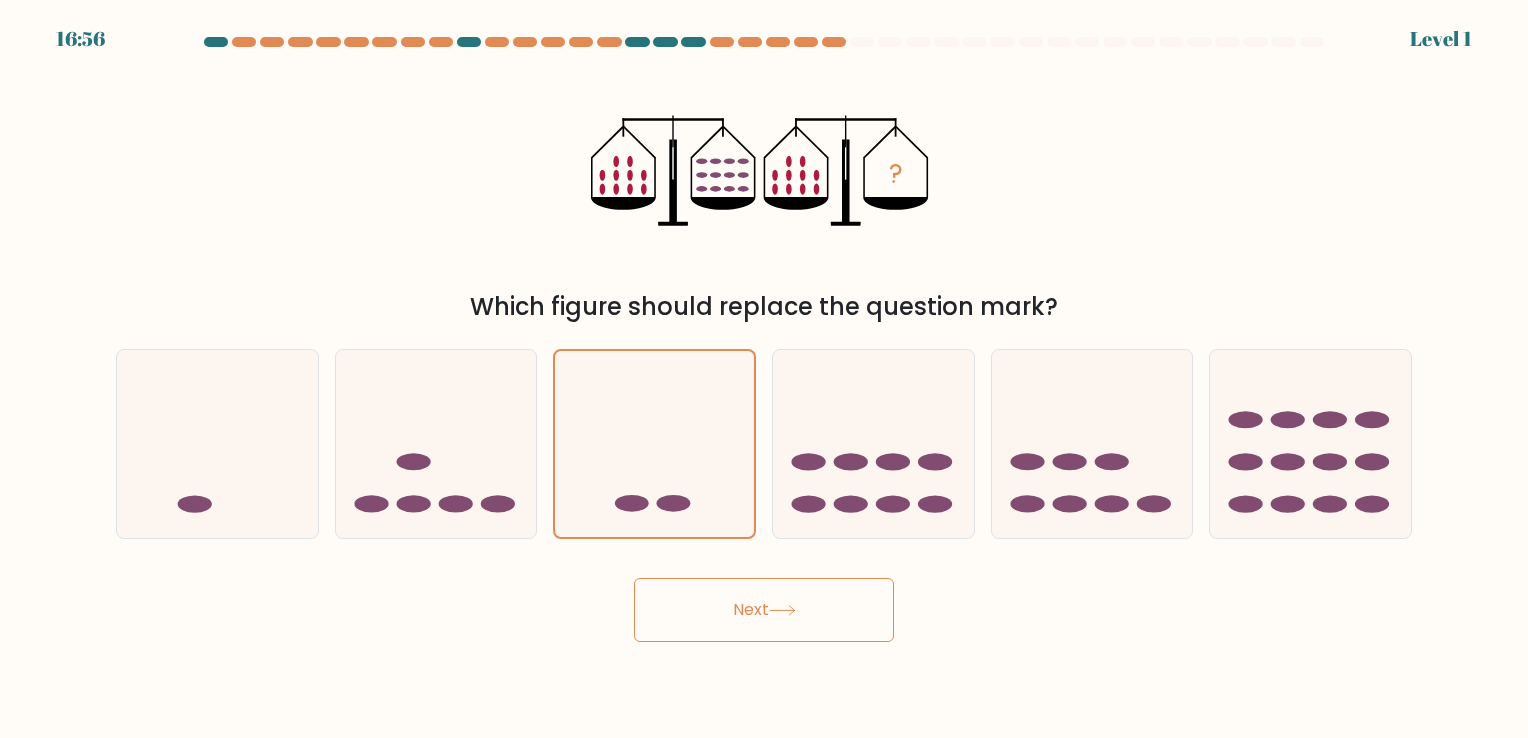click on "Next" at bounding box center (764, 610) 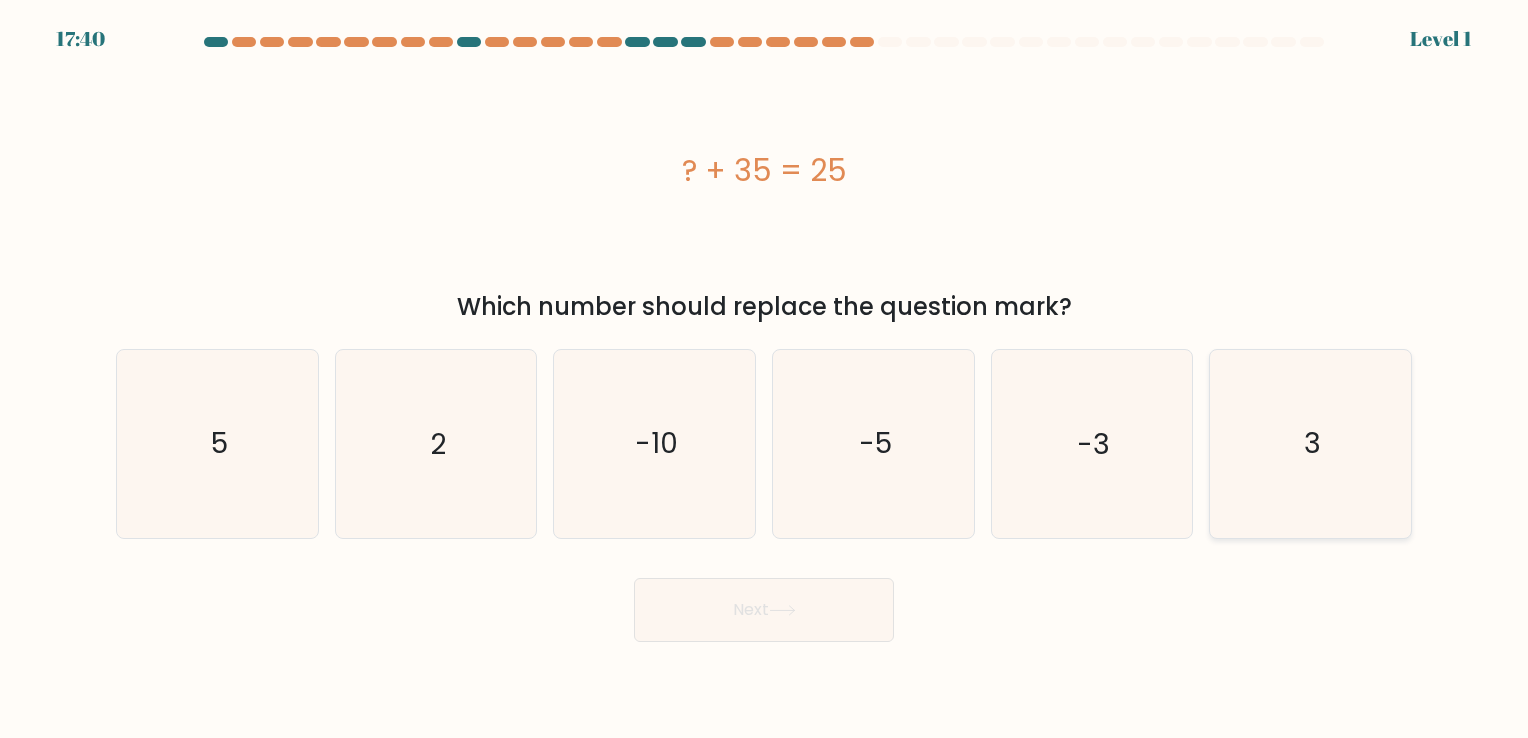 click on "3" 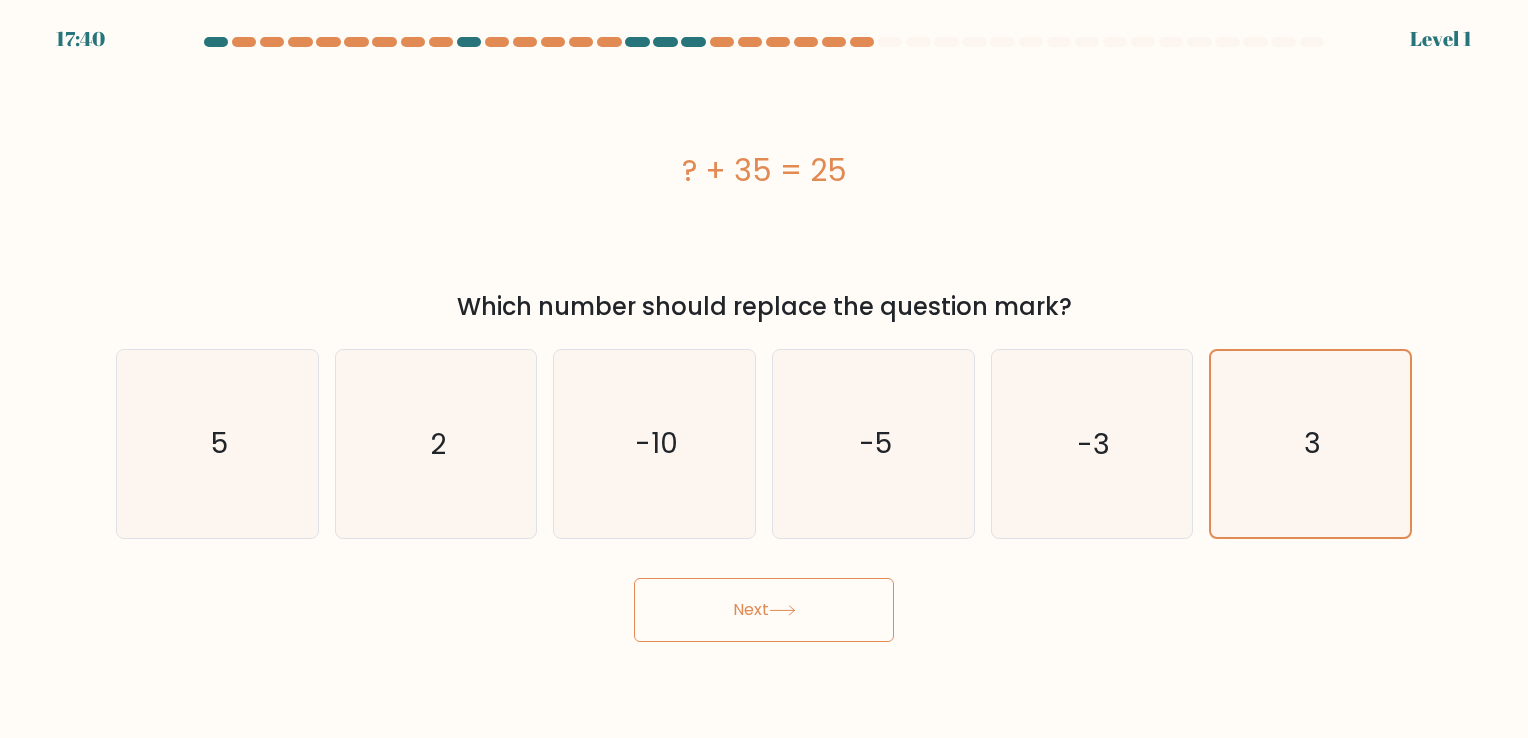 click on "Next" at bounding box center (764, 610) 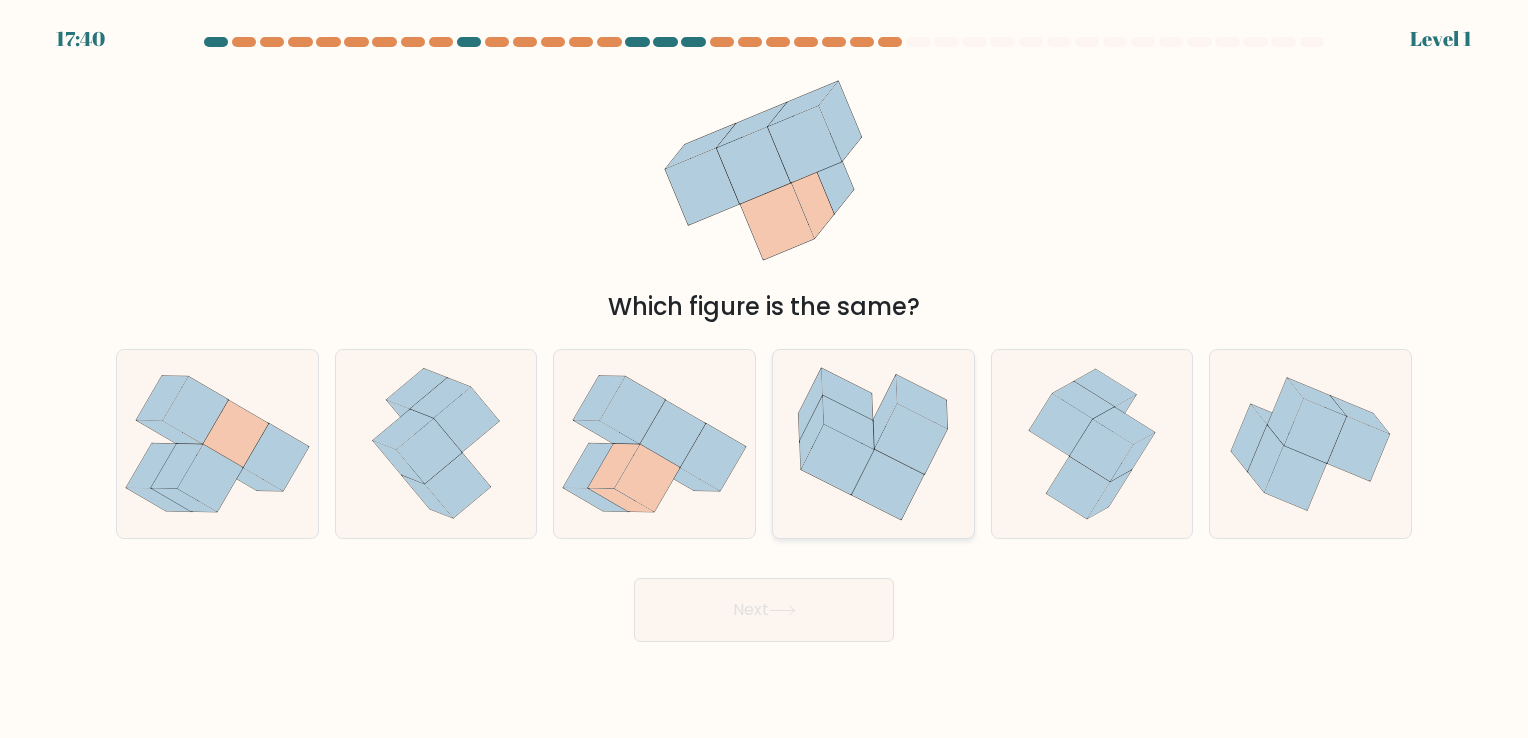 click 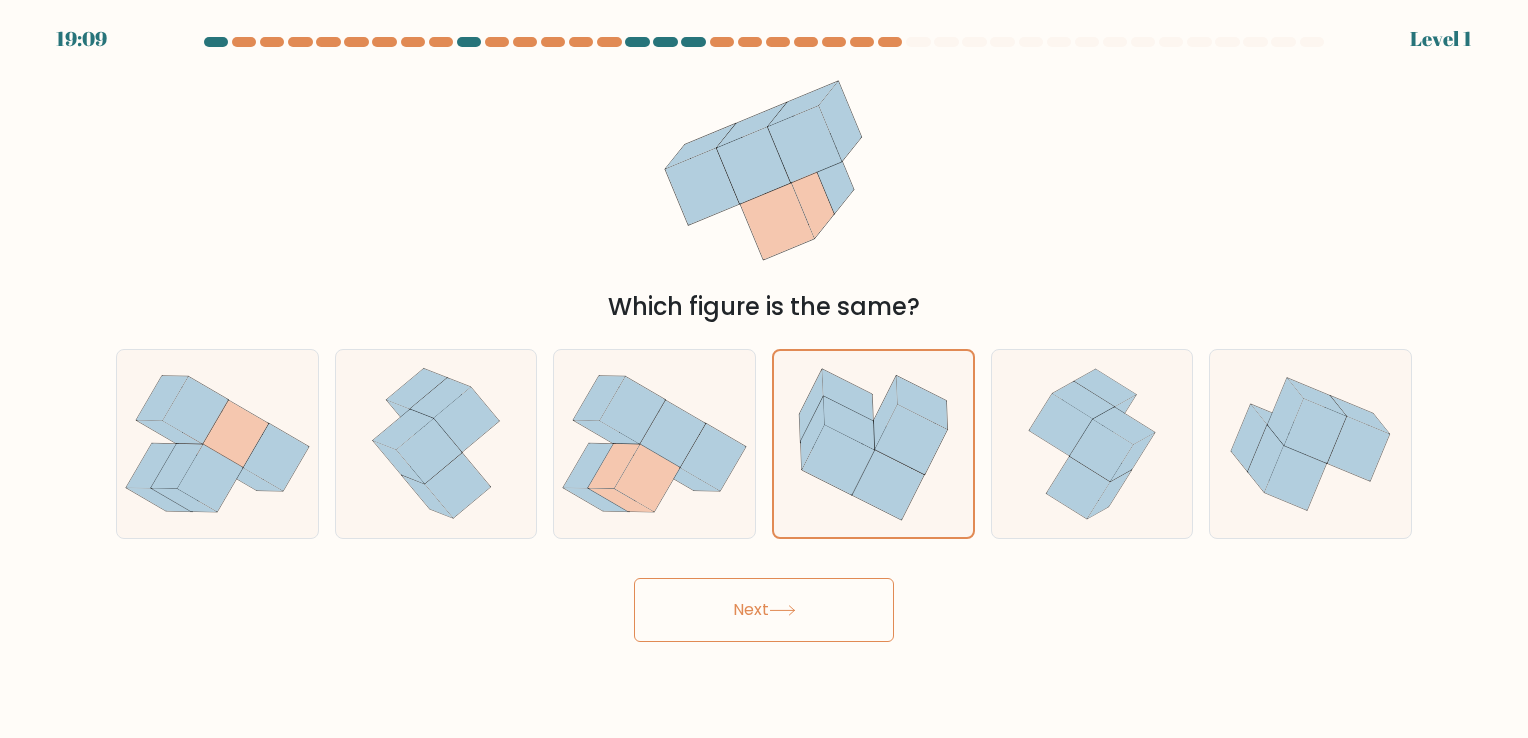 click on "Next" at bounding box center [764, 610] 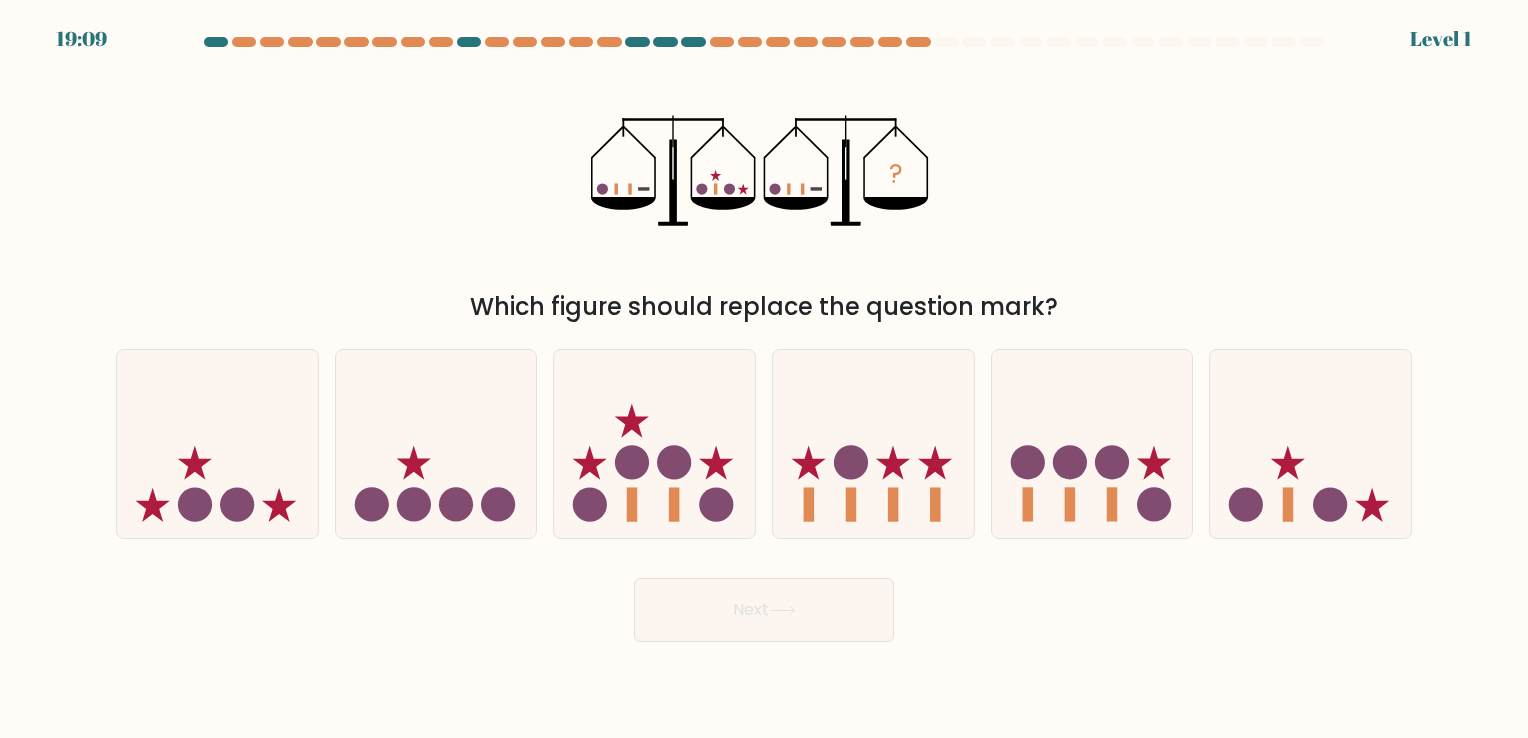 click 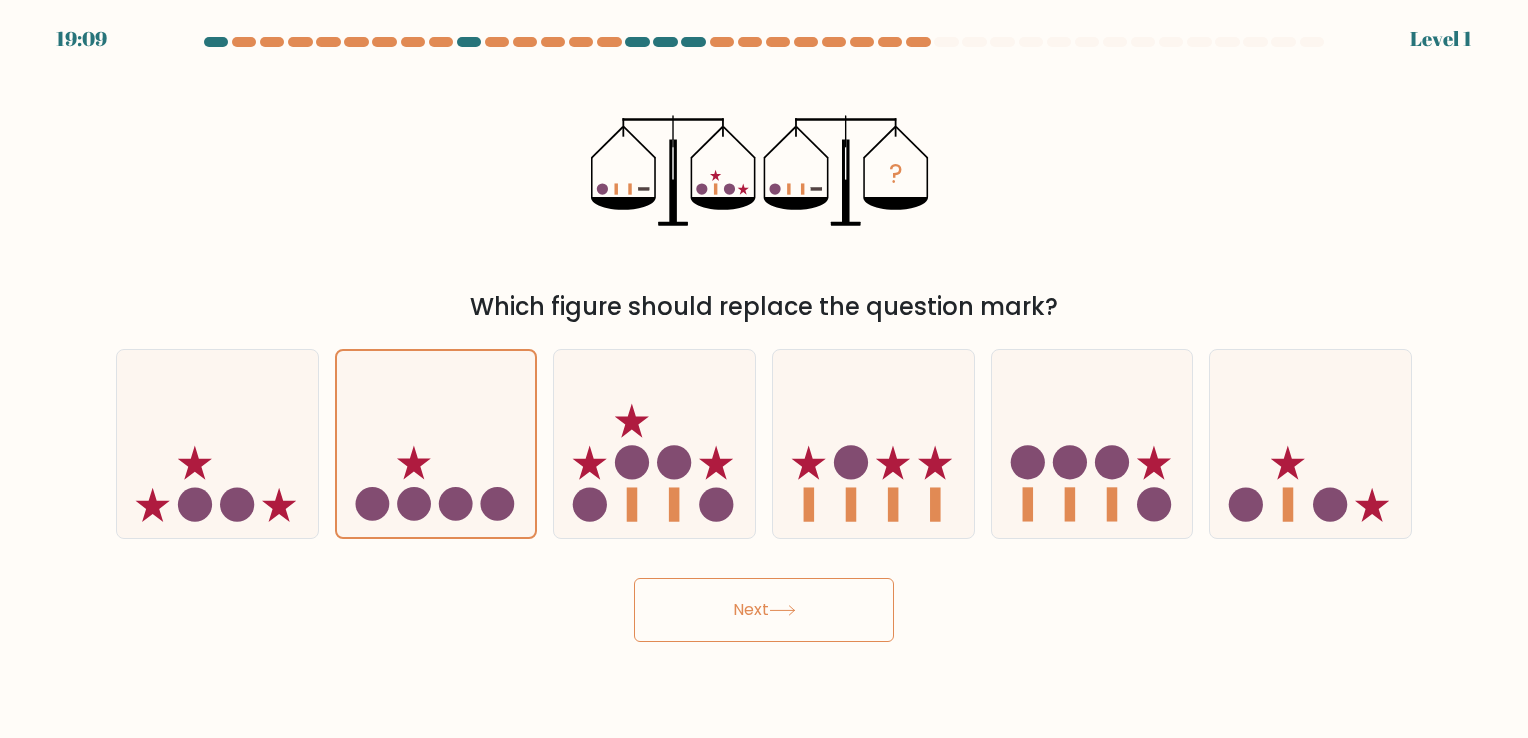 click on "Next" at bounding box center (764, 610) 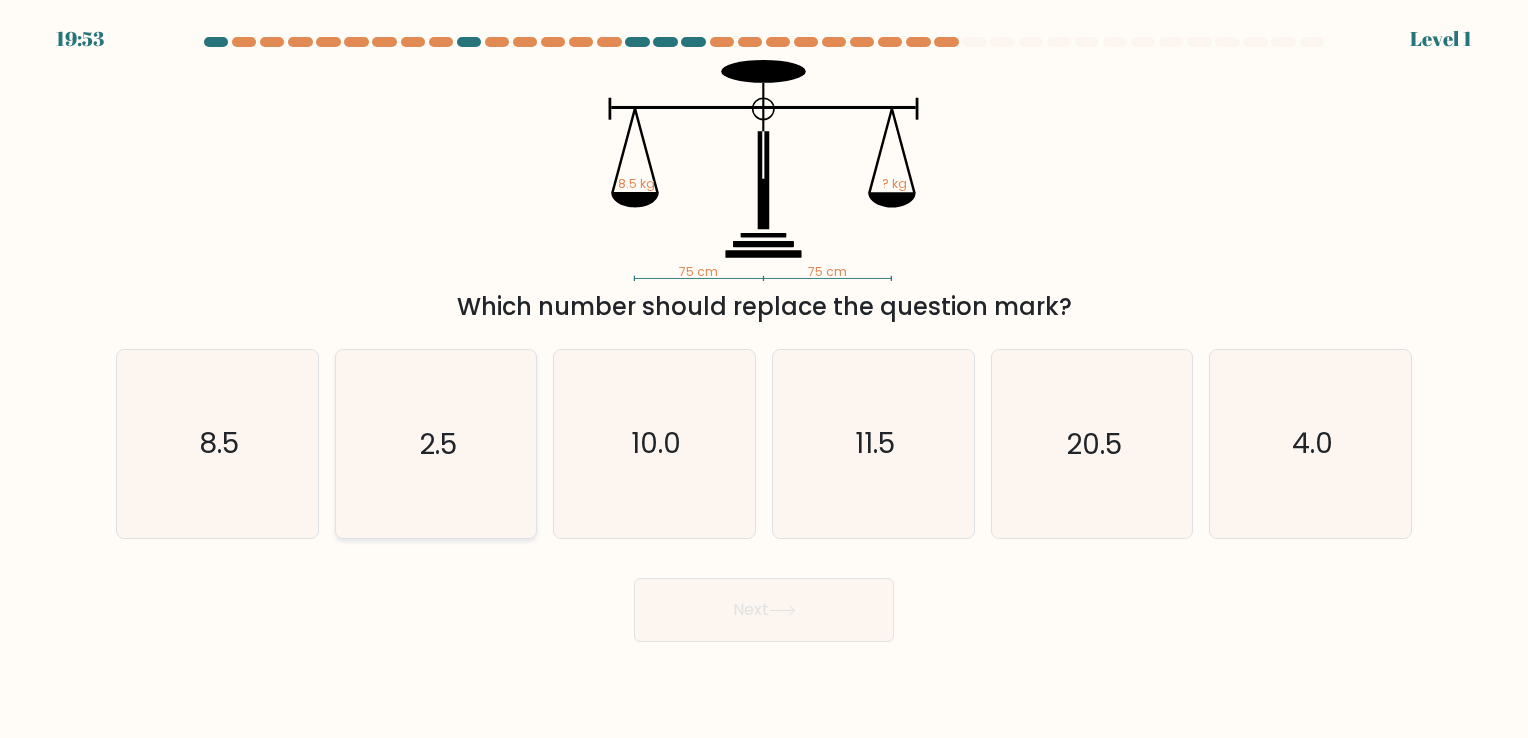 click on "2.5" 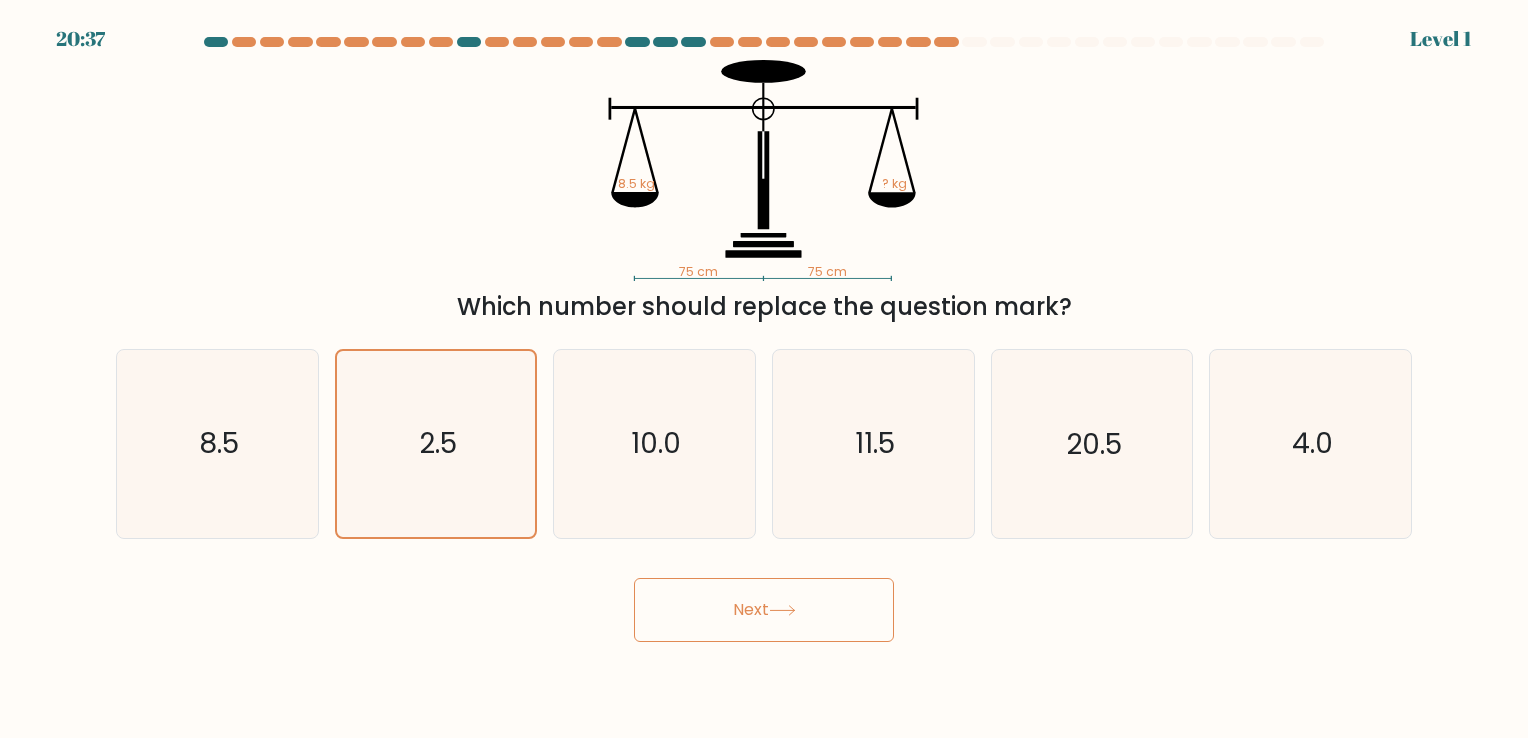click 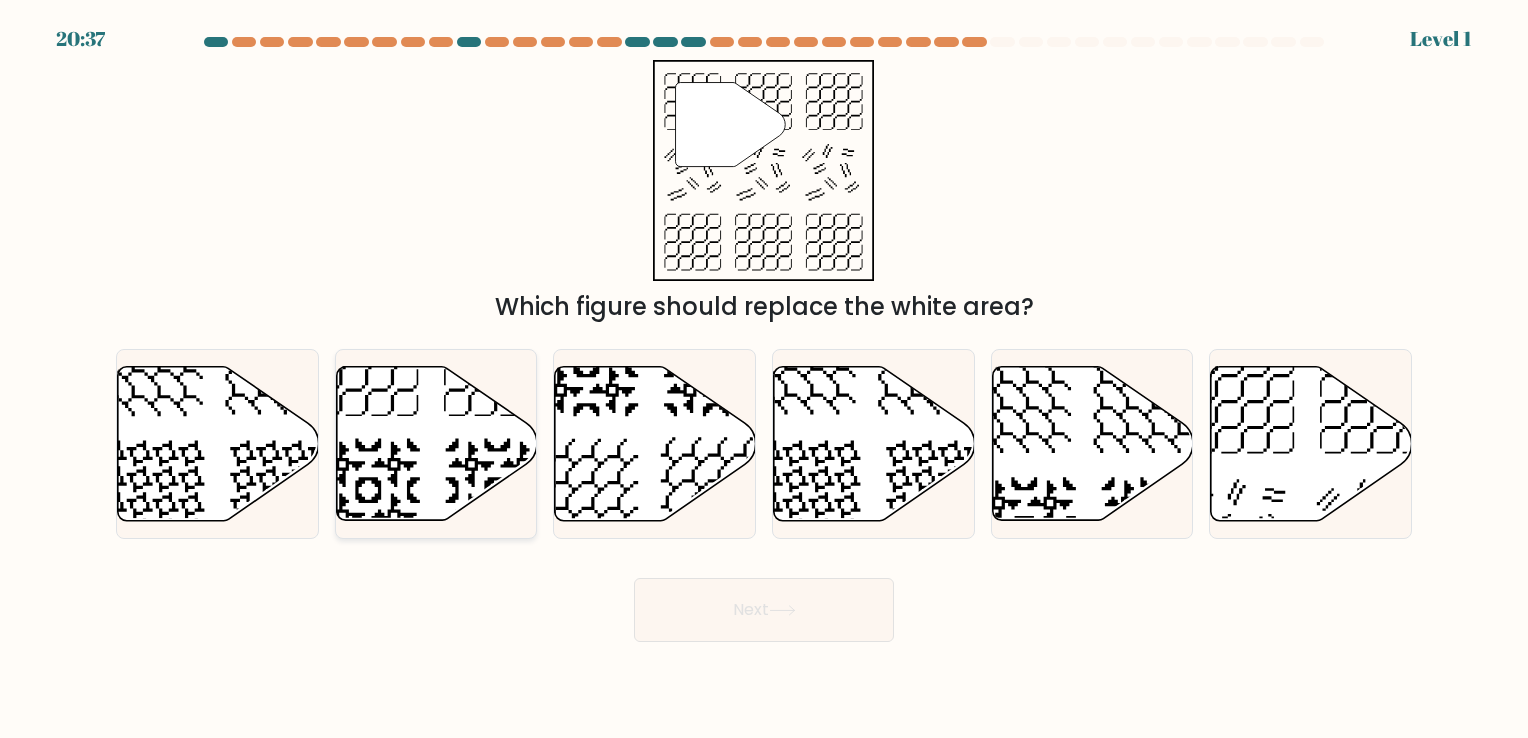 click 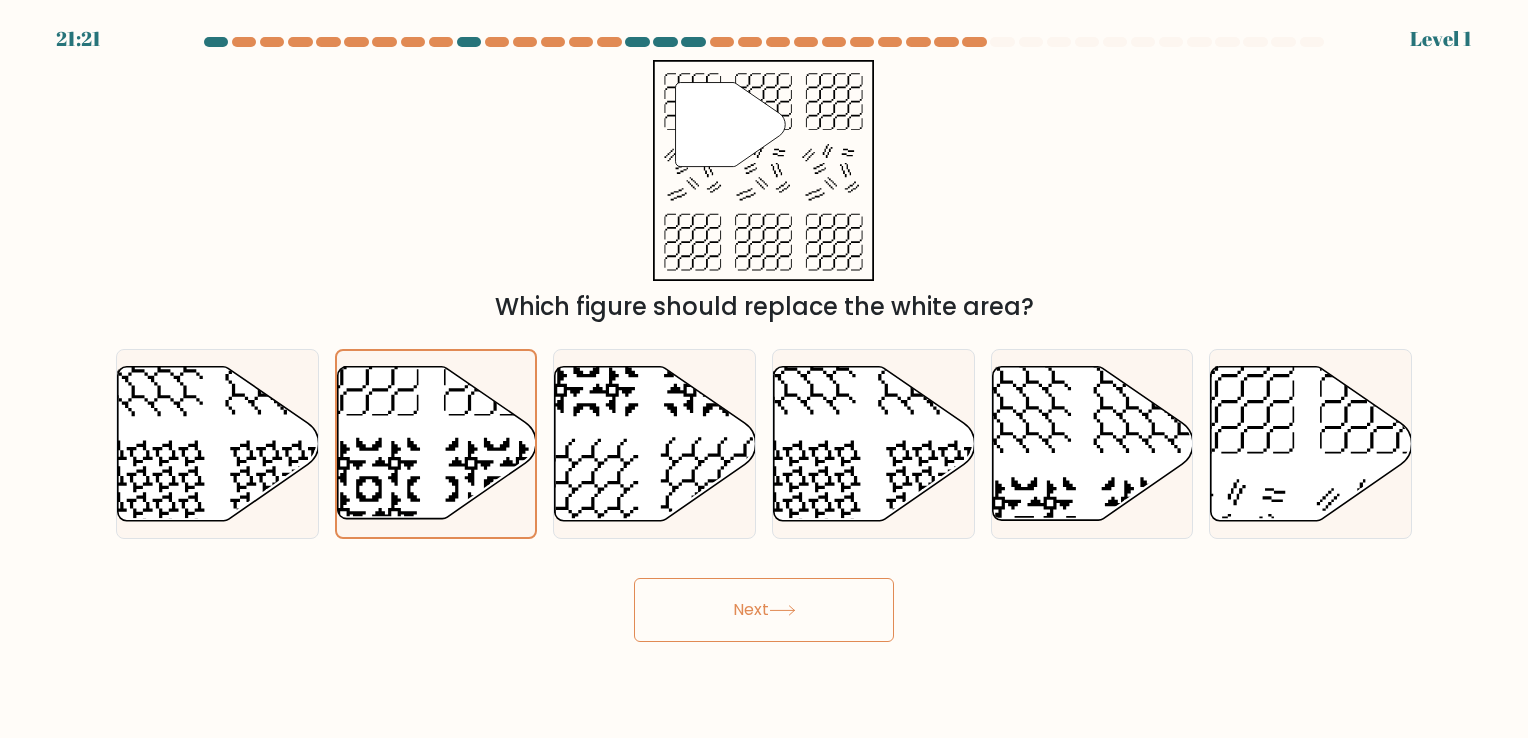 click on "Next" at bounding box center [764, 610] 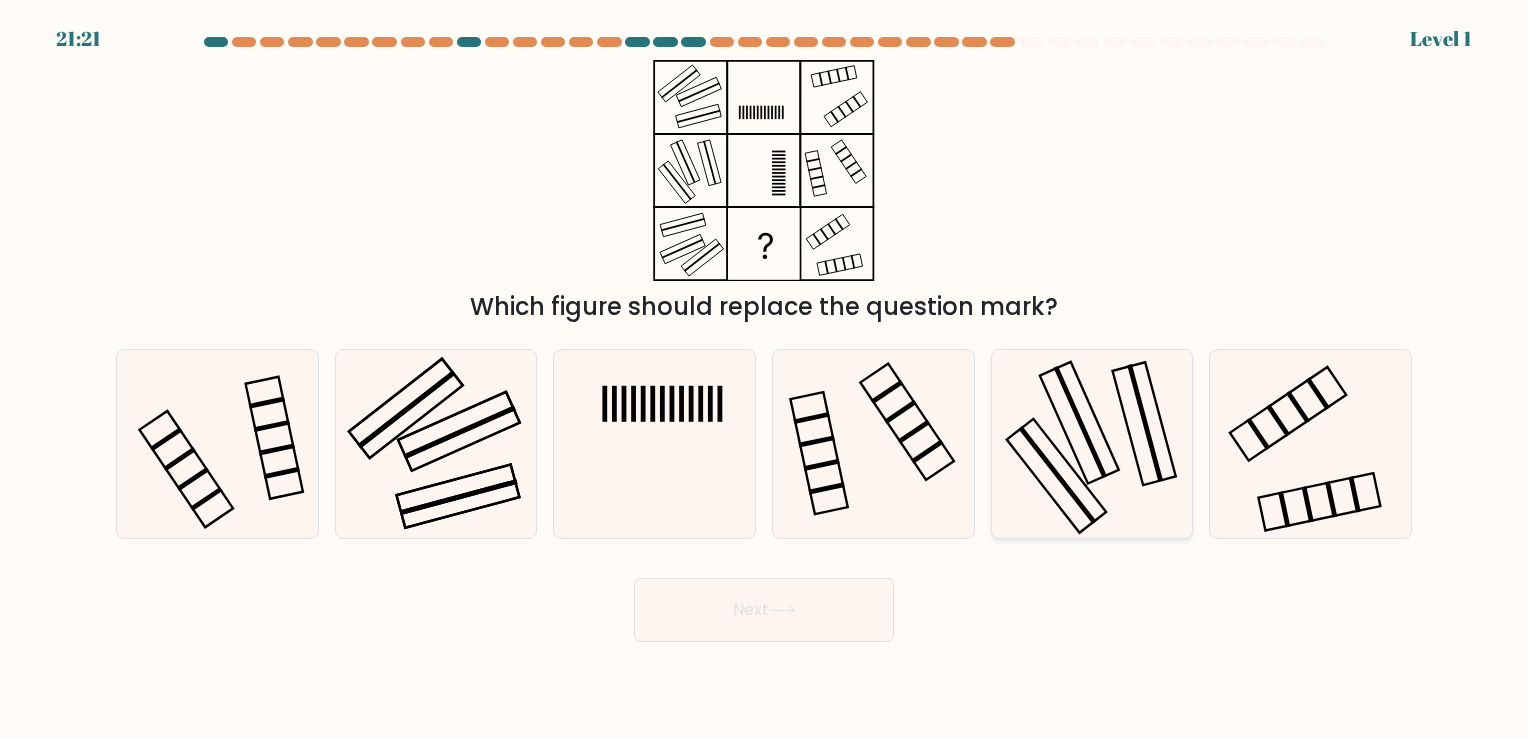 click 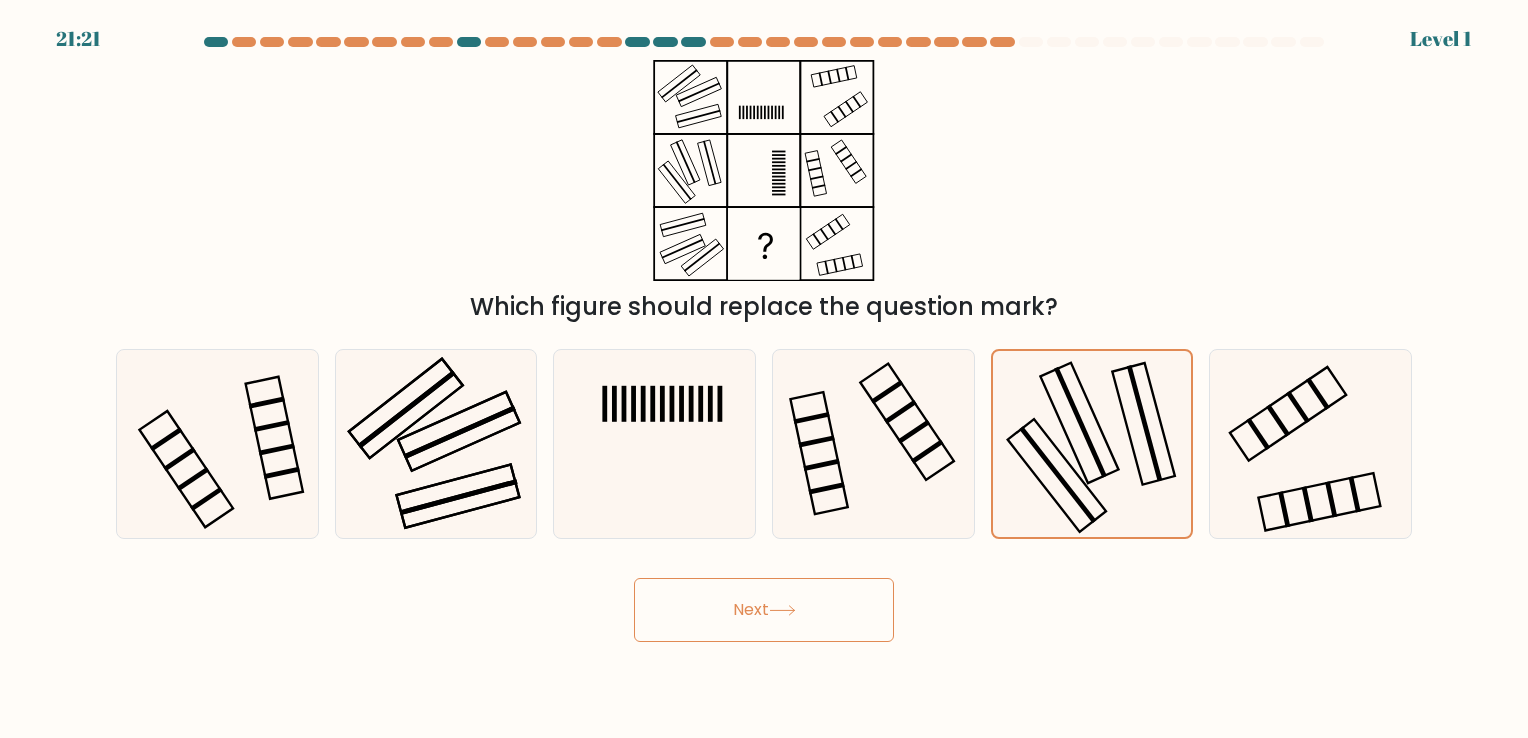 click on "Next" at bounding box center (764, 610) 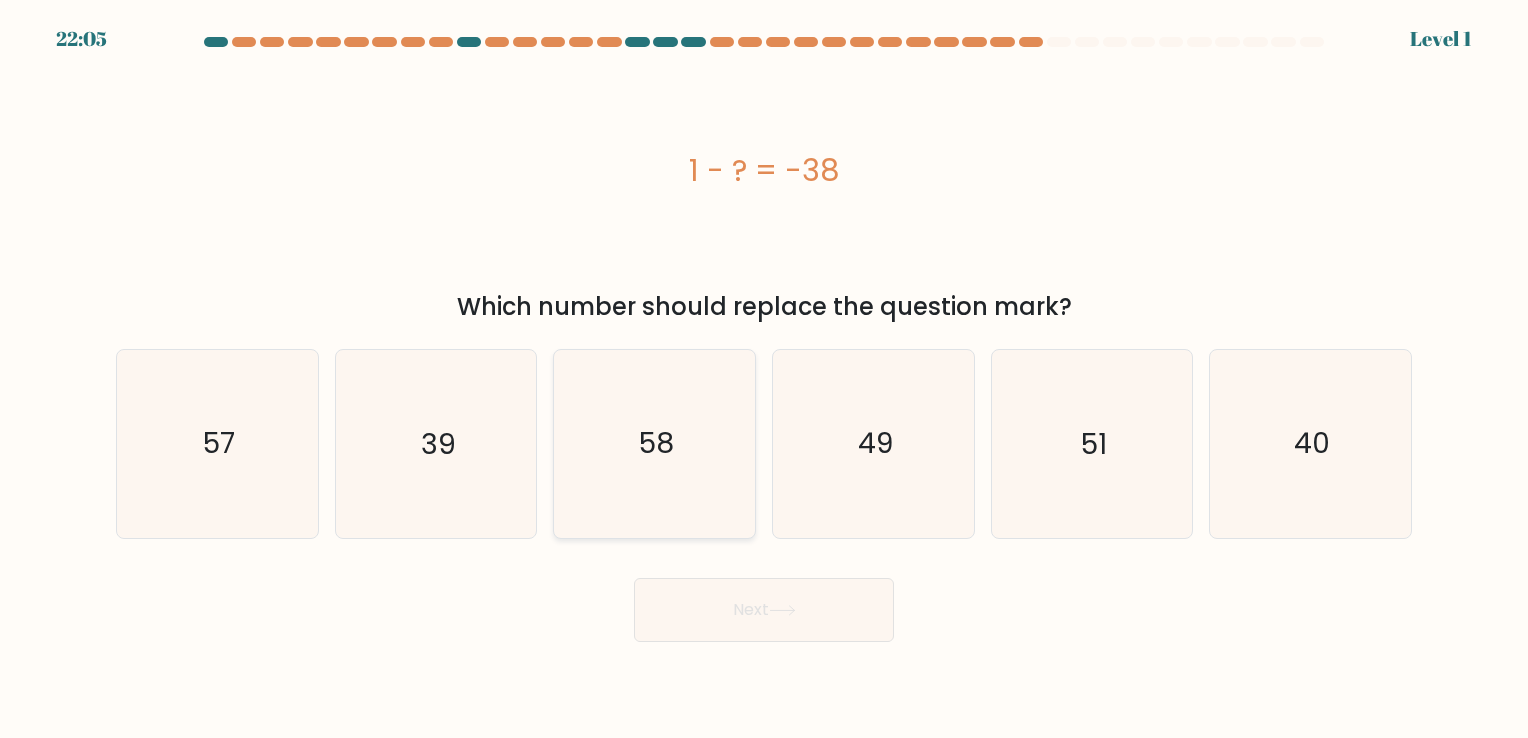 click on "58" 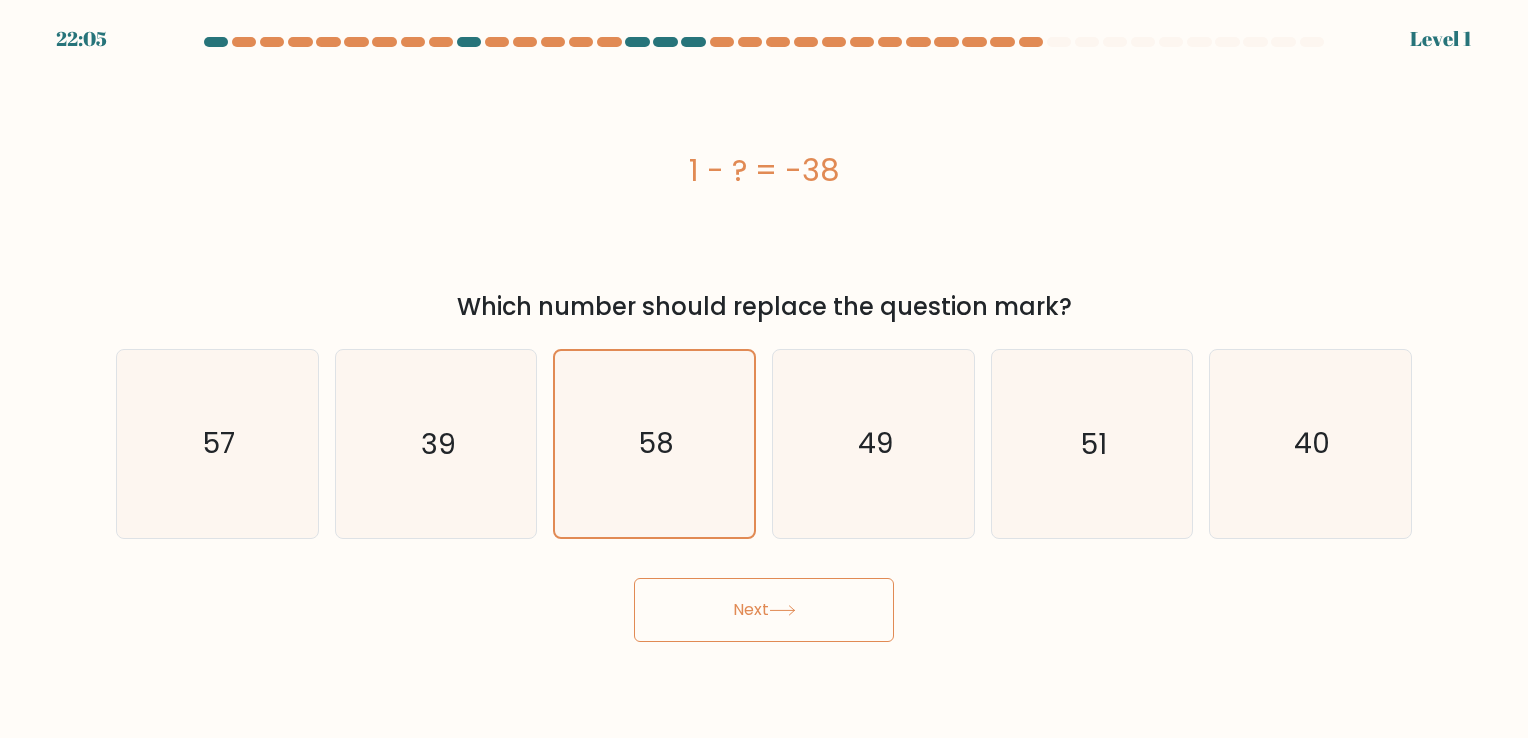 click on "Next" at bounding box center [764, 610] 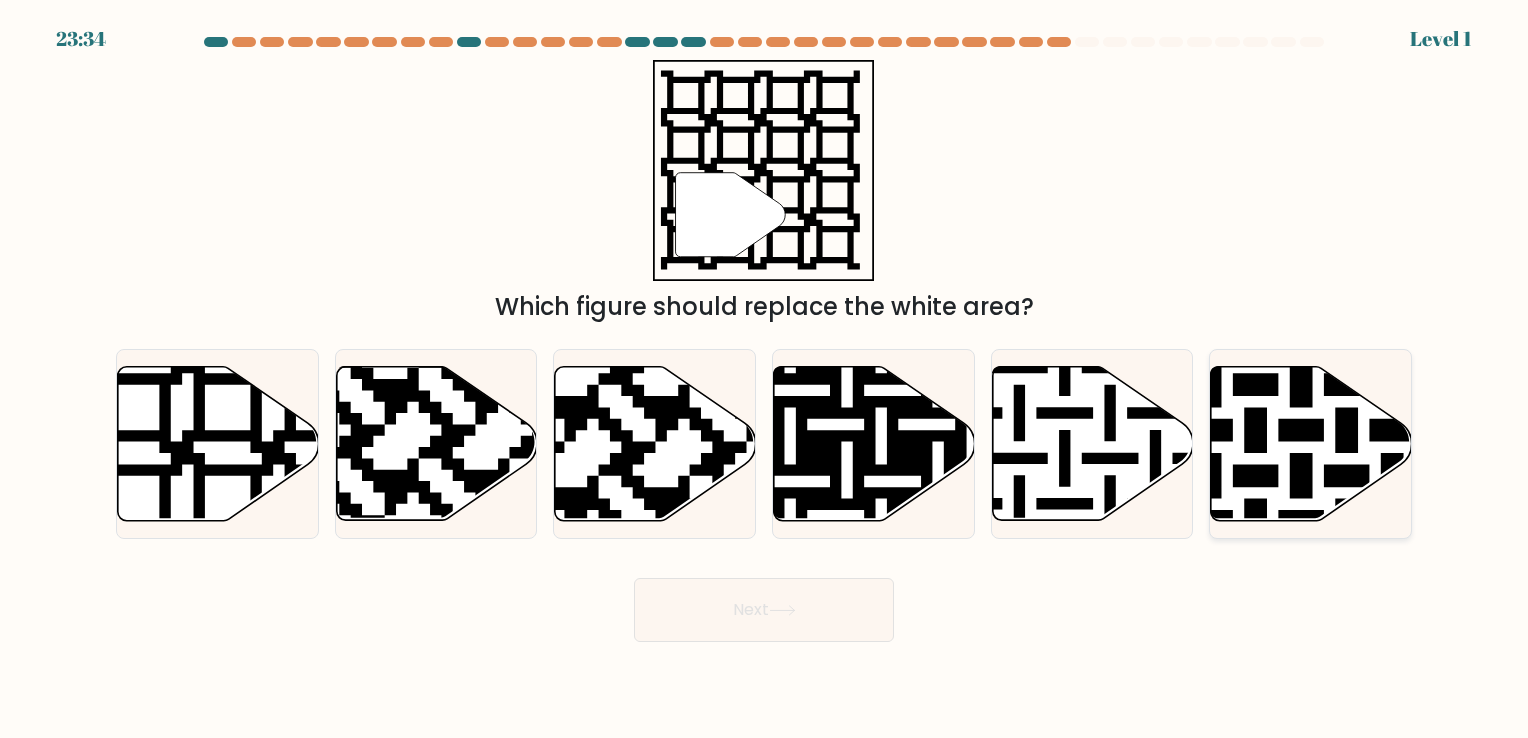 click 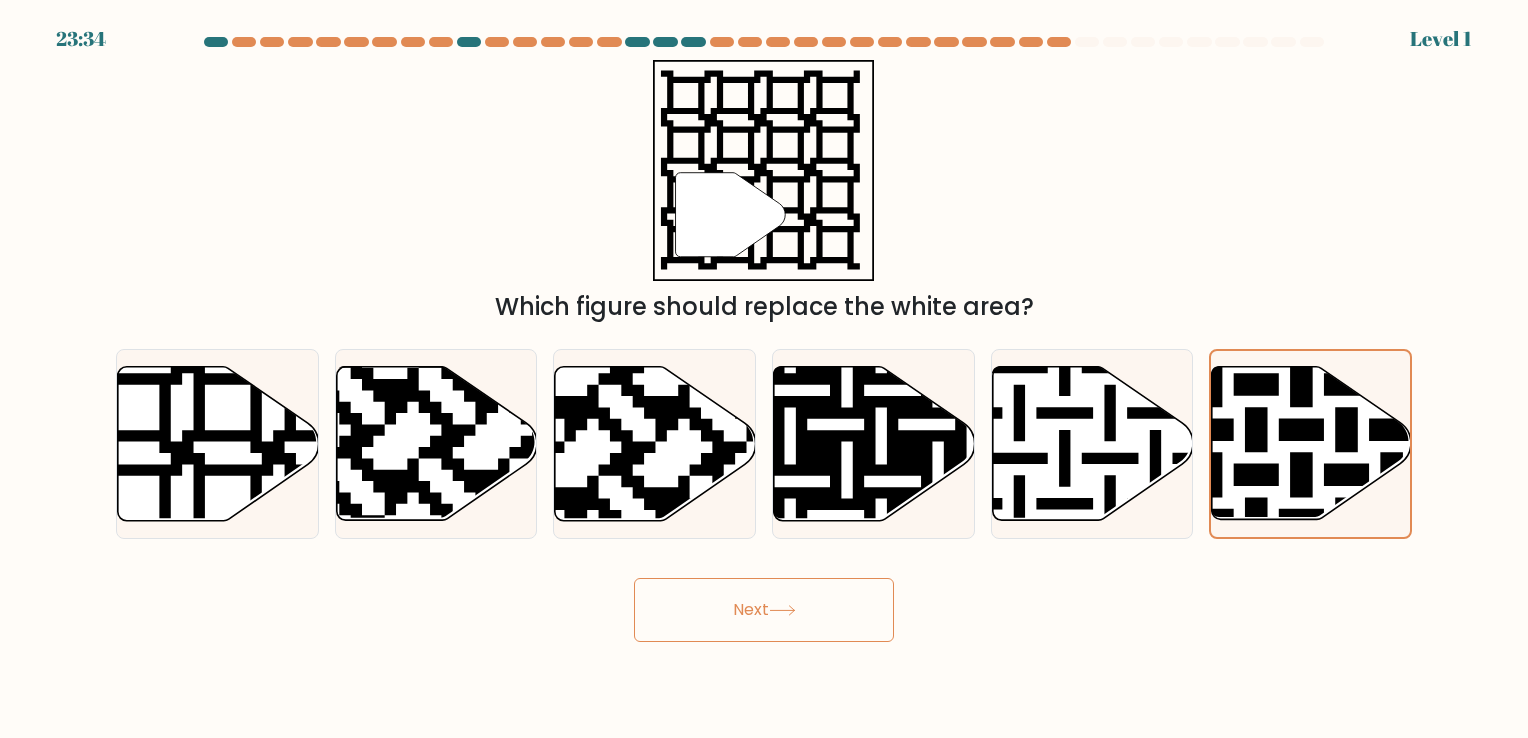 drag, startPoint x: 854, startPoint y: 610, endPoint x: 797, endPoint y: 577, distance: 65.863495 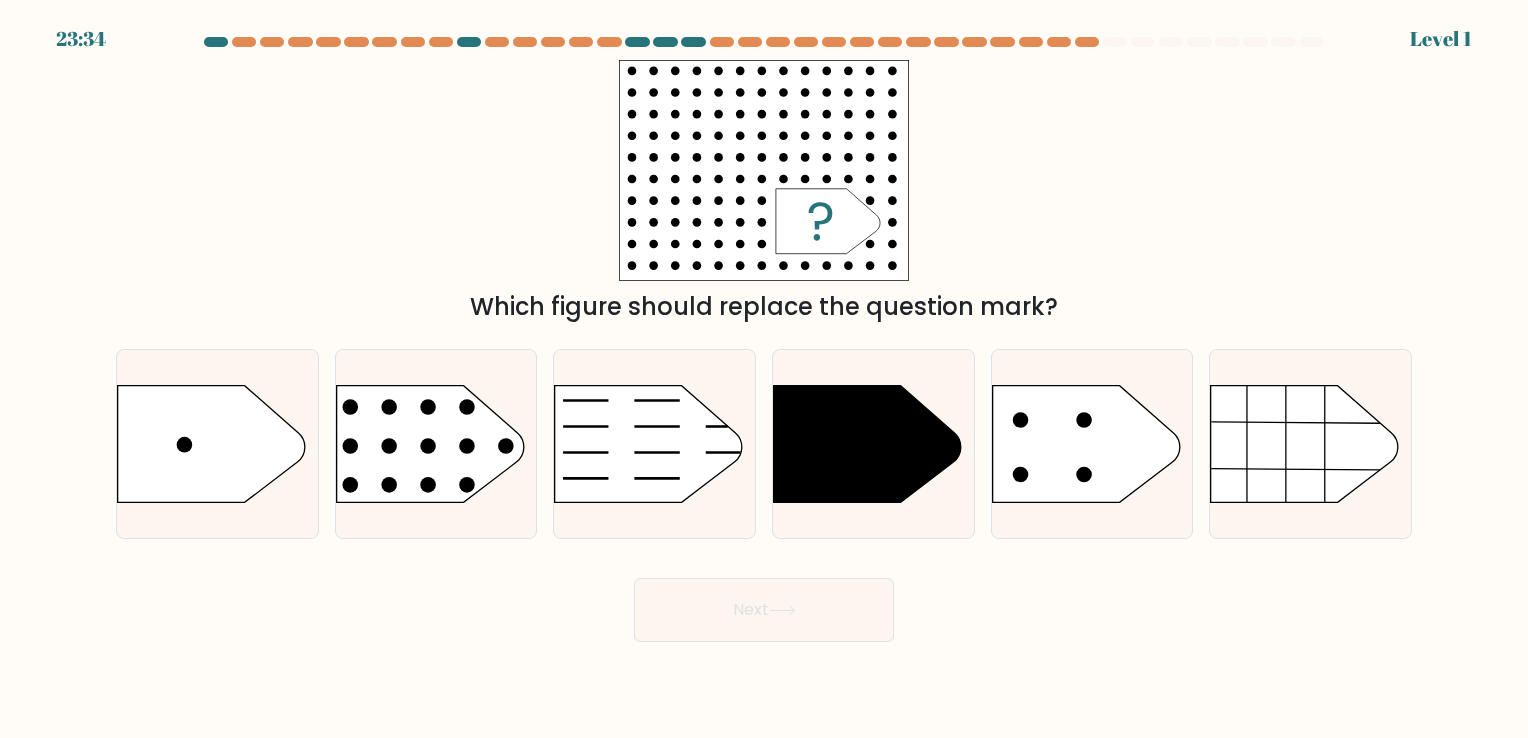 click 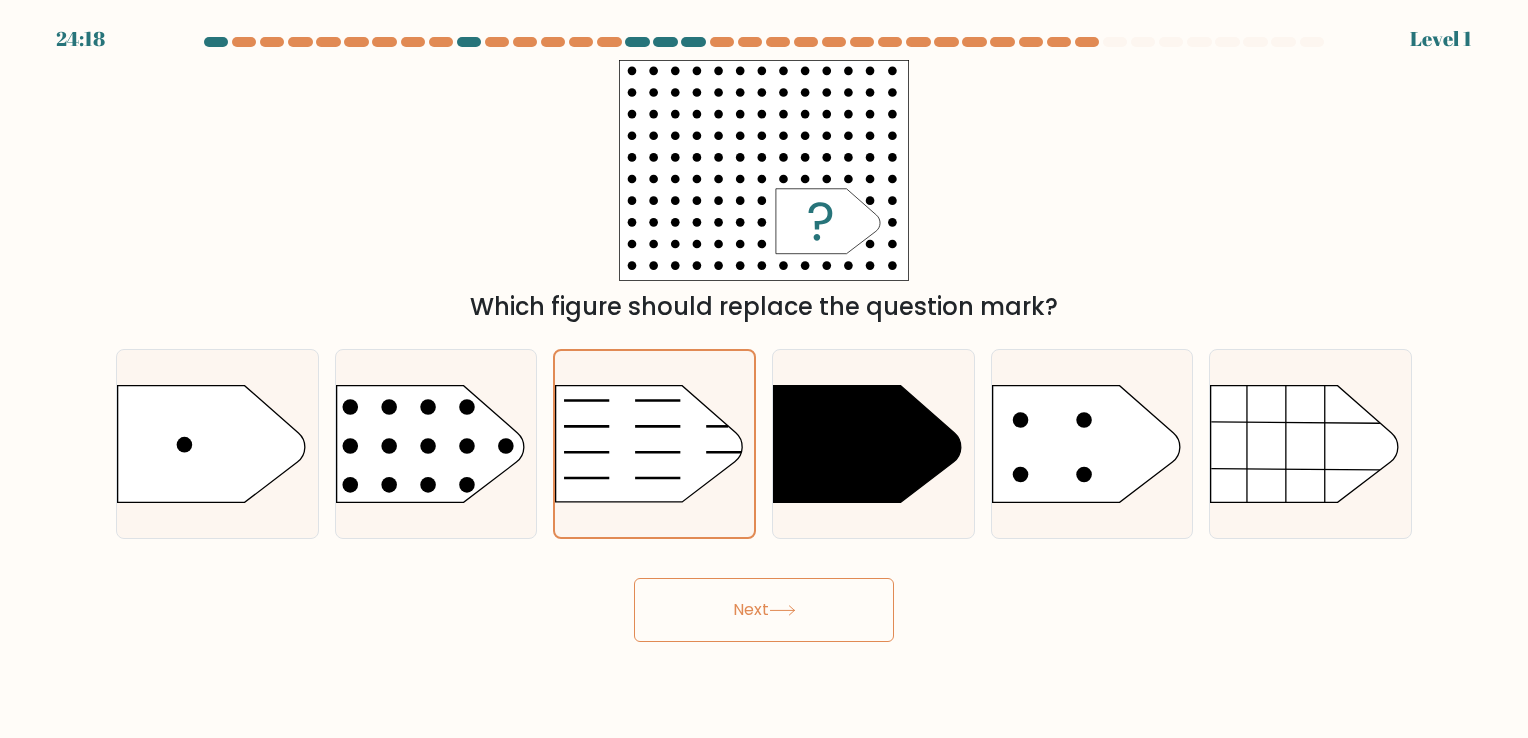 click on "24:18
Level 1" at bounding box center [764, 369] 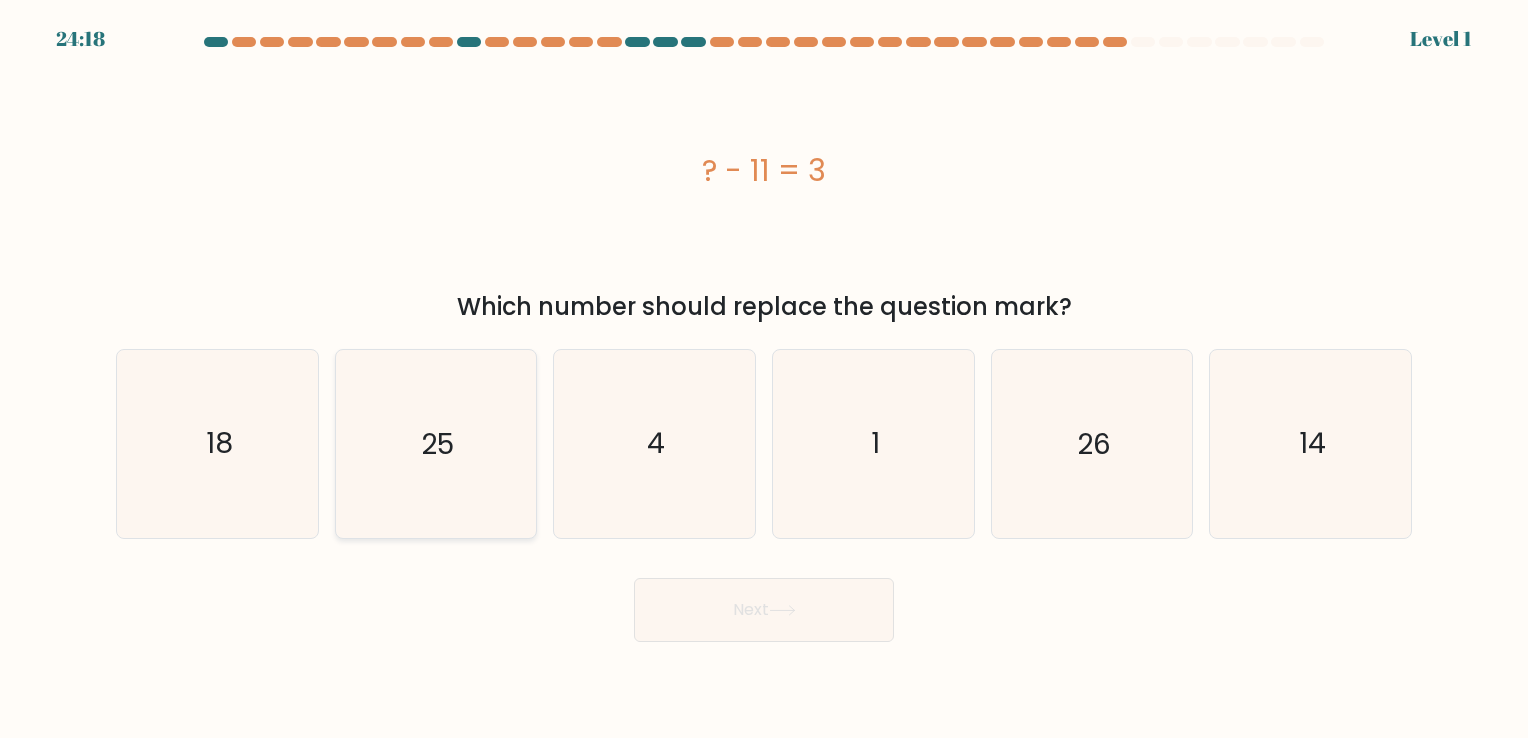 click on "25" 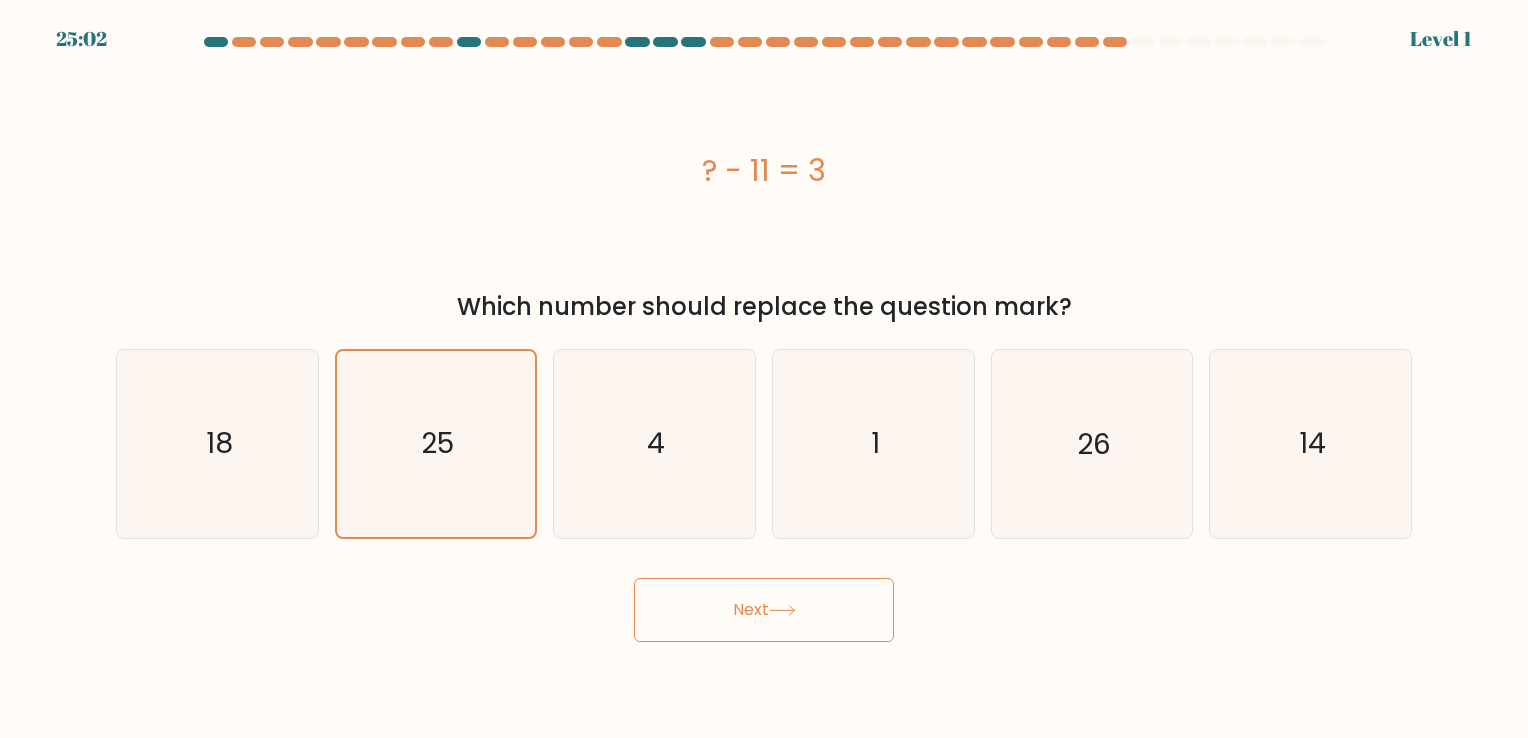 click on "Next" at bounding box center [764, 610] 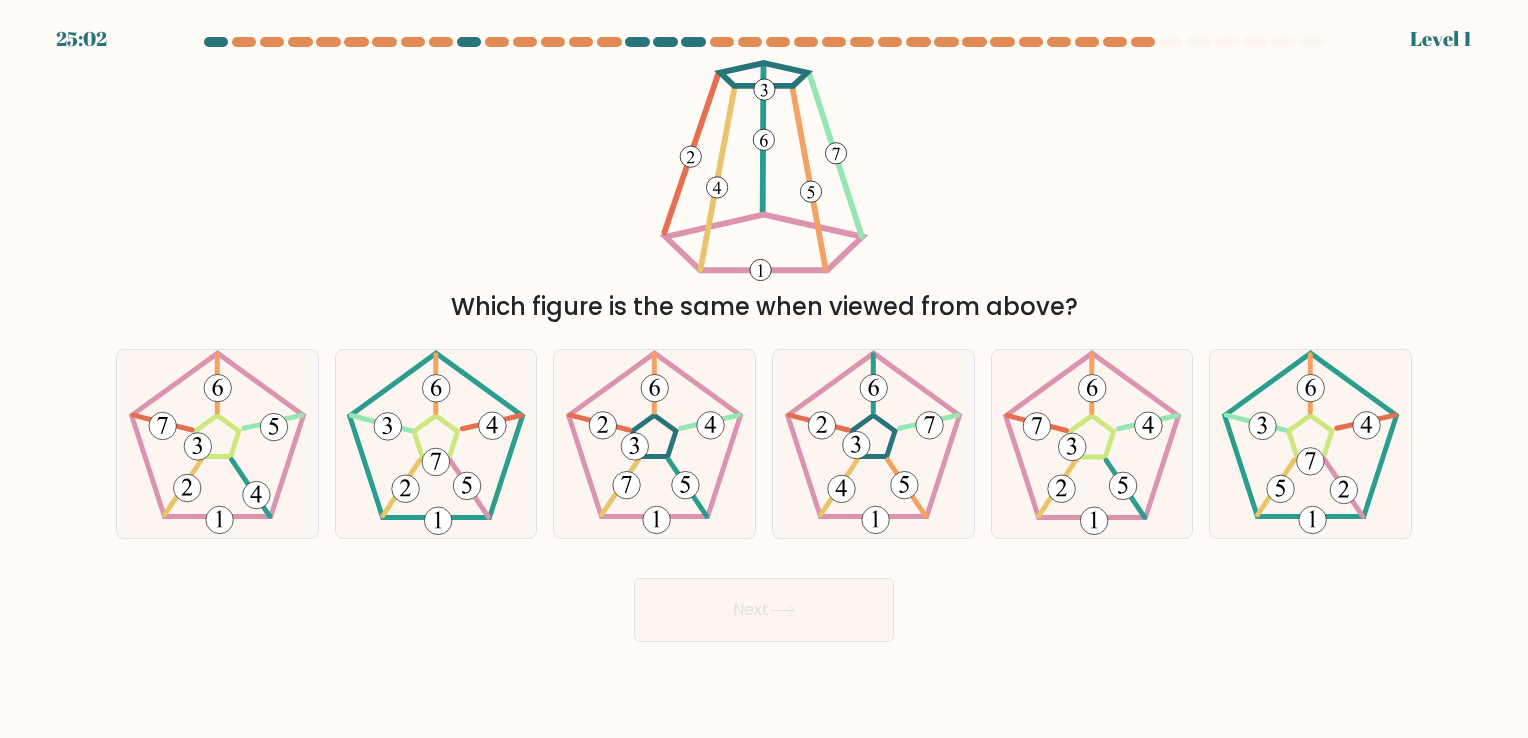 click 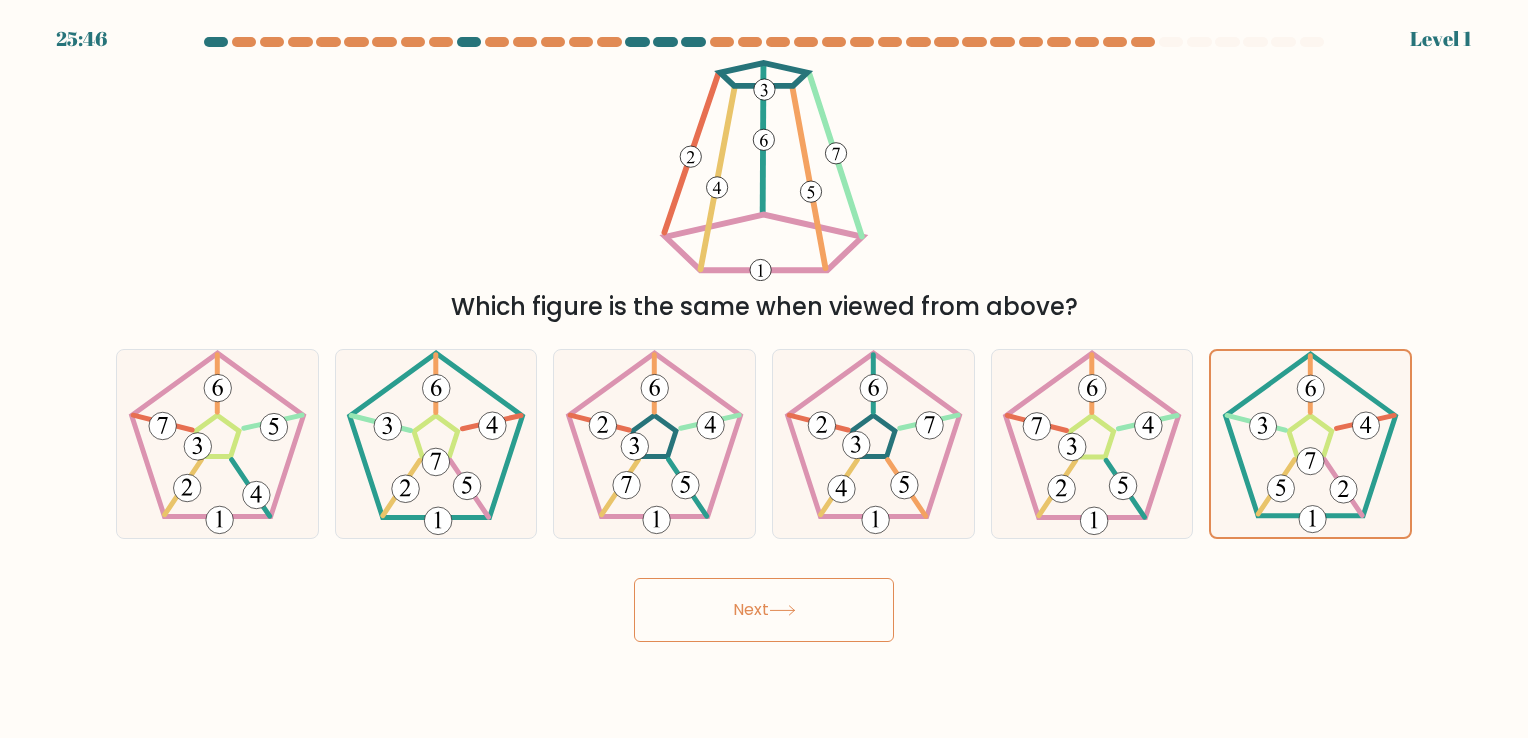 click on "Next" at bounding box center [764, 610] 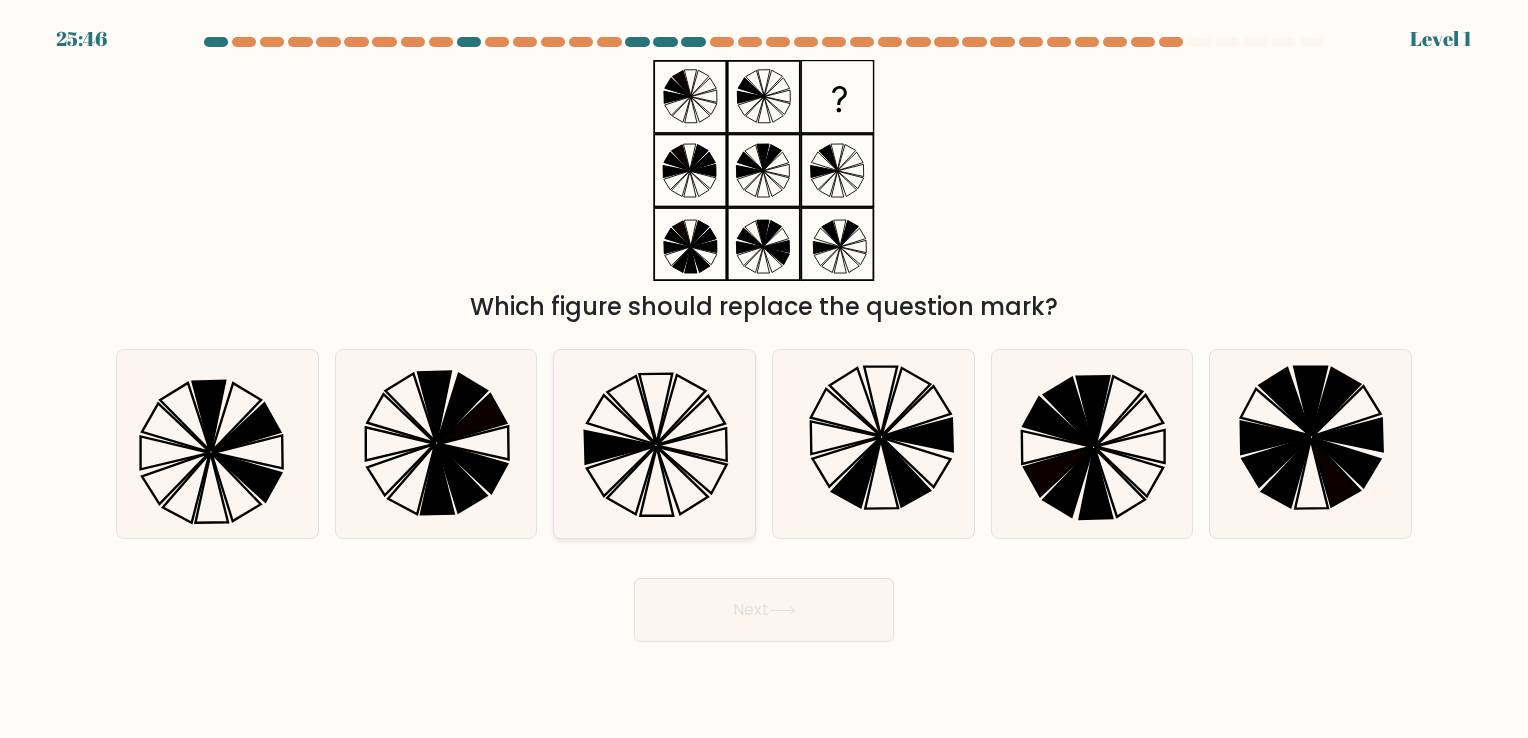 click 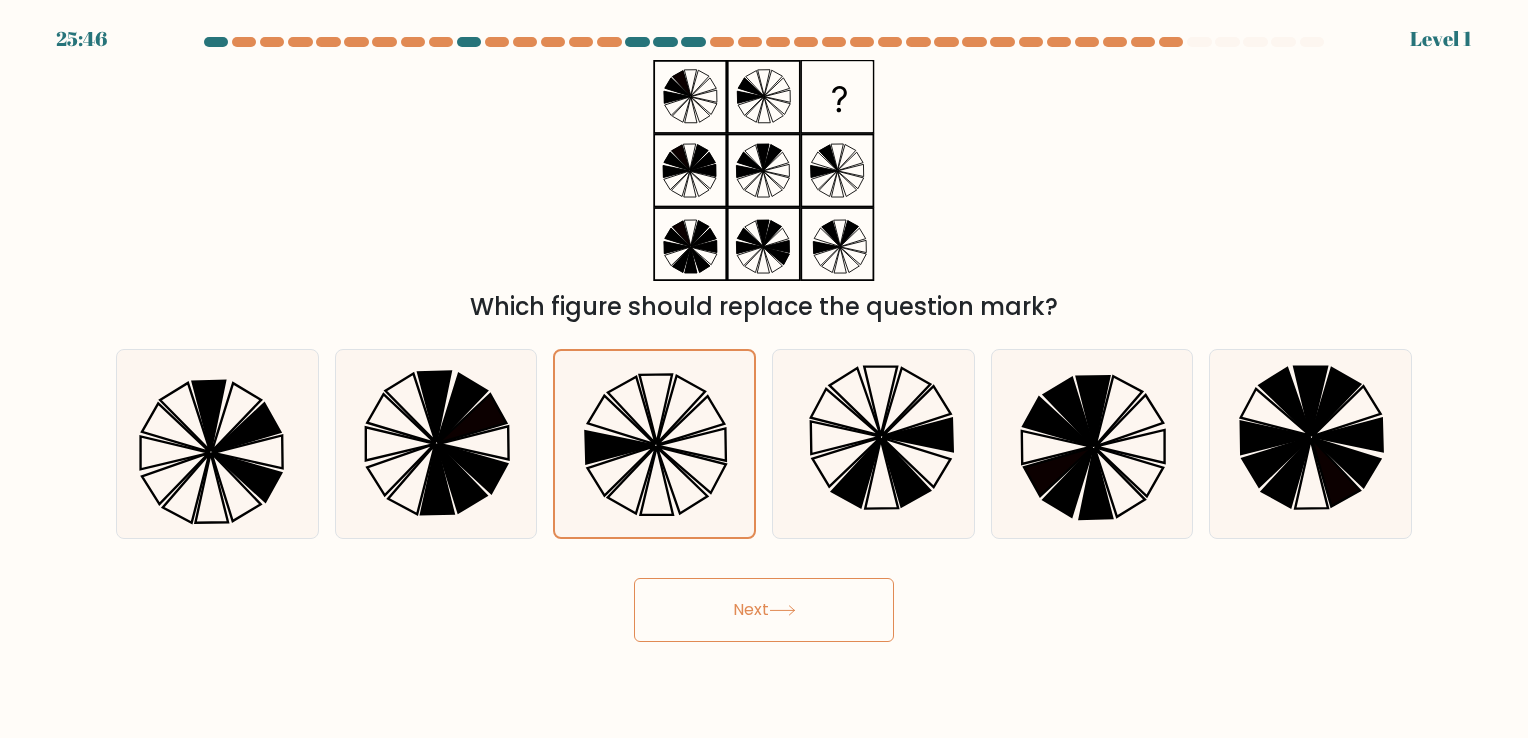 click at bounding box center [764, 339] 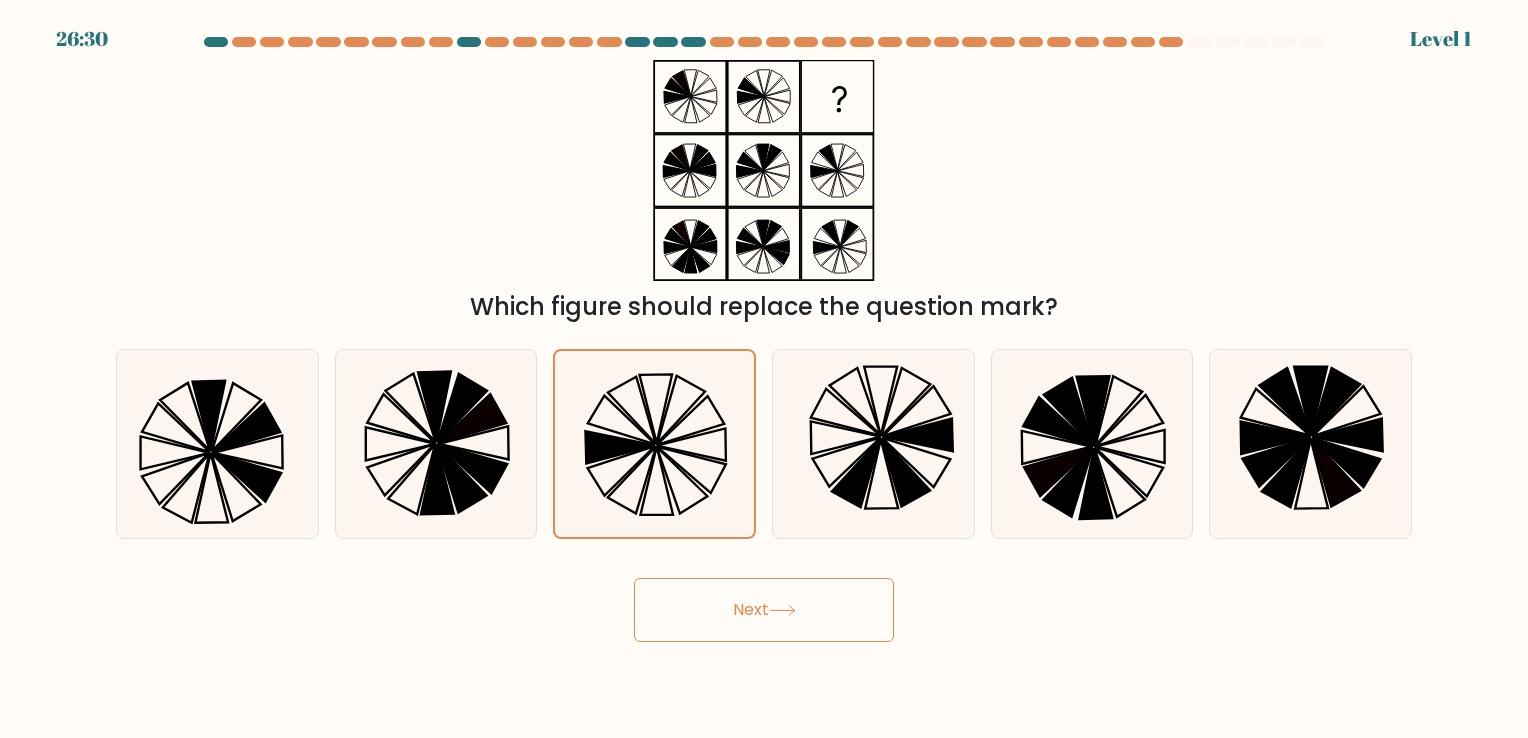 click 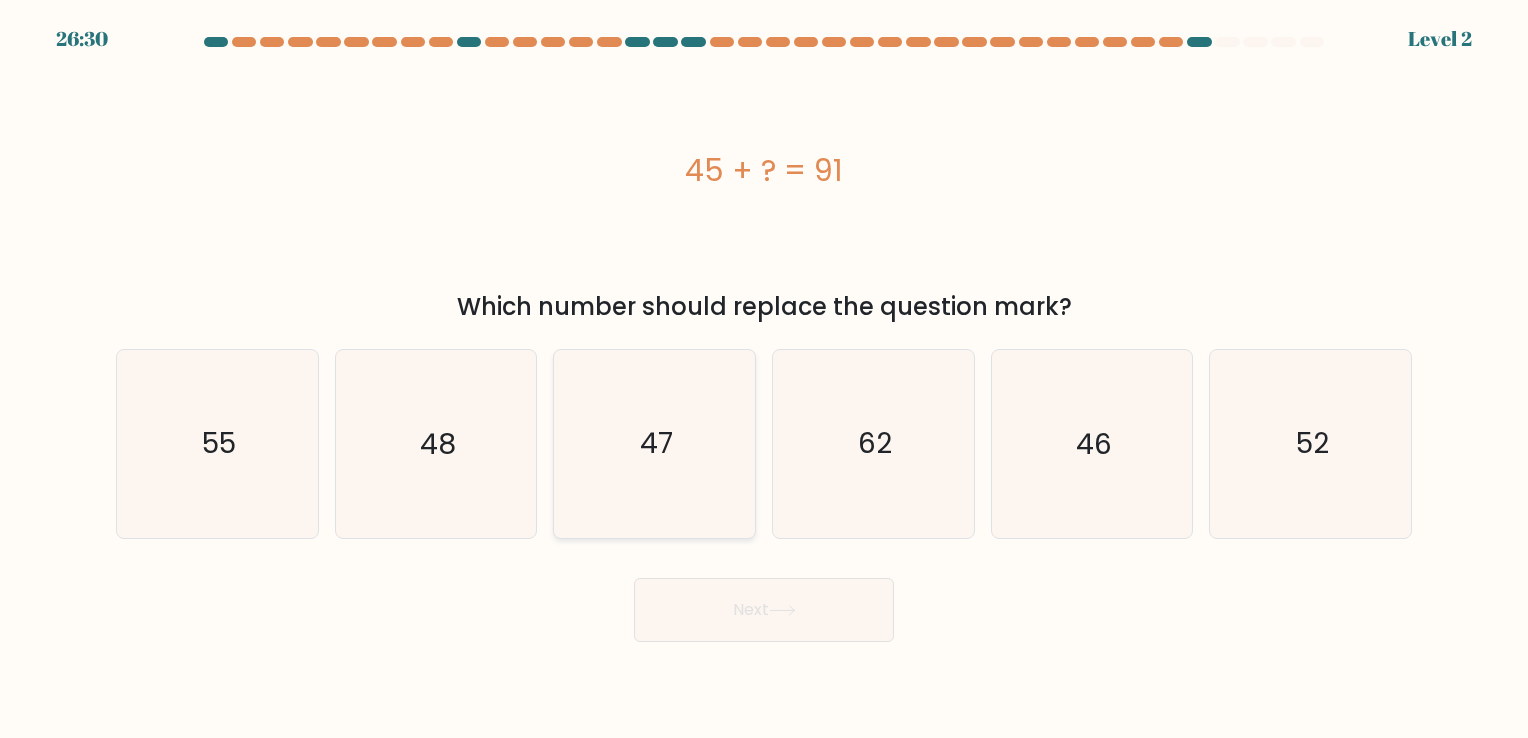 click on "47" 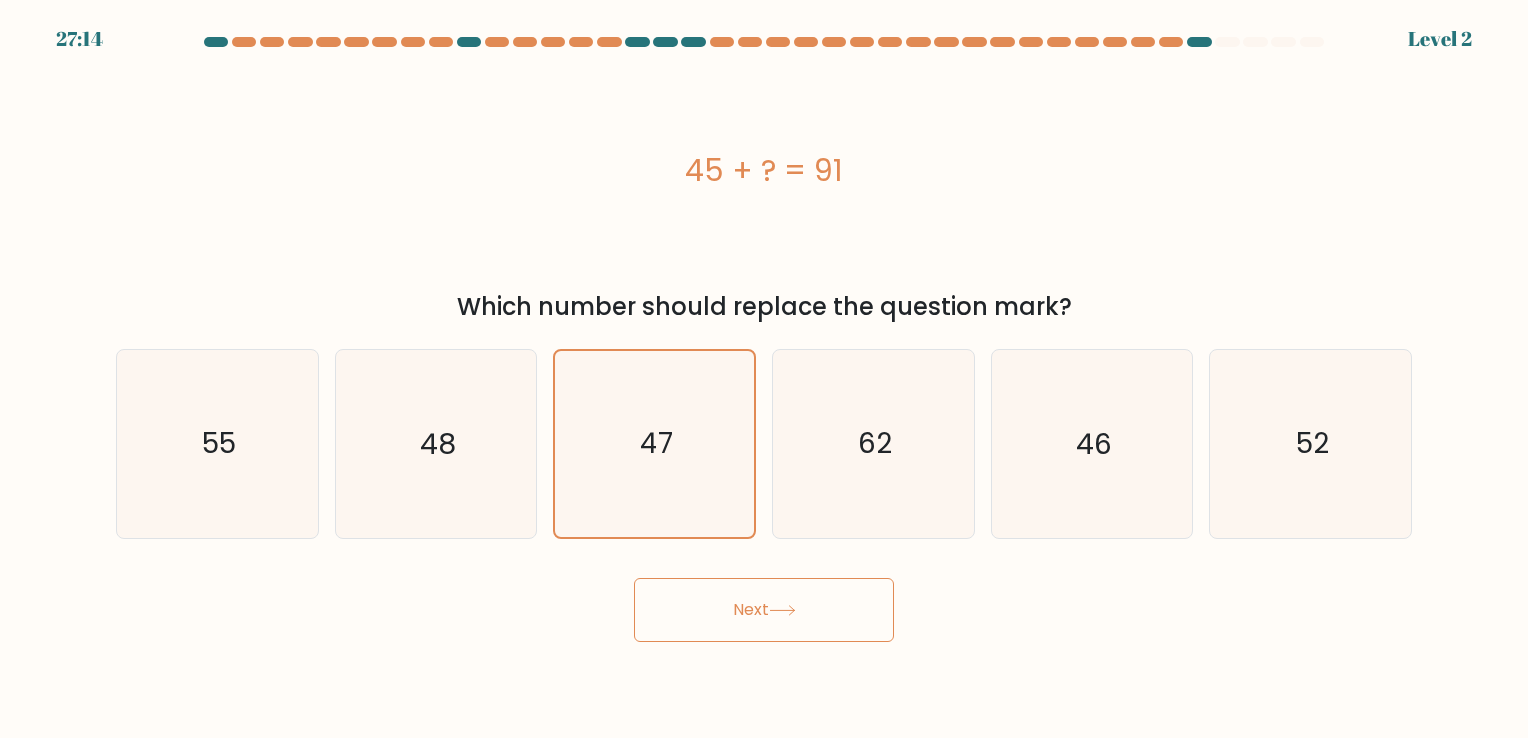 click on "Next" at bounding box center (764, 610) 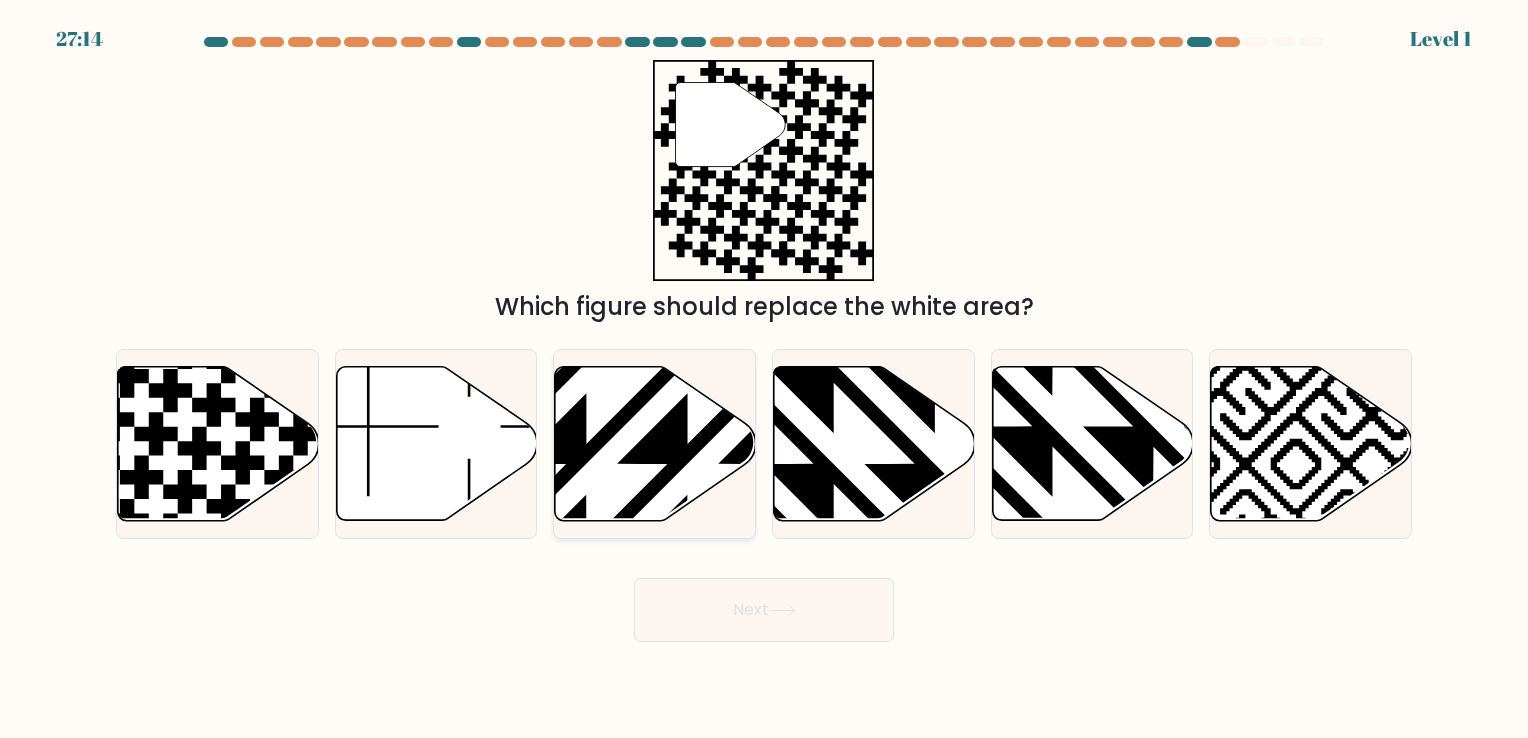 click 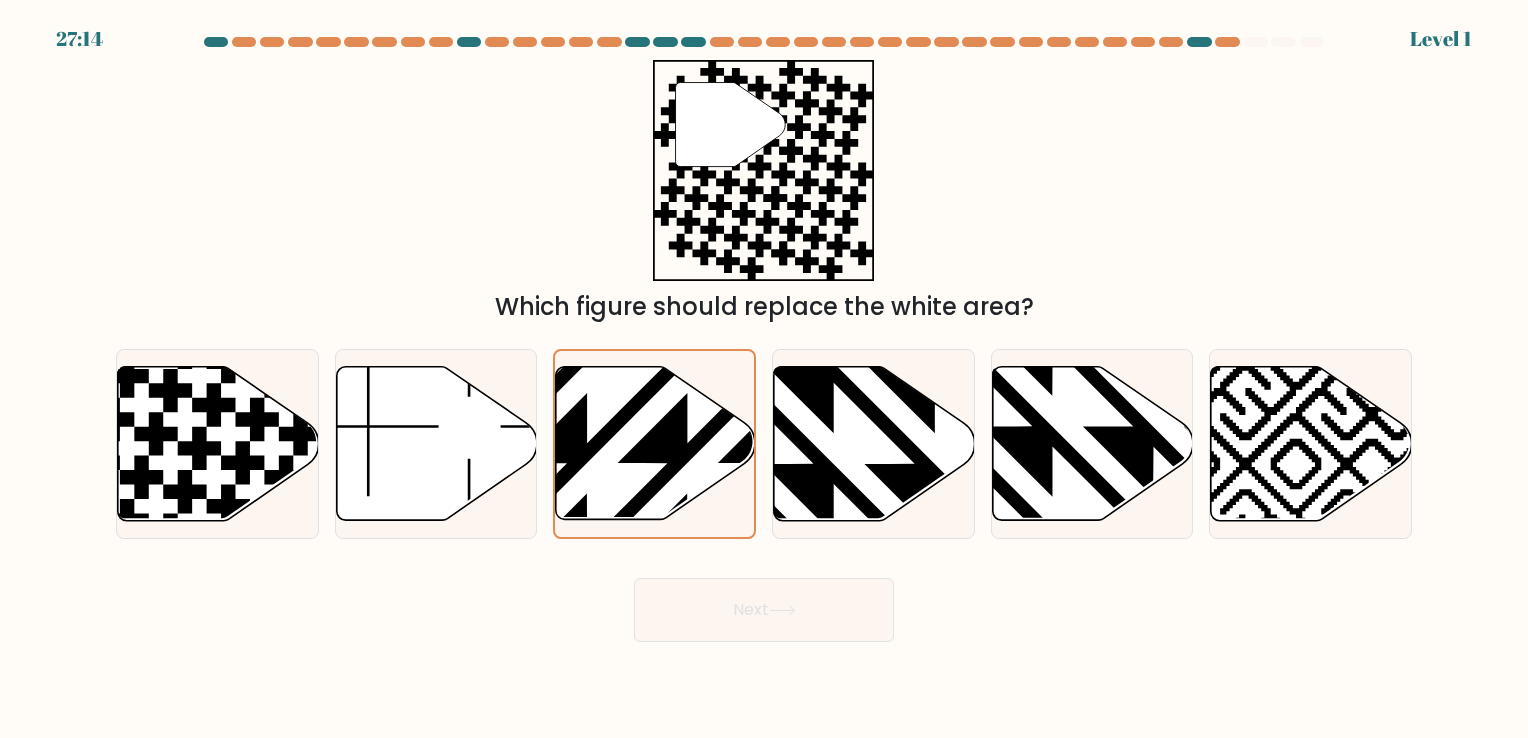 click on "Next" at bounding box center [764, 610] 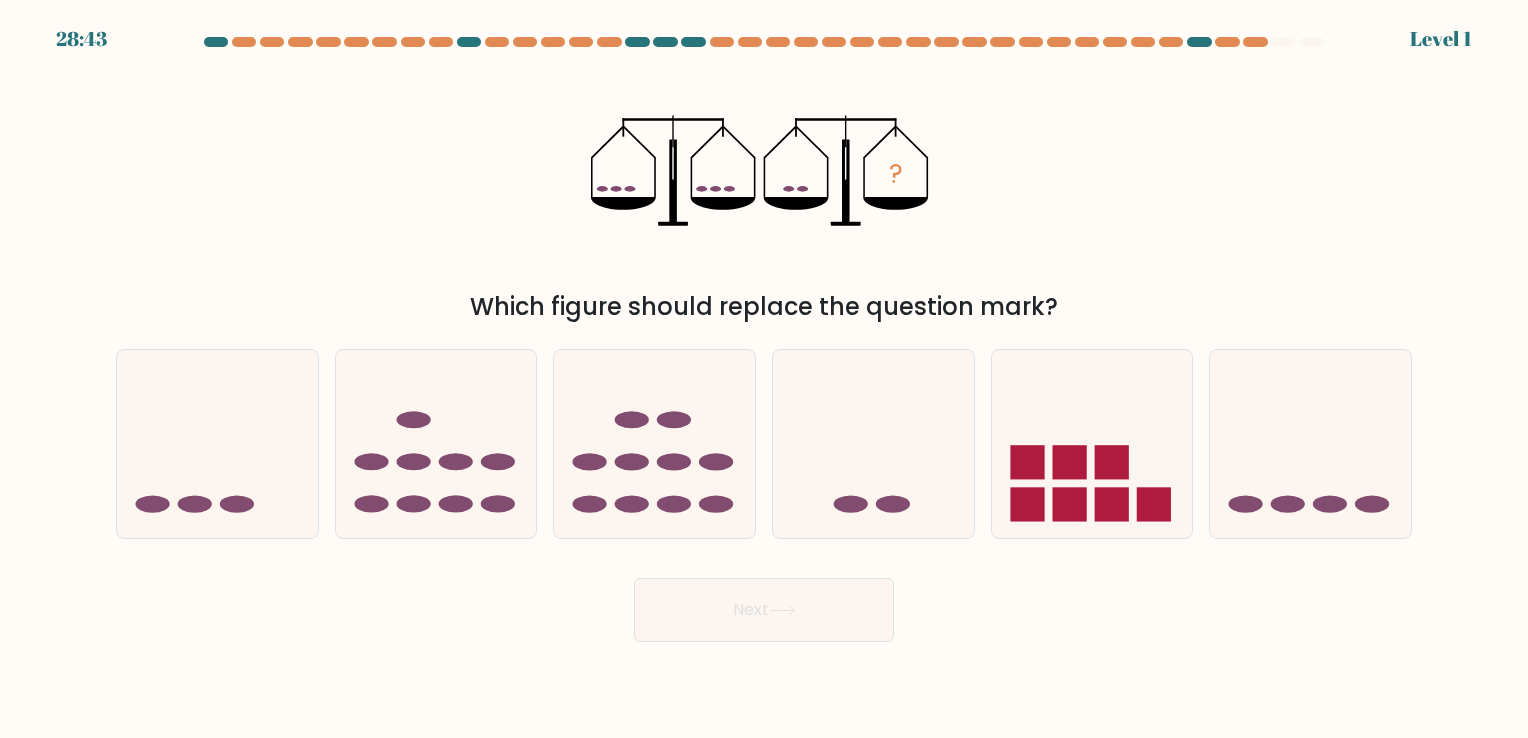 click 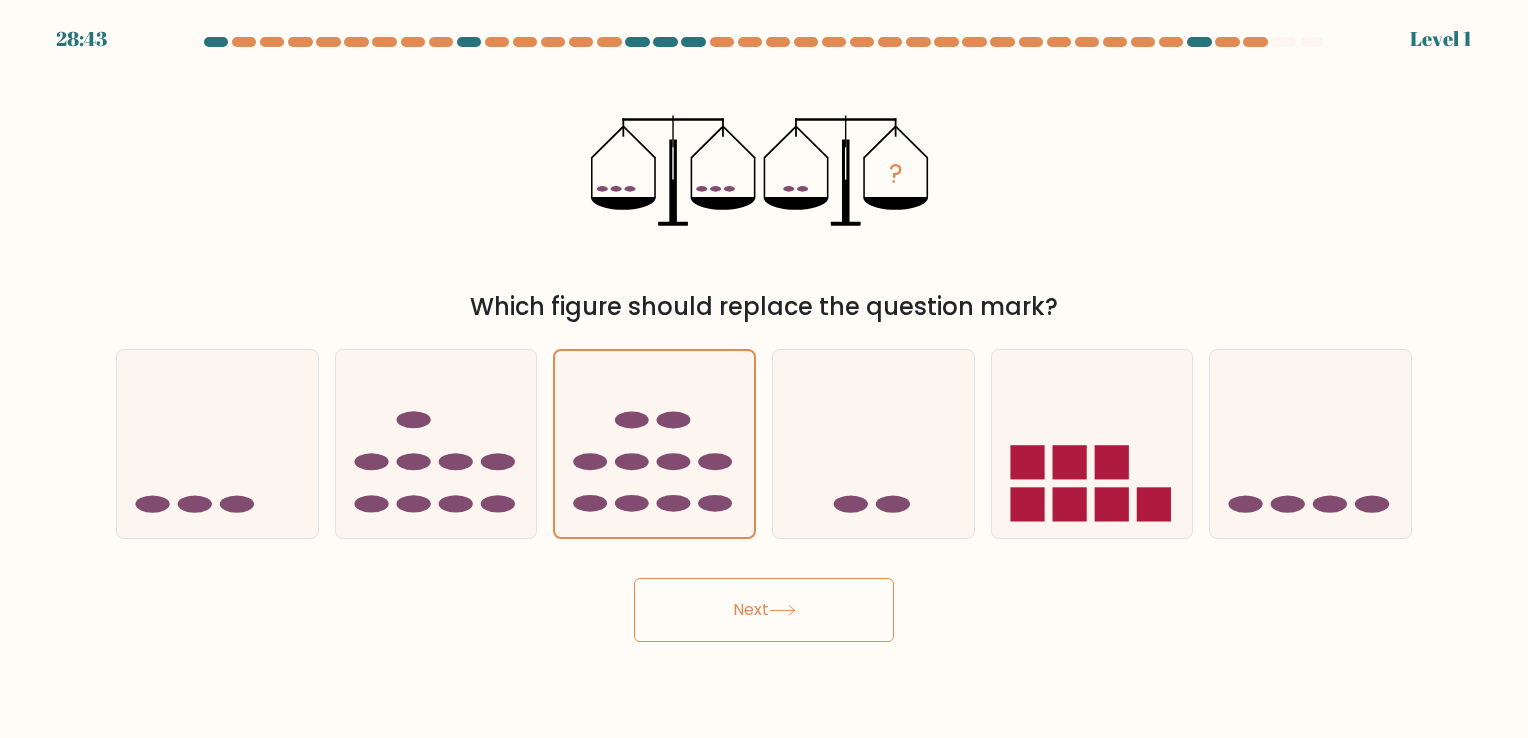 drag, startPoint x: 734, startPoint y: 587, endPoint x: 721, endPoint y: 574, distance: 18.384777 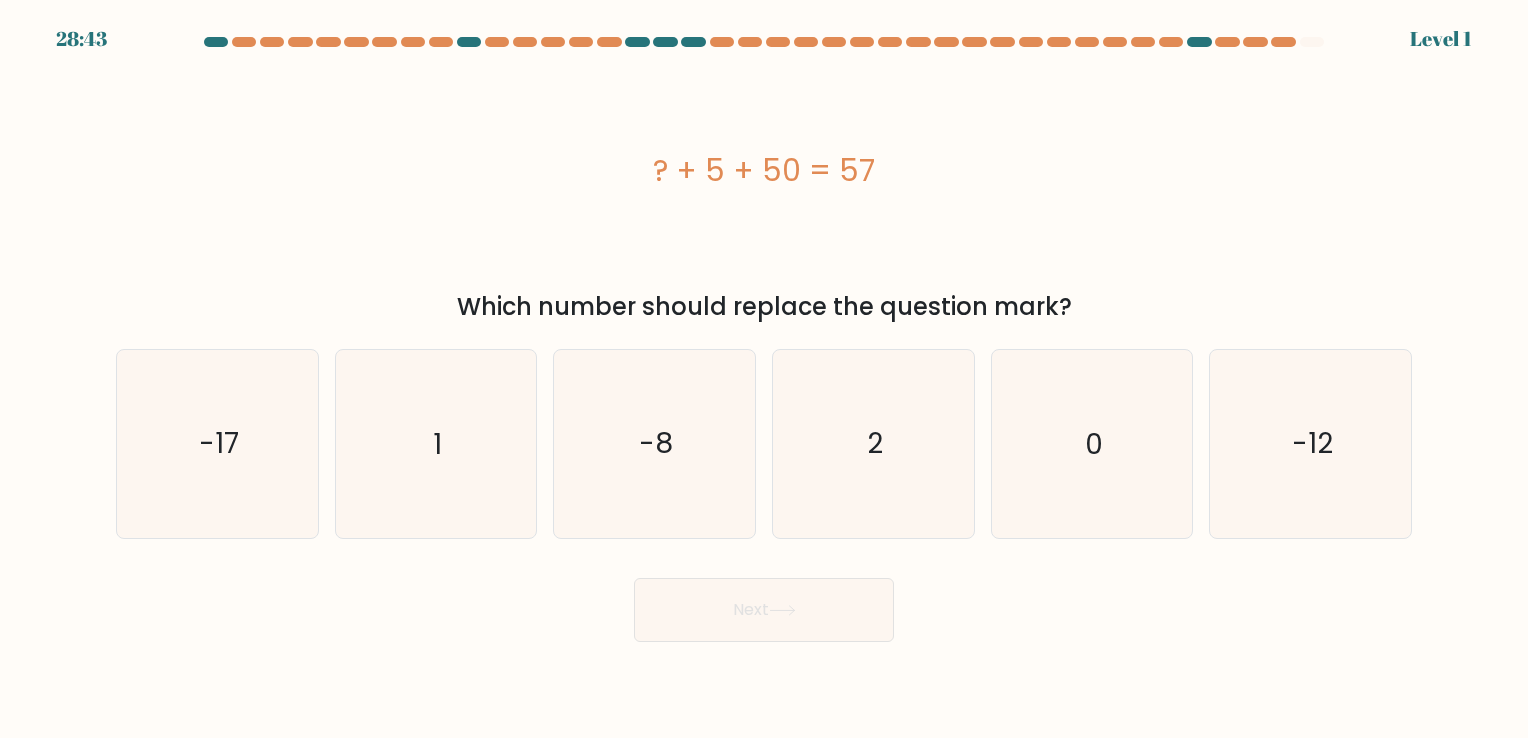 click on "-8" 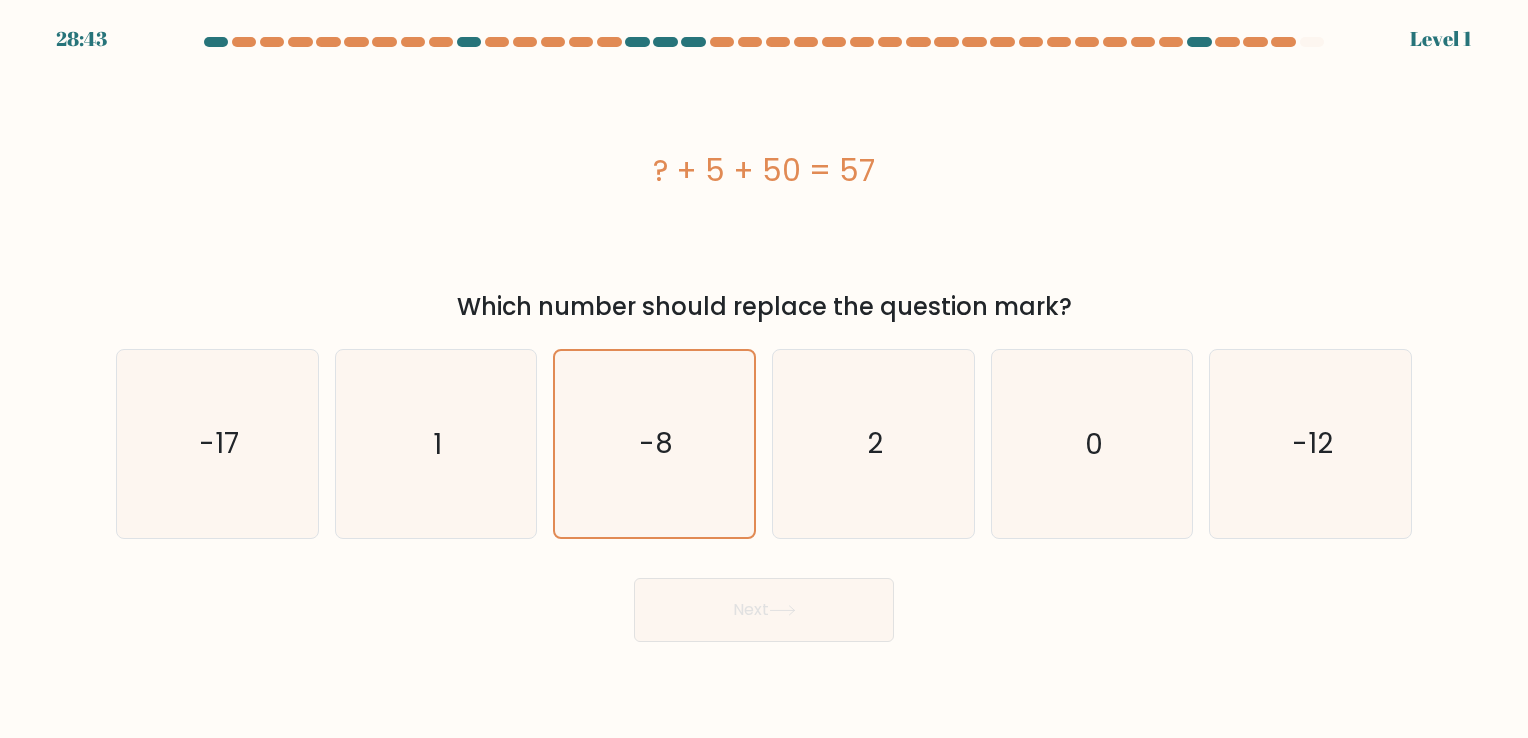 drag, startPoint x: 744, startPoint y: 606, endPoint x: 716, endPoint y: 567, distance: 48.010414 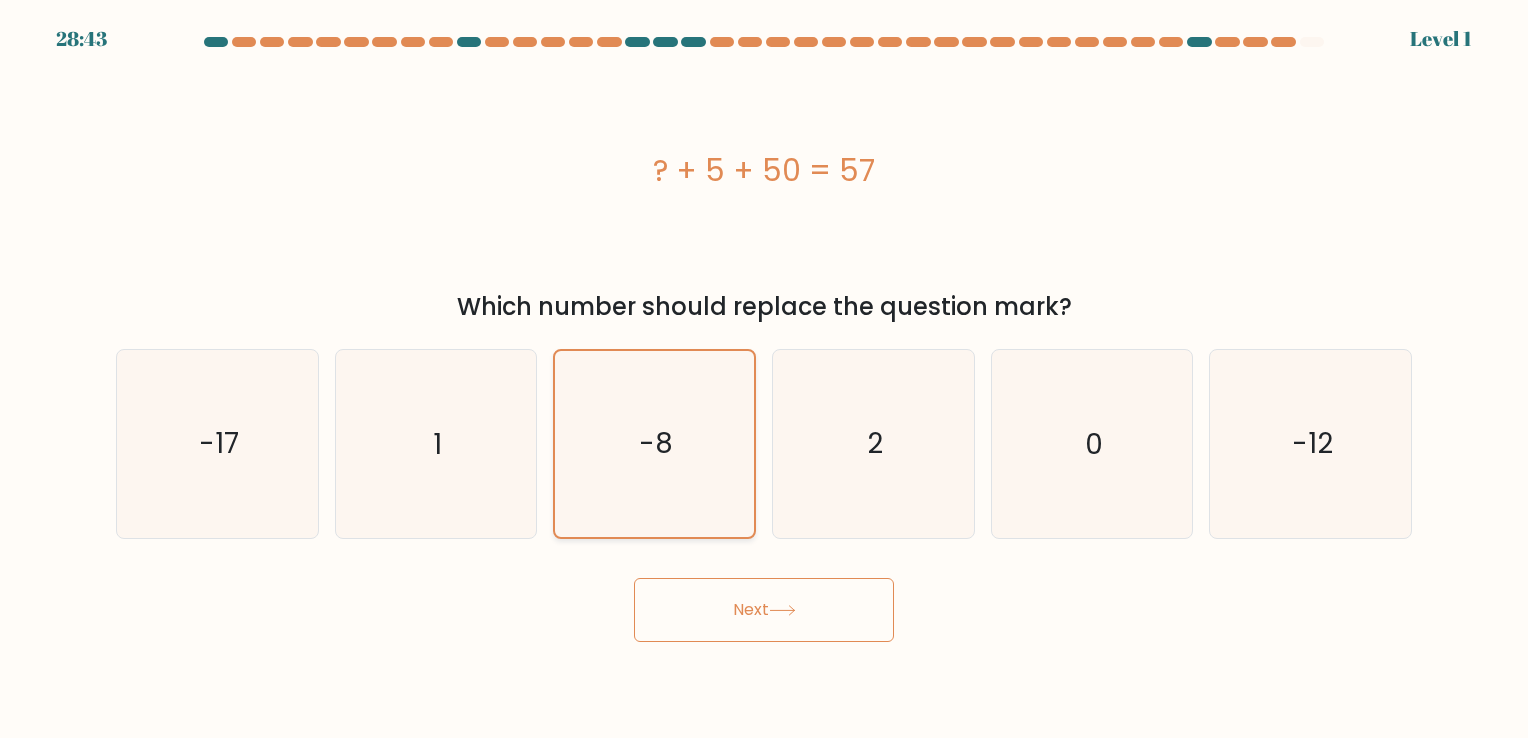 click on "-8" 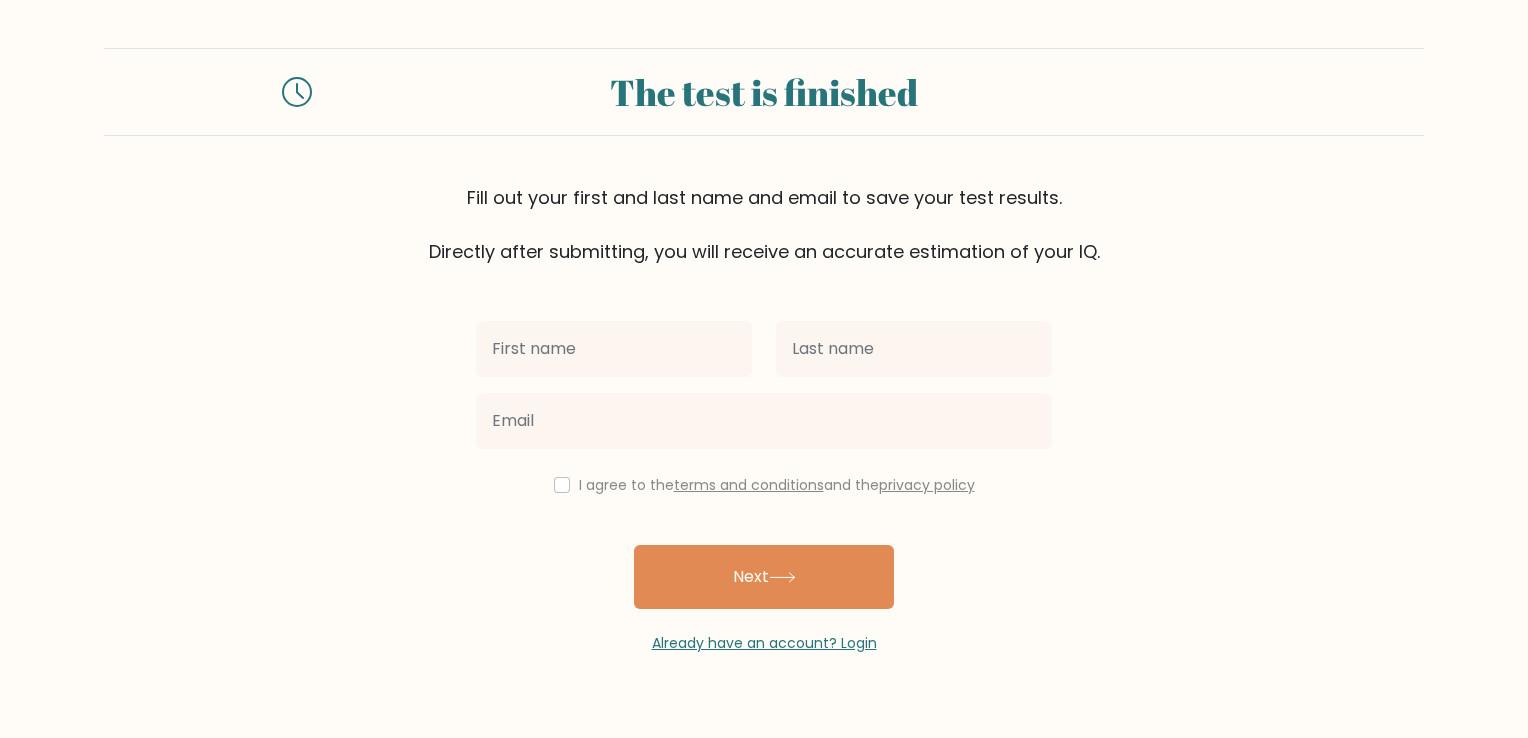 click on "I agree to the  terms and conditions  and the  privacy policy
Next
Already have an account? Login" at bounding box center [764, 459] 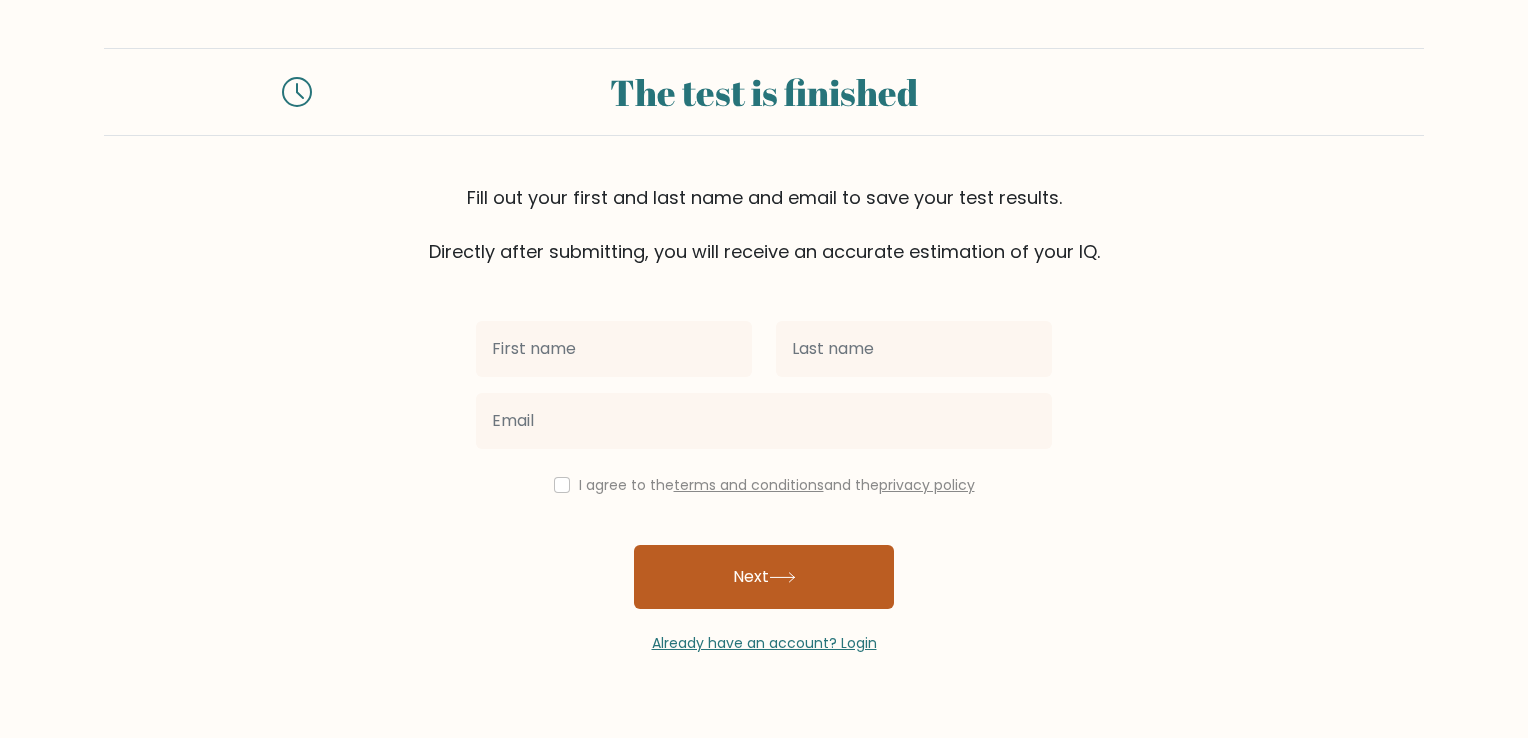 click on "Next" at bounding box center (764, 577) 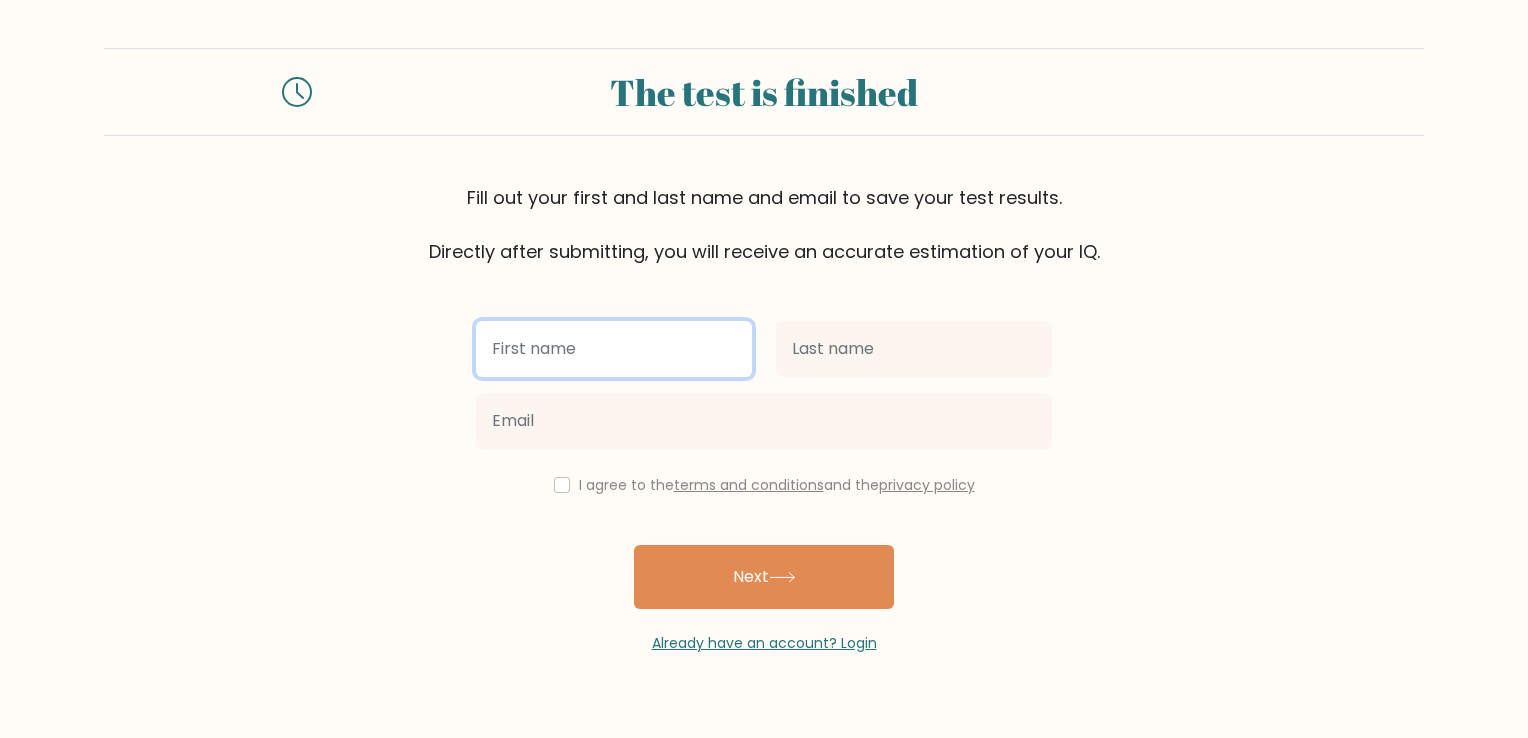 click at bounding box center [614, 349] 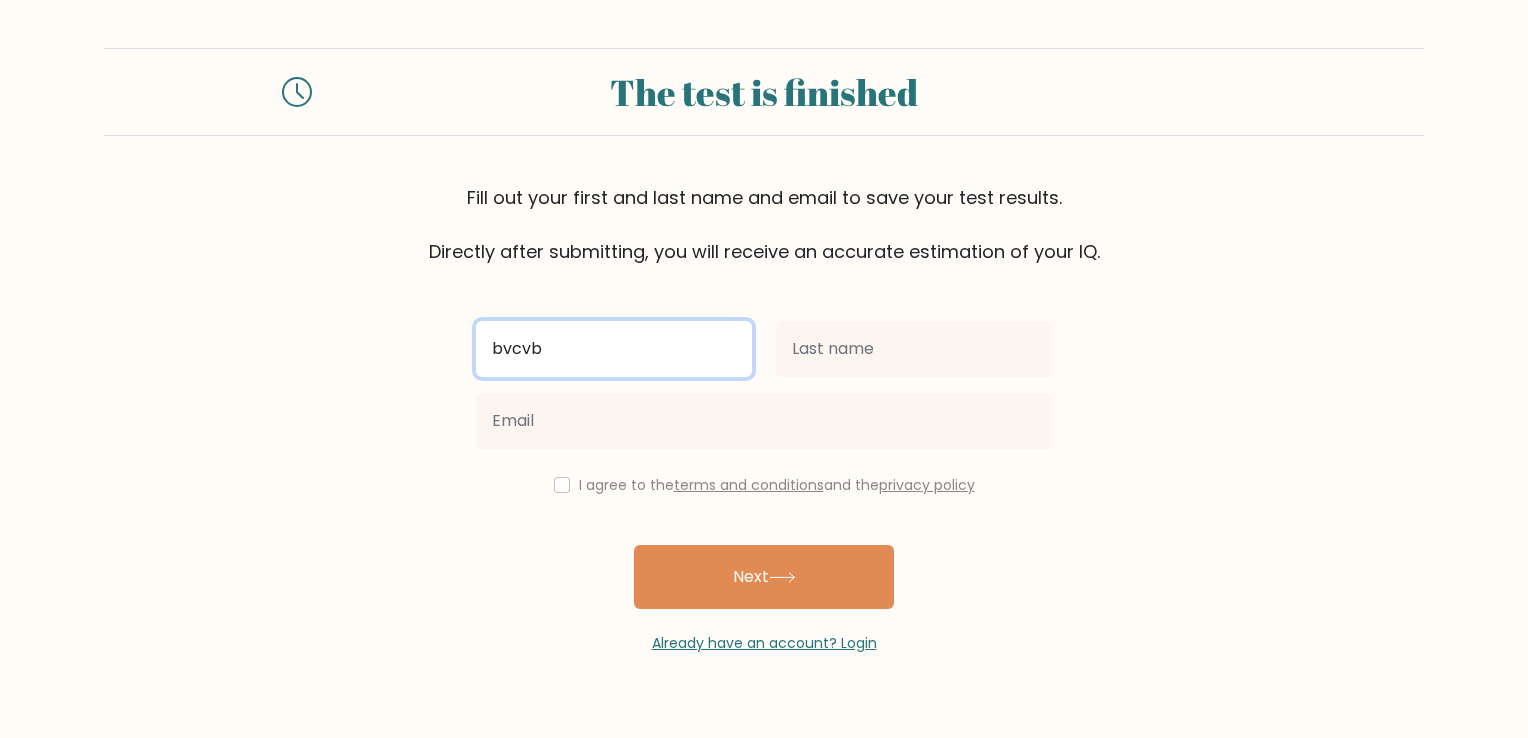 type on "bvcvb" 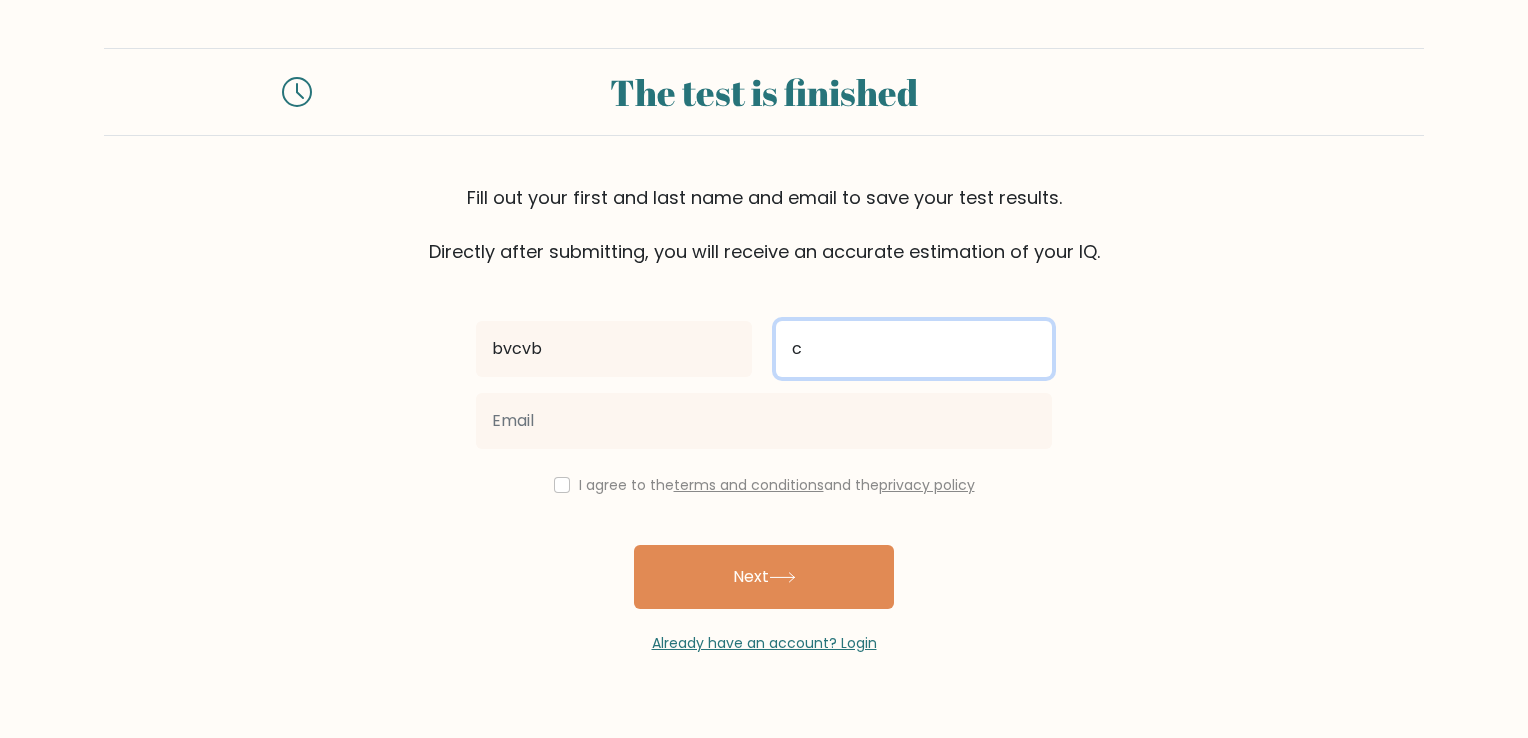drag, startPoint x: 863, startPoint y: 344, endPoint x: 863, endPoint y: 364, distance: 20 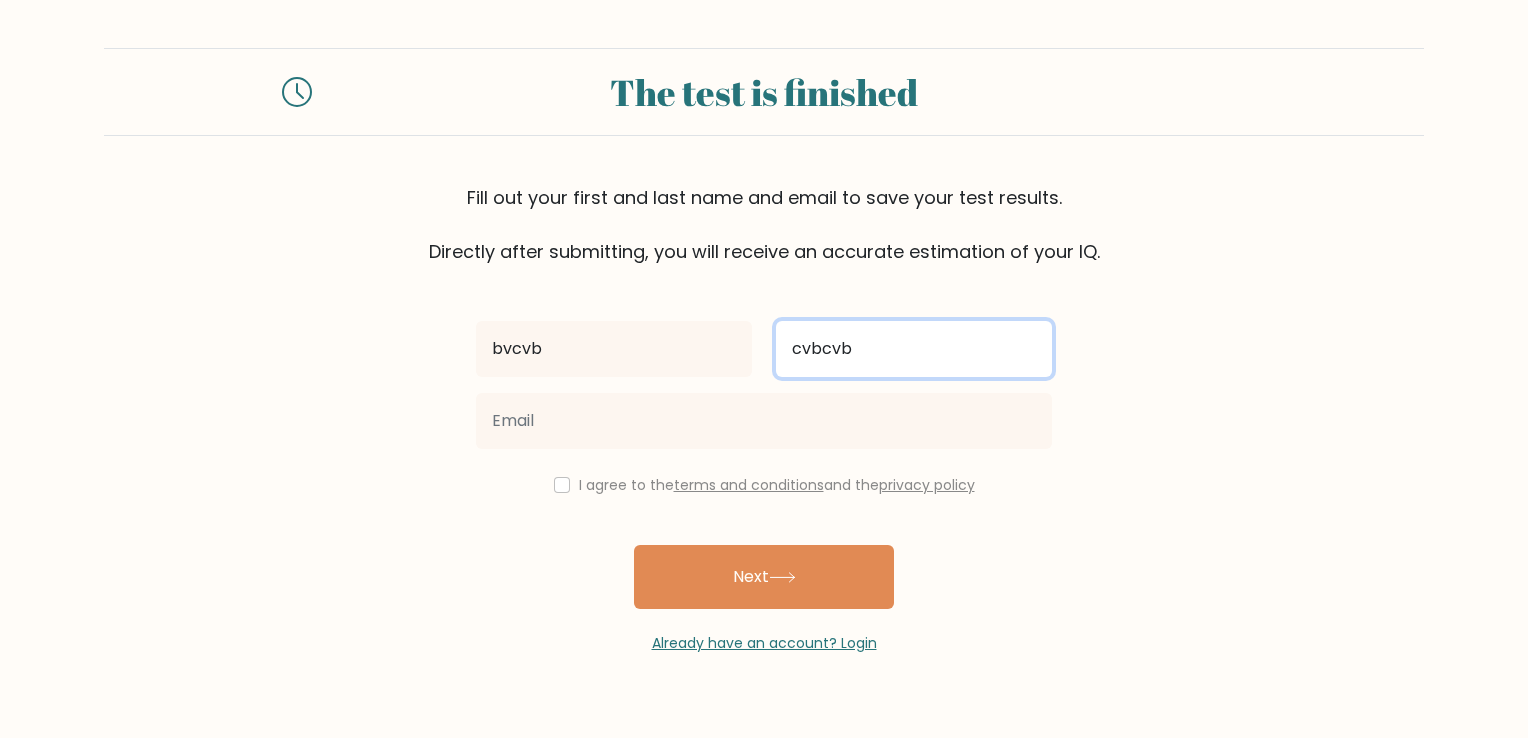 type on "cvbcvb" 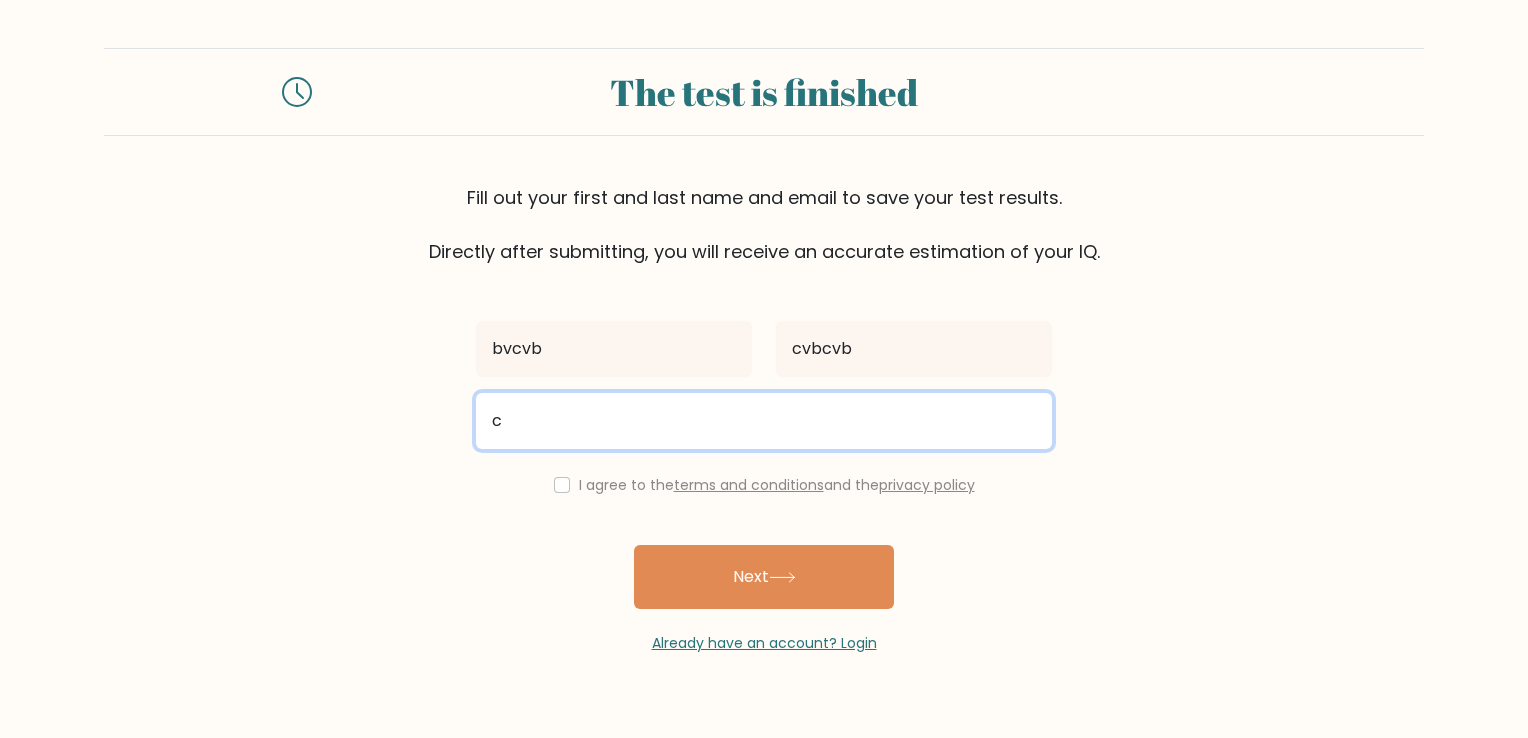 drag, startPoint x: 737, startPoint y: 400, endPoint x: 738, endPoint y: 439, distance: 39.012817 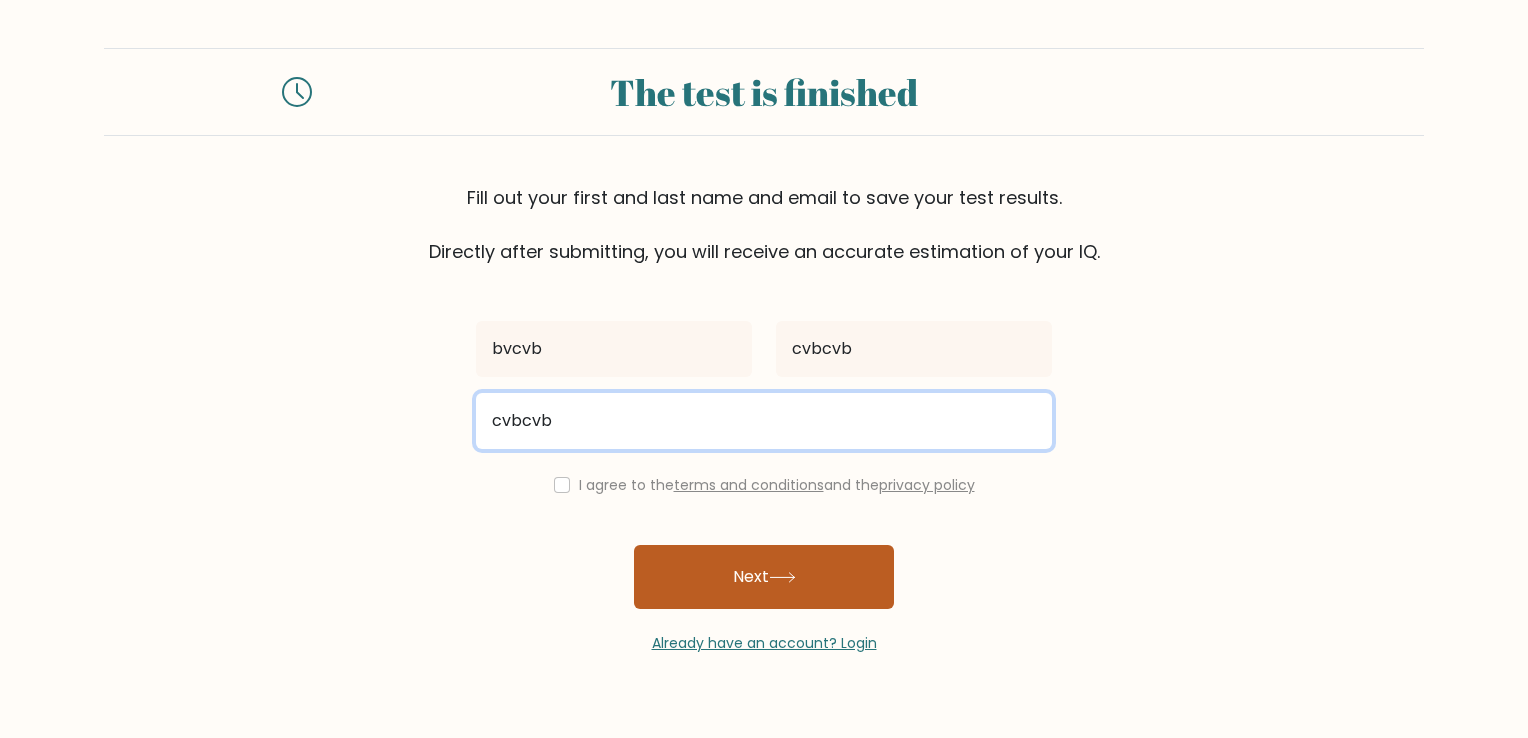 type on "cvbcvb" 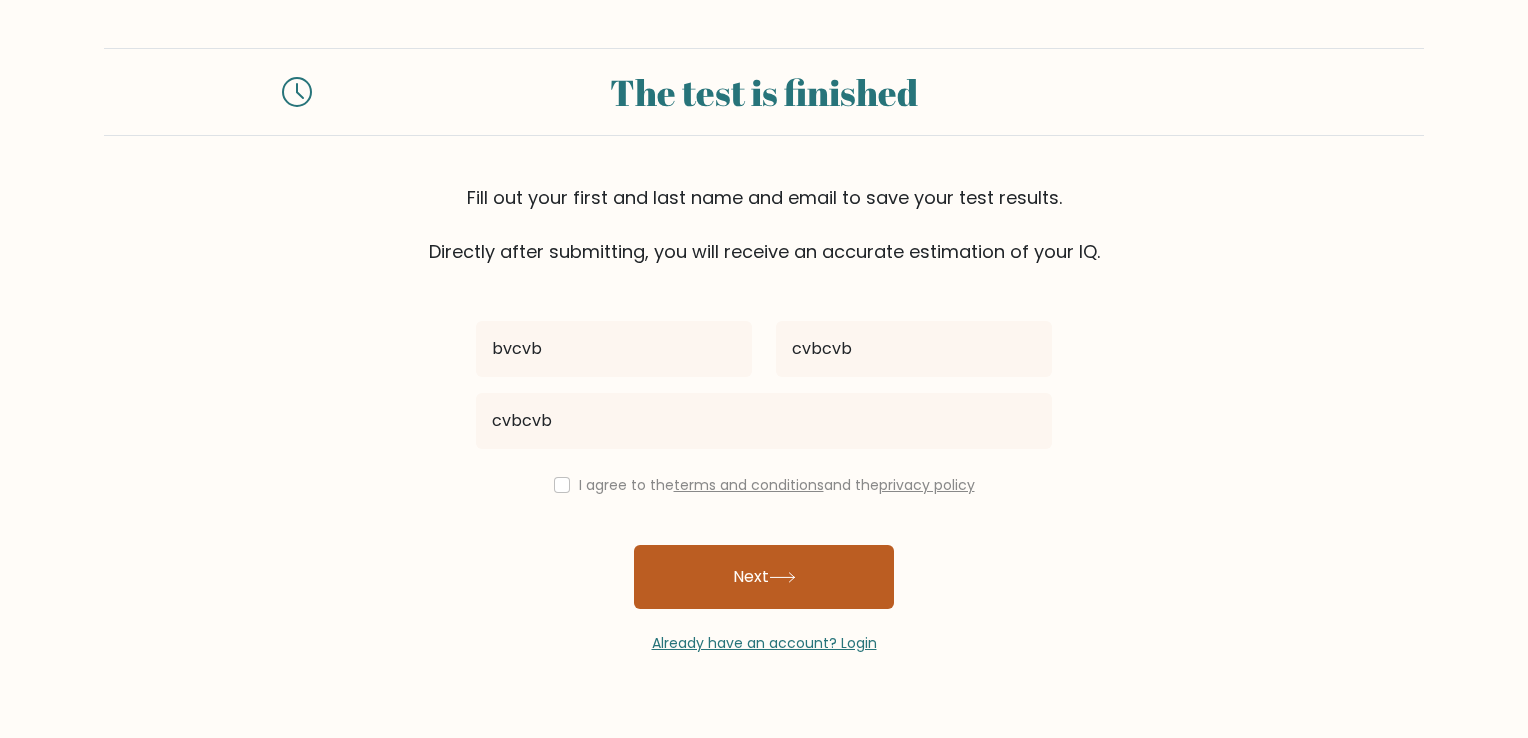 click 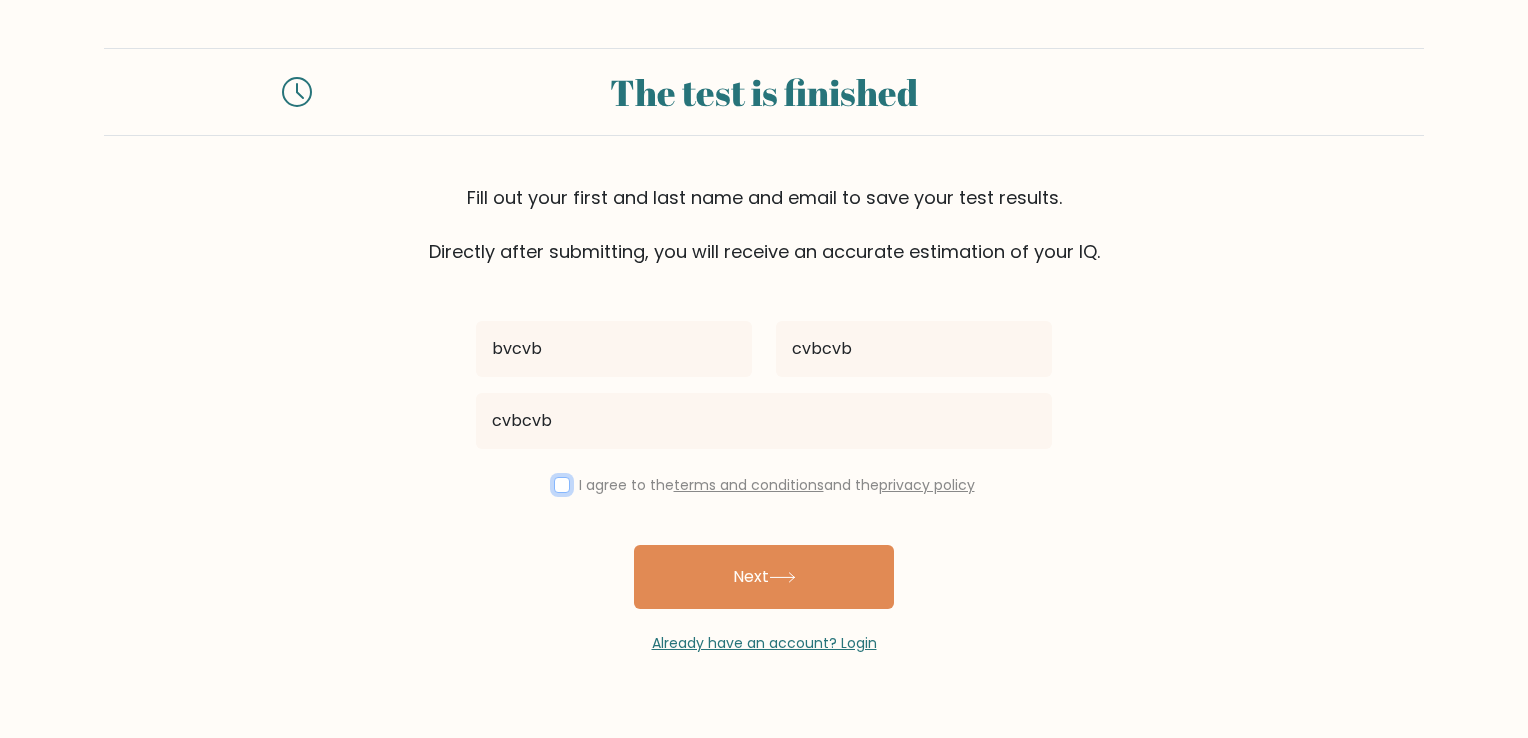 click at bounding box center [562, 485] 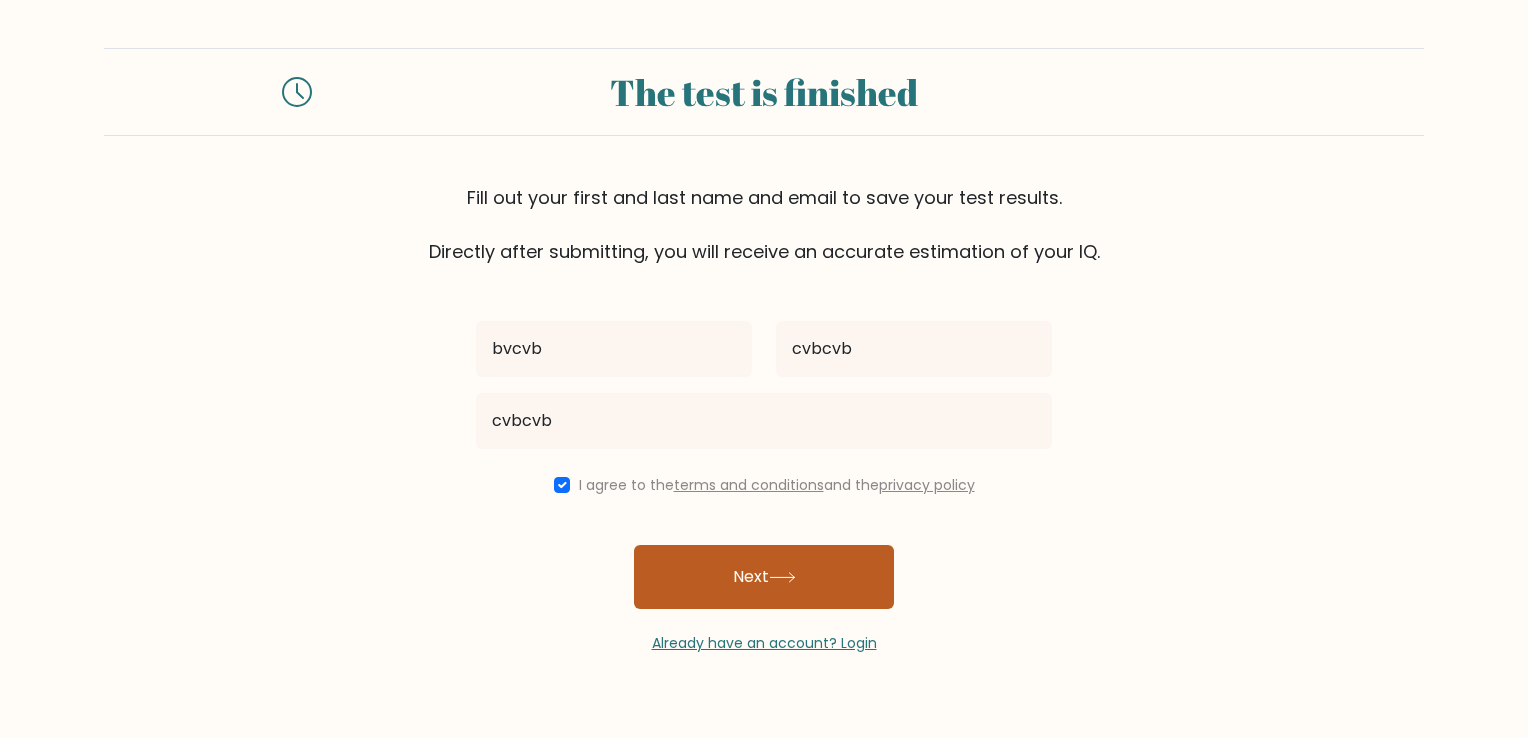 click on "Next" at bounding box center [764, 577] 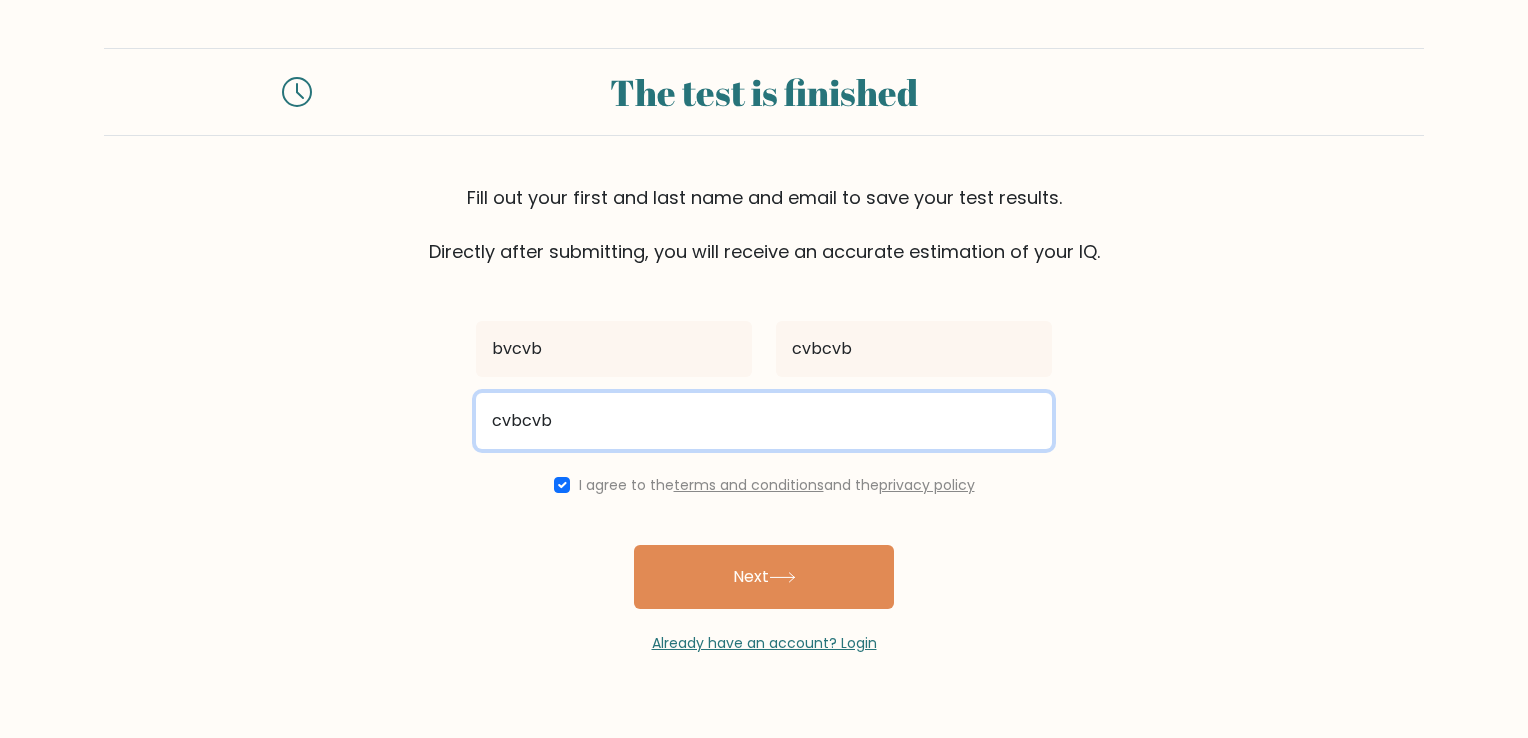 click on "cvbcvb" at bounding box center (764, 421) 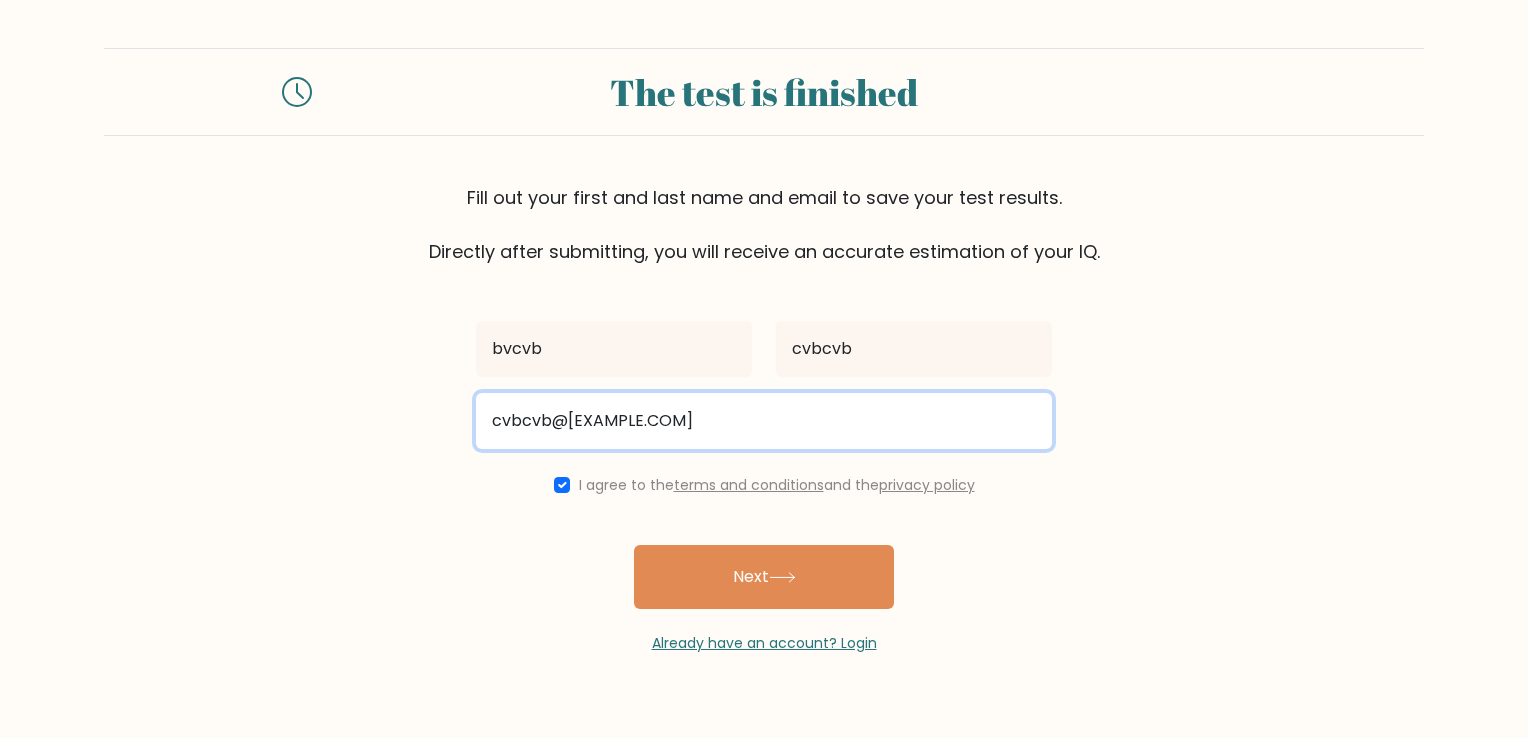 type on "cvbcvb@[EXAMPLE.COM]" 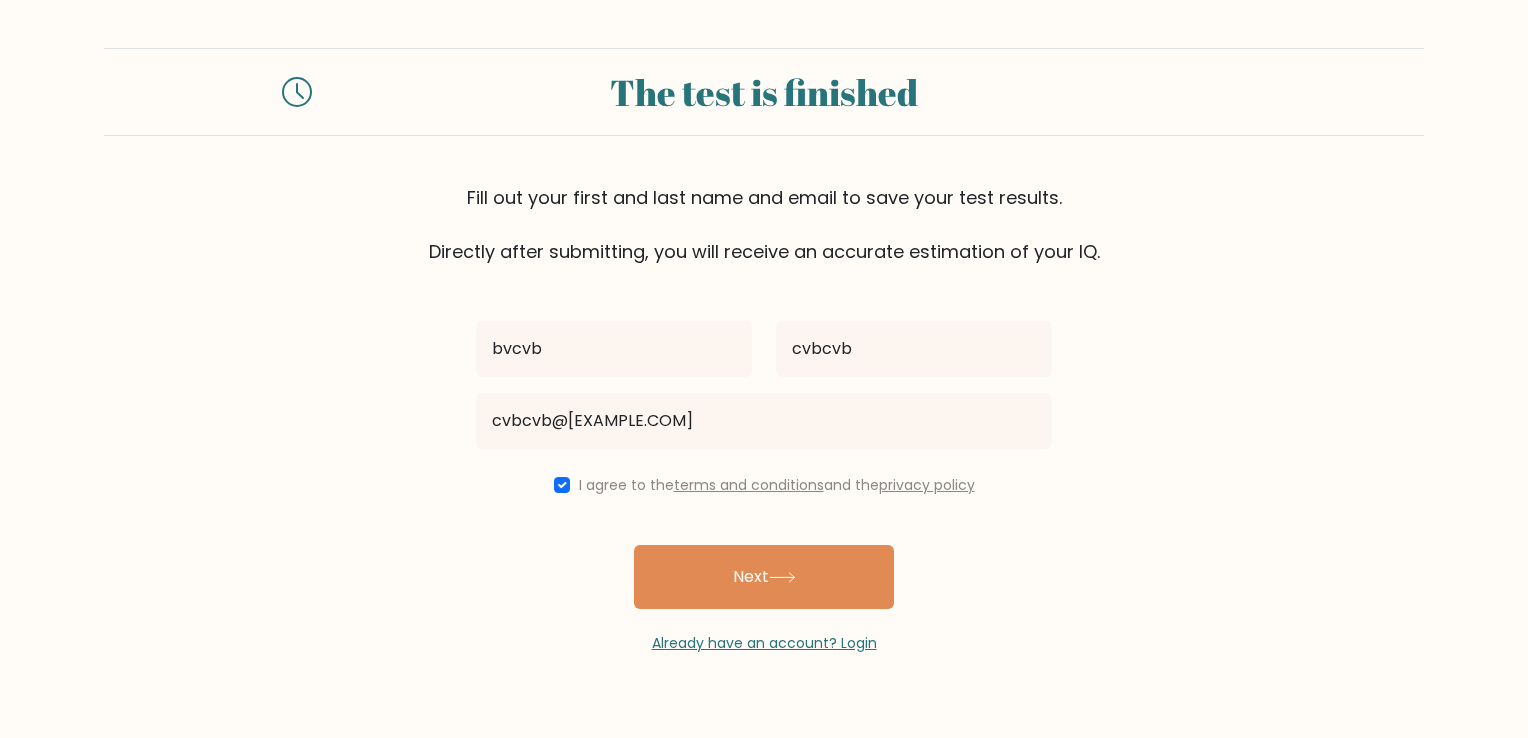 click on "bvcvb
cvbcvb
cvbcvb@[EXAMPLE.COM]
I agree to the  terms and conditions  and the  privacy policy
Next
Already have an account? Login" at bounding box center [764, 459] 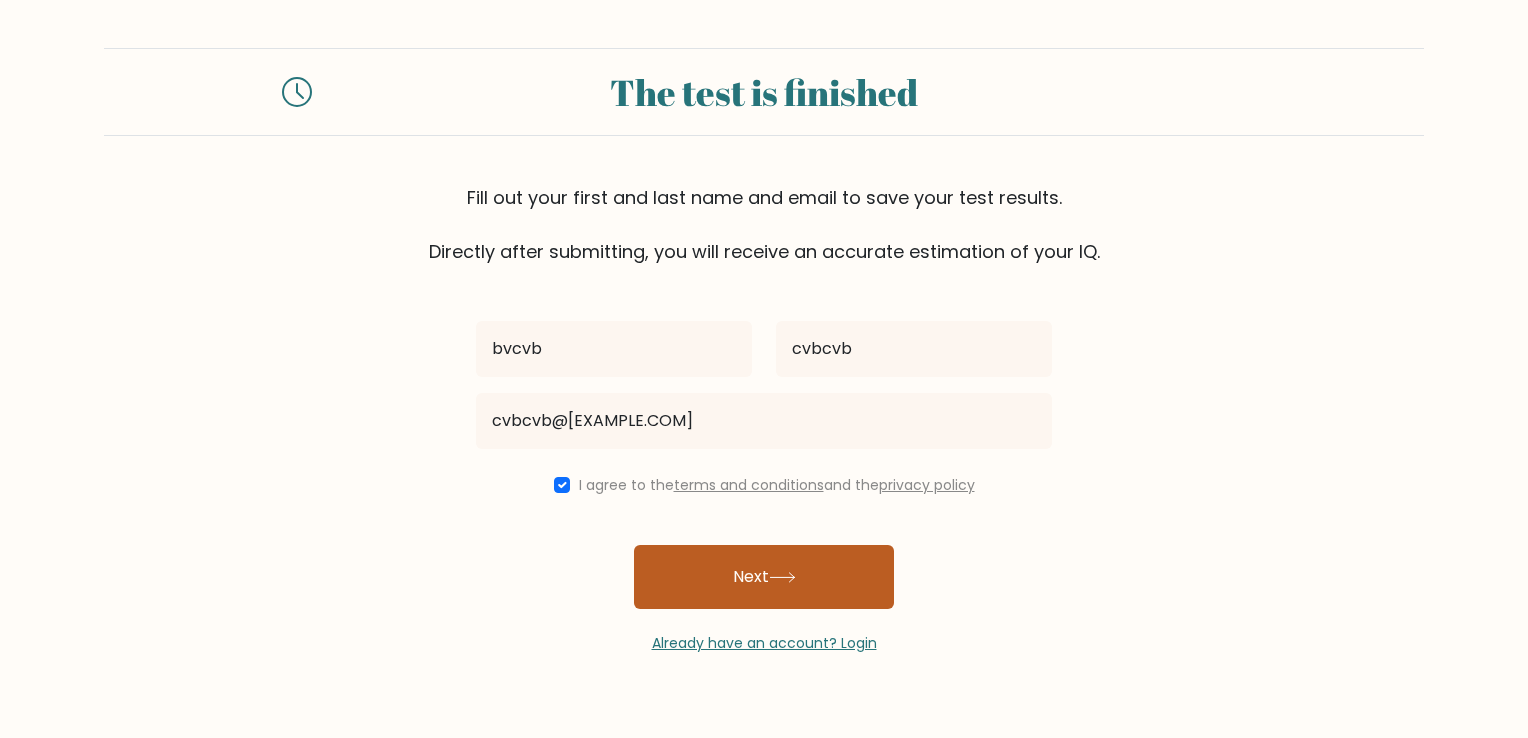 click on "Next" at bounding box center [764, 577] 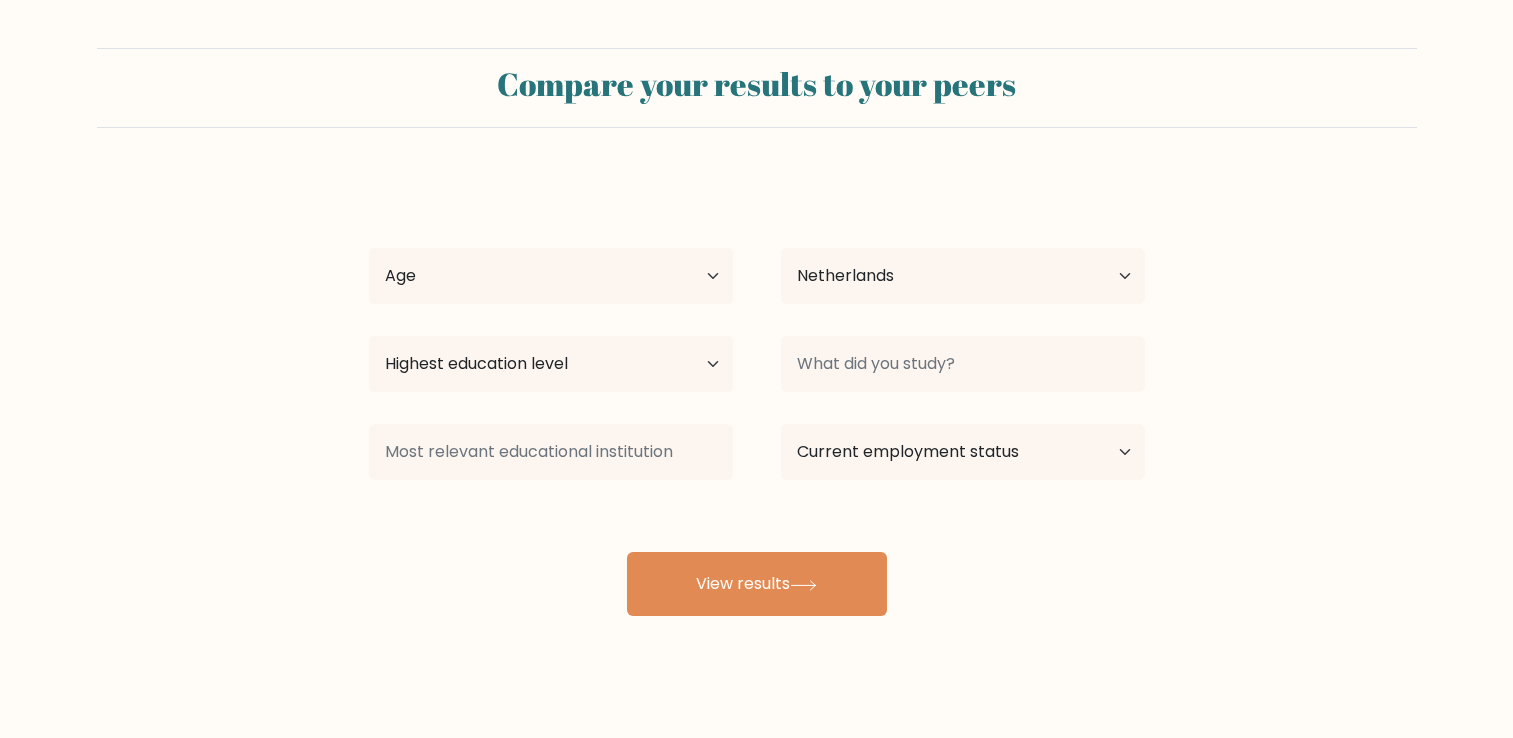 select on "NL" 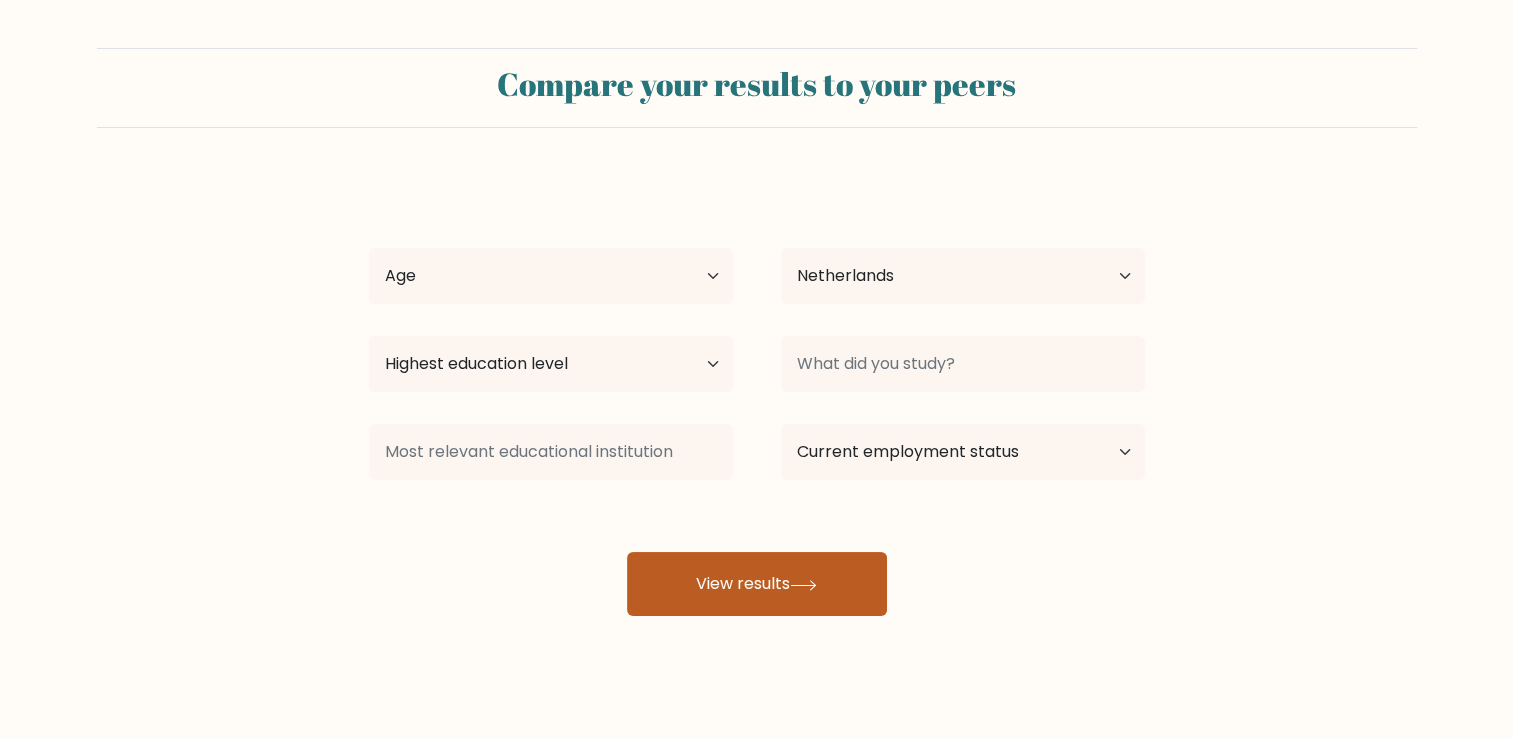 click 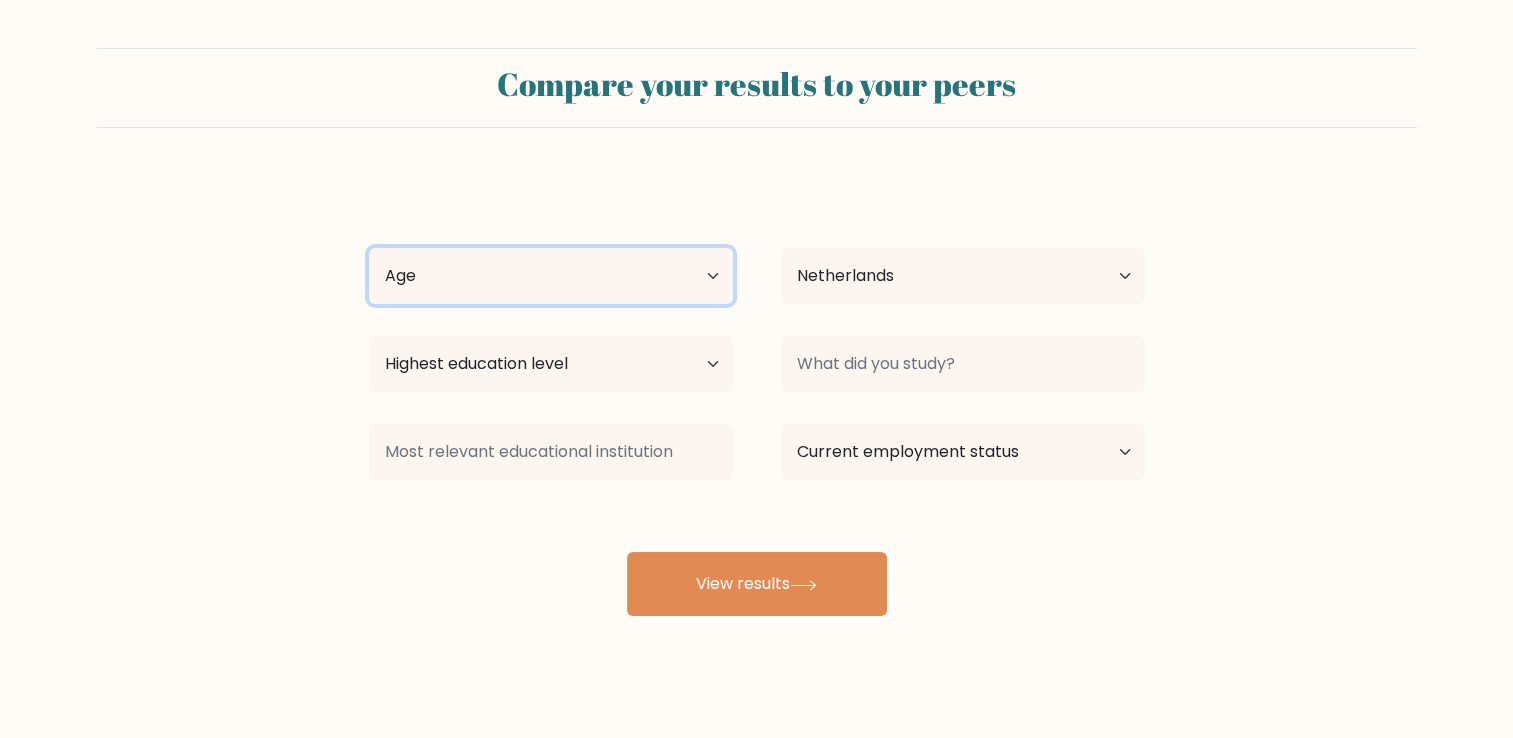 click on "Age
Under 18 years old
18-24 years old
25-34 years old
35-44 years old
45-54 years old
55-64 years old
65 years old and above" at bounding box center (551, 276) 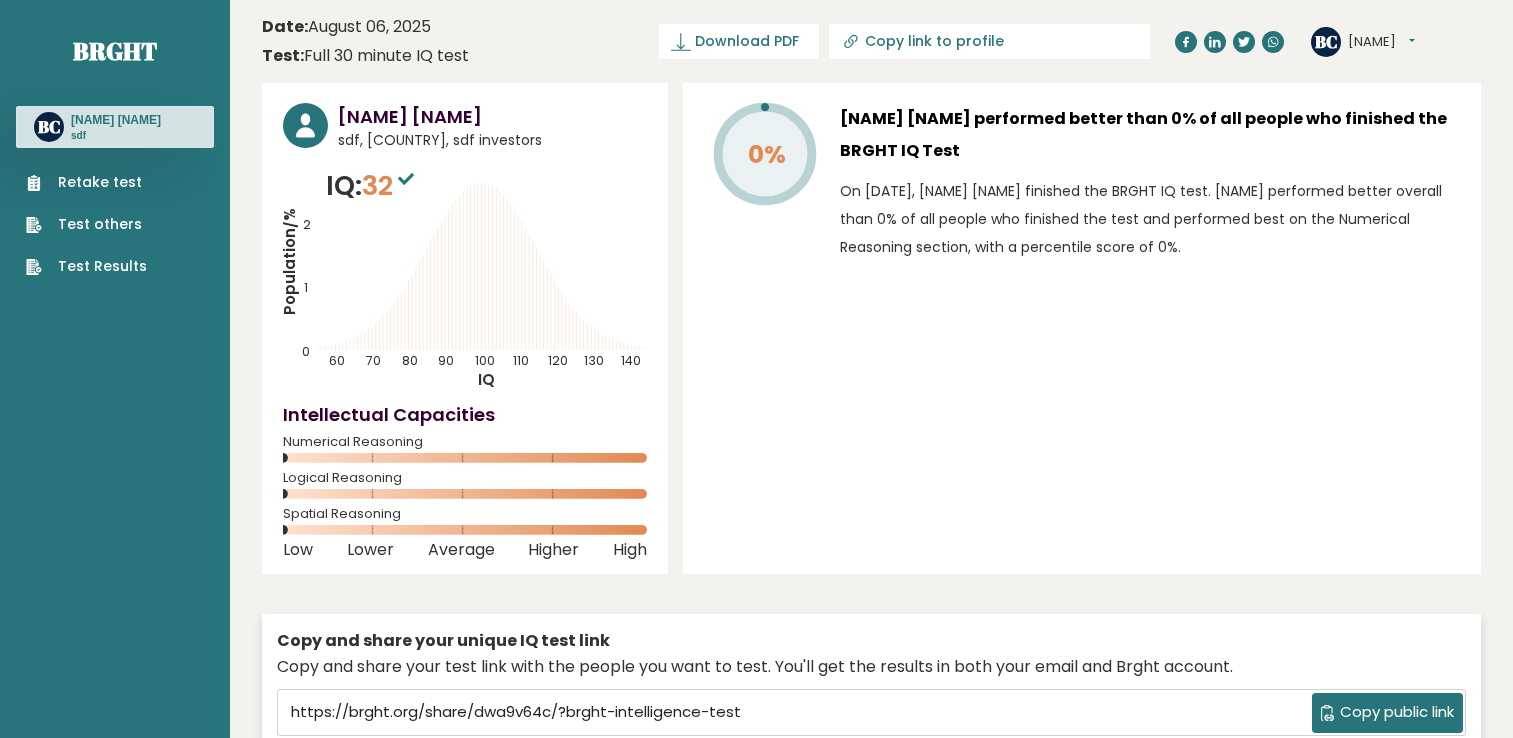 scroll, scrollTop: 0, scrollLeft: 0, axis: both 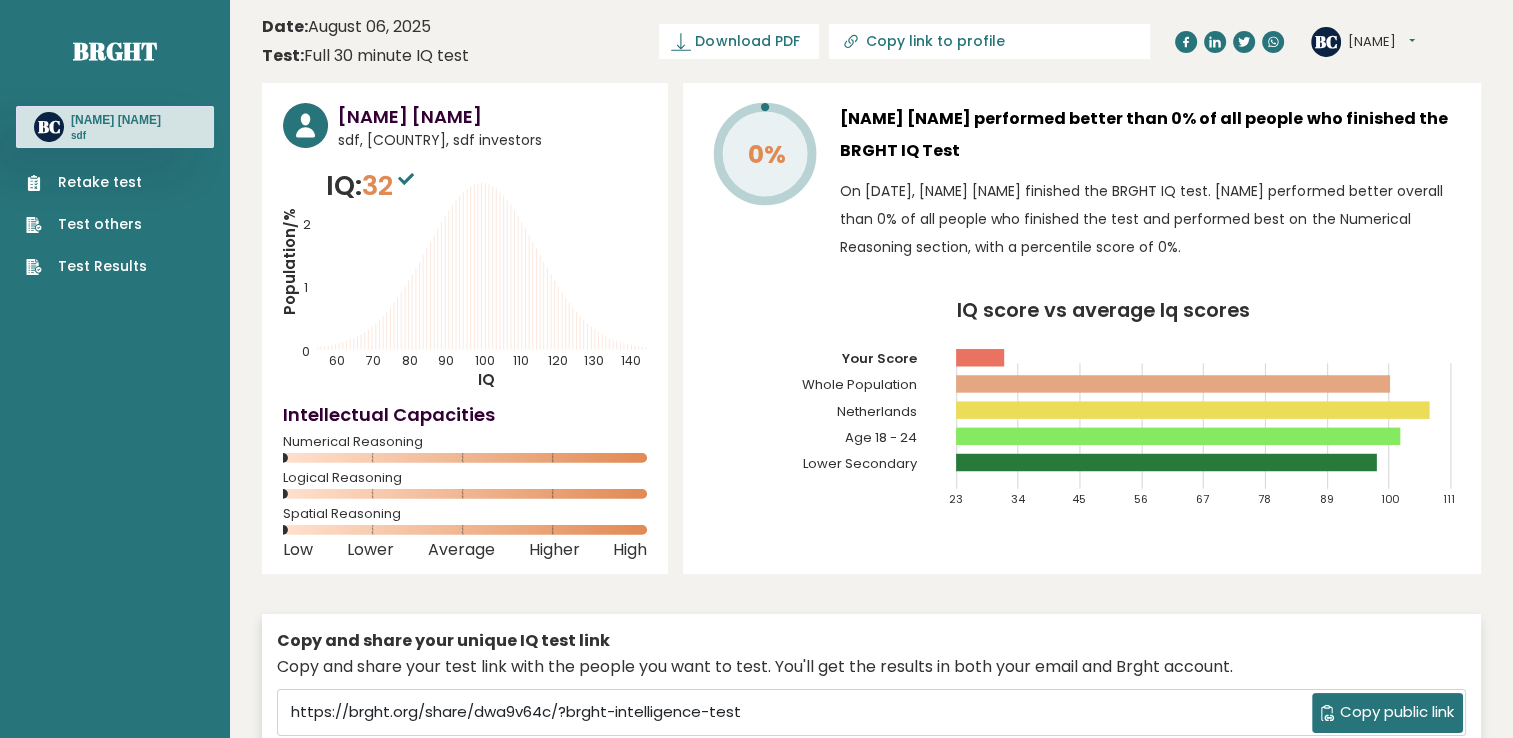click on "Bvcvb" at bounding box center (1381, 42) 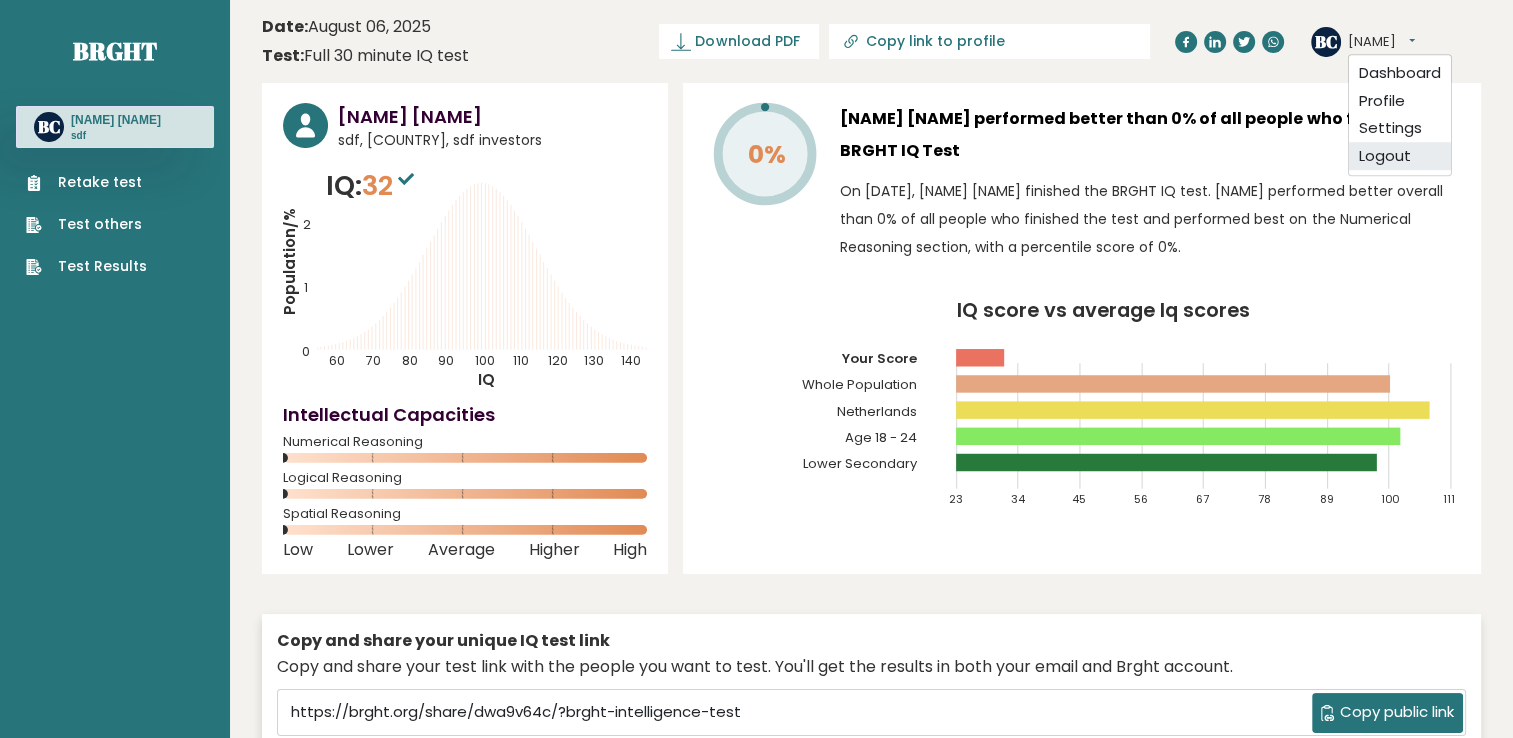 click on "Logout" at bounding box center [1400, 156] 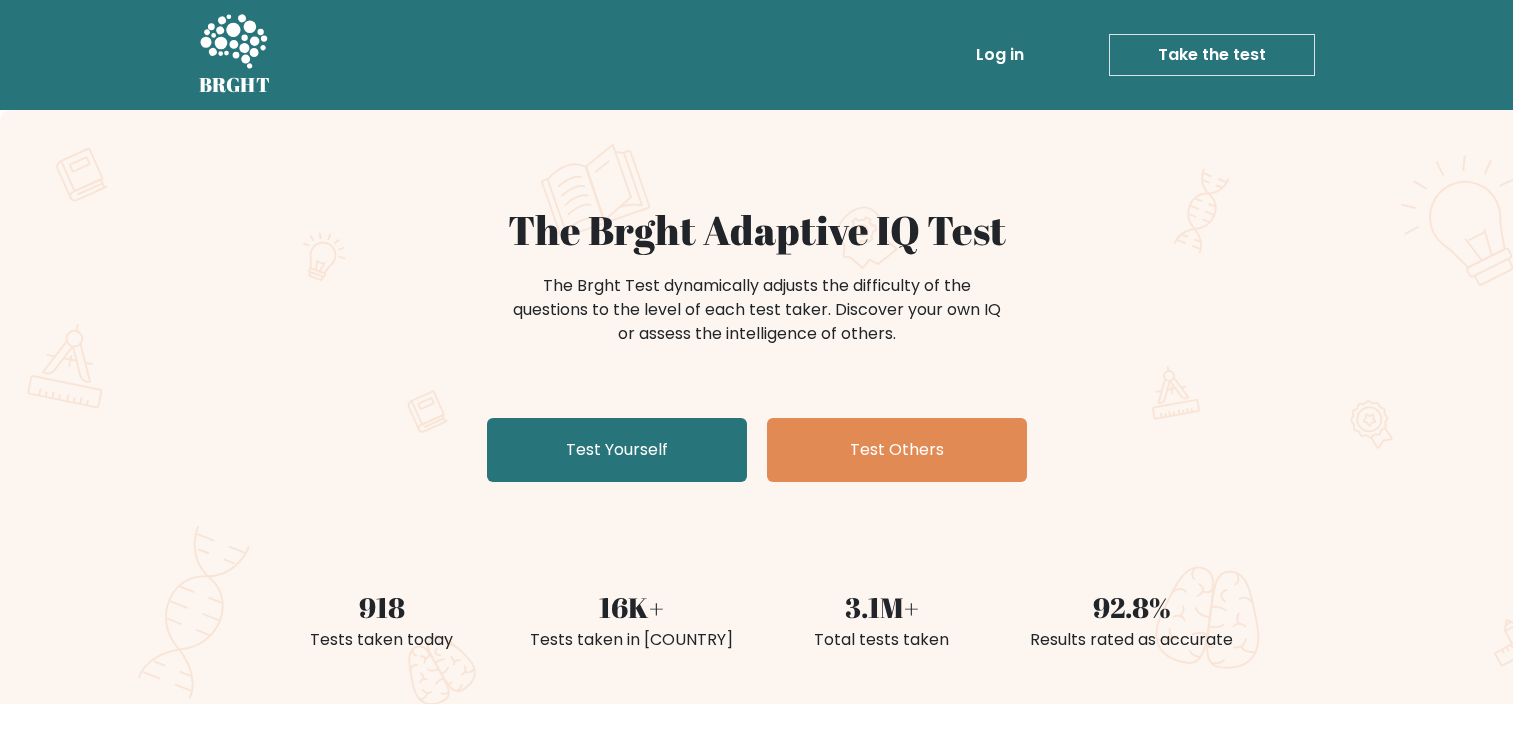 scroll, scrollTop: 0, scrollLeft: 0, axis: both 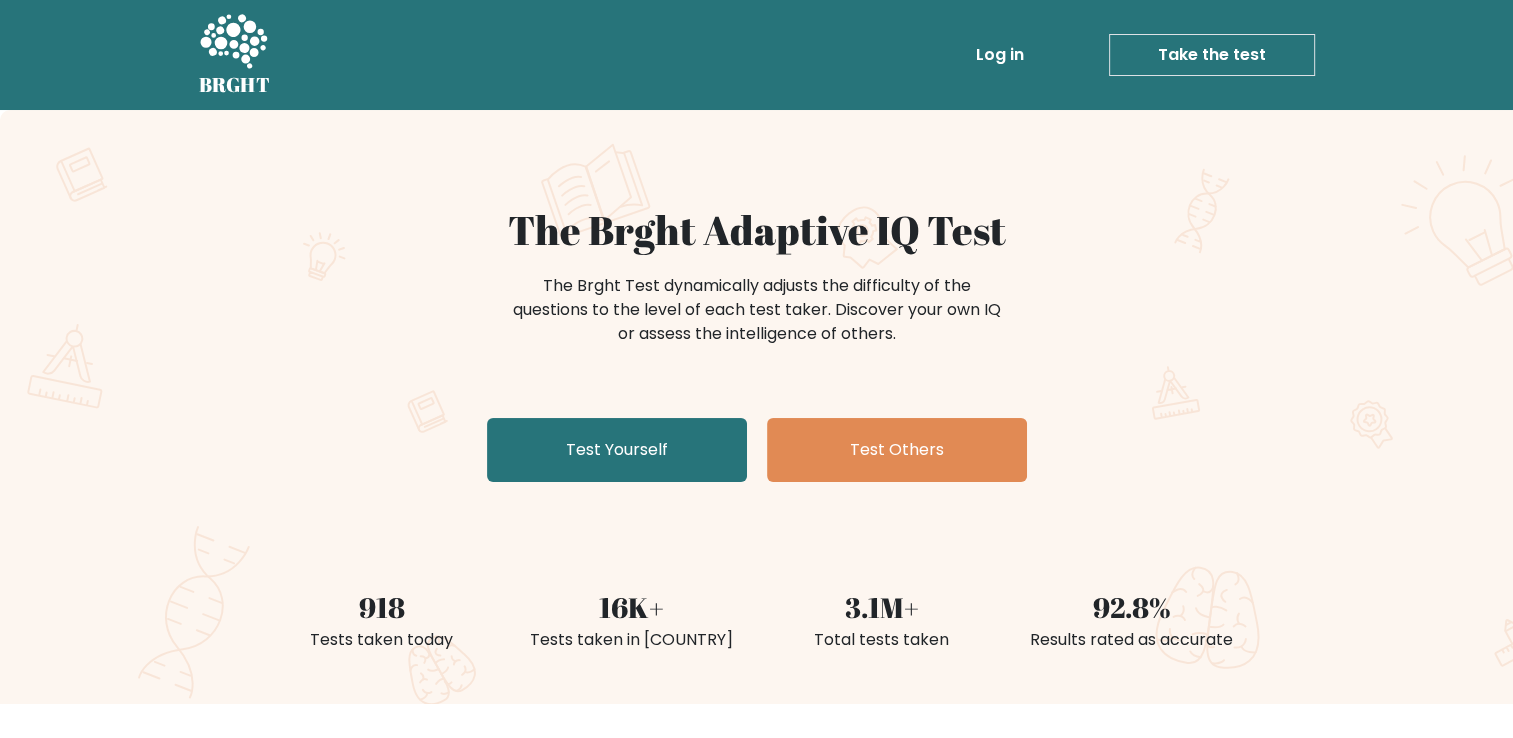 drag, startPoint x: 1238, startPoint y: 286, endPoint x: 1156, endPoint y: -5, distance: 302.3326 